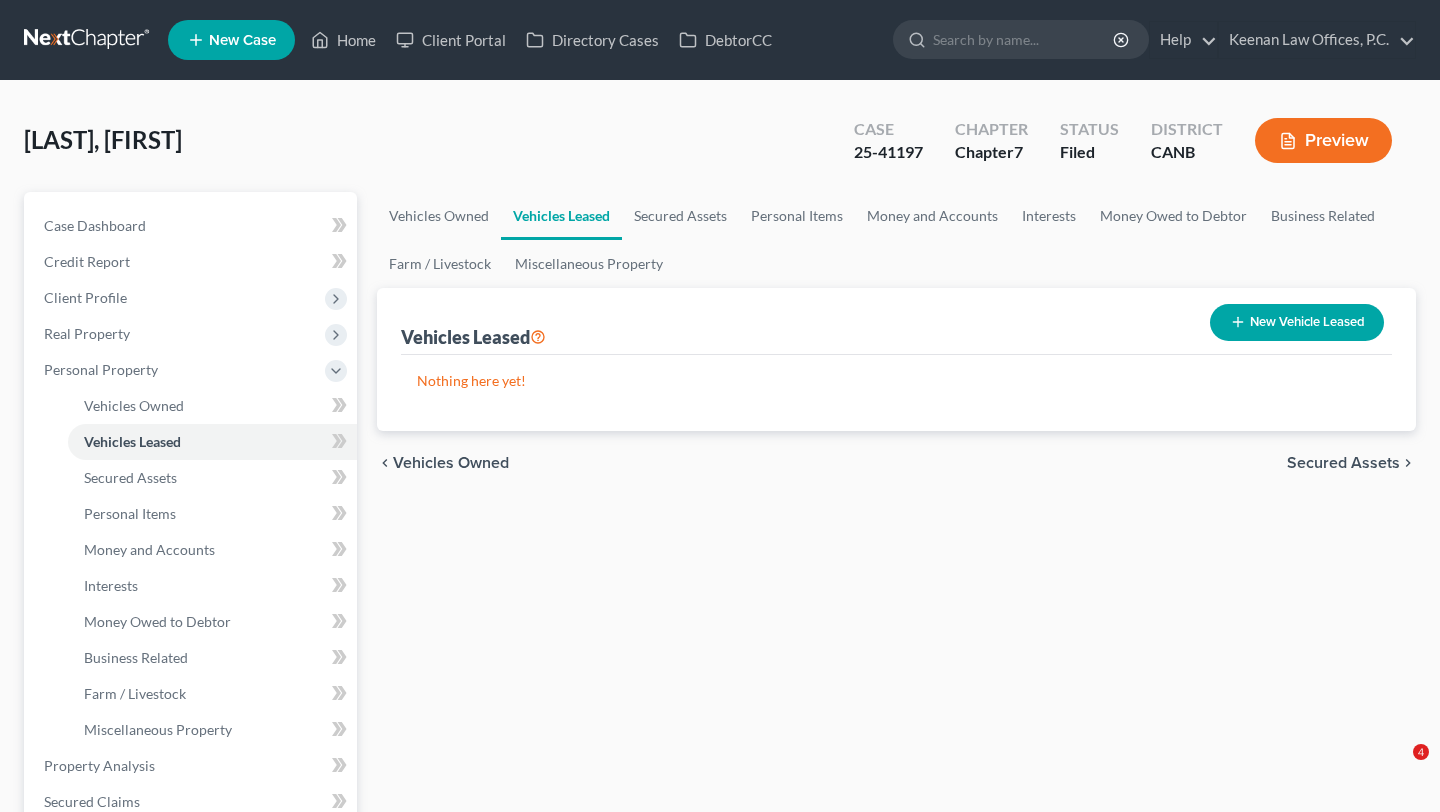 scroll, scrollTop: 0, scrollLeft: 0, axis: both 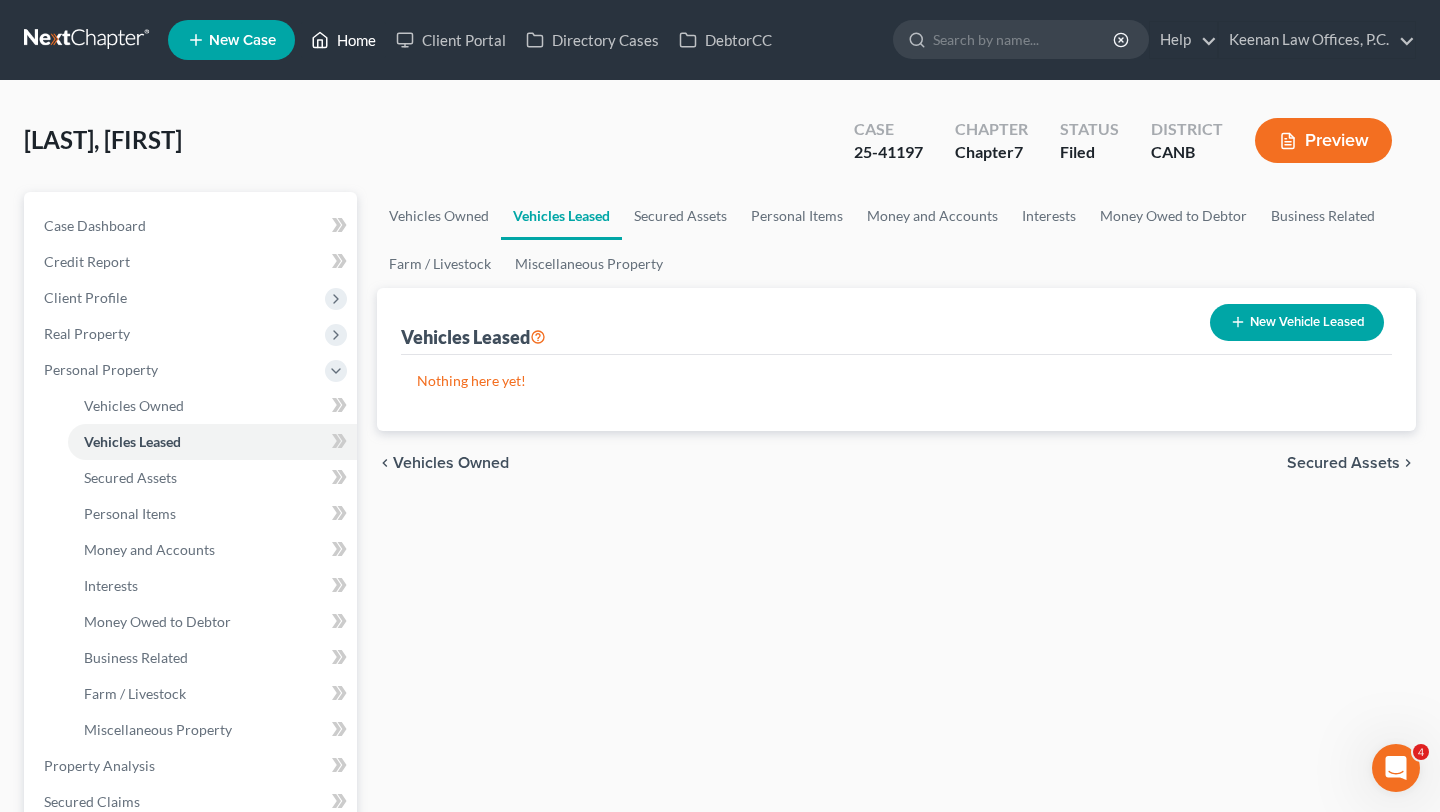 click on "Home" at bounding box center (343, 40) 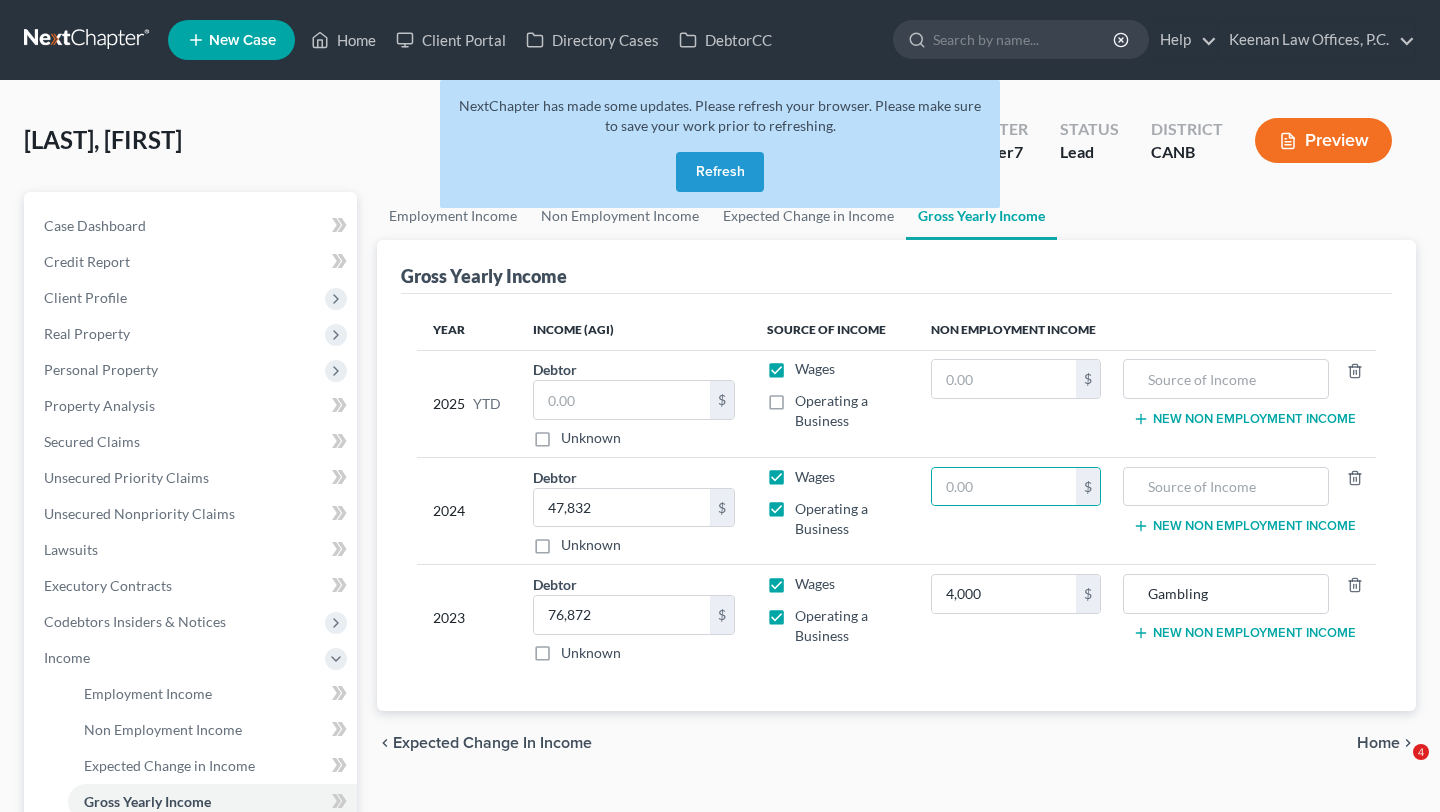 scroll, scrollTop: 0, scrollLeft: 0, axis: both 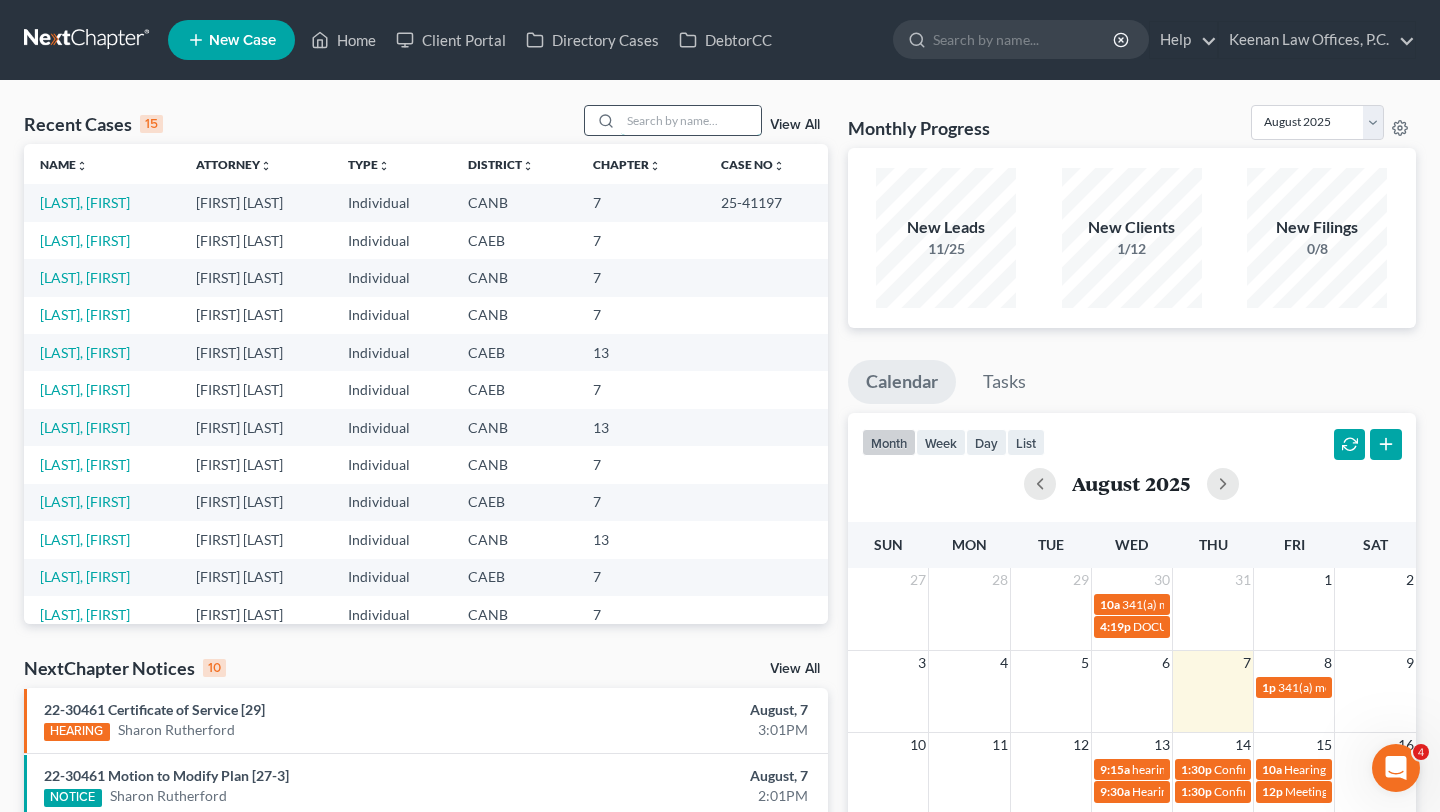 click at bounding box center [691, 120] 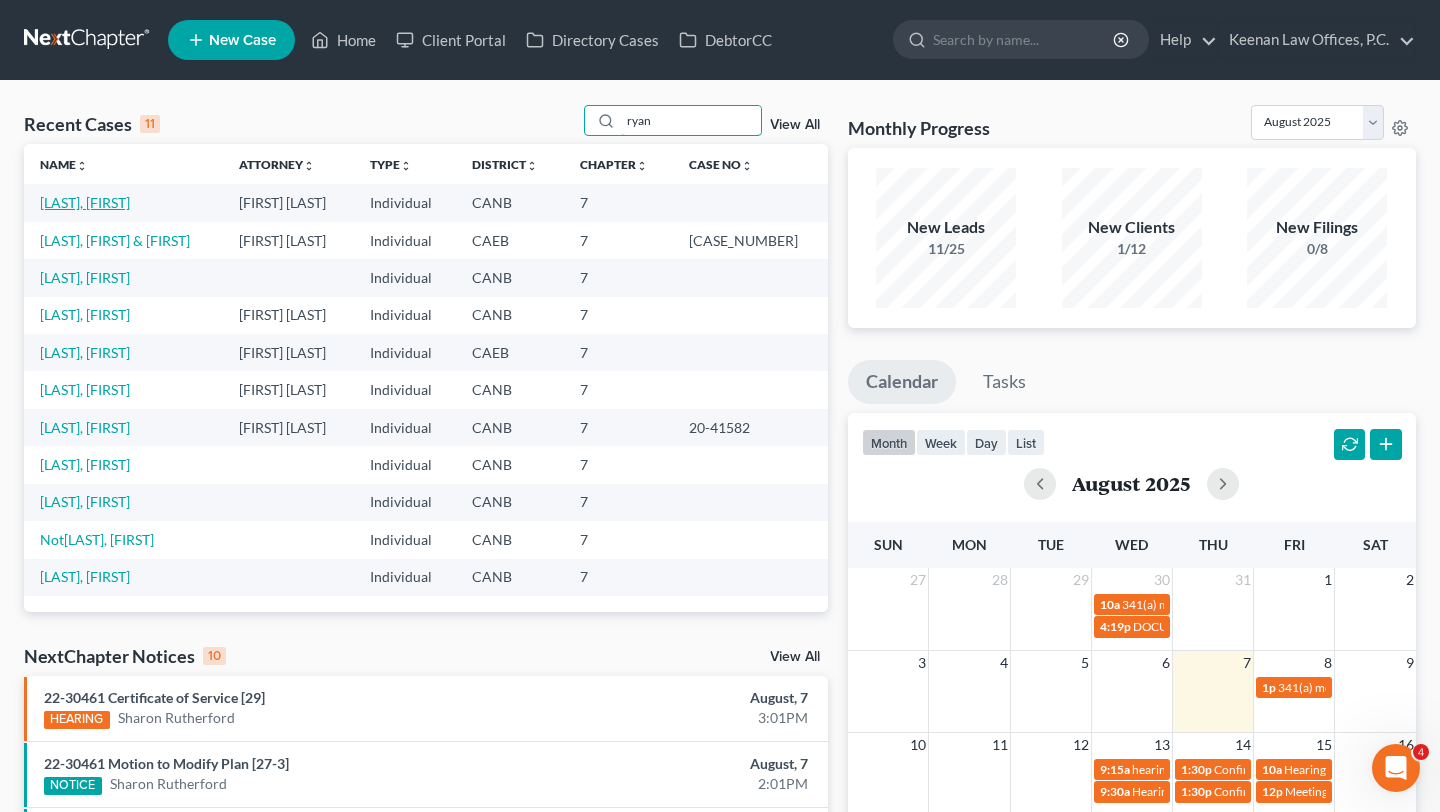 type on "ryan" 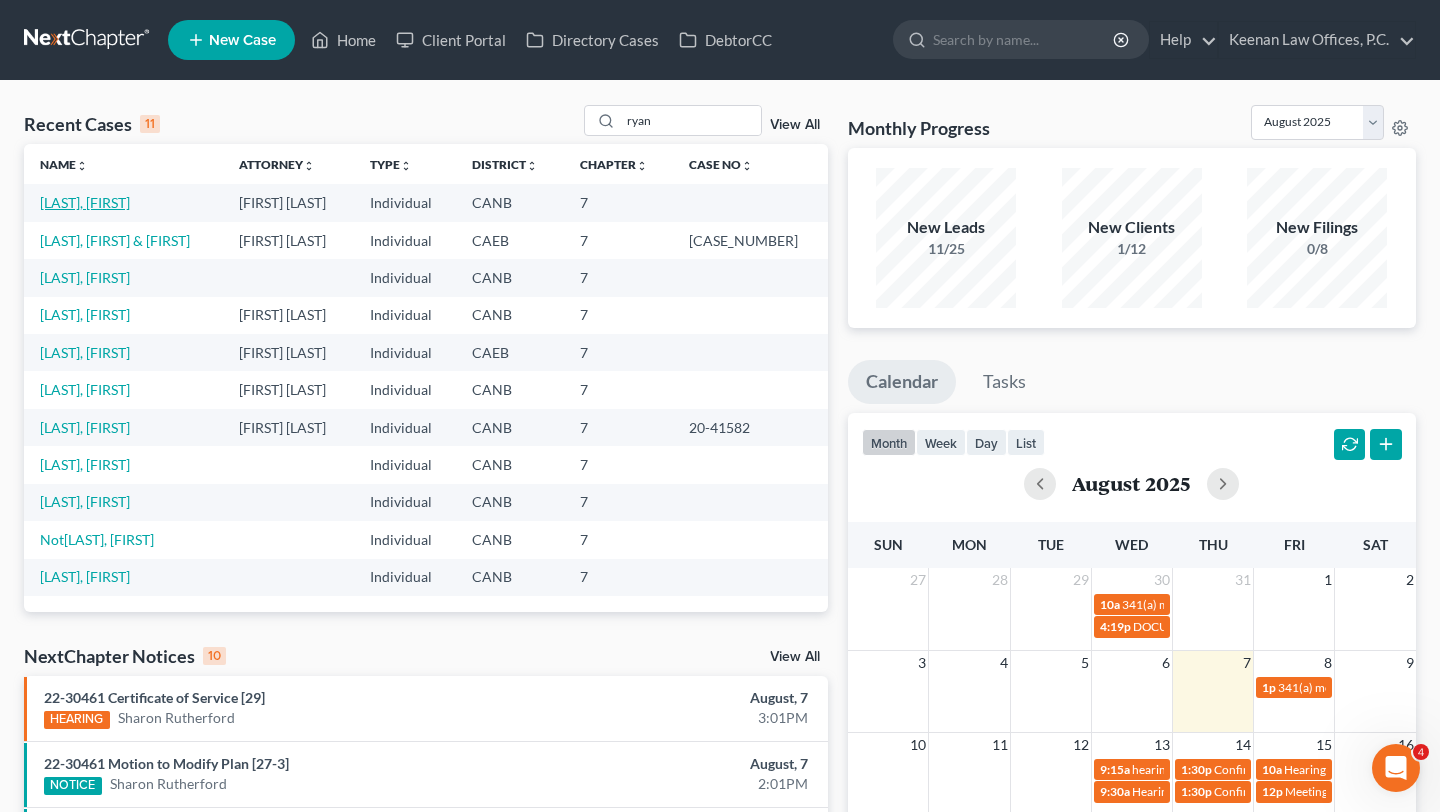 click on "Rojas, Ryan" at bounding box center [85, 202] 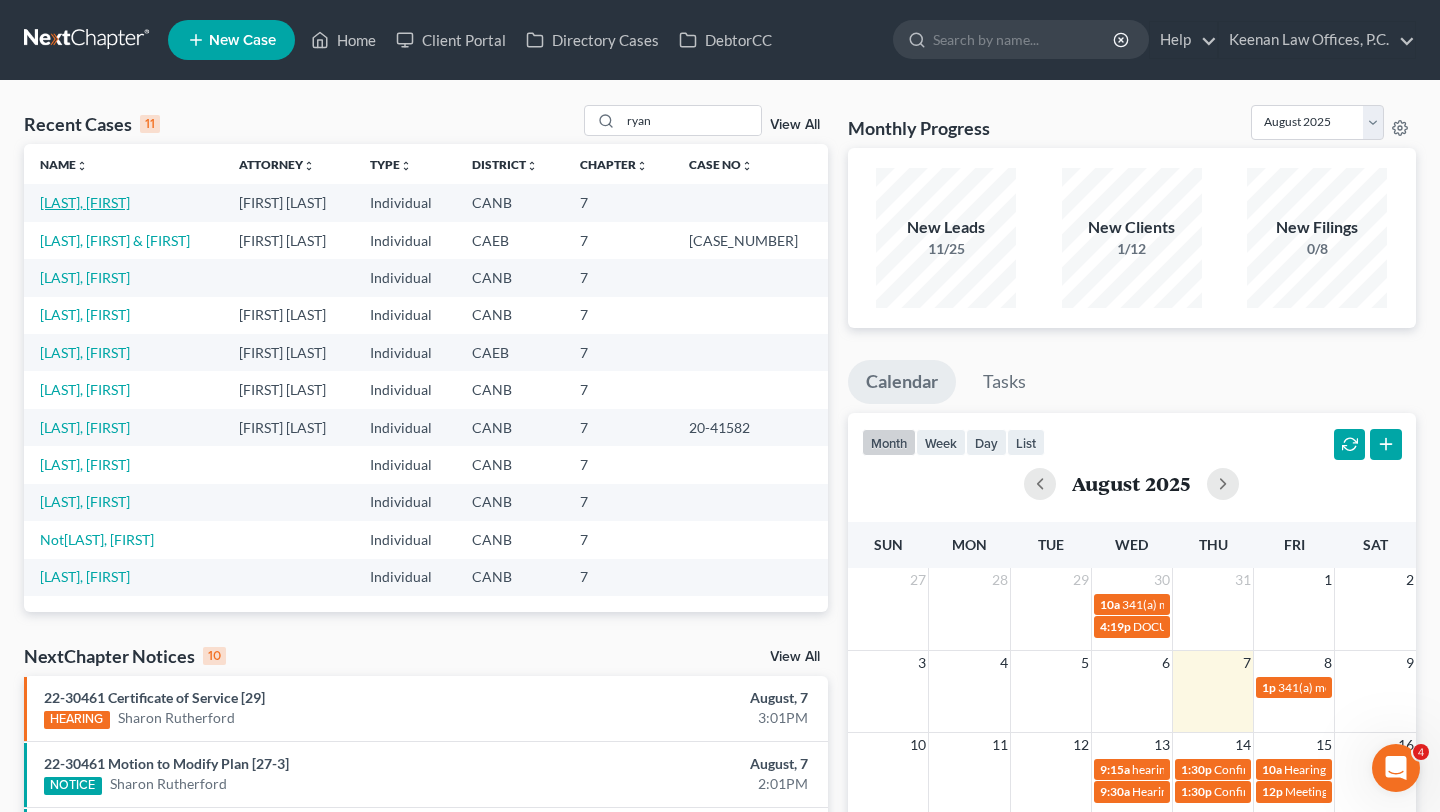 click on "Rojas, Ryan" at bounding box center (85, 202) 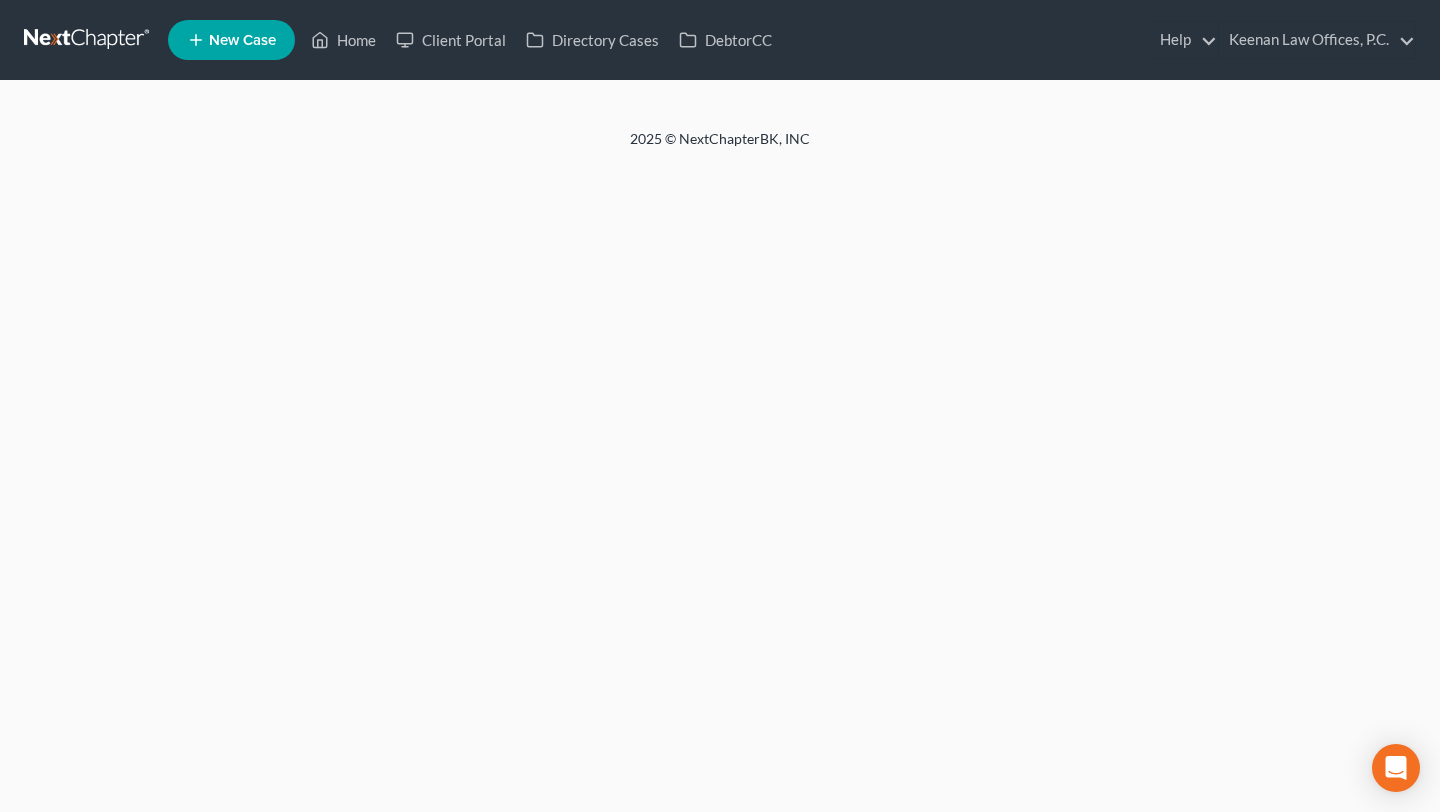 scroll, scrollTop: 0, scrollLeft: 0, axis: both 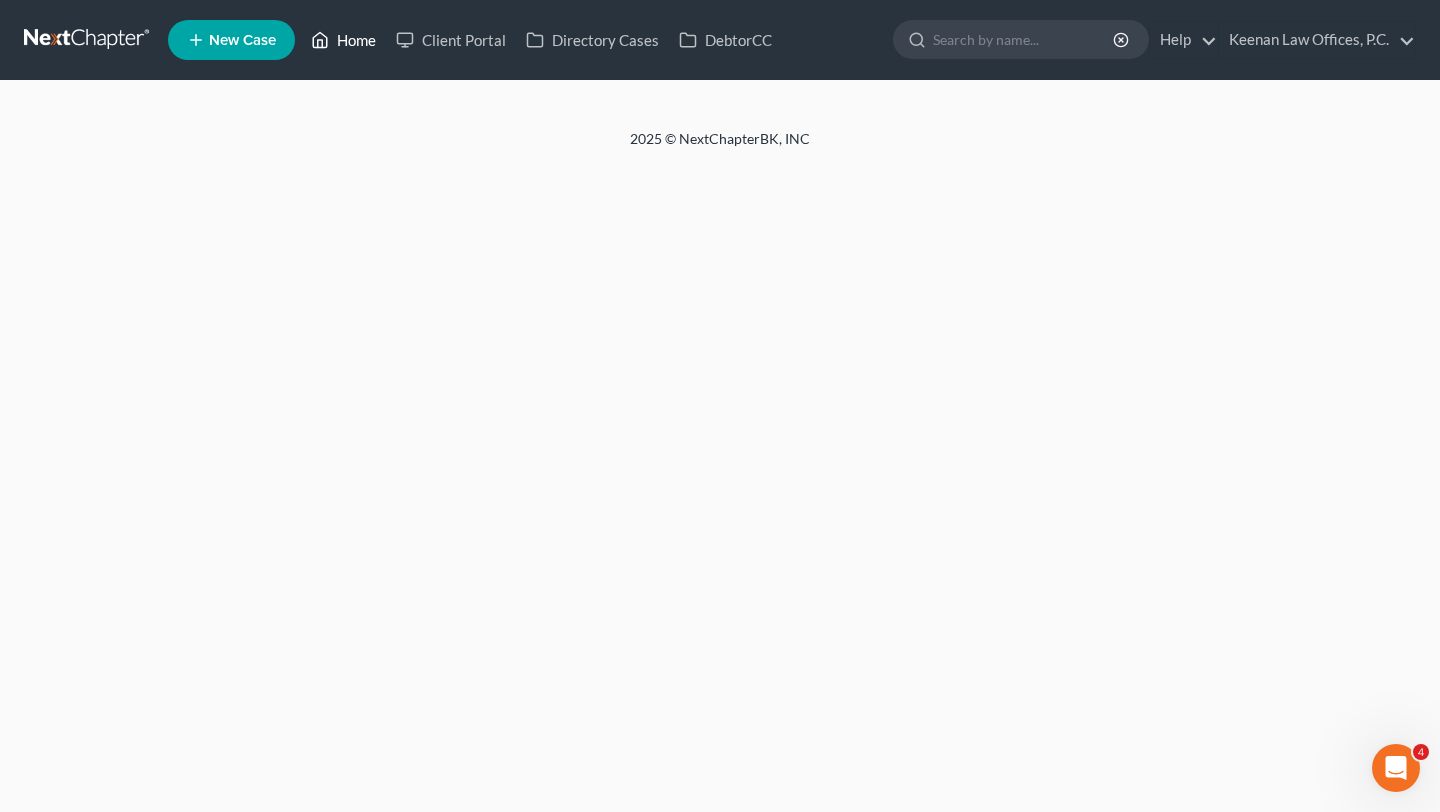 click on "Home" at bounding box center [343, 40] 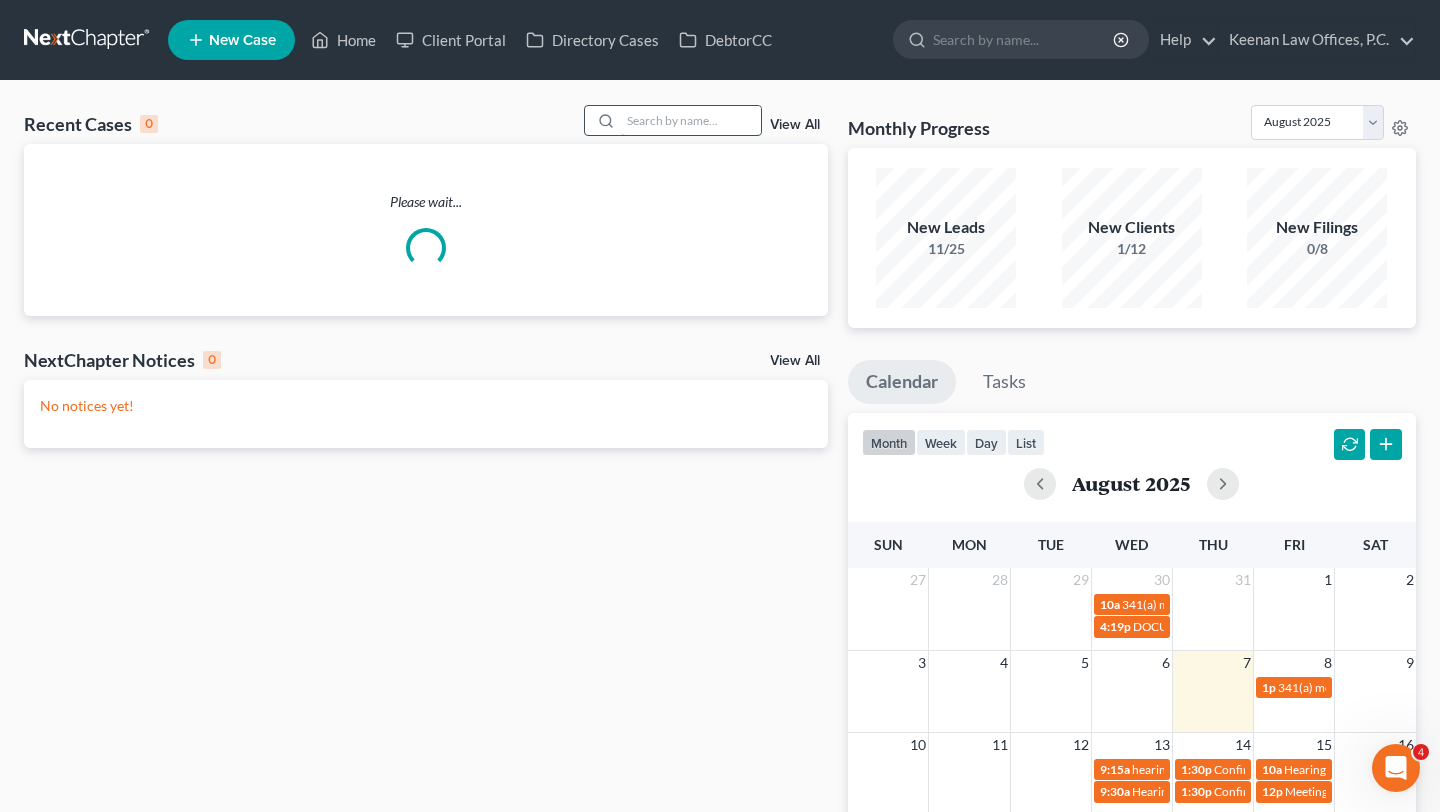 click at bounding box center (691, 120) 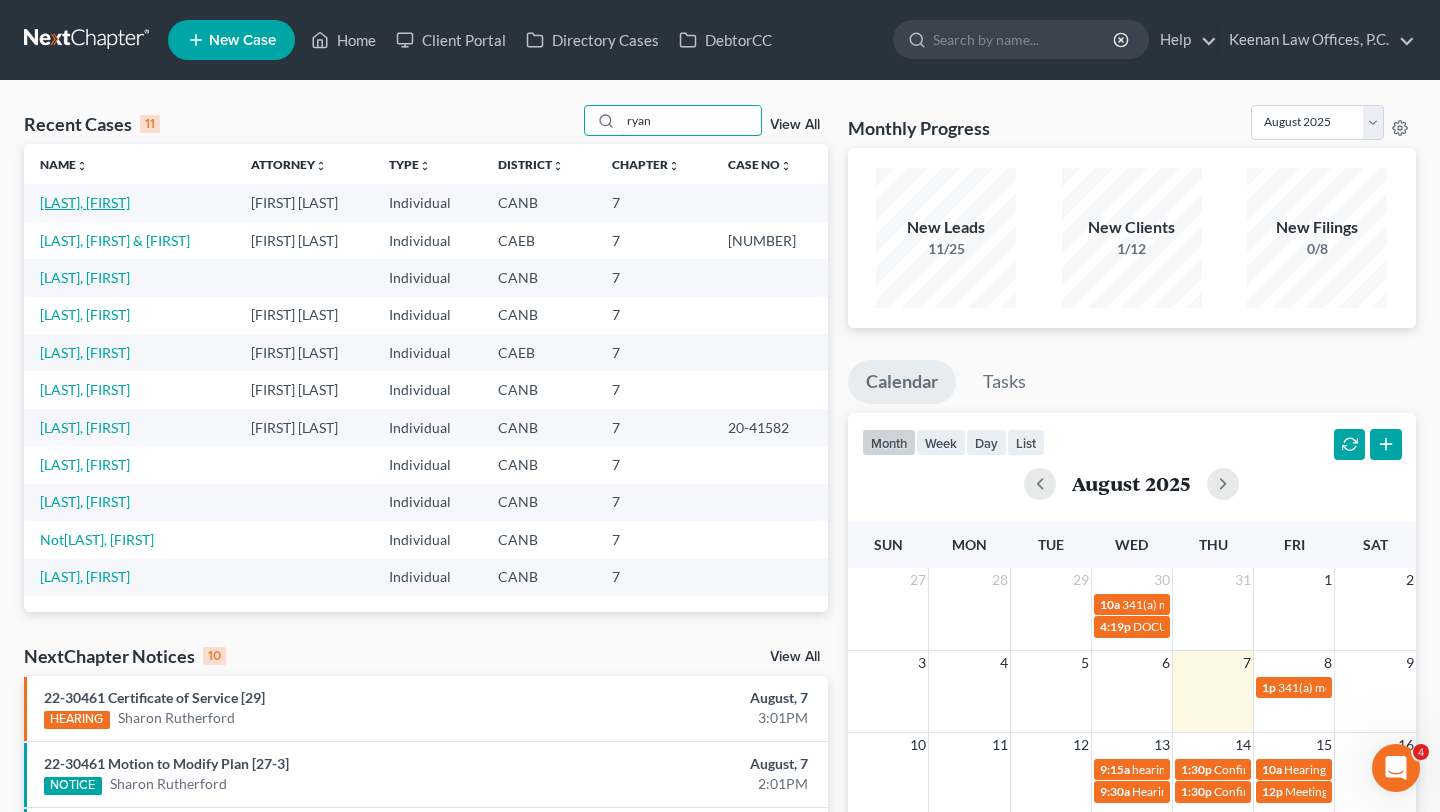 type on "ryan" 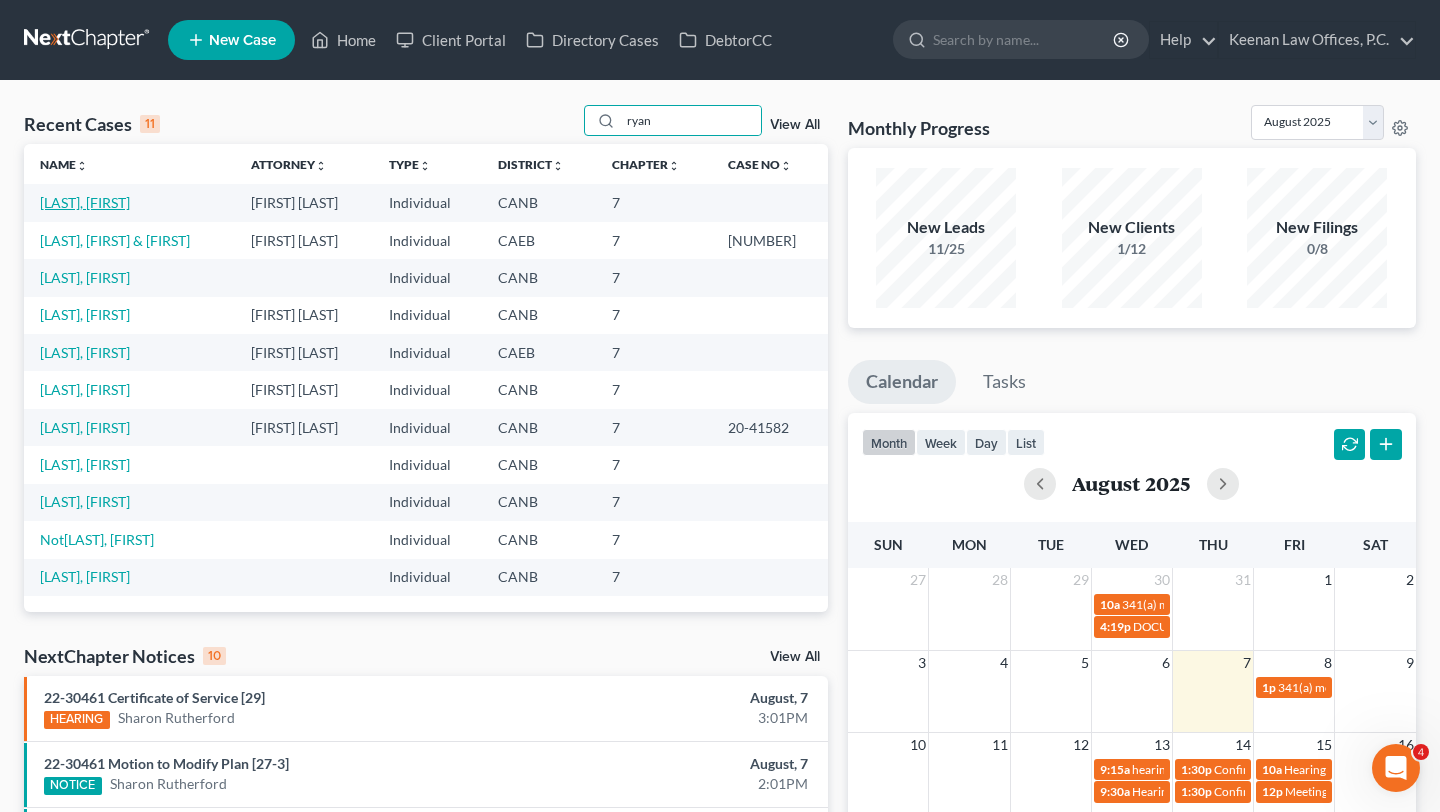 click on "Rojas, Ryan" at bounding box center (85, 202) 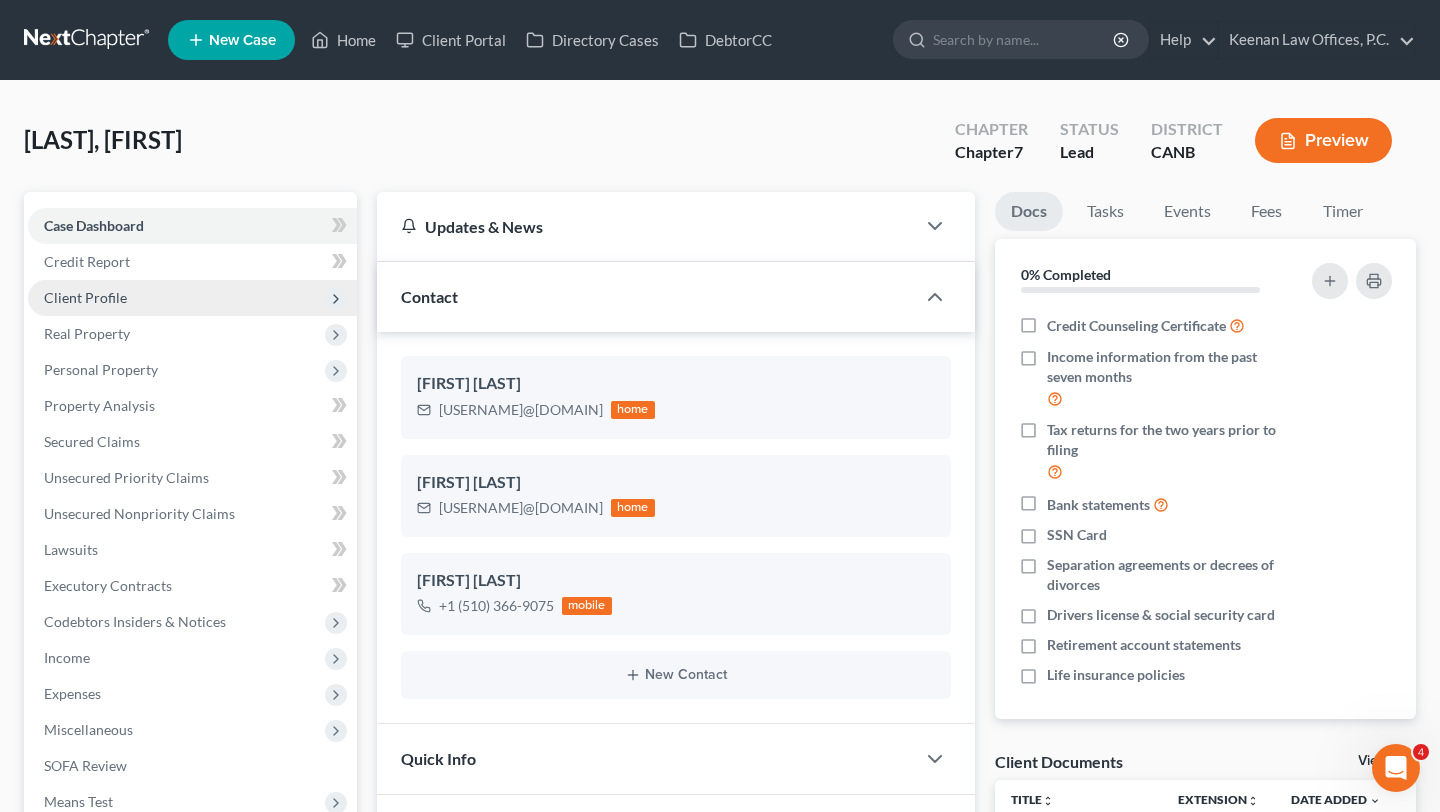 click on "Client Profile" at bounding box center [192, 298] 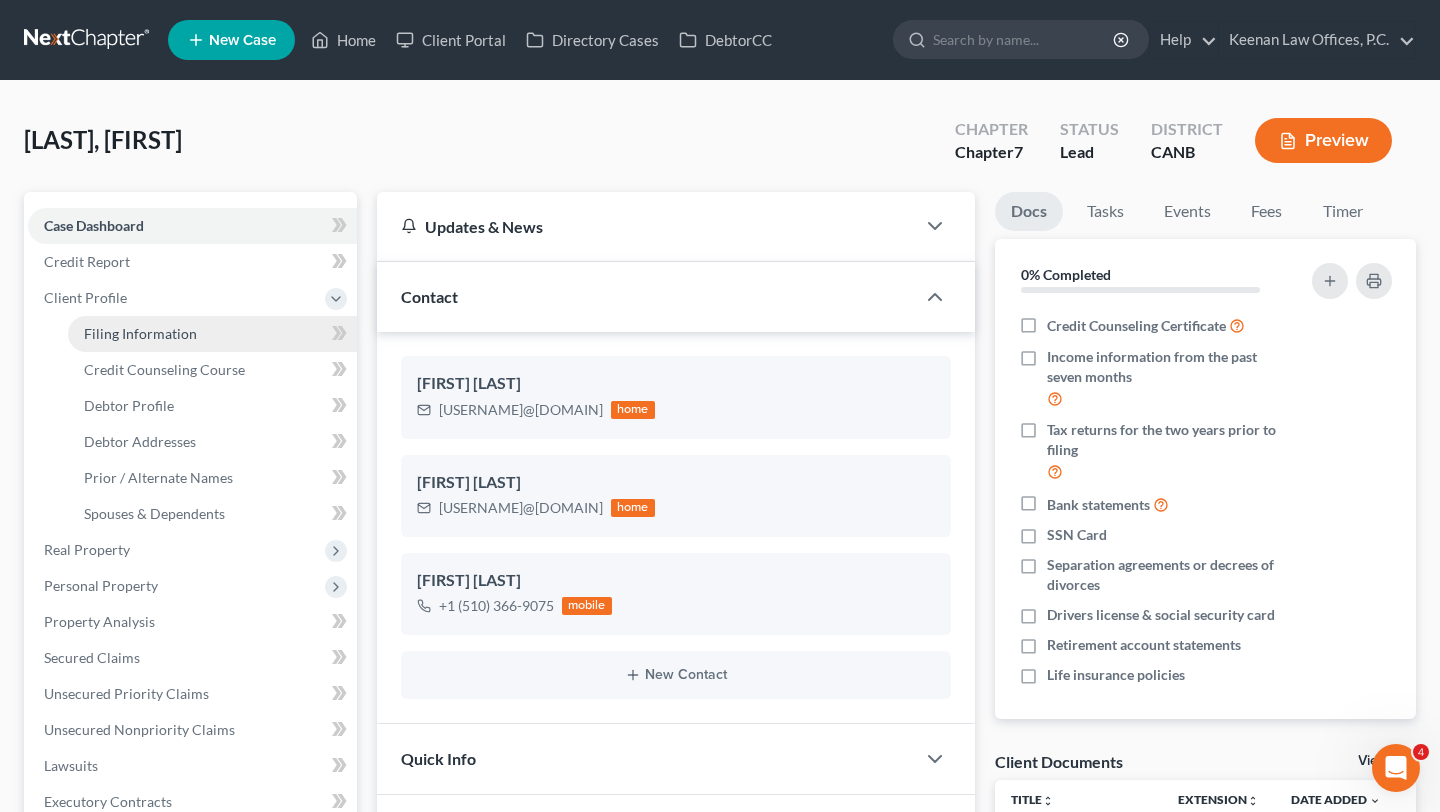 click on "Filing Information" at bounding box center [212, 334] 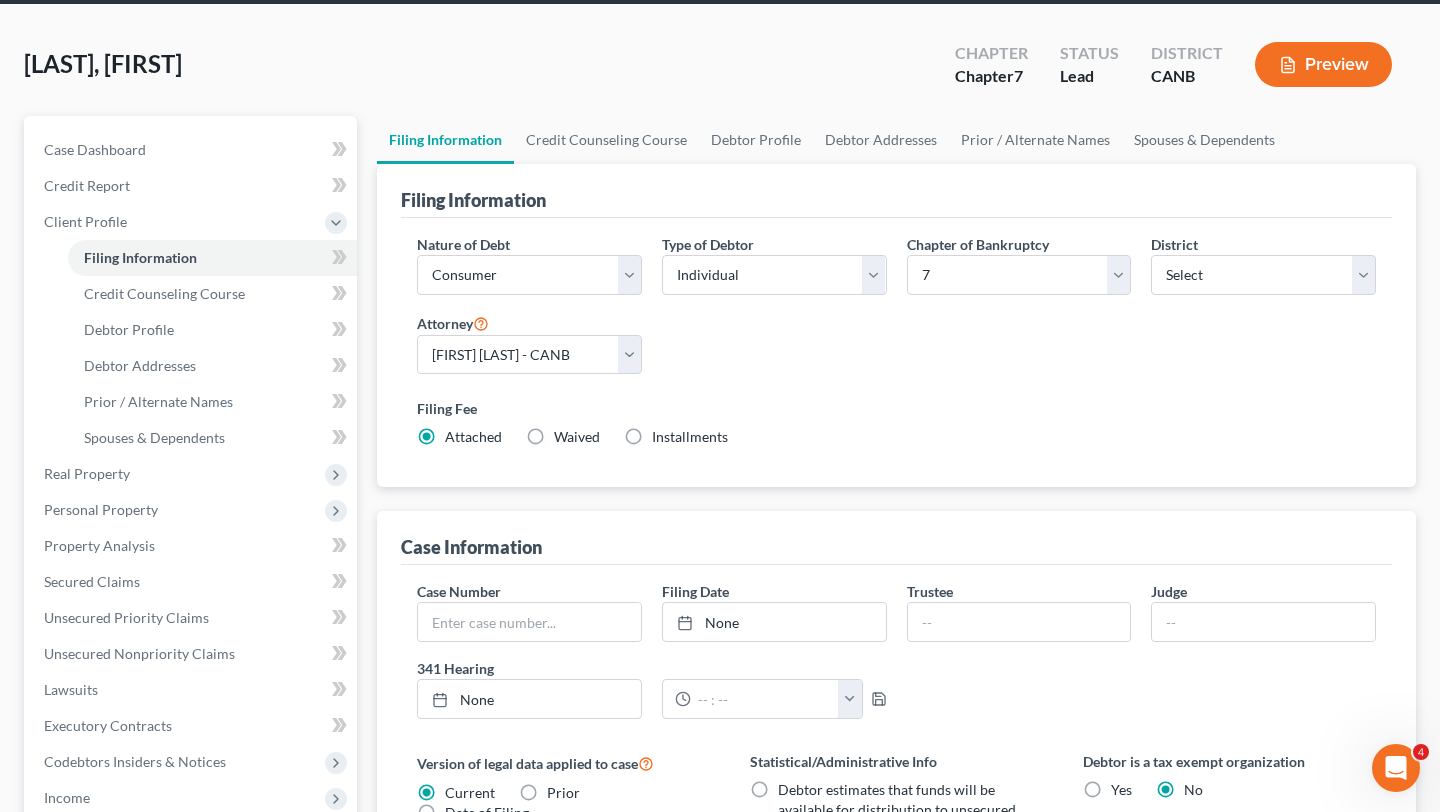 scroll, scrollTop: 65, scrollLeft: 0, axis: vertical 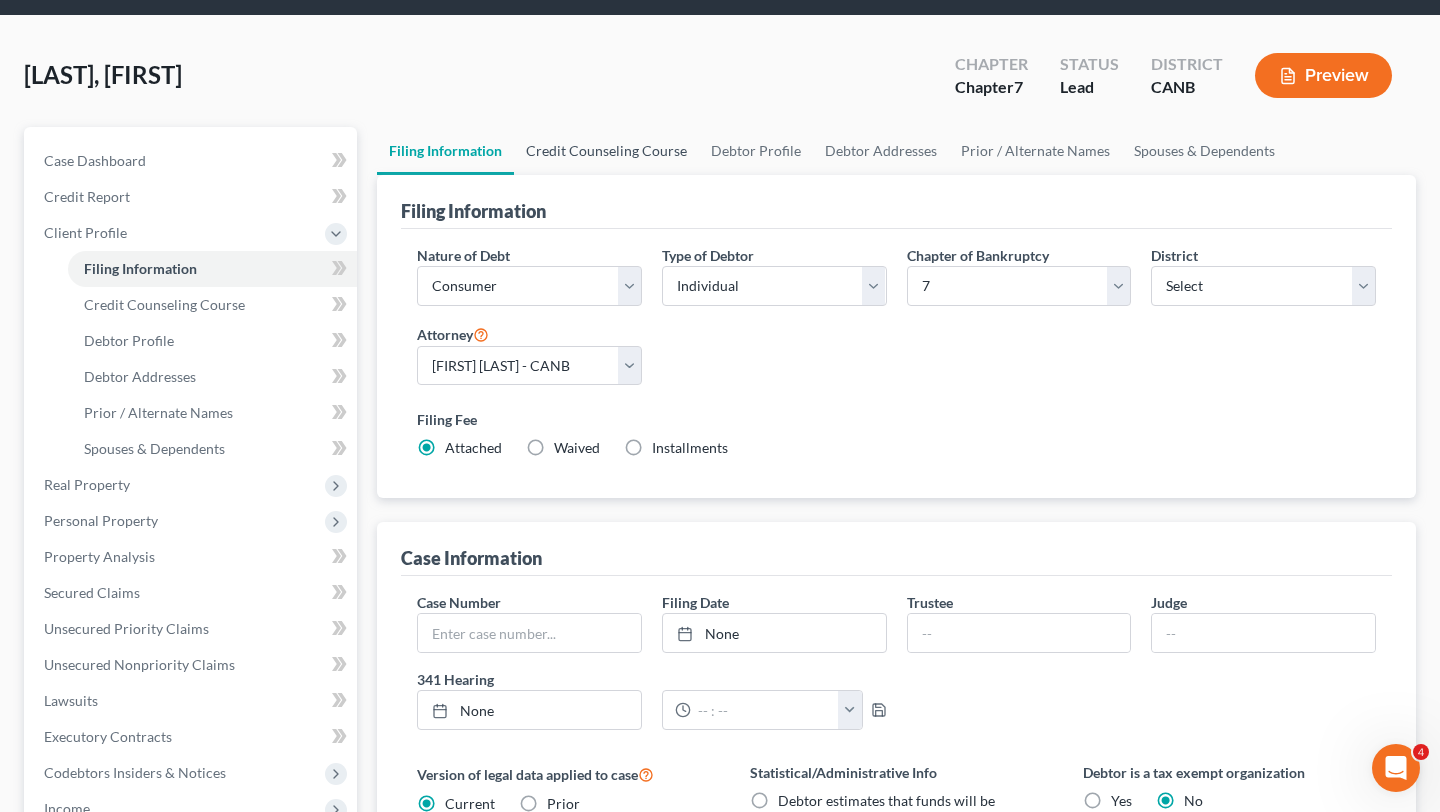 click on "Credit Counseling Course" at bounding box center (606, 151) 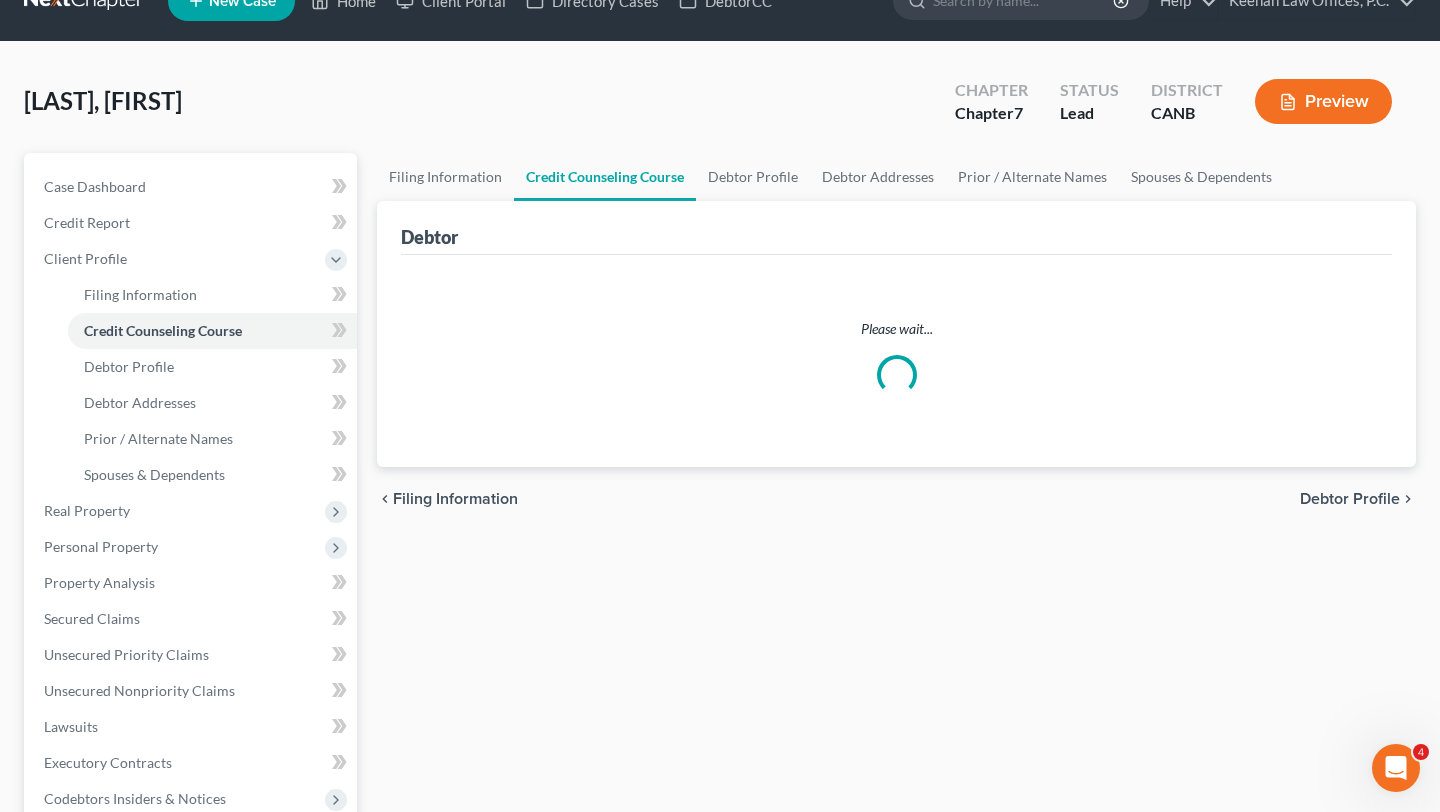 scroll, scrollTop: 0, scrollLeft: 0, axis: both 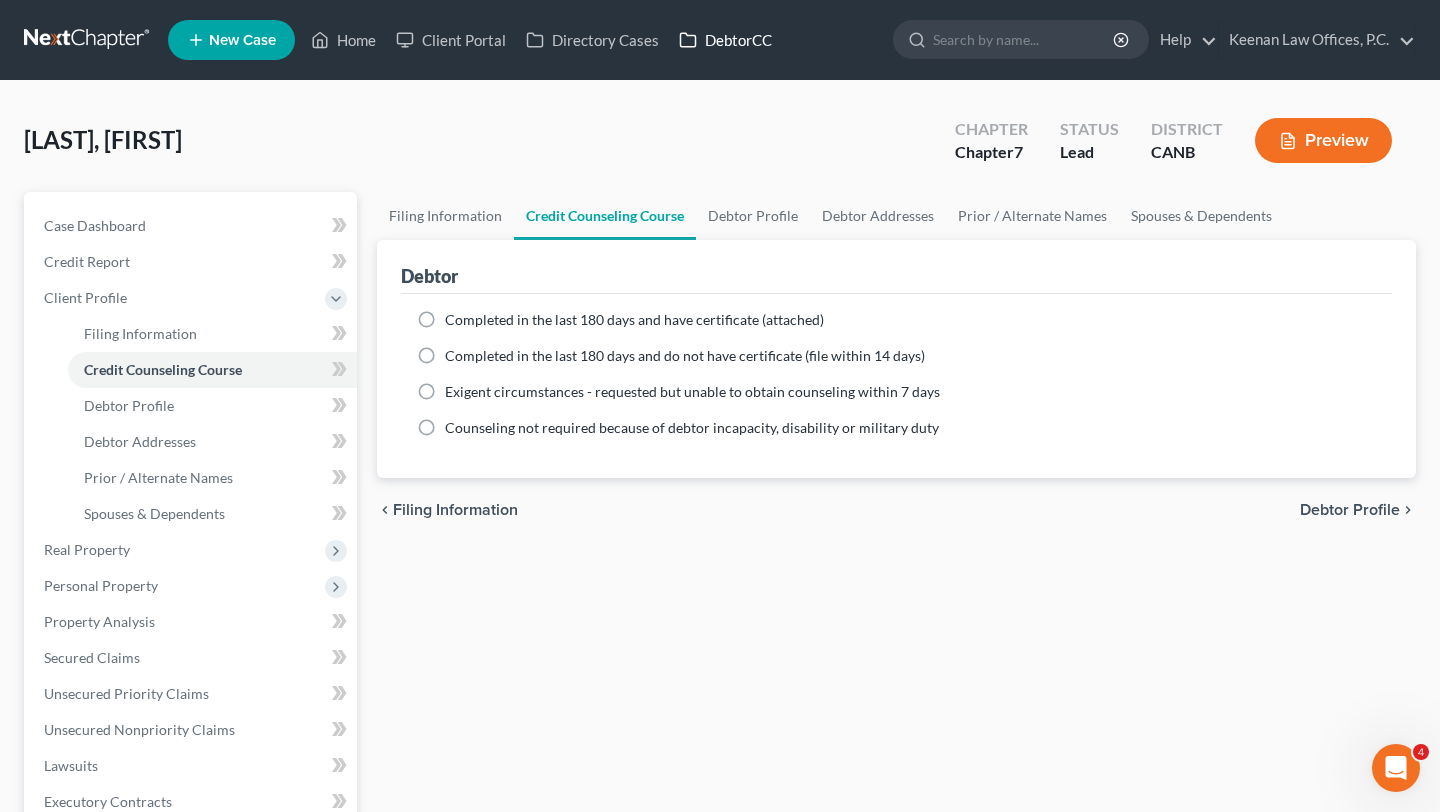 click on "DebtorCC" at bounding box center [725, 40] 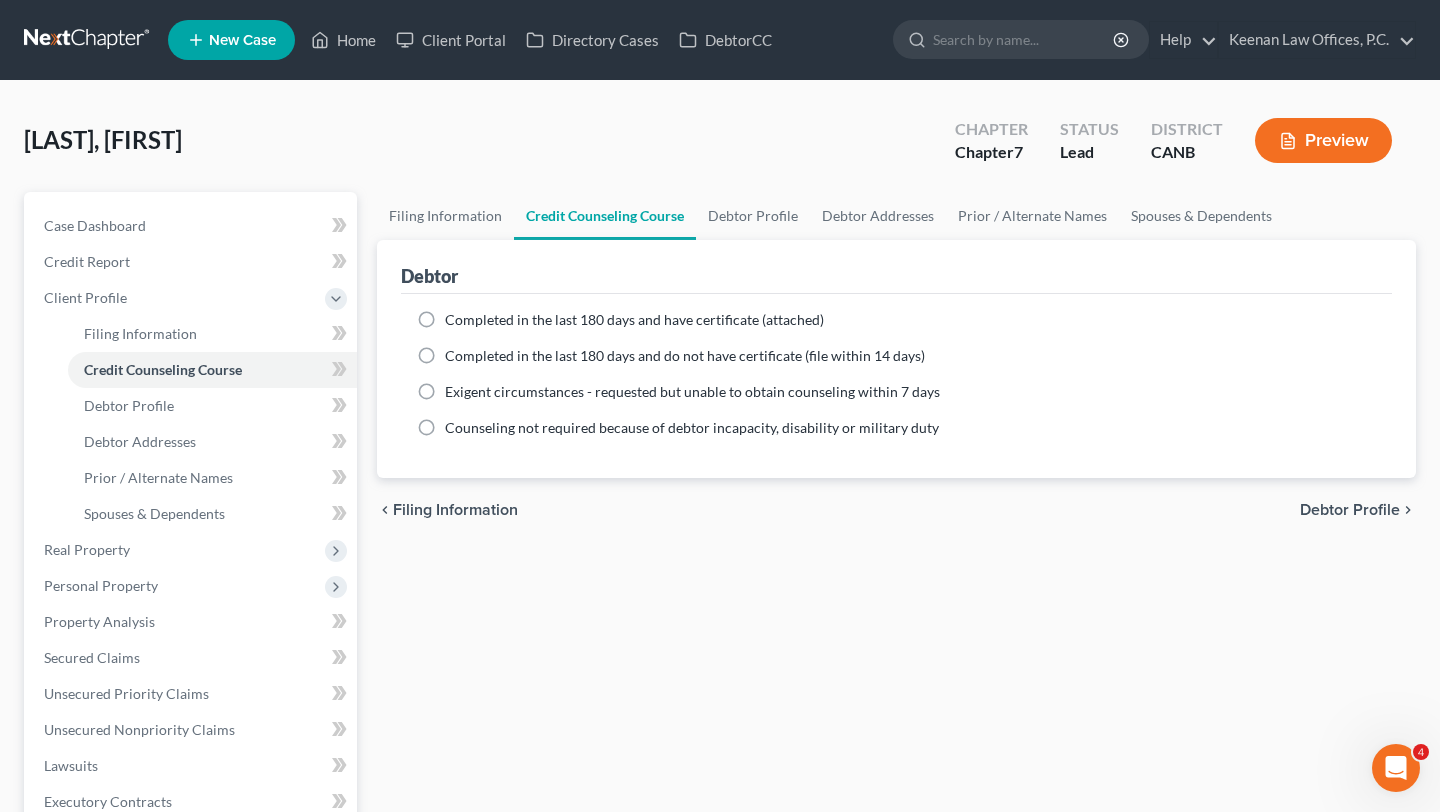 click on "Completed in the last 180 days and have certificate (attached)" at bounding box center (634, 319) 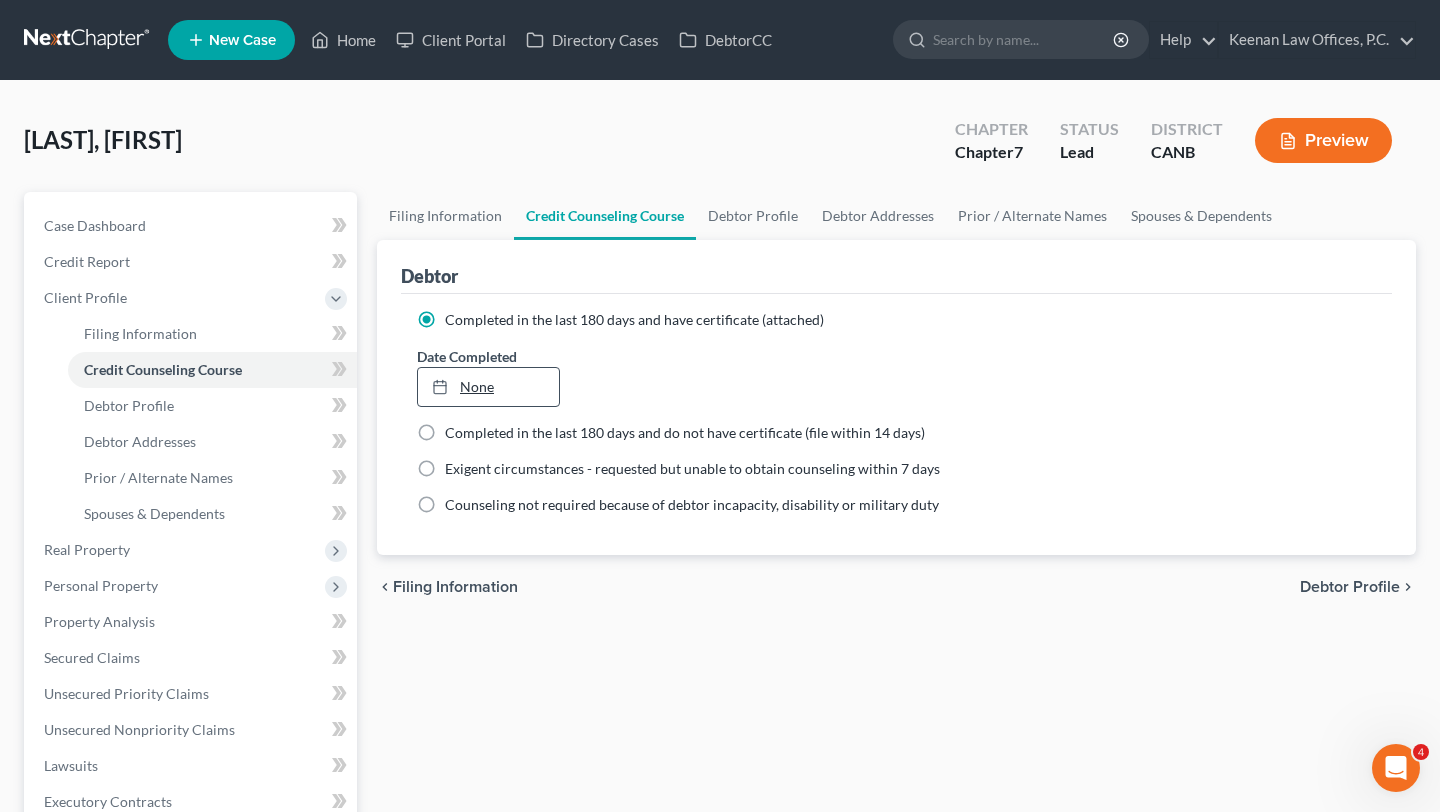 click on "None" at bounding box center [488, 387] 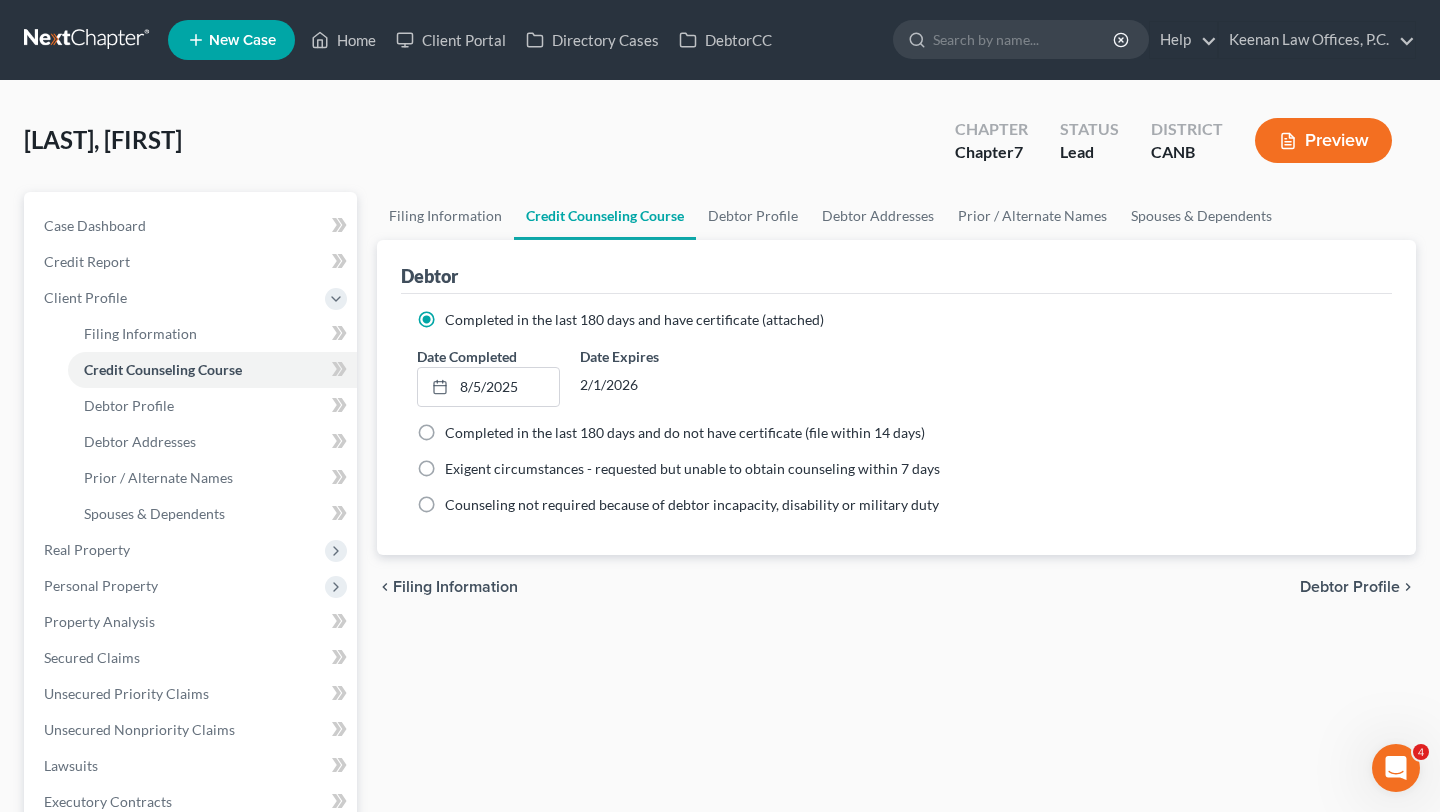 click on "Completed in the last 180 days and have certificate (attached) Date Completed
8/5/2025
close
Date
8/5/2025
Time
12:00 AM
chevron_left
August 2025
chevron_right
Su M Tu W Th F Sa
27 28 29 30 31 1 2
3 4 5 6 7 8 9
10 11 12 13 14 15 16
17 18 19 20 21 22 23
24 25 26 27 28 29 30
31 1 2 3 4 5 6
Clear
Date Expires 2/1/2026 Completed in the last 180 days and do not have certificate (file within 14 days) Date Completed
8/5/2025
close
Date
8/5/2025
Time
12:00 AM
chevron_left
August 2025
chevron_right
Su" at bounding box center [896, 412] 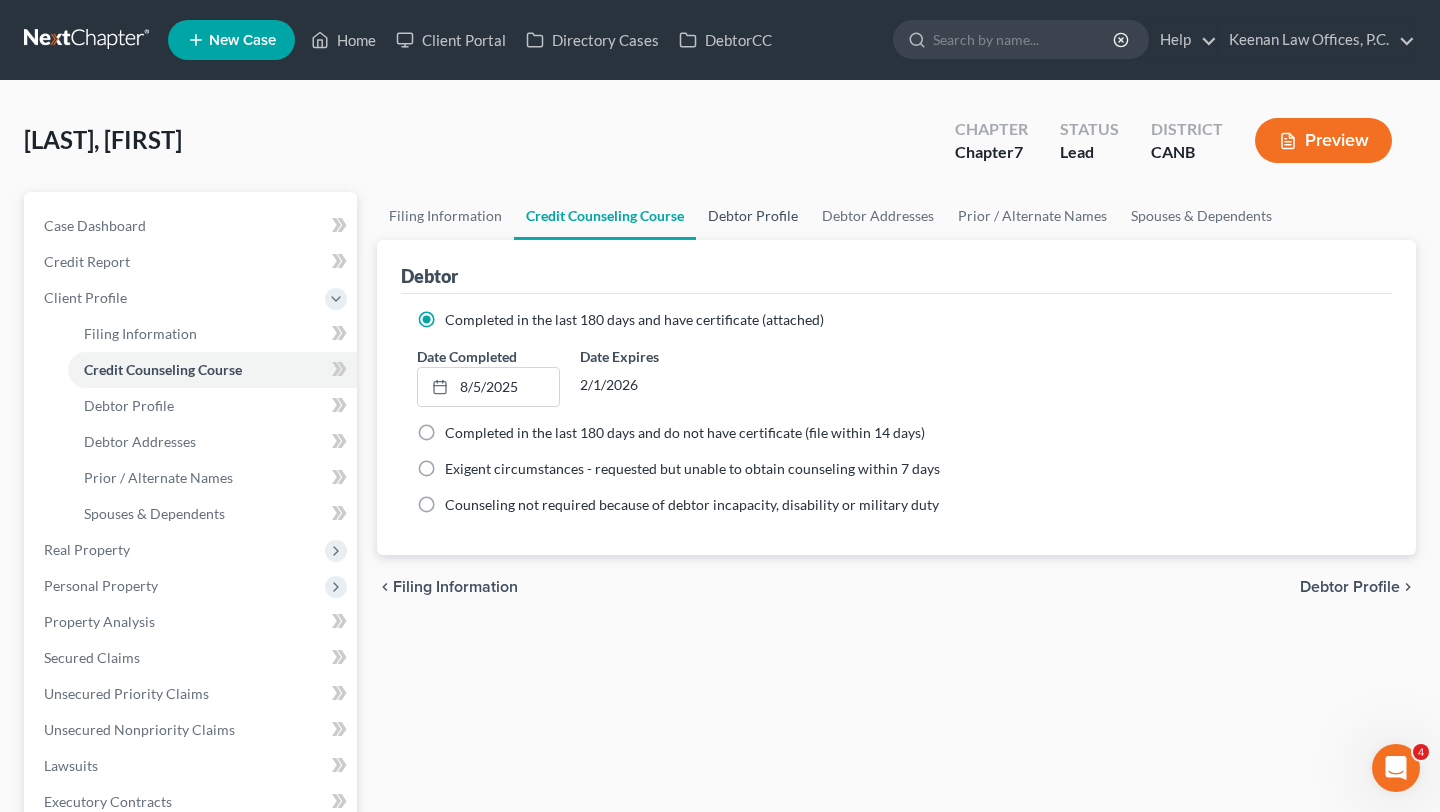 click on "Debtor Profile" at bounding box center (753, 216) 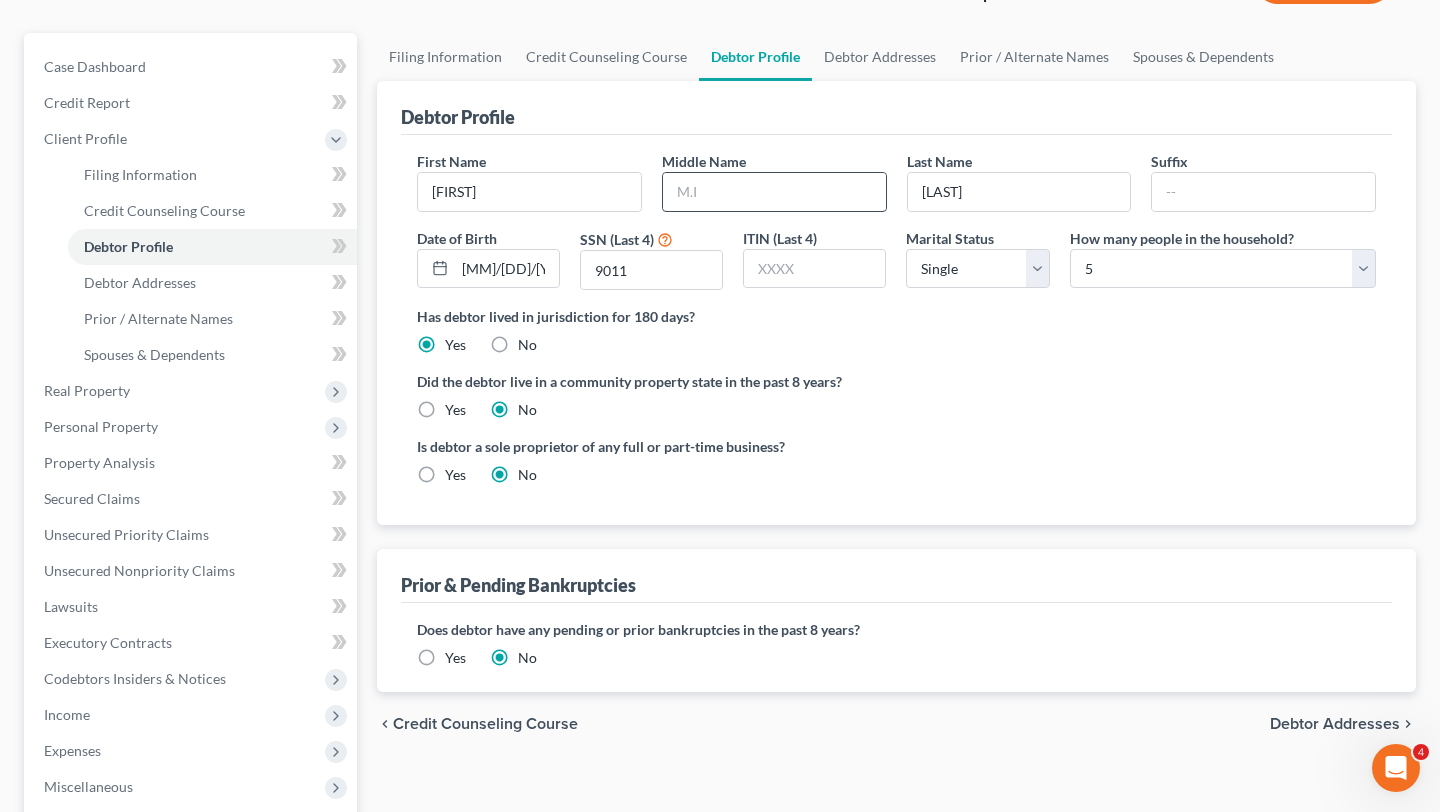 scroll, scrollTop: 175, scrollLeft: 0, axis: vertical 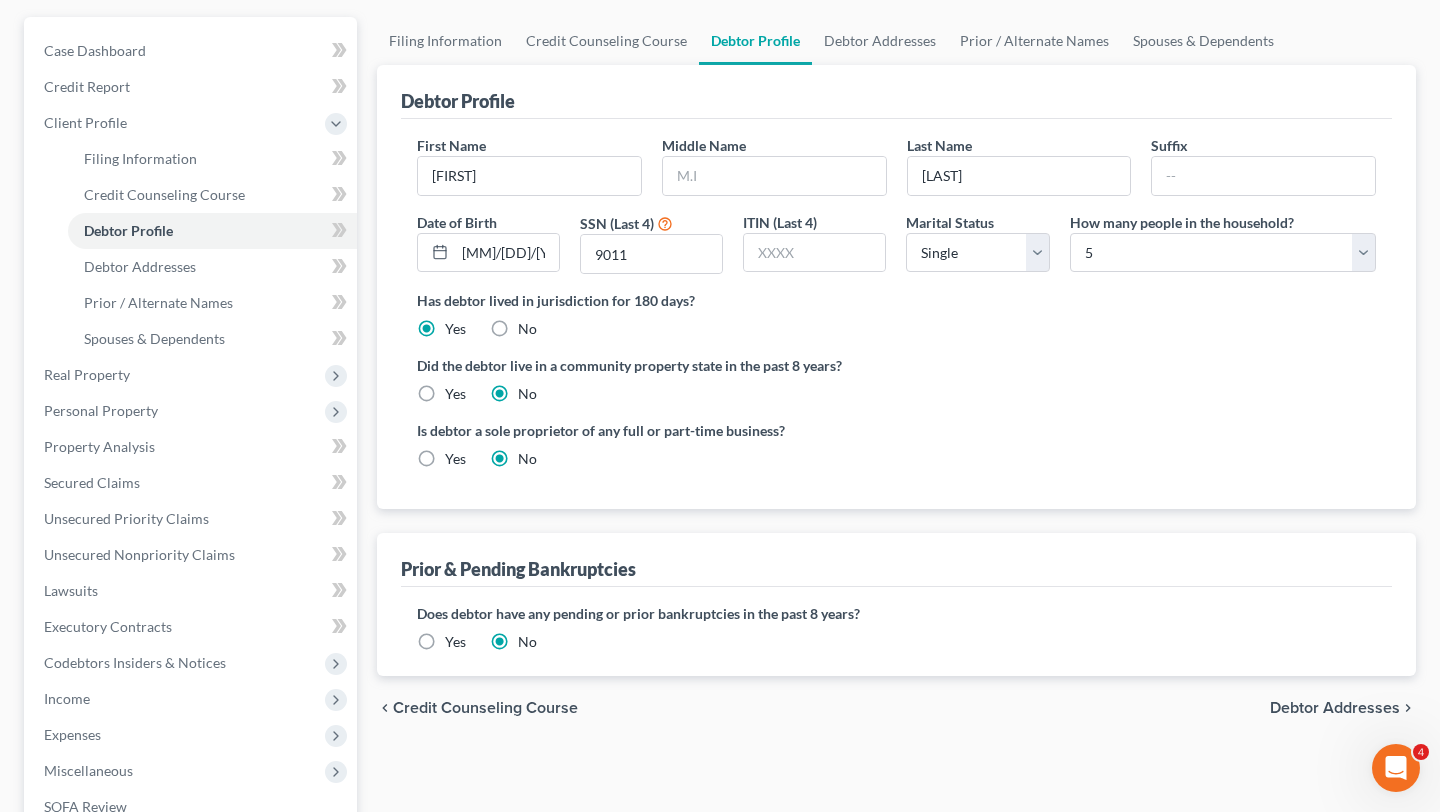 click on "Yes" at bounding box center (455, 394) 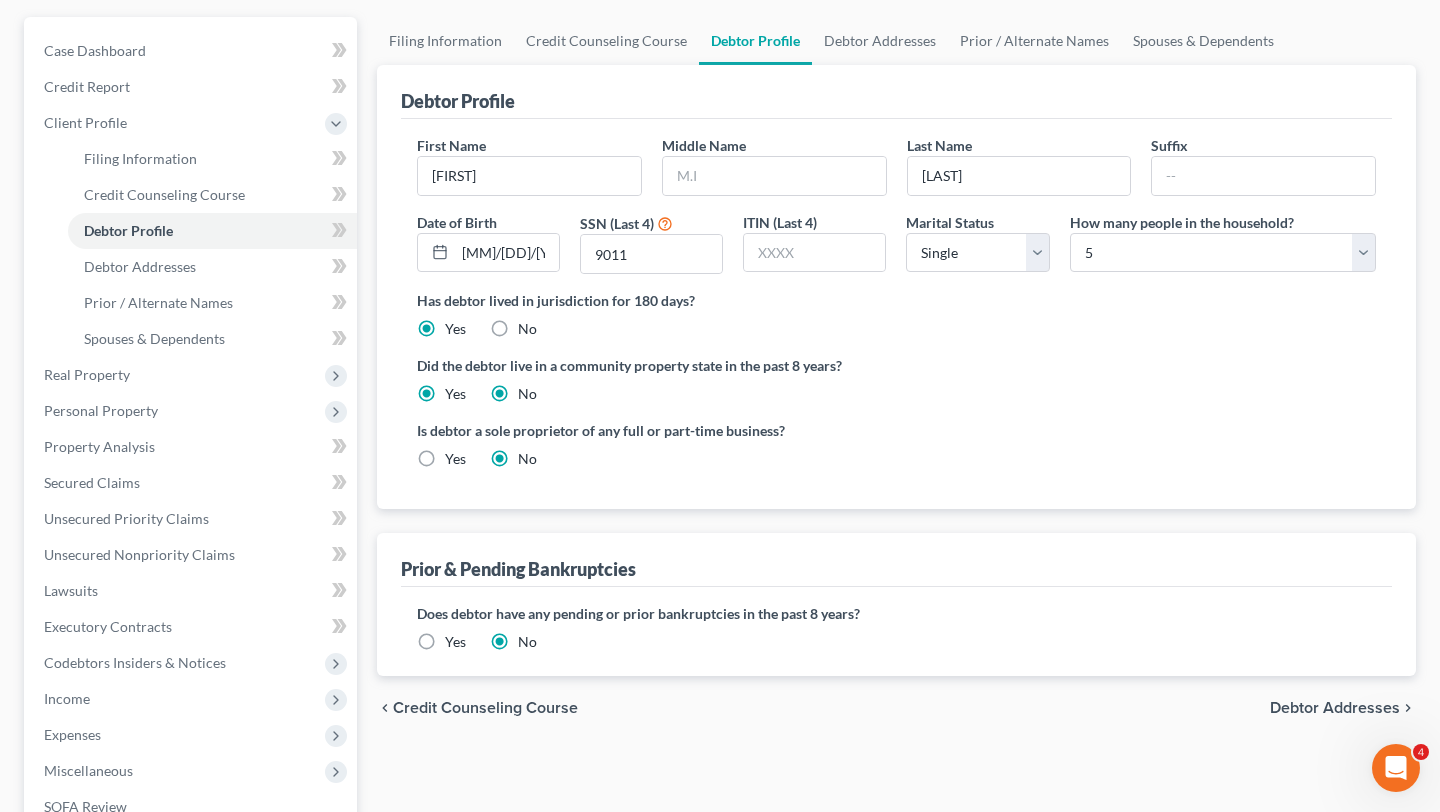 radio on "false" 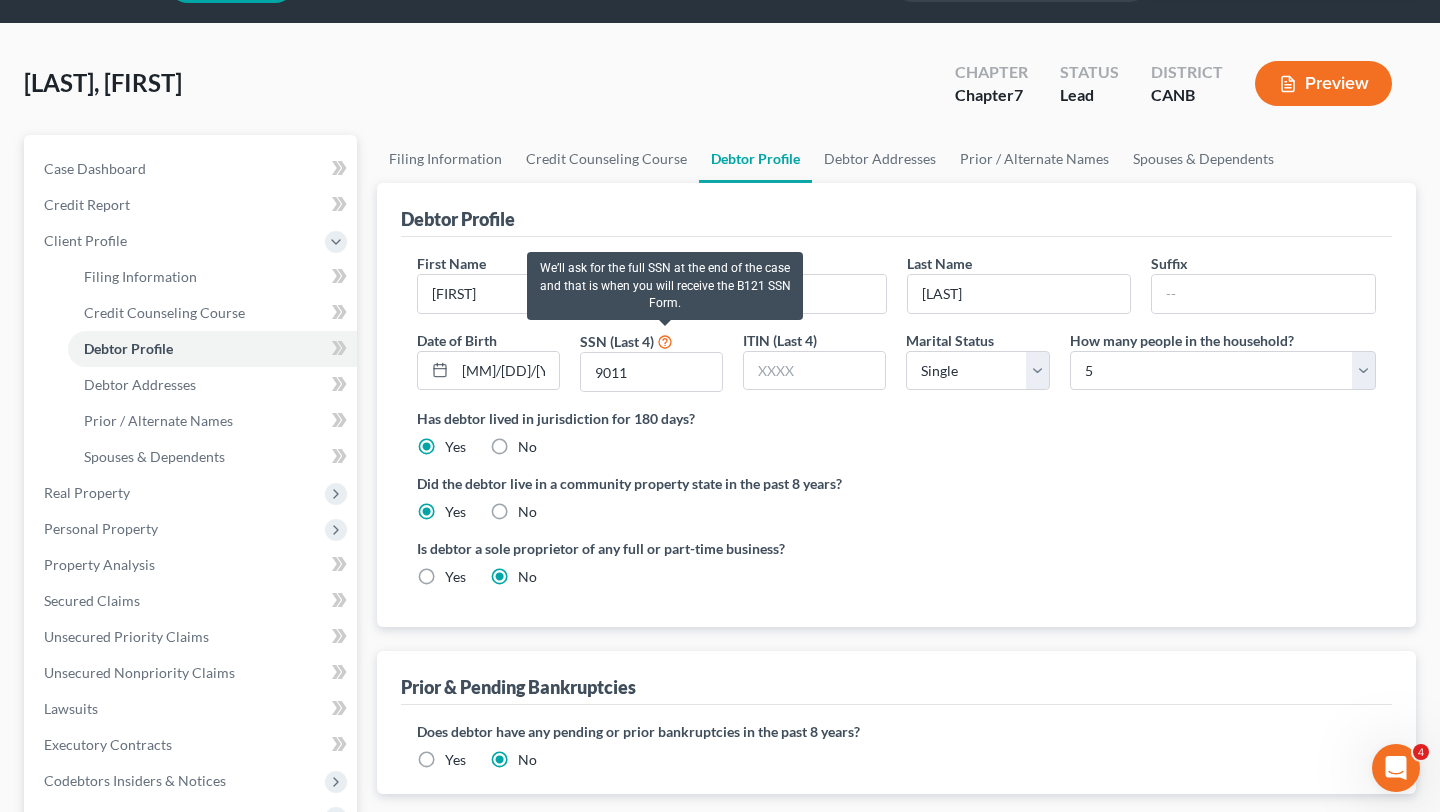 scroll, scrollTop: 0, scrollLeft: 0, axis: both 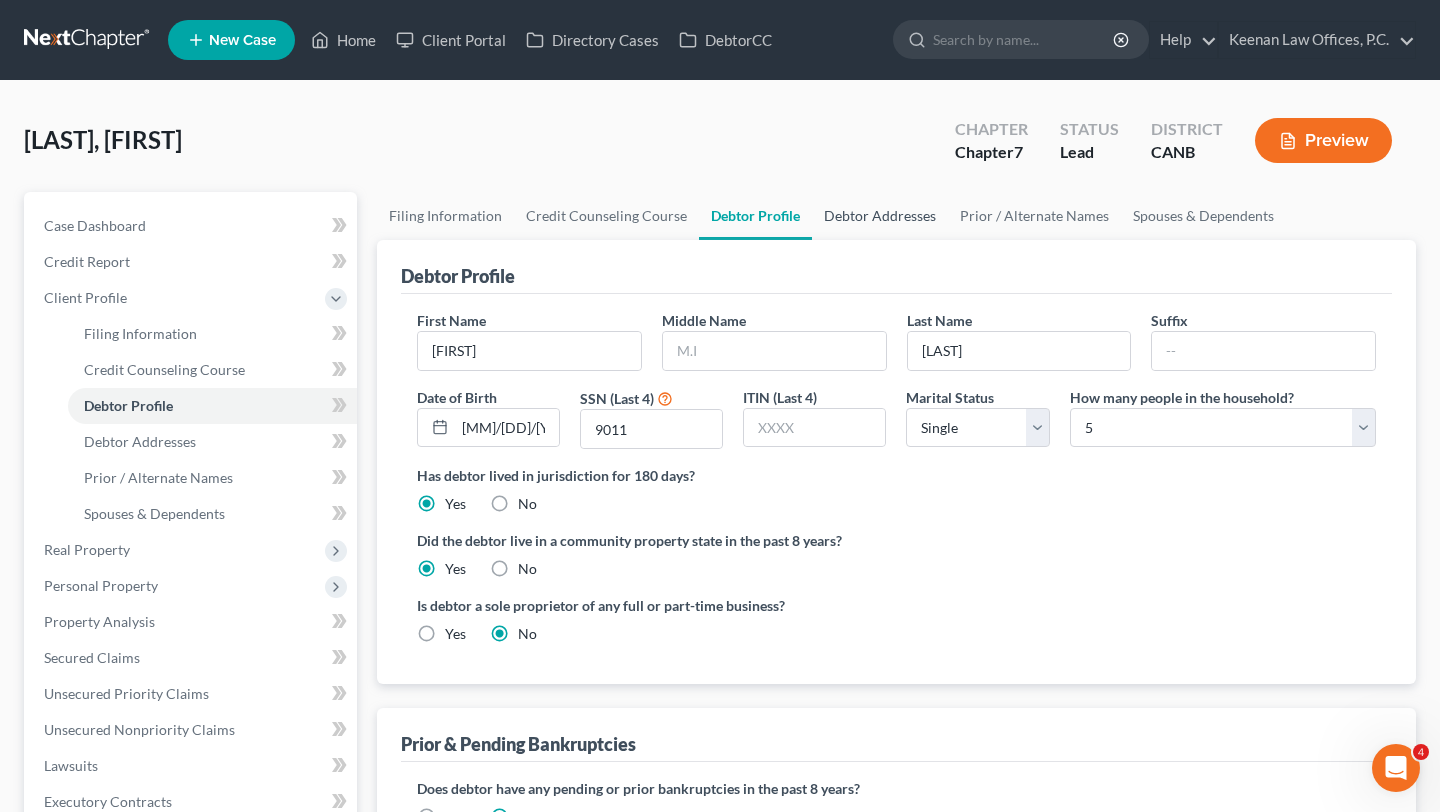 click on "Debtor Addresses" at bounding box center [880, 216] 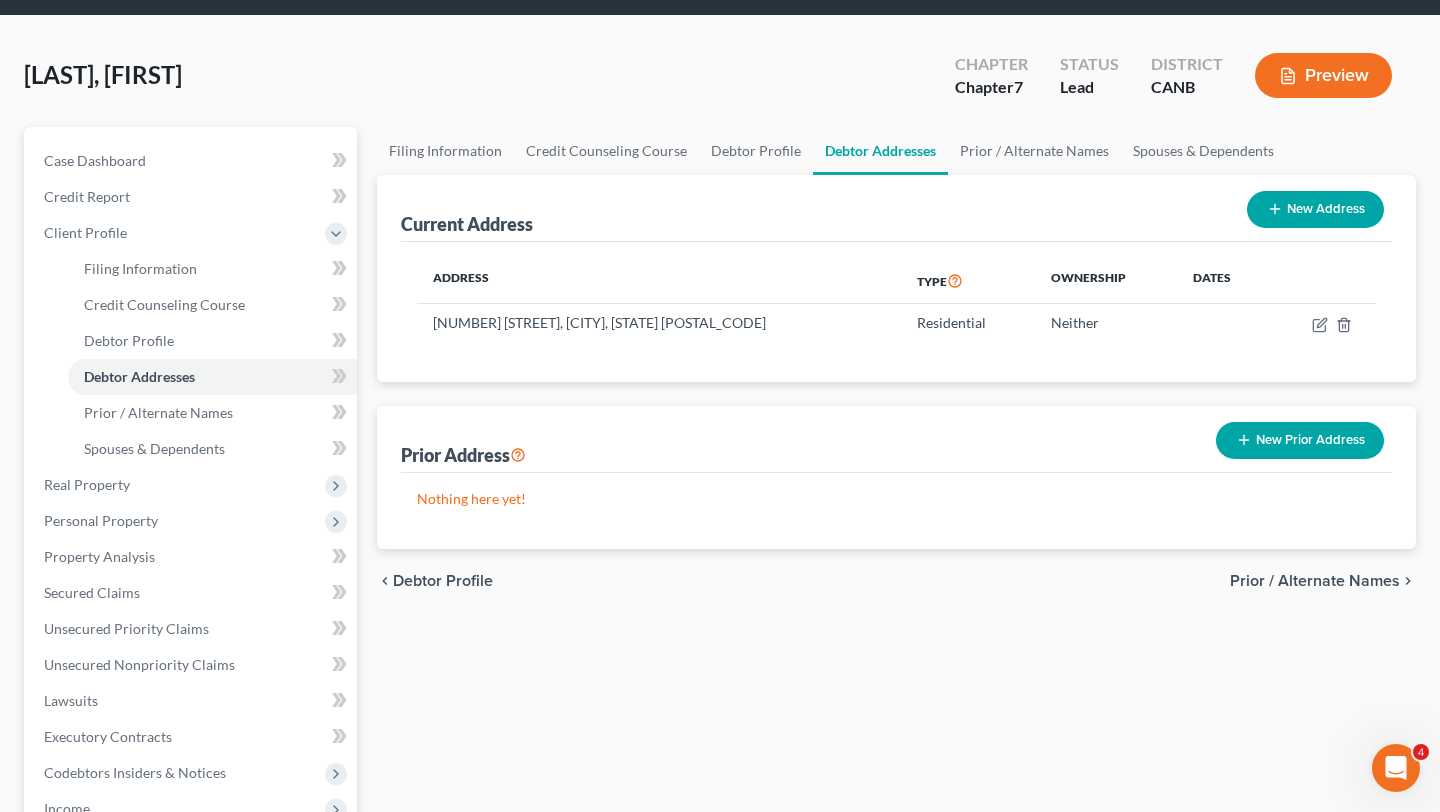 scroll, scrollTop: 68, scrollLeft: 0, axis: vertical 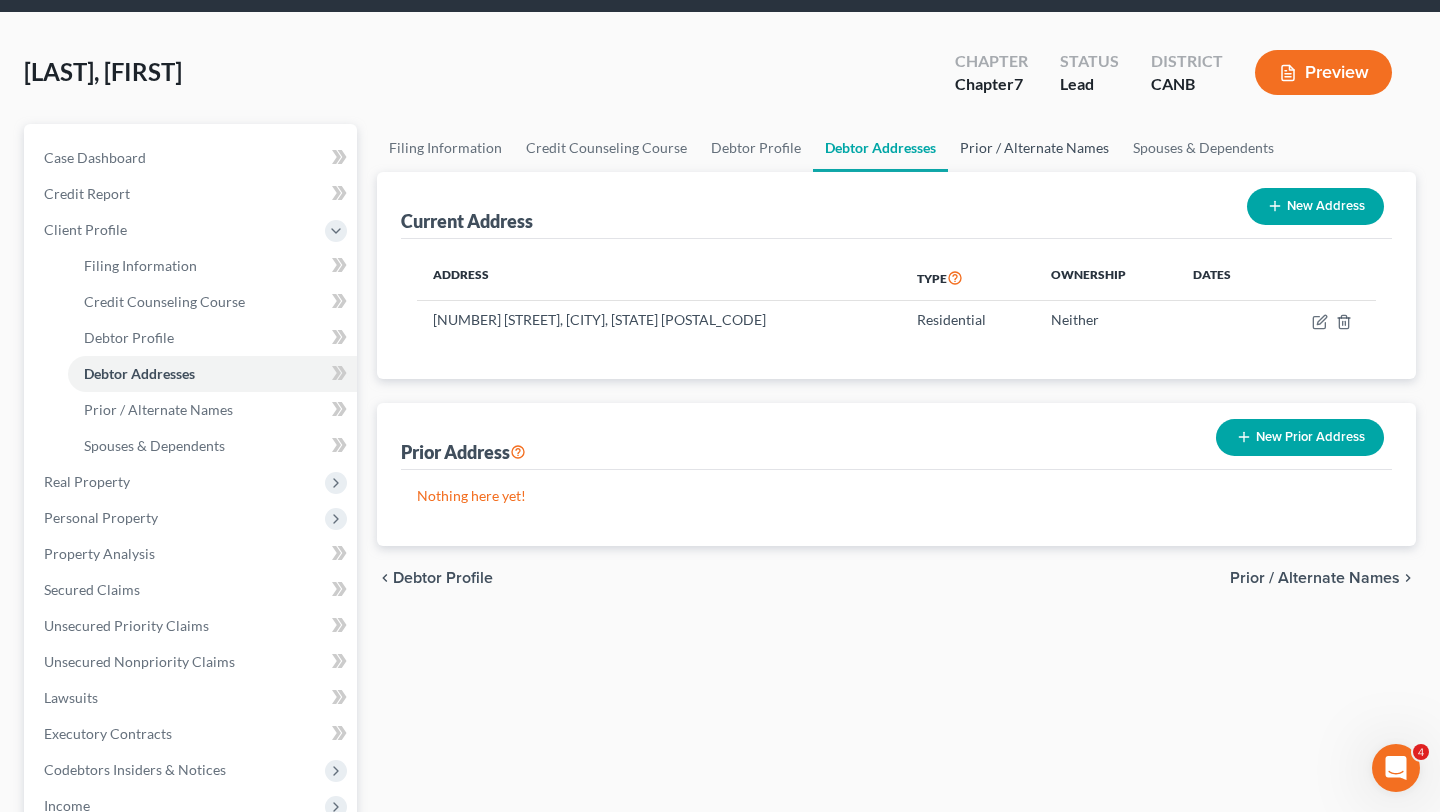 click on "Prior / Alternate Names" at bounding box center [1034, 148] 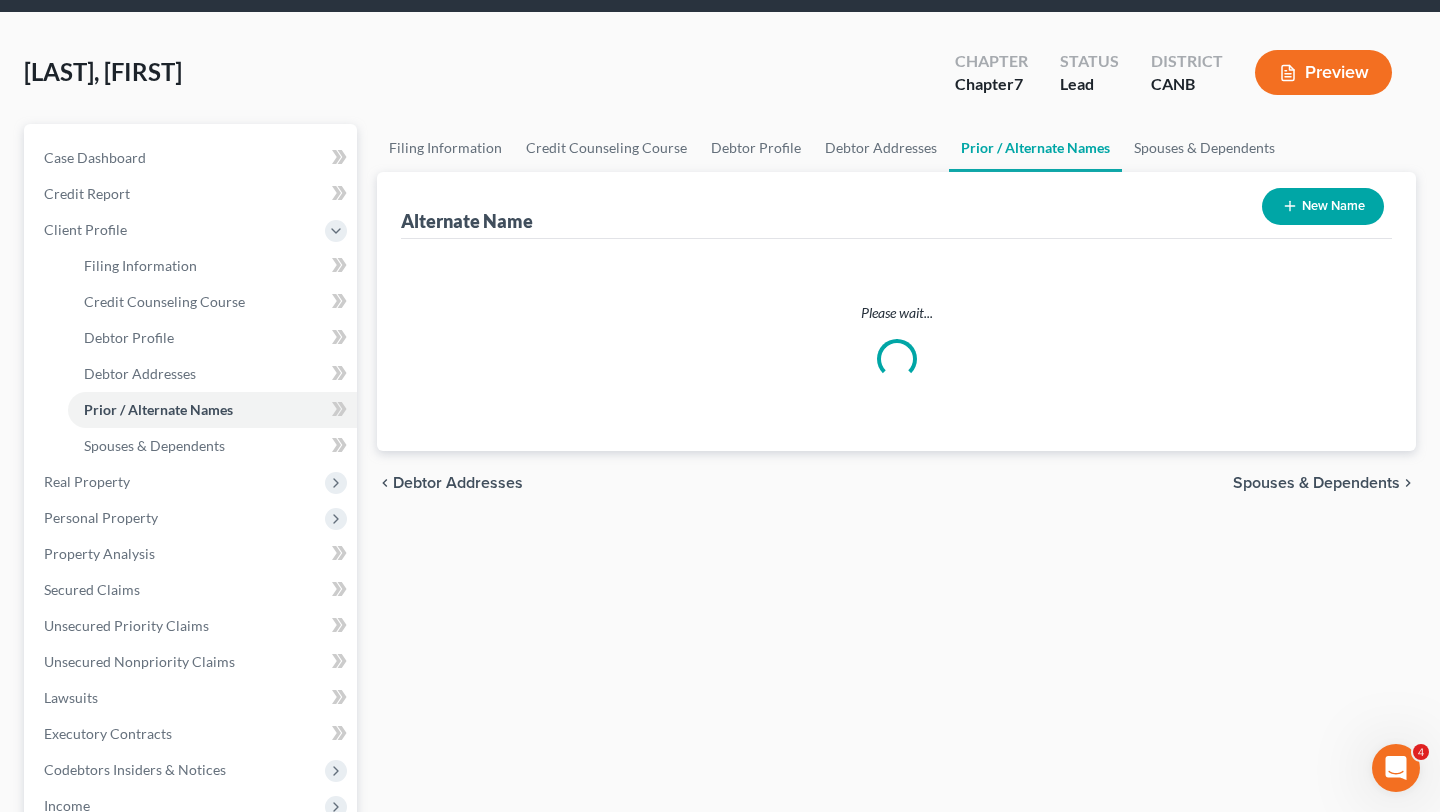 scroll, scrollTop: 0, scrollLeft: 0, axis: both 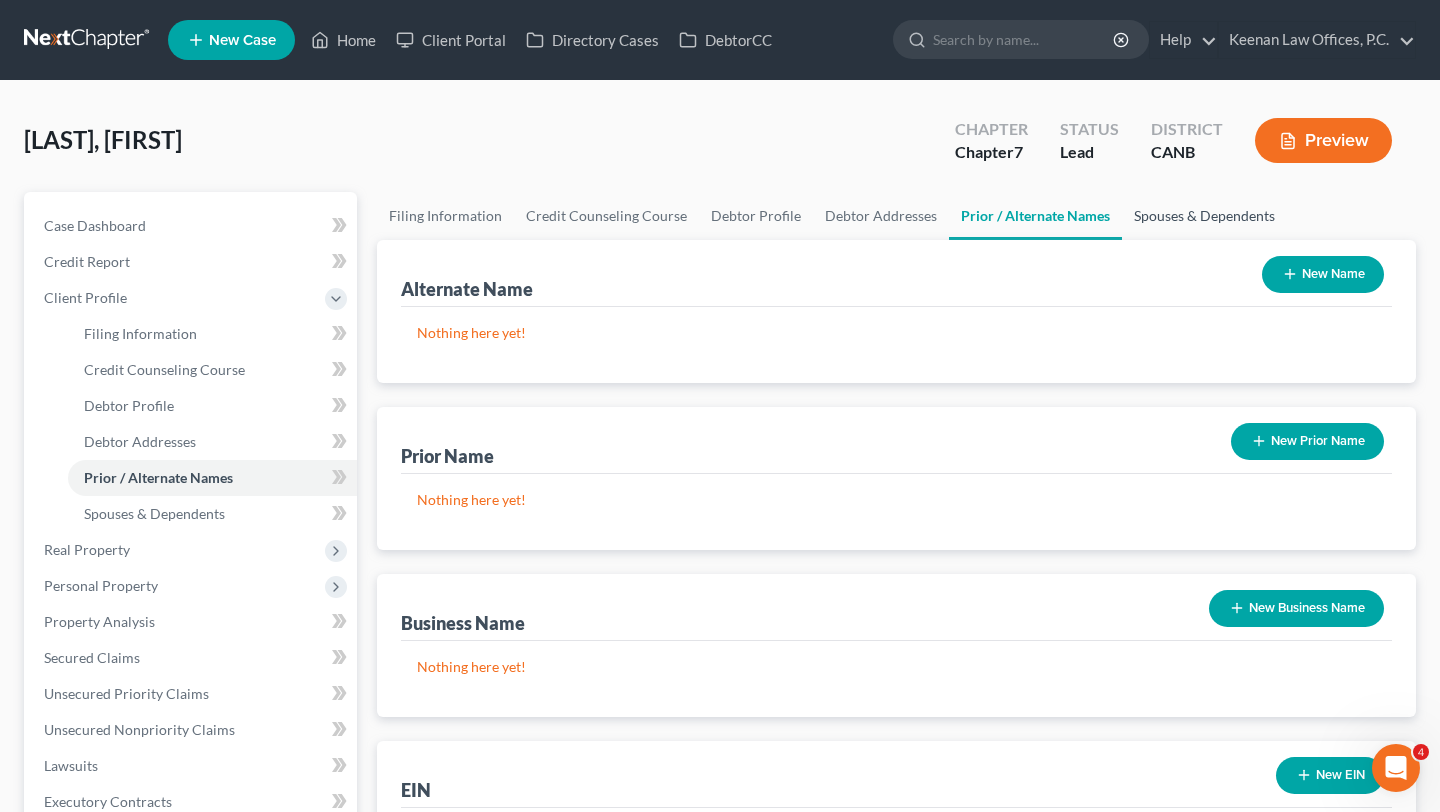 click on "Spouses & Dependents" at bounding box center [1204, 216] 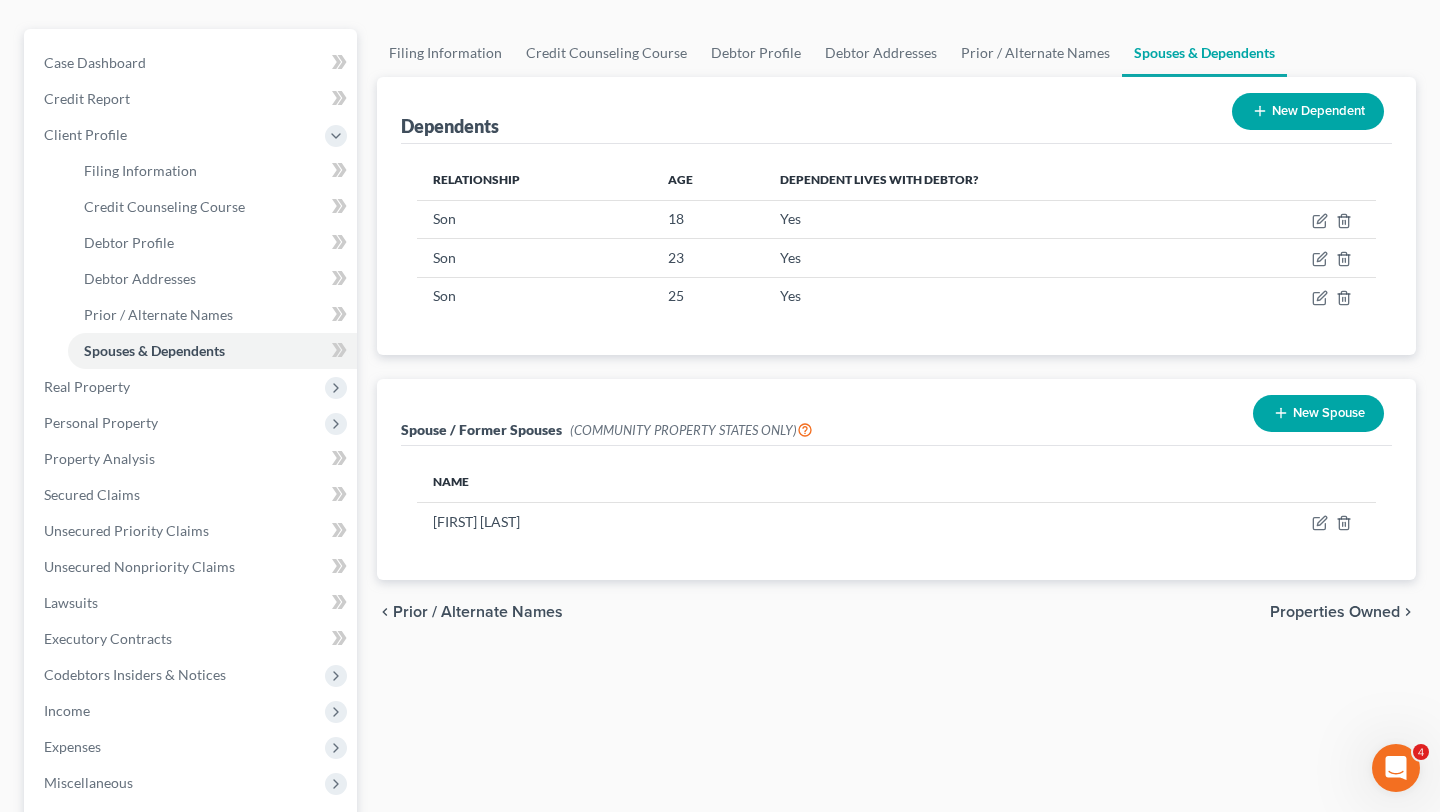 scroll, scrollTop: 172, scrollLeft: 0, axis: vertical 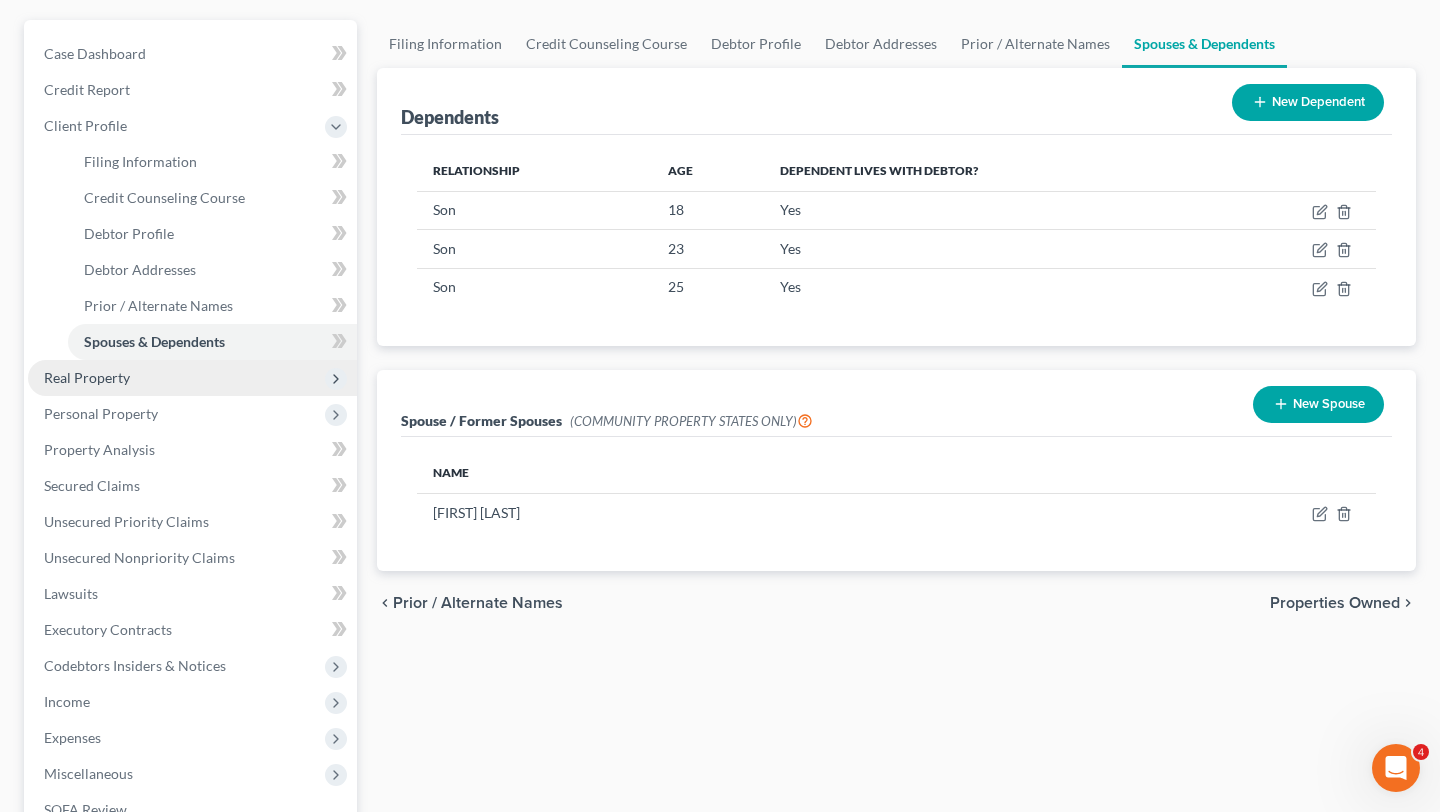 click on "Real Property" at bounding box center (192, 378) 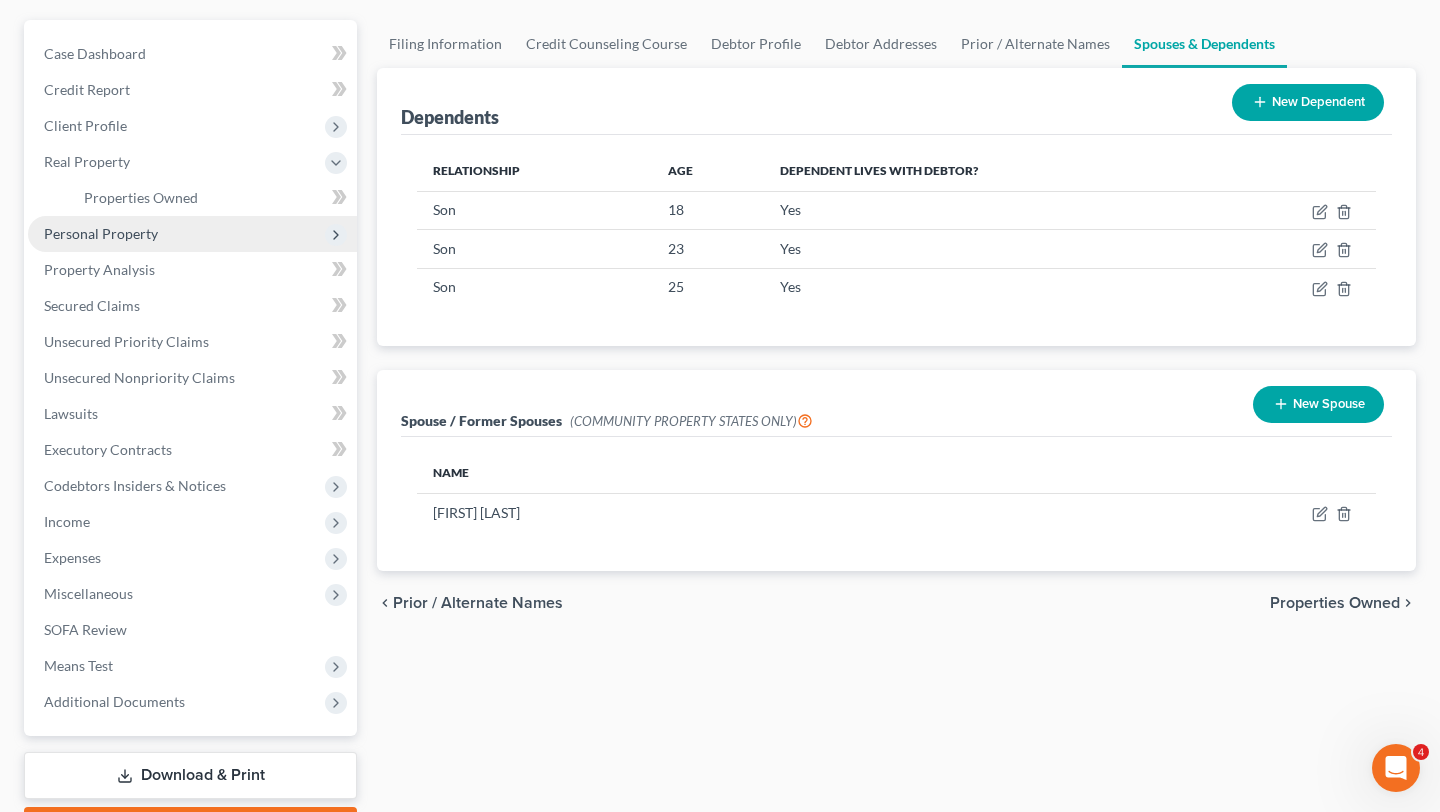 click on "Personal Property" at bounding box center (192, 234) 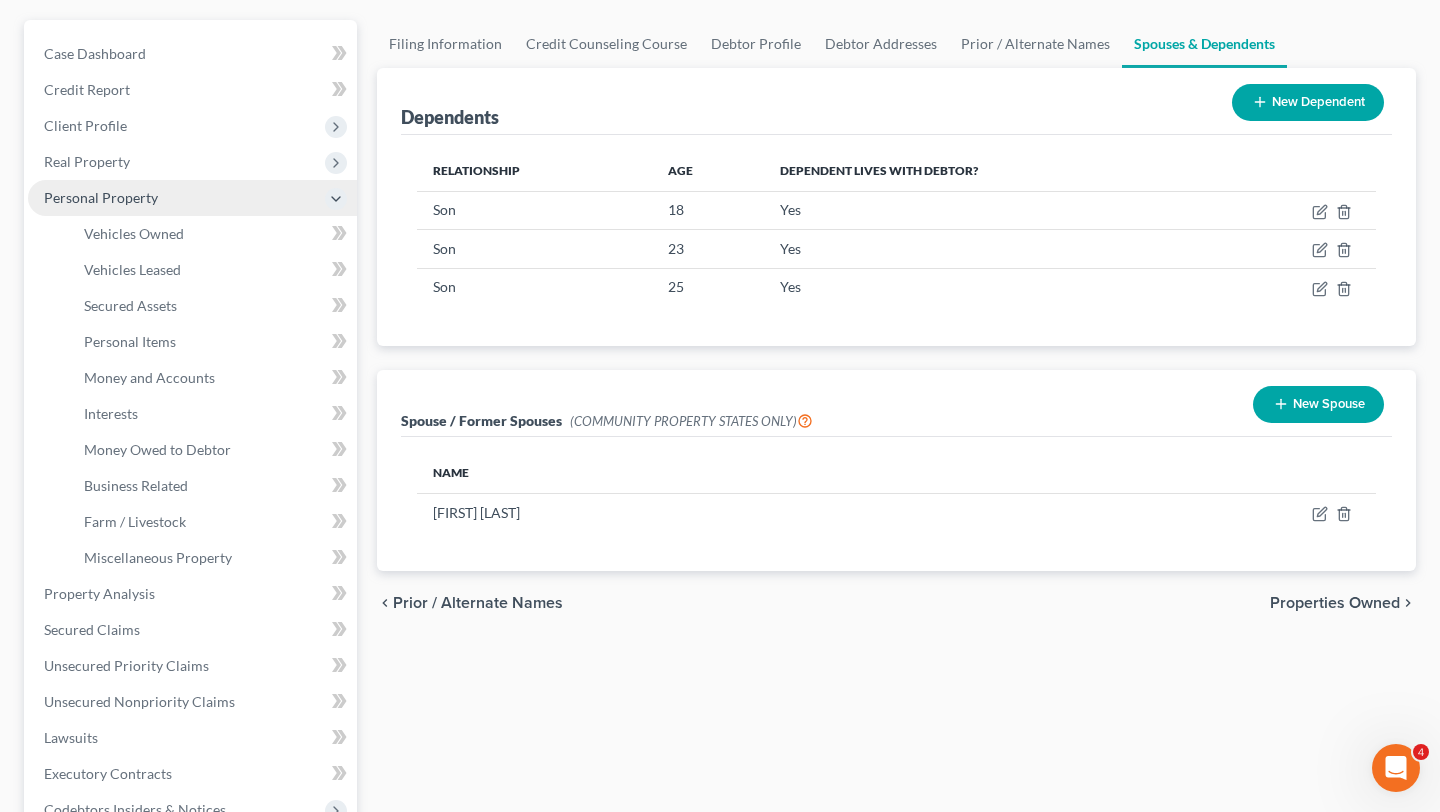 click on "Personal Property" at bounding box center [192, 198] 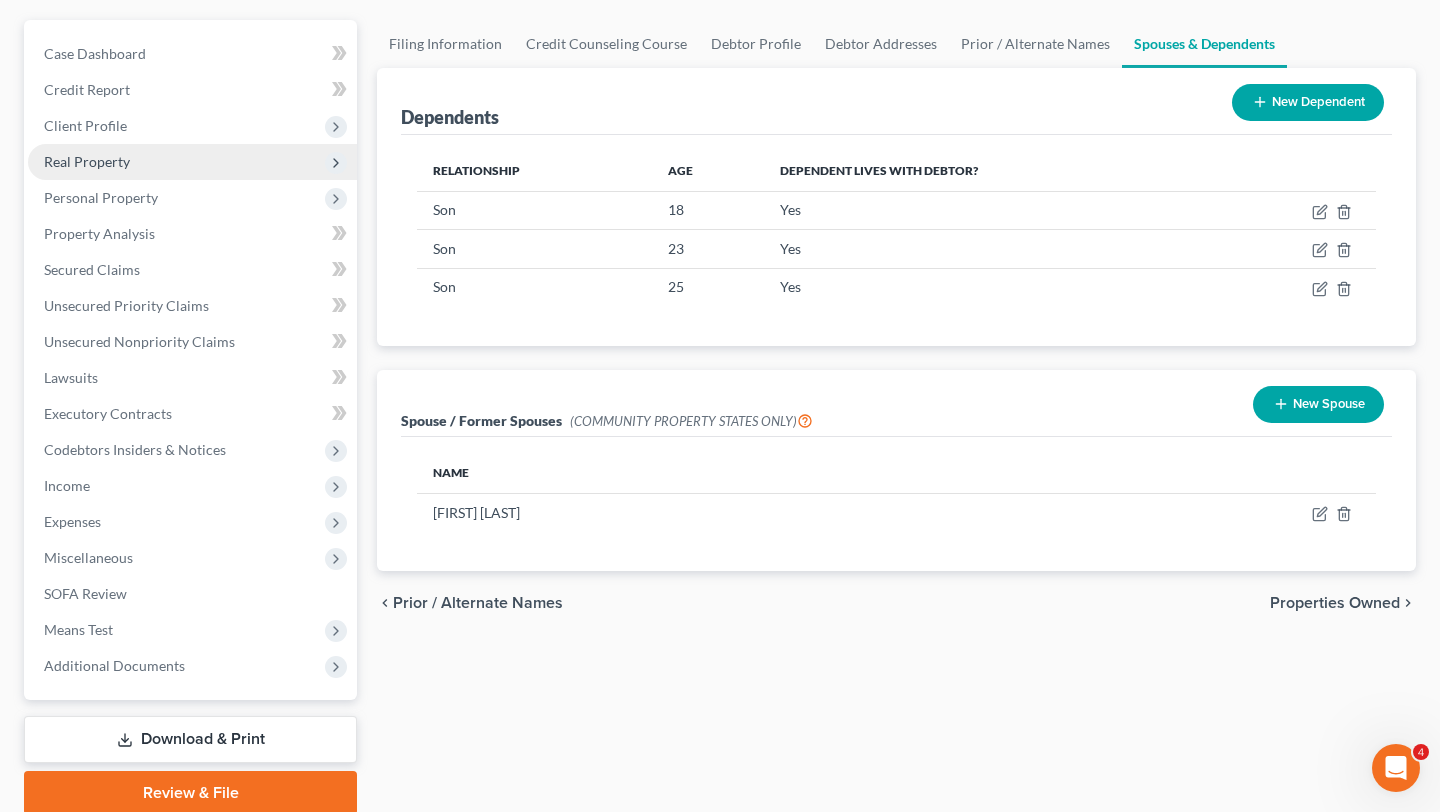 click on "Real Property" at bounding box center [192, 162] 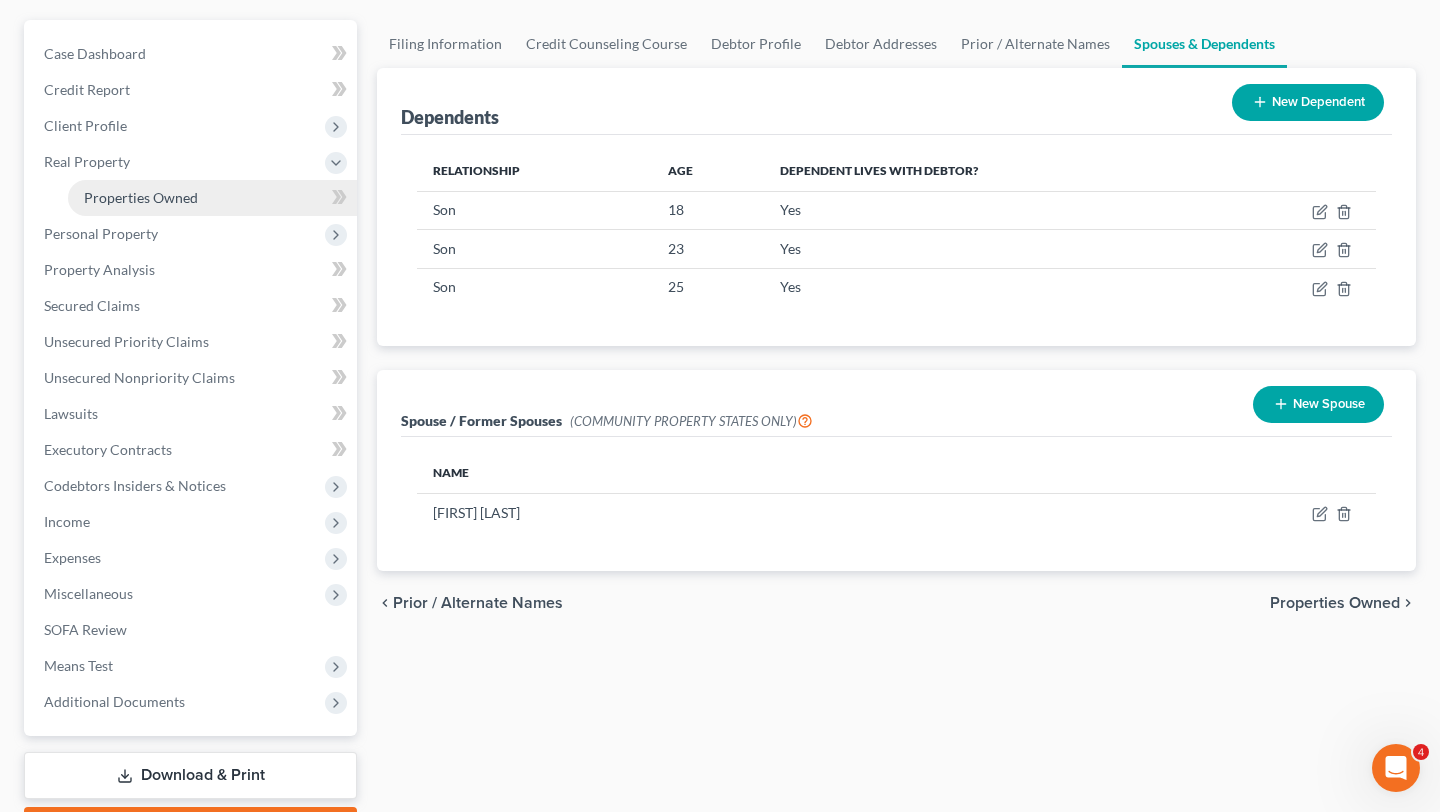 click on "Properties Owned" at bounding box center (212, 198) 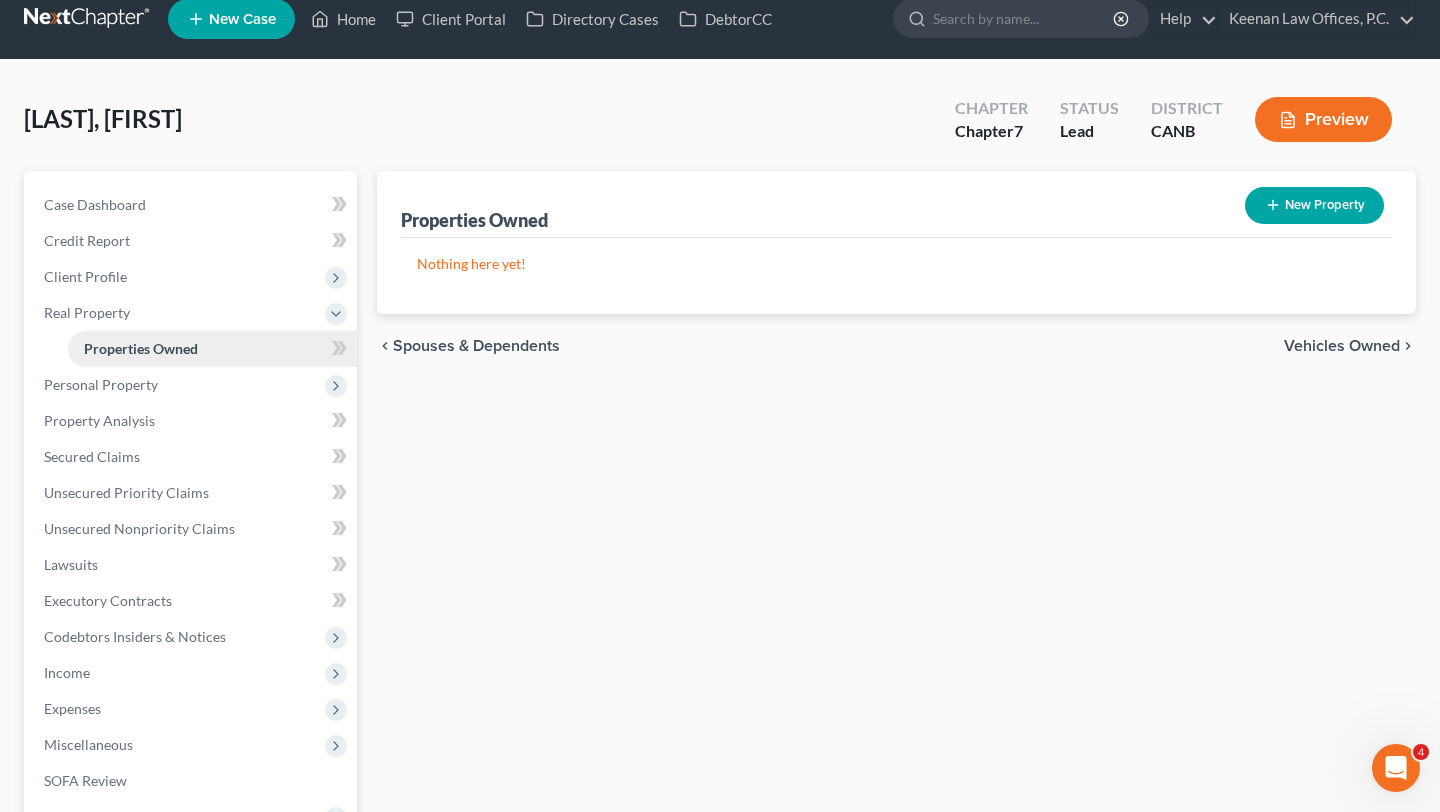 scroll, scrollTop: 0, scrollLeft: 0, axis: both 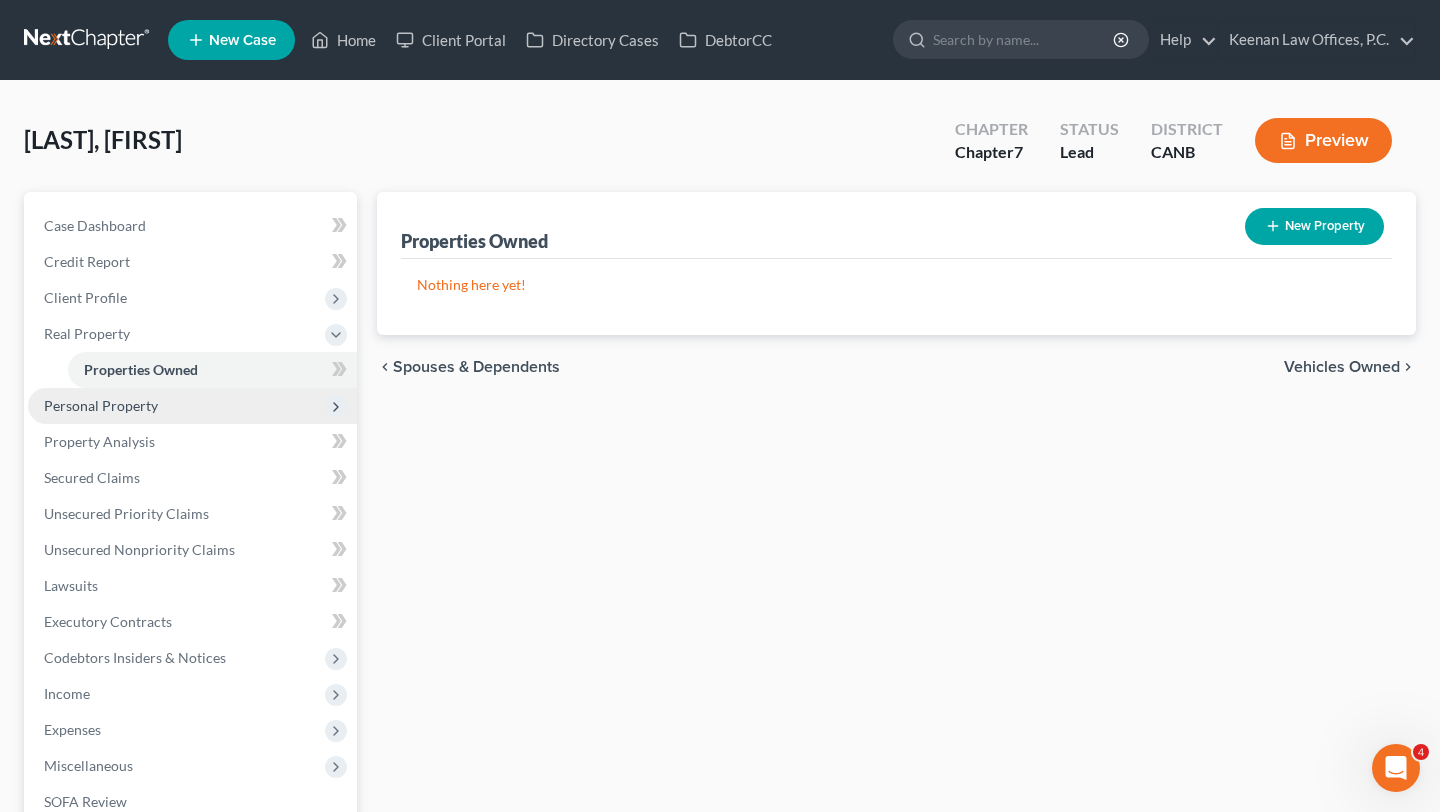 click on "Personal Property" at bounding box center (192, 406) 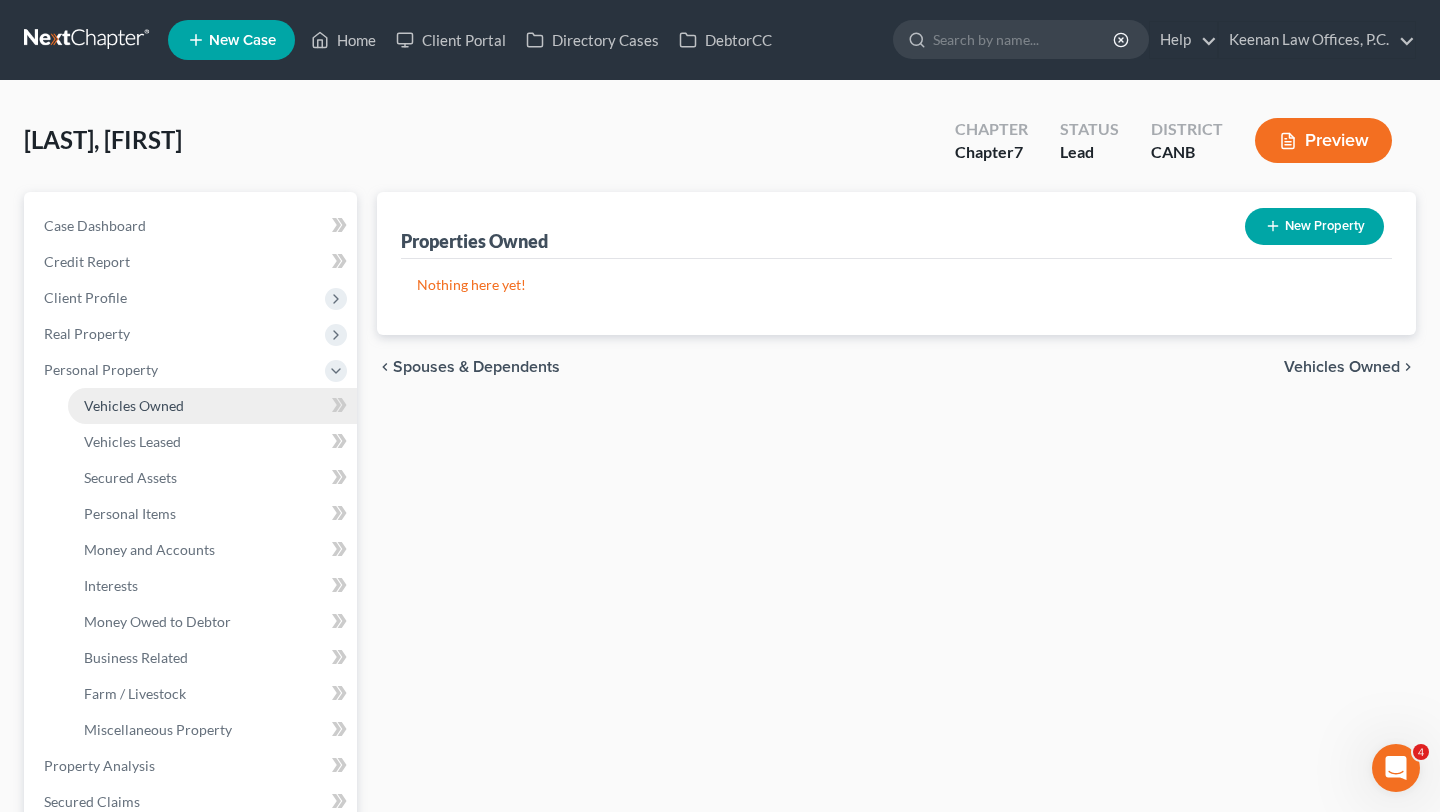 click on "Vehicles Owned" at bounding box center (212, 406) 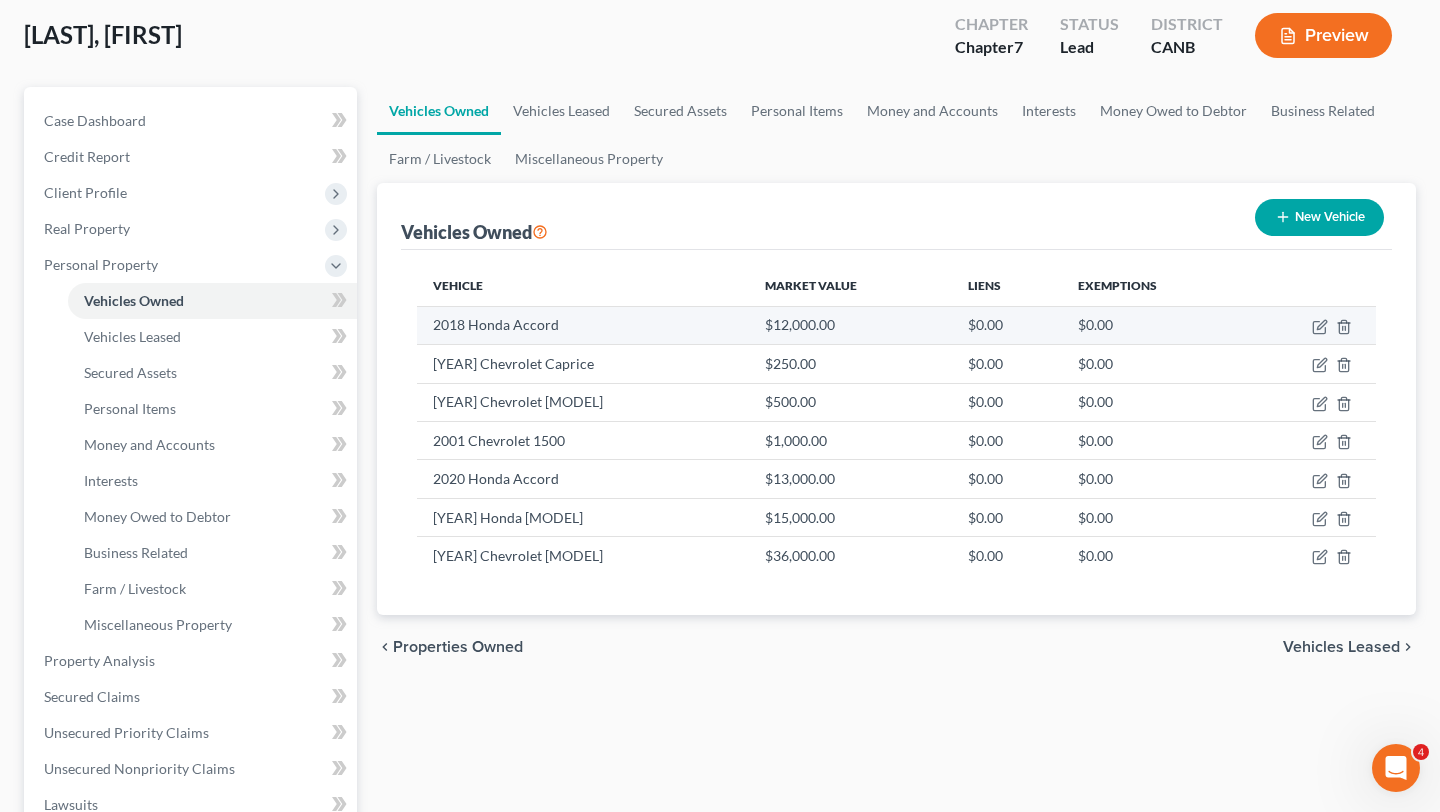 scroll, scrollTop: 106, scrollLeft: 0, axis: vertical 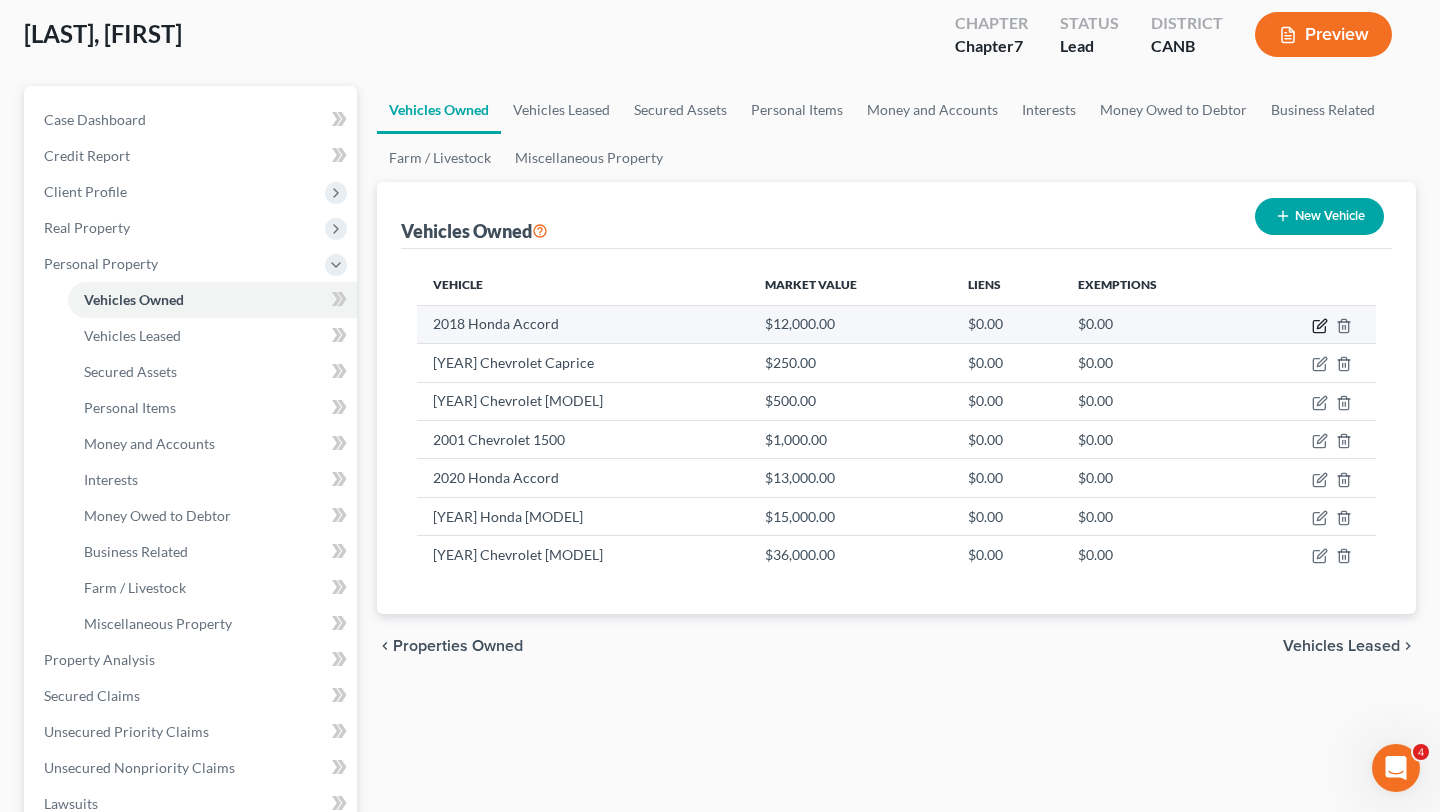 click 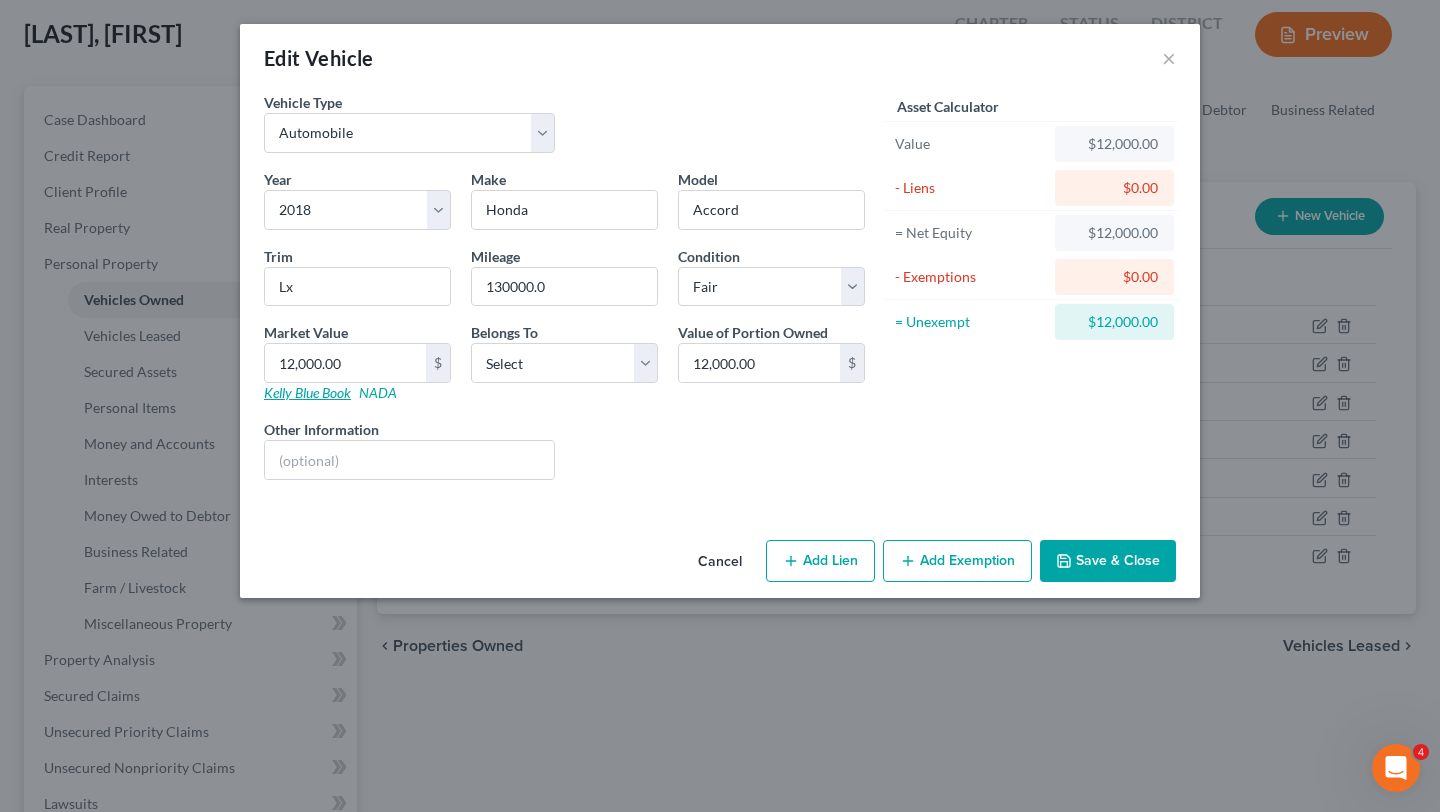 click on "Kelly Blue Book" at bounding box center [307, 392] 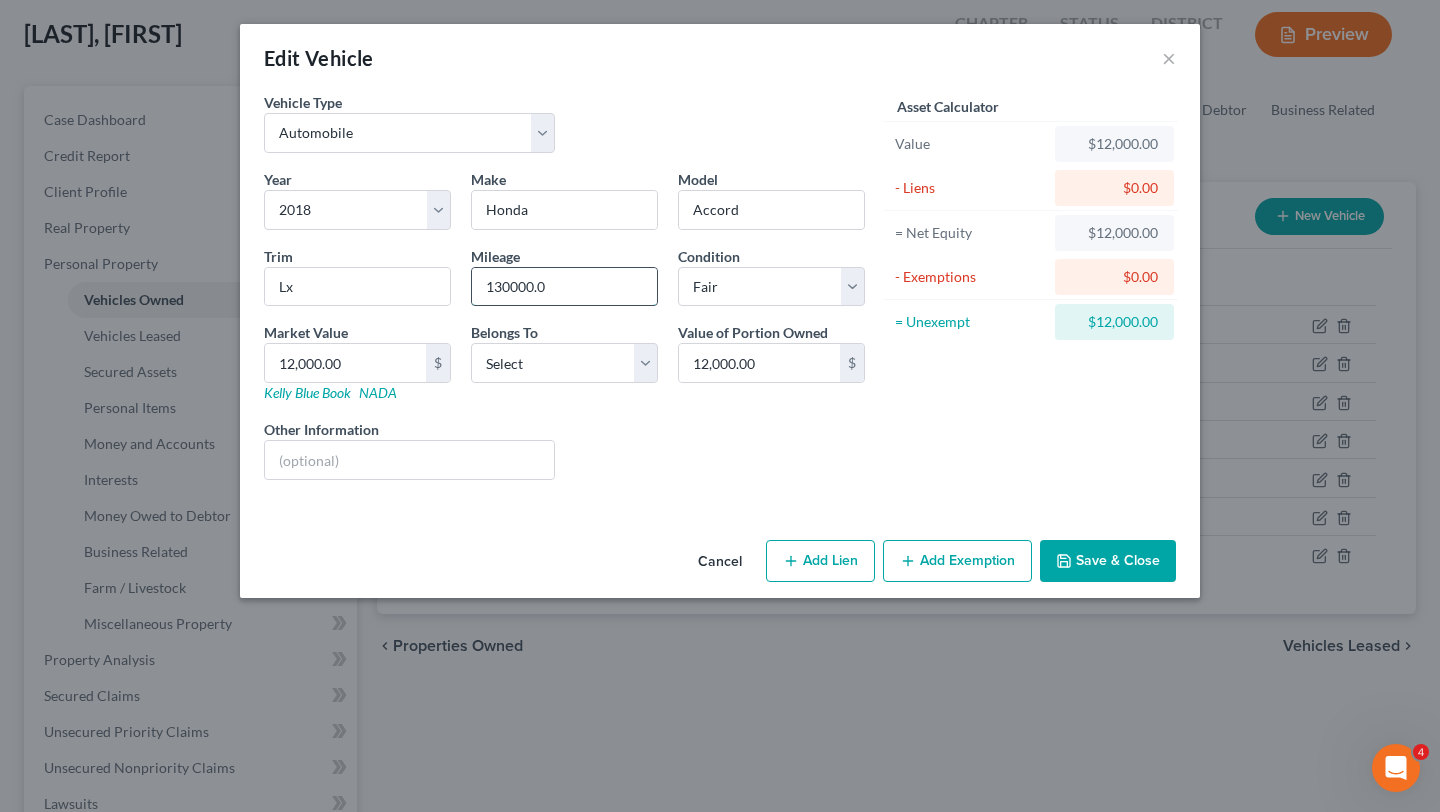 click on "130000.0" at bounding box center [564, 287] 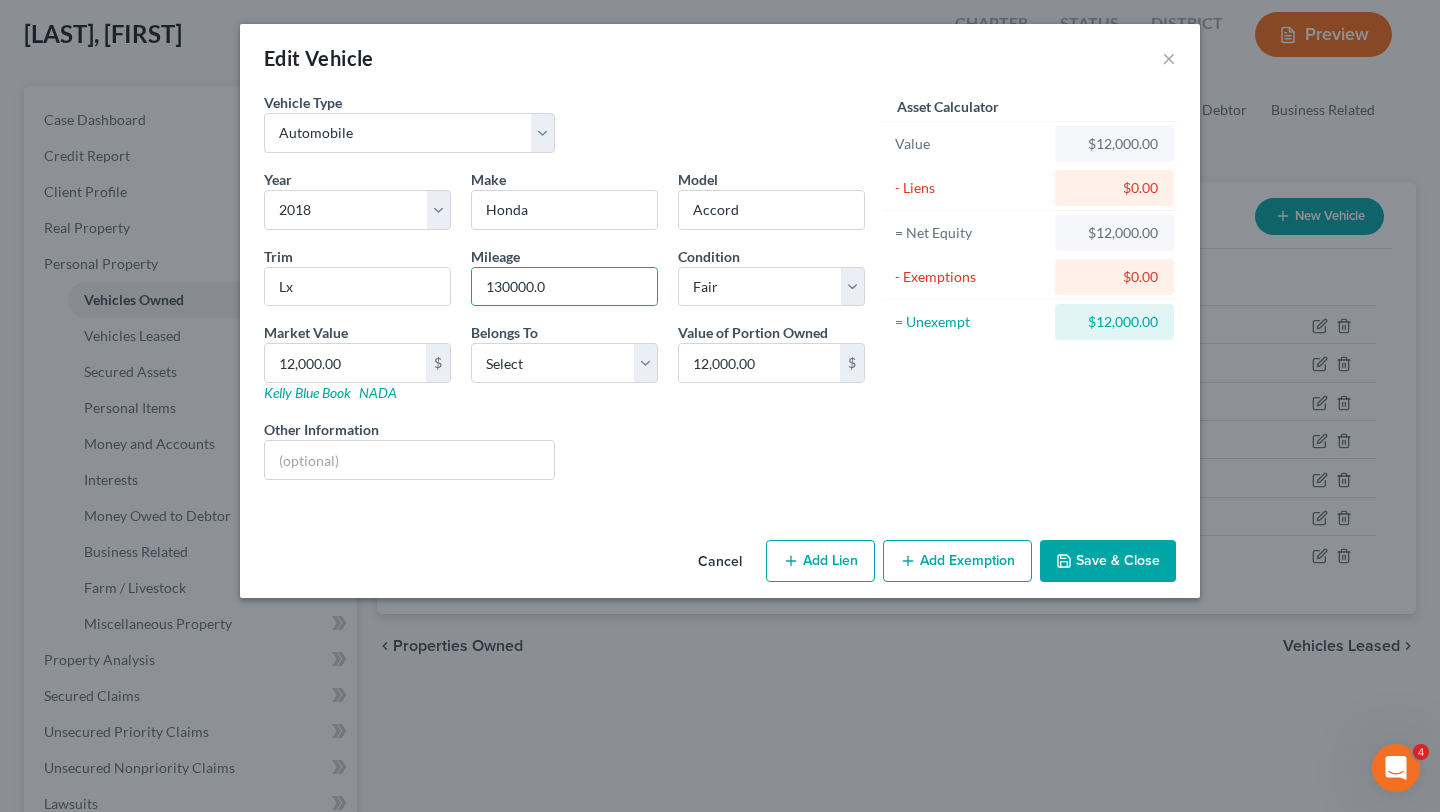 click on "Liens
Select" at bounding box center [720, 449] 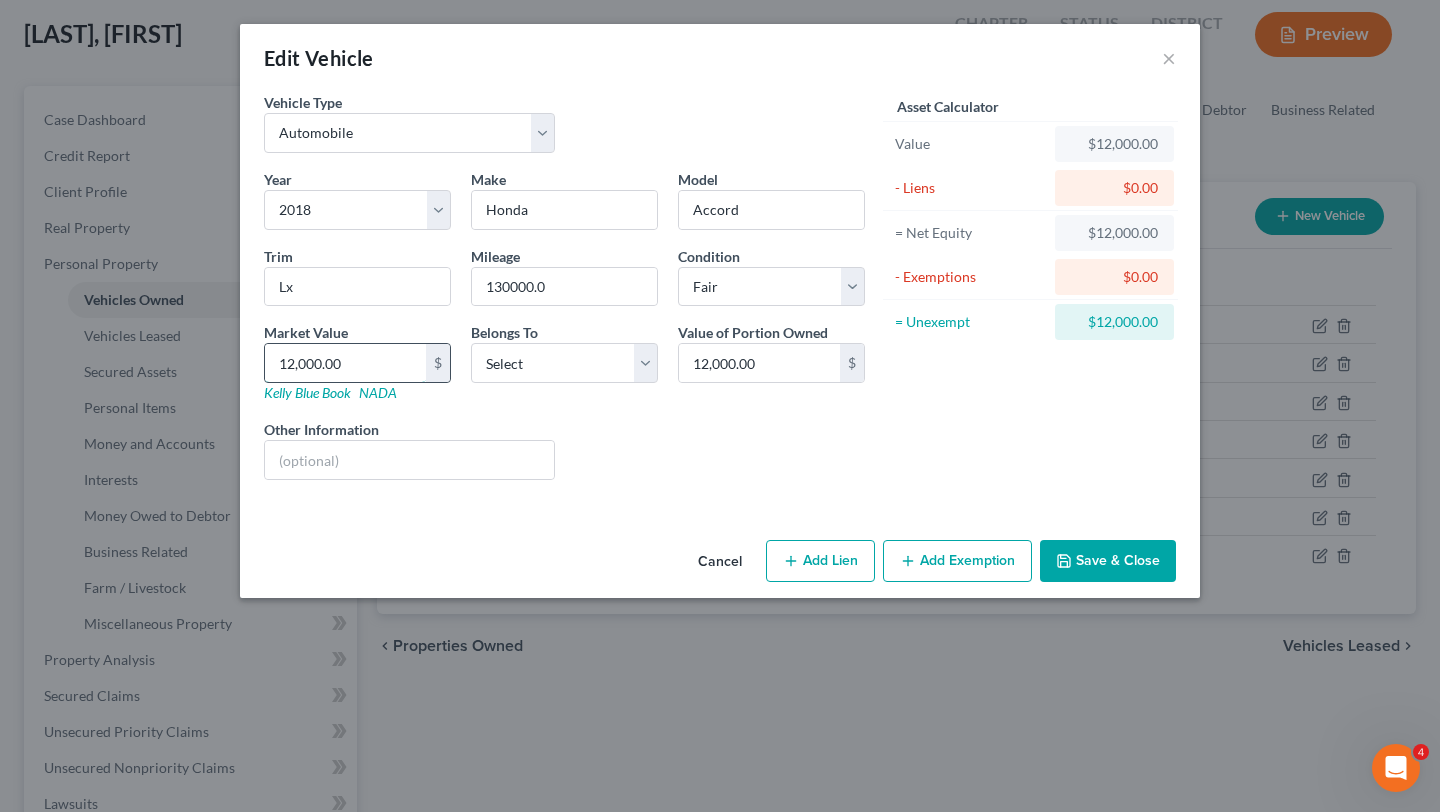 click on "12,000.00" at bounding box center [345, 363] 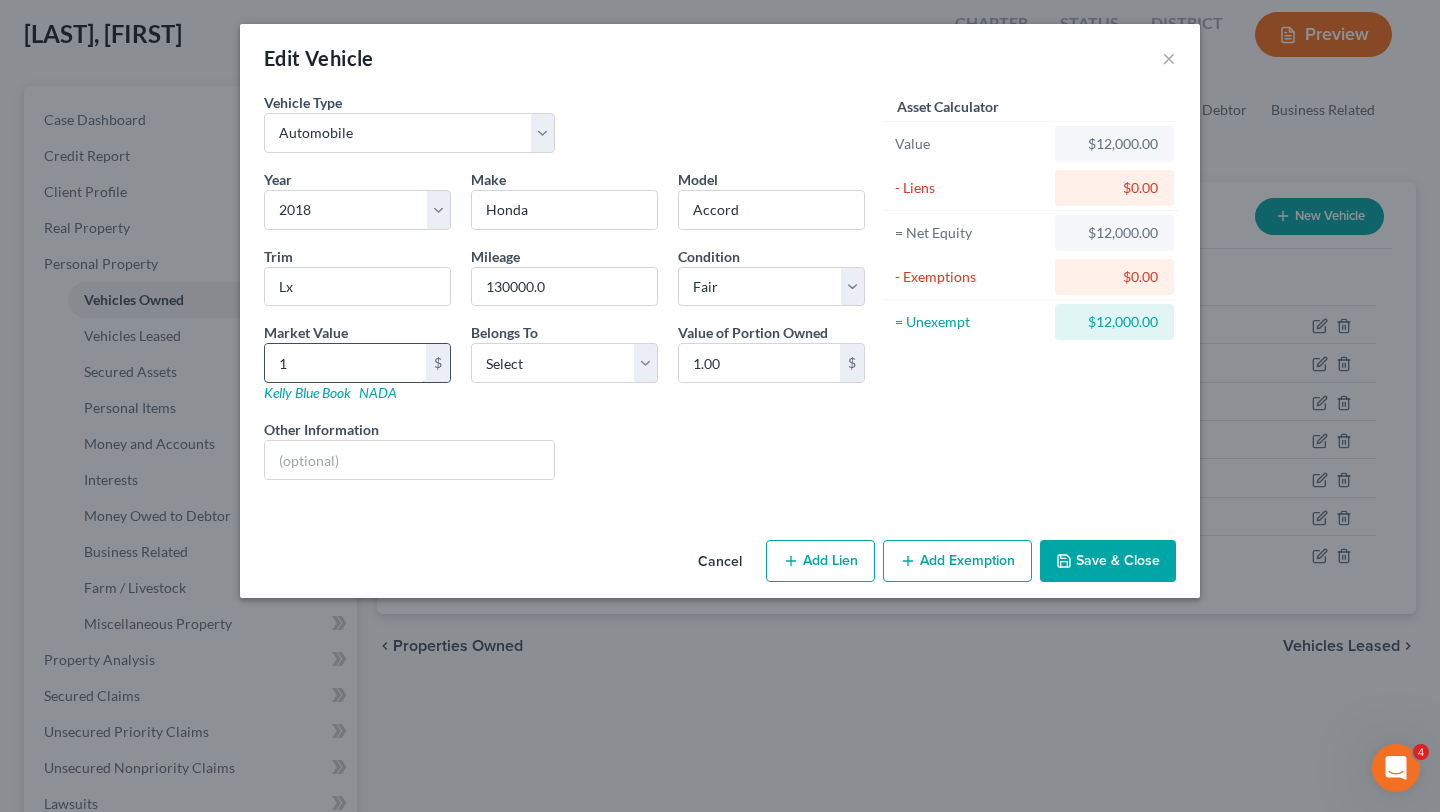 type on "12" 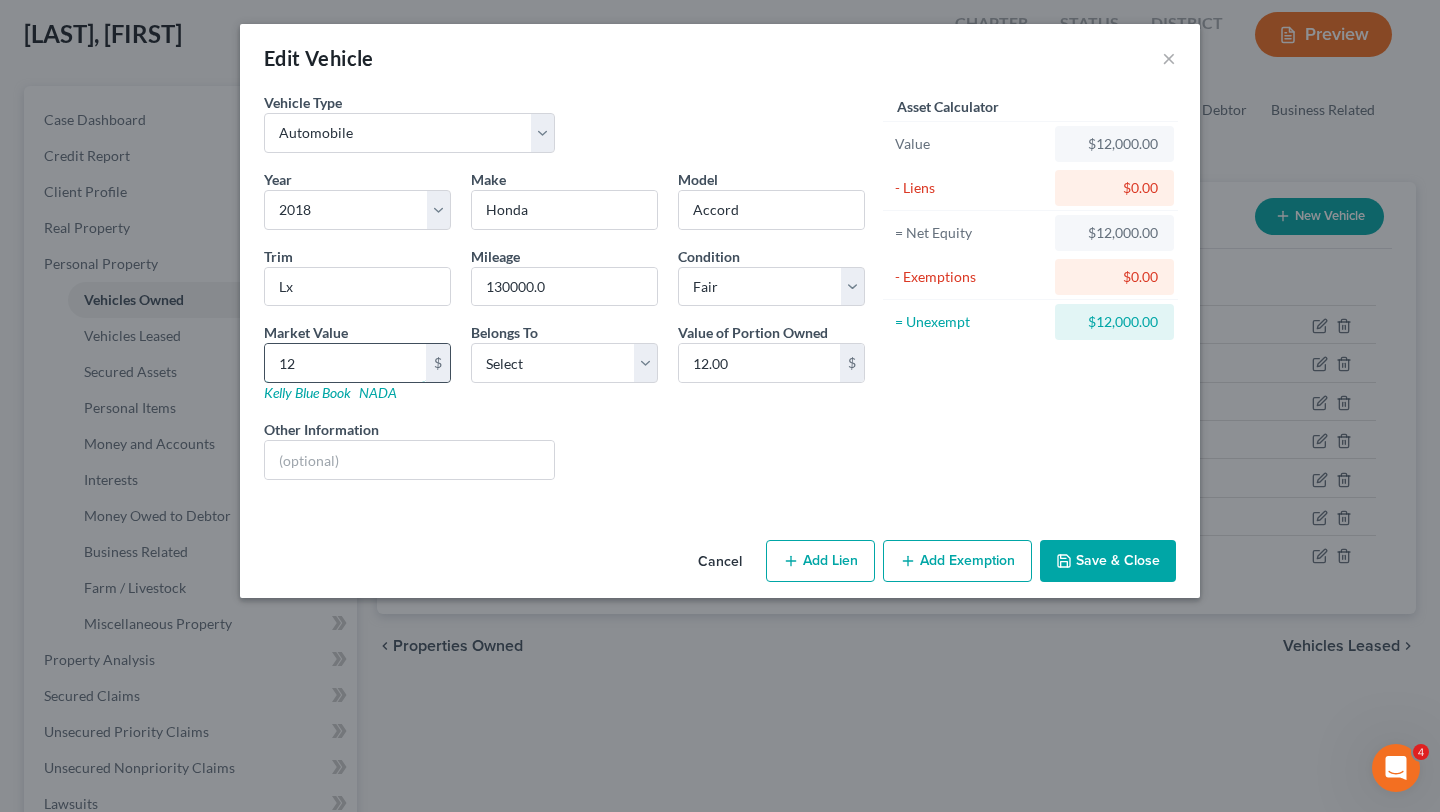 type on "120" 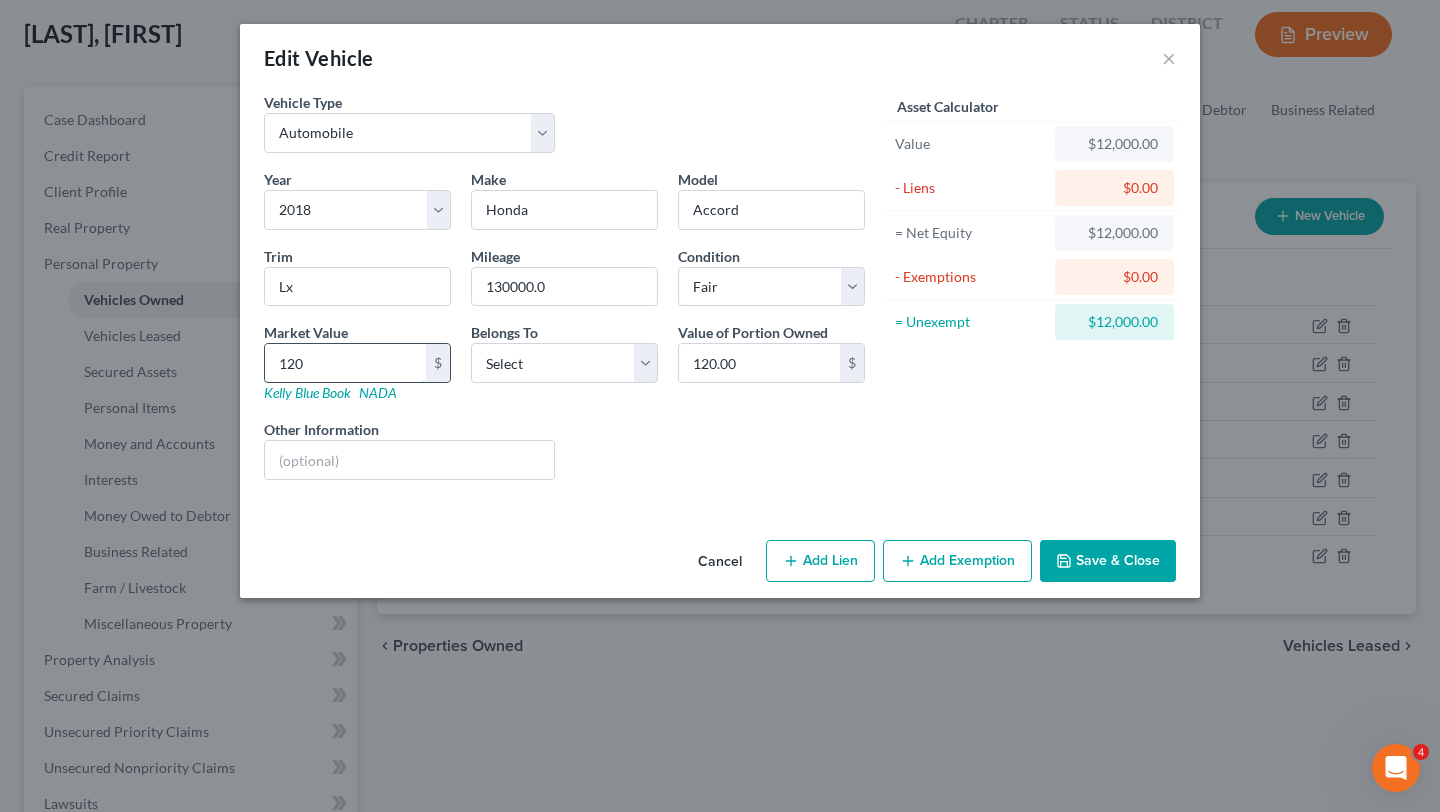 type on "1209" 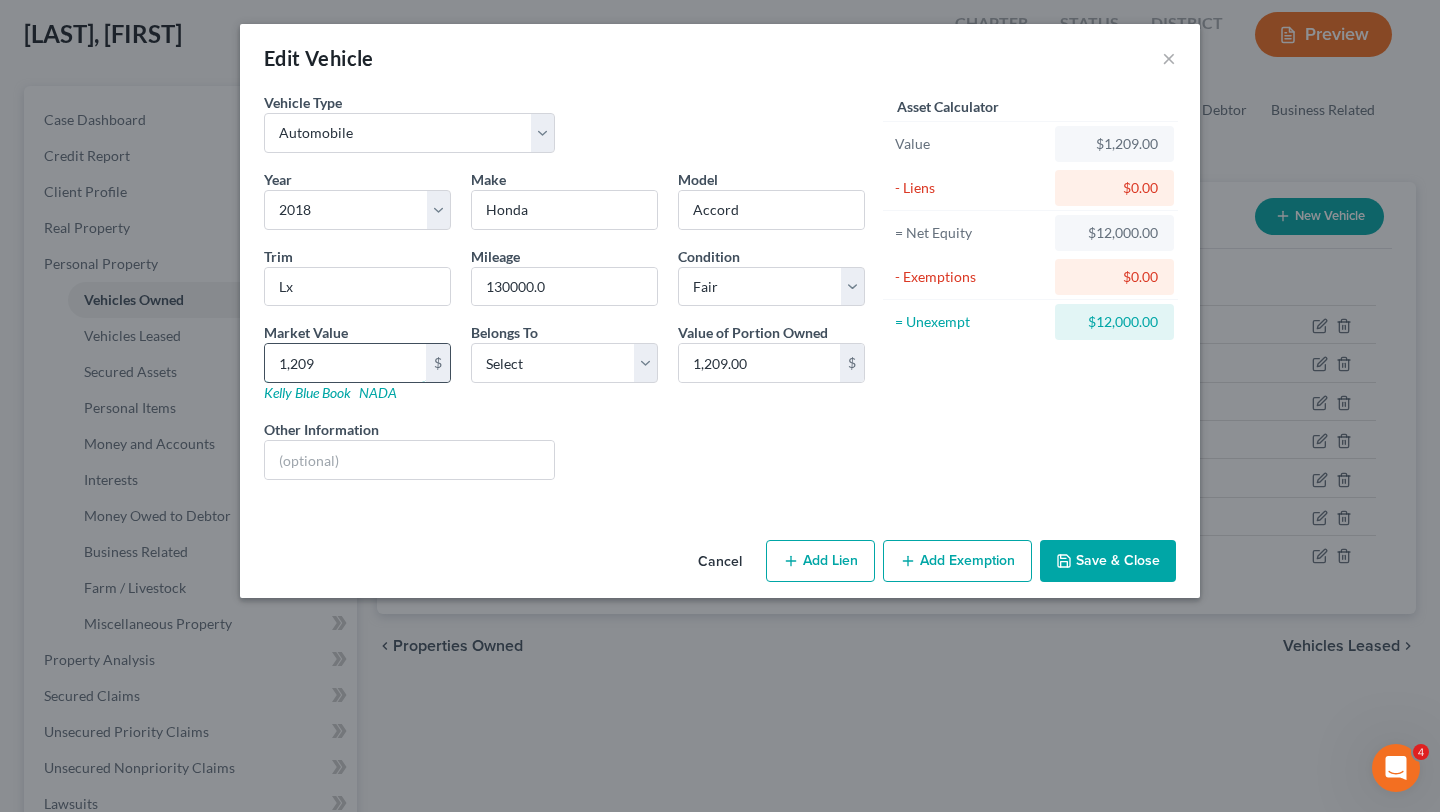 type on "1,2095" 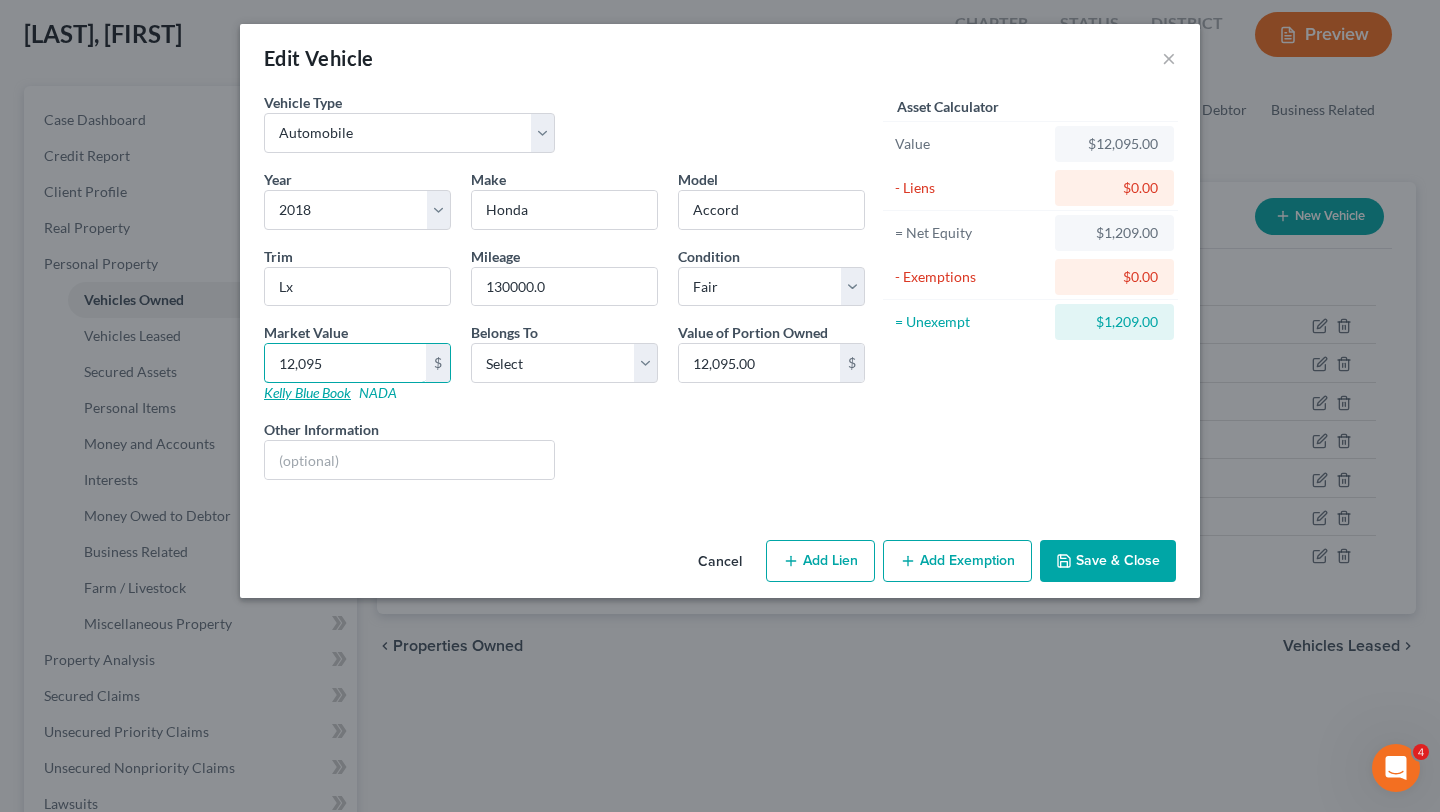 type on "12,095" 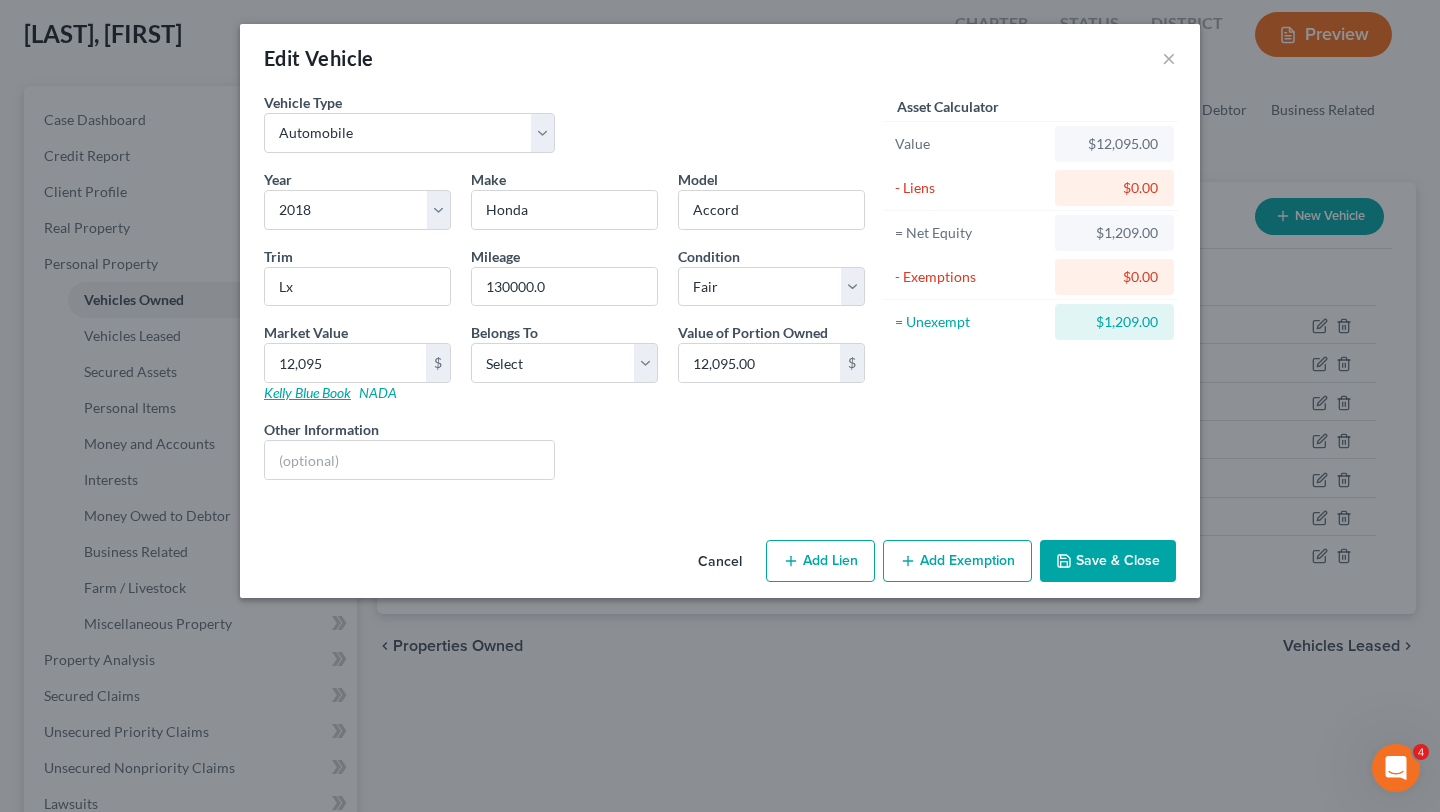 click on "Kelly Blue Book" at bounding box center [307, 392] 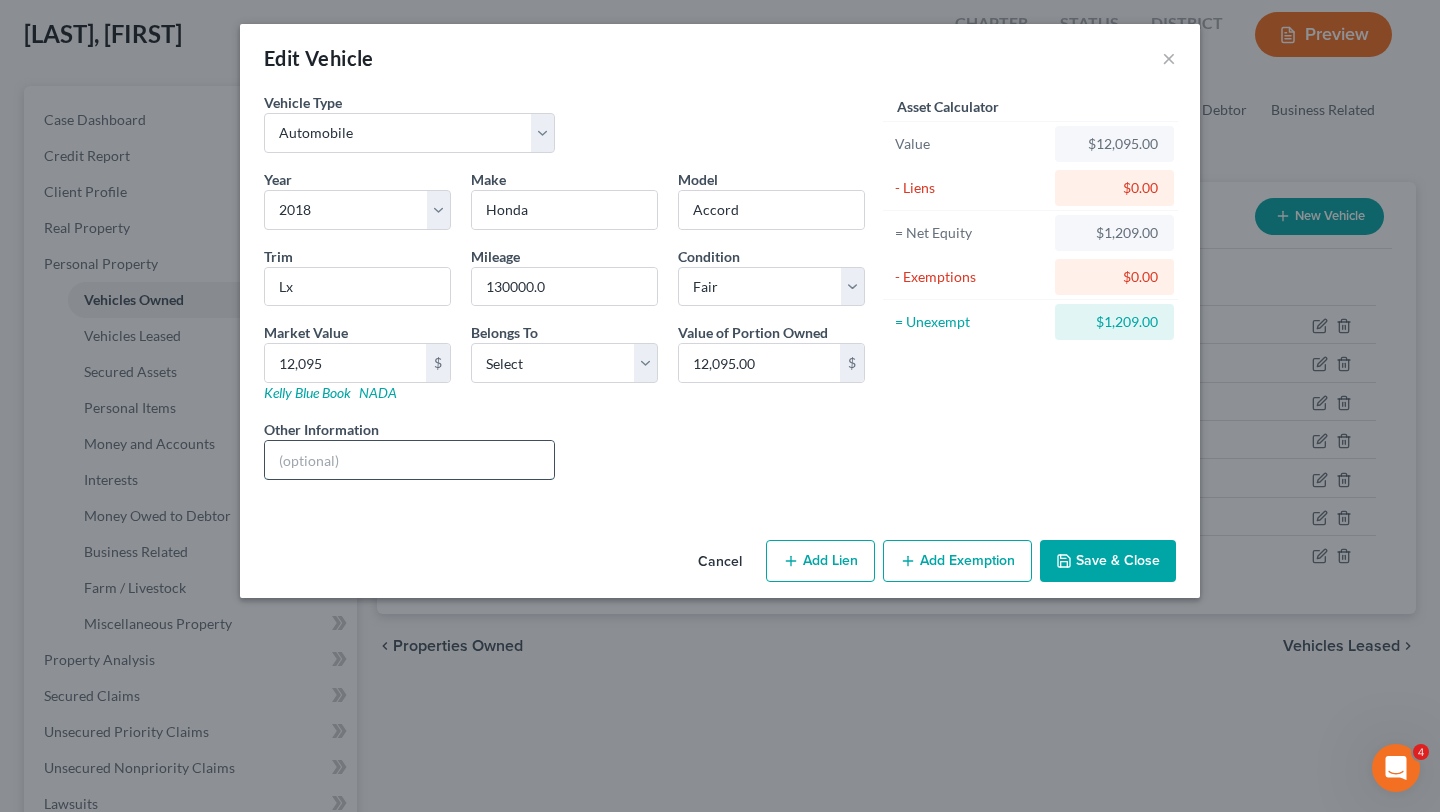 click at bounding box center [409, 460] 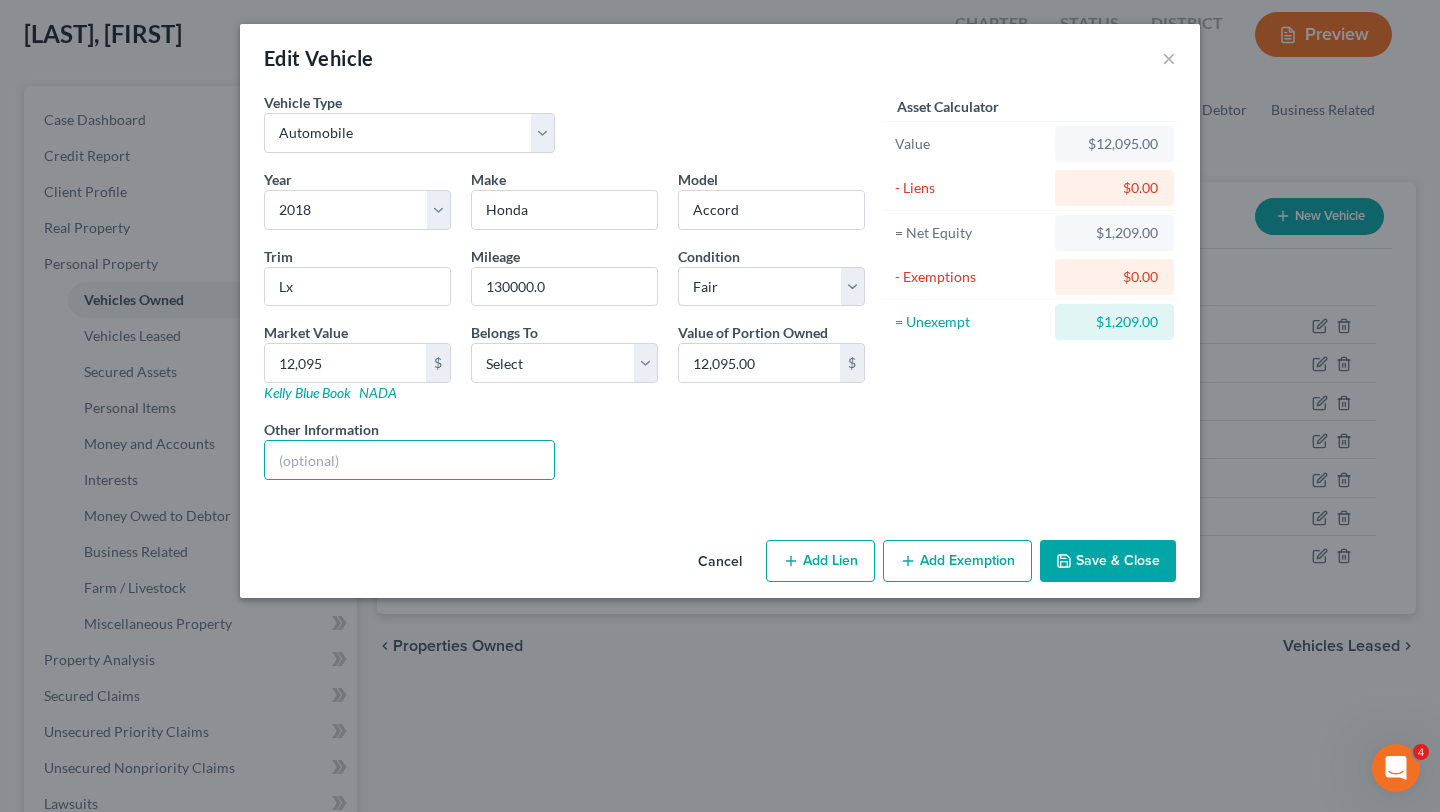 click on "Add Exemption" at bounding box center [957, 561] 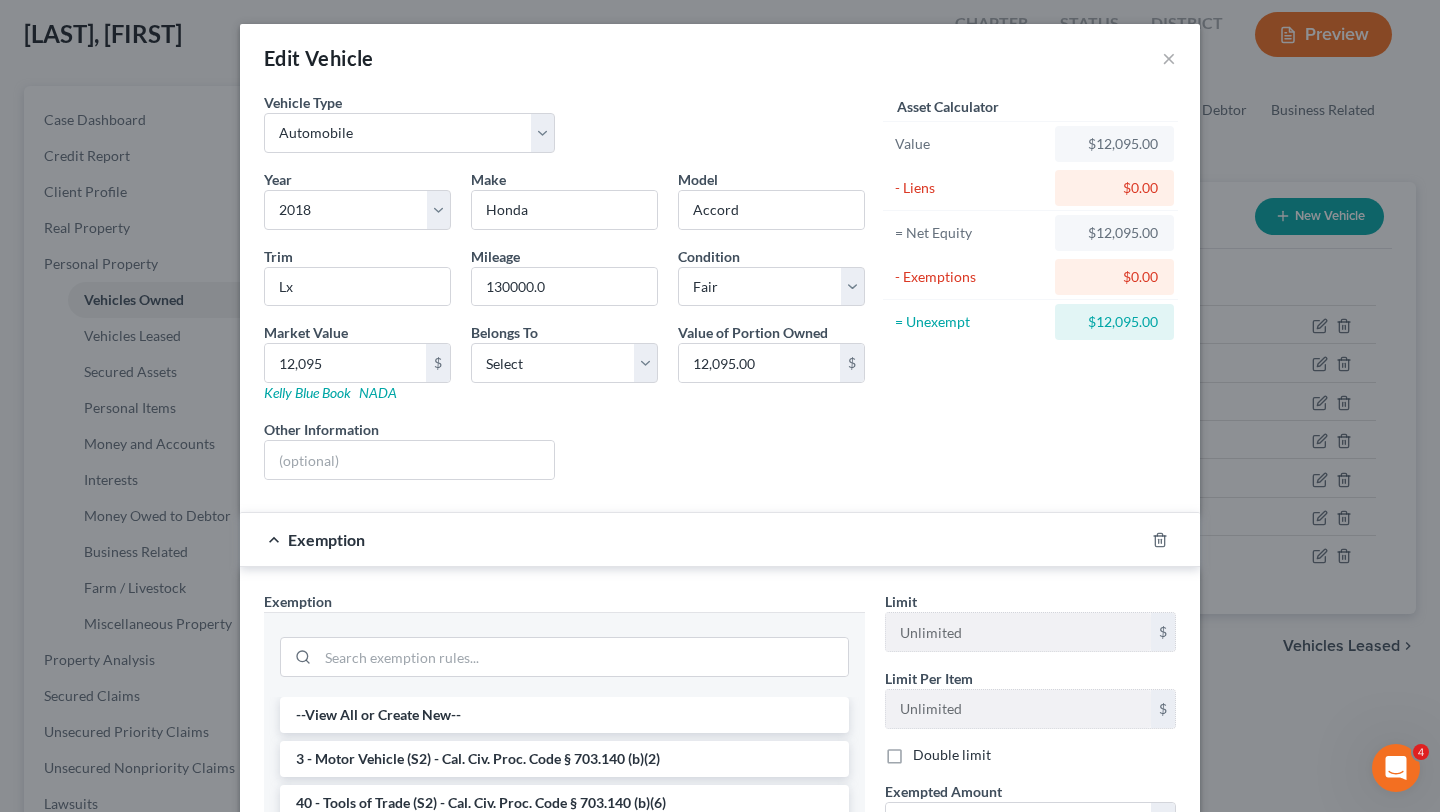 click on "Other Information" at bounding box center [409, 449] 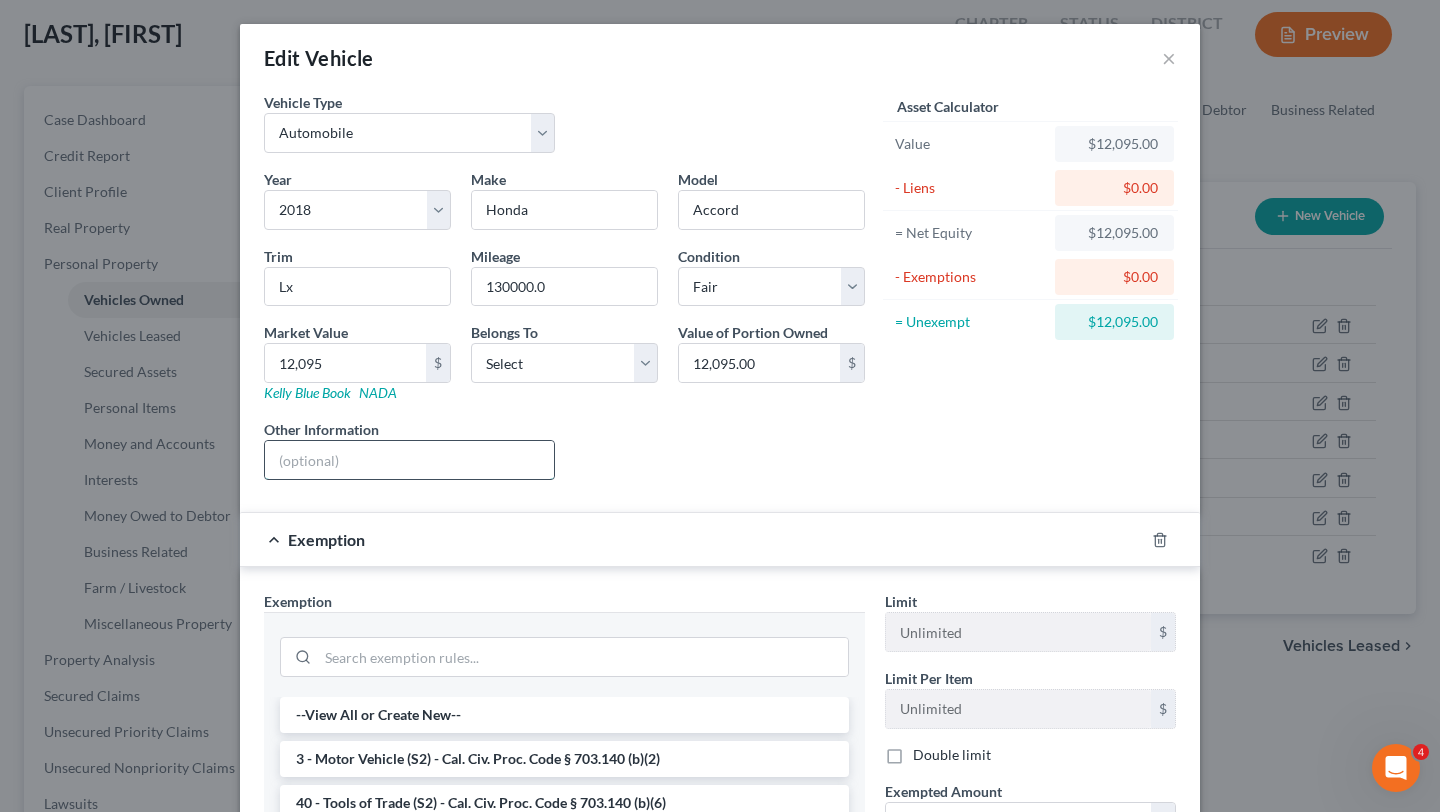 click at bounding box center [409, 460] 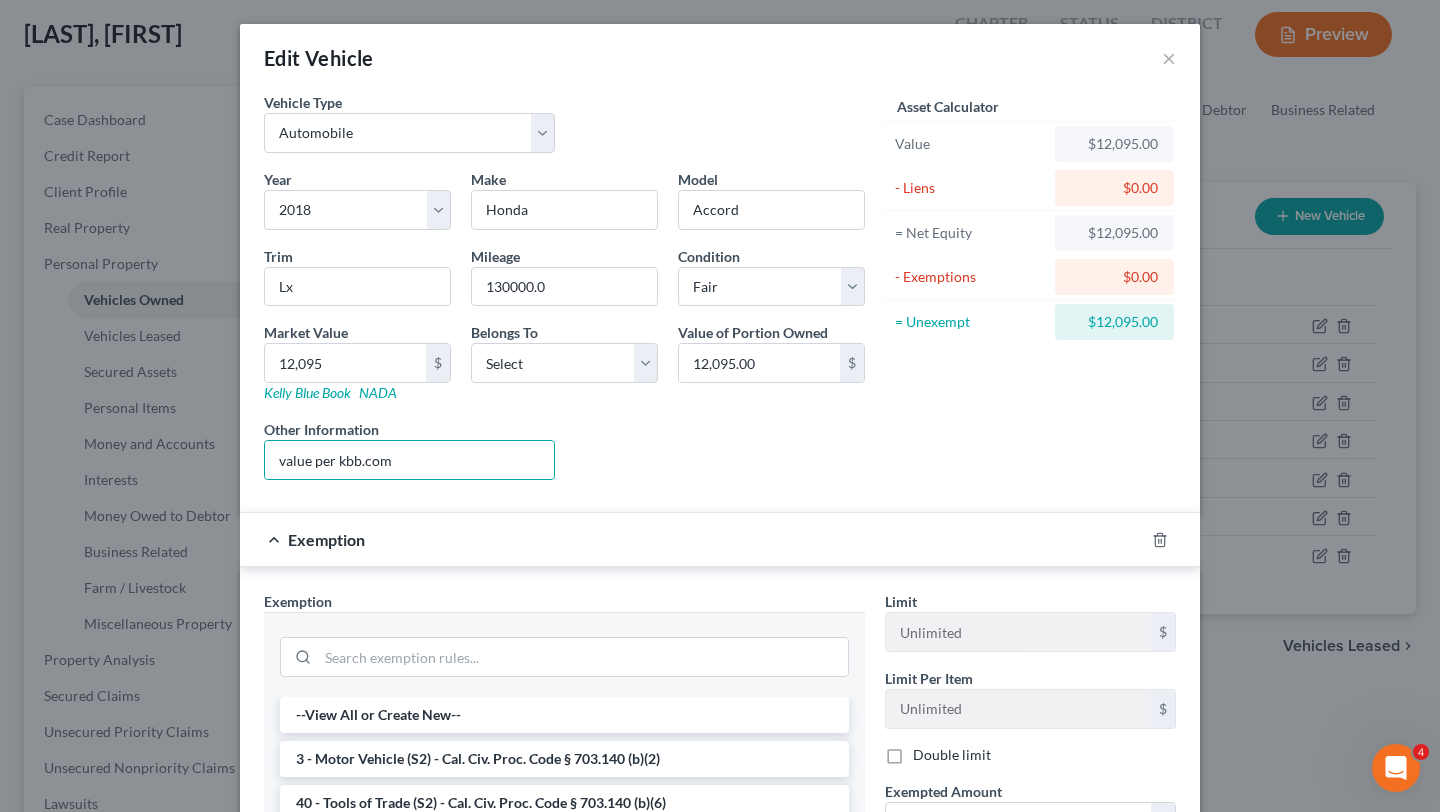 click on "Liens
Select" at bounding box center [720, 449] 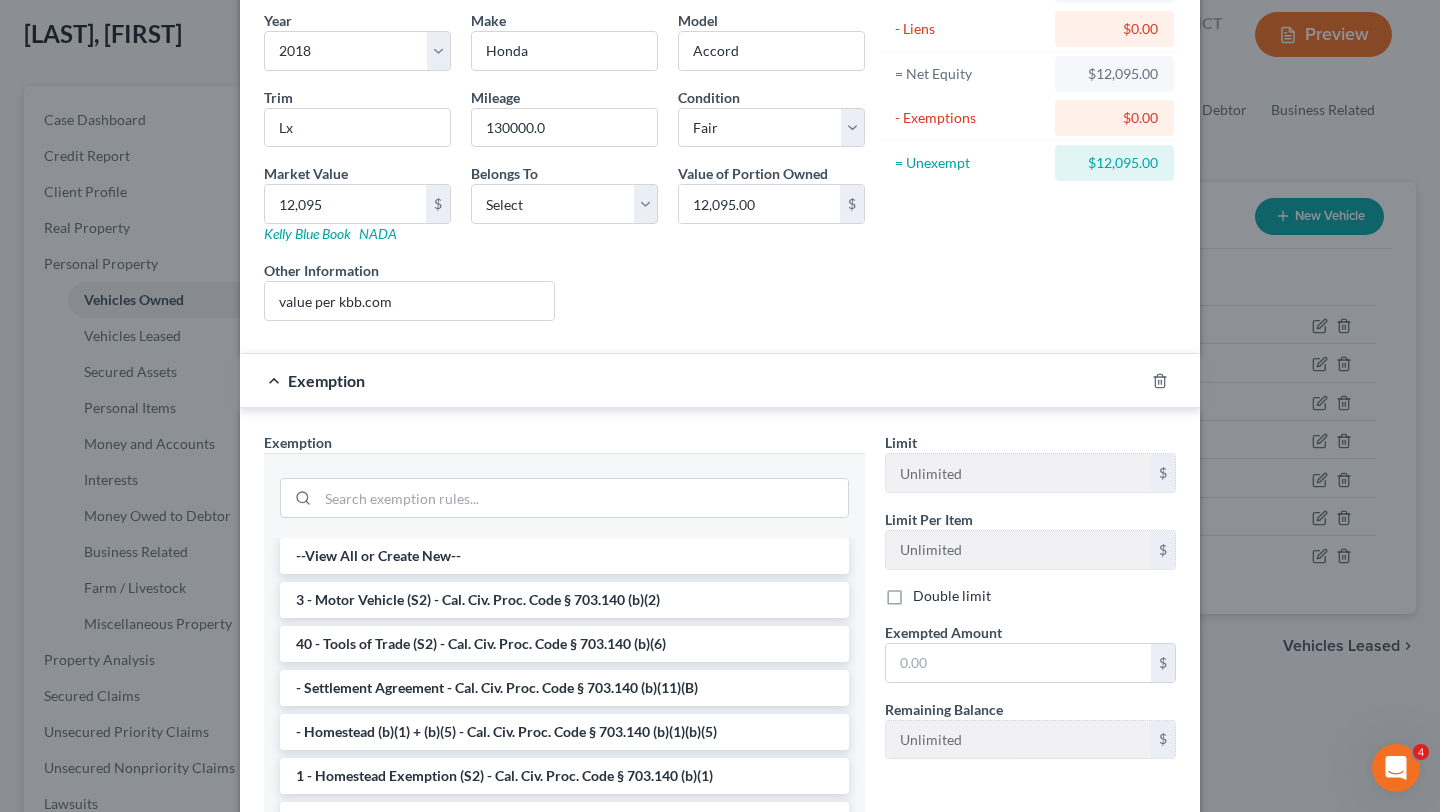 scroll, scrollTop: 217, scrollLeft: 0, axis: vertical 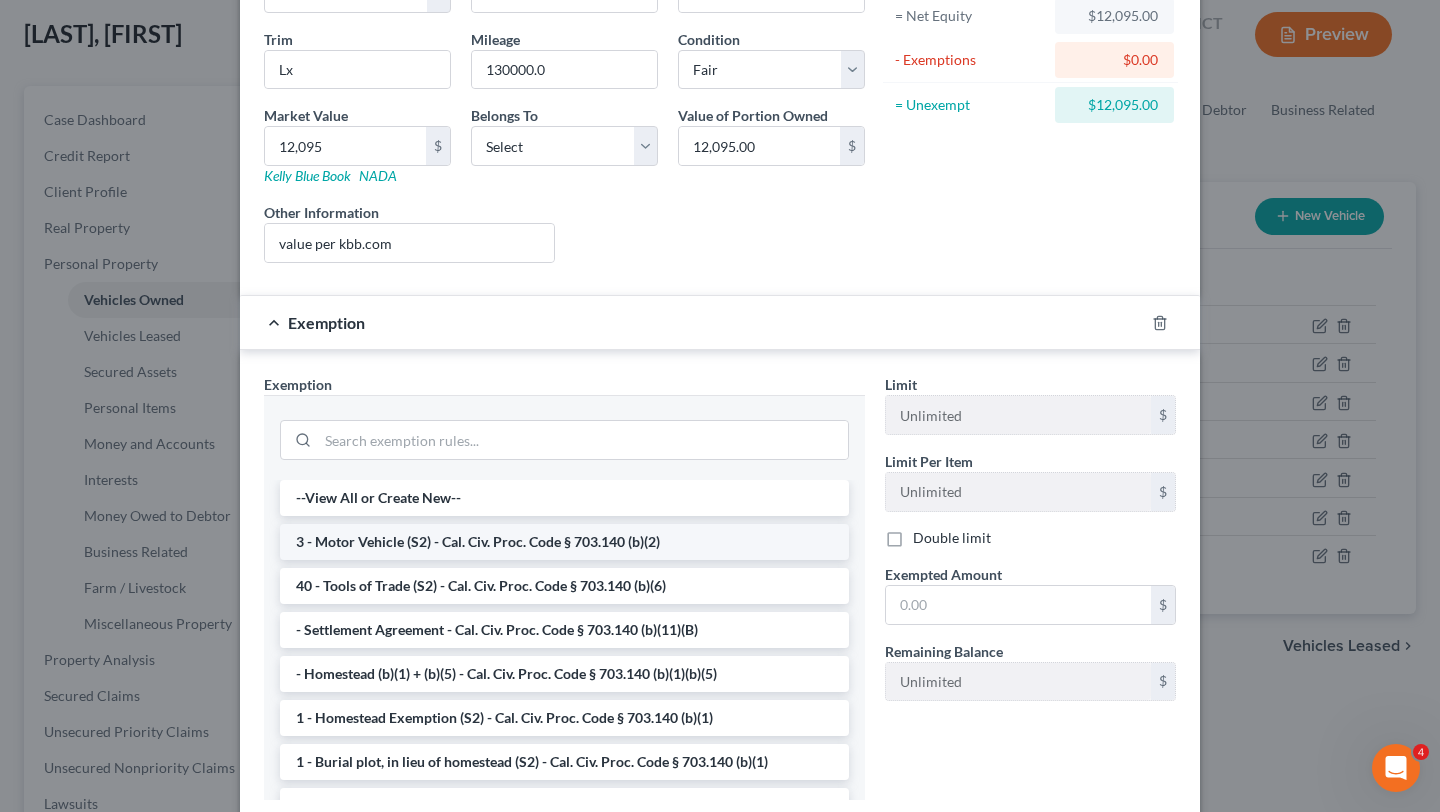 click on "3 - Motor Vehicle (S2) - Cal. Civ. Proc. Code § 703.140 (b)(2)" at bounding box center (564, 542) 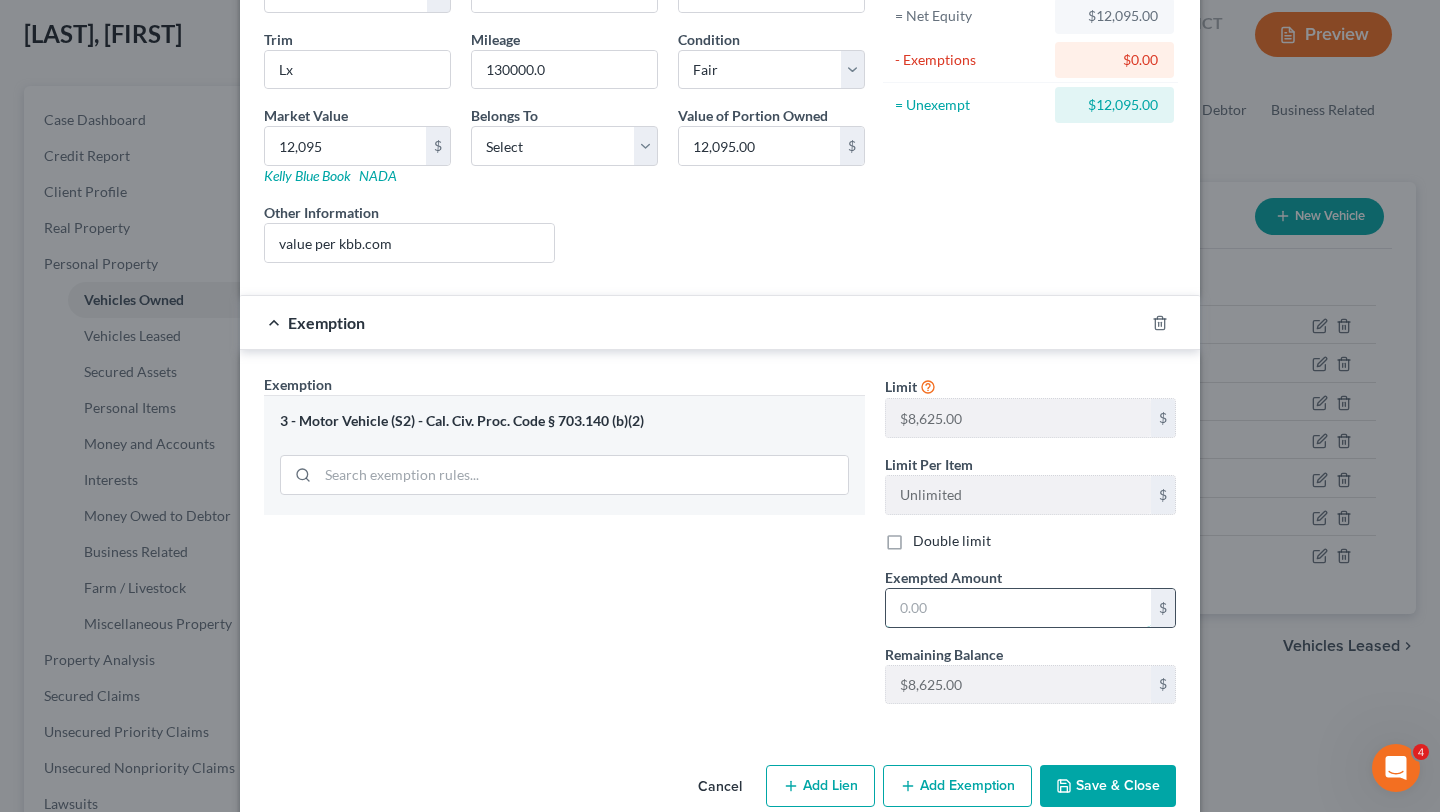 click at bounding box center [1018, 608] 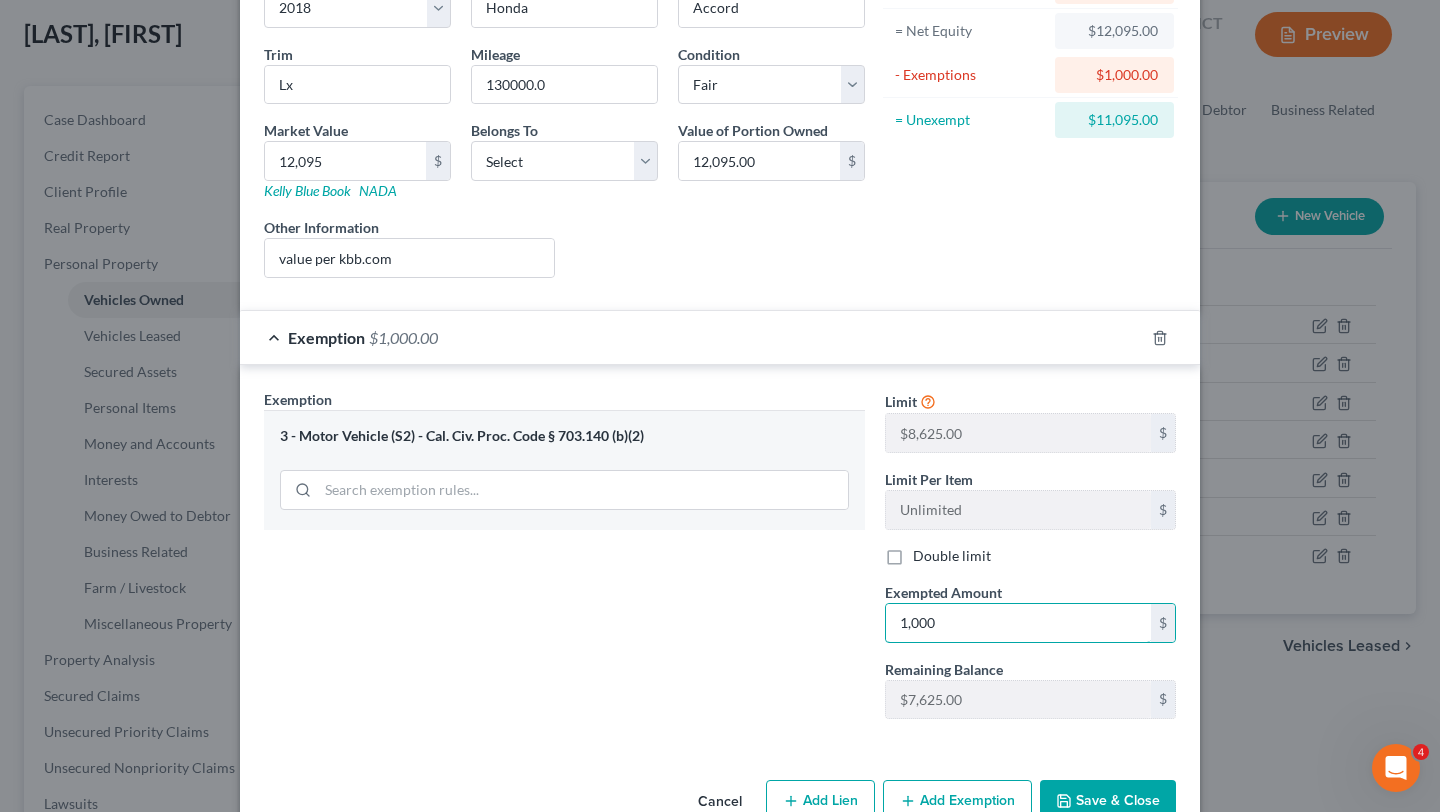 scroll, scrollTop: 232, scrollLeft: 0, axis: vertical 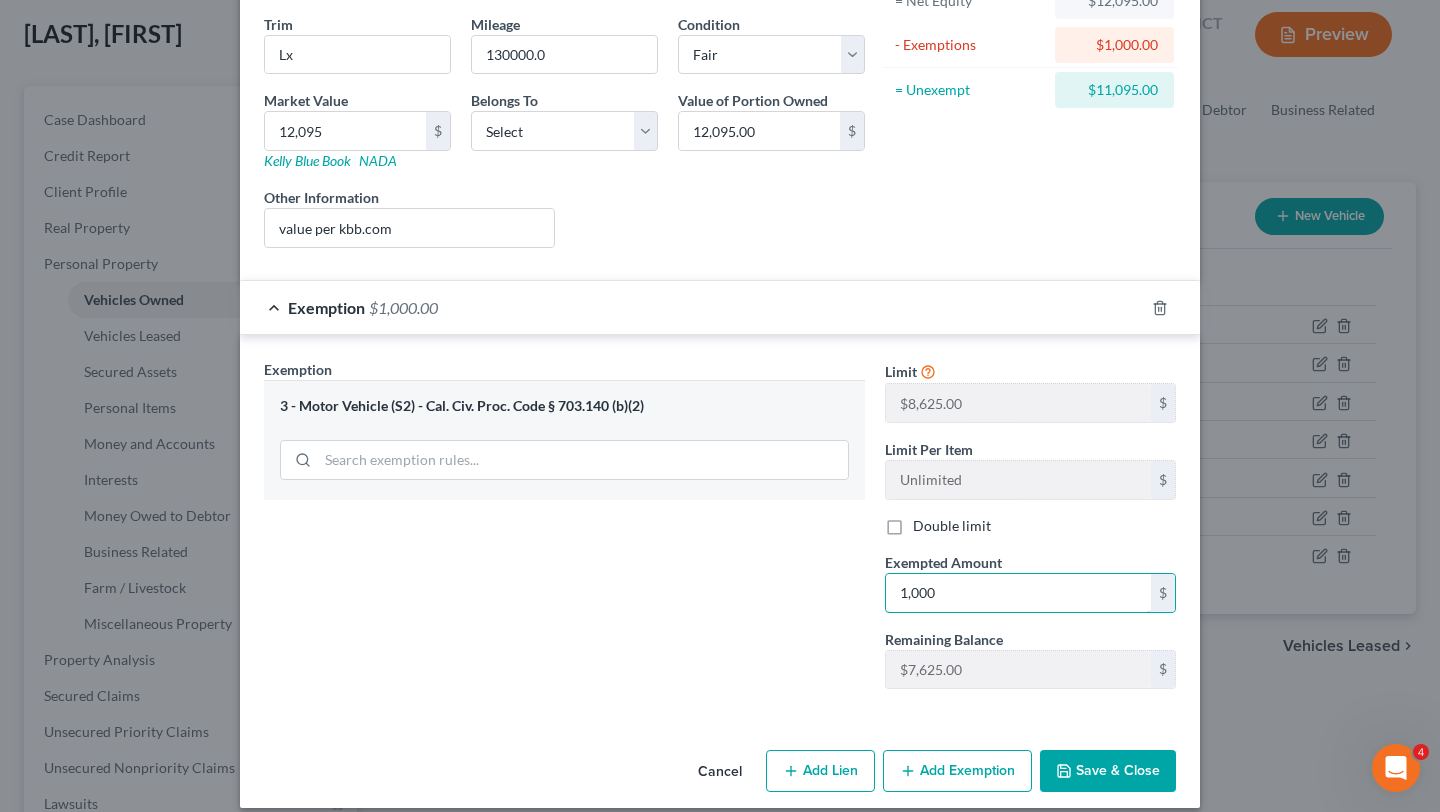 type on "1,000" 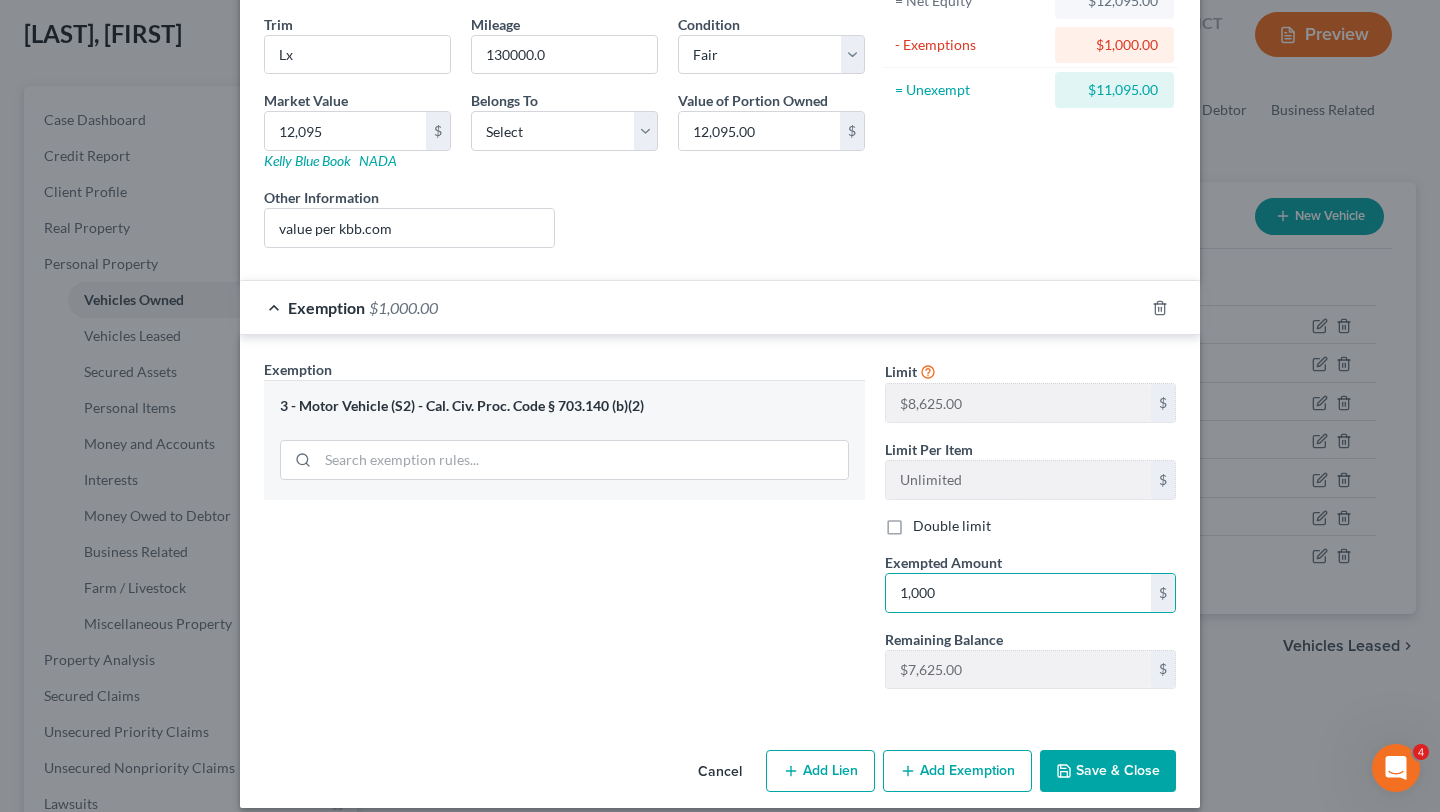 click on "Exemption Set must be selected for CA.
Exemption
*
3 - Motor Vehicle (S2) - Cal. Civ. Proc. Code § 703.140 (b)(2)" at bounding box center [564, 532] 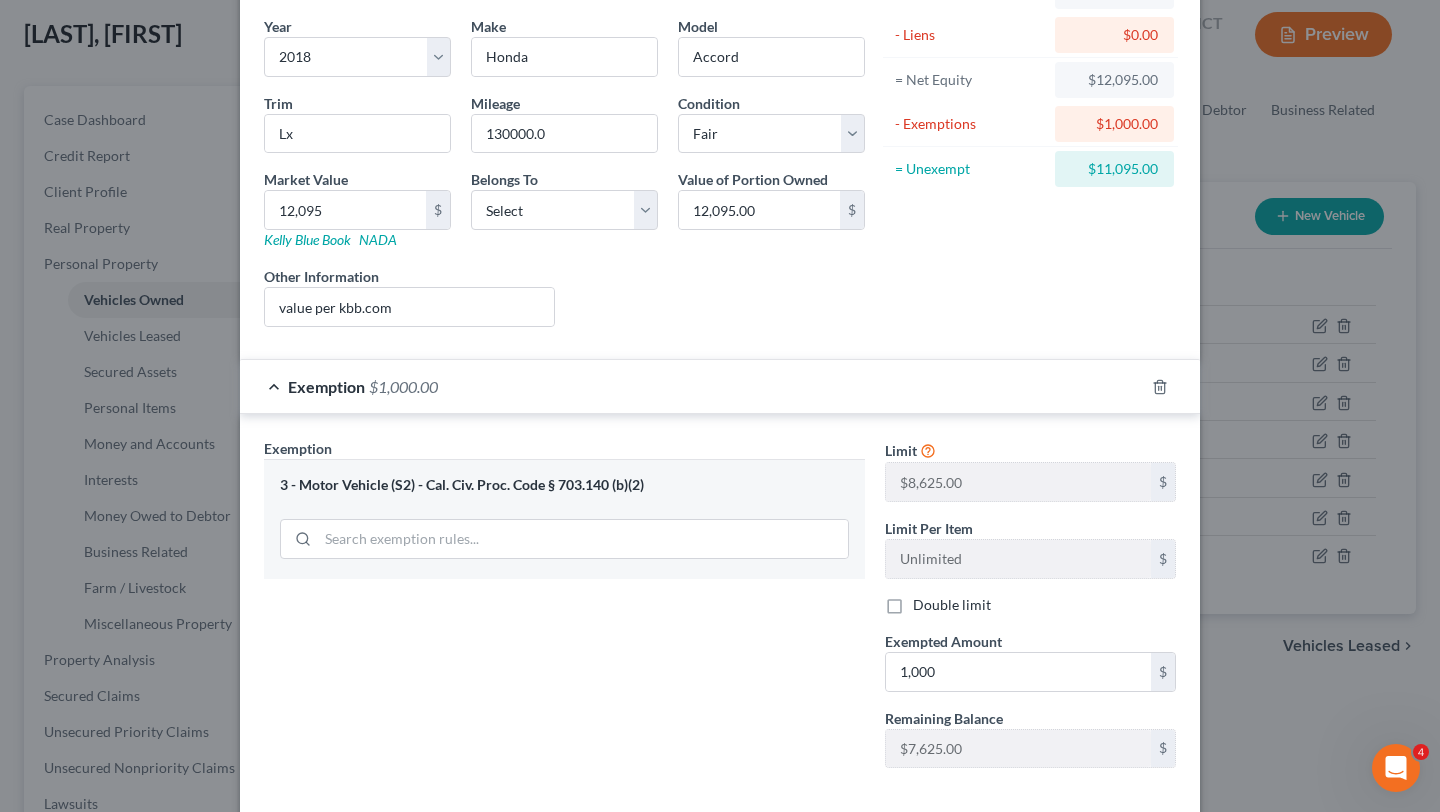 scroll, scrollTop: 252, scrollLeft: 0, axis: vertical 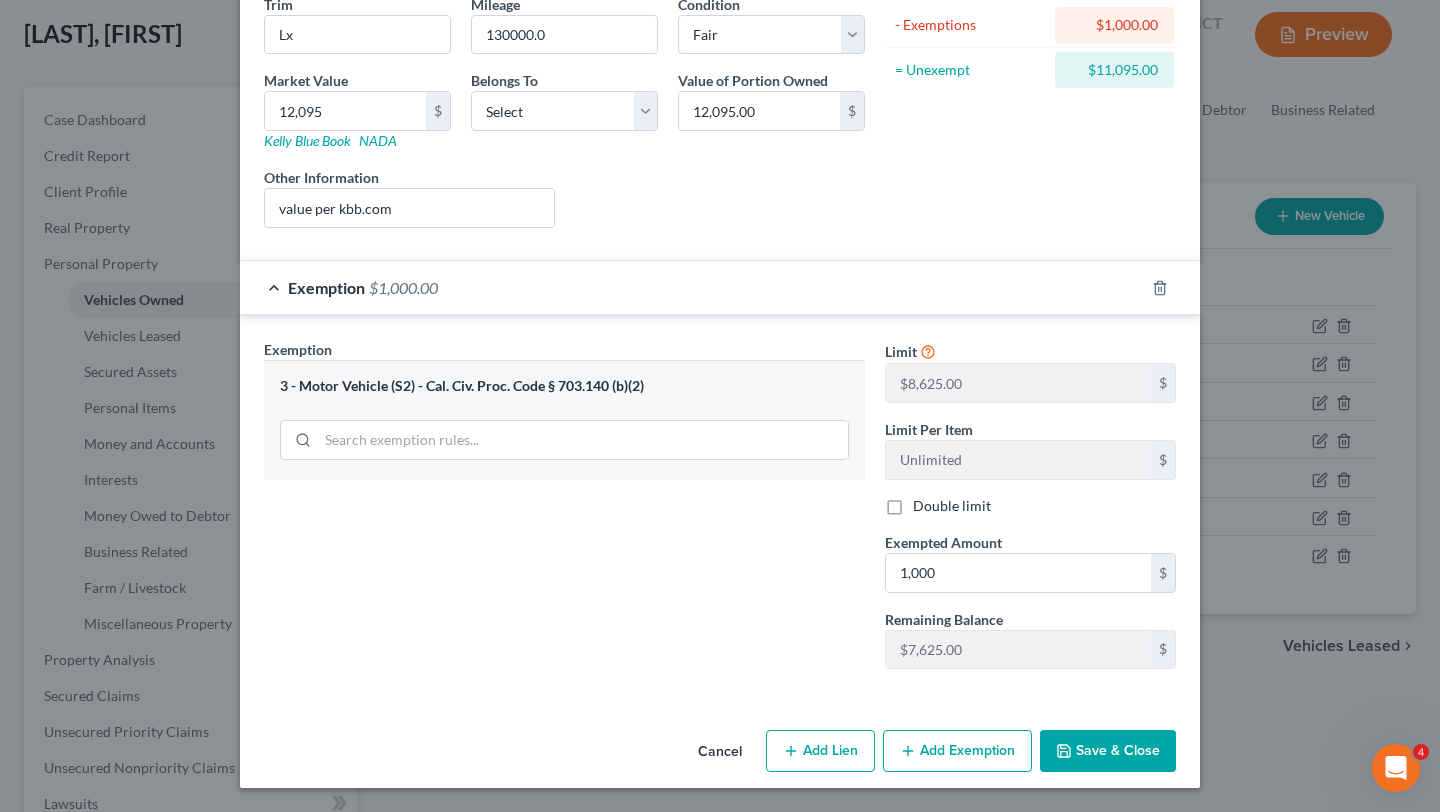 click on "Save & Close" at bounding box center (1108, 751) 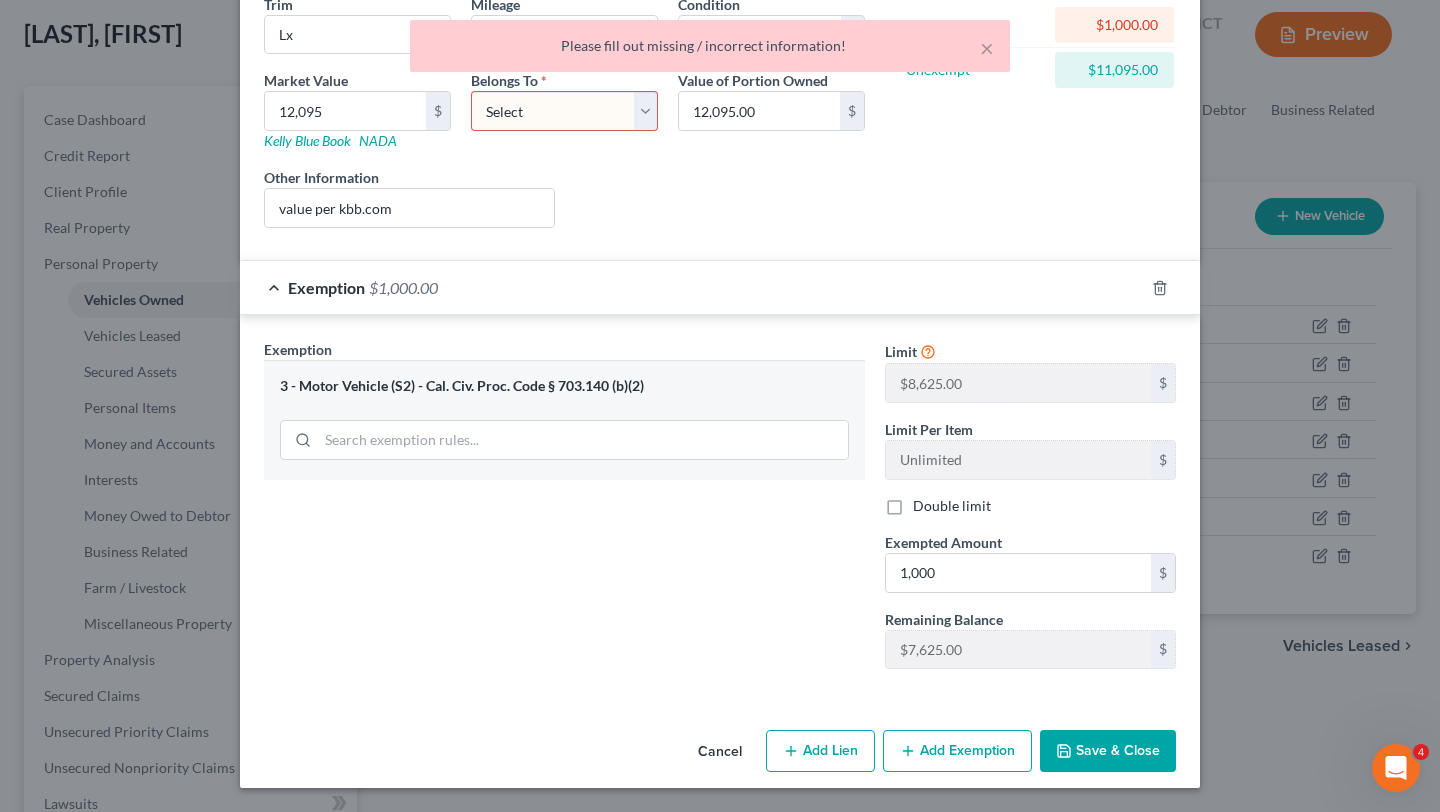 click on "Select Debtor 1 Only Debtor 2 Only Debtor 1 And Debtor 2 Only At Least One Of The Debtors And Another Community Property" at bounding box center (564, 111) 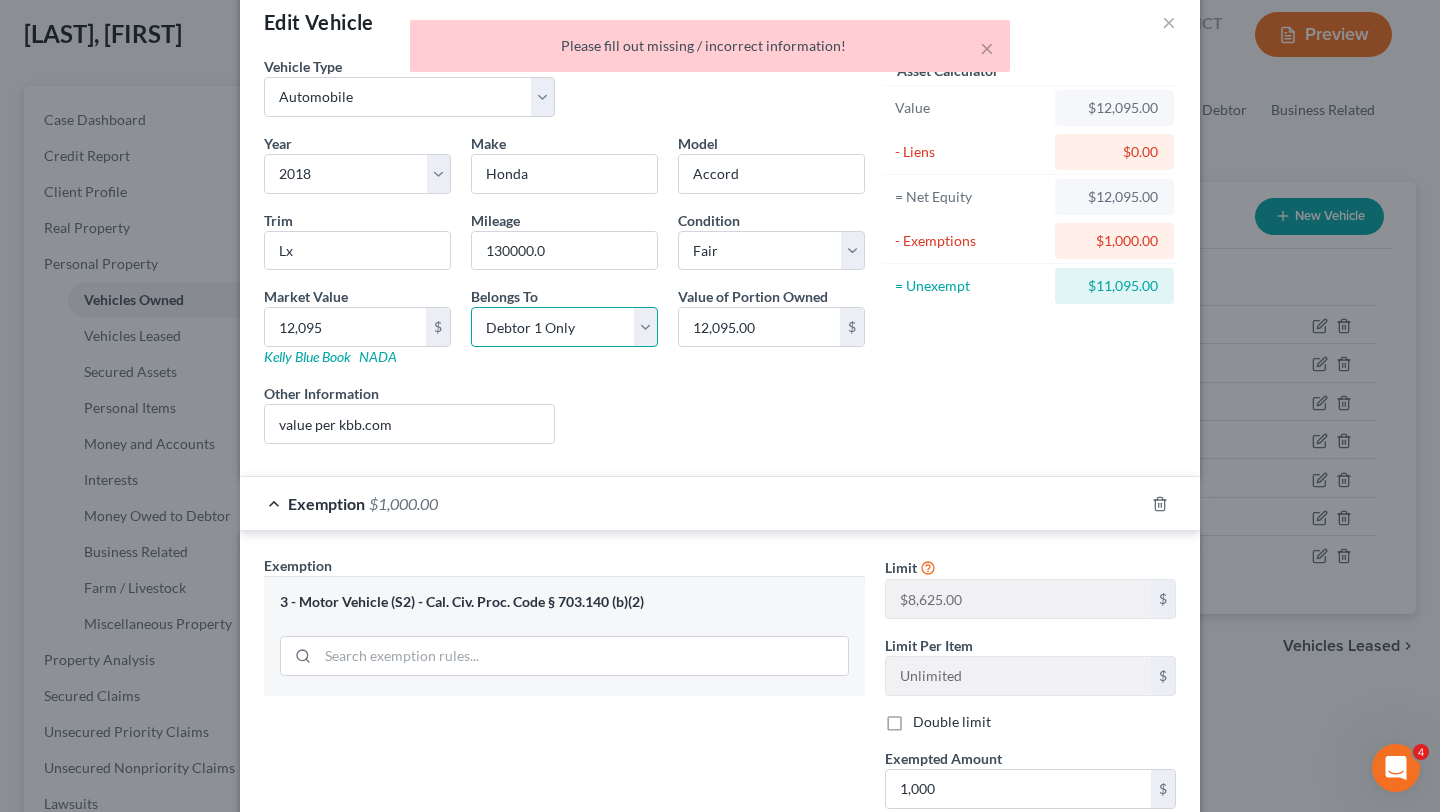 scroll, scrollTop: 0, scrollLeft: 0, axis: both 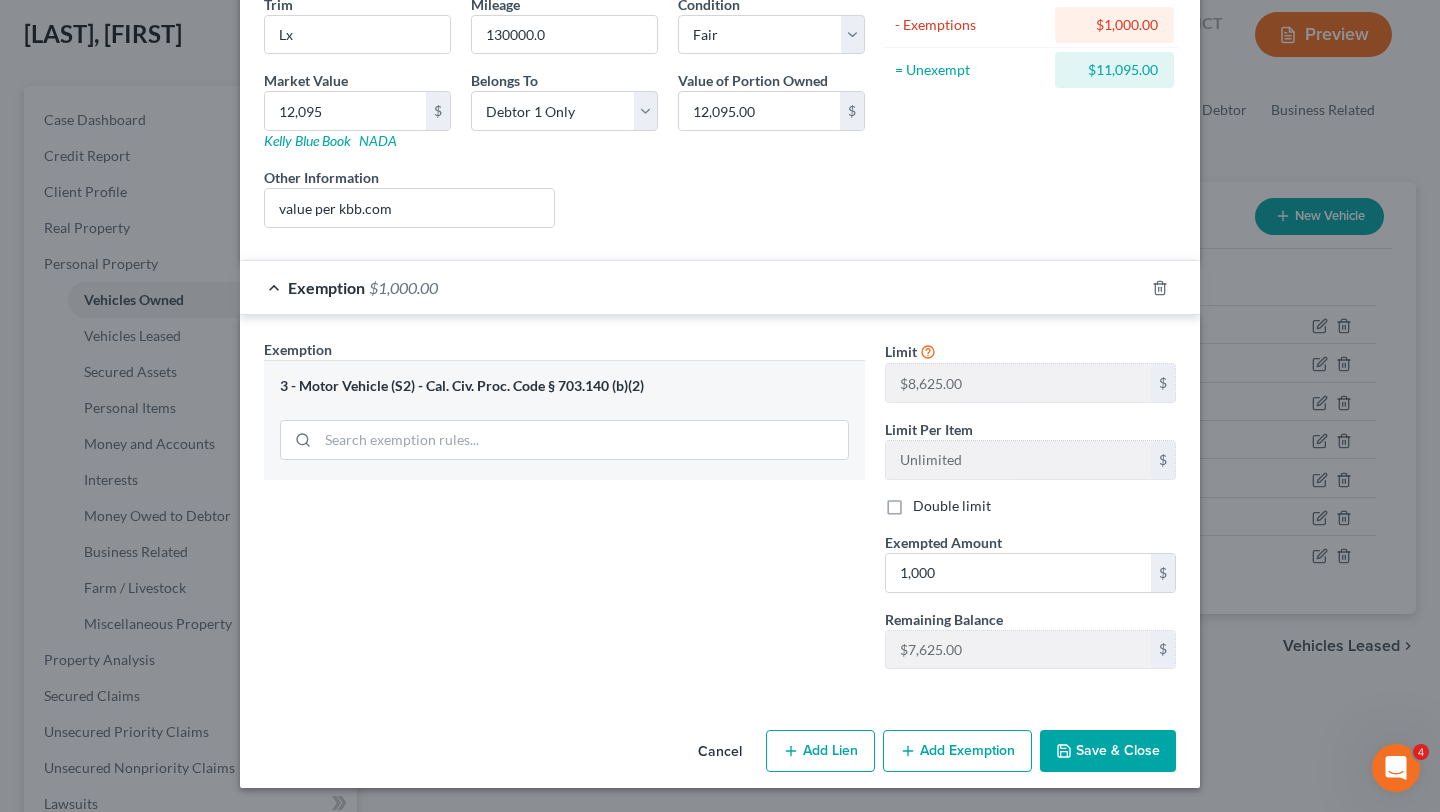 click on "Save & Close" at bounding box center [1108, 751] 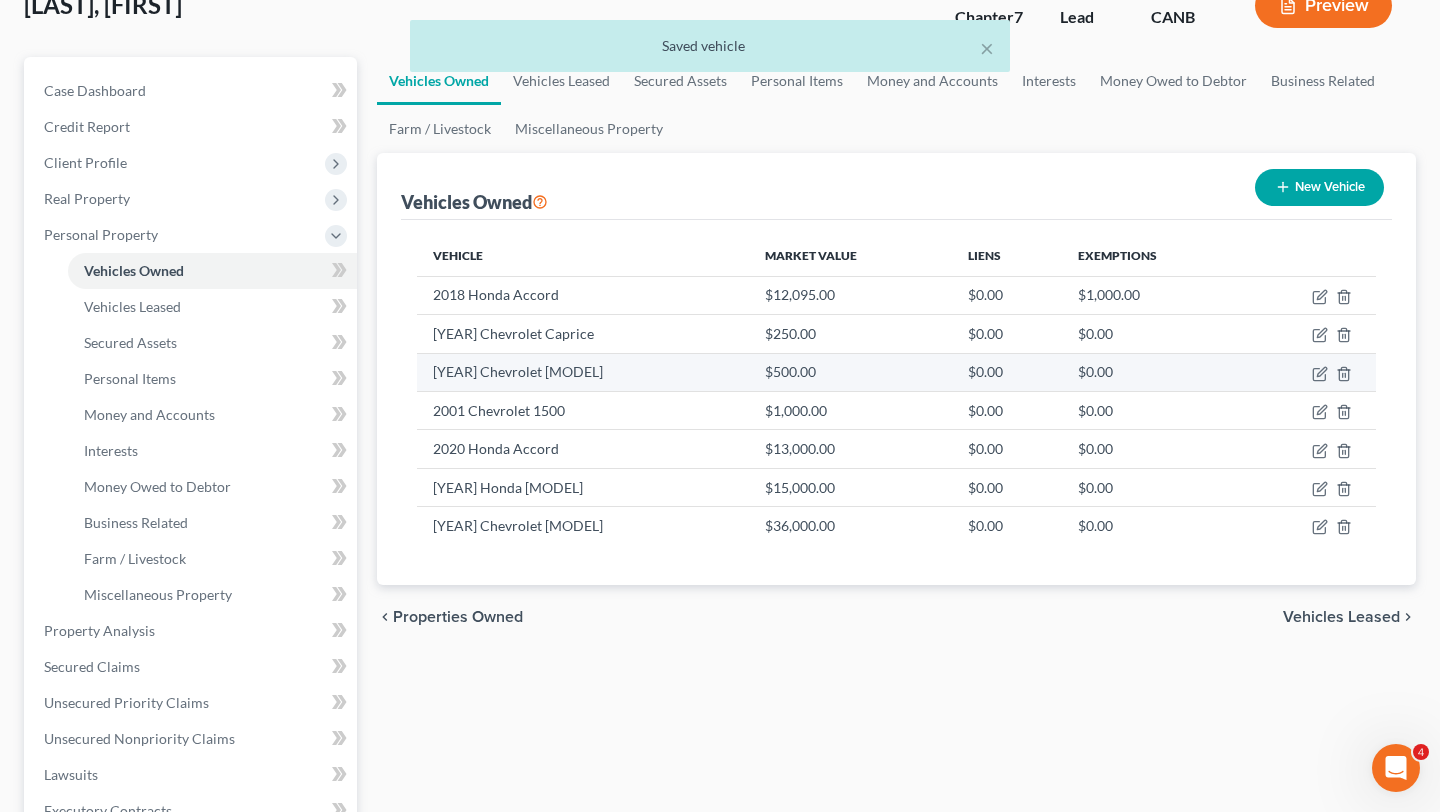scroll, scrollTop: 141, scrollLeft: 0, axis: vertical 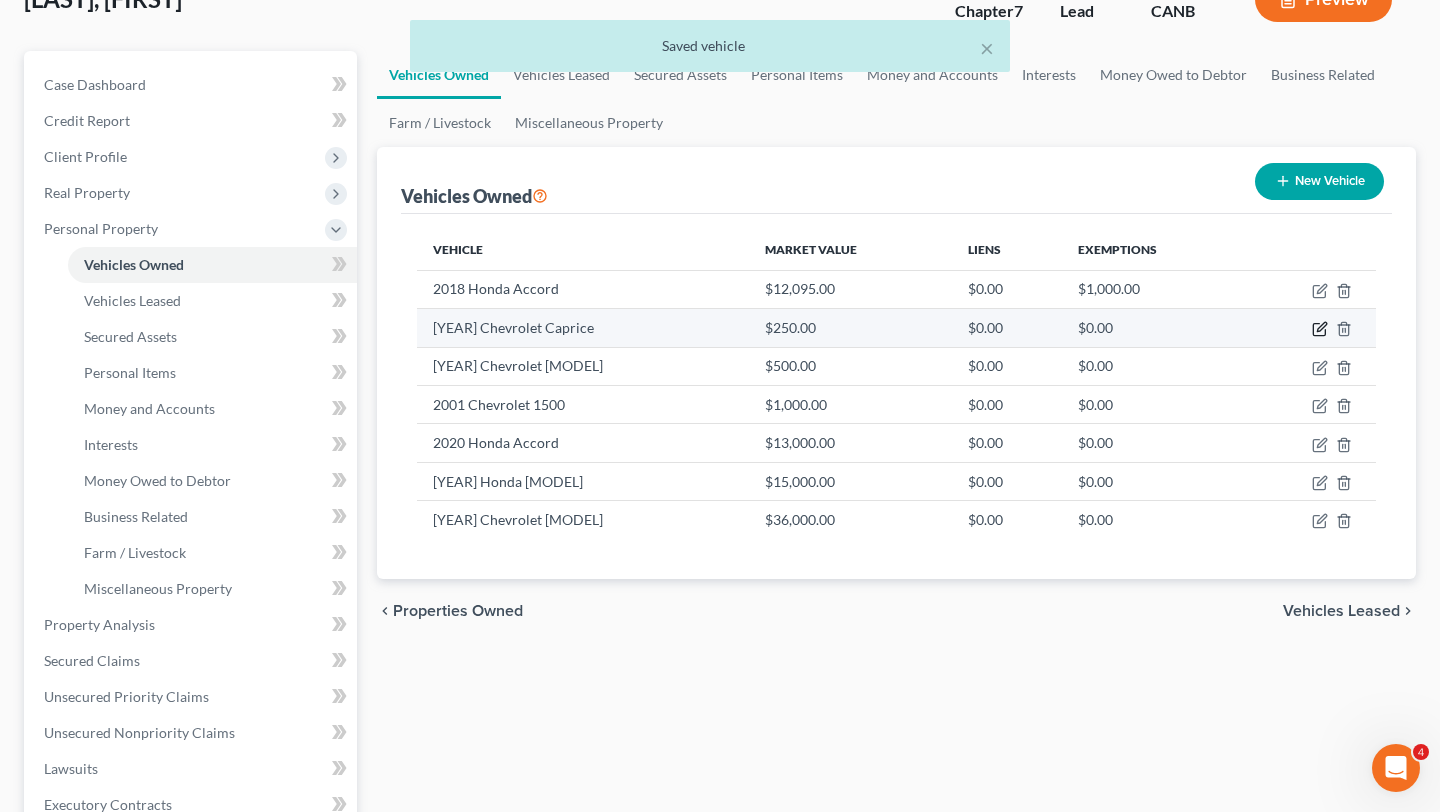 click 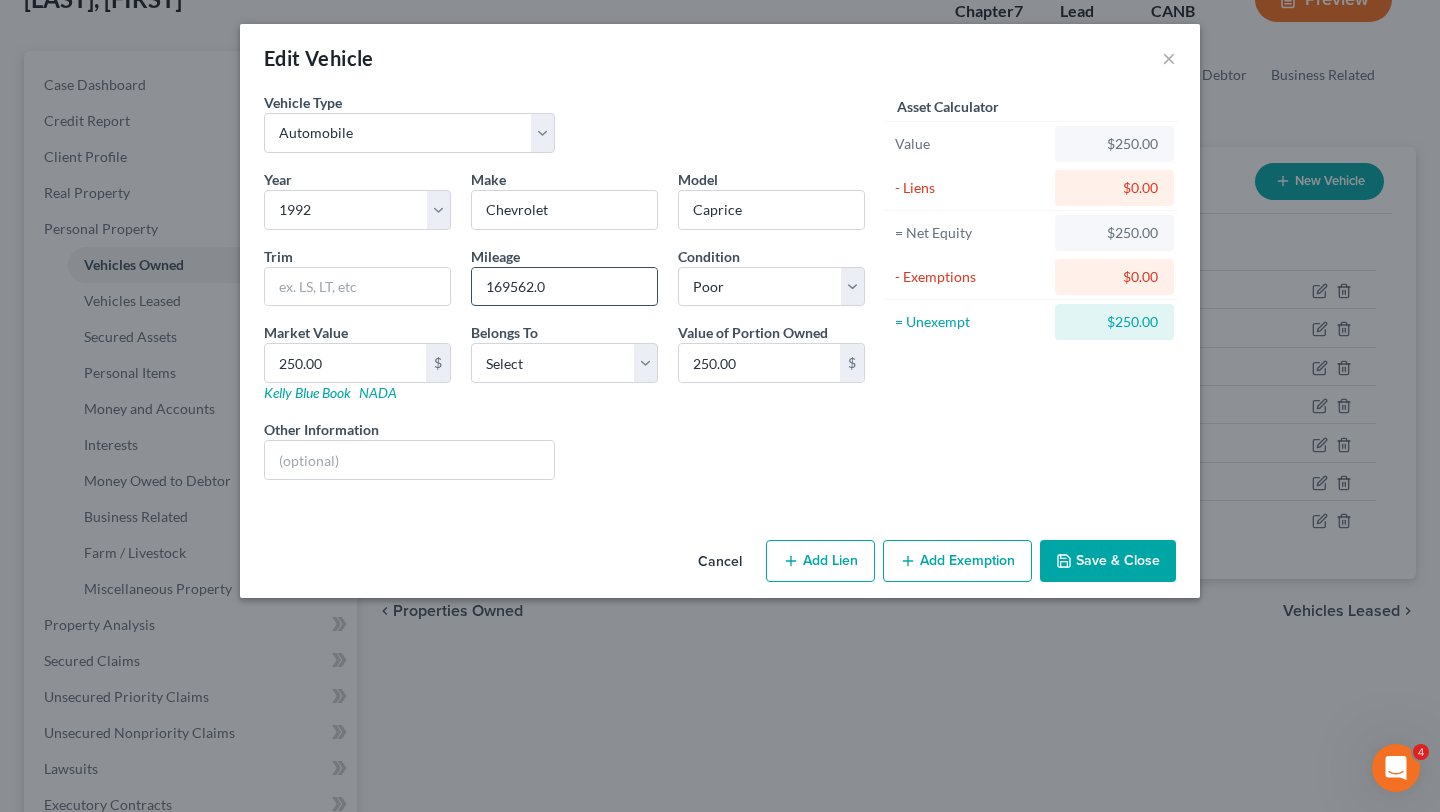 click on "169562.0" at bounding box center (564, 287) 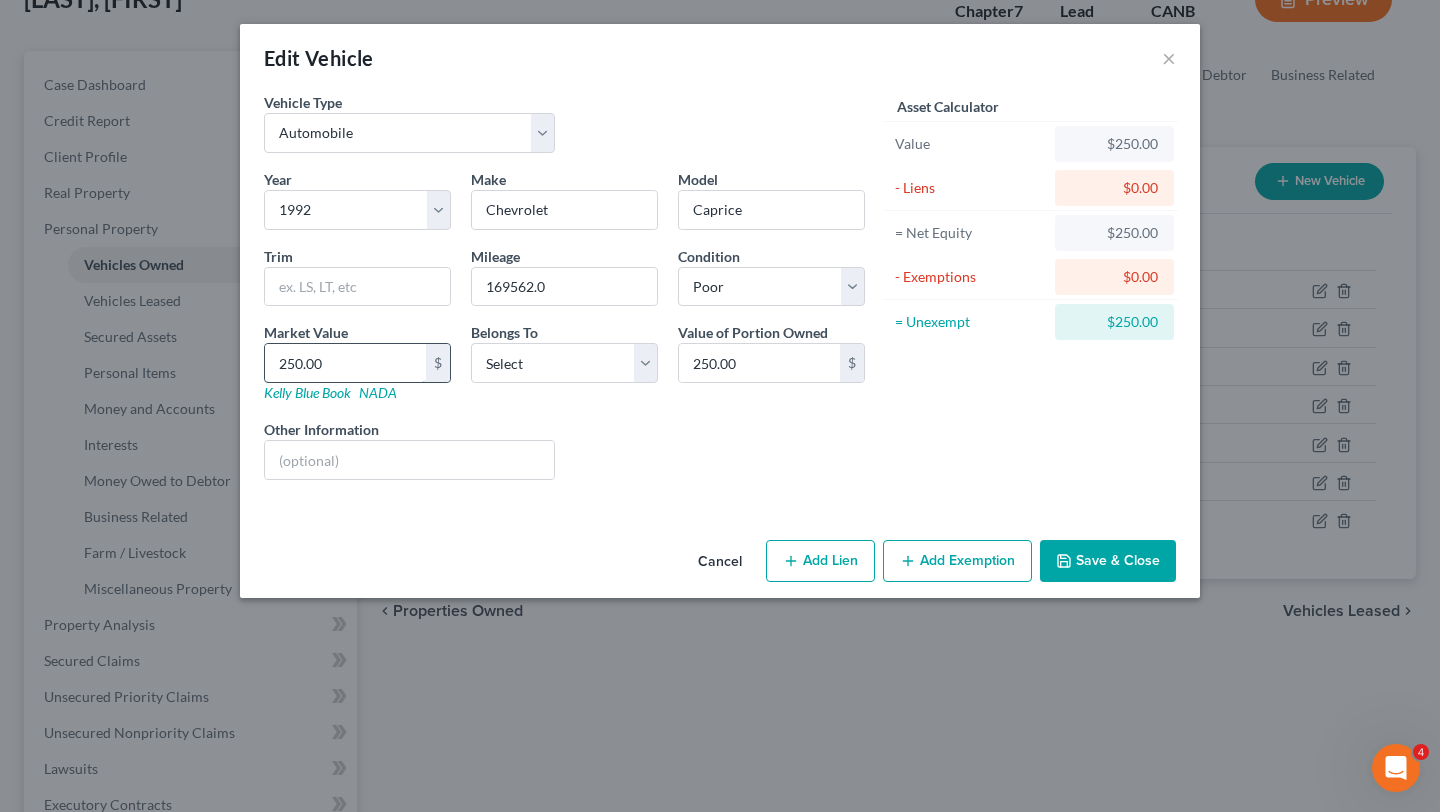click on "250.00" at bounding box center [345, 363] 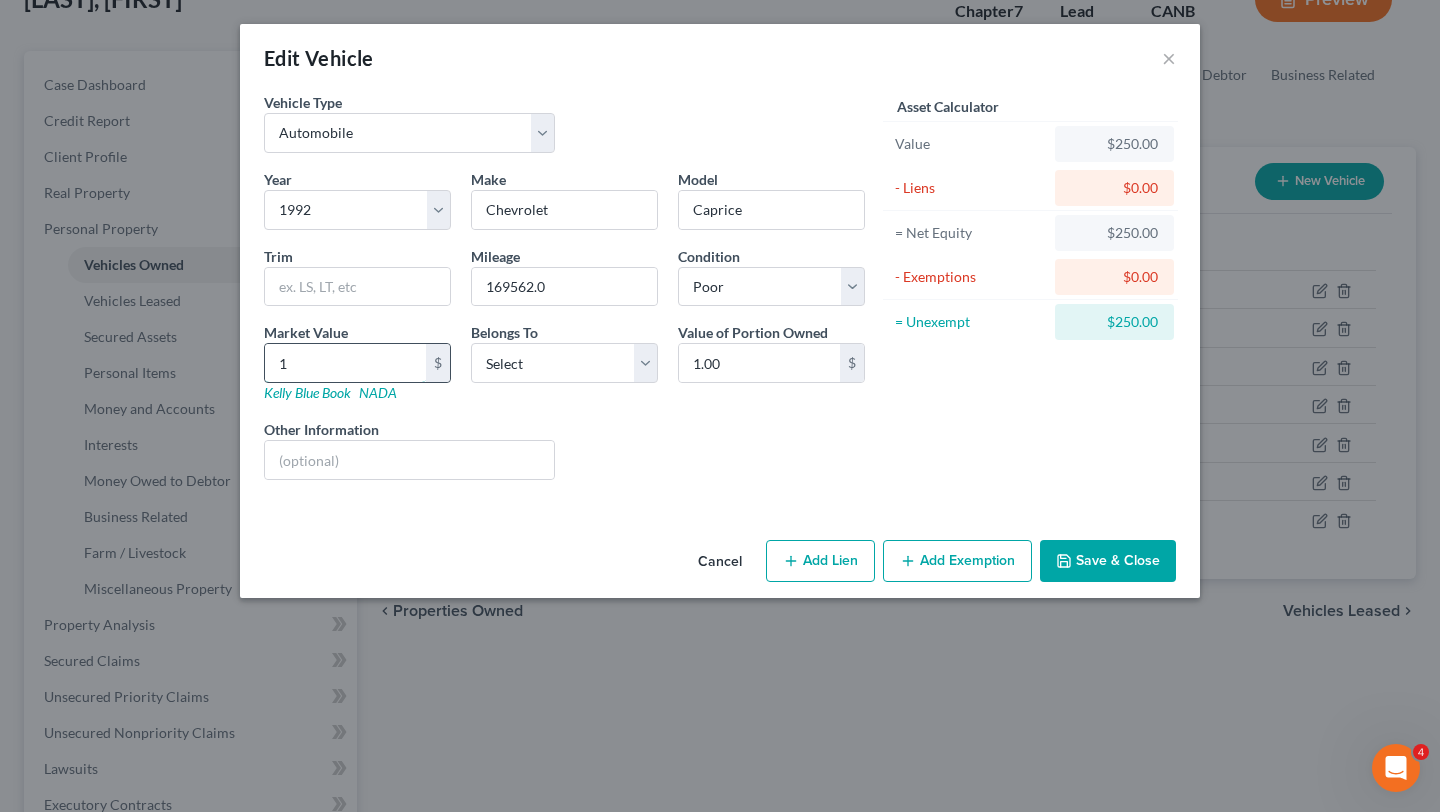 type on "11" 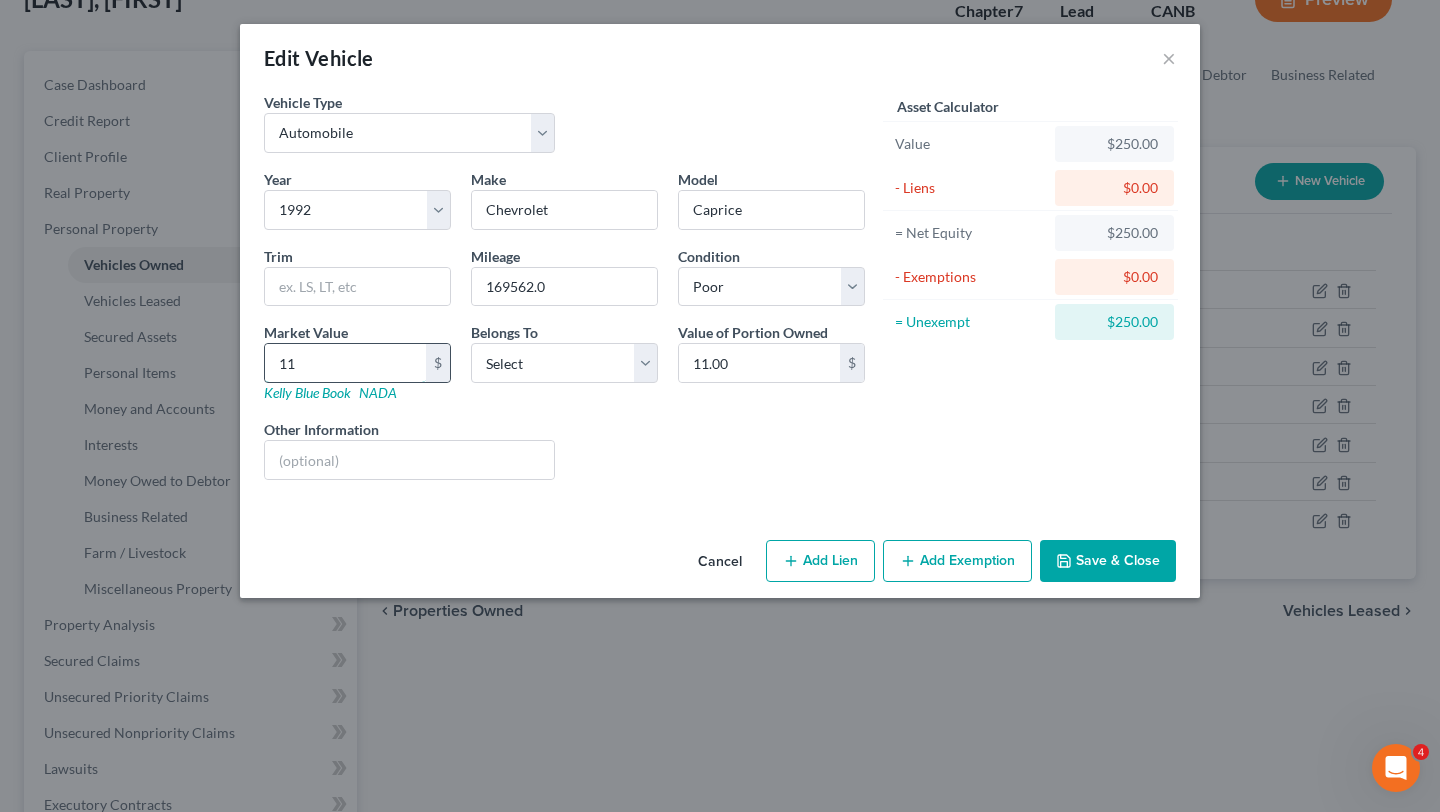 type on "112" 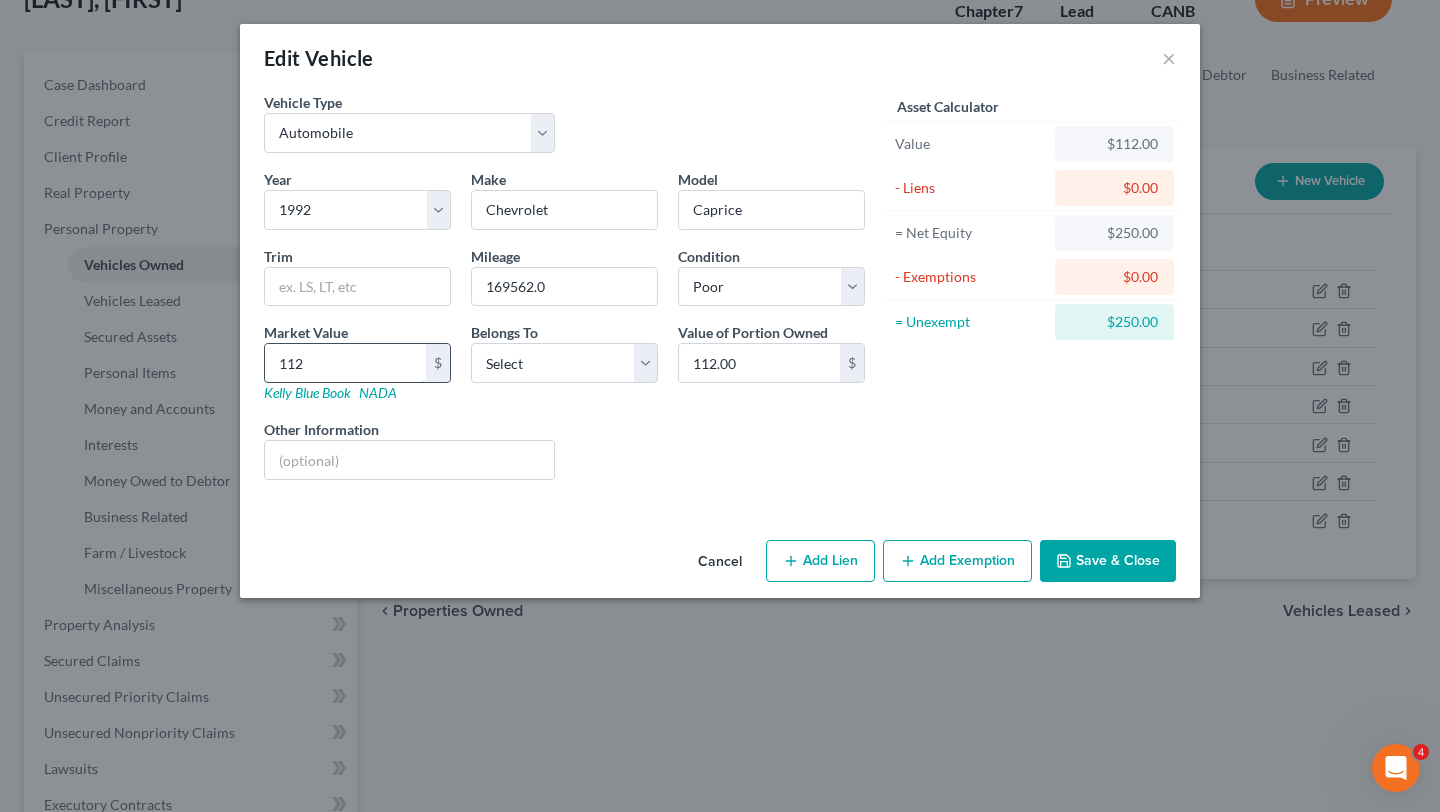 type on "1126" 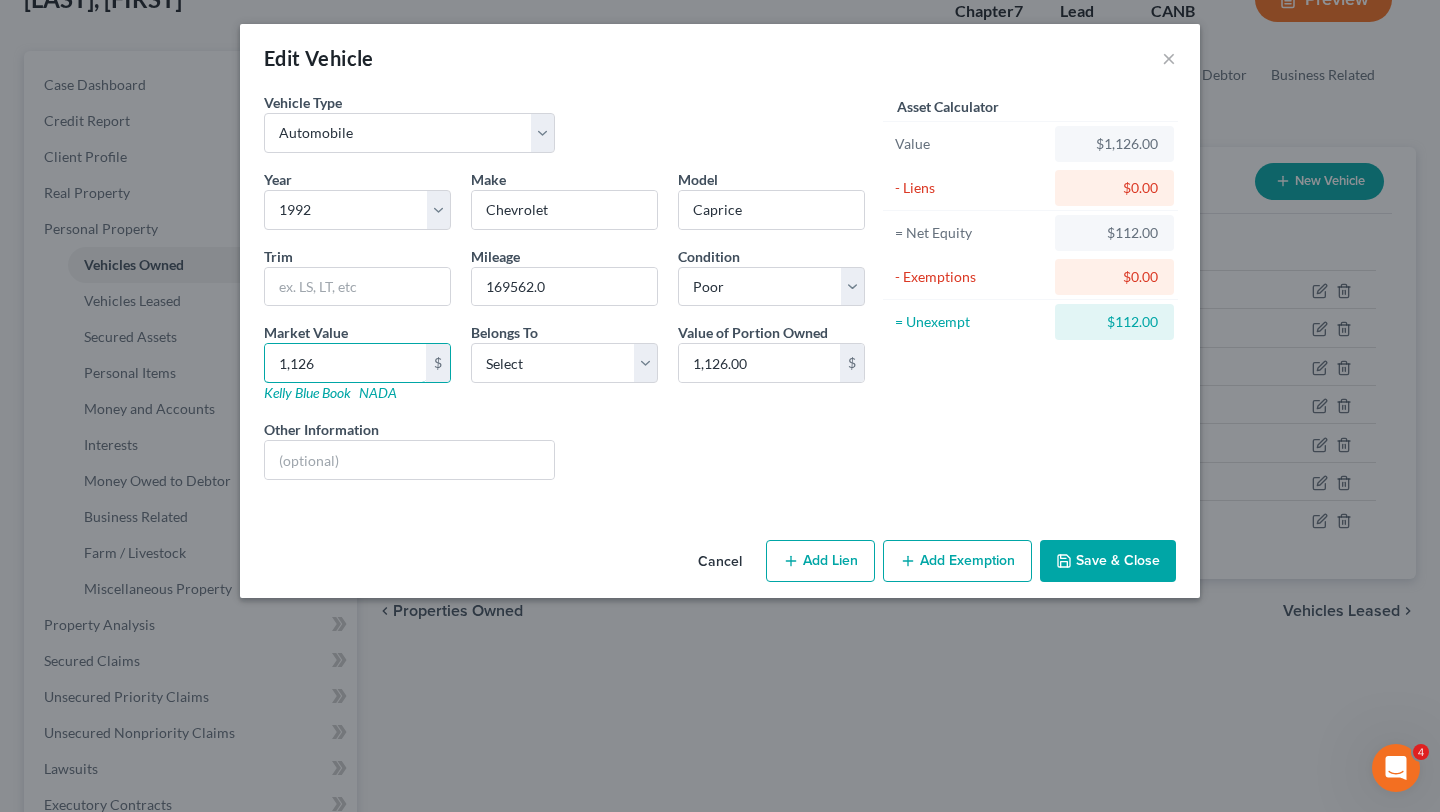 type on "1,126" 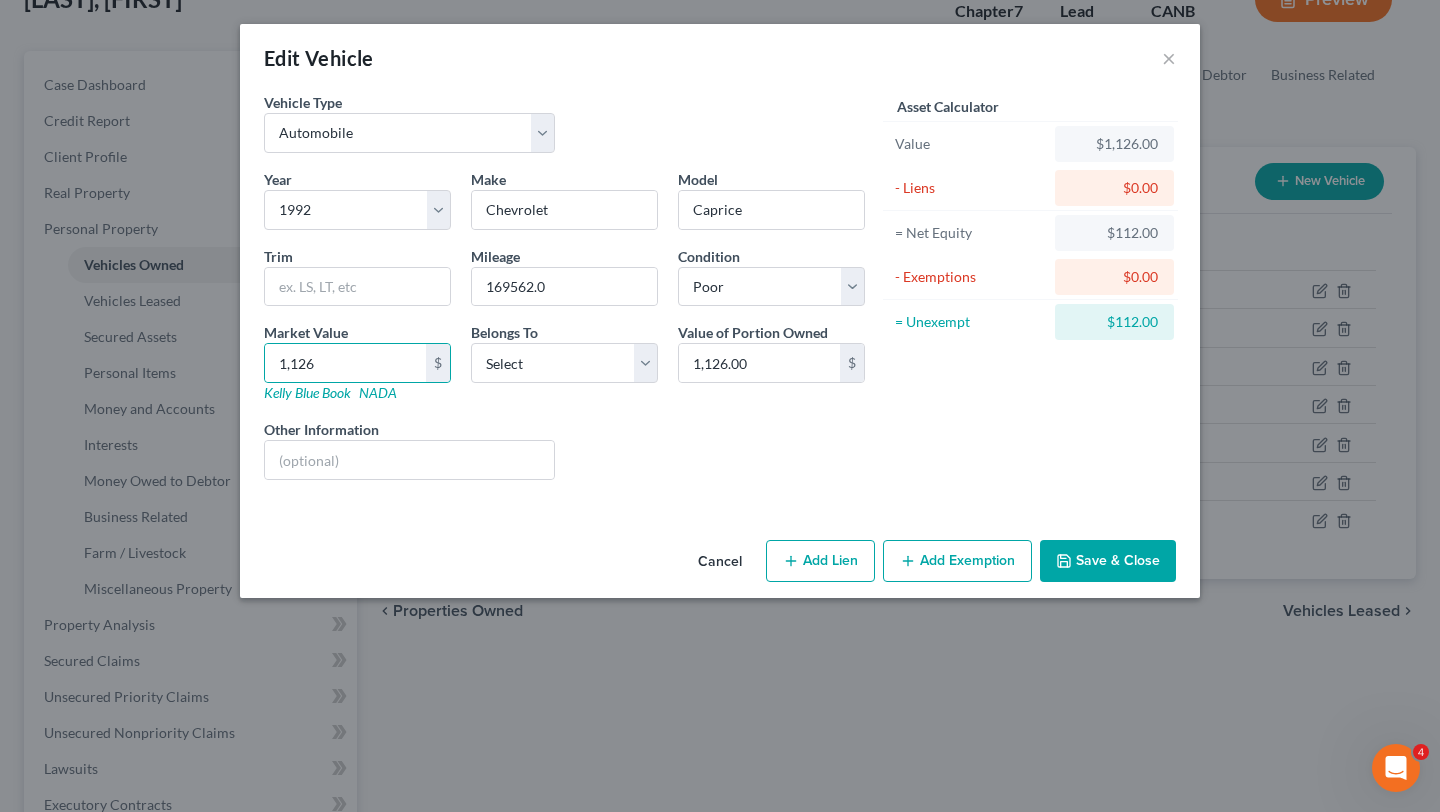 click on "Liens
Select" at bounding box center (720, 449) 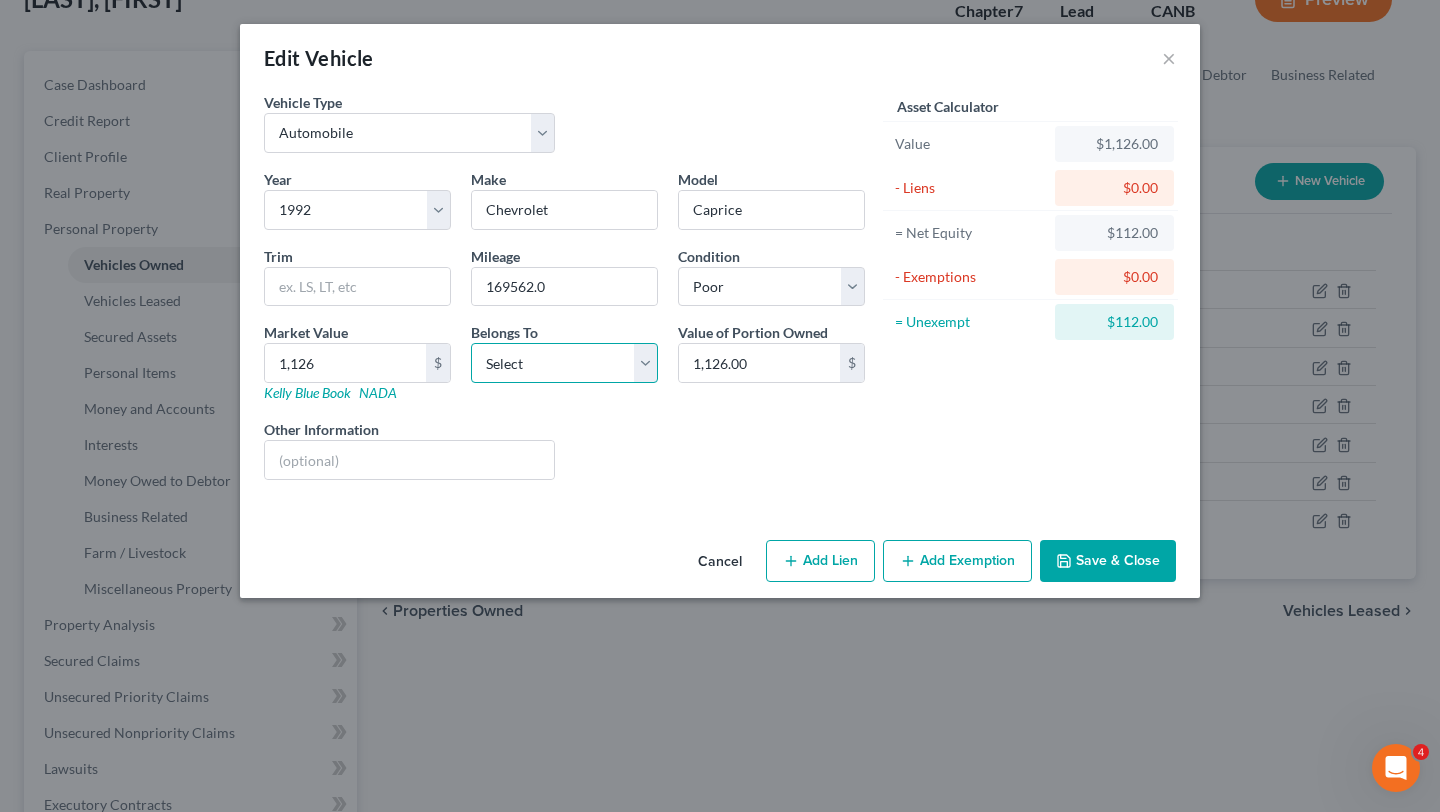 click on "Select Debtor 1 Only Debtor 2 Only Debtor 1 And Debtor 2 Only At Least One Of The Debtors And Another Community Property" at bounding box center [564, 363] 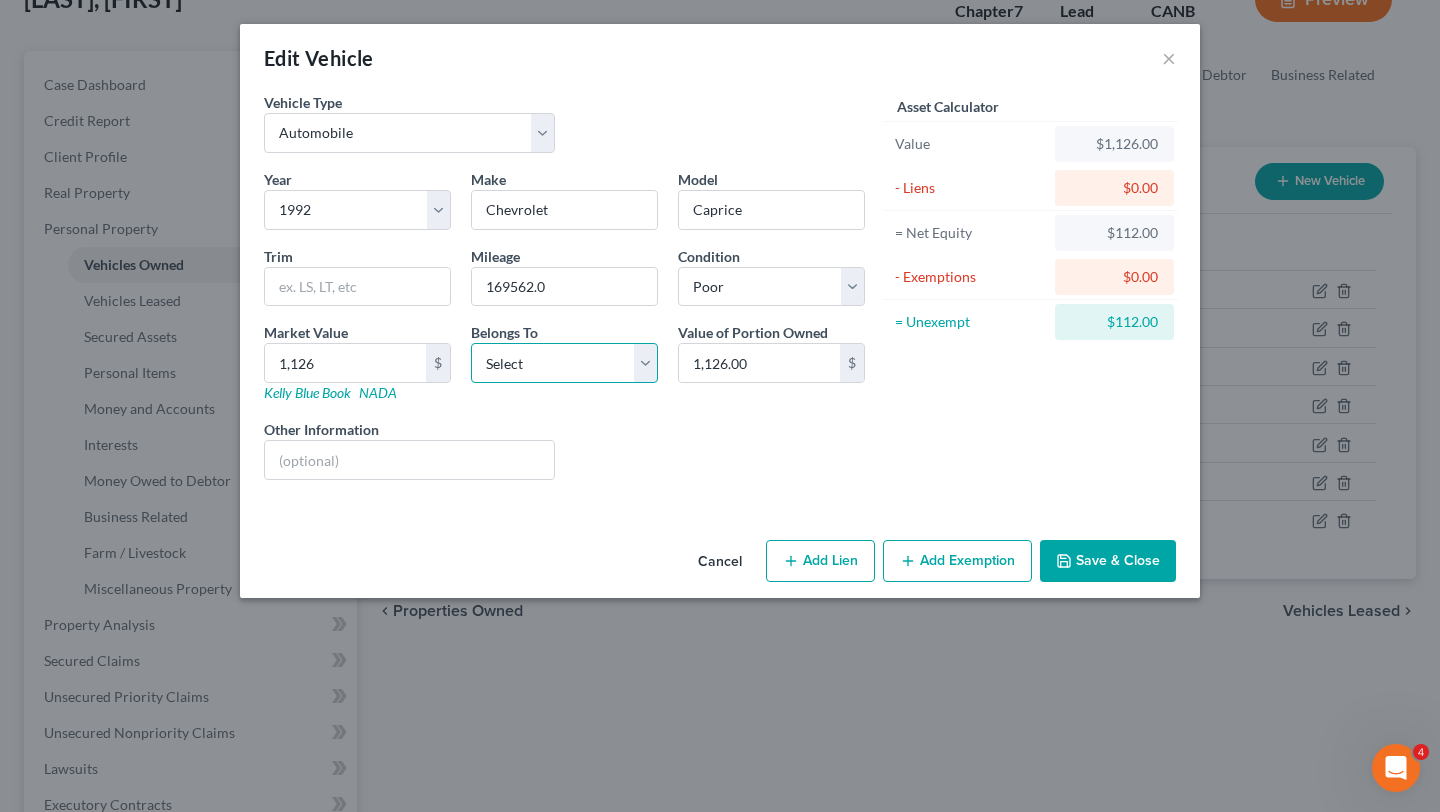 select on "0" 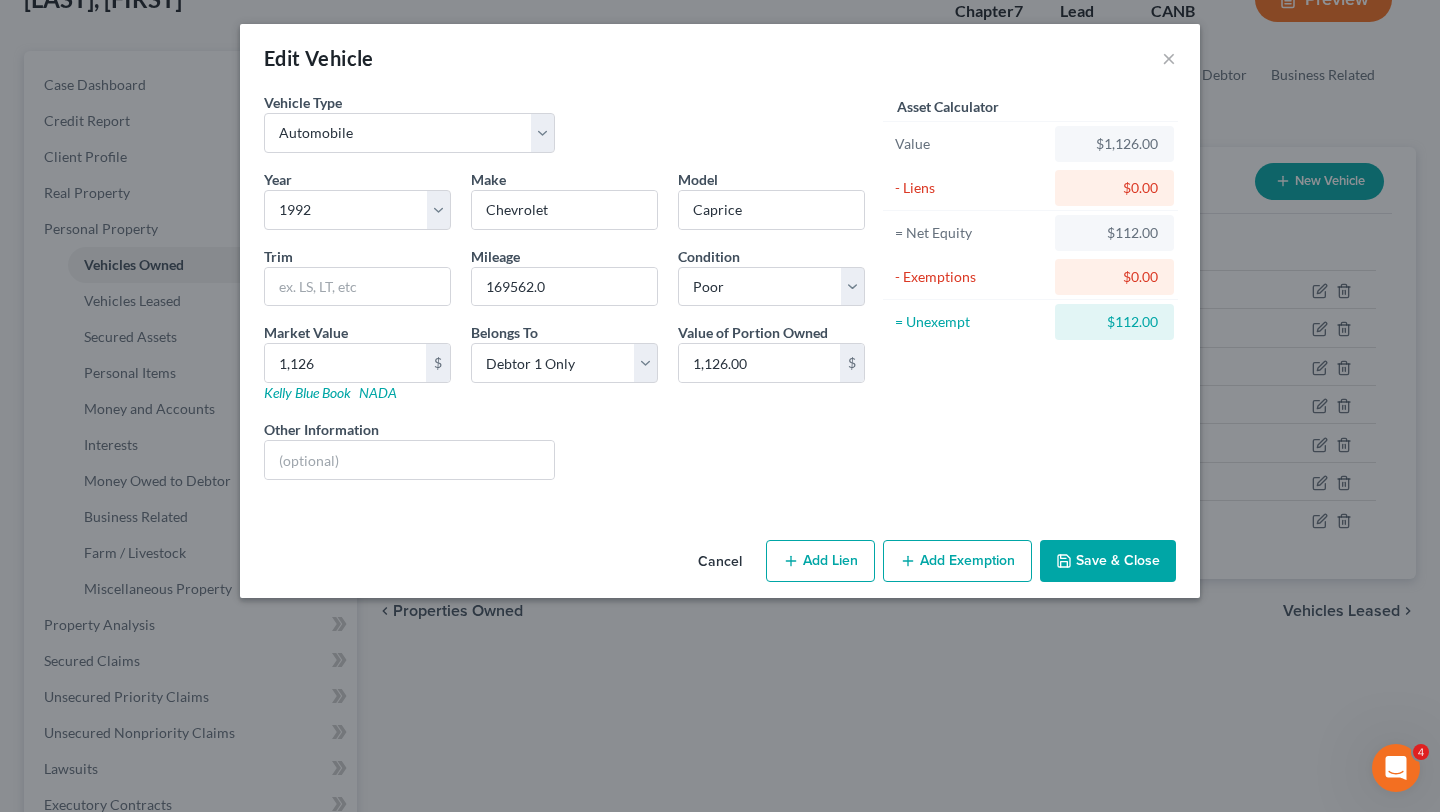 click on "Add Exemption" at bounding box center [957, 561] 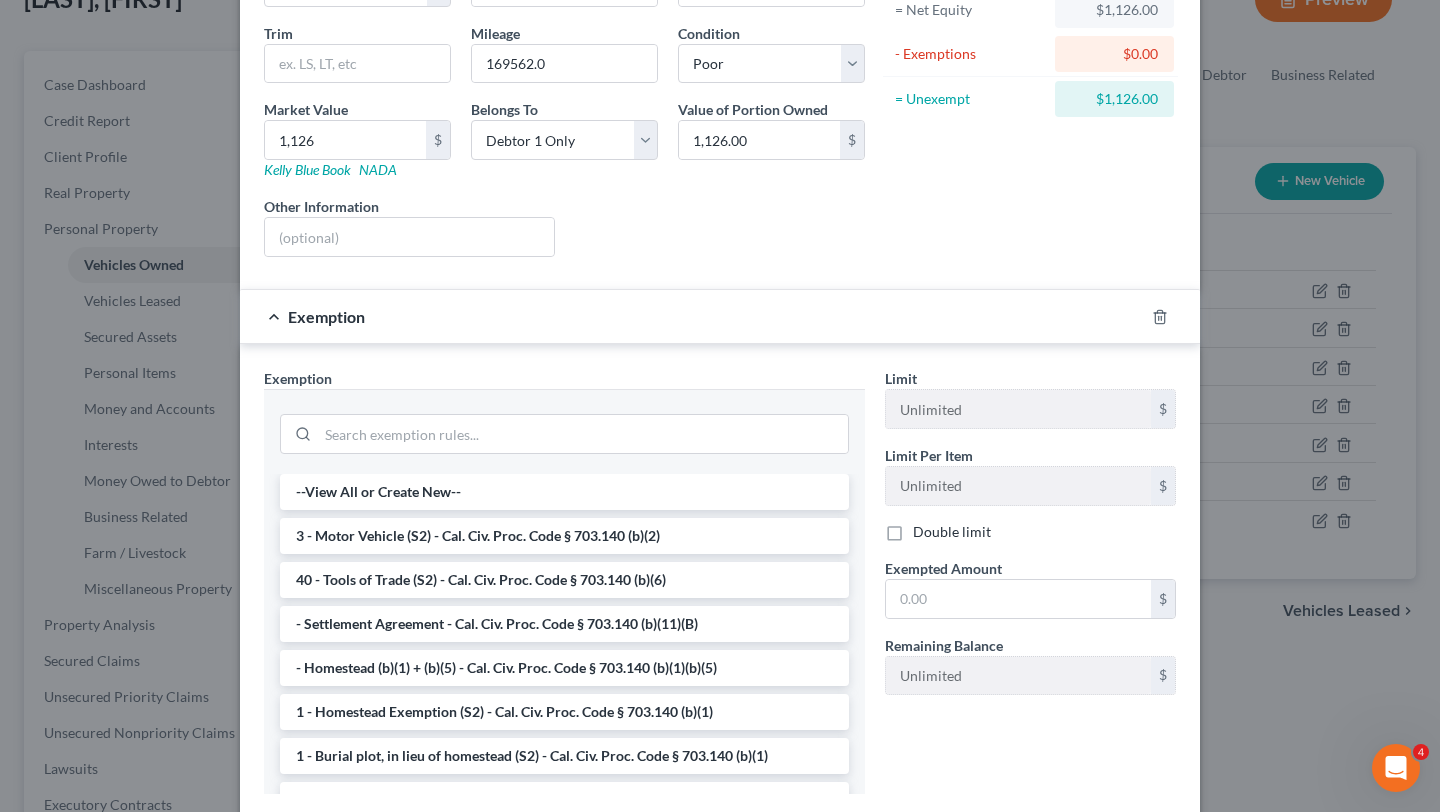 scroll, scrollTop: 231, scrollLeft: 0, axis: vertical 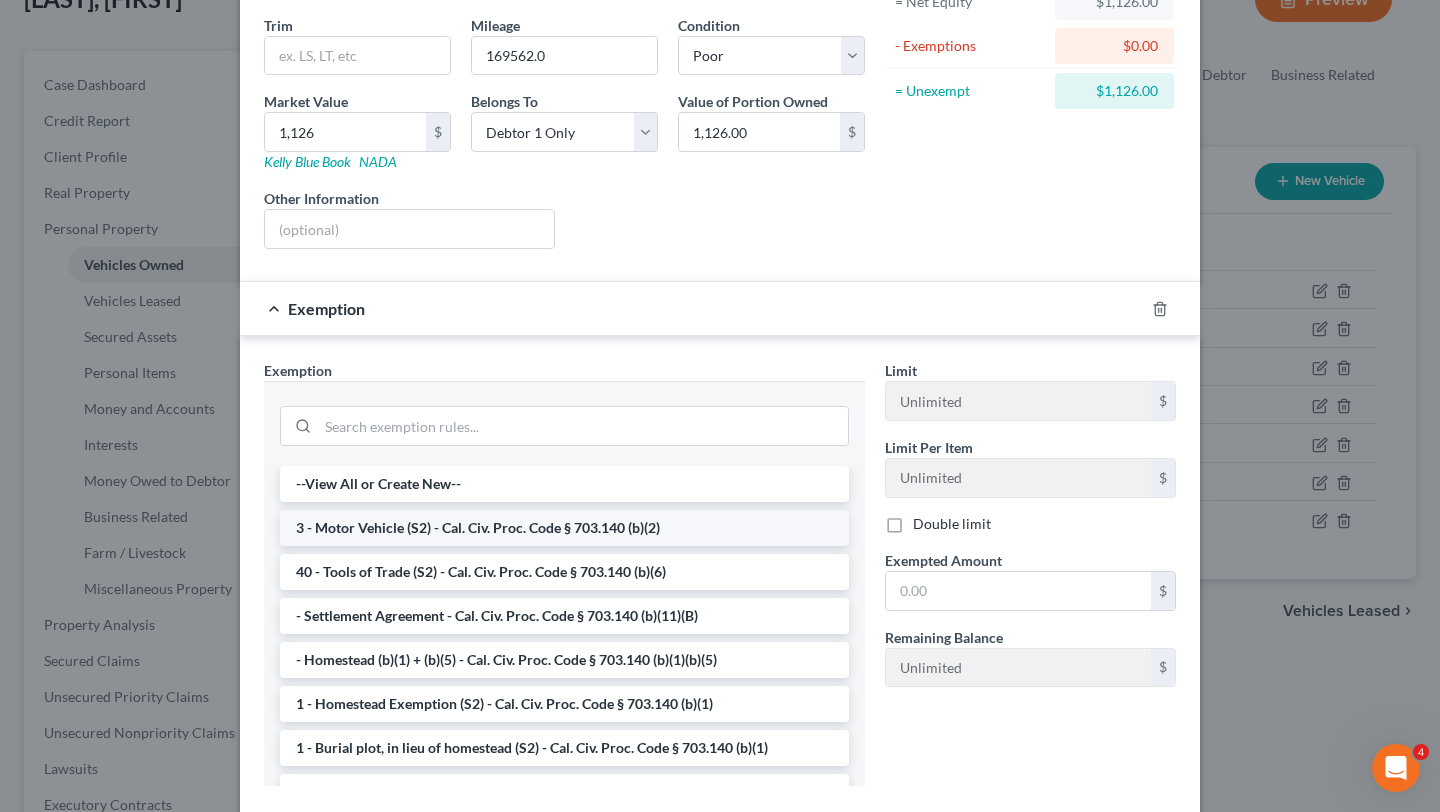 click on "3 - Motor Vehicle (S2) - Cal. Civ. Proc. Code § 703.140 (b)(2)" at bounding box center [564, 528] 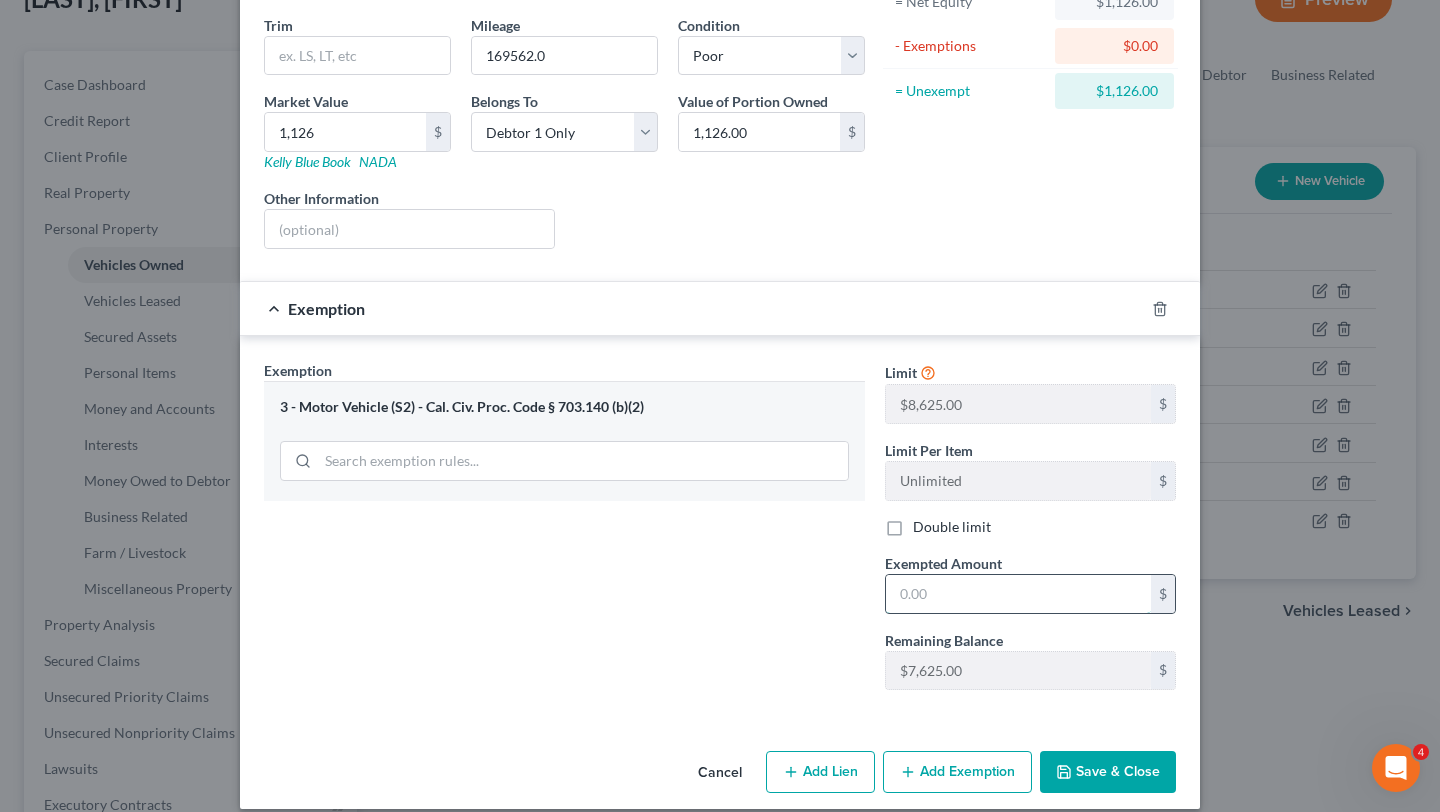 click at bounding box center [1018, 594] 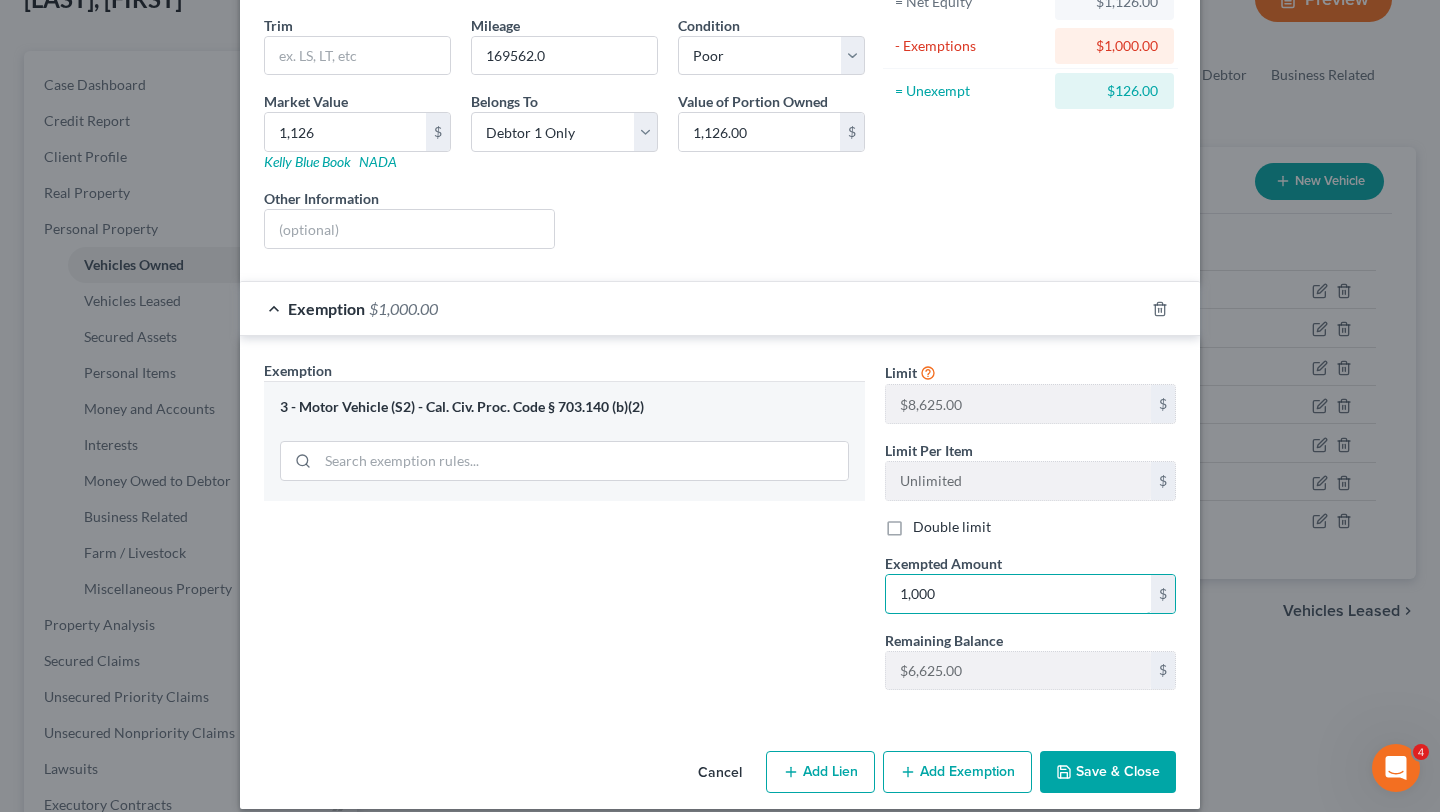 type on "1,000" 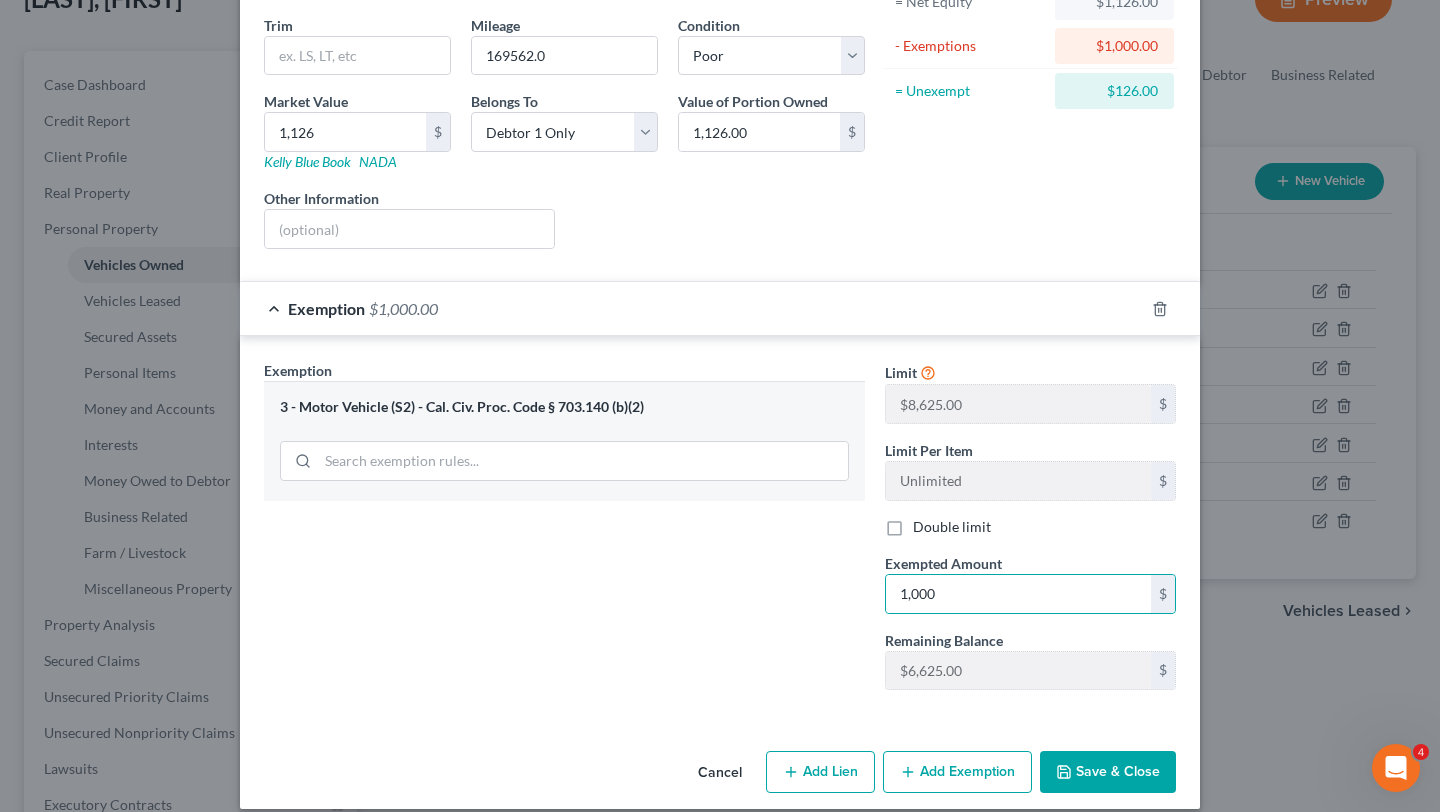 click on "Exemption Set must be selected for CA.
Exemption
*
3 - Motor Vehicle (S2) - Cal. Civ. Proc. Code § 703.140 (b)(2)" at bounding box center [564, 533] 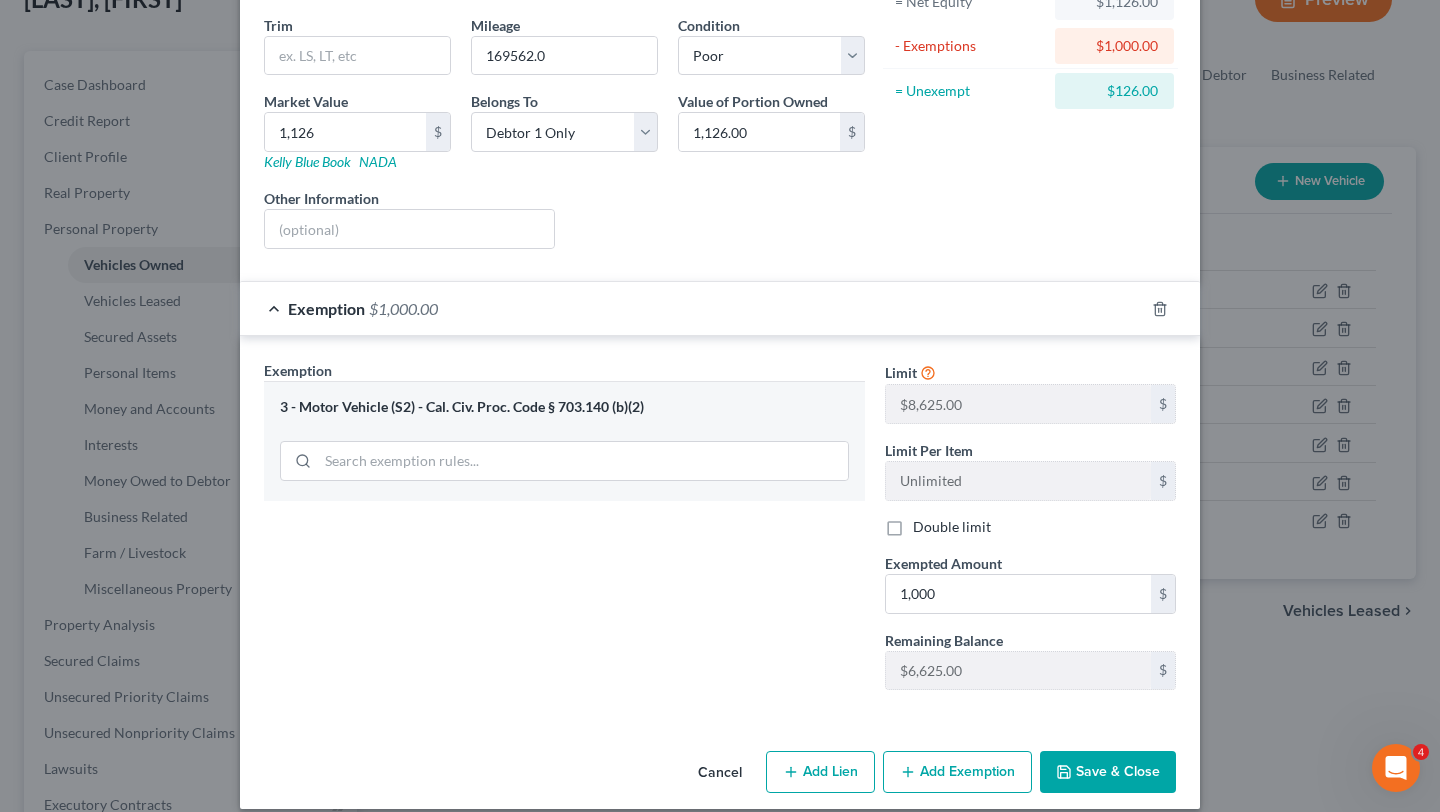 click on "Save & Close" at bounding box center (1108, 772) 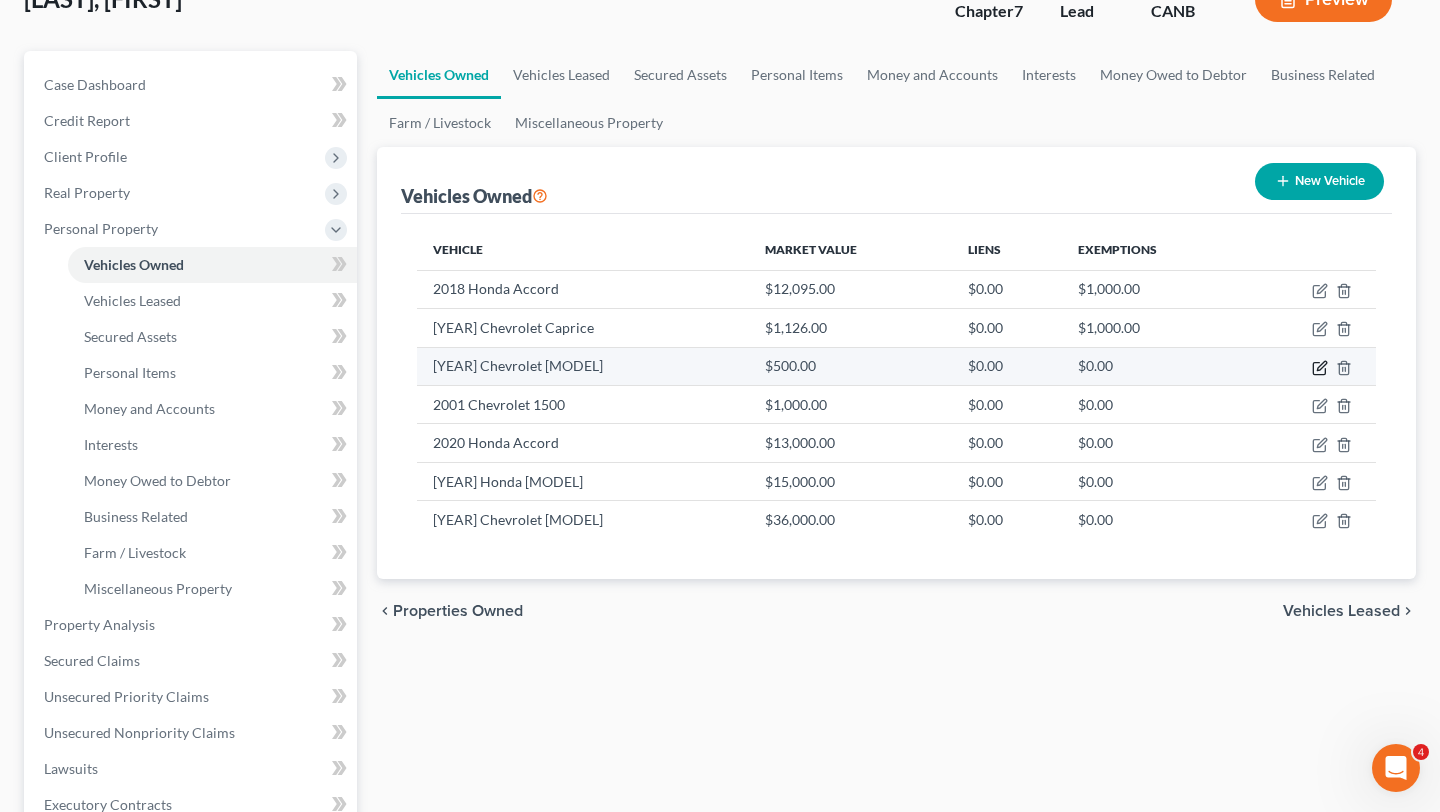 click 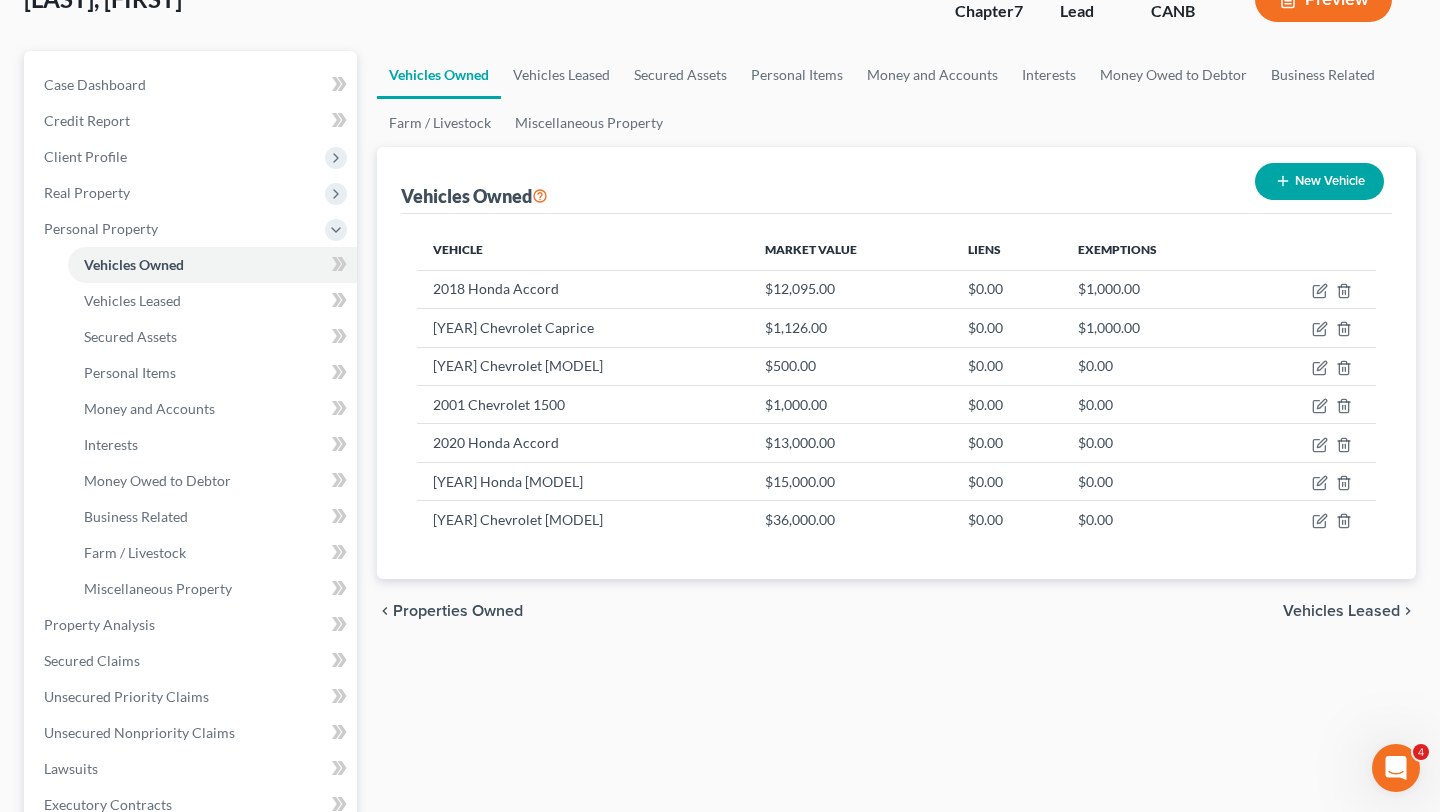 select on "0" 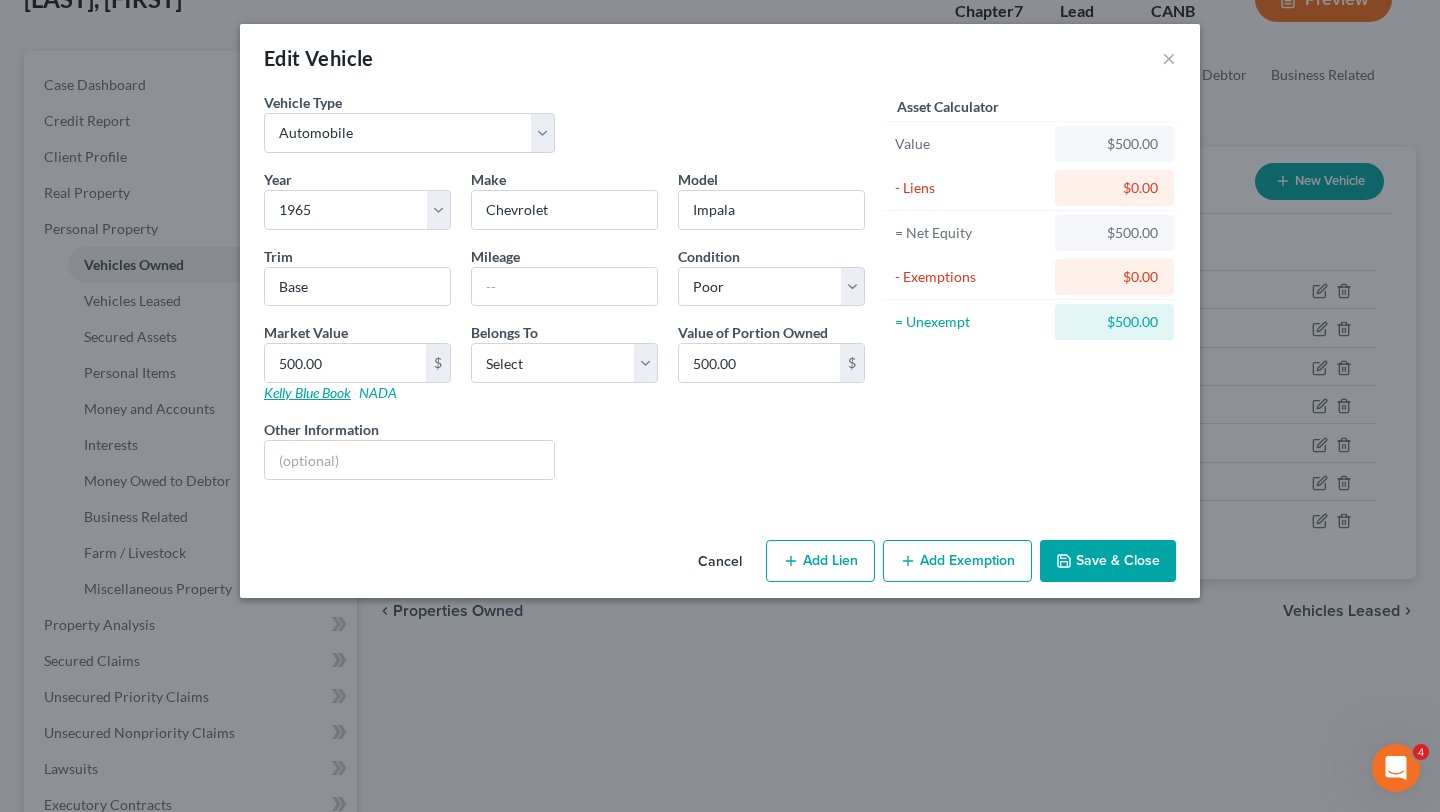 click on "Kelly Blue Book" at bounding box center (307, 392) 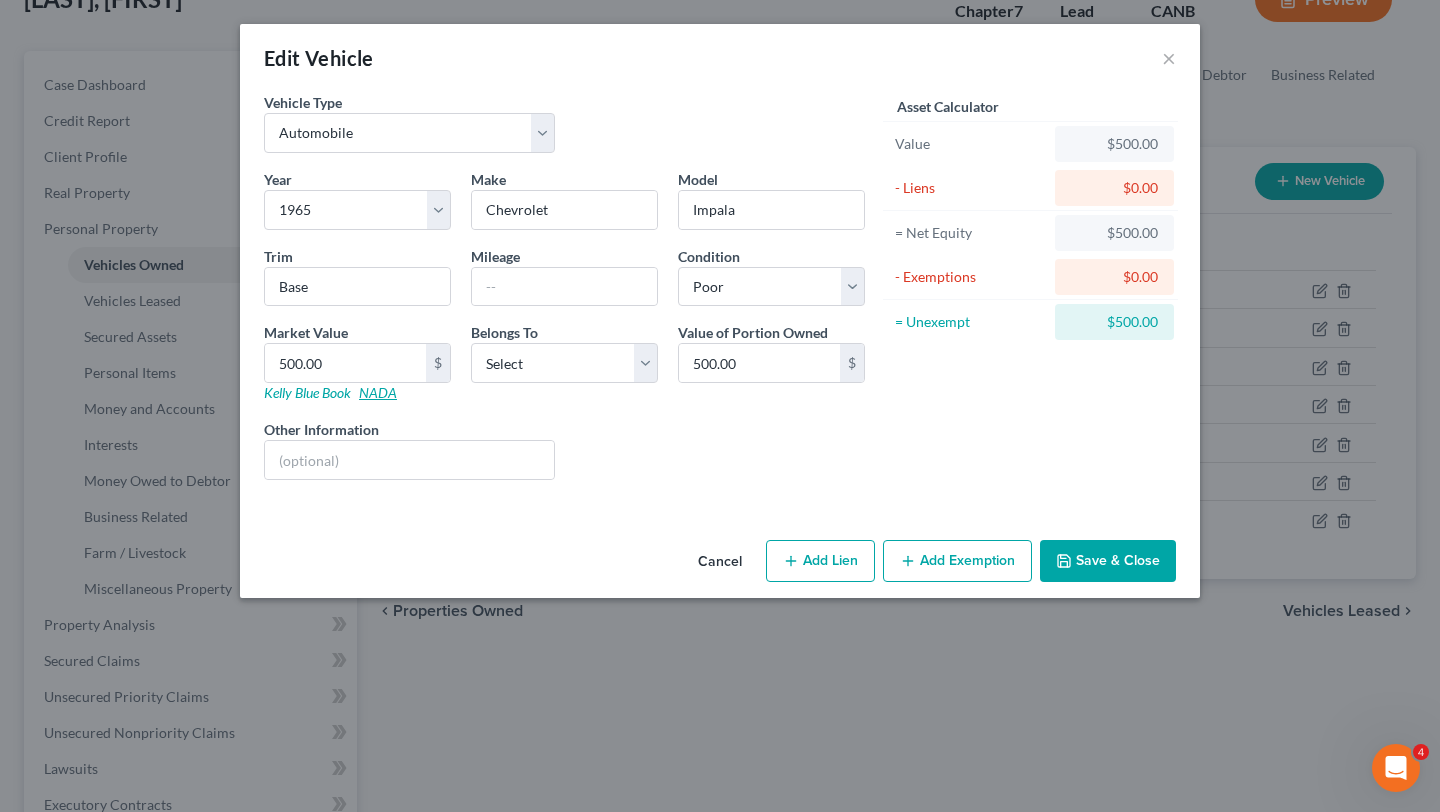 click on "NADA" at bounding box center (378, 392) 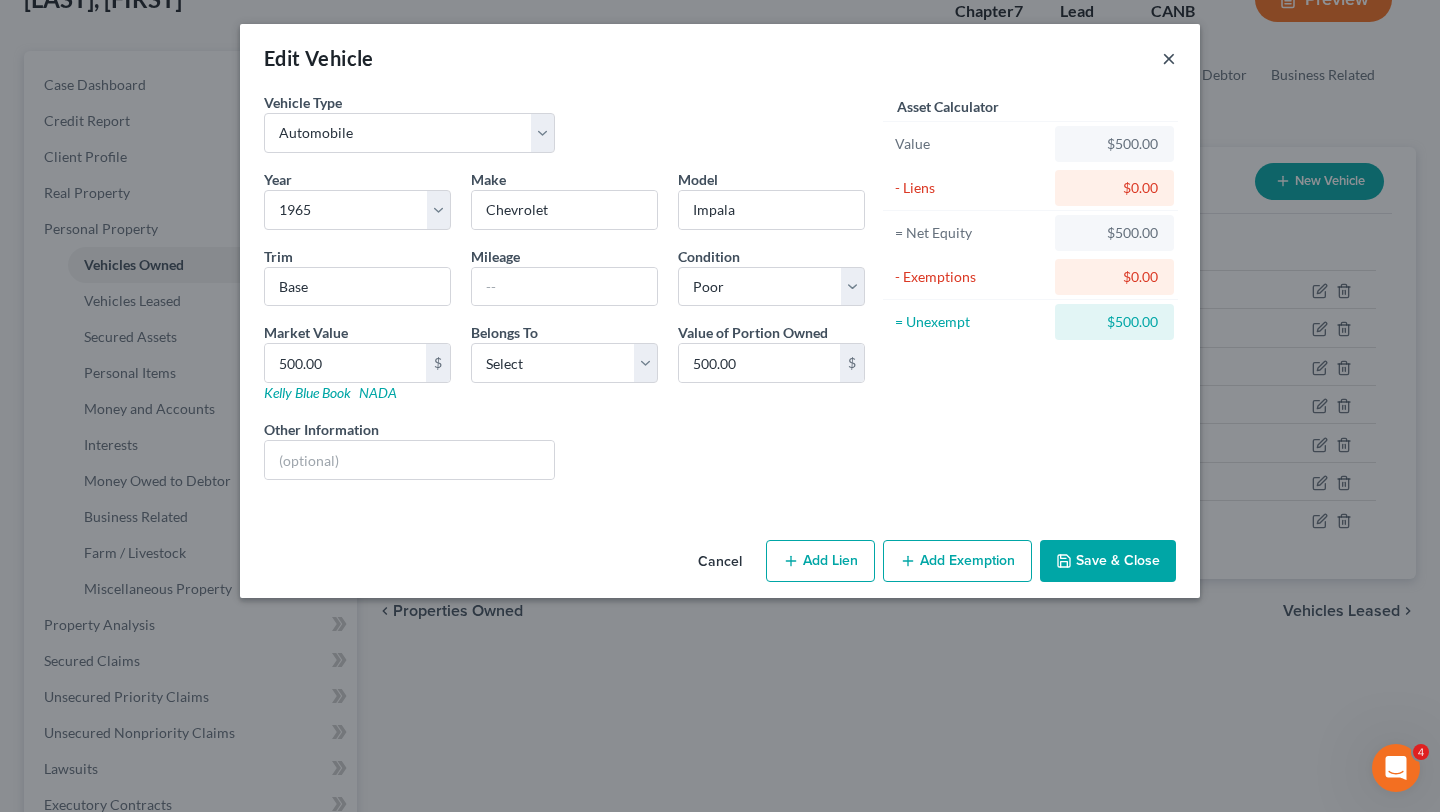 click on "×" at bounding box center (1169, 58) 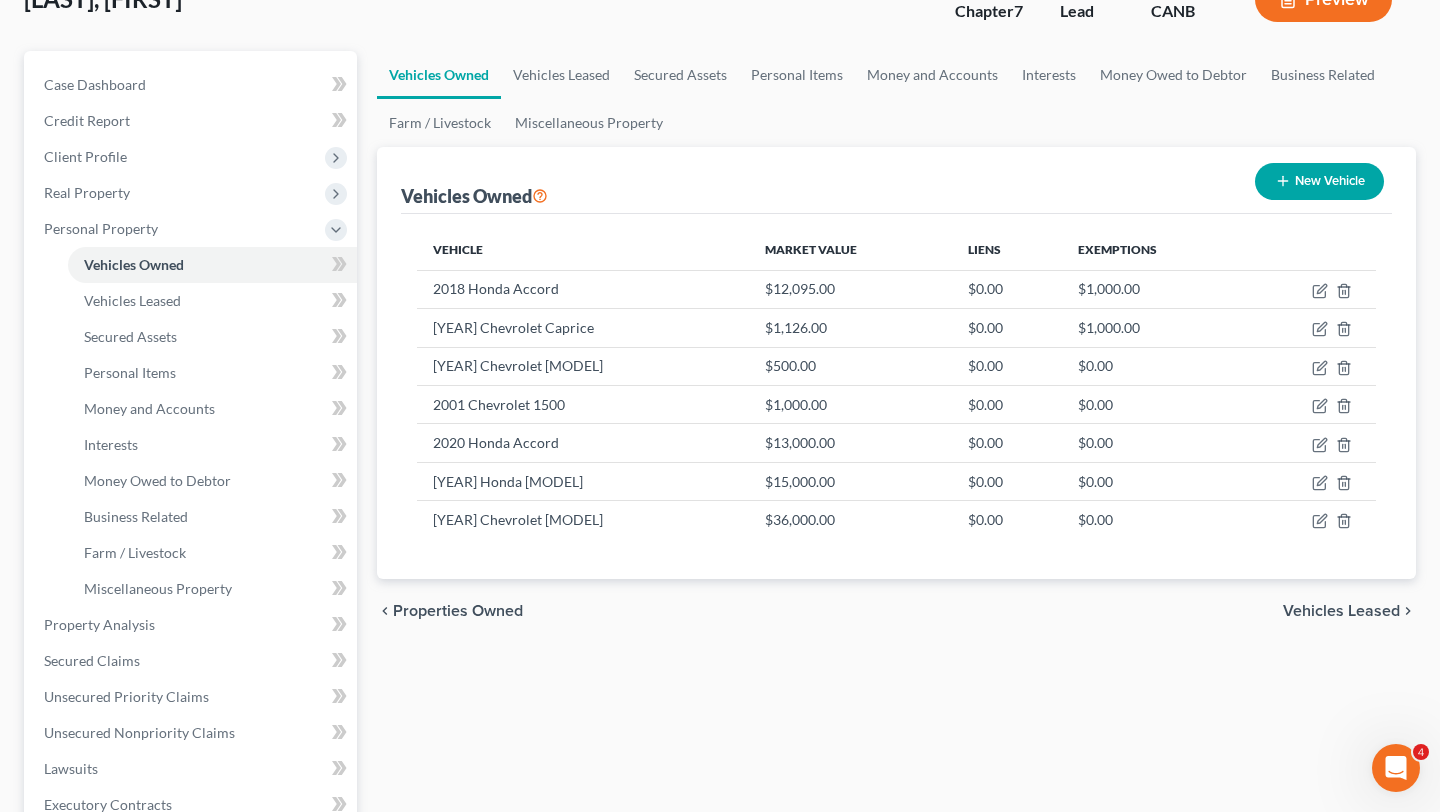 scroll, scrollTop: 109, scrollLeft: 0, axis: vertical 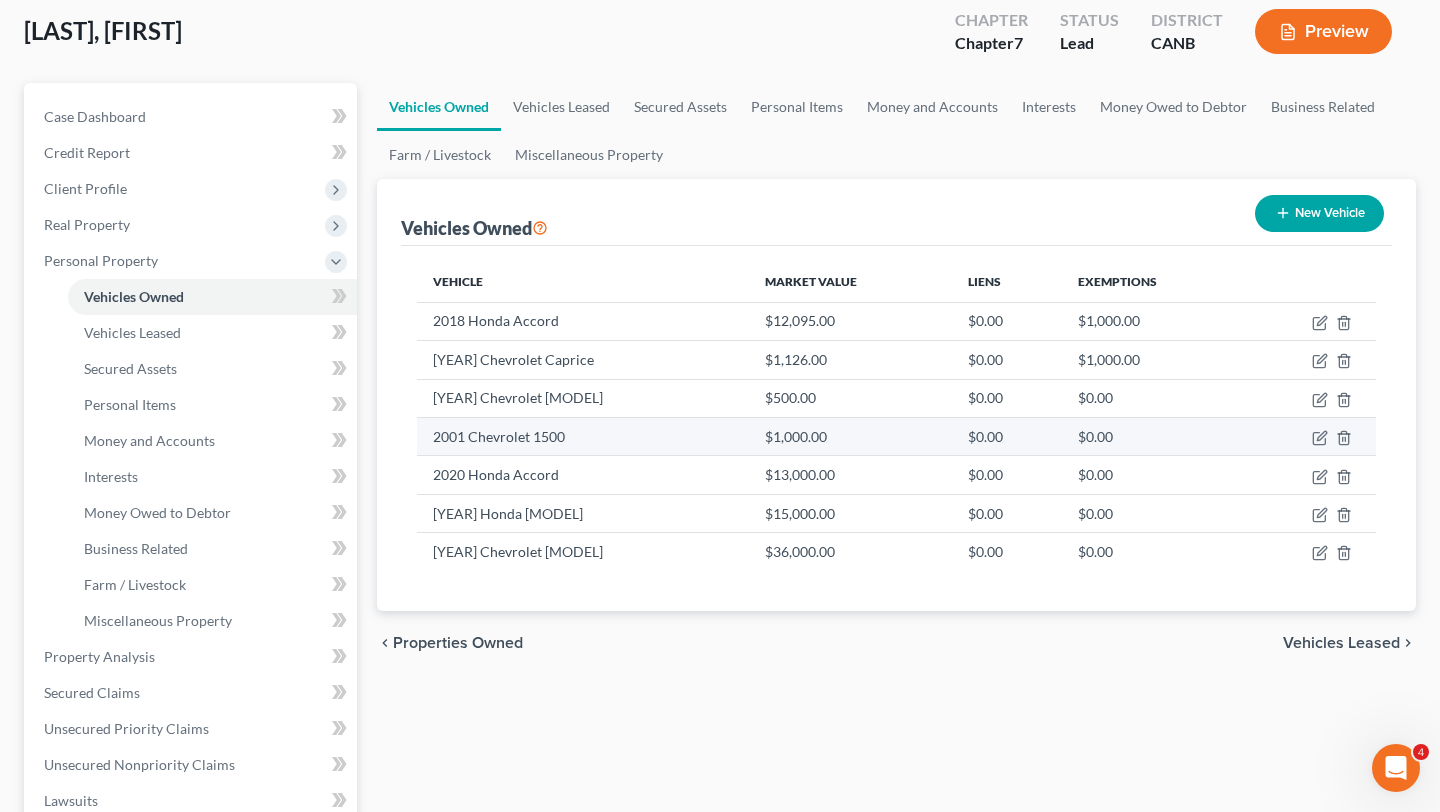 click at bounding box center [1310, 436] 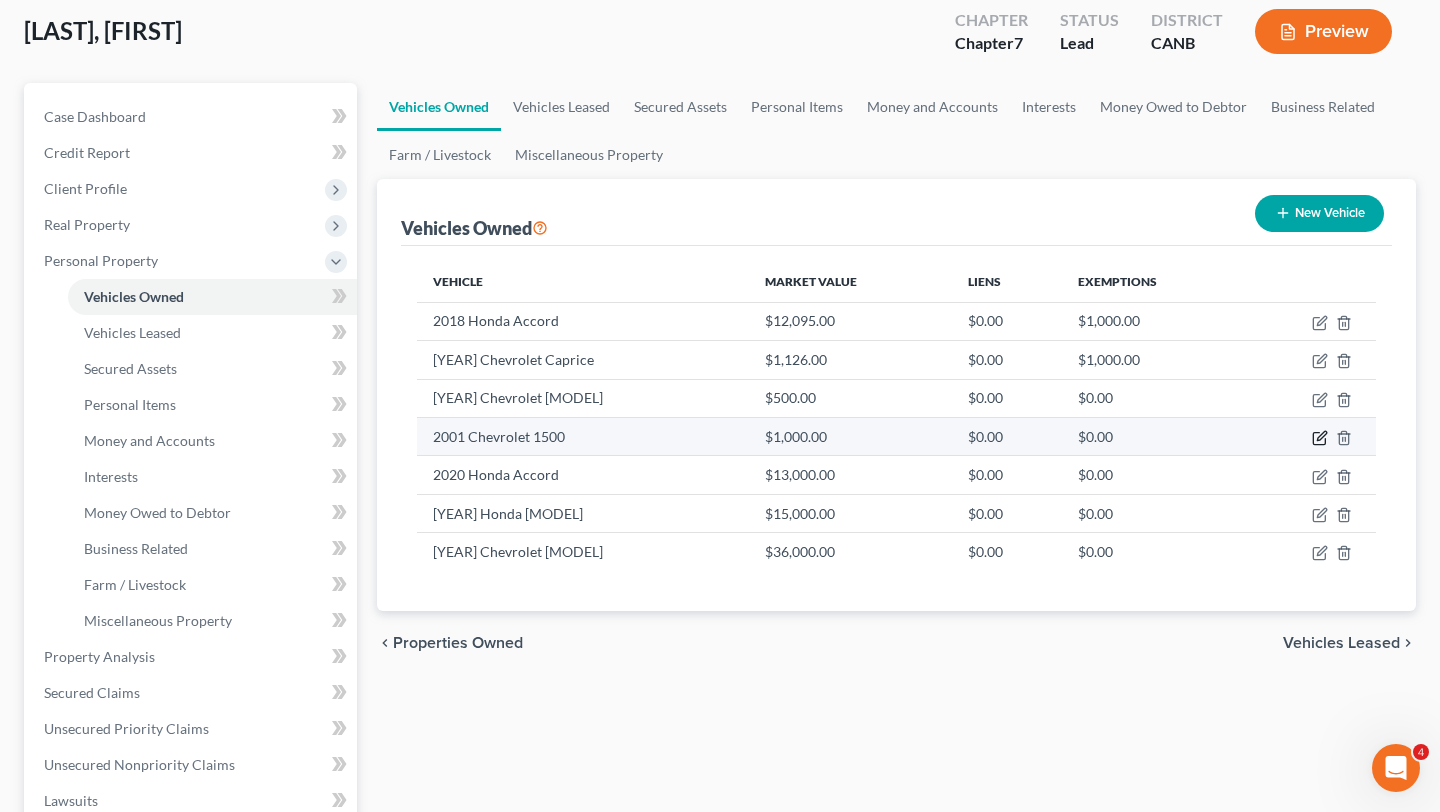 click 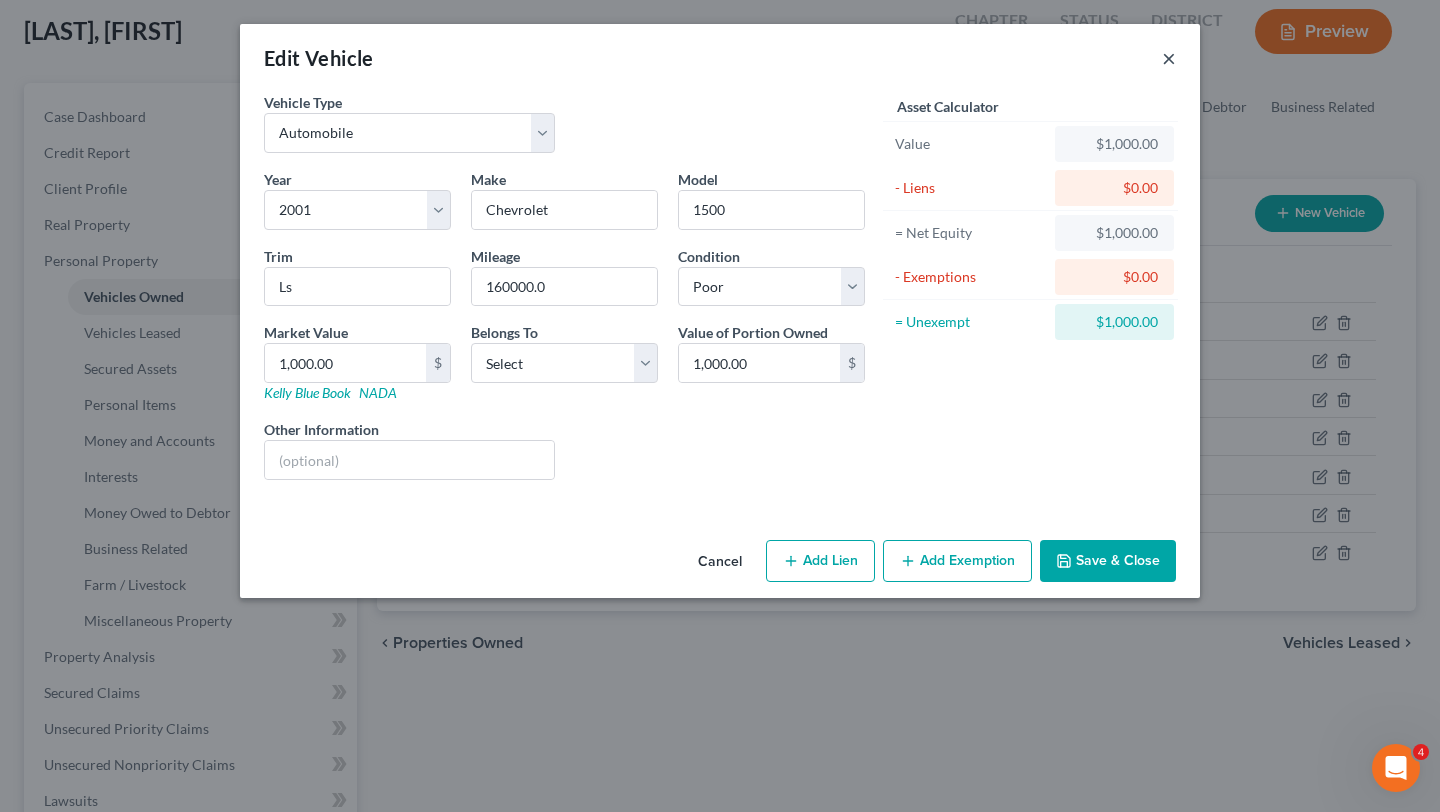 click on "×" at bounding box center (1169, 58) 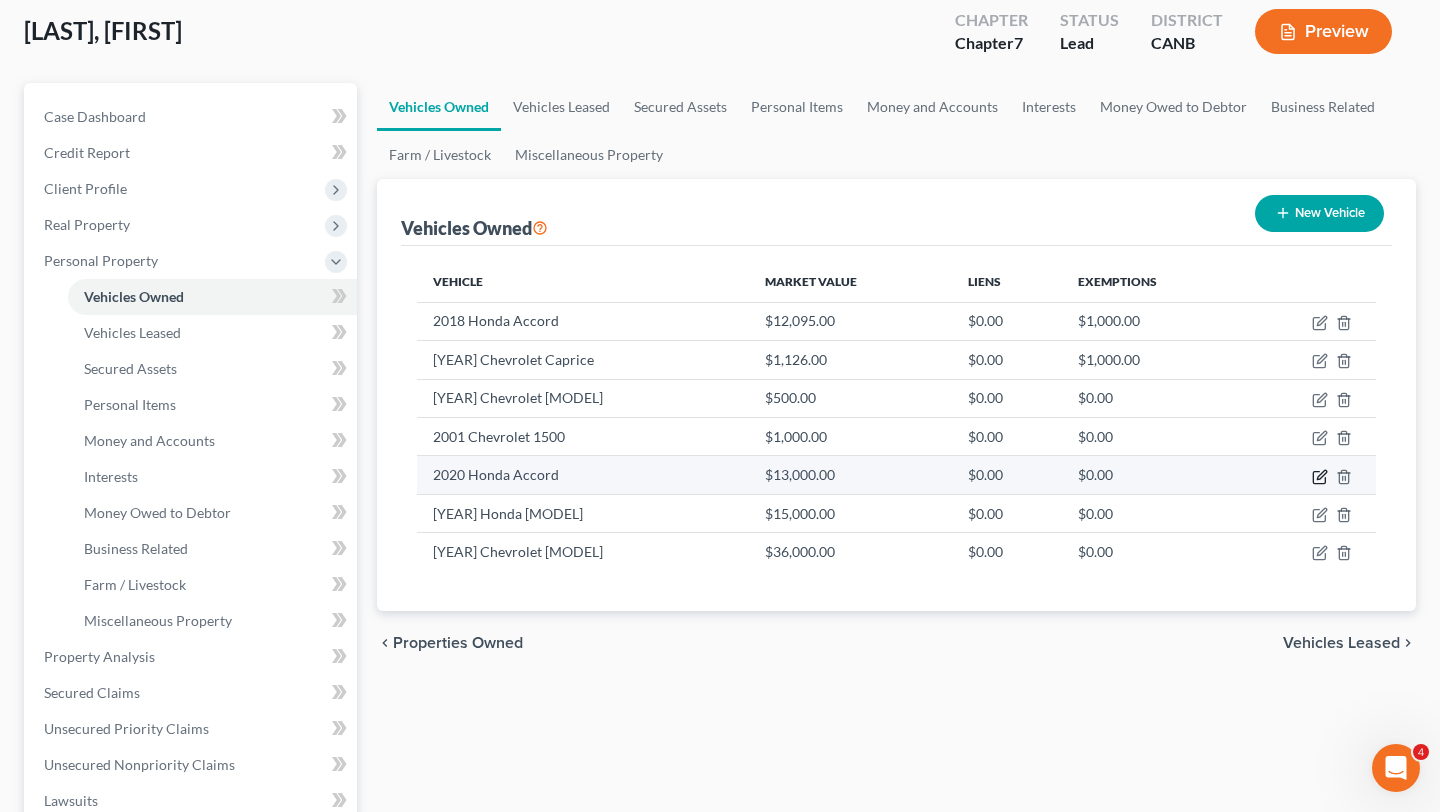 click 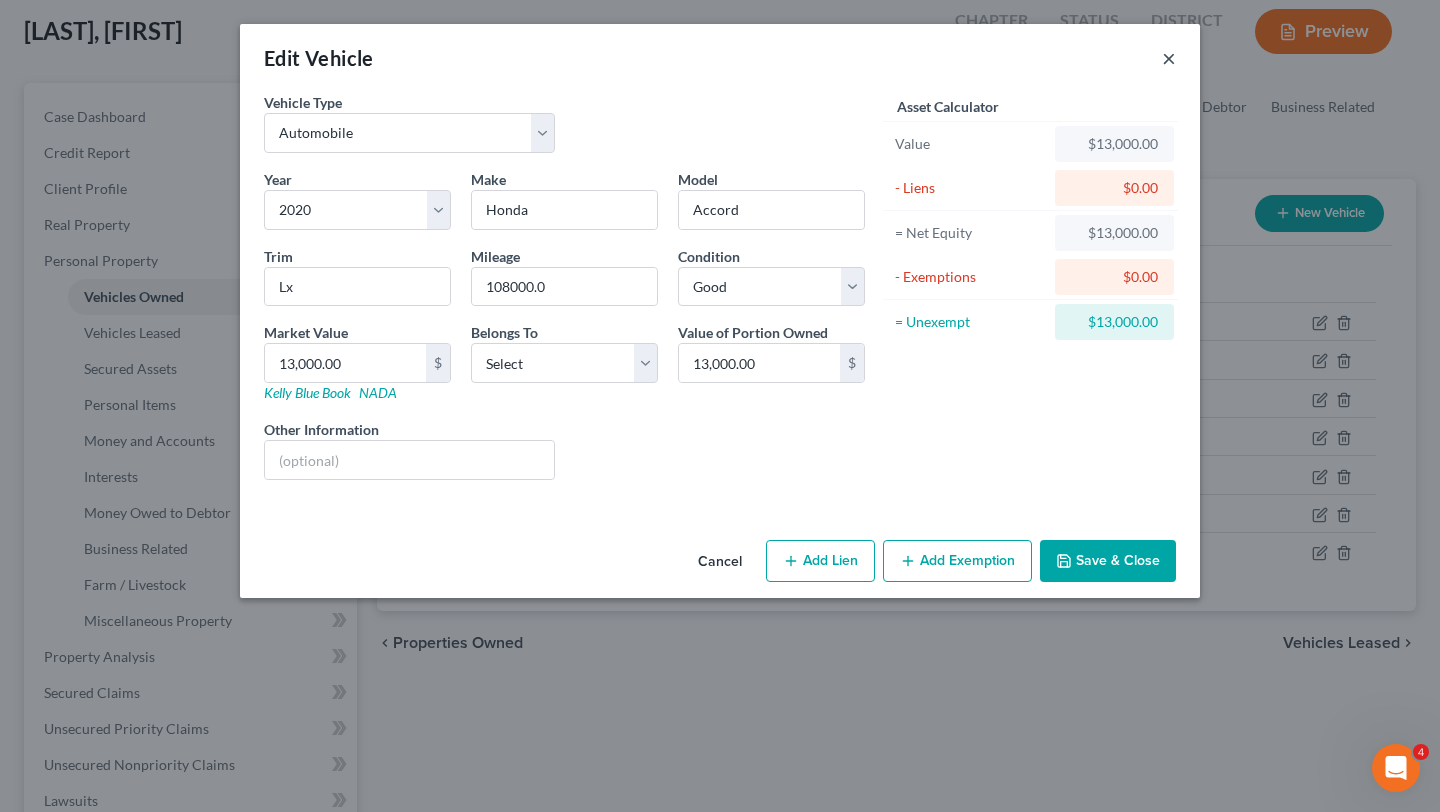 click on "×" at bounding box center (1169, 58) 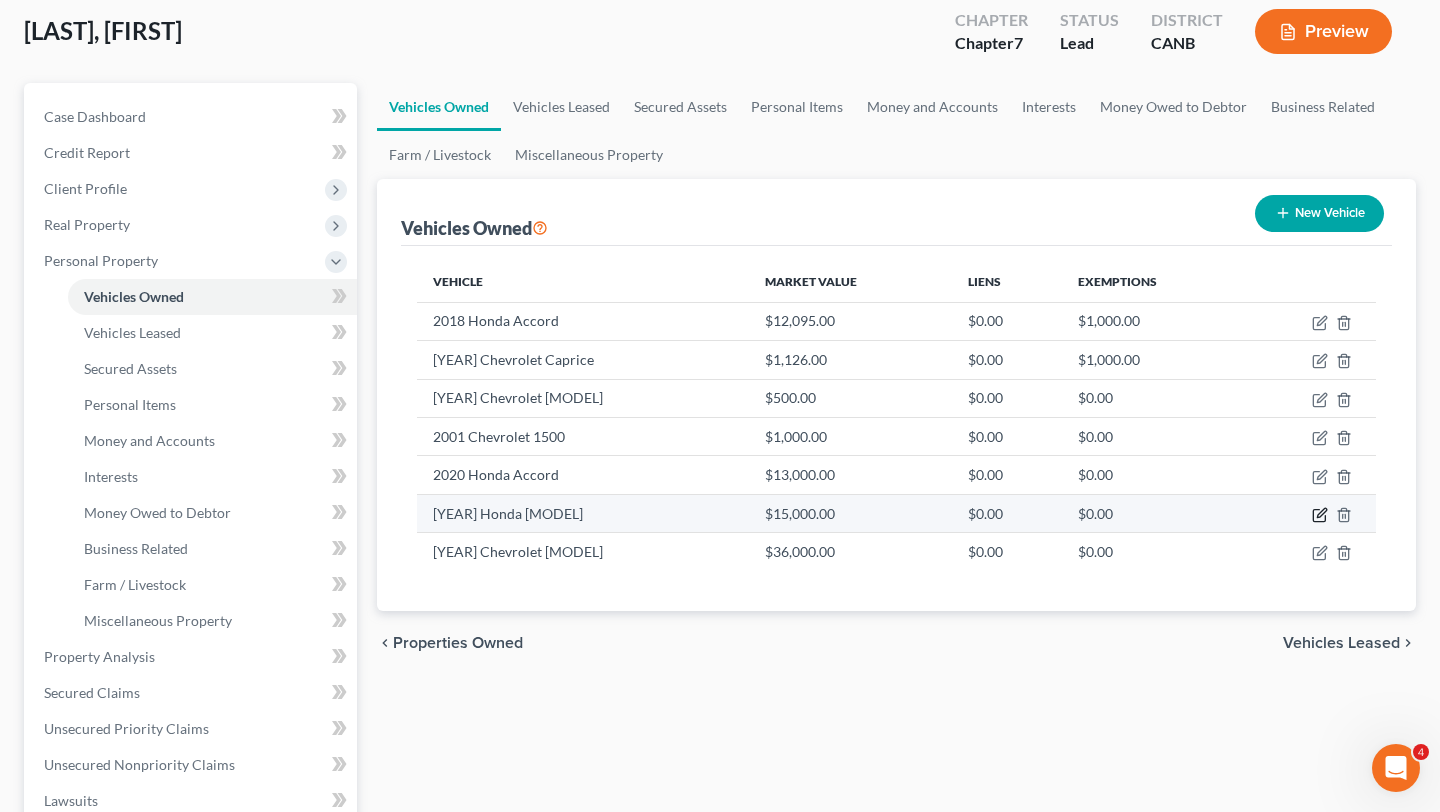 click 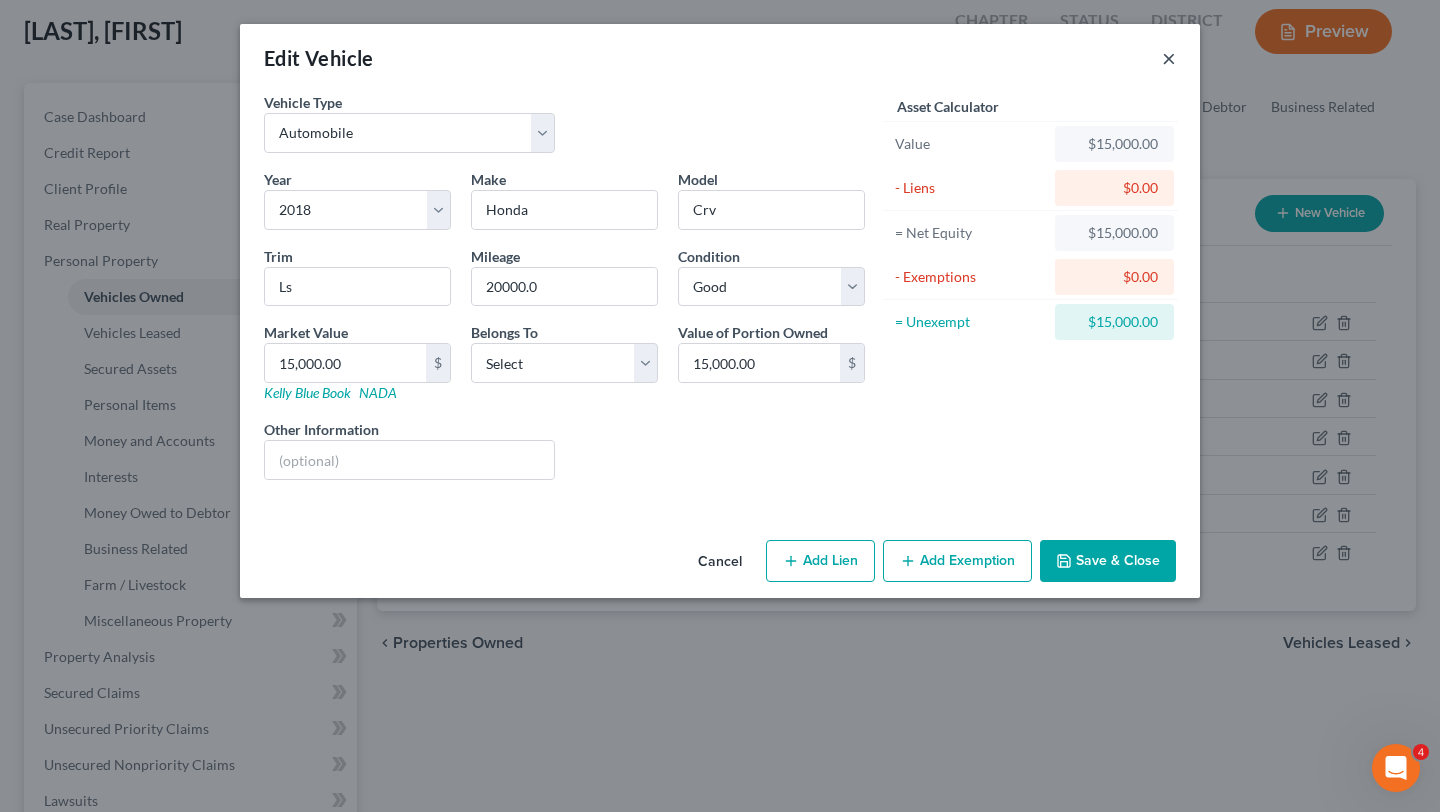 click on "×" at bounding box center (1169, 58) 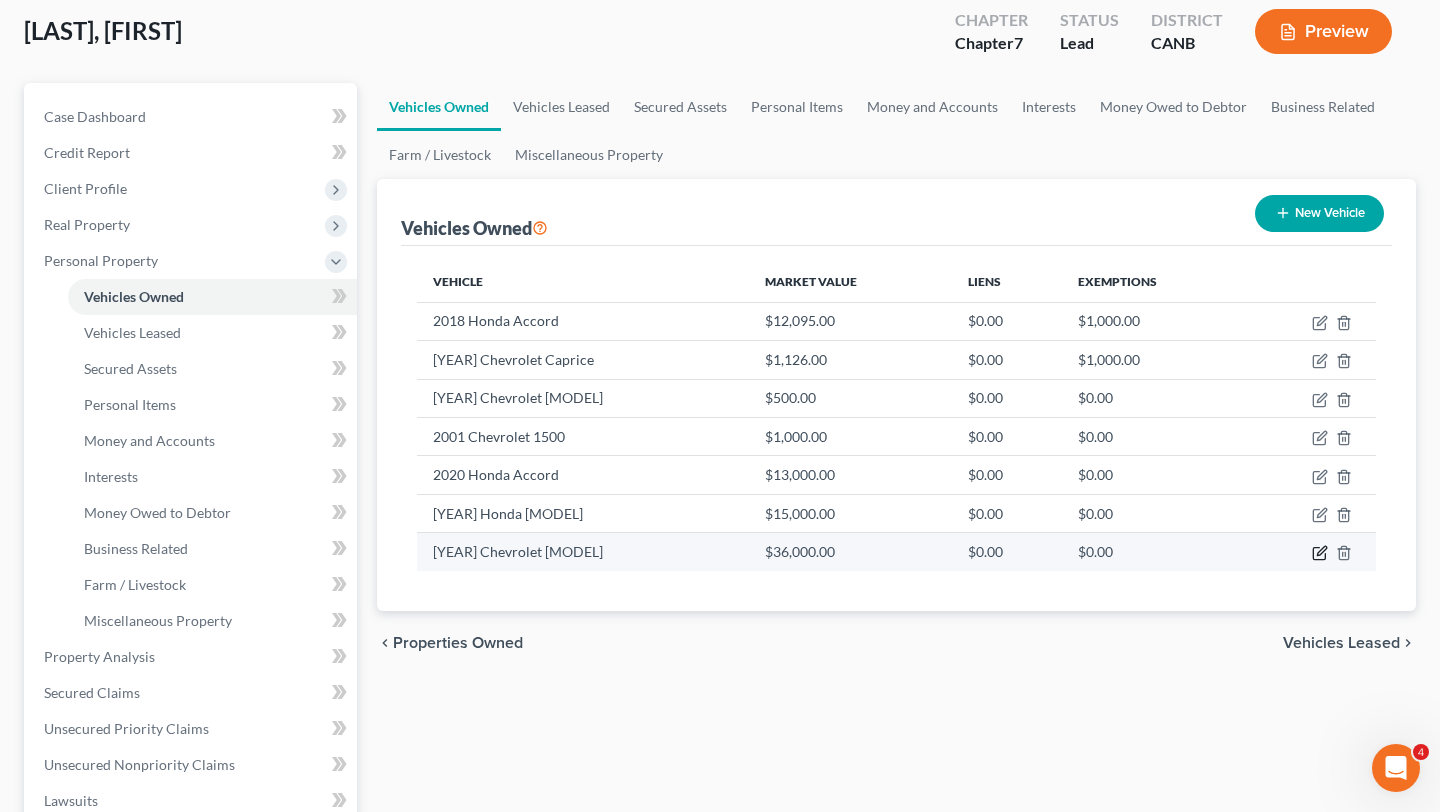 click 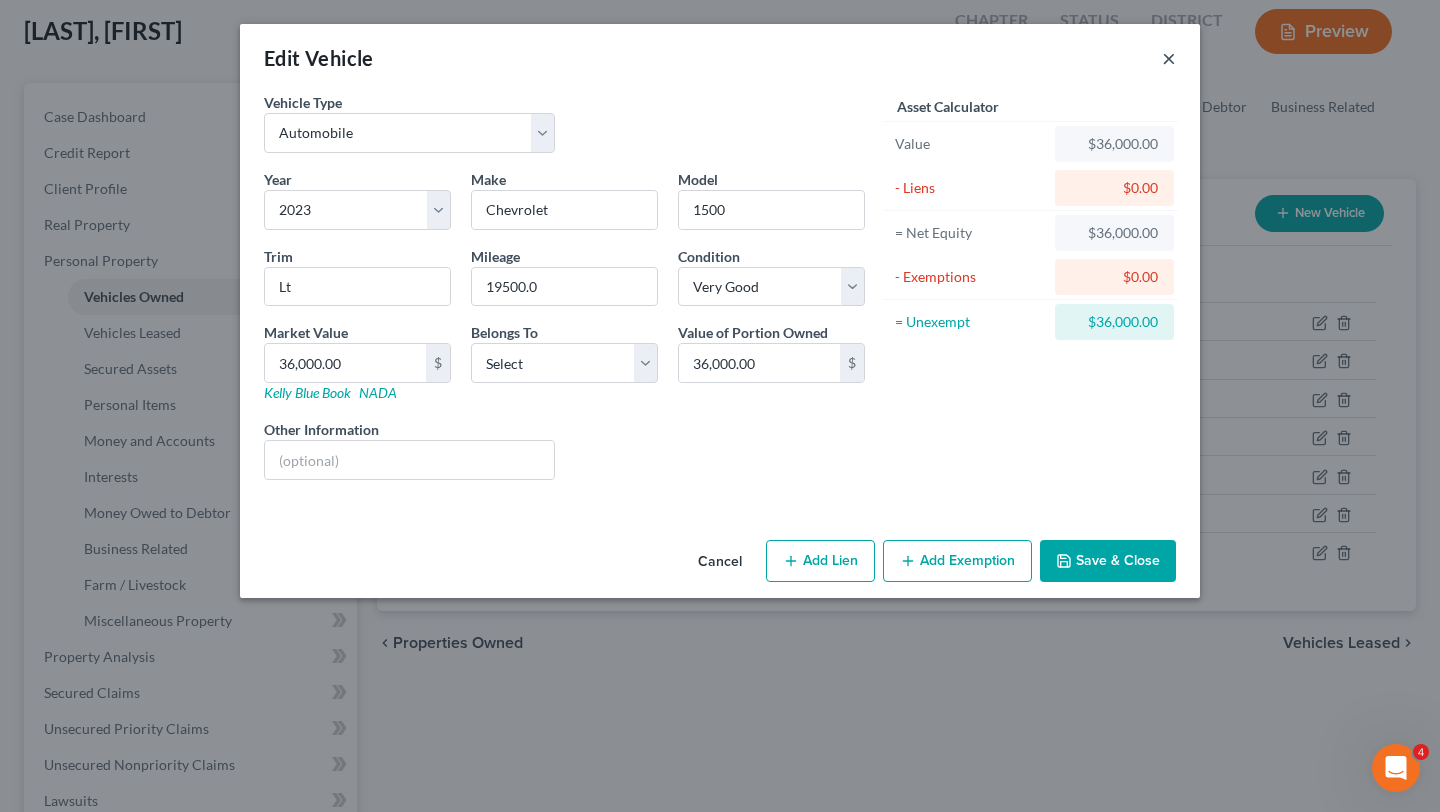 click on "×" at bounding box center (1169, 58) 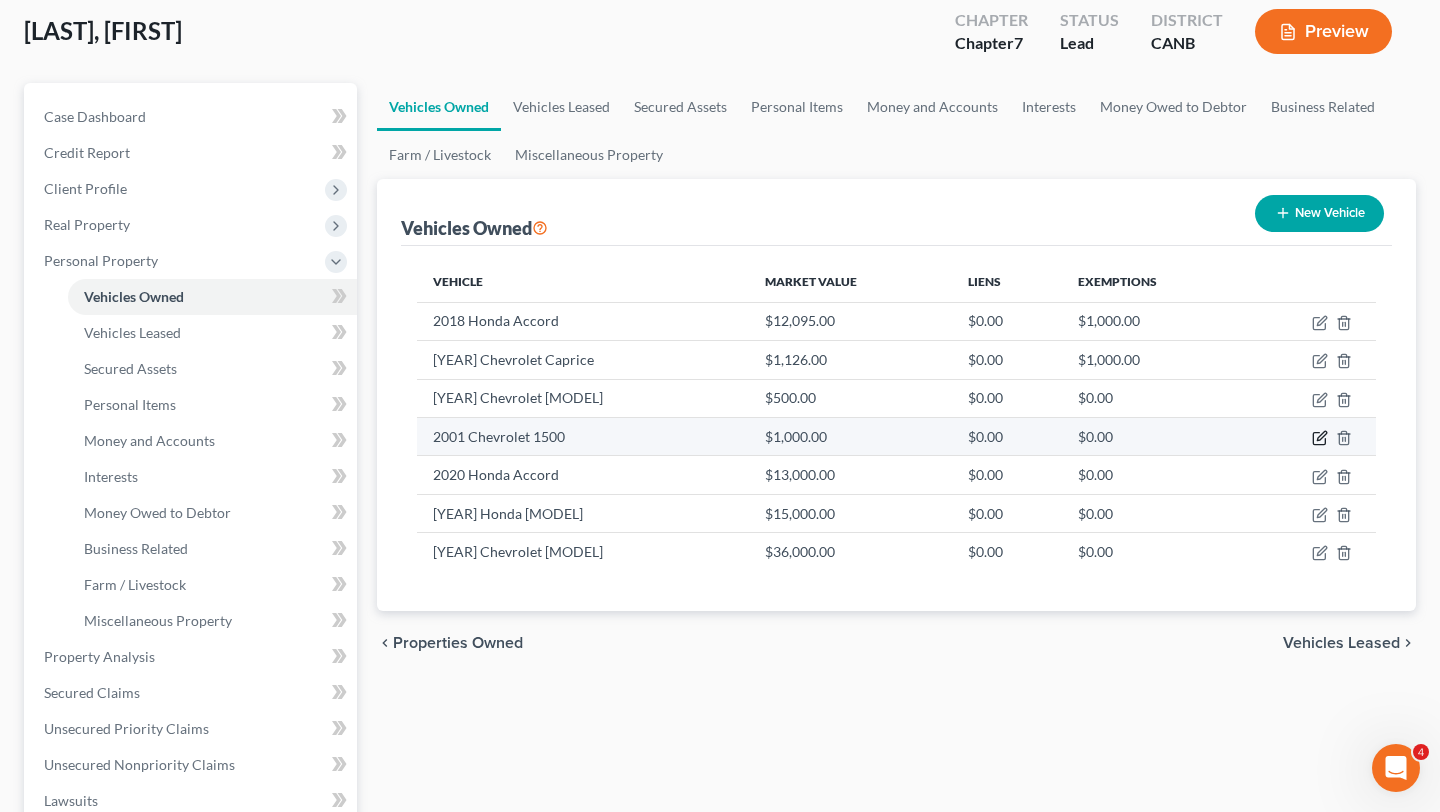 click 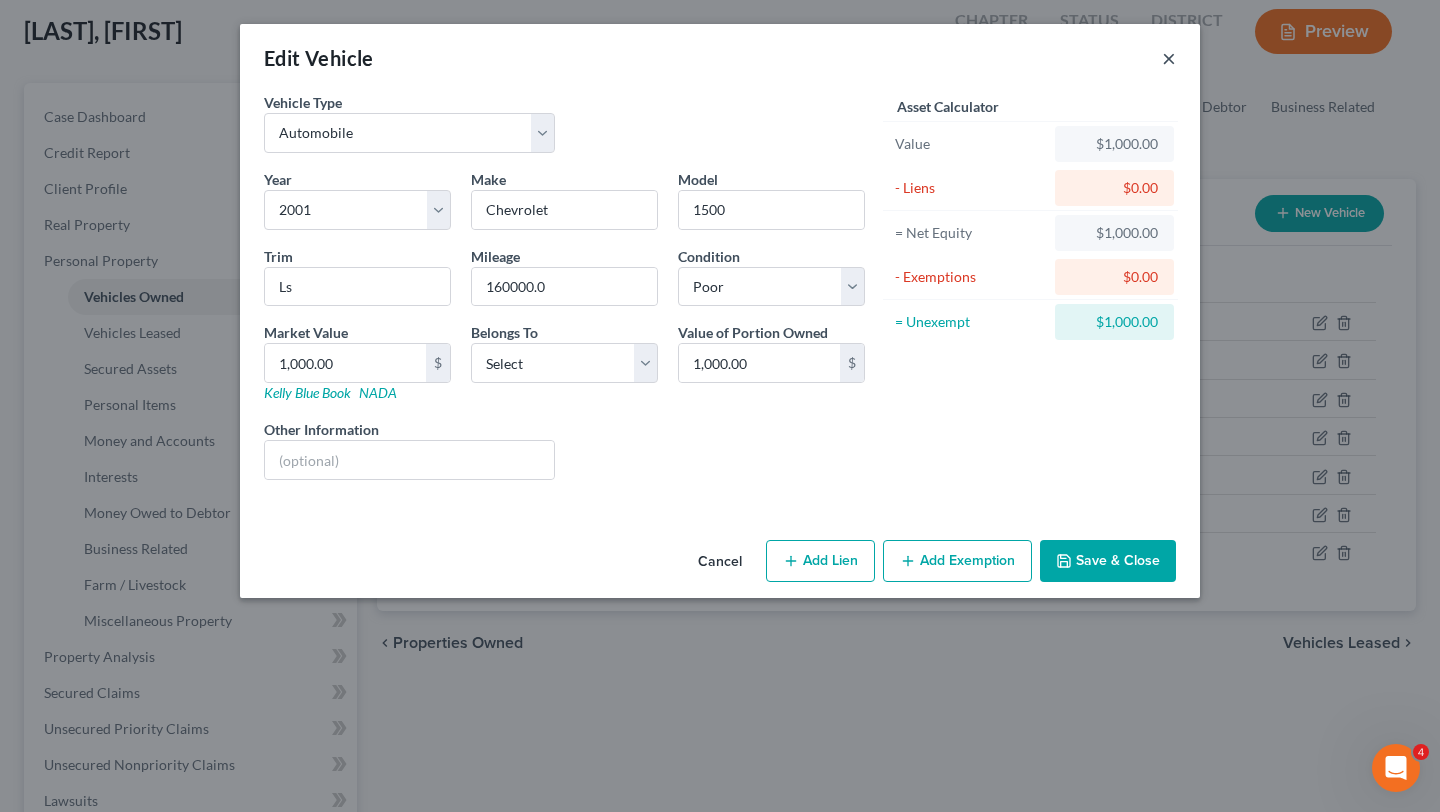 click on "×" at bounding box center (1169, 58) 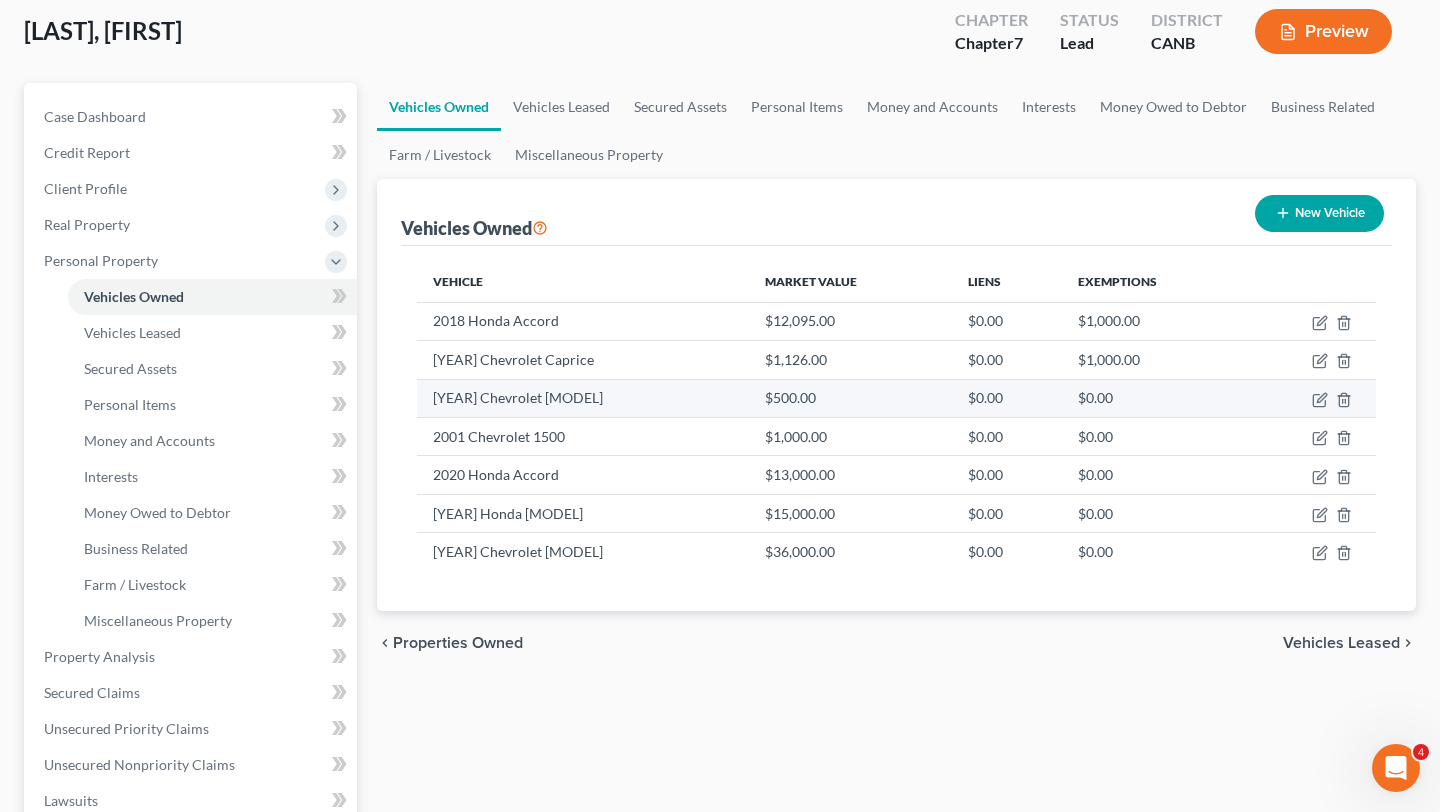 scroll, scrollTop: 145, scrollLeft: 0, axis: vertical 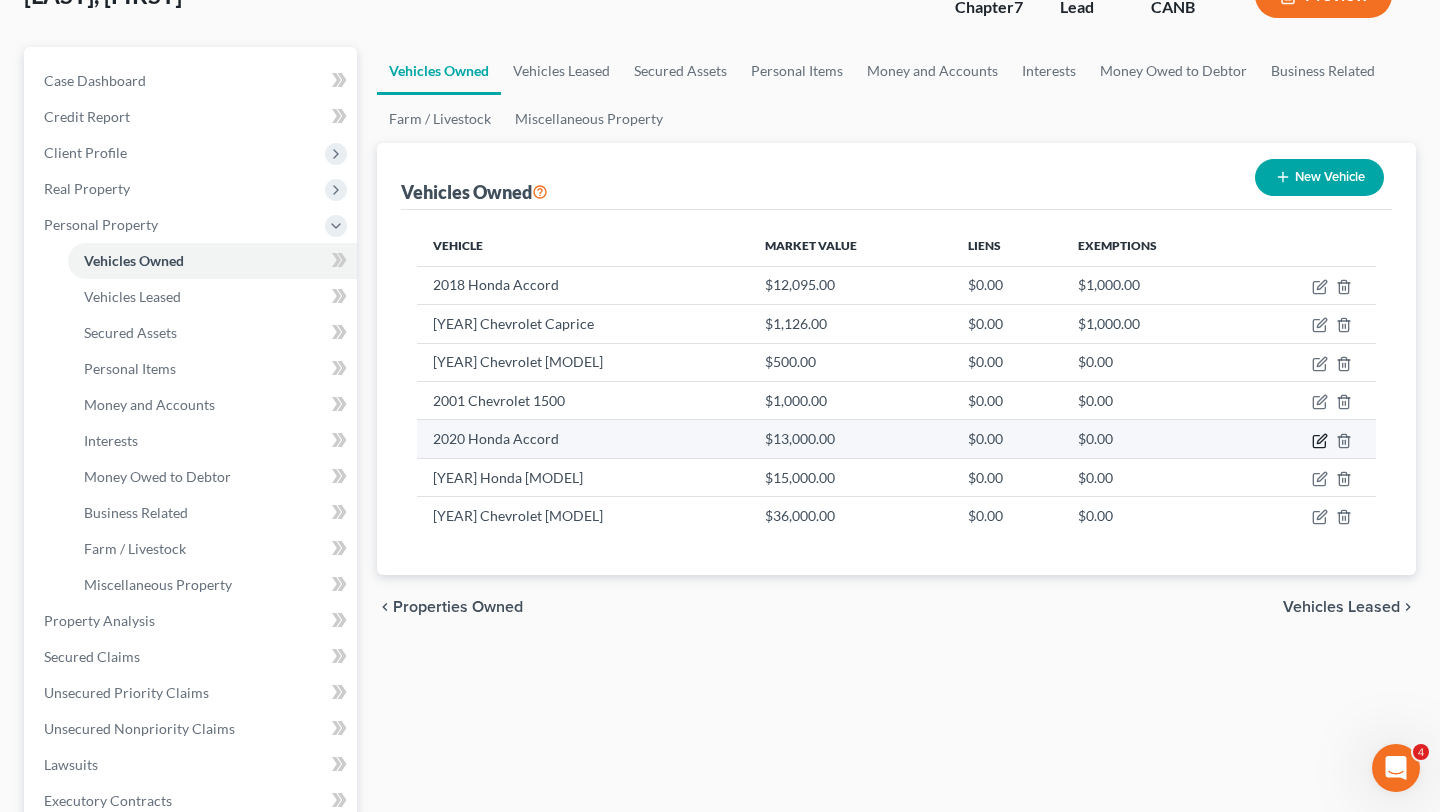 click 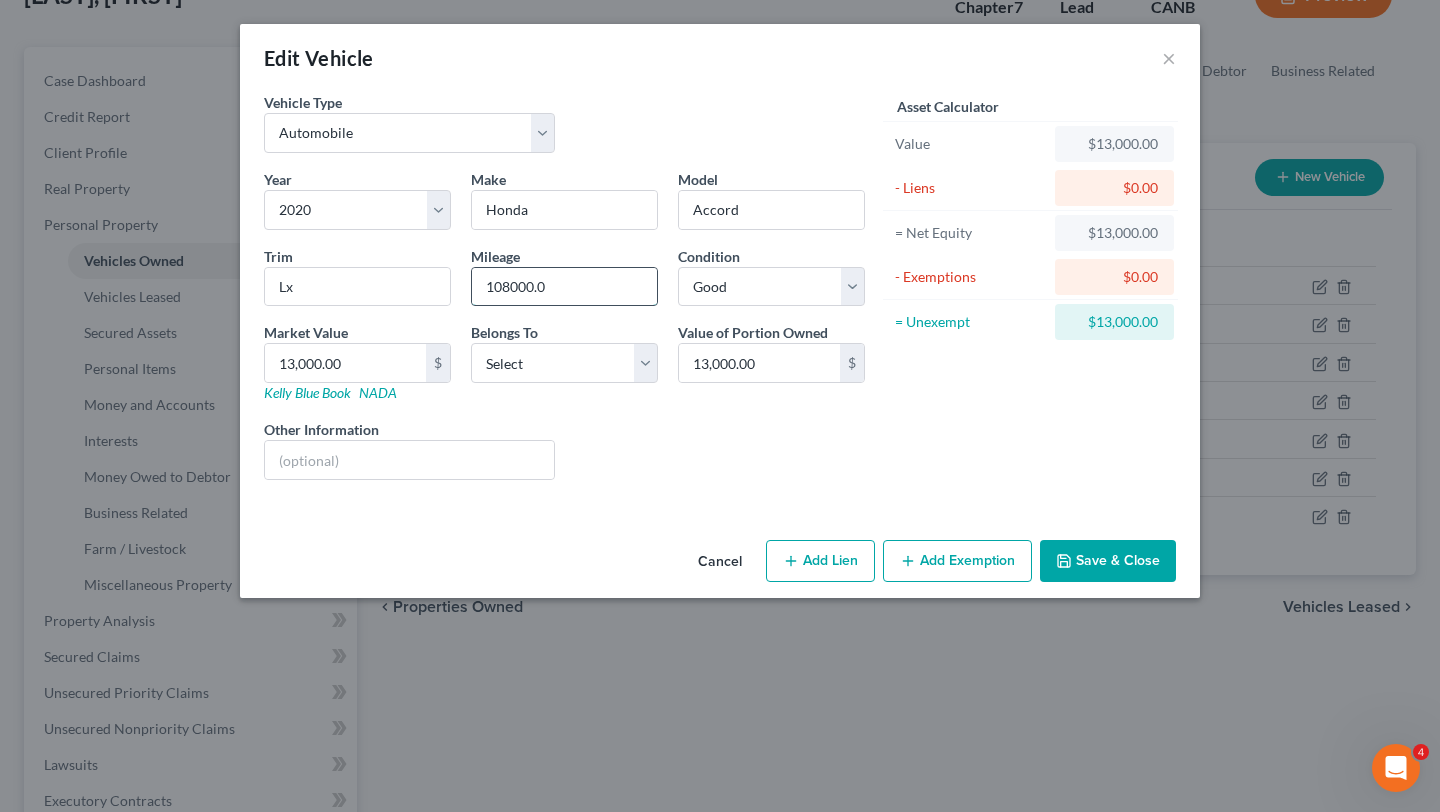 click on "108000.0" at bounding box center [564, 287] 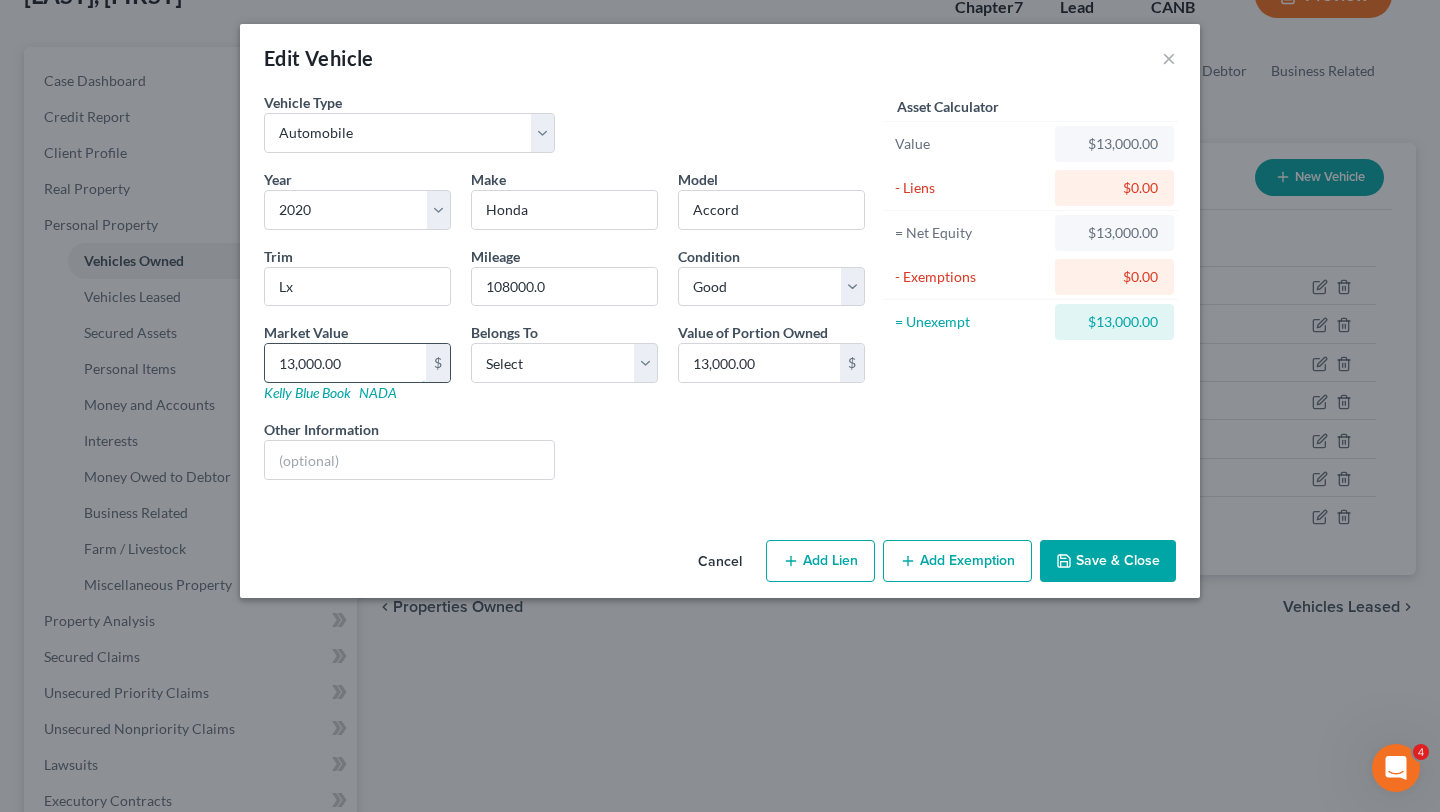 click on "13,000.00" at bounding box center [345, 363] 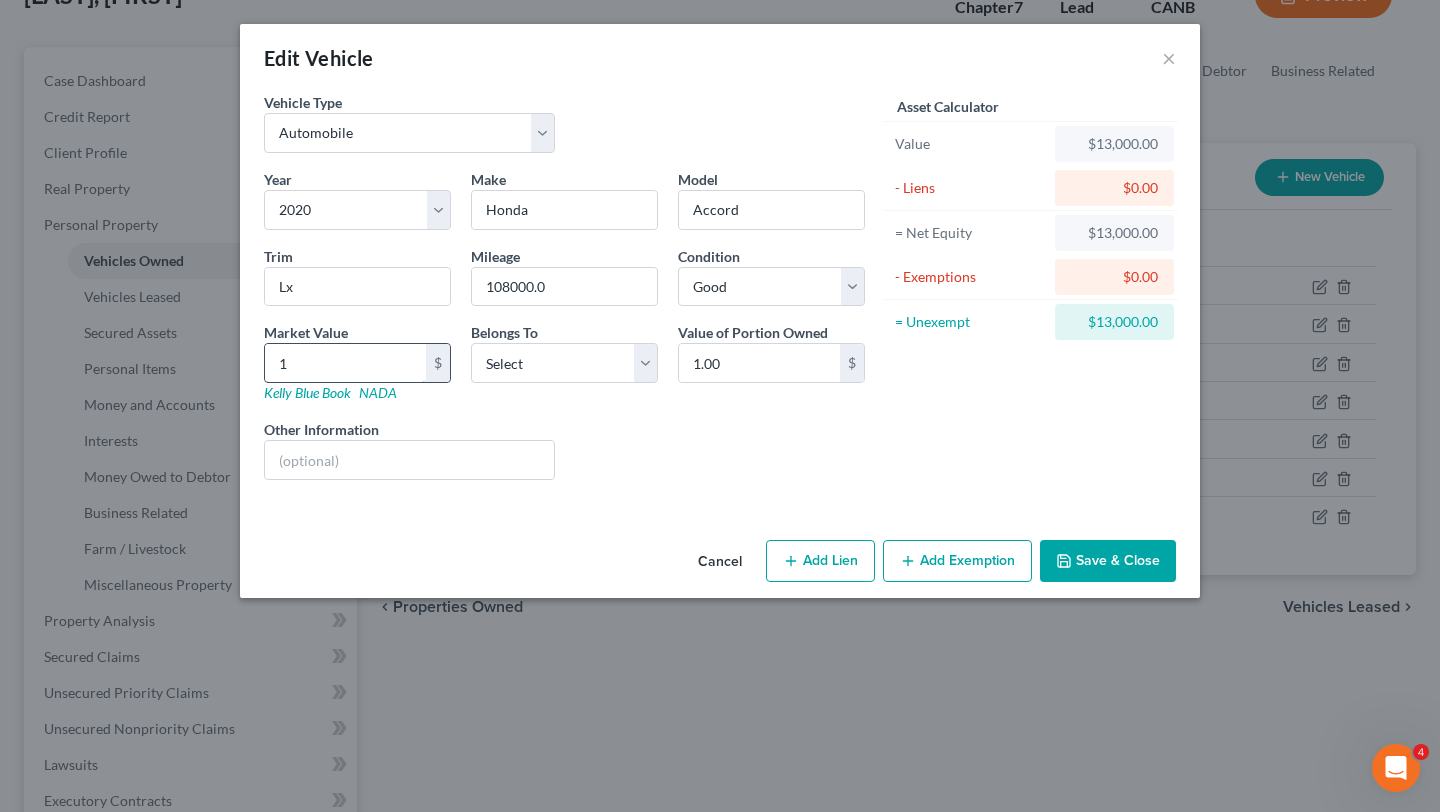 type on "15" 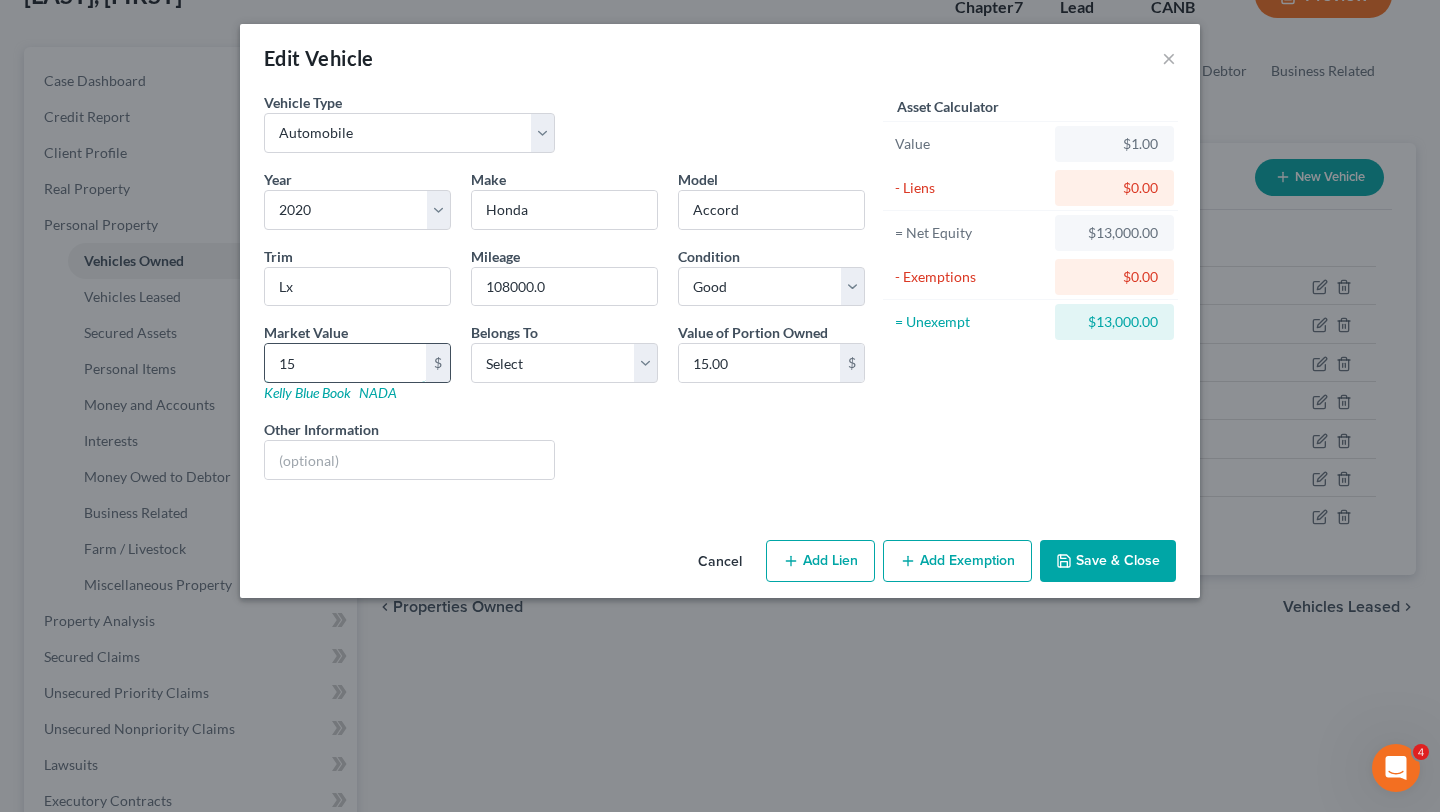 type on "157" 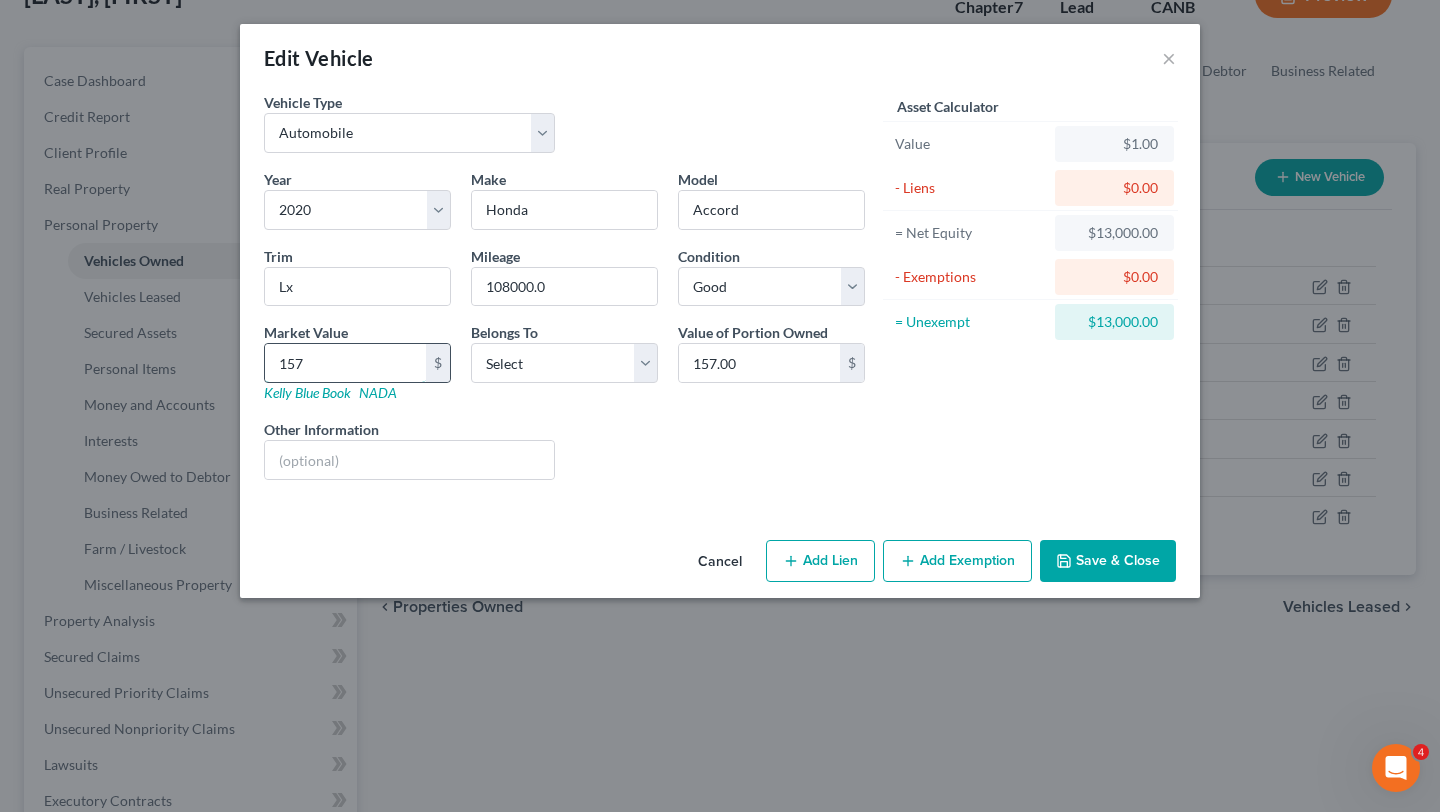 type on "1575" 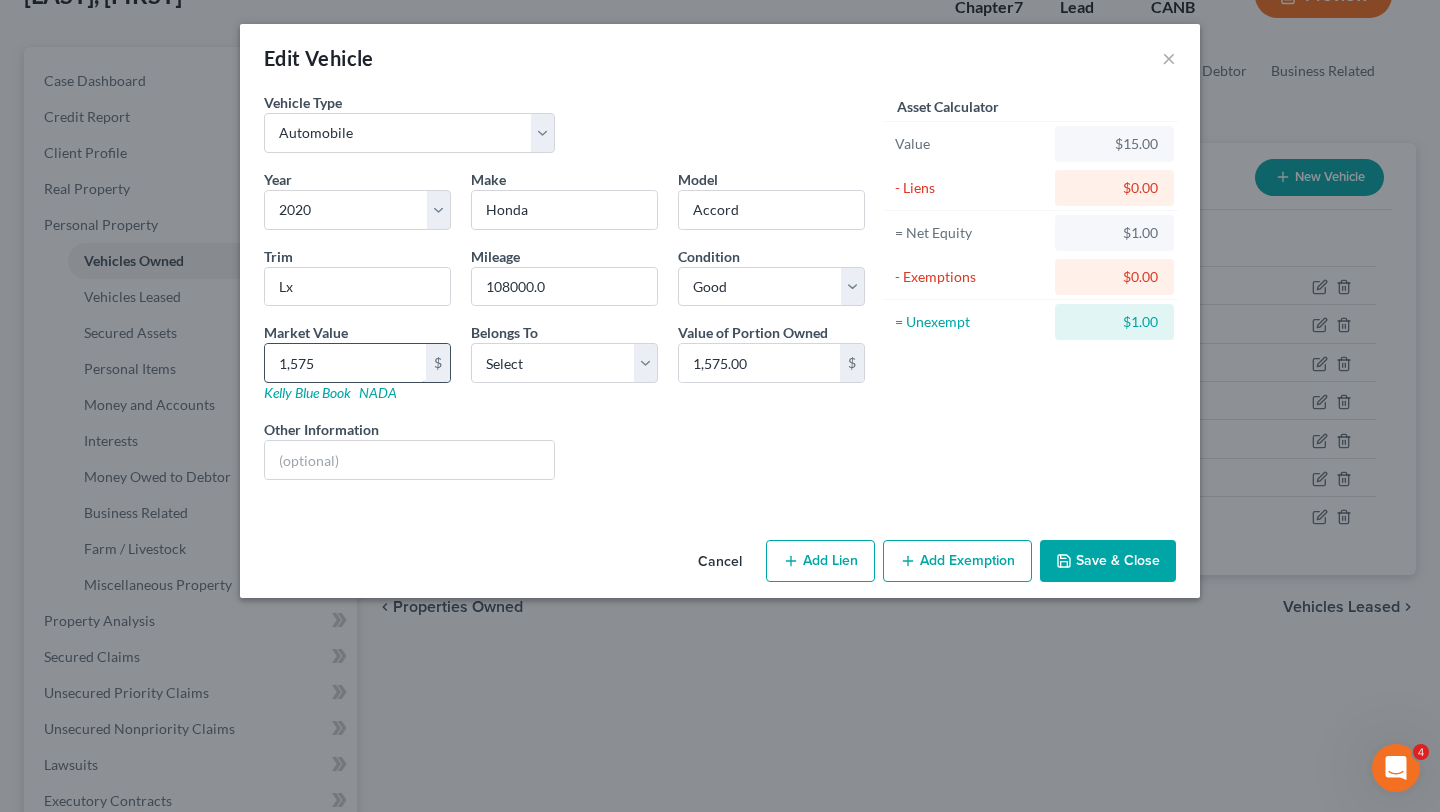 type on "1,5752" 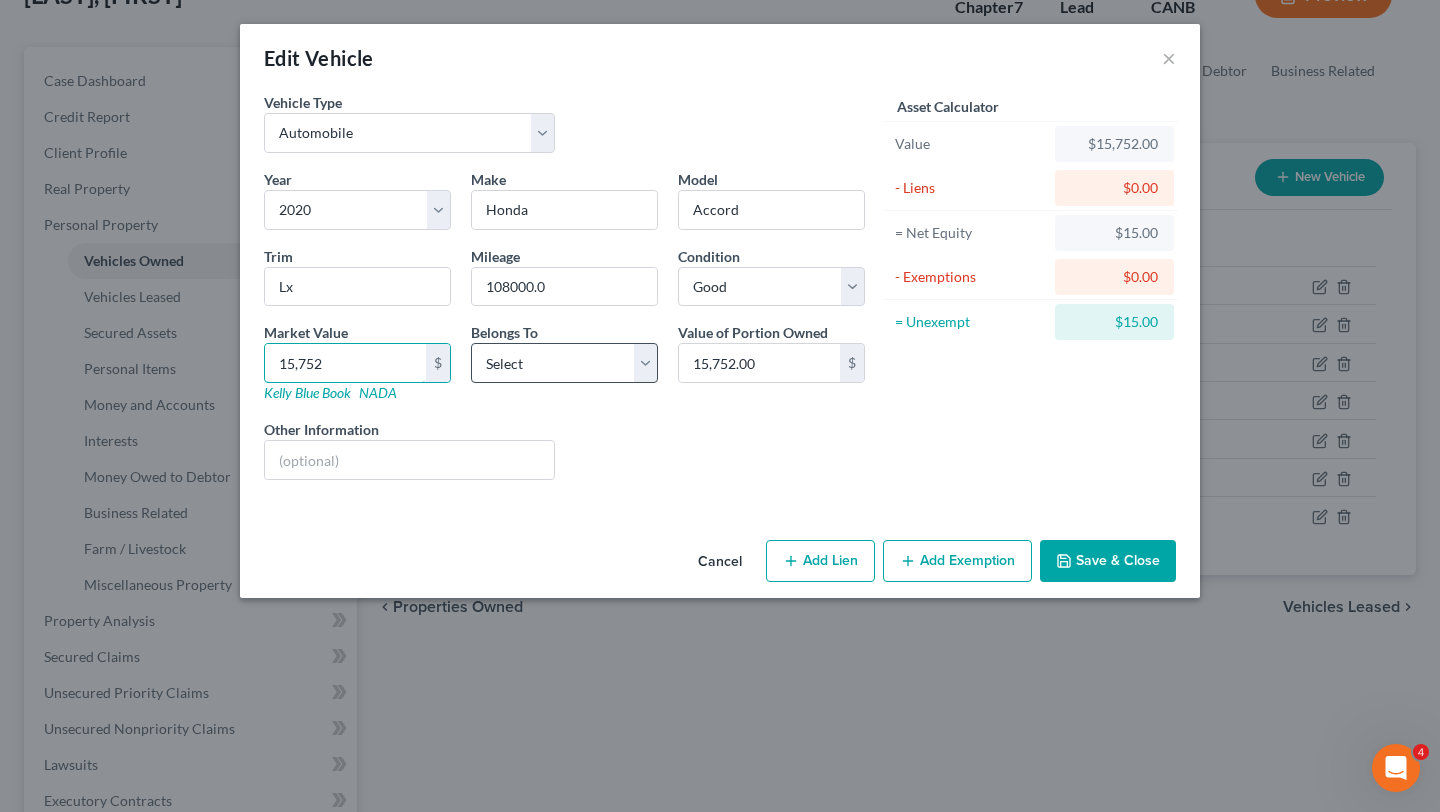 type on "15,752" 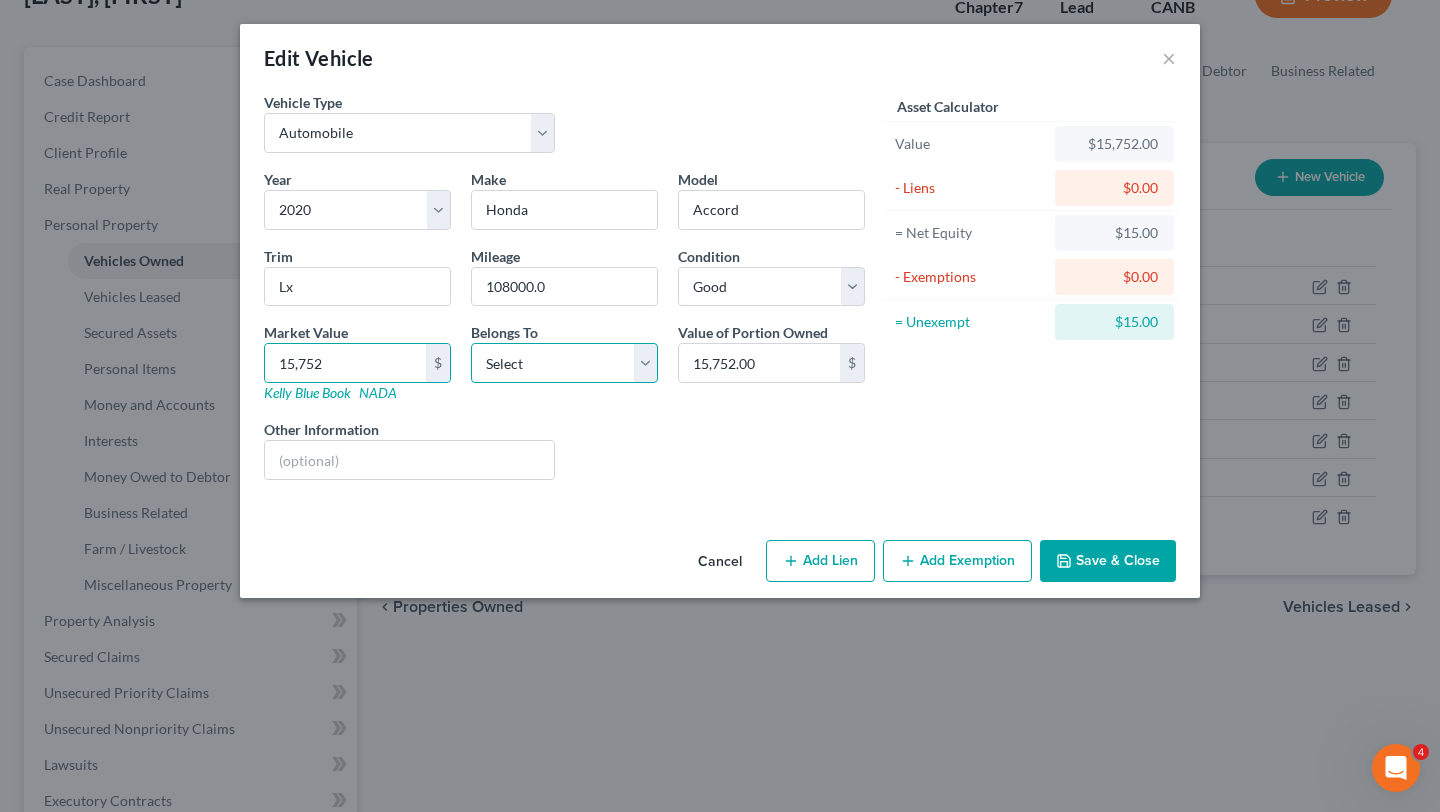 click on "Select Debtor 1 Only Debtor 2 Only Debtor 1 And Debtor 2 Only At Least One Of The Debtors And Another Community Property" at bounding box center (564, 363) 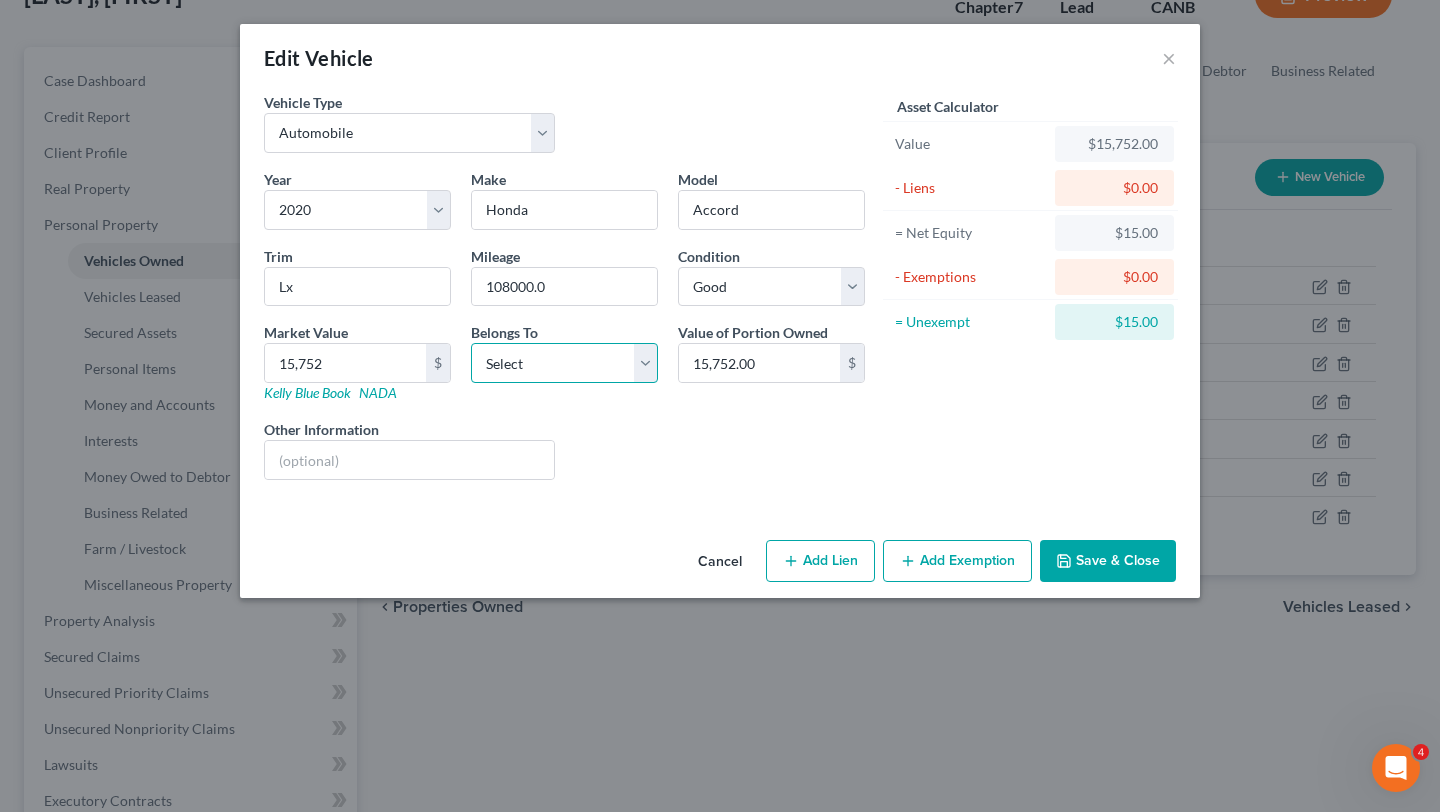 select on "0" 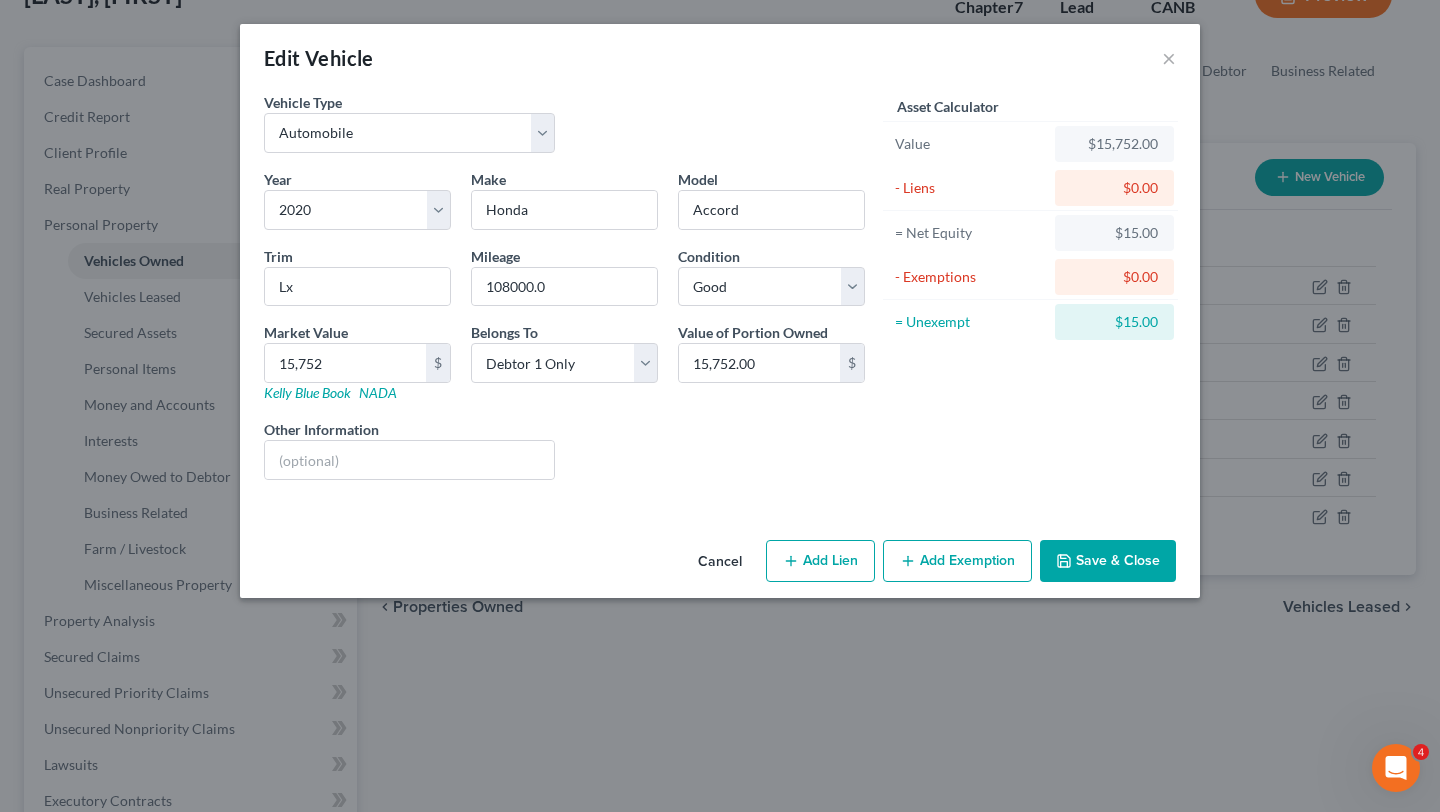click on "Add Exemption" at bounding box center [957, 561] 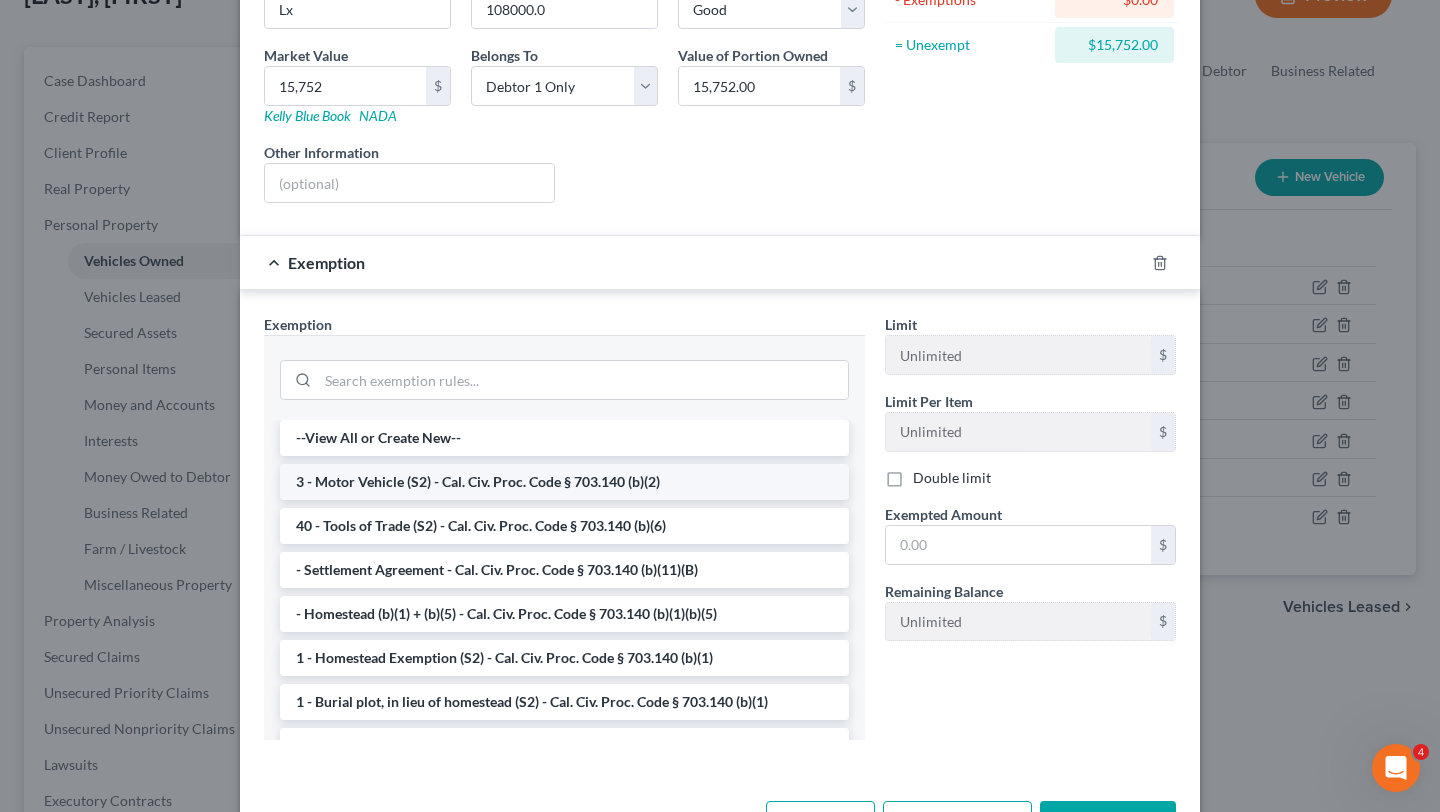click on "3 - Motor Vehicle (S2) - Cal. Civ. Proc. Code § 703.140 (b)(2)" at bounding box center [564, 482] 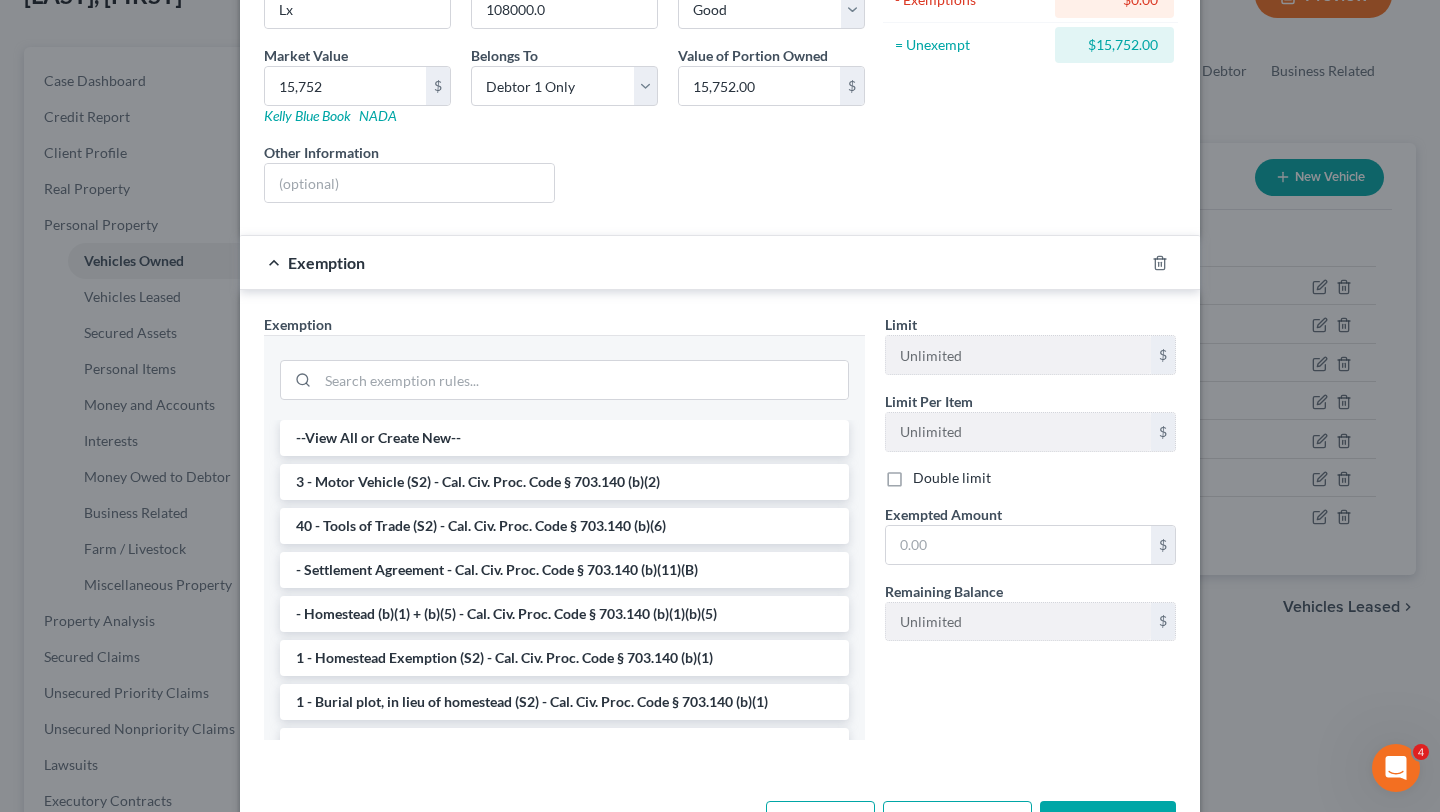 scroll, scrollTop: 252, scrollLeft: 0, axis: vertical 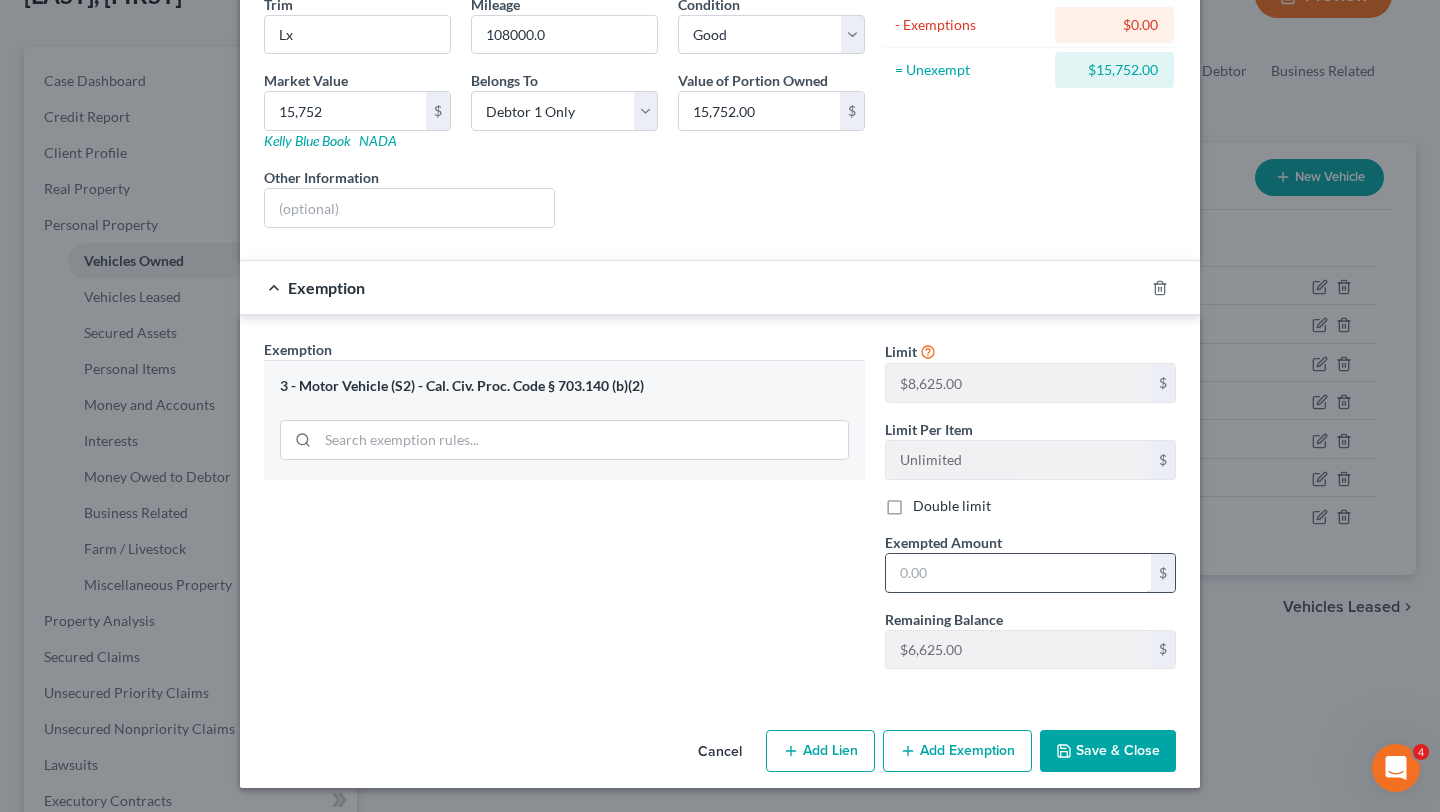 click at bounding box center [1018, 573] 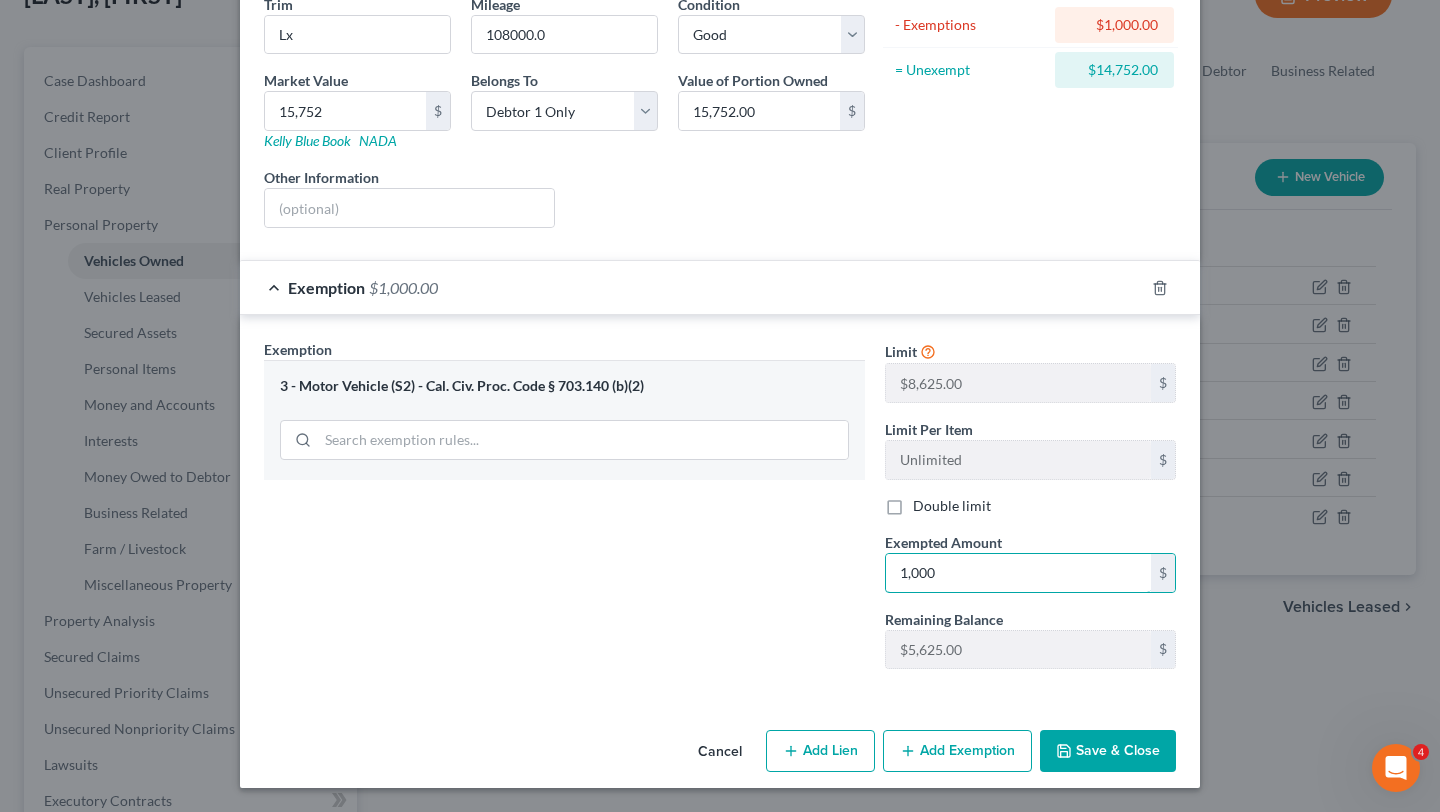 type on "1,000" 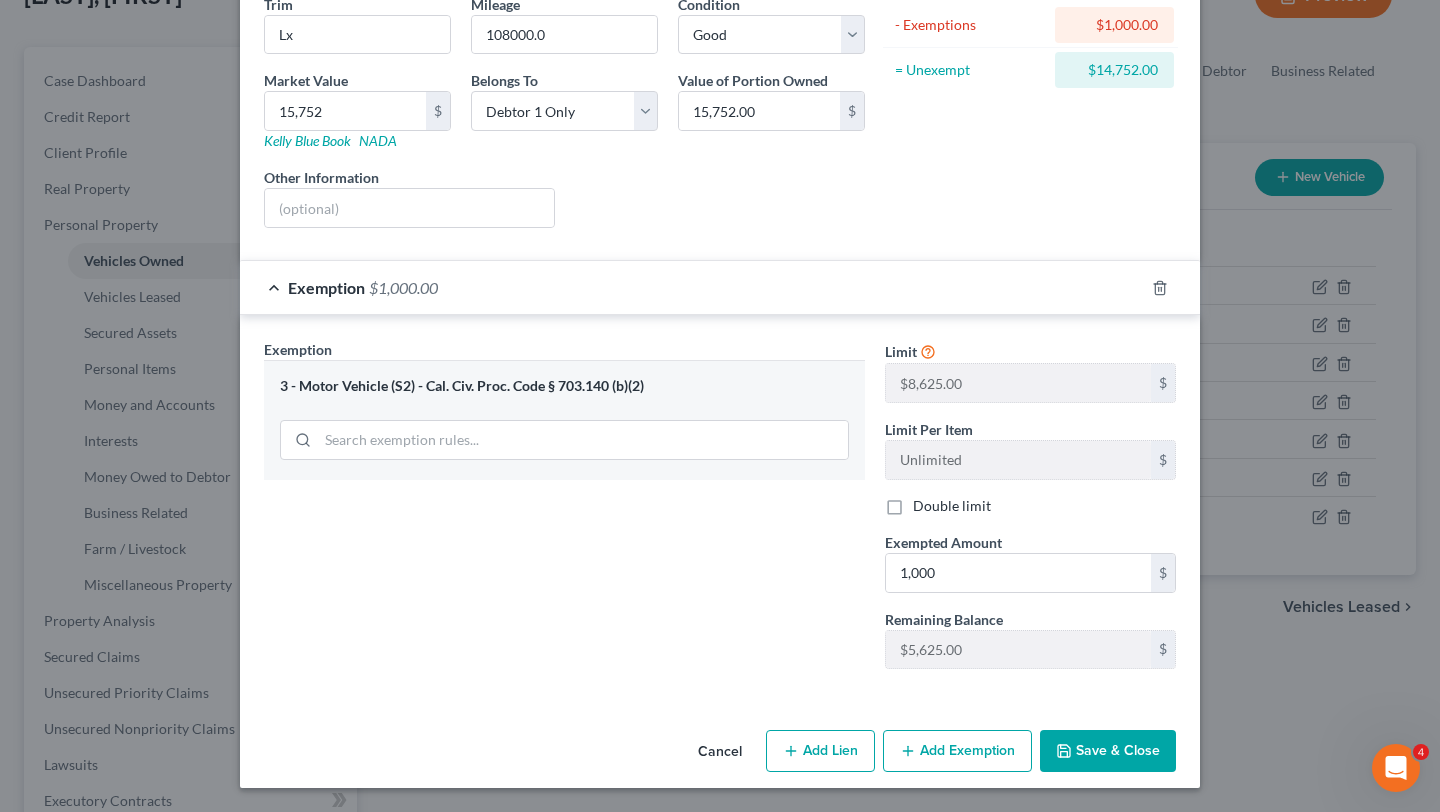 click on "Save & Close" at bounding box center [1108, 751] 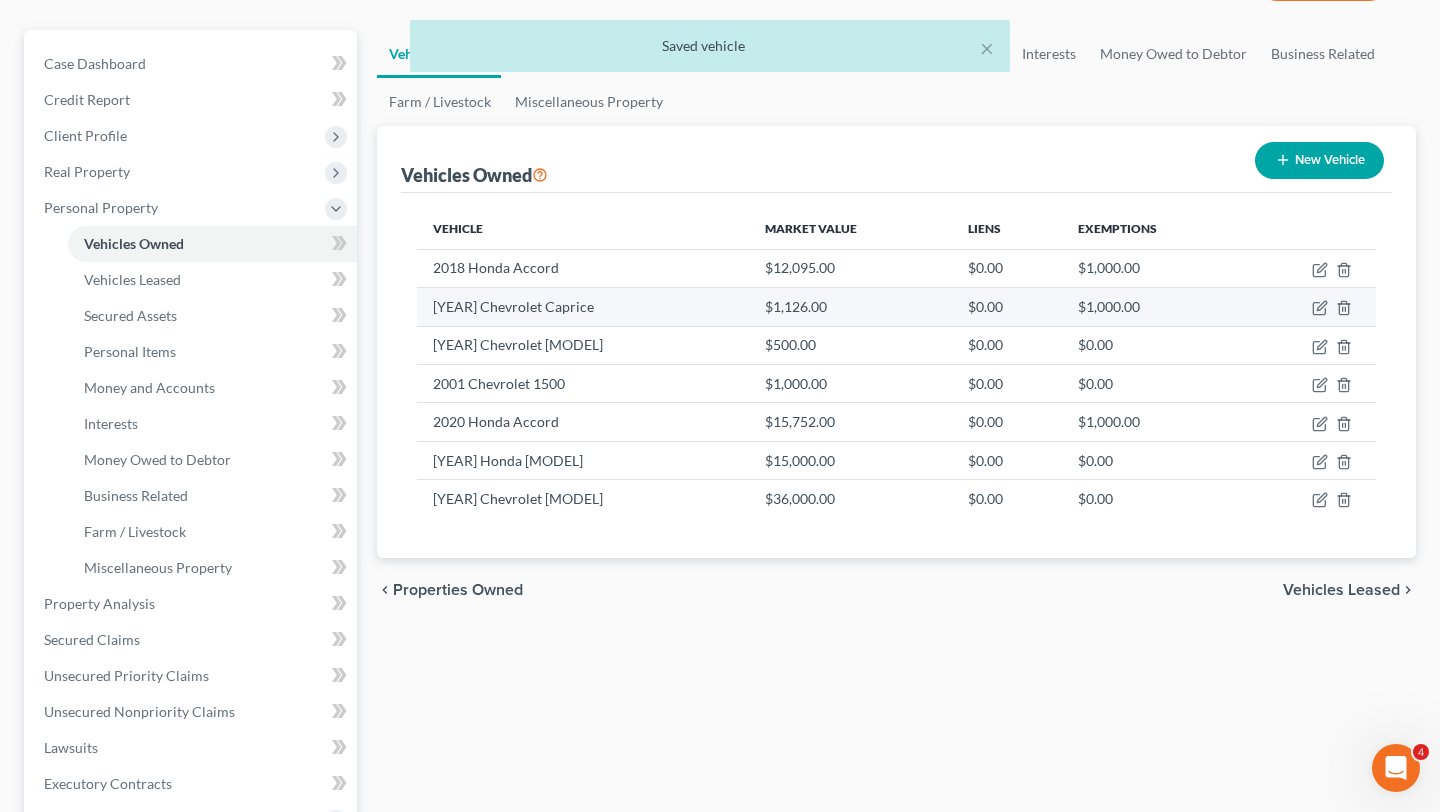 scroll, scrollTop: 172, scrollLeft: 0, axis: vertical 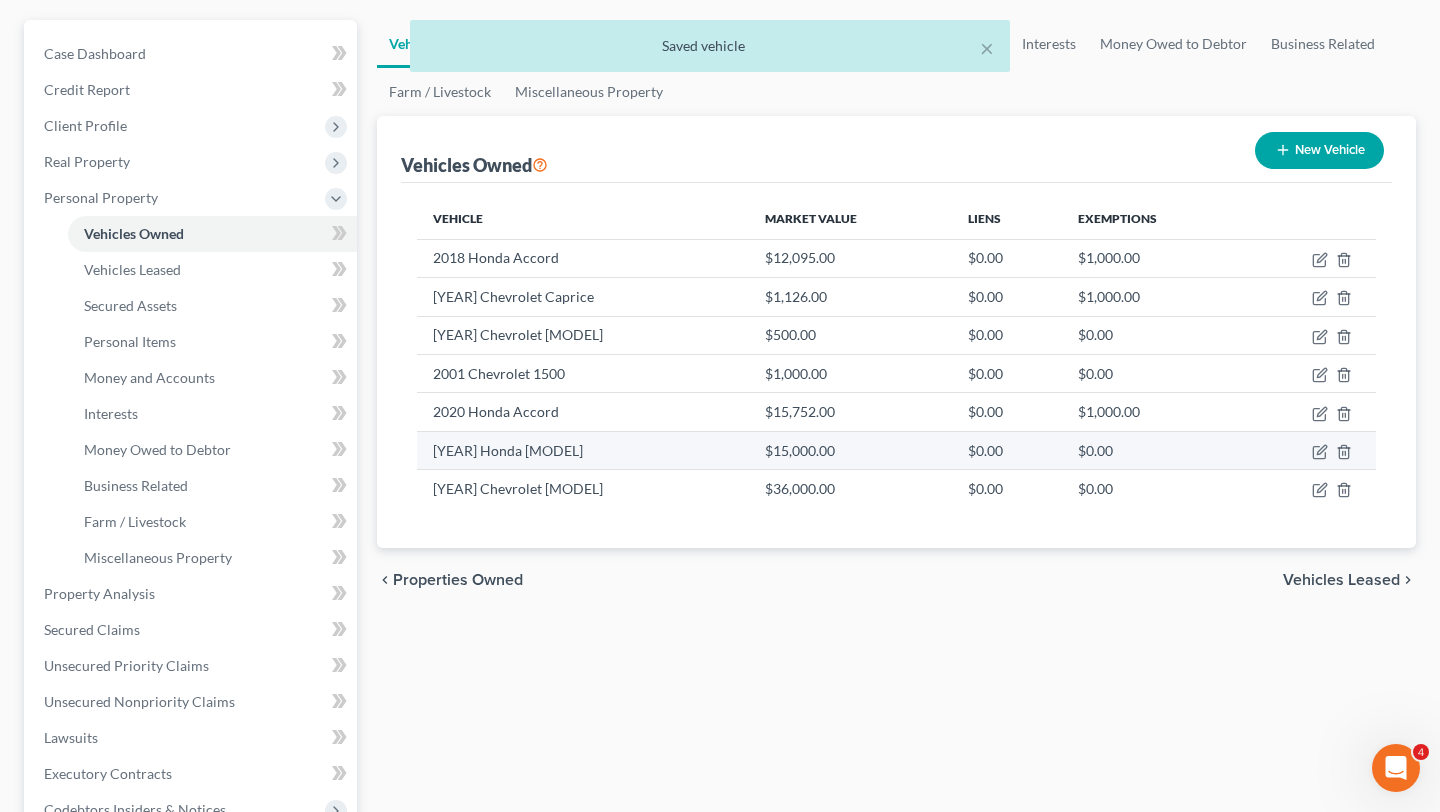 click at bounding box center [1310, 450] 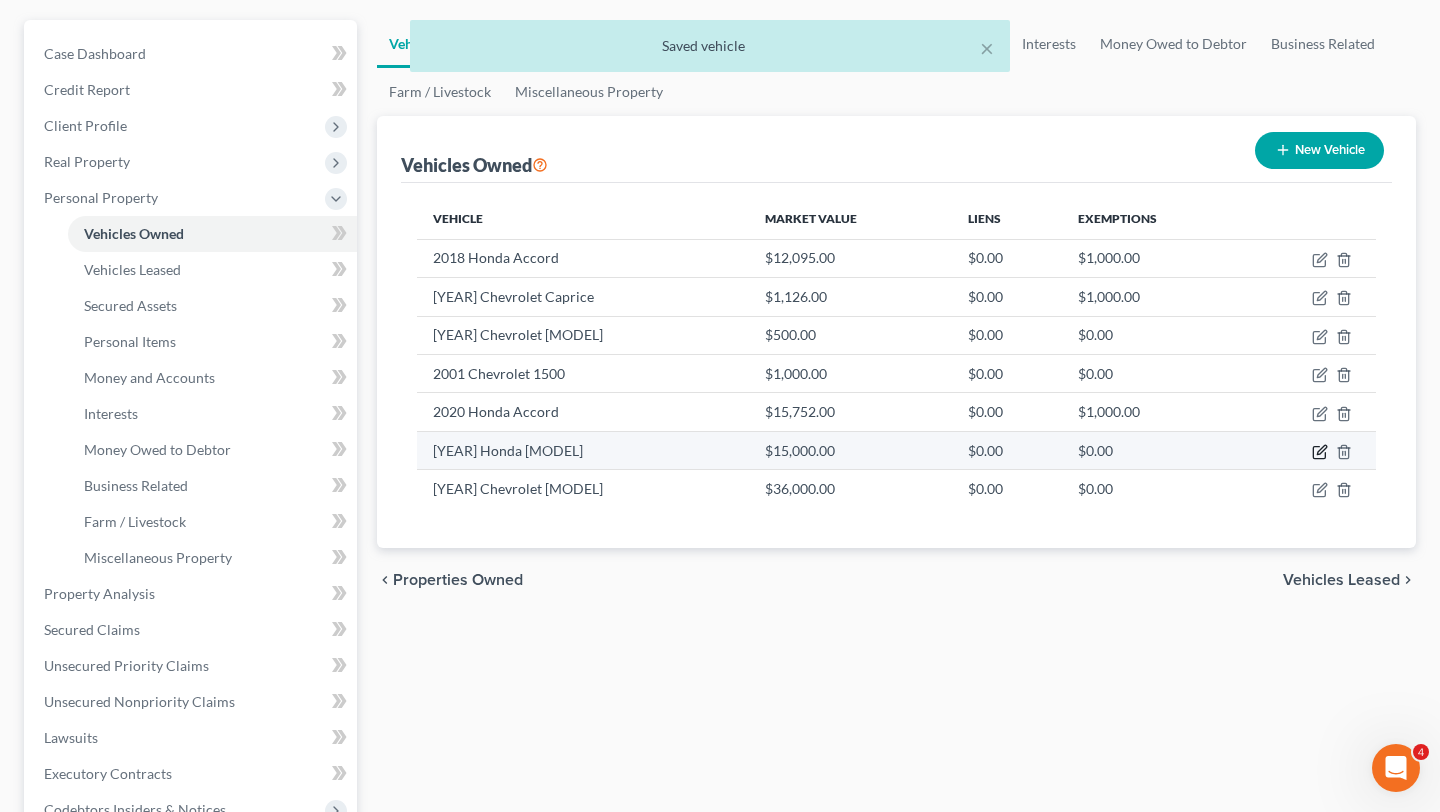 click 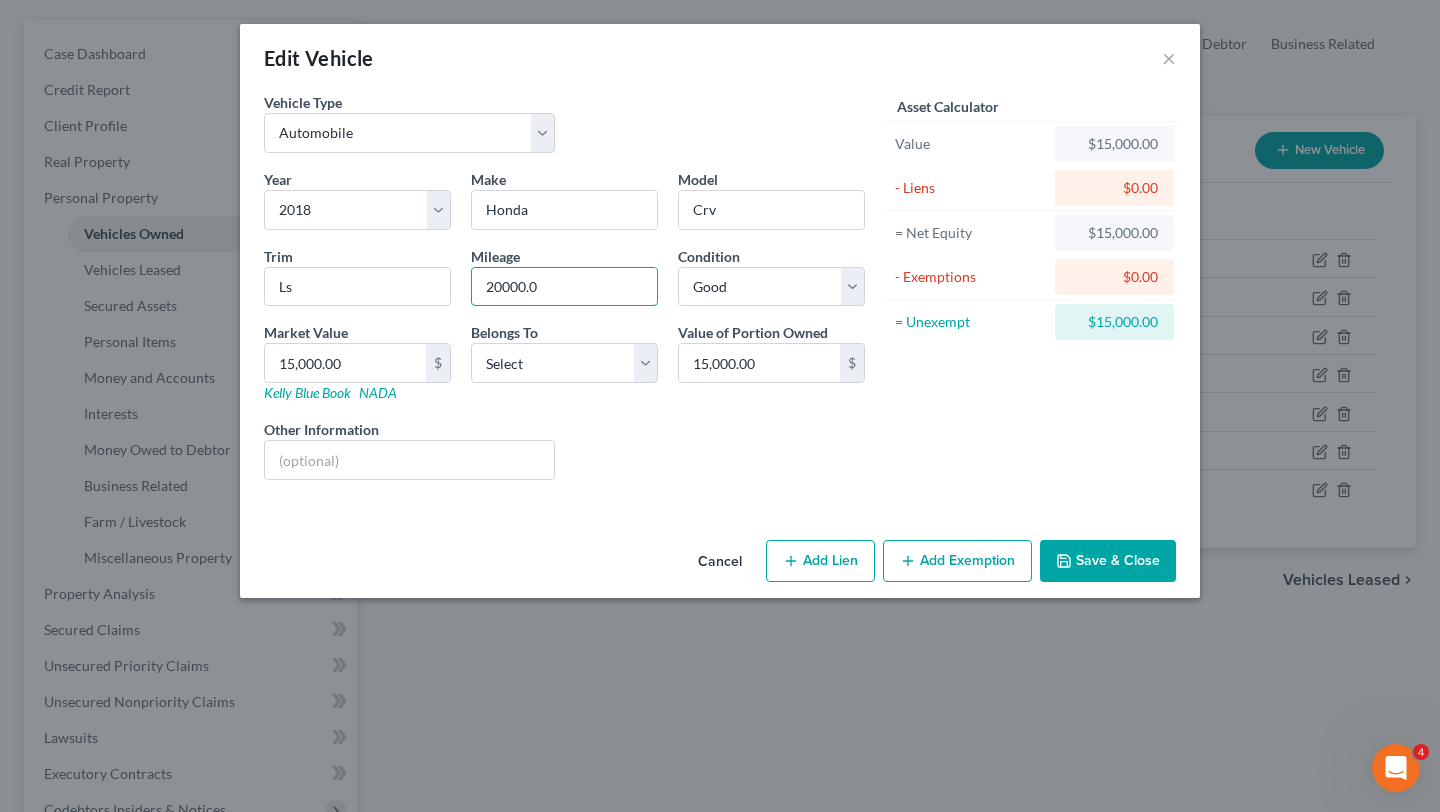 drag, startPoint x: 526, startPoint y: 286, endPoint x: 457, endPoint y: 287, distance: 69.00725 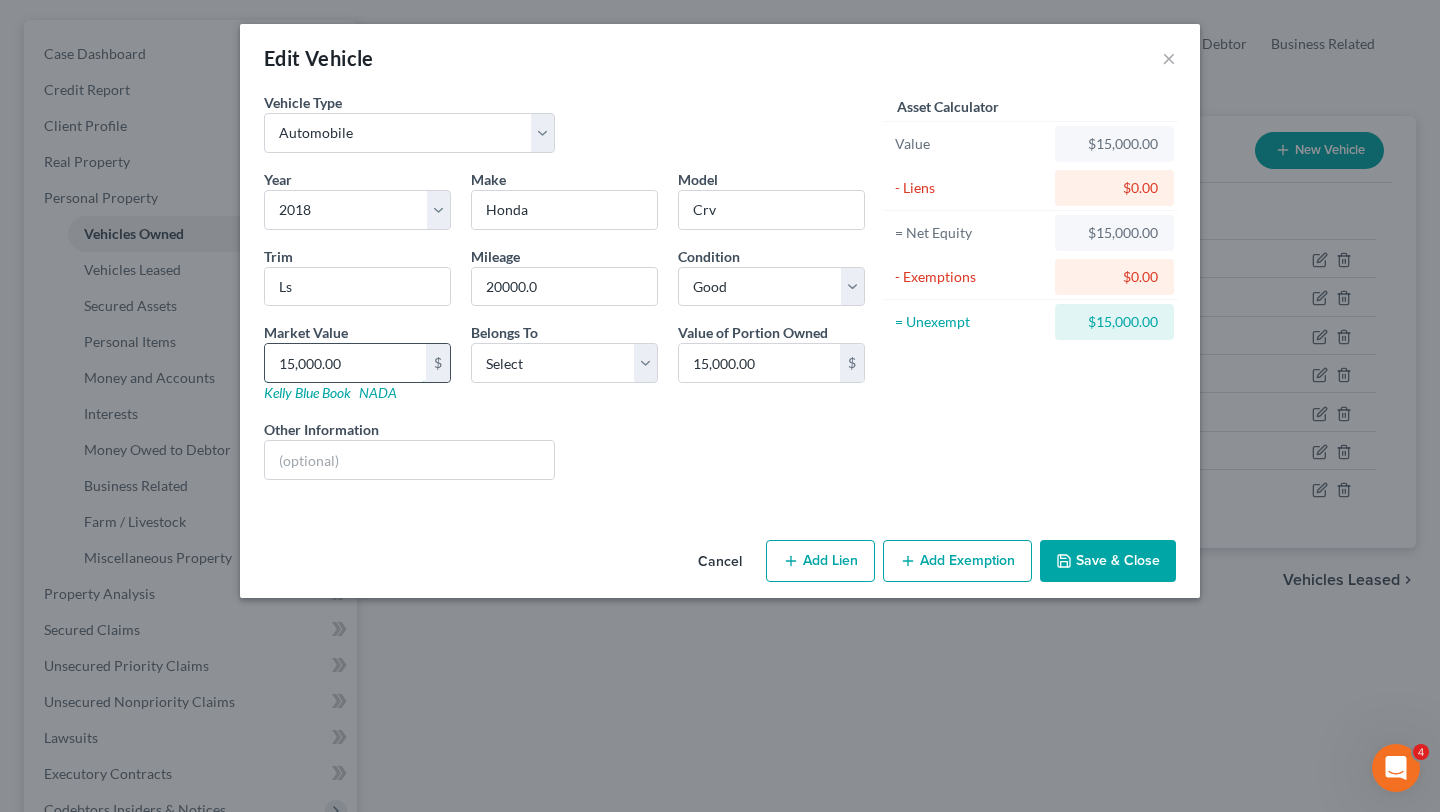 click on "15,000.00" at bounding box center (345, 363) 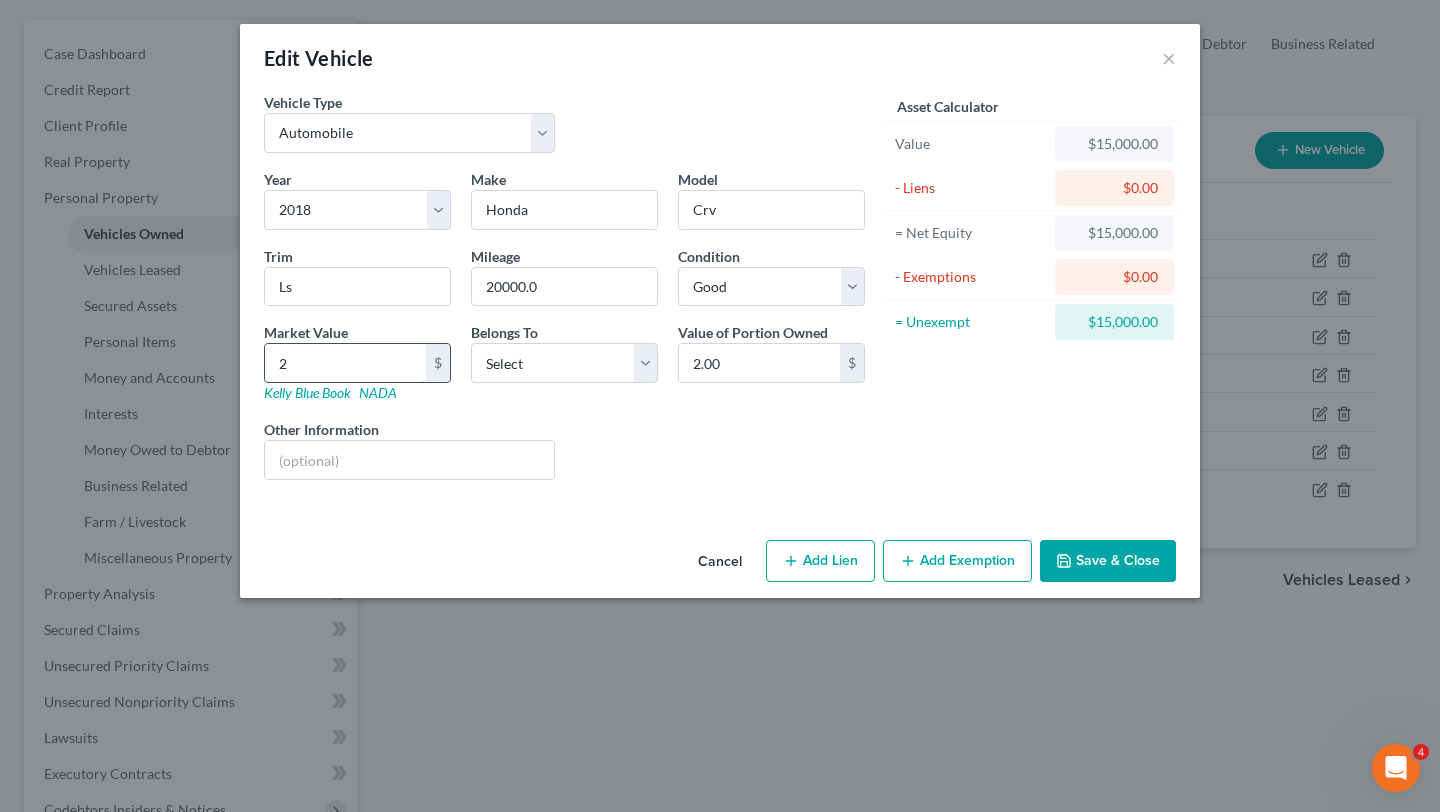 type on "20" 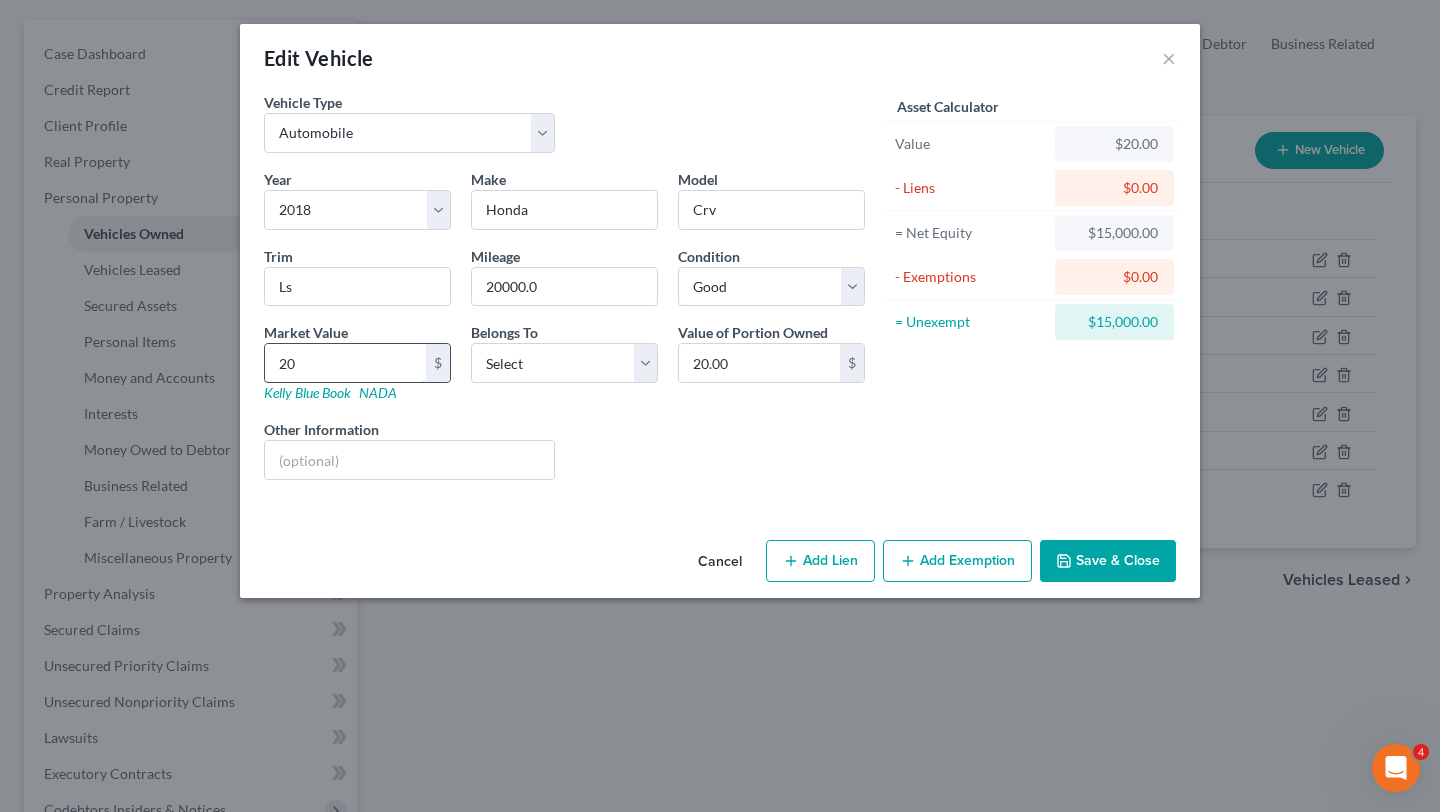 type on "204" 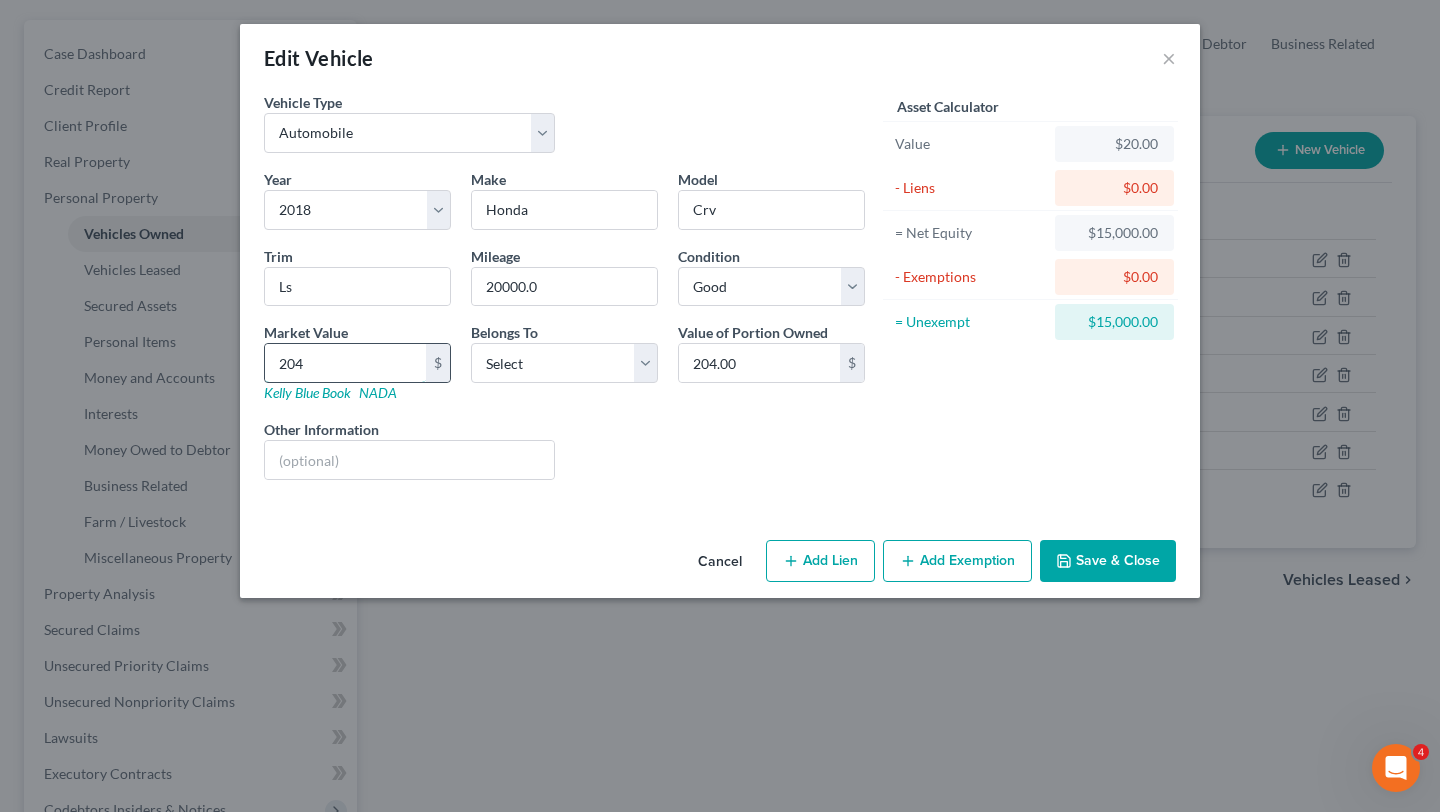 type on "2042" 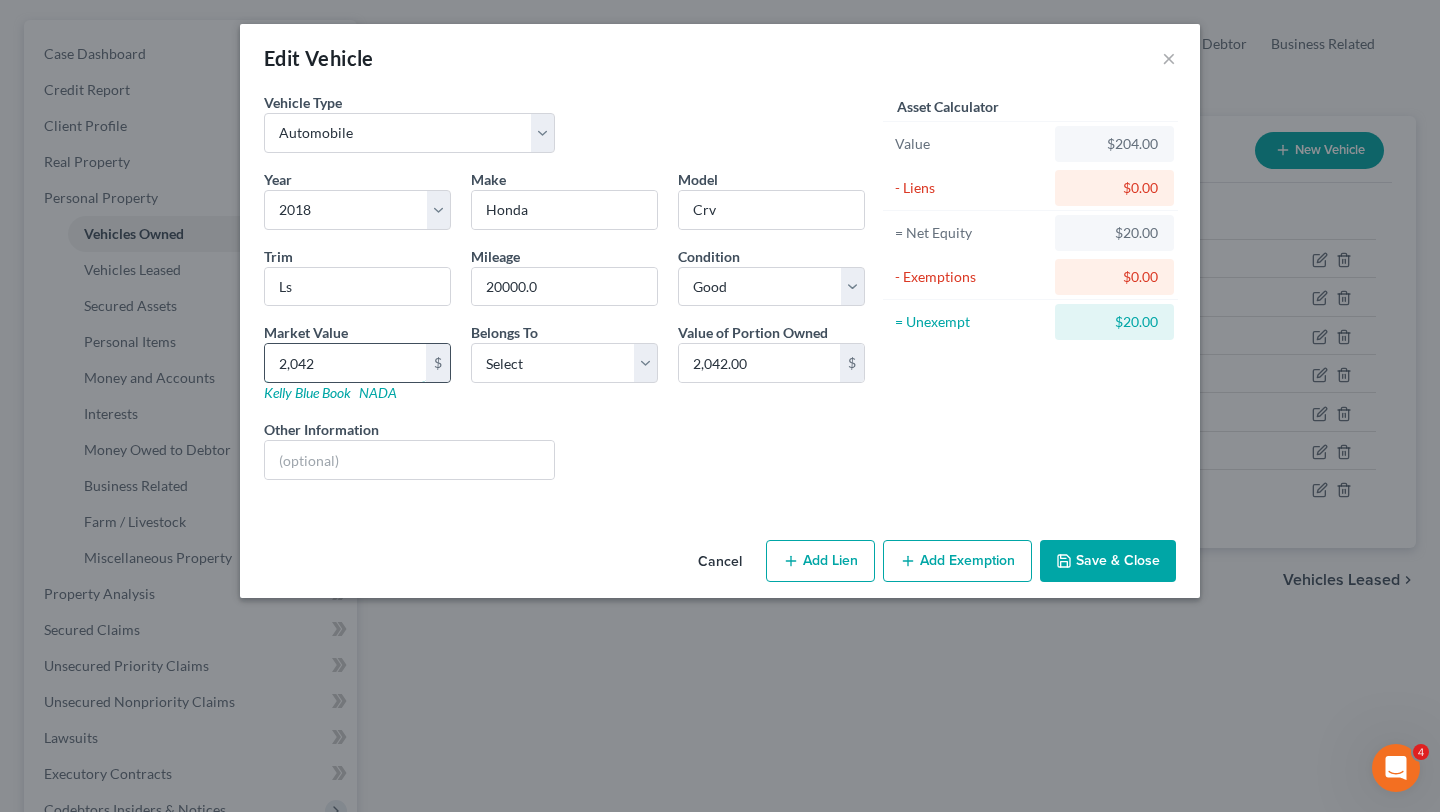 type on "2,0426" 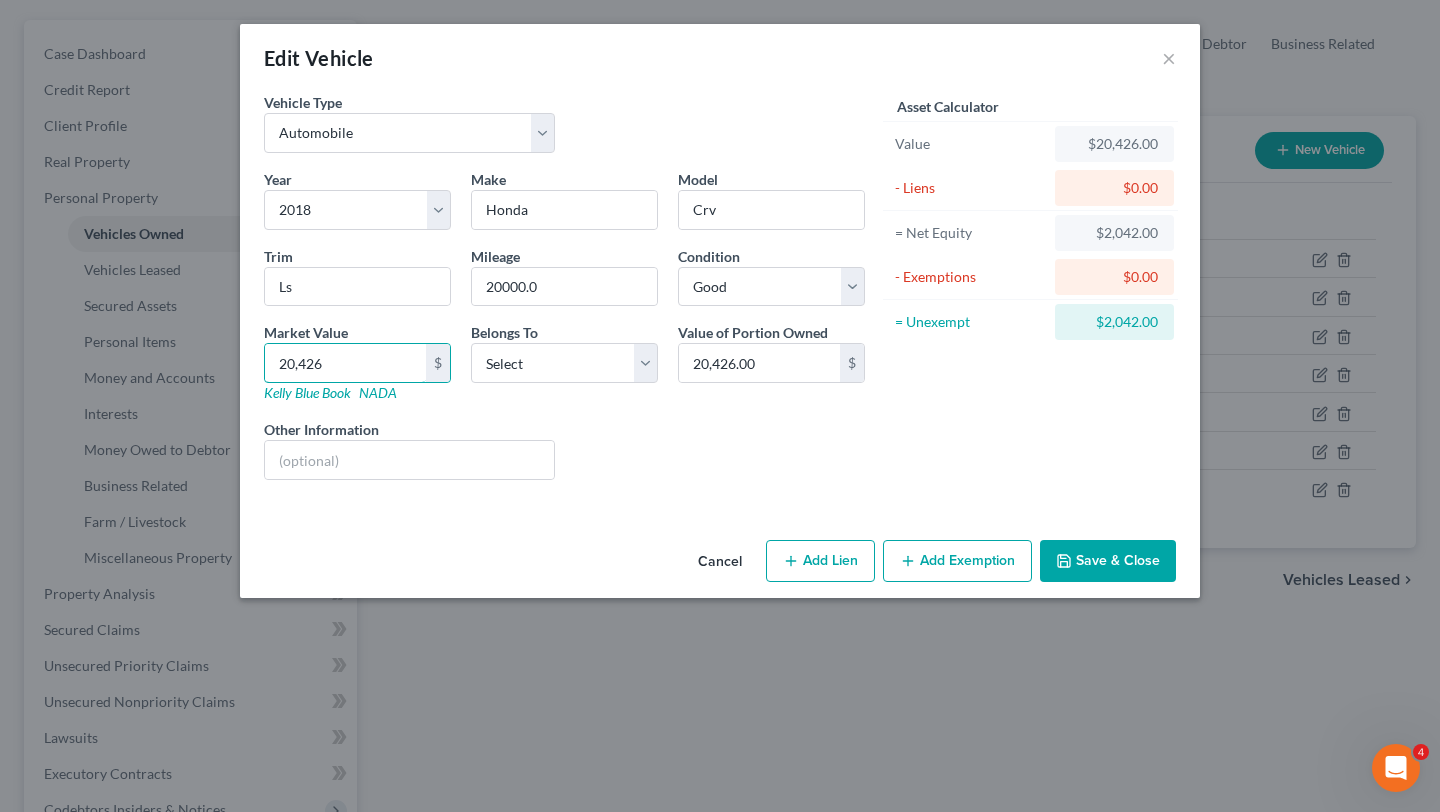 type on "20,426" 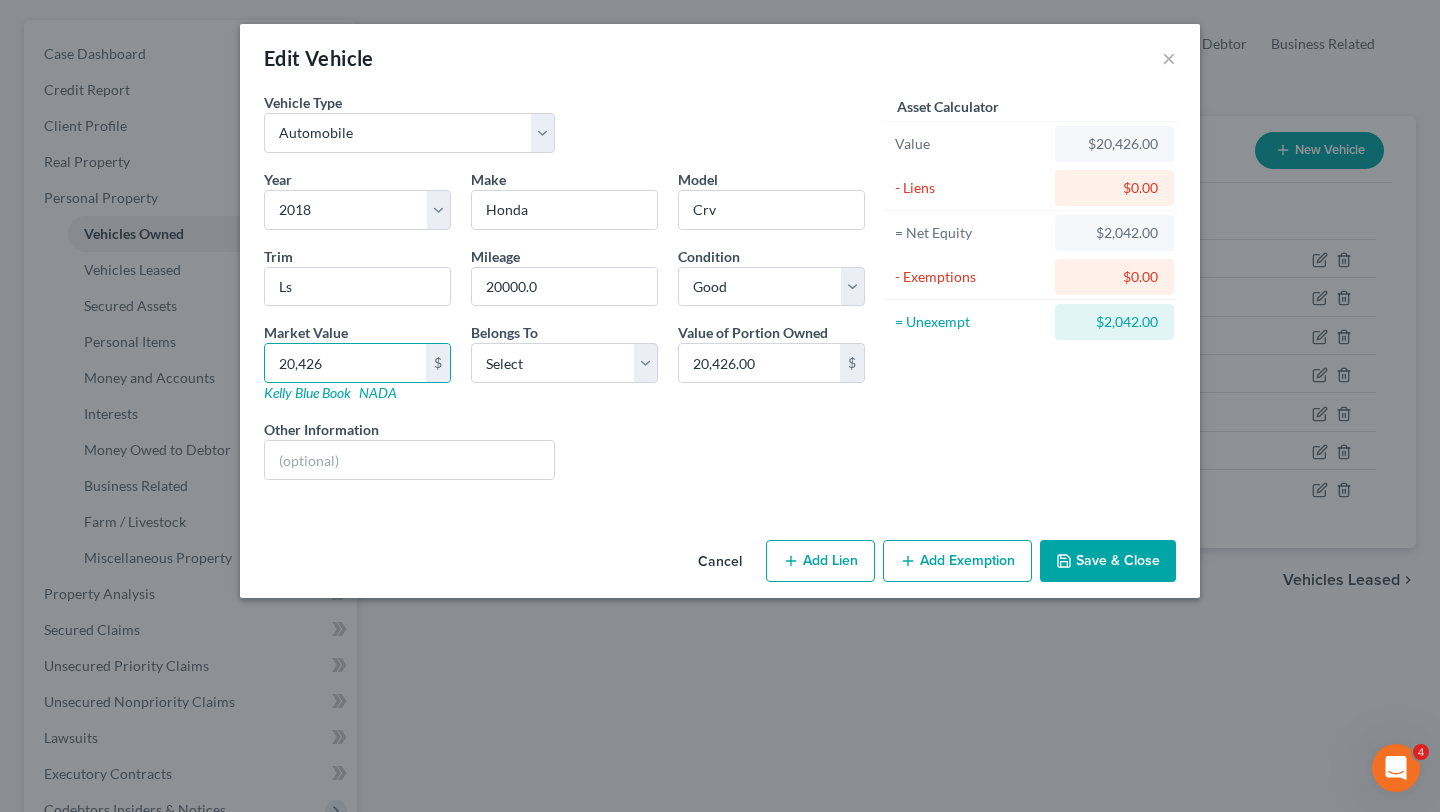 click on "Liens
Select" at bounding box center (720, 449) 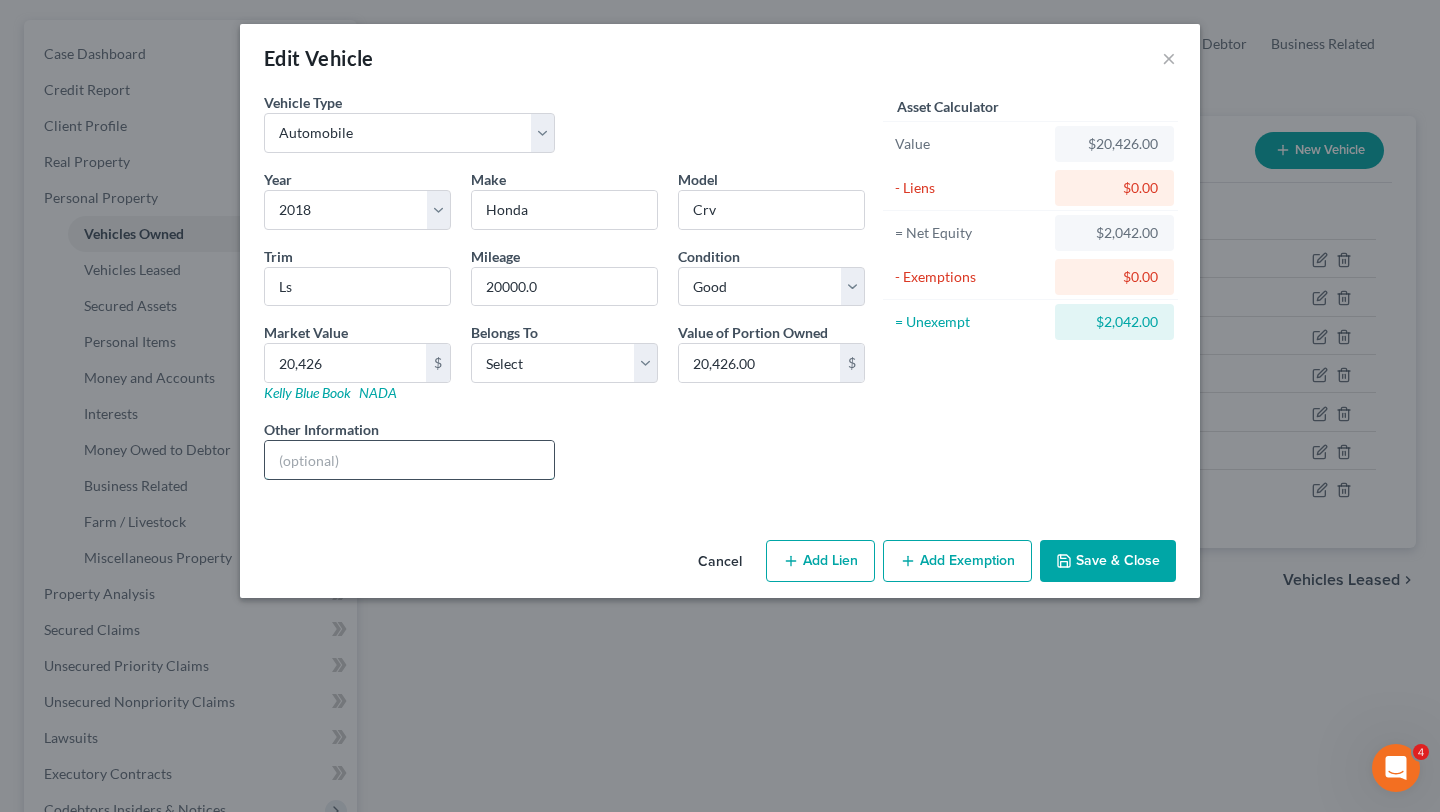 click at bounding box center [409, 460] 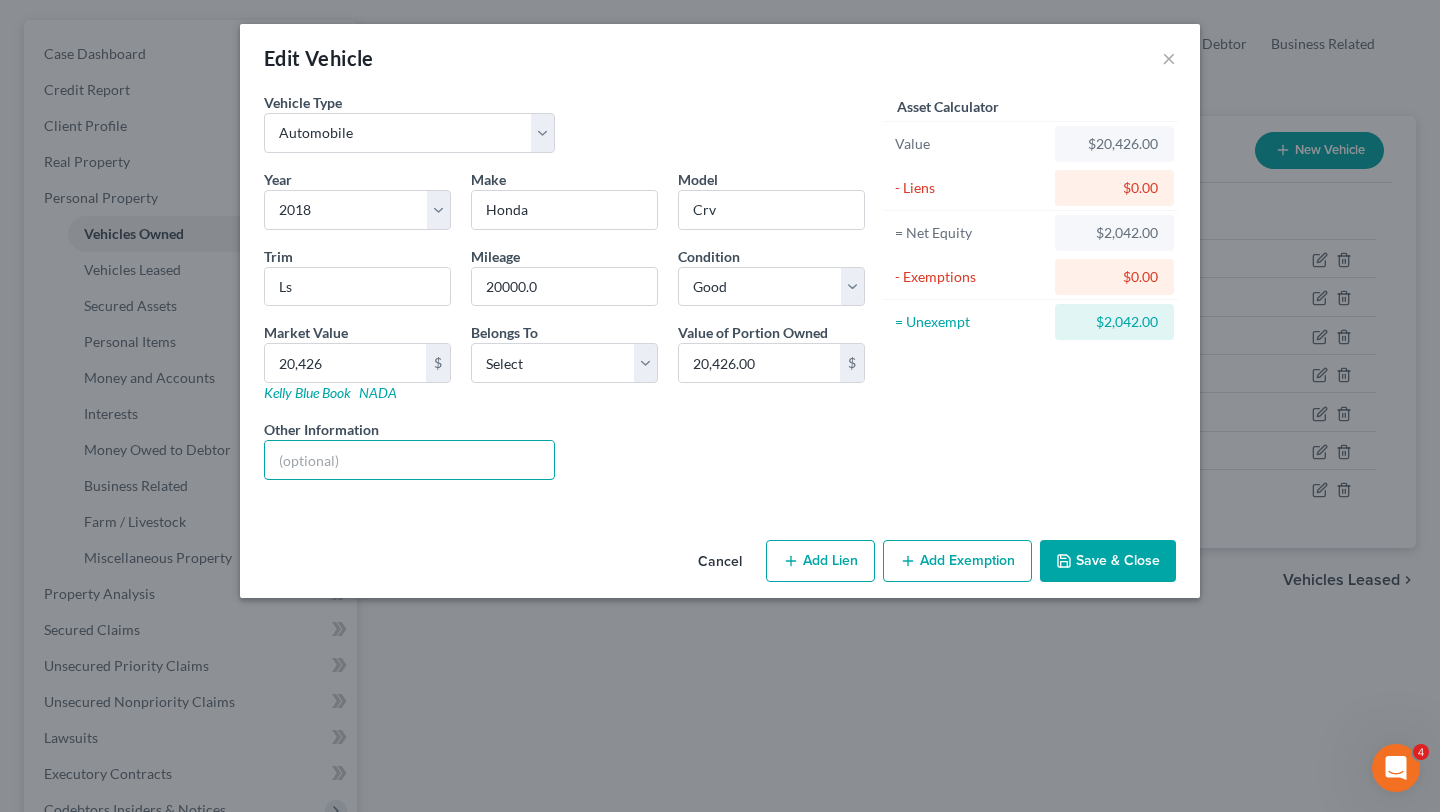 type on "value per kbb.com" 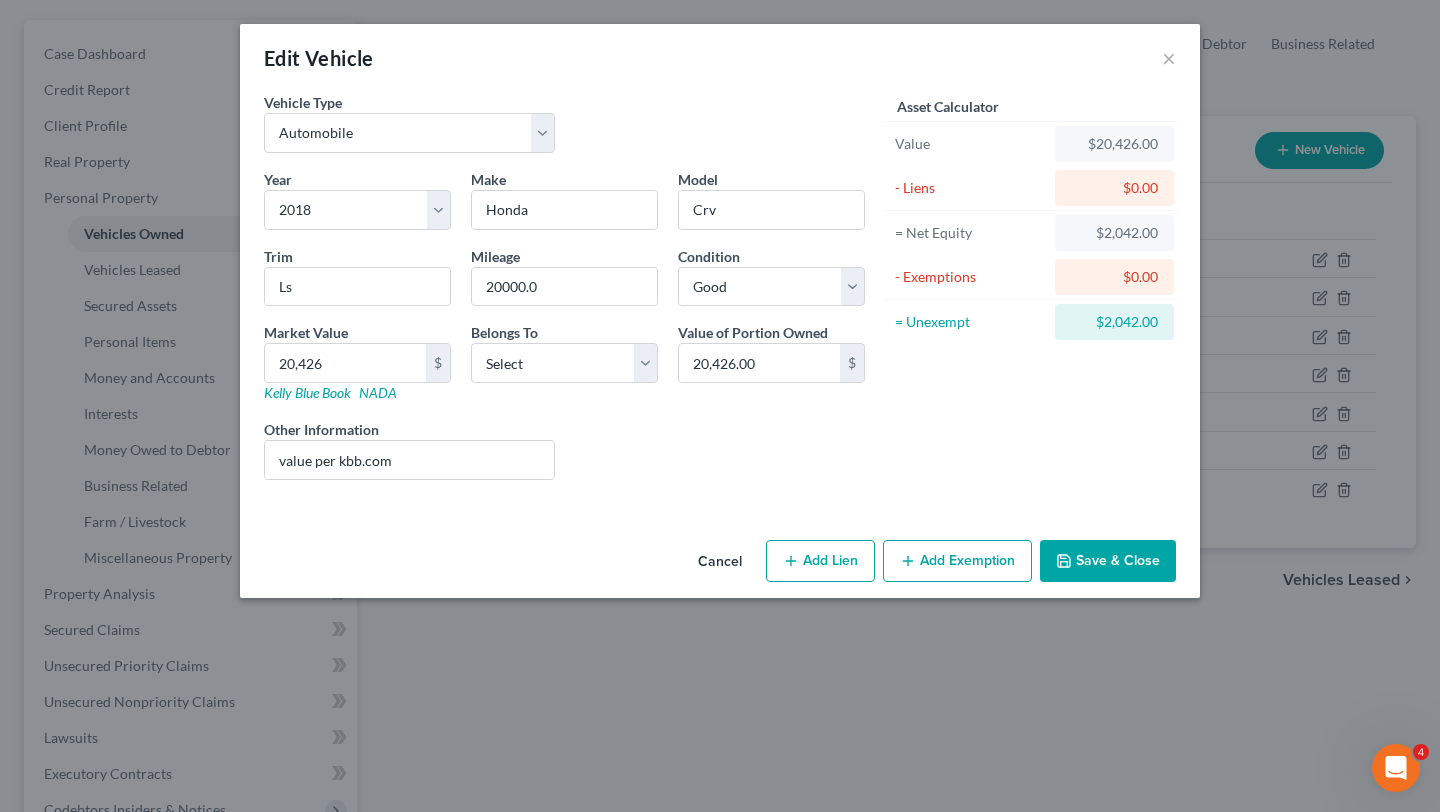 click on "Add Exemption" at bounding box center (957, 561) 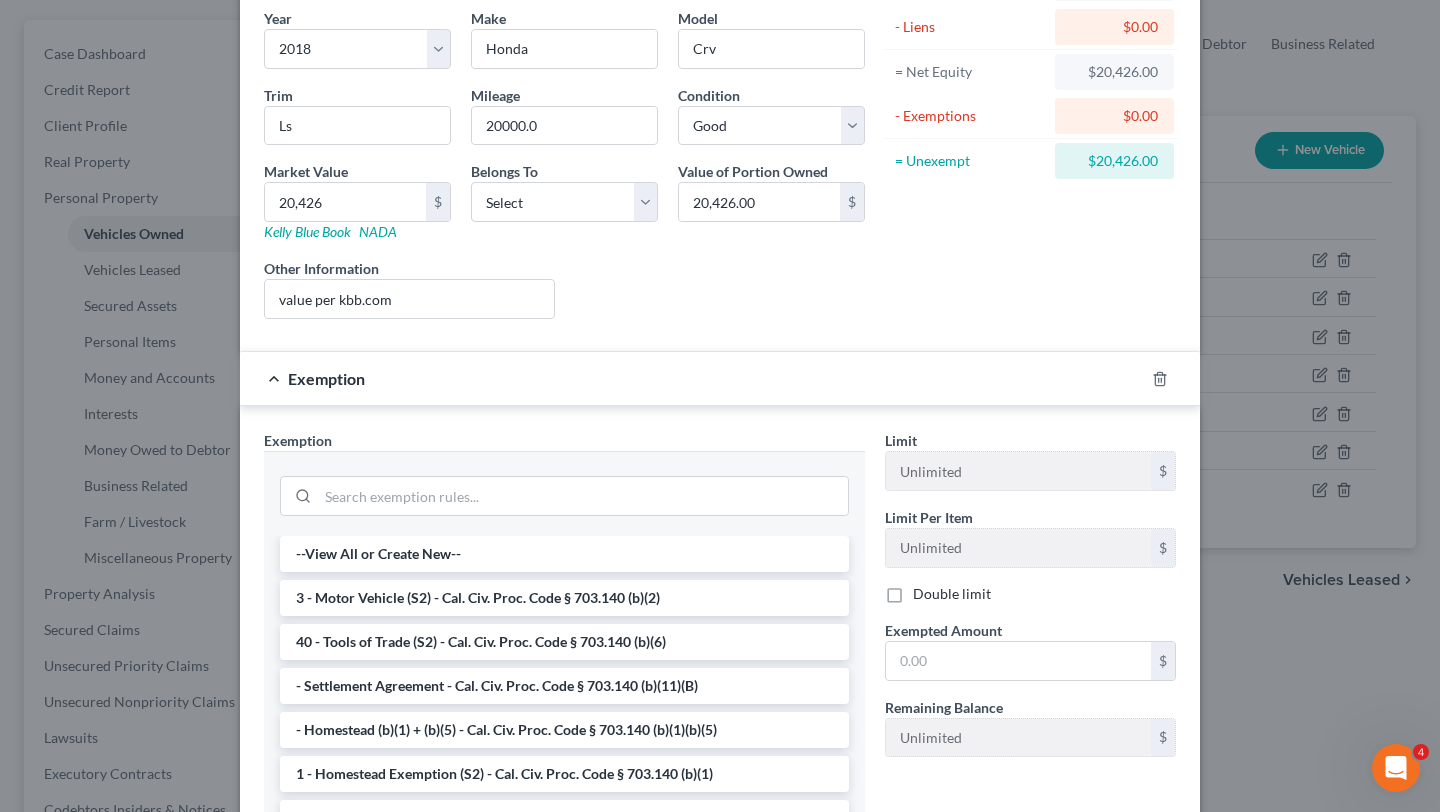 scroll, scrollTop: 190, scrollLeft: 0, axis: vertical 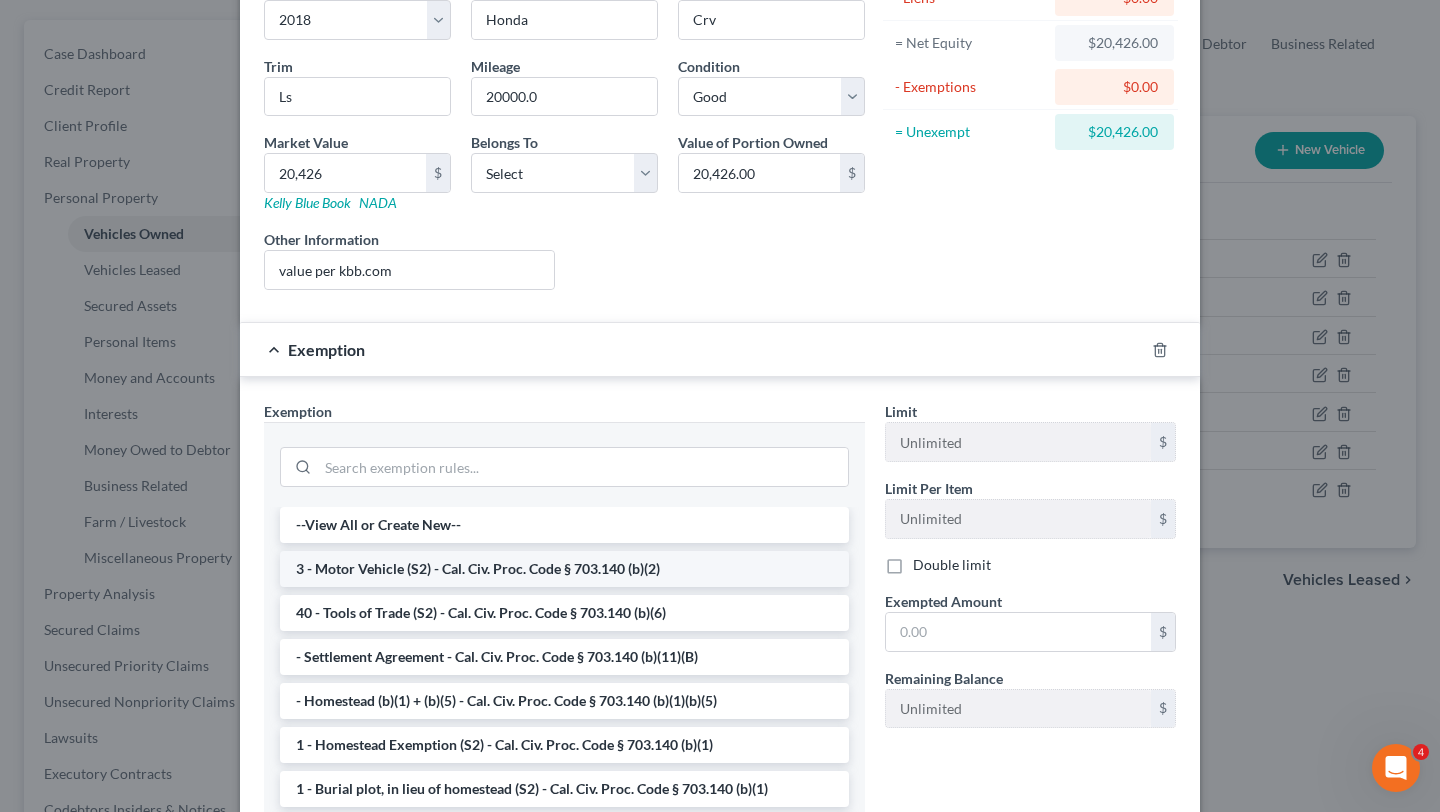 click on "3 - Motor Vehicle (S2) - Cal. Civ. Proc. Code § 703.140 (b)(2)" at bounding box center [564, 569] 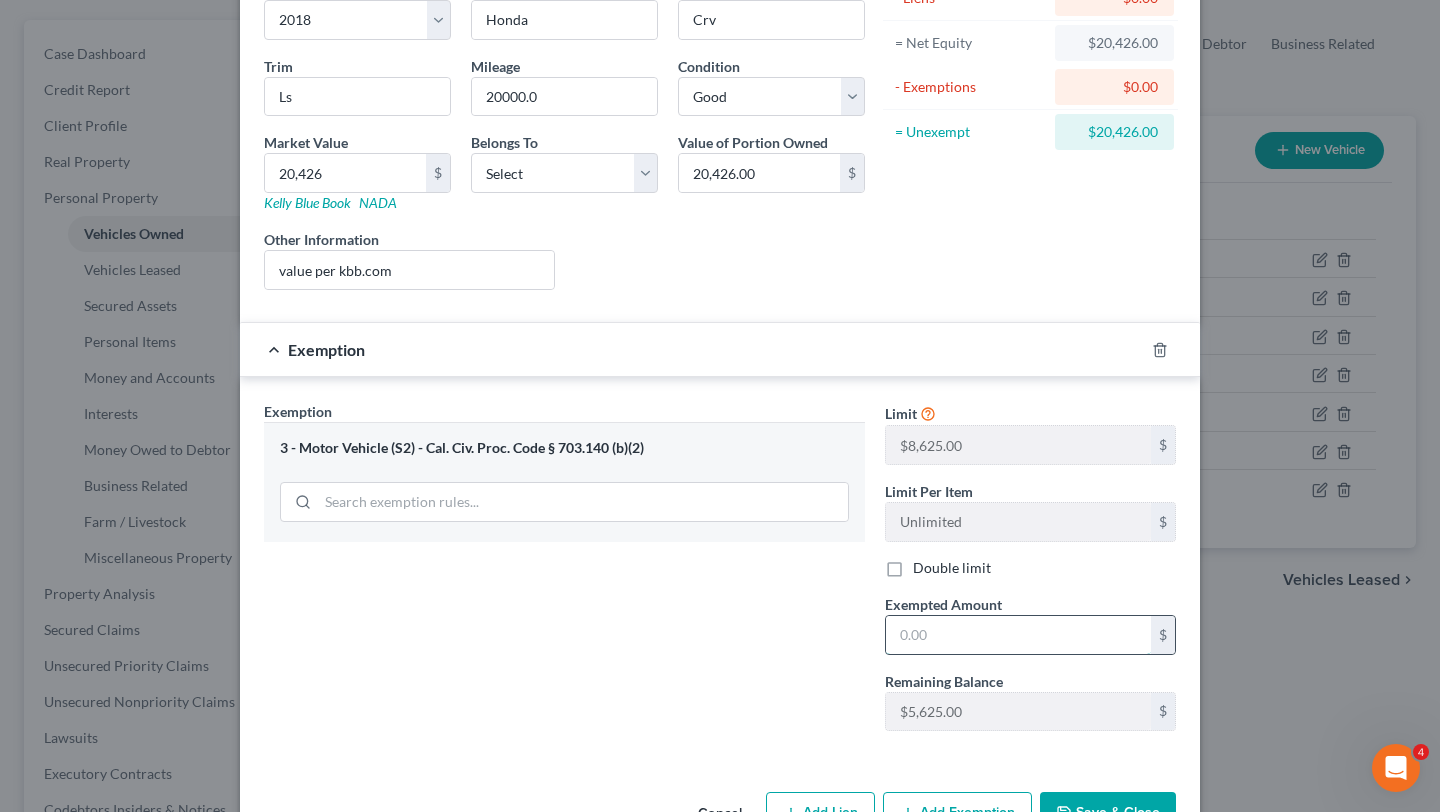 click at bounding box center (1018, 635) 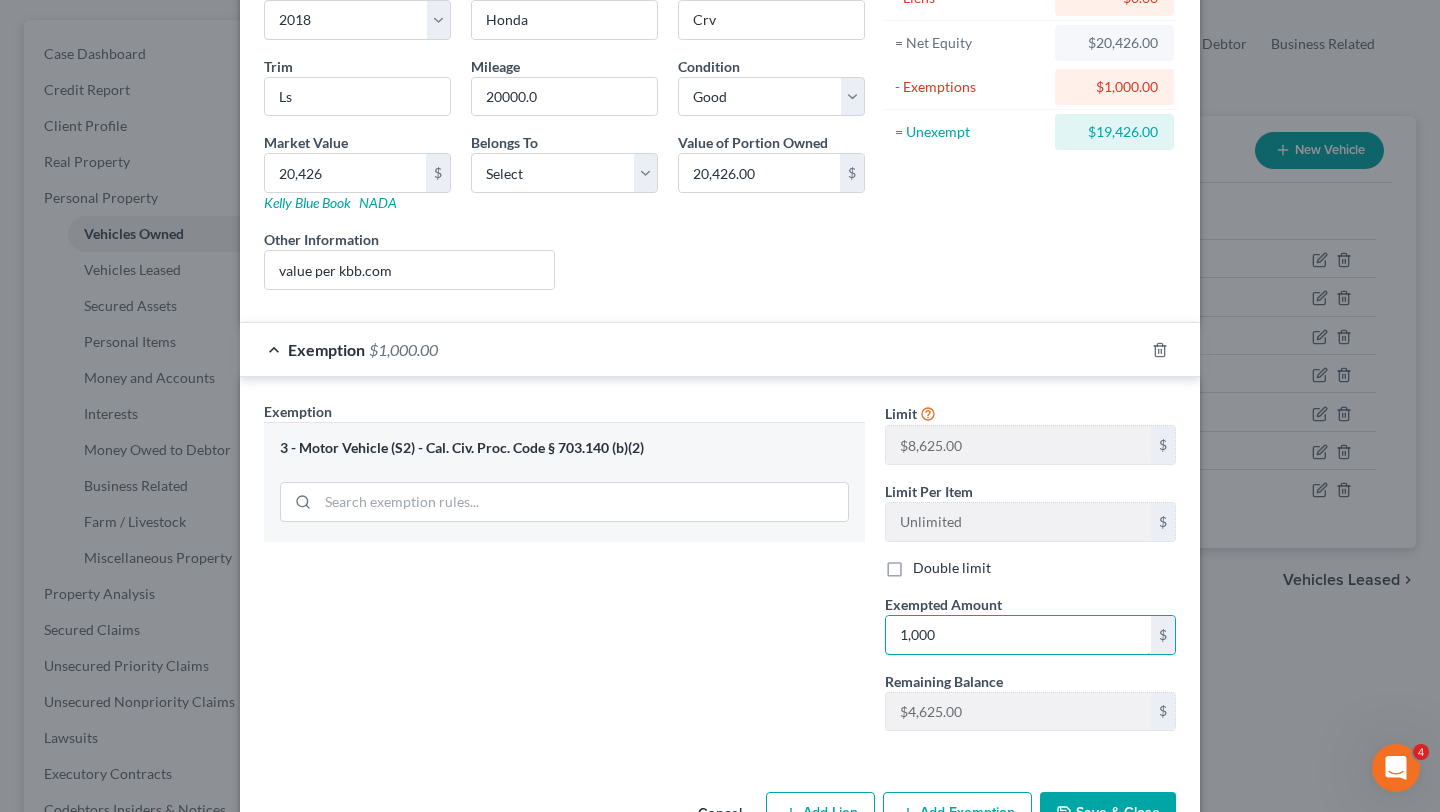 type on "1,000" 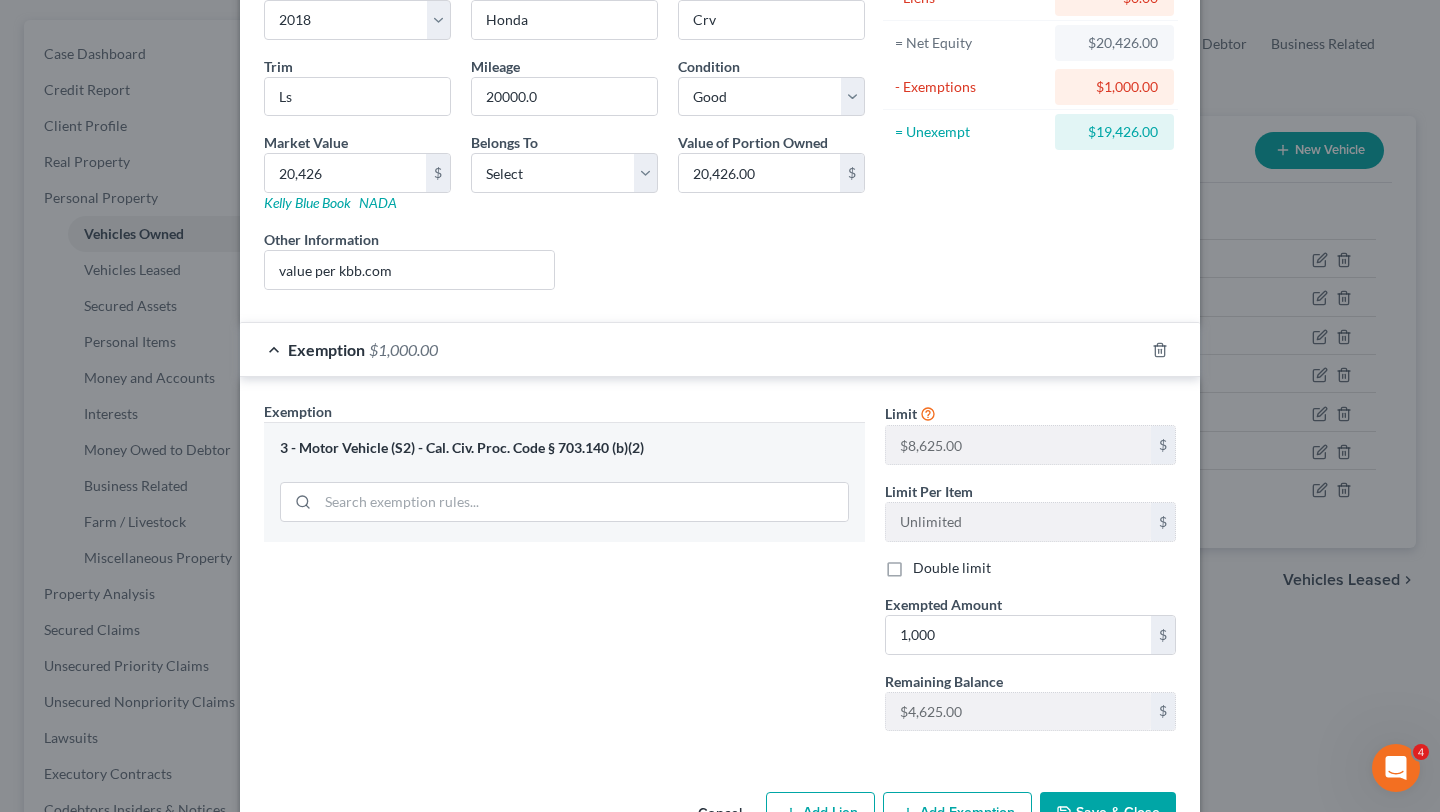 click on "Exemption Set must be selected for CA.
Exemption
*
3 - Motor Vehicle (S2) - Cal. Civ. Proc. Code § 703.140 (b)(2)" at bounding box center [564, 574] 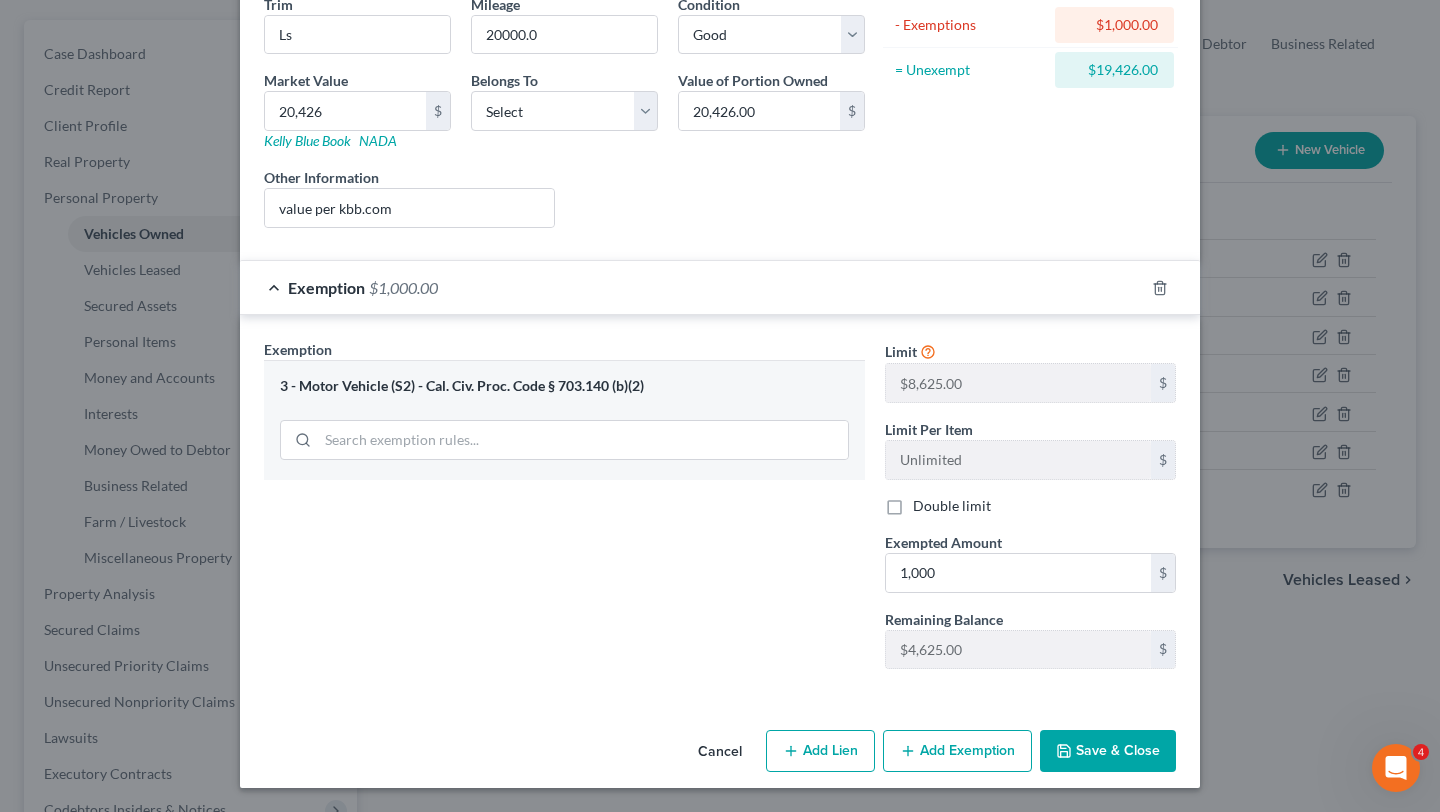 click on "Save & Close" at bounding box center [1108, 751] 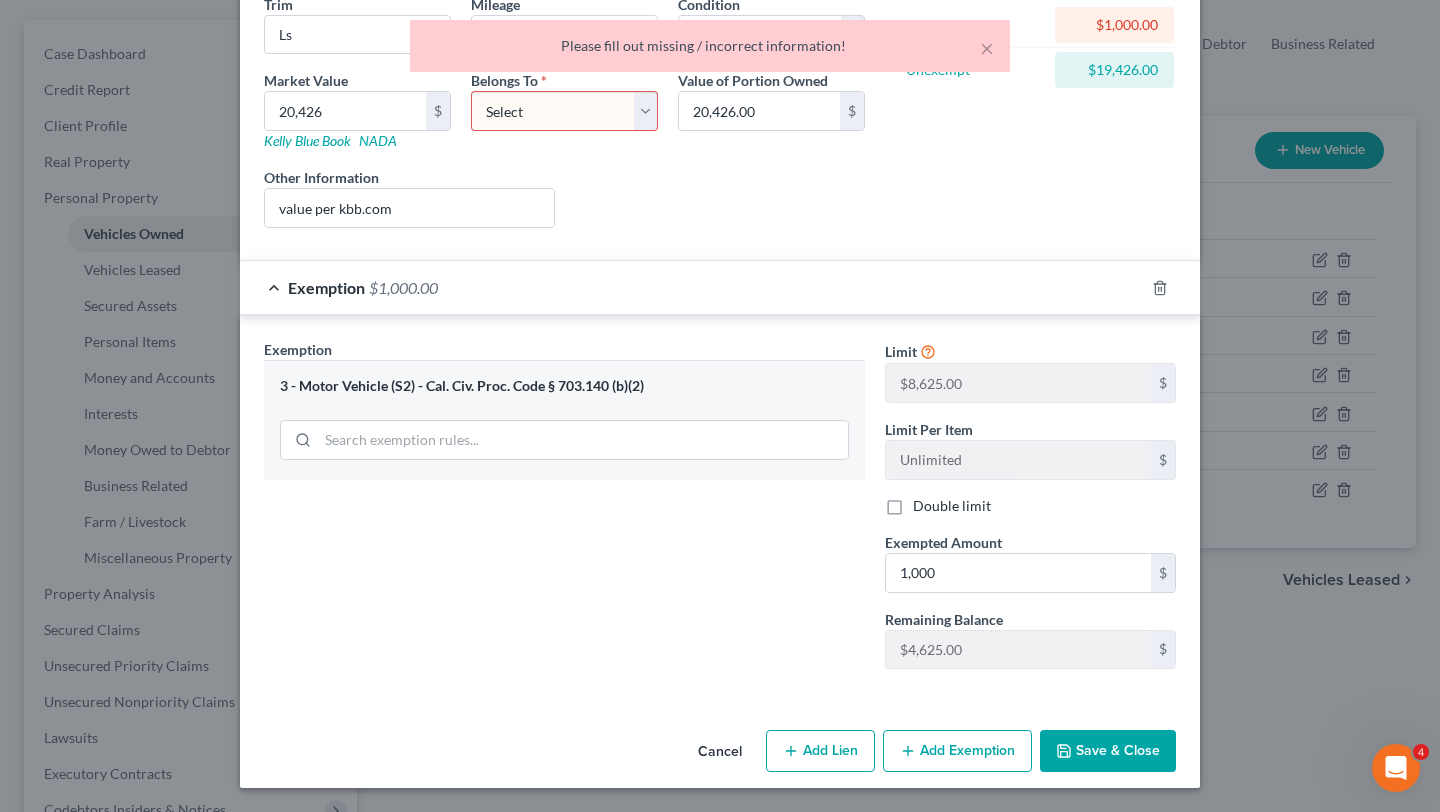 click on "Select Debtor 1 Only Debtor 2 Only Debtor 1 And Debtor 2 Only At Least One Of The Debtors And Another Community Property" at bounding box center [564, 111] 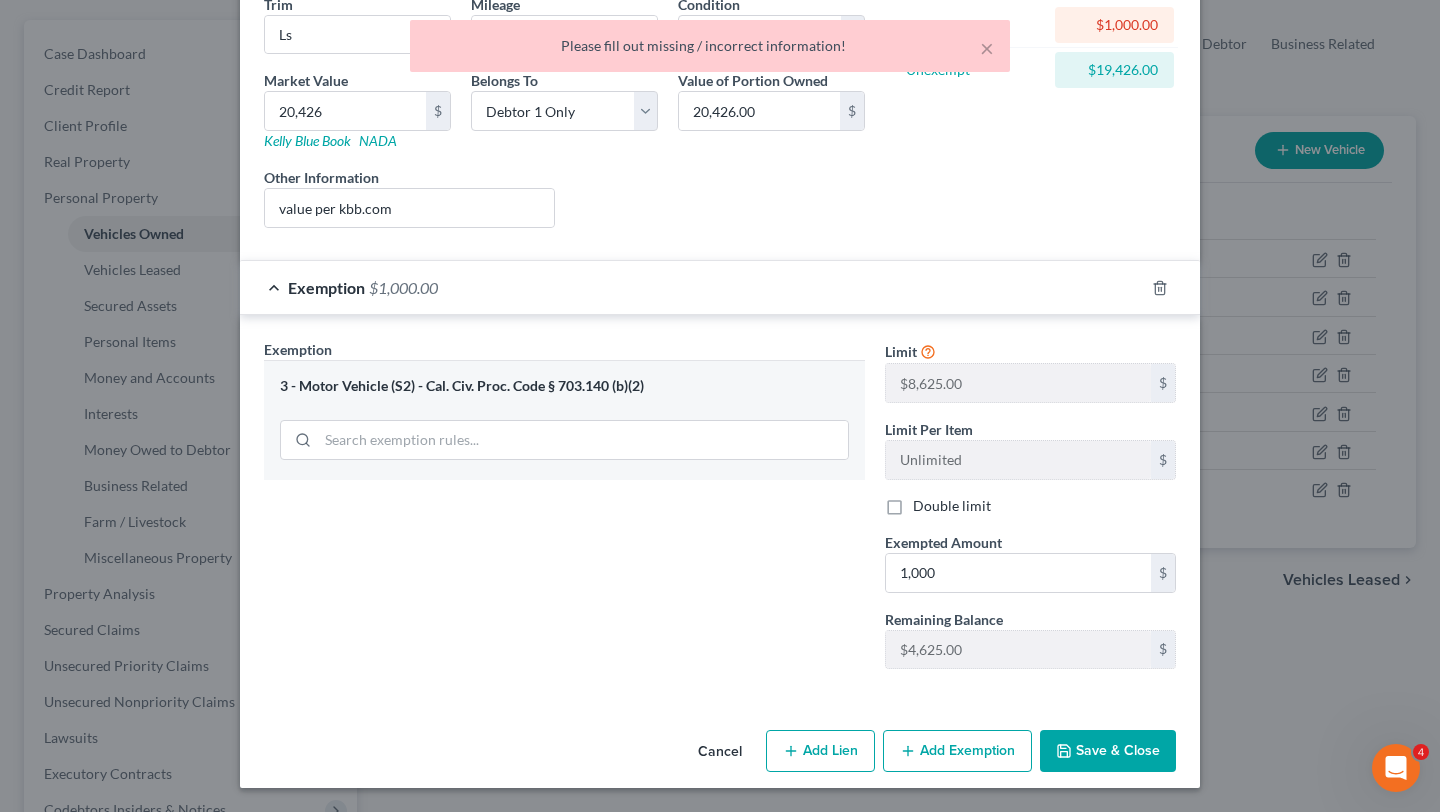 click on "Save & Close" at bounding box center (1108, 751) 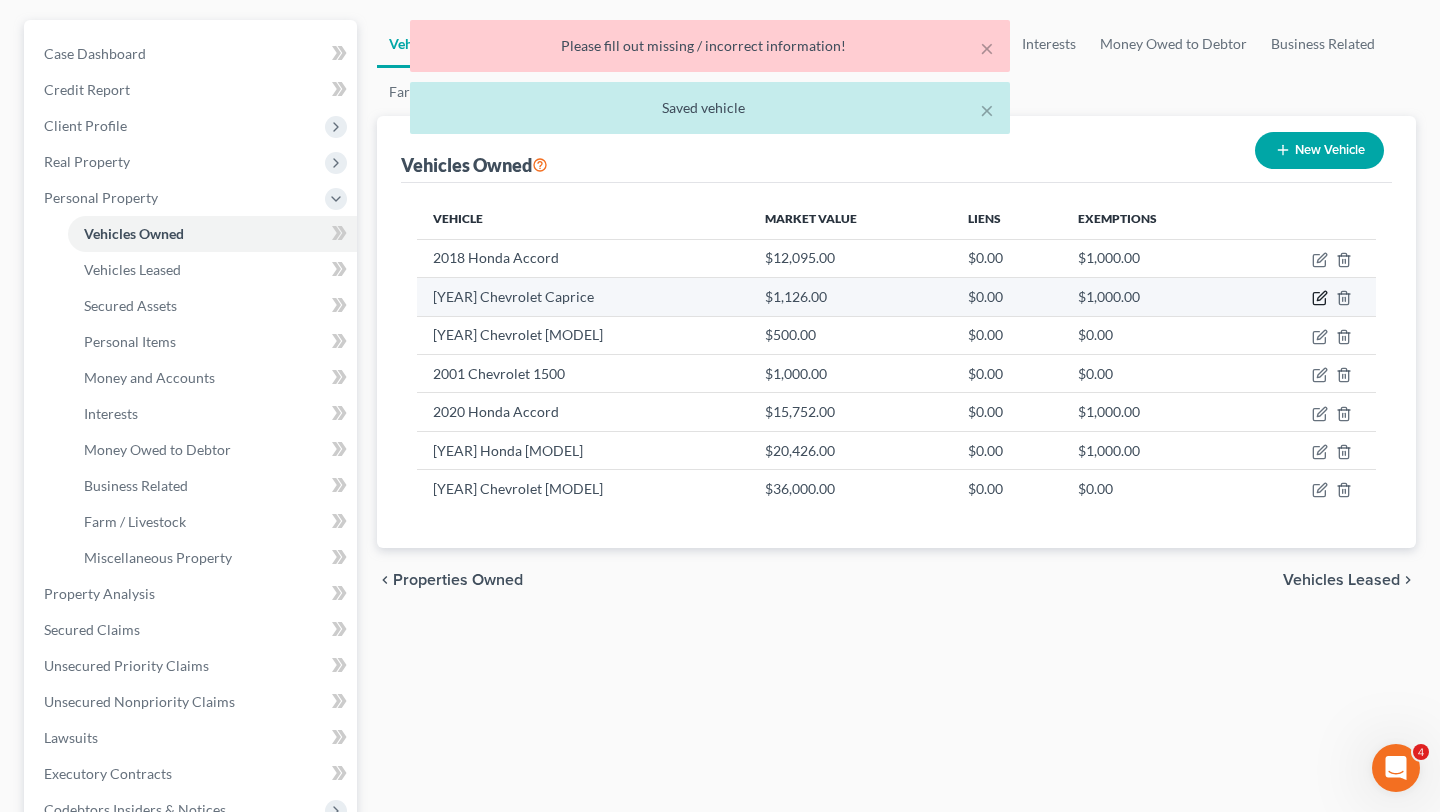 click 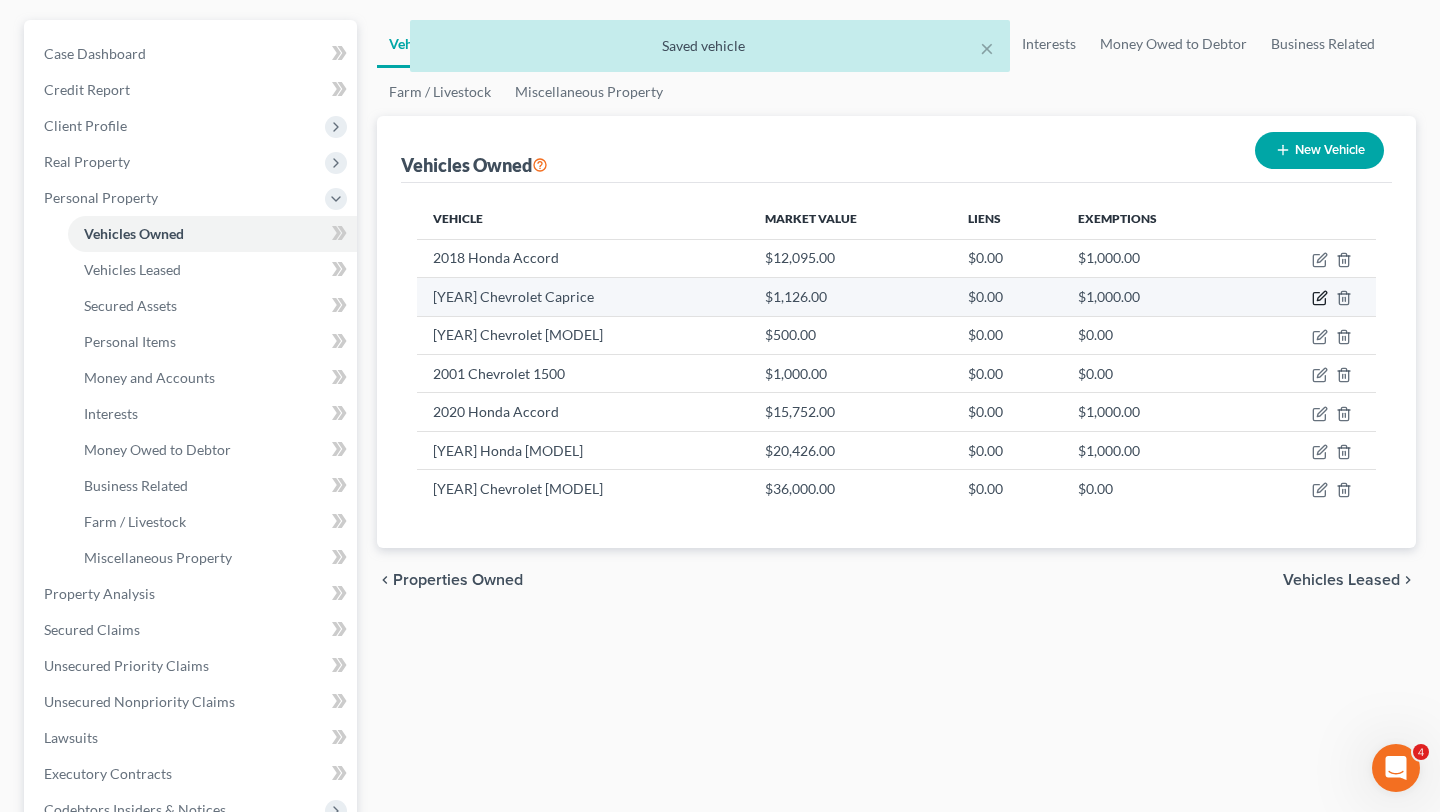 select on "0" 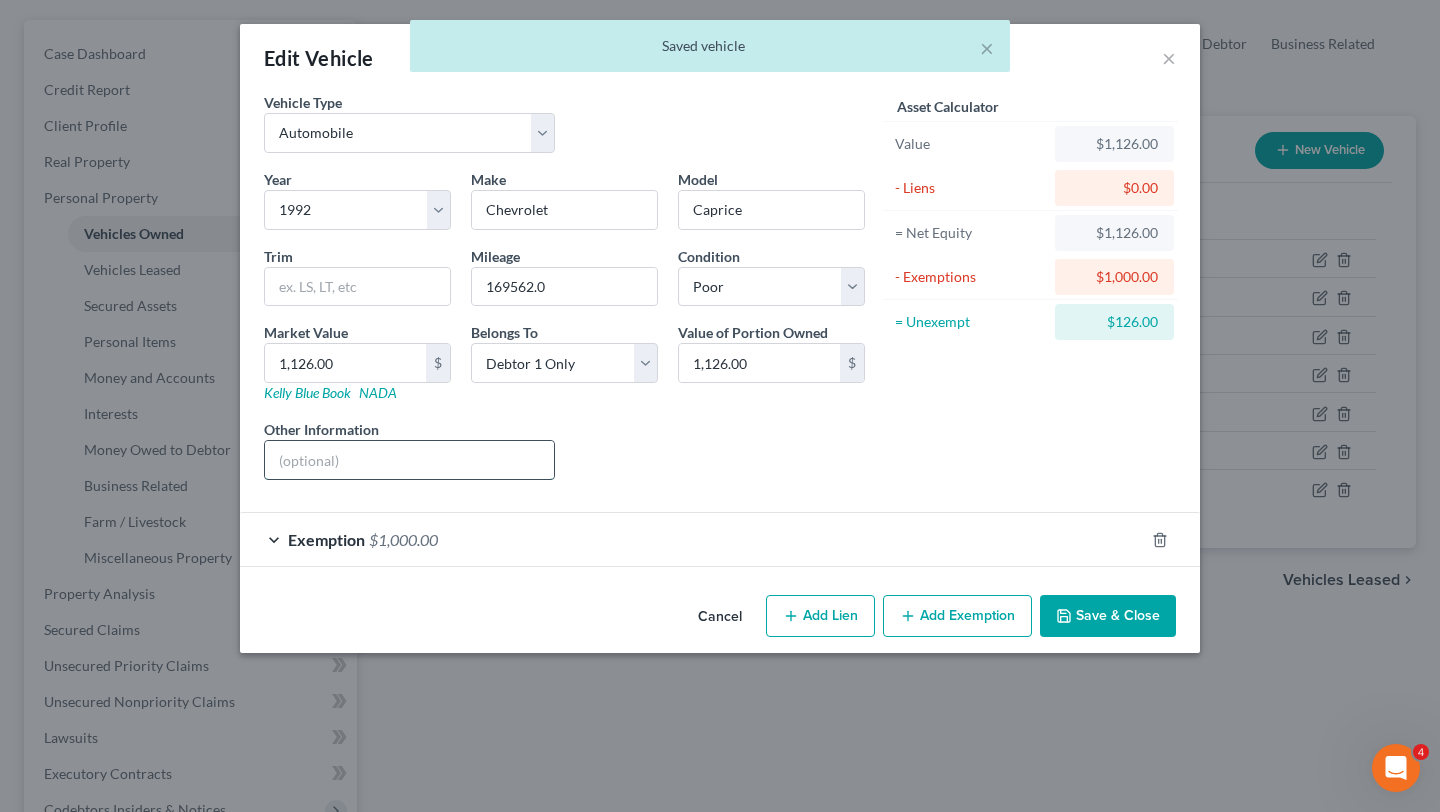 click at bounding box center (409, 460) 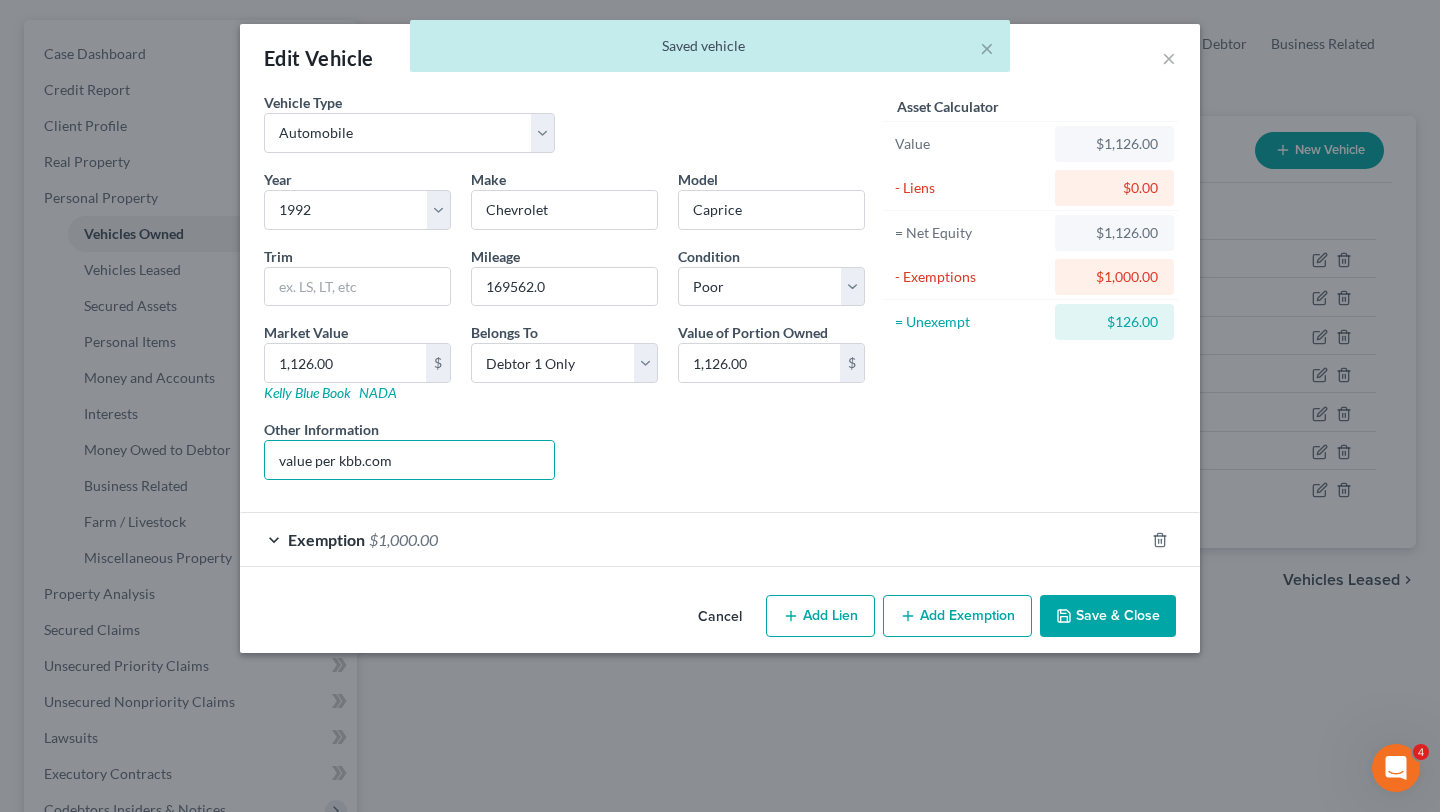 click 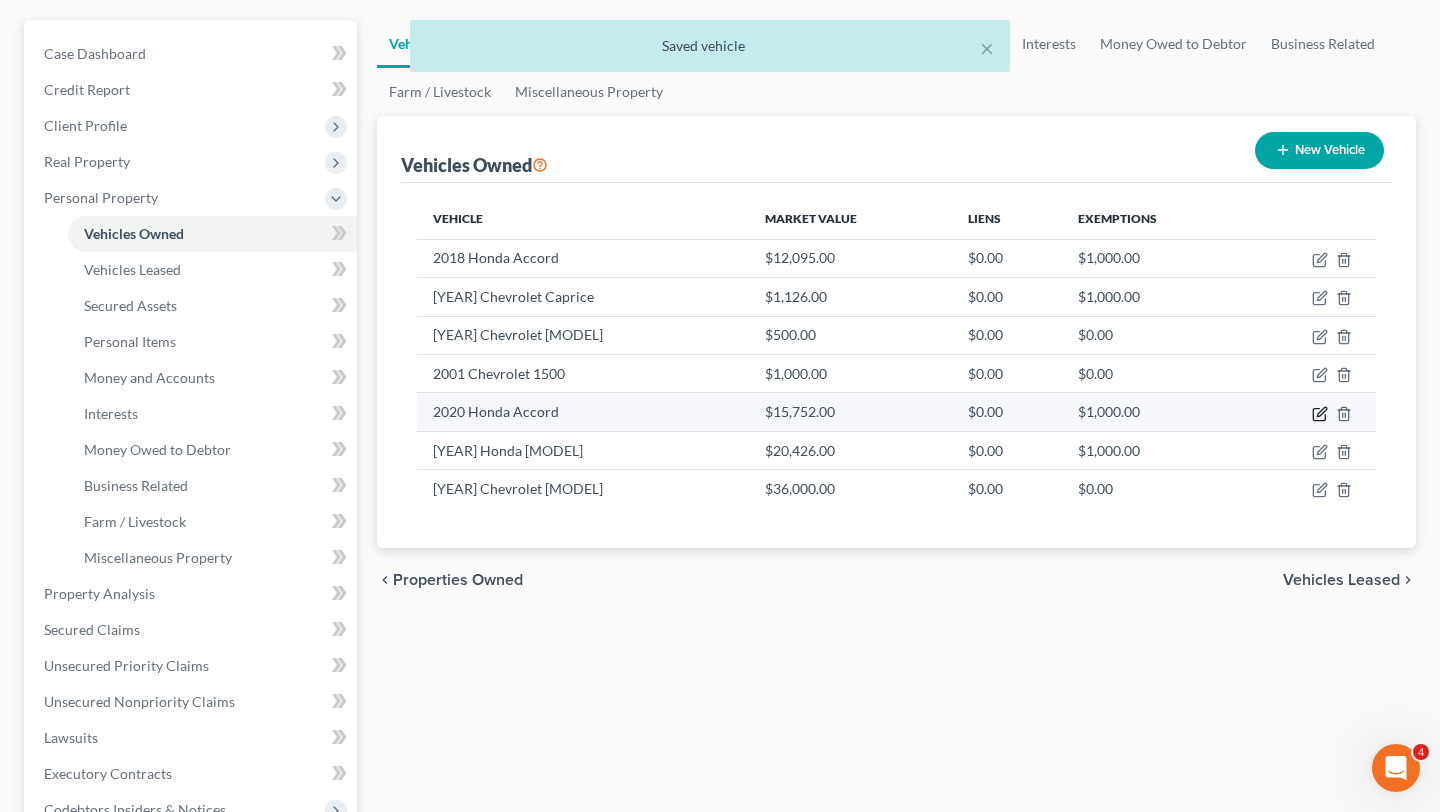 click 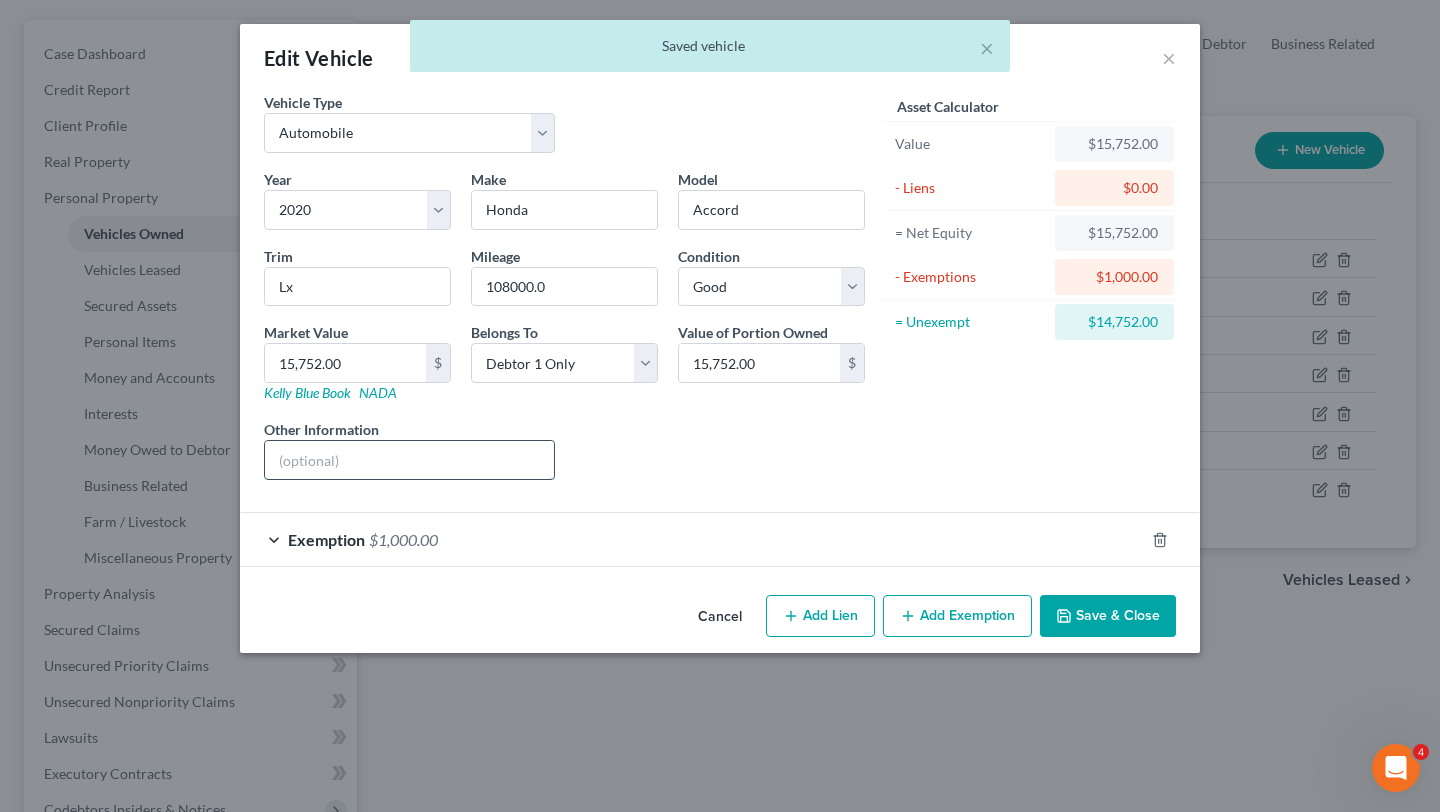 click at bounding box center [409, 460] 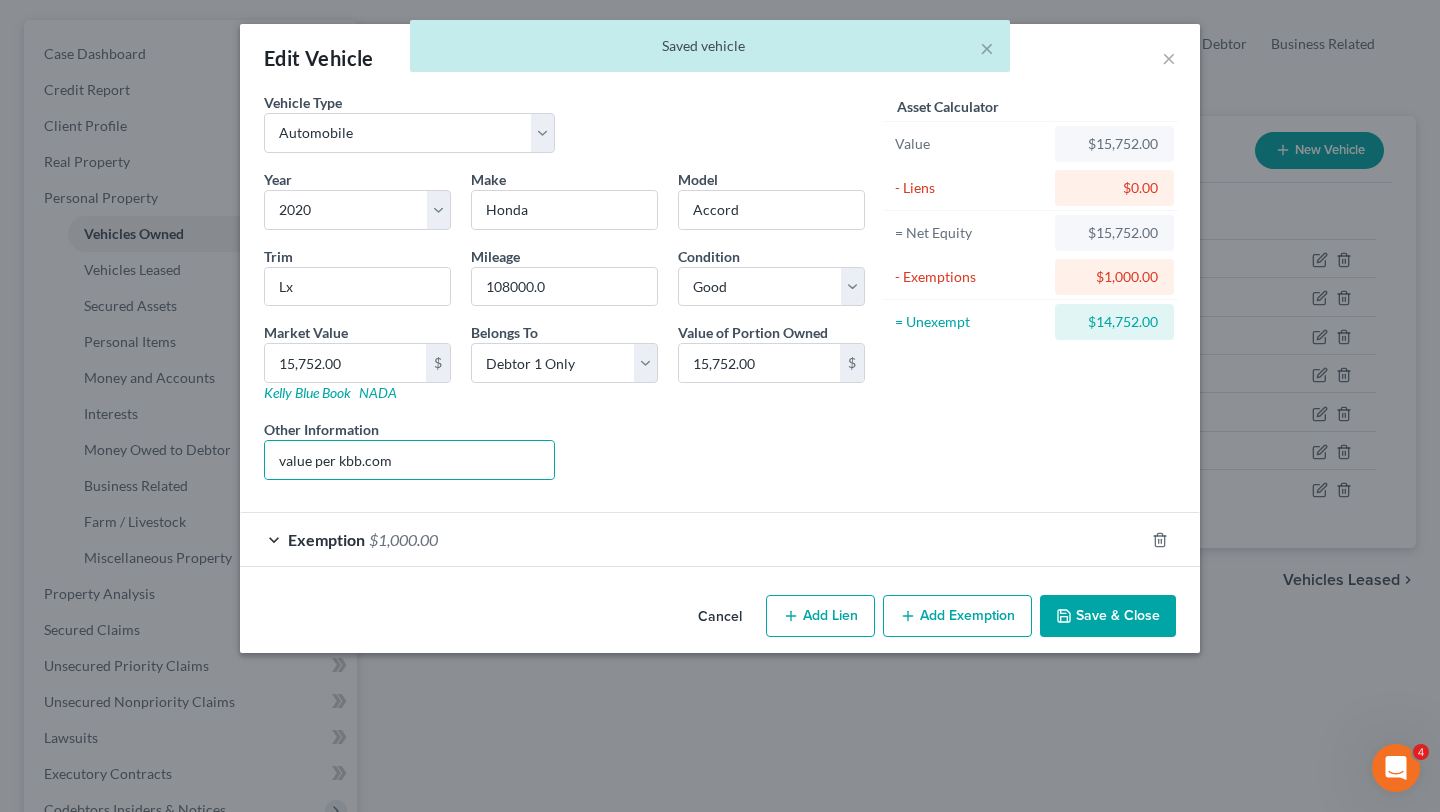 click on "Asset Calculator Value $15,752.00 - Liens $0.00 = Net Equity $15,752.00 - Exemptions $1,000.00 = Unexempt $14,752.00" at bounding box center [1030, 294] 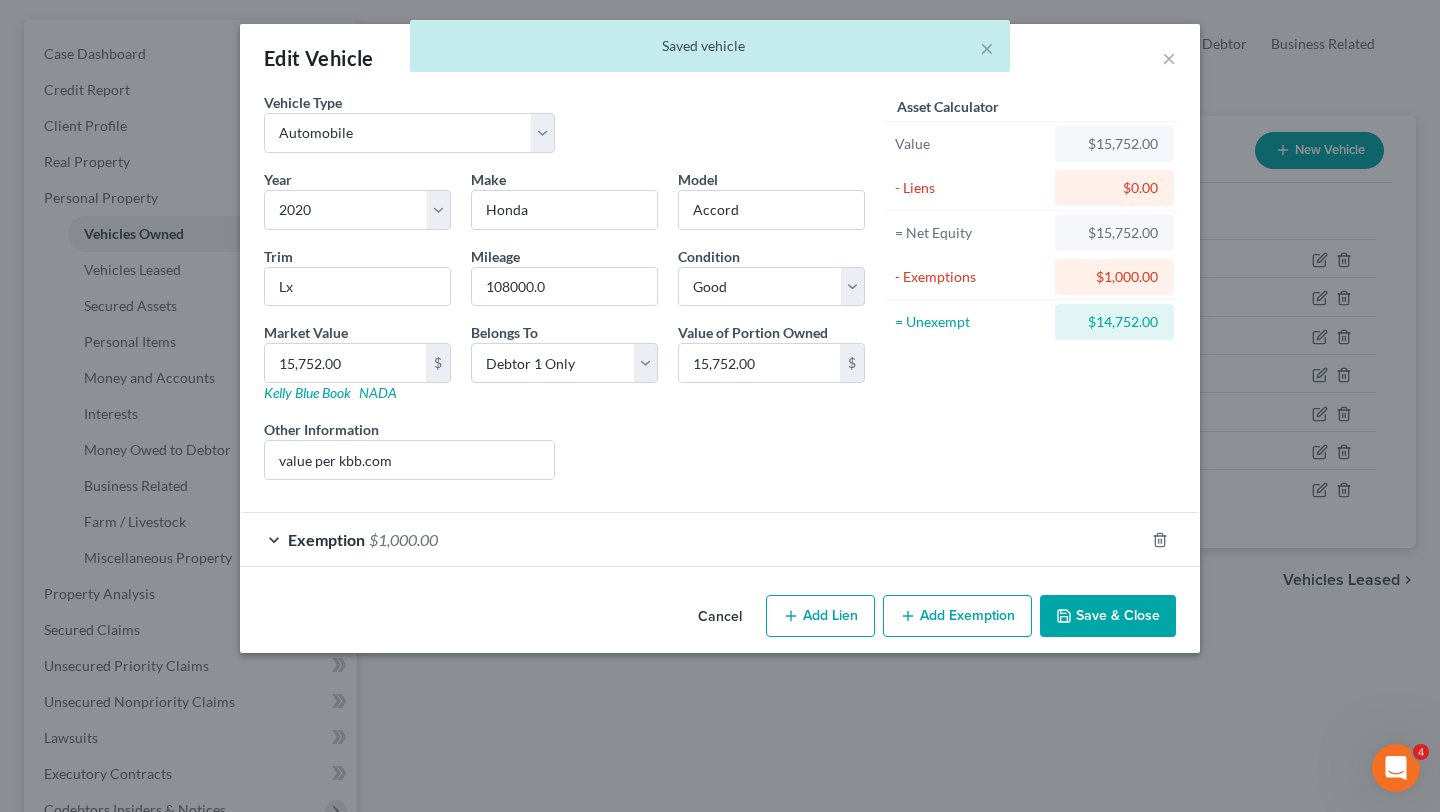 click on "Save & Close" at bounding box center (1108, 616) 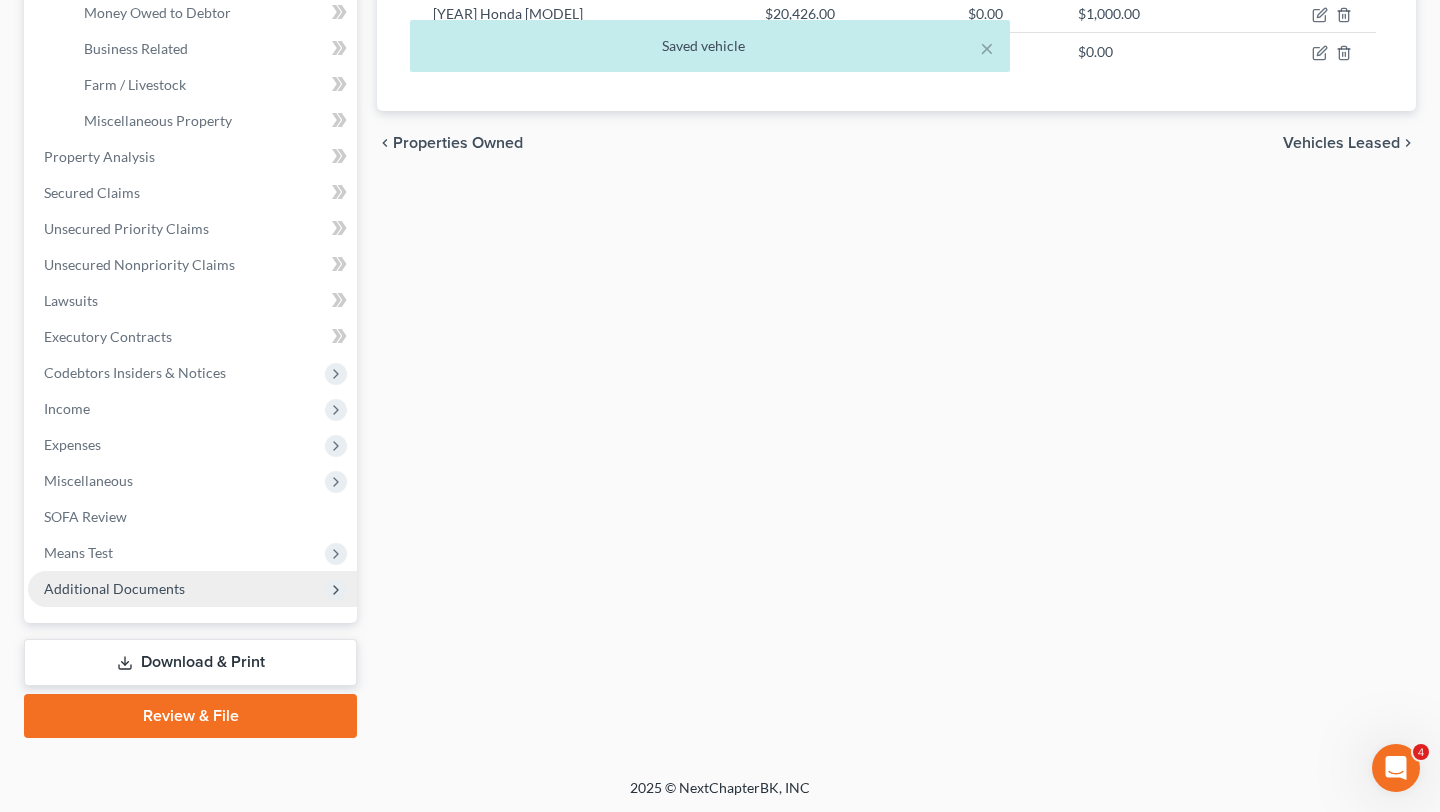 click on "Additional Documents" at bounding box center [192, 589] 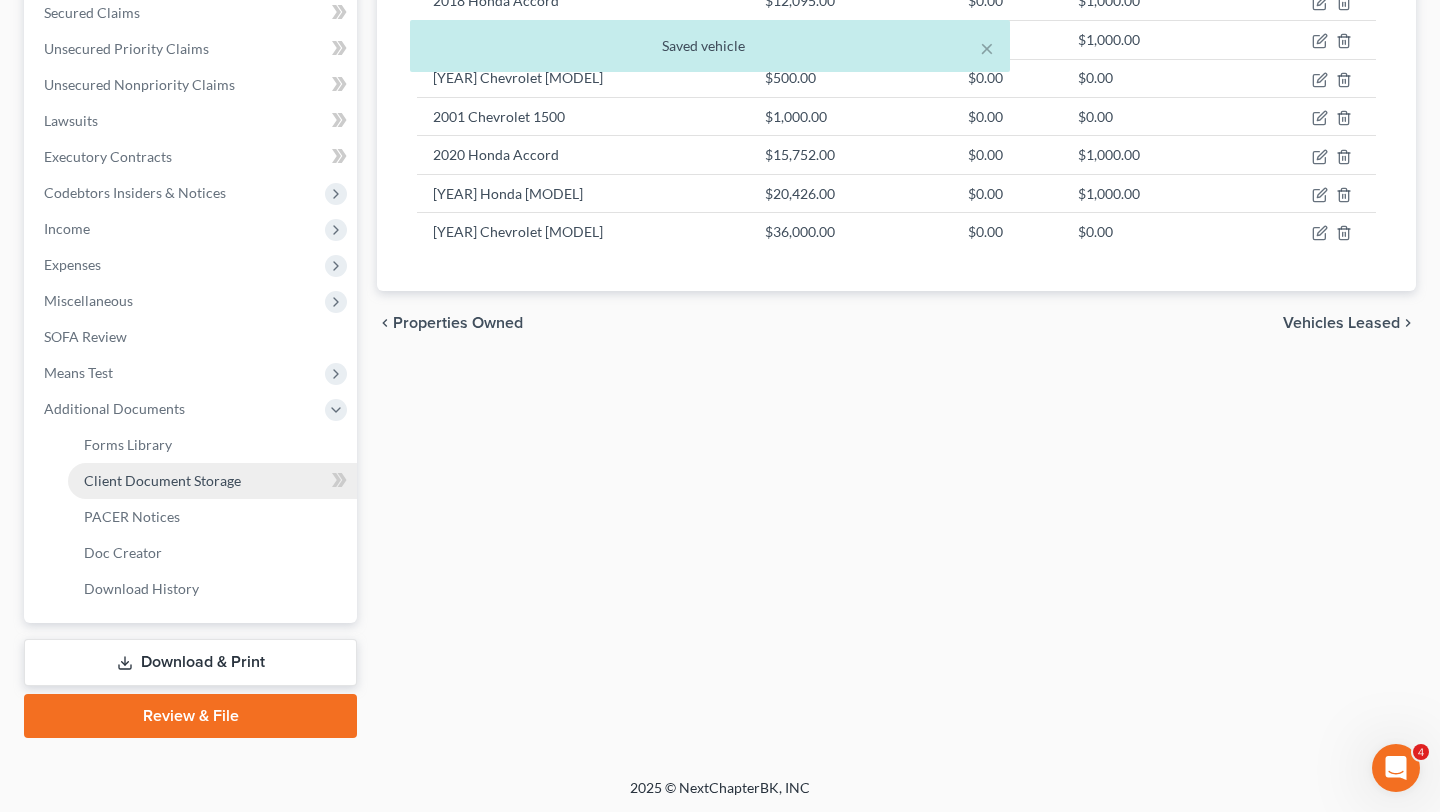 click on "Client Document Storage" at bounding box center (212, 481) 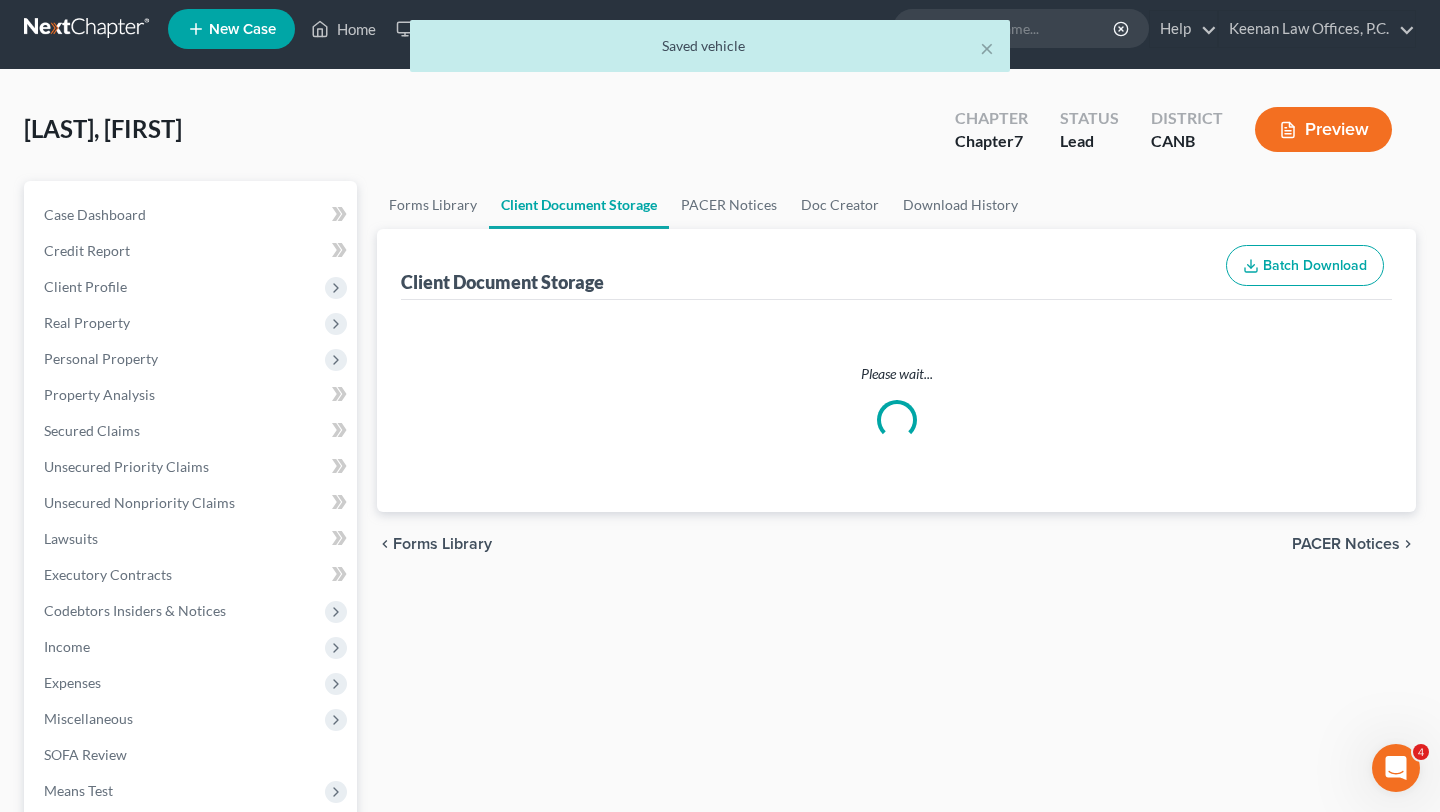 scroll, scrollTop: 0, scrollLeft: 0, axis: both 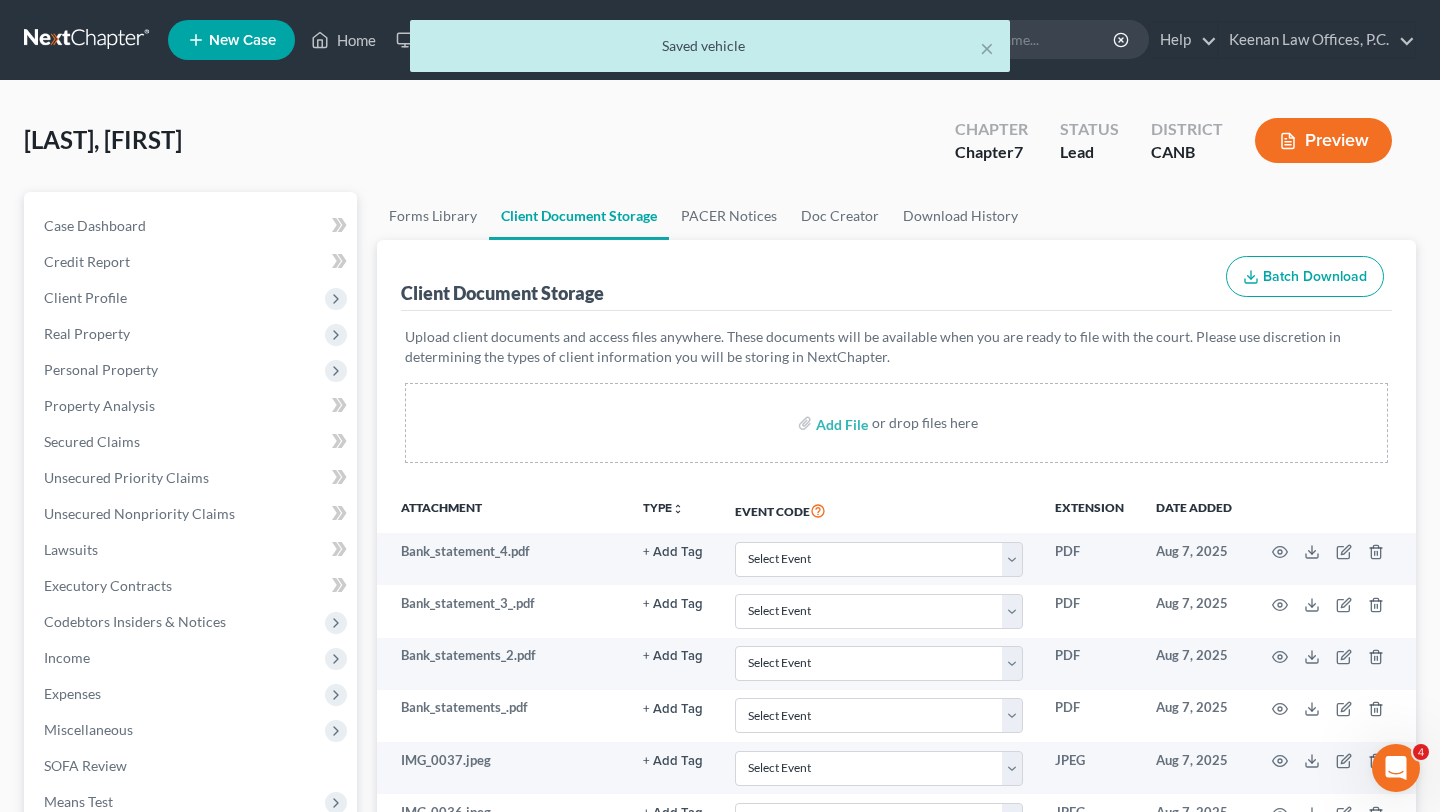 click on "Batch Download" at bounding box center (1305, 277) 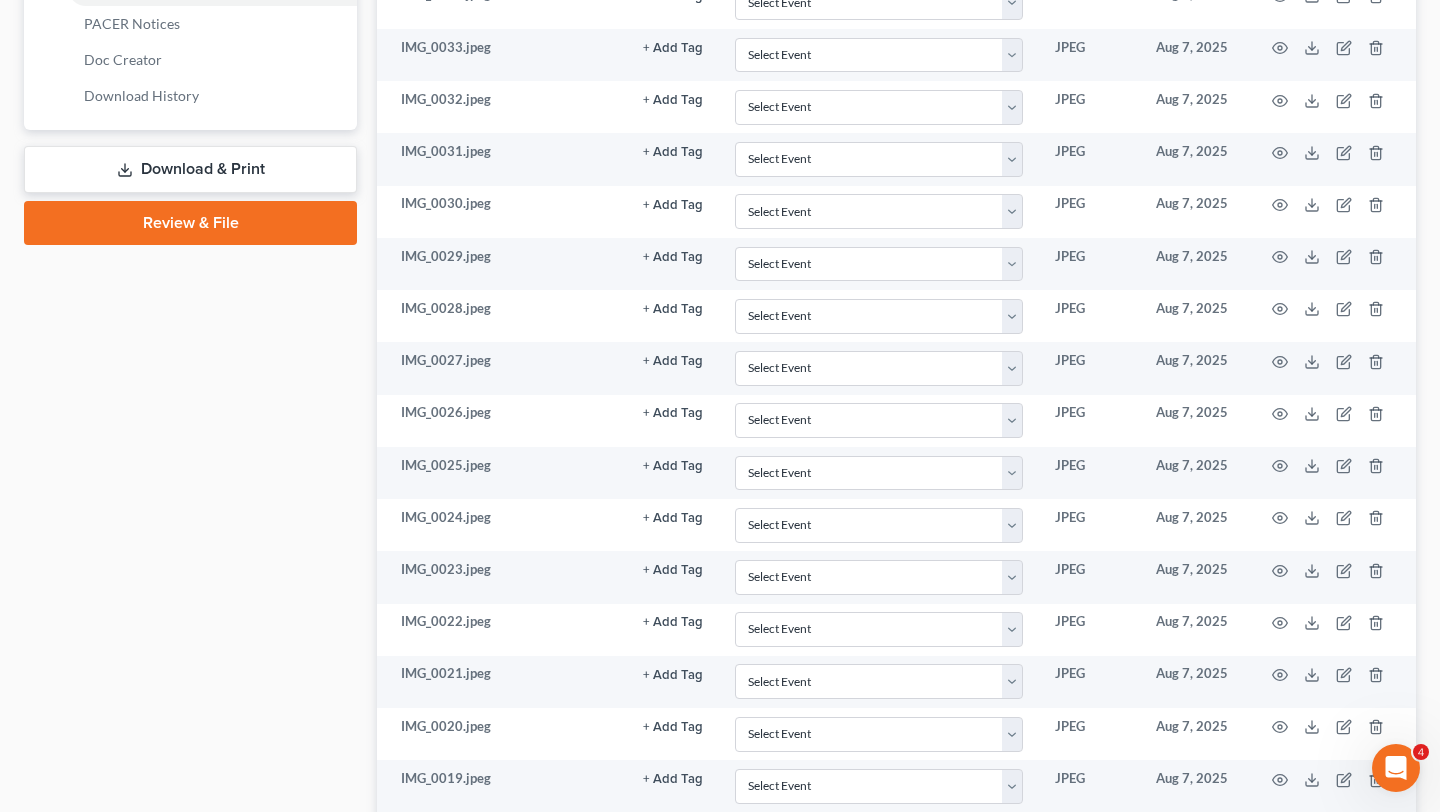 scroll, scrollTop: 2071, scrollLeft: 0, axis: vertical 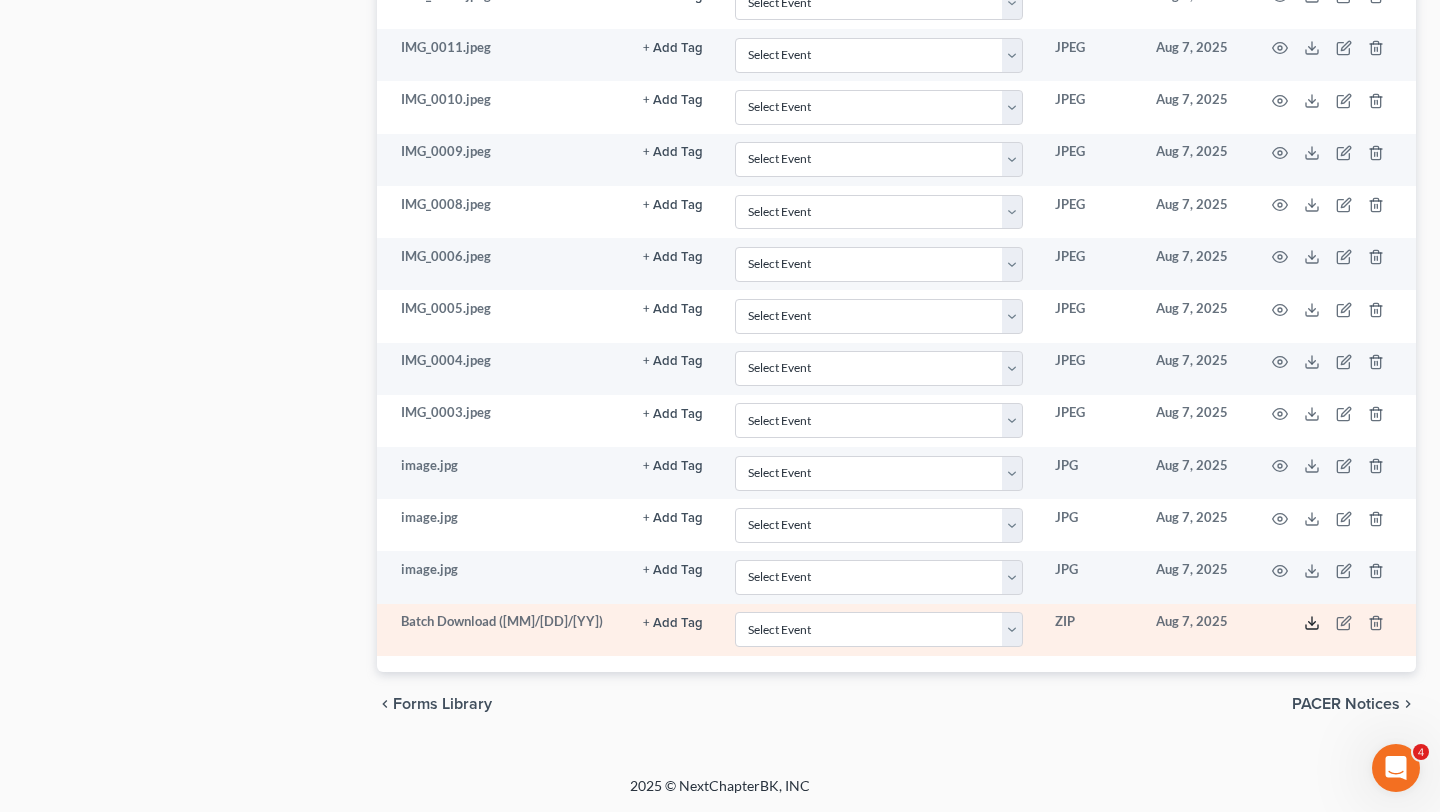 click 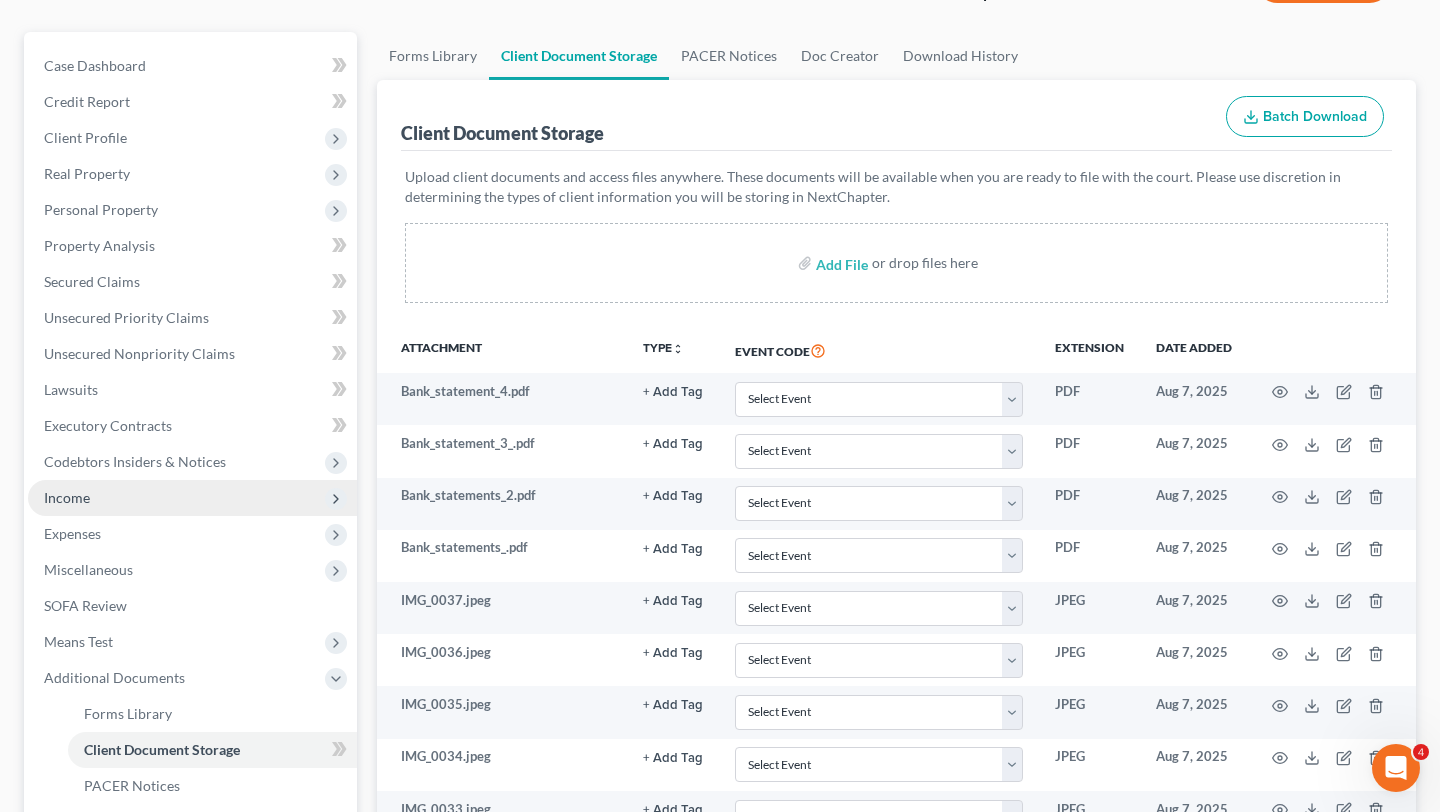 scroll, scrollTop: 174, scrollLeft: 0, axis: vertical 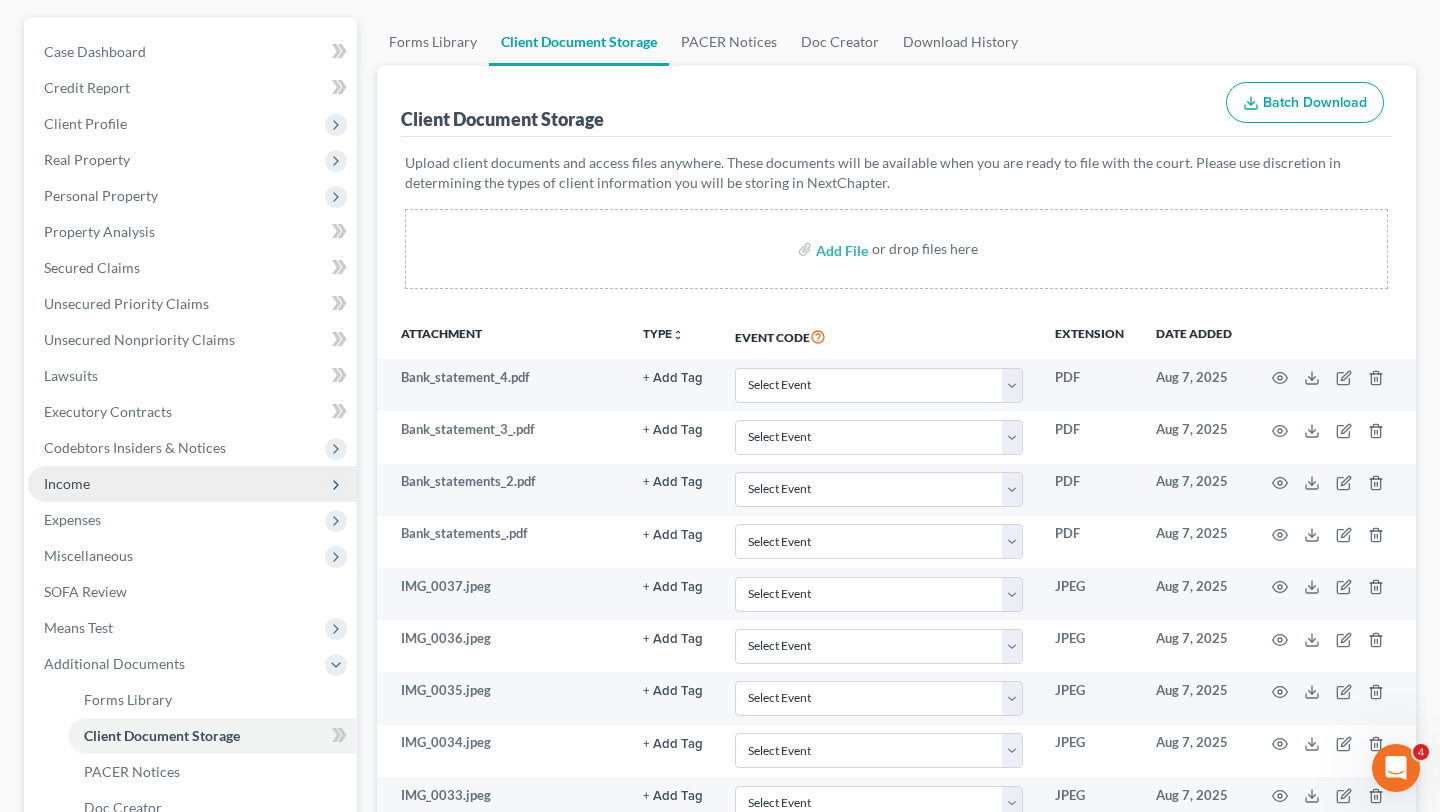 click on "Income" at bounding box center (192, 484) 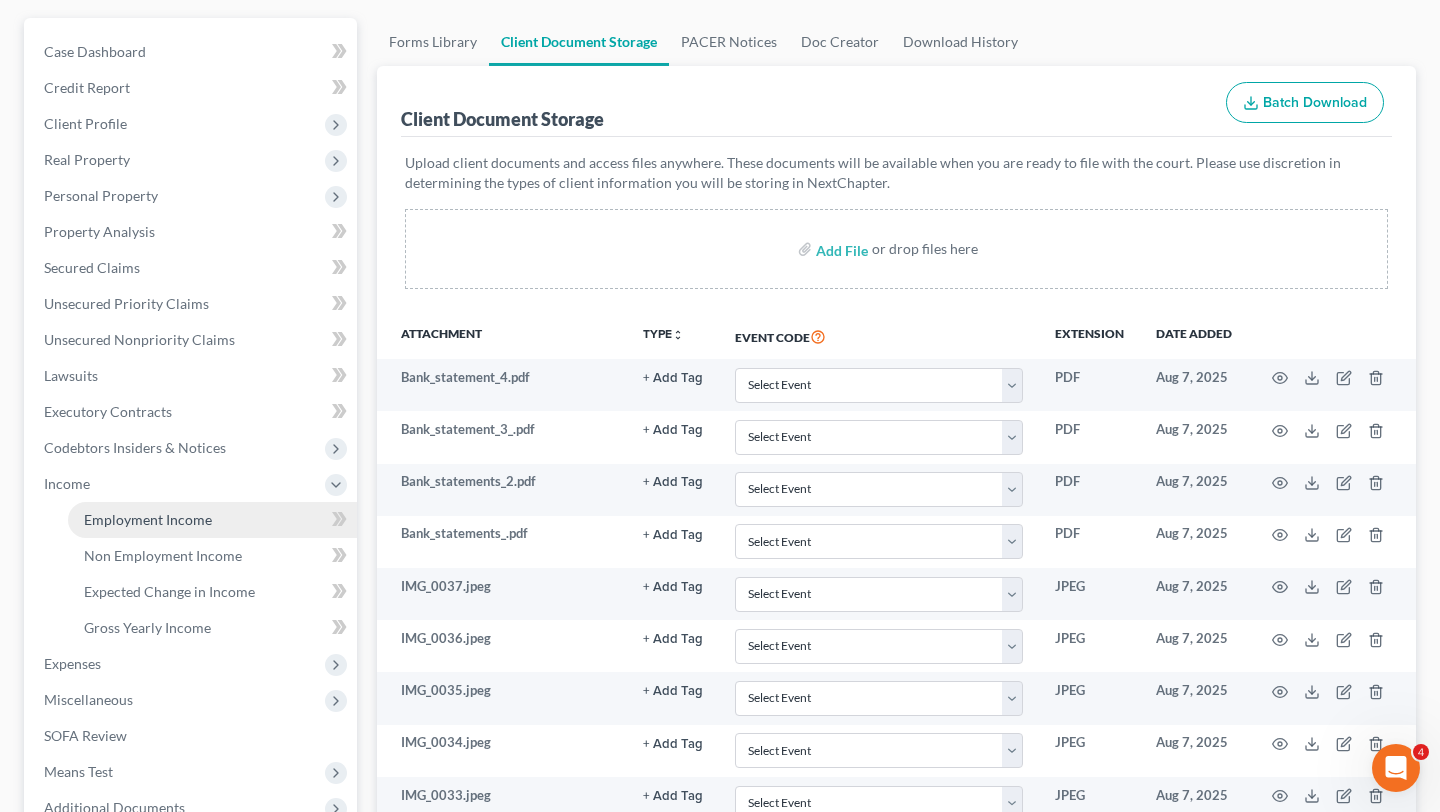 click on "Employment Income" at bounding box center (148, 519) 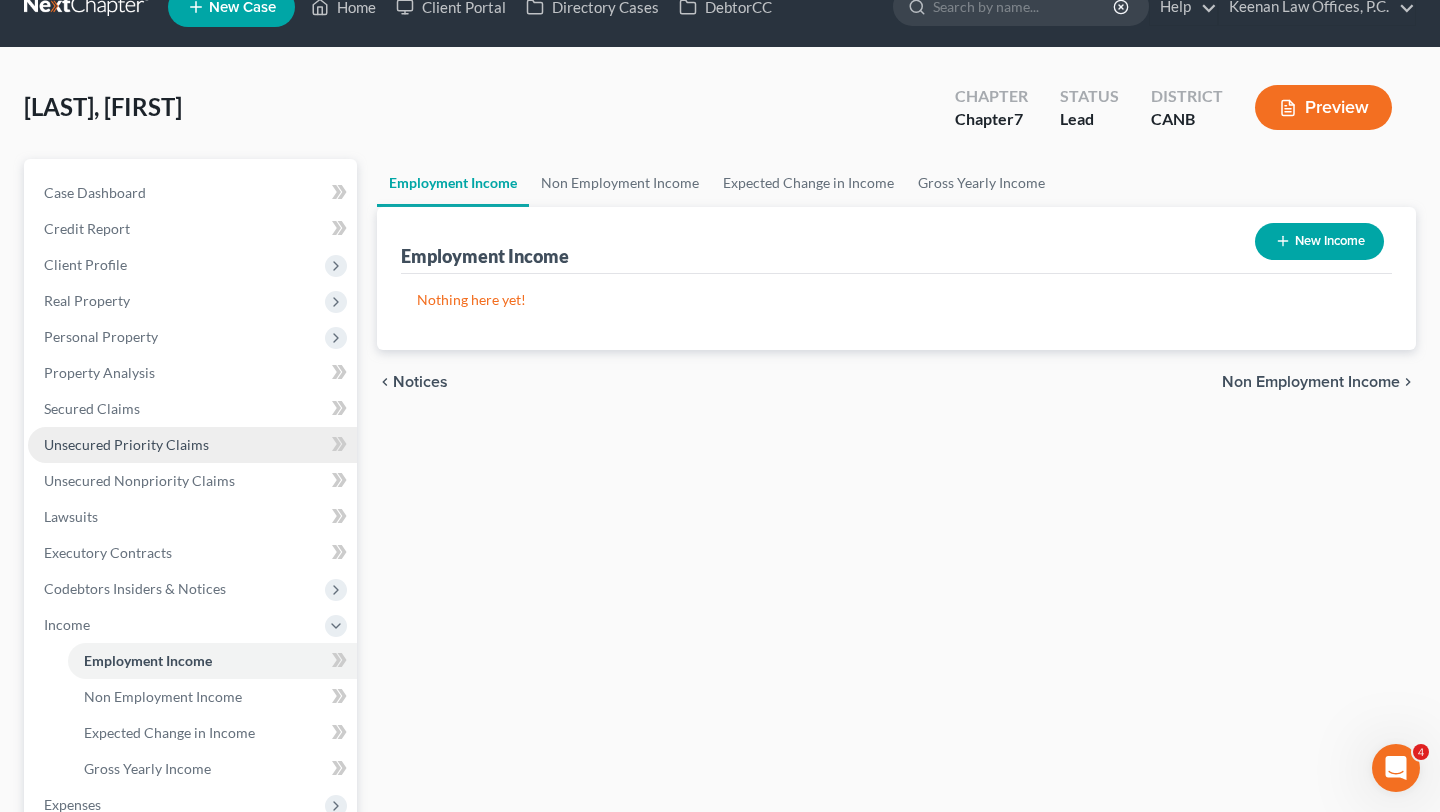 scroll, scrollTop: 0, scrollLeft: 0, axis: both 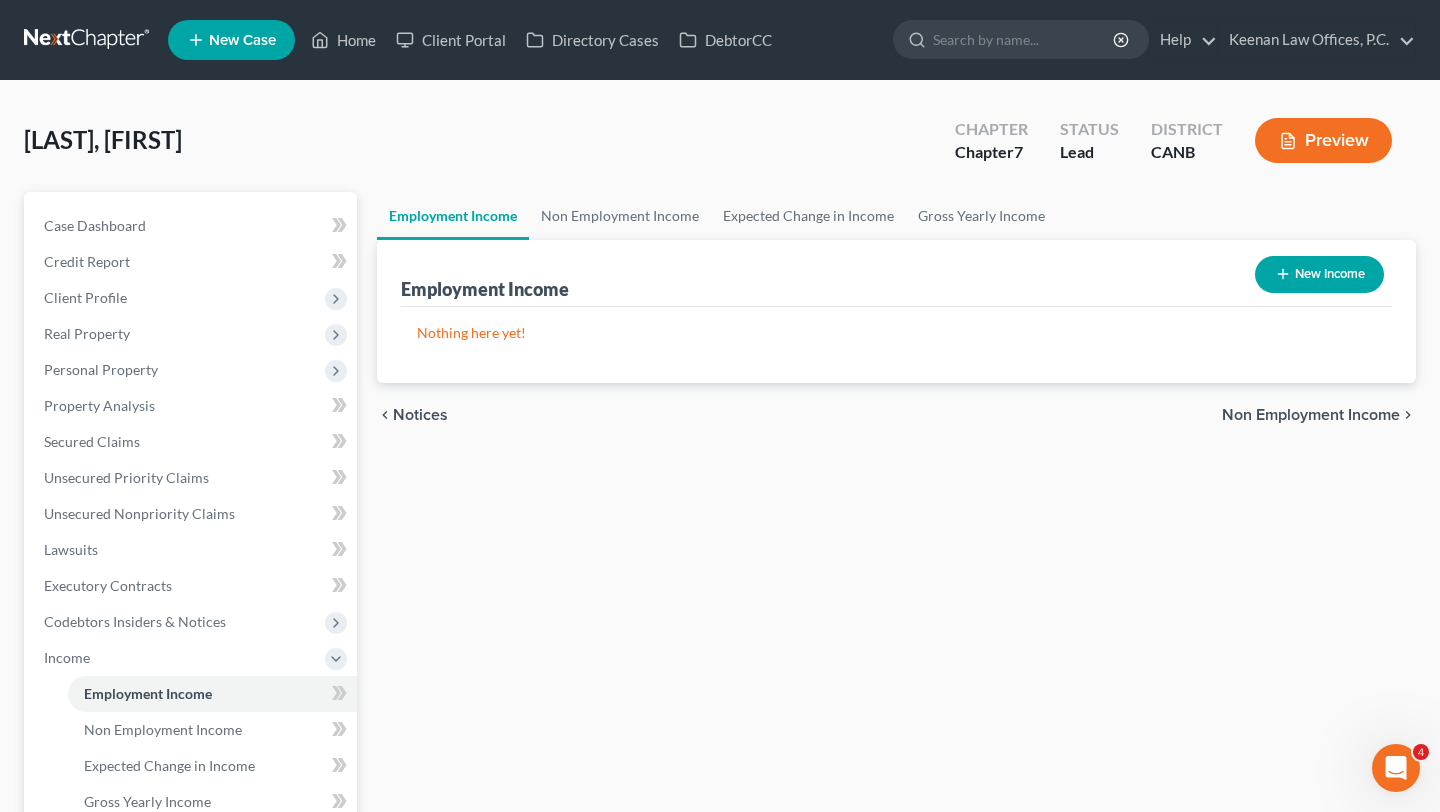 click on "New Income" at bounding box center (1319, 274) 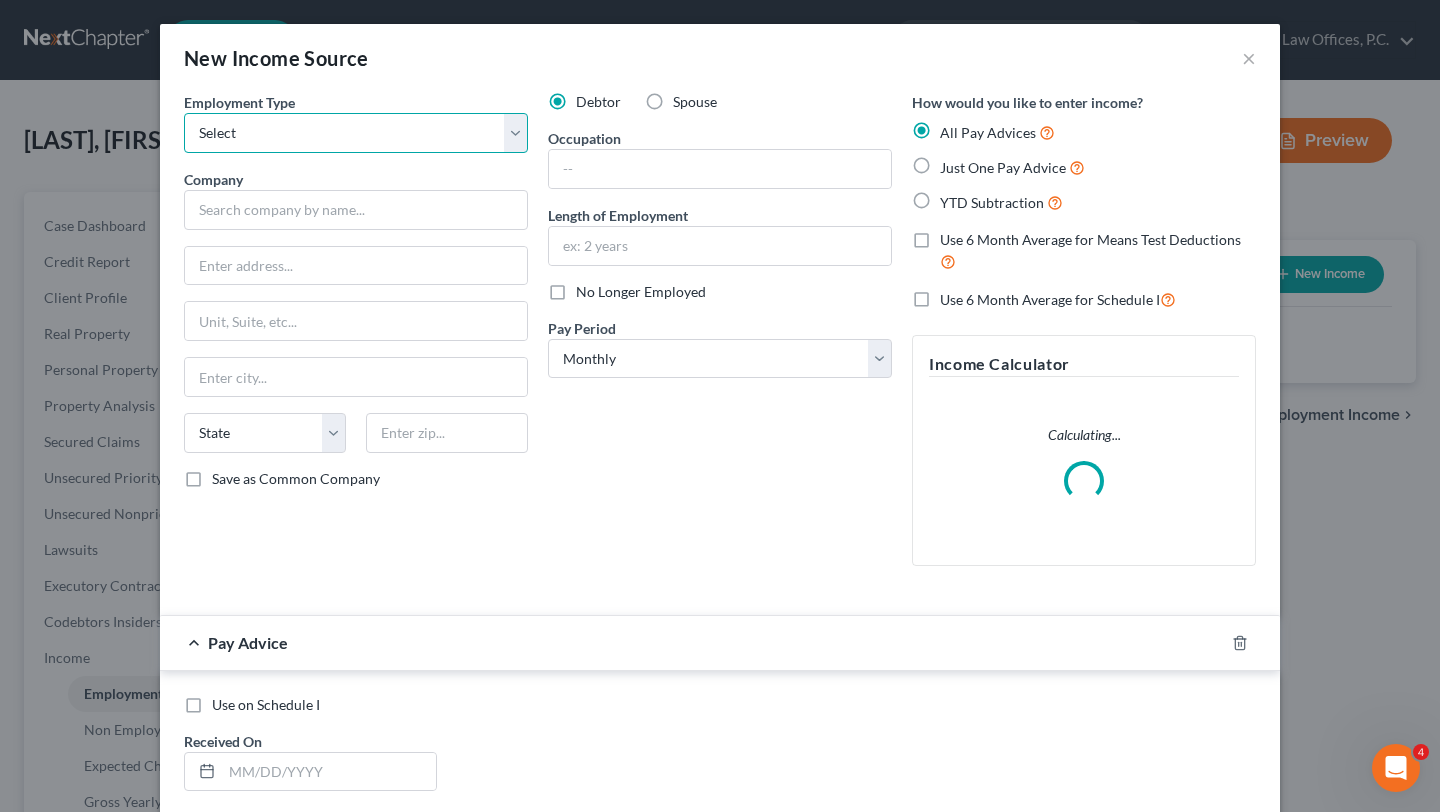 click on "Select Full or Part Time Employment Self Employment" at bounding box center [356, 133] 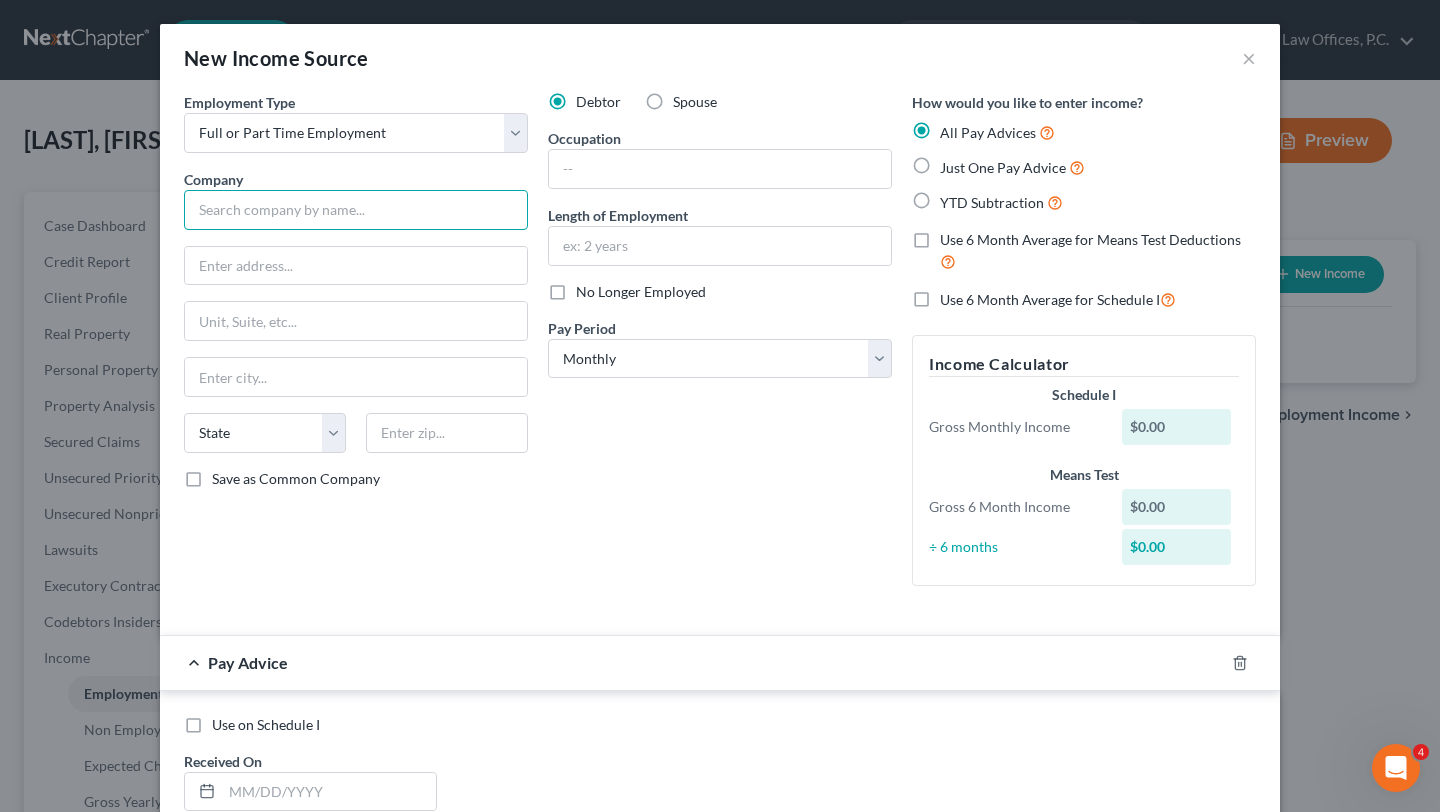 click at bounding box center [356, 210] 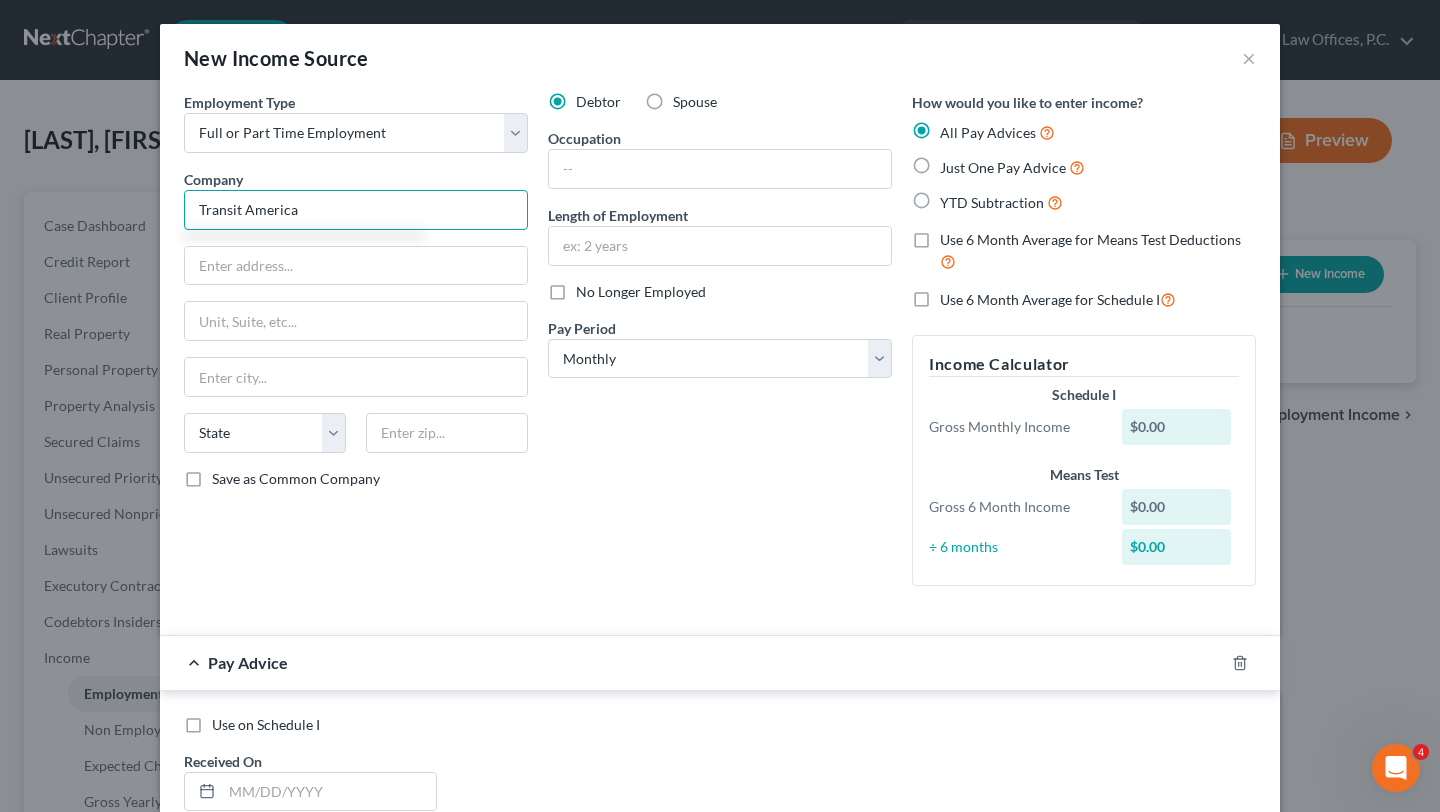 type on "Transit America" 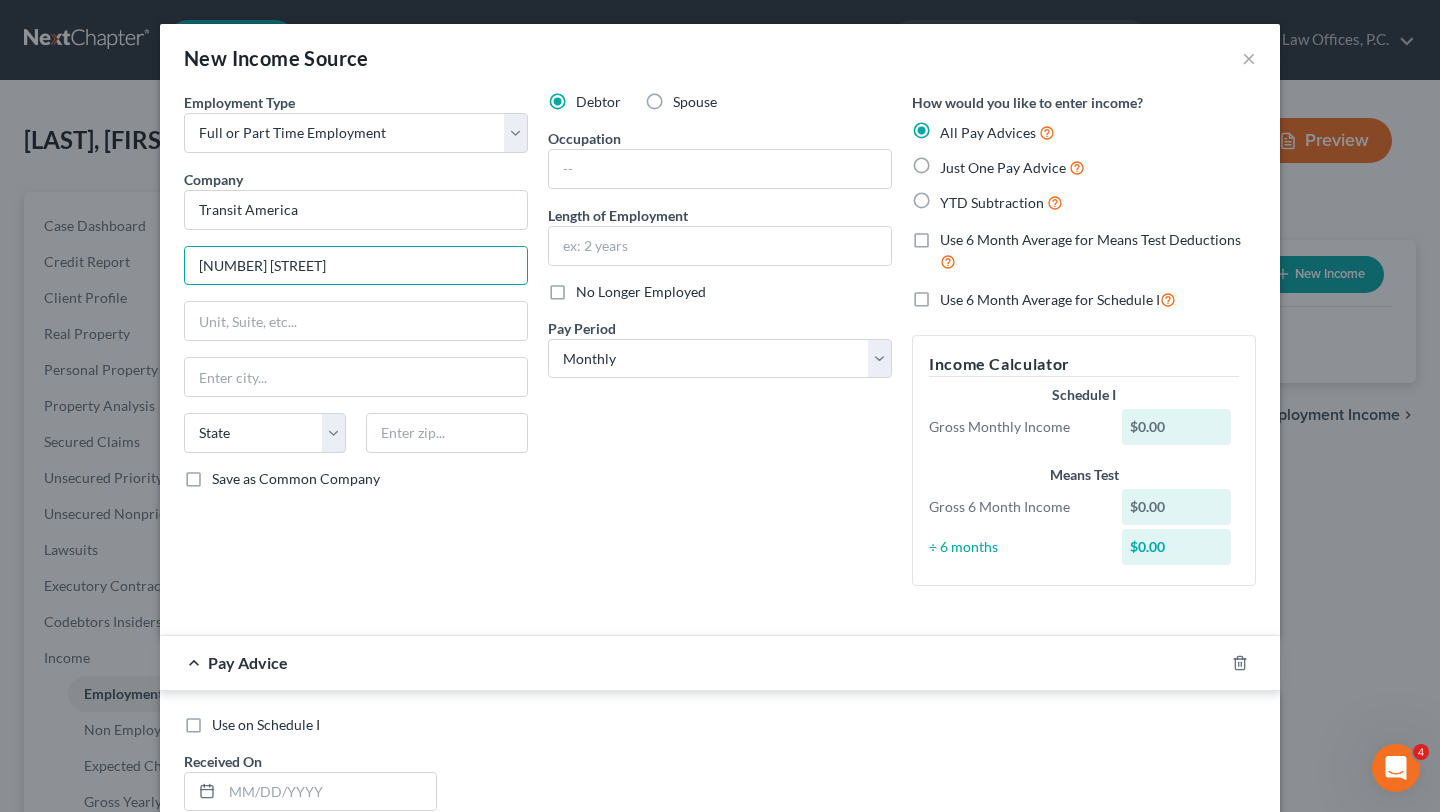 type on "93 Cahill St" 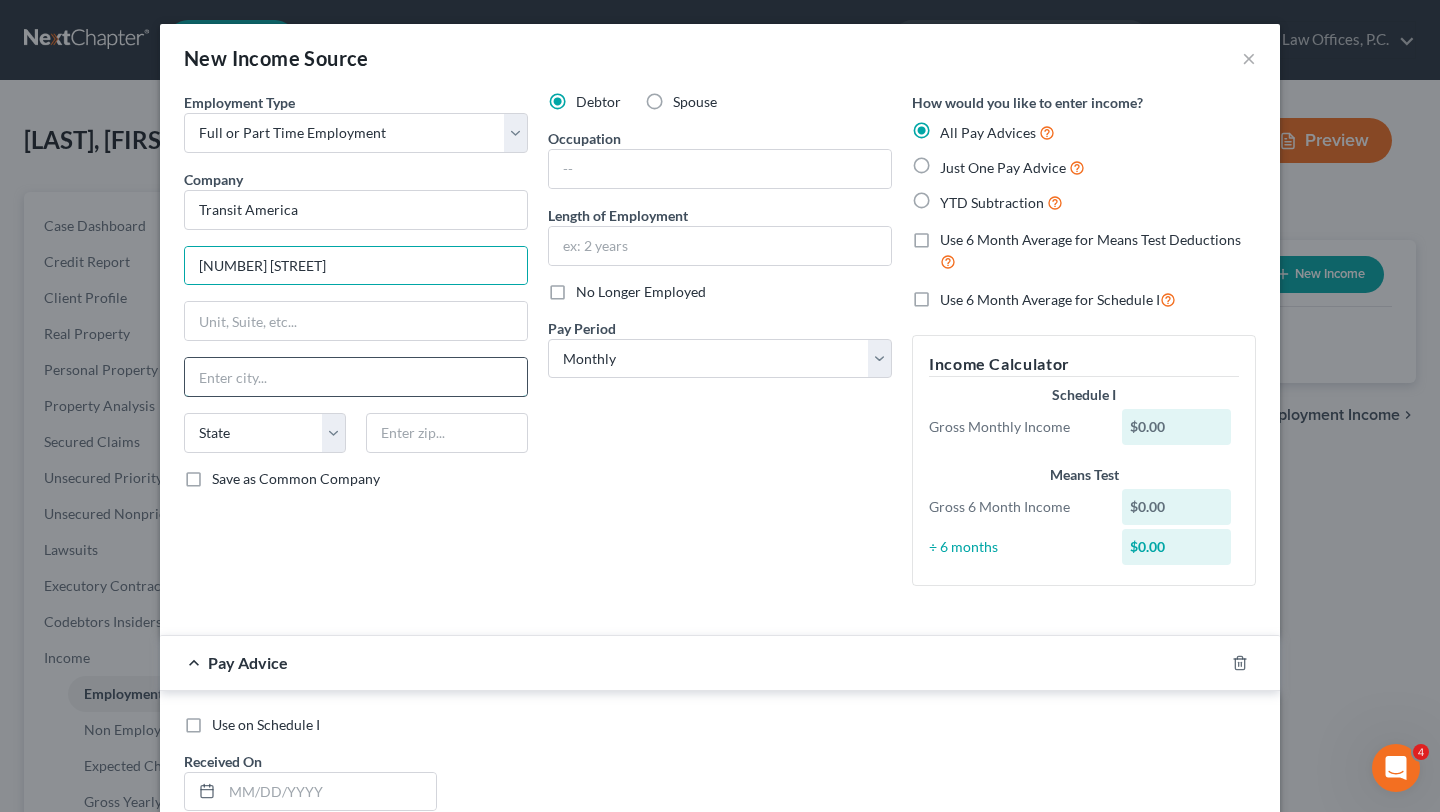 click at bounding box center [356, 377] 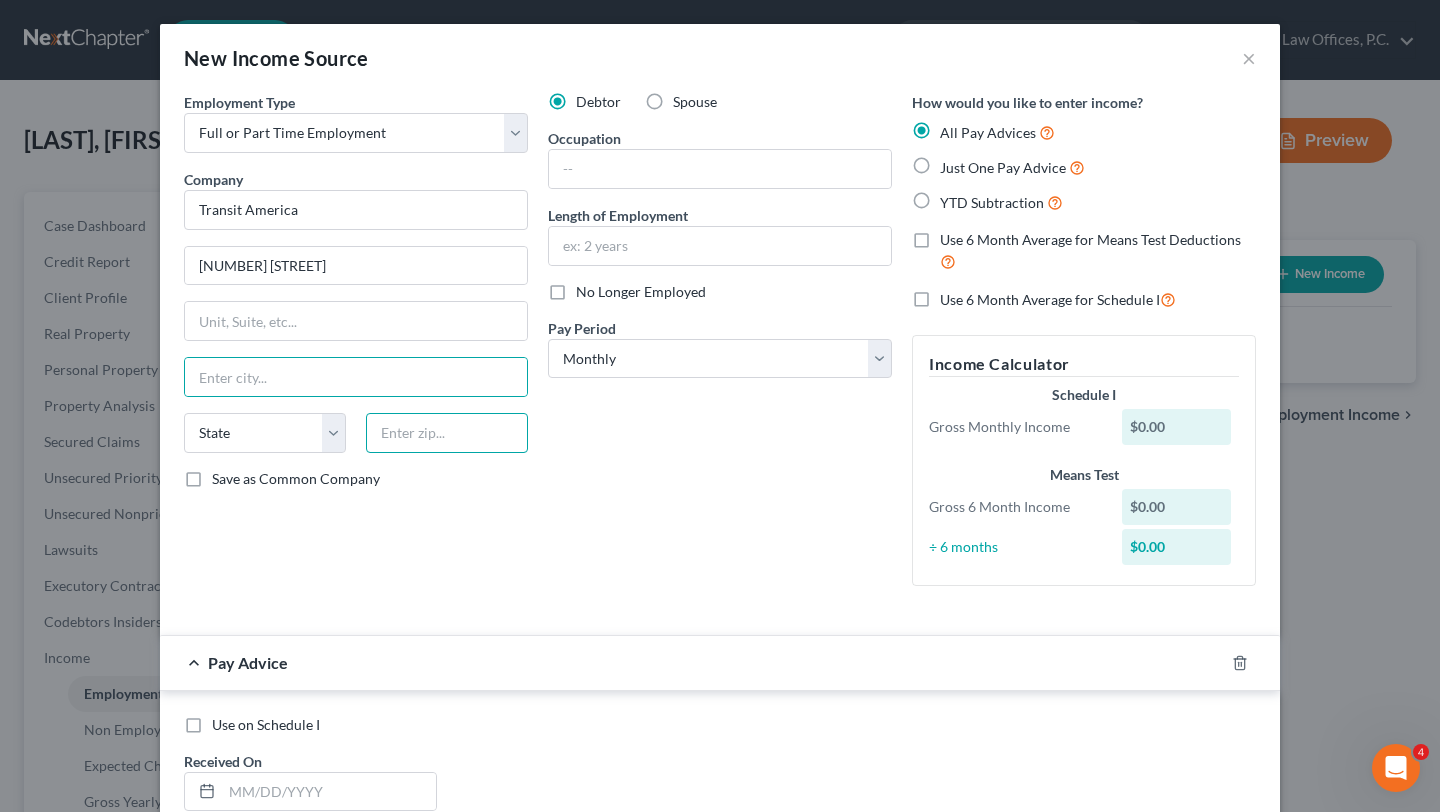 click at bounding box center (447, 433) 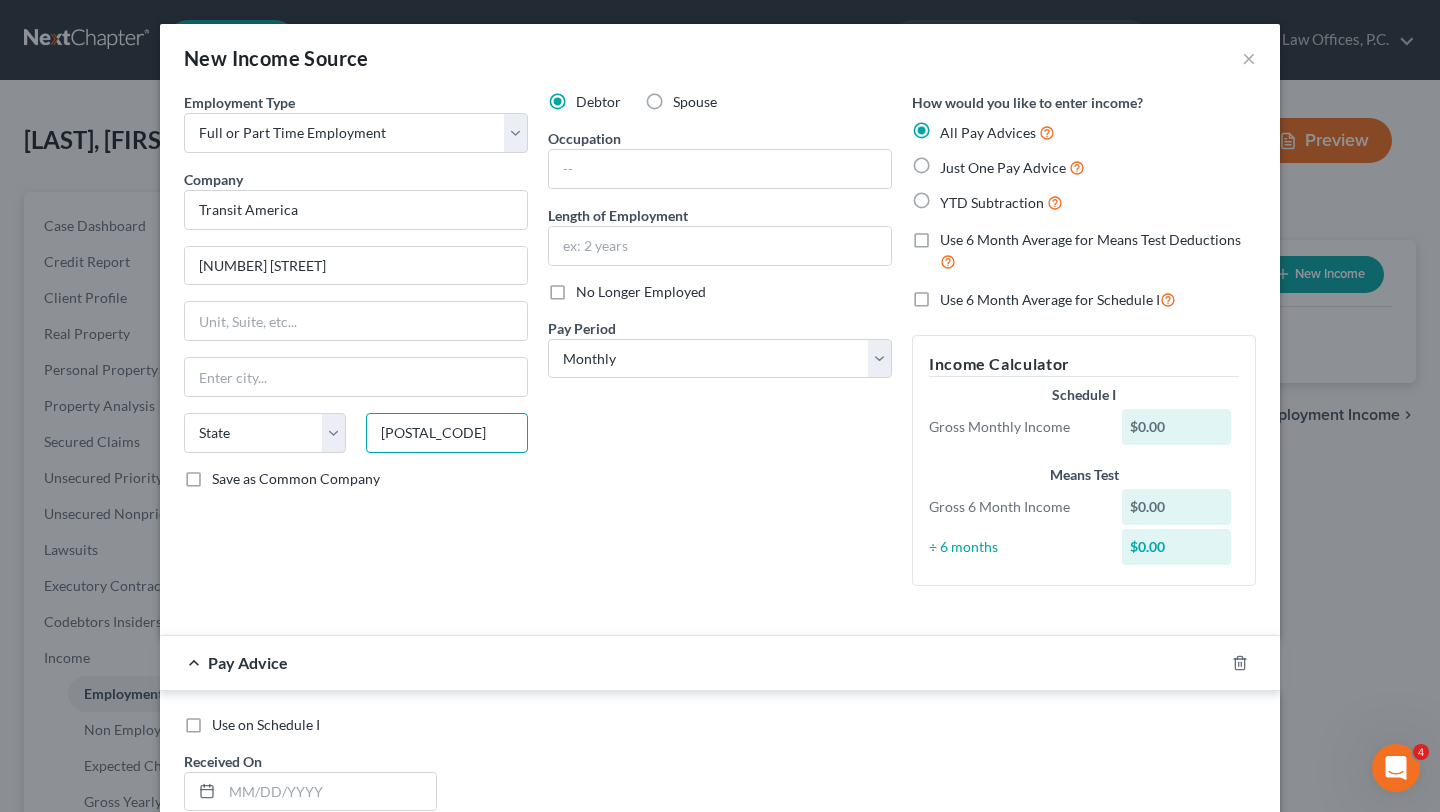 type on "95110" 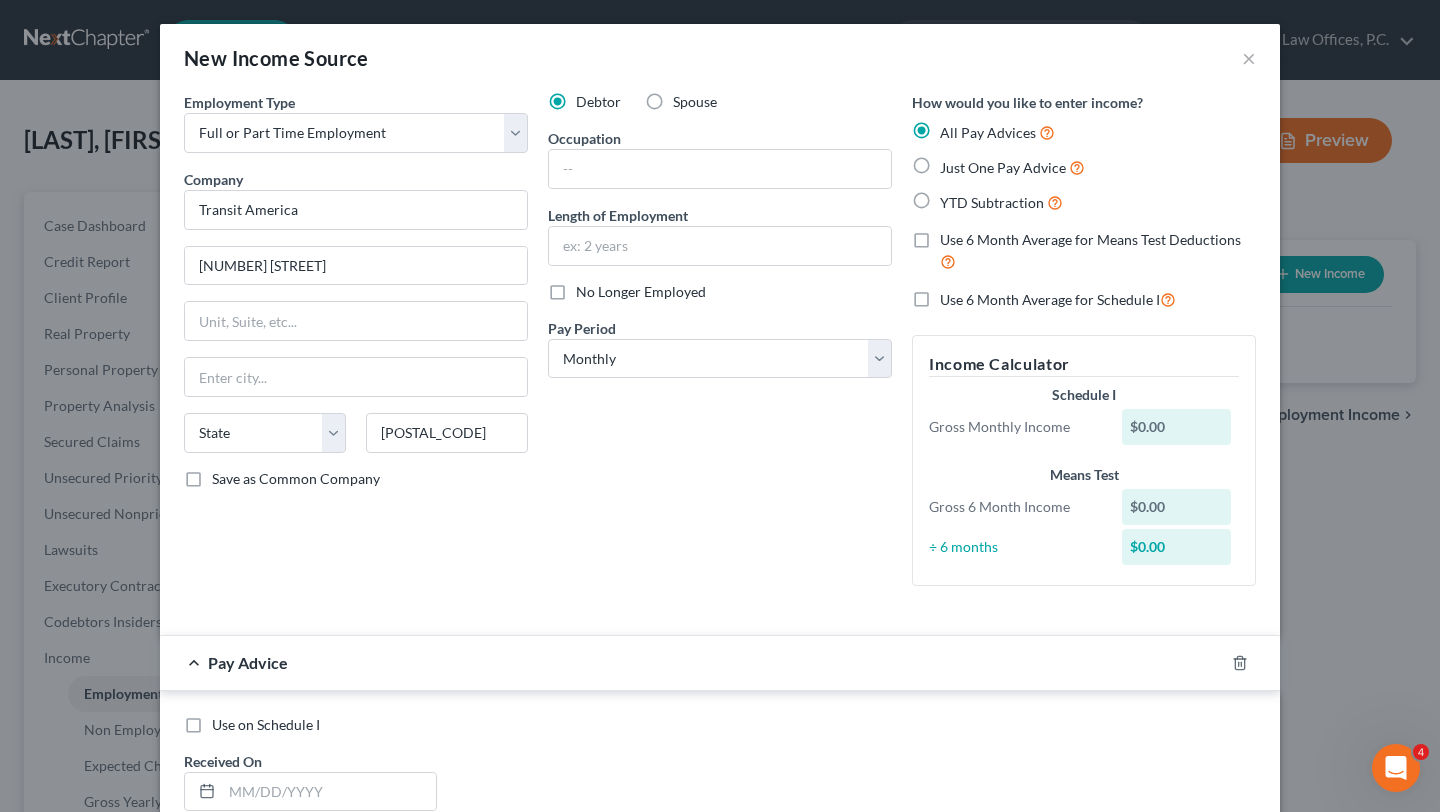 click on "Debtor Spouse Occupation Length of Employment No Longer Employed
Pay Period
*
Select Monthly Twice Monthly Every Other Week Weekly" at bounding box center [720, 347] 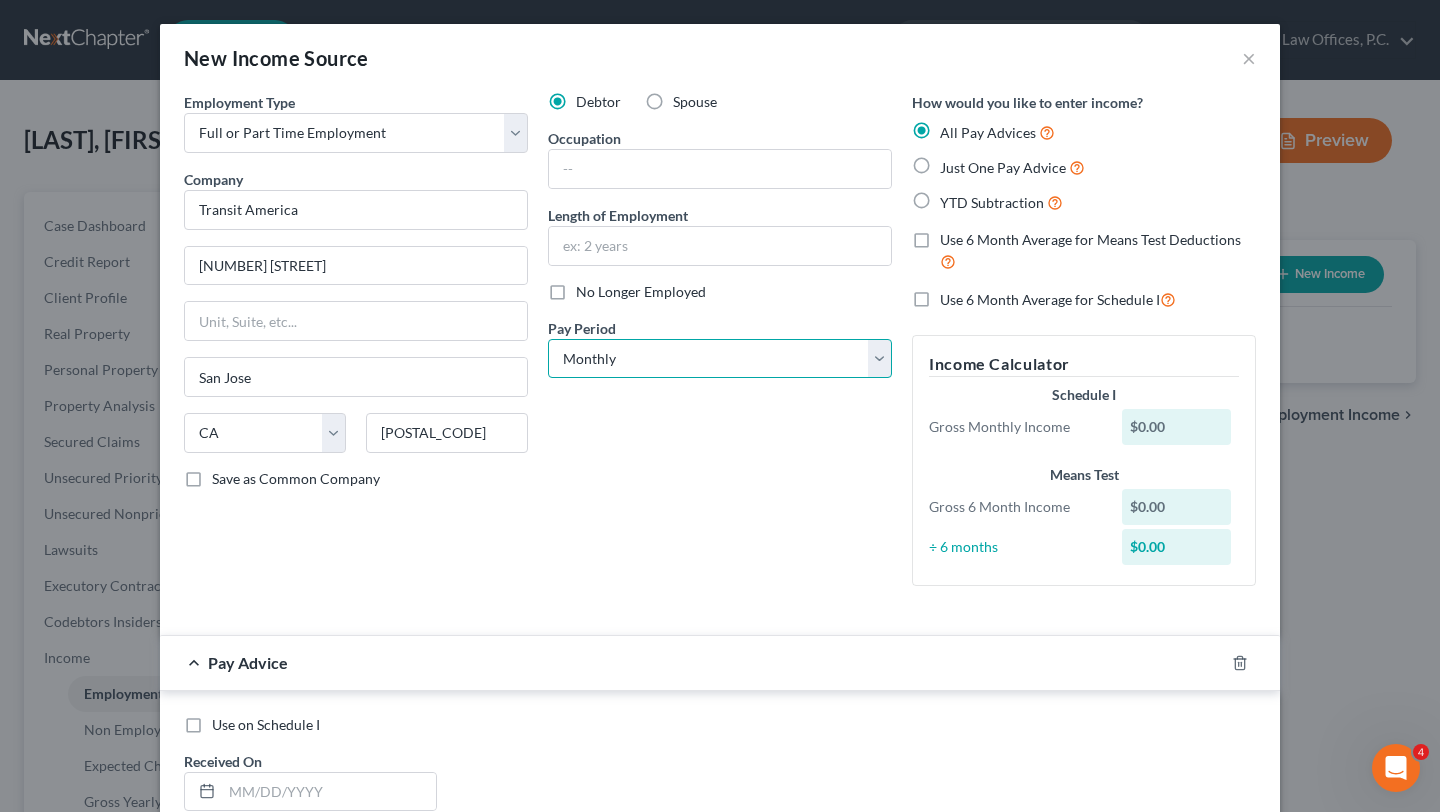 click on "Select Monthly Twice Monthly Every Other Week Weekly" at bounding box center (720, 359) 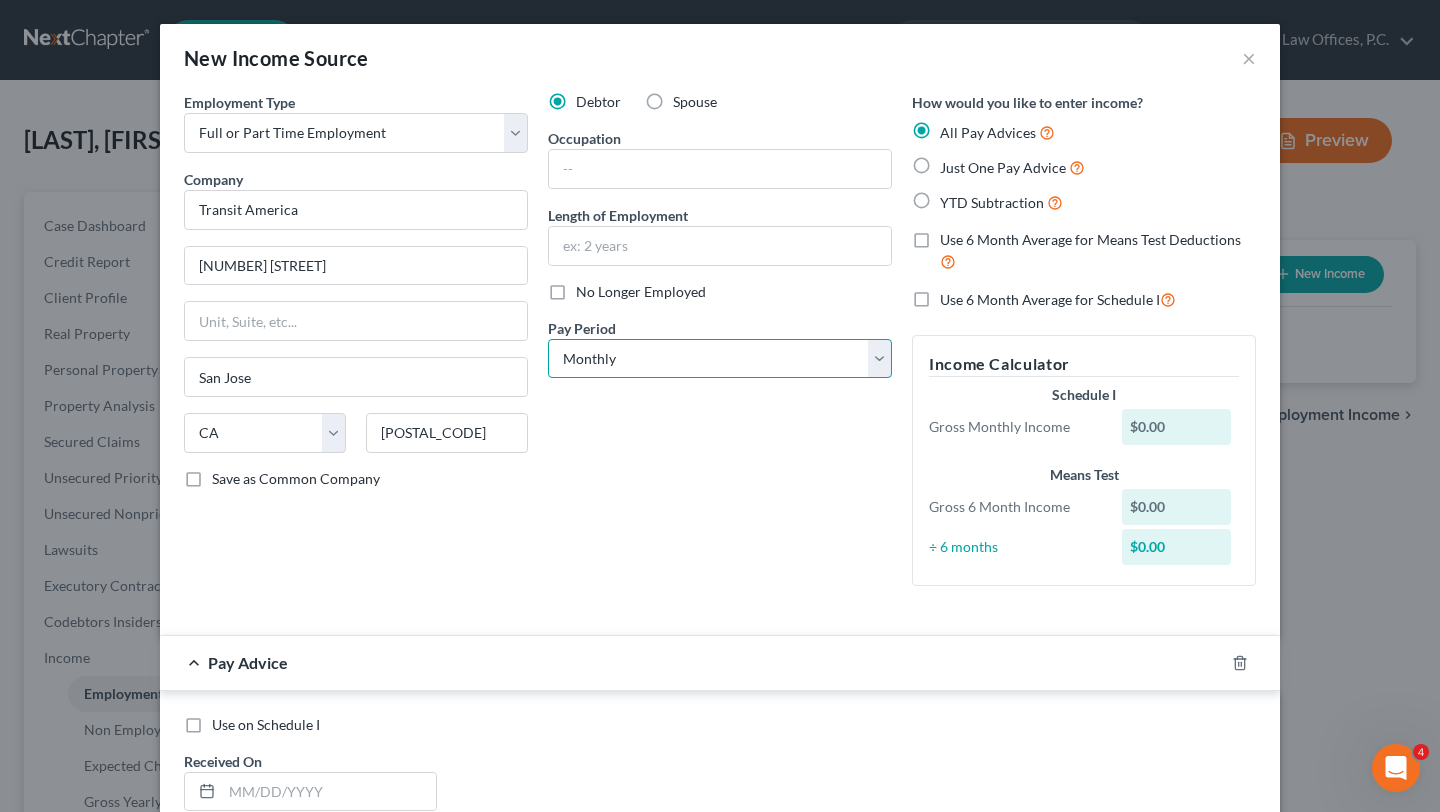 select on "3" 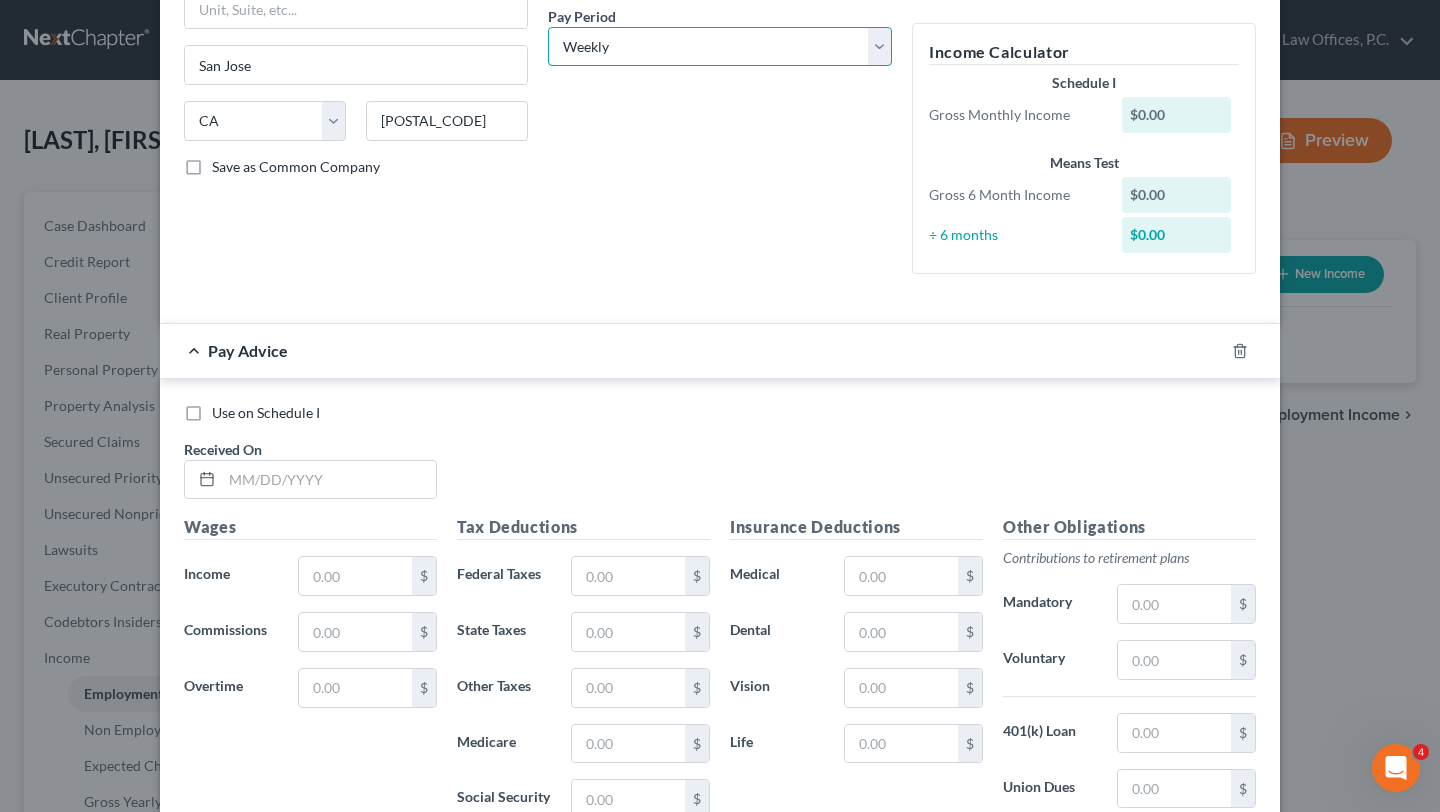 scroll, scrollTop: 316, scrollLeft: 0, axis: vertical 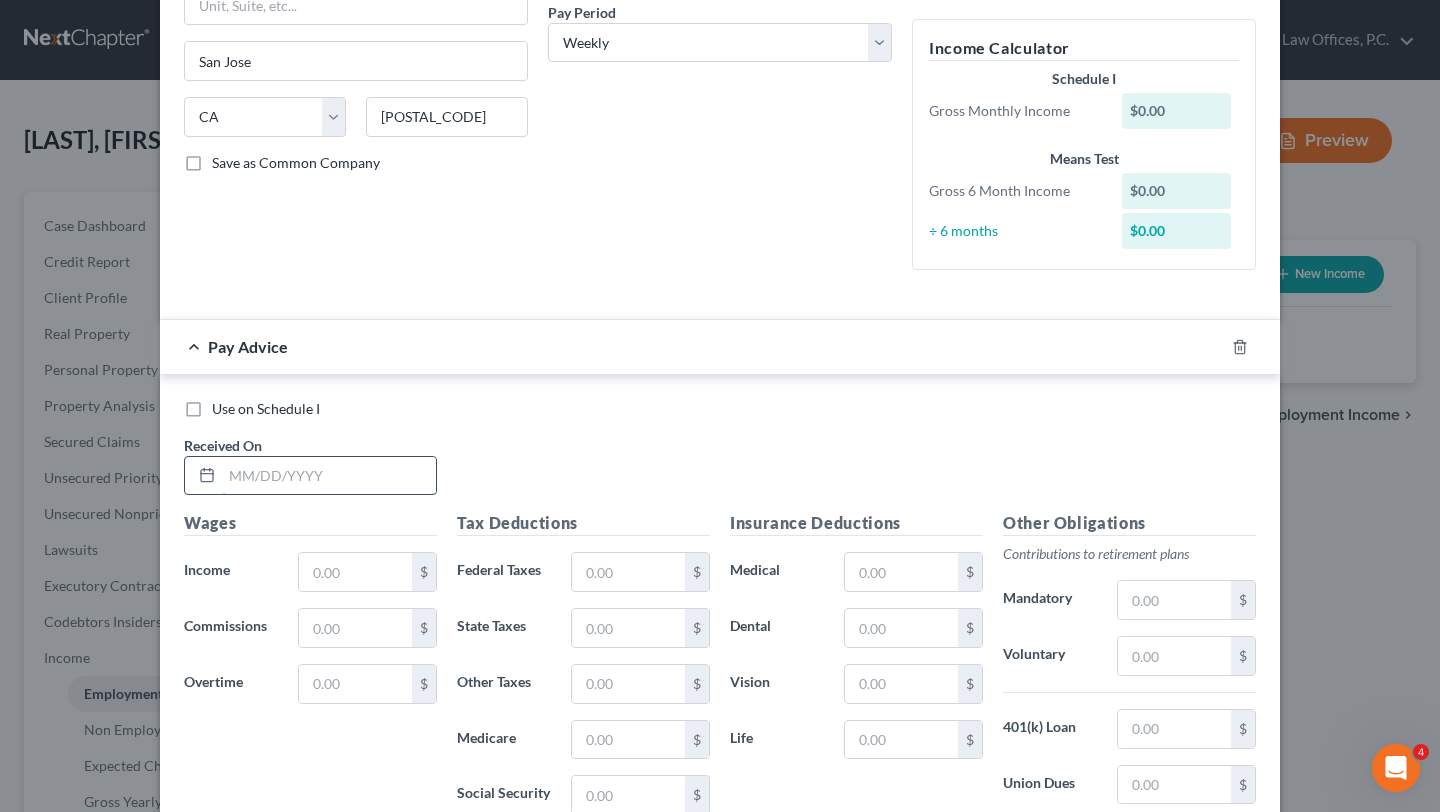 click at bounding box center [329, 476] 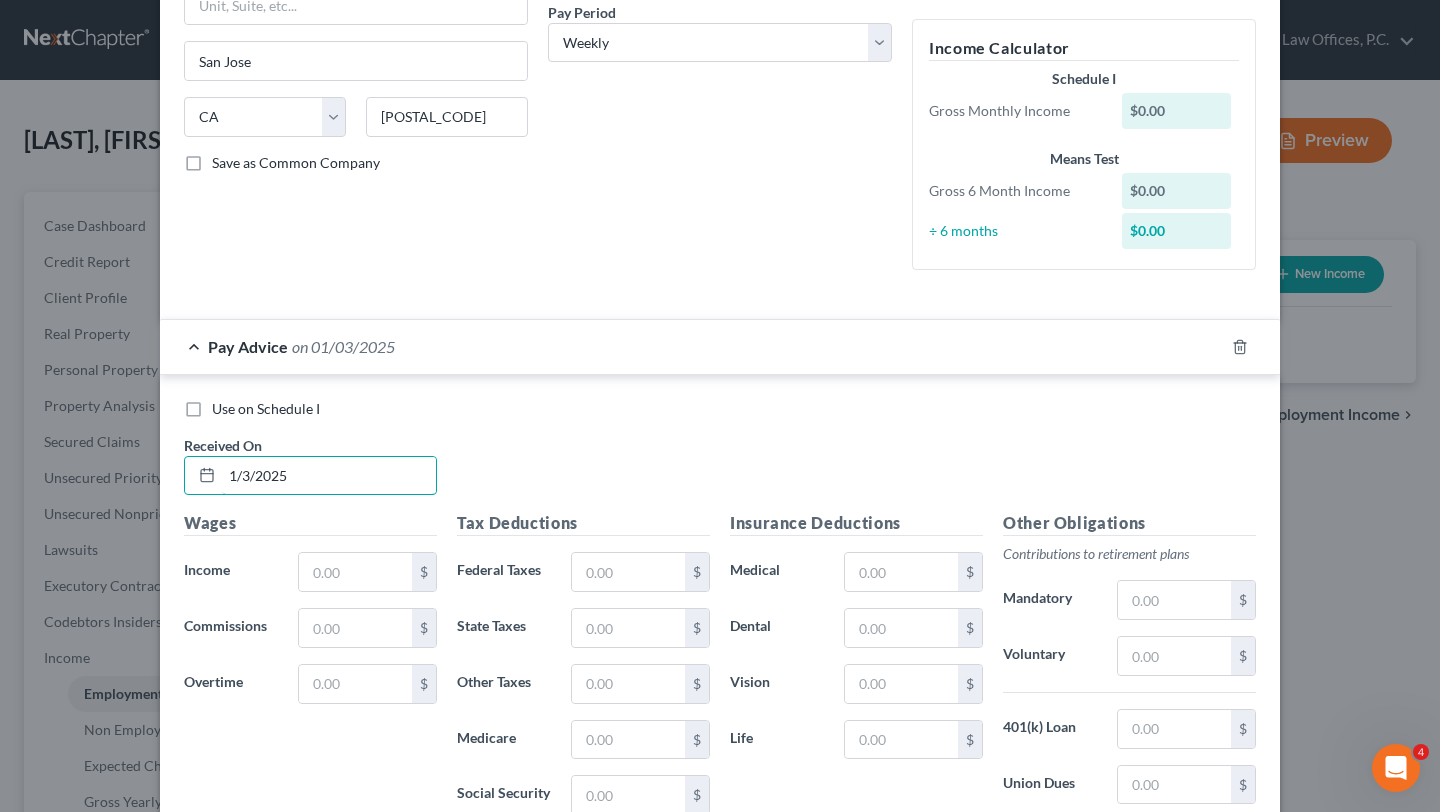 type on "1/3/2025" 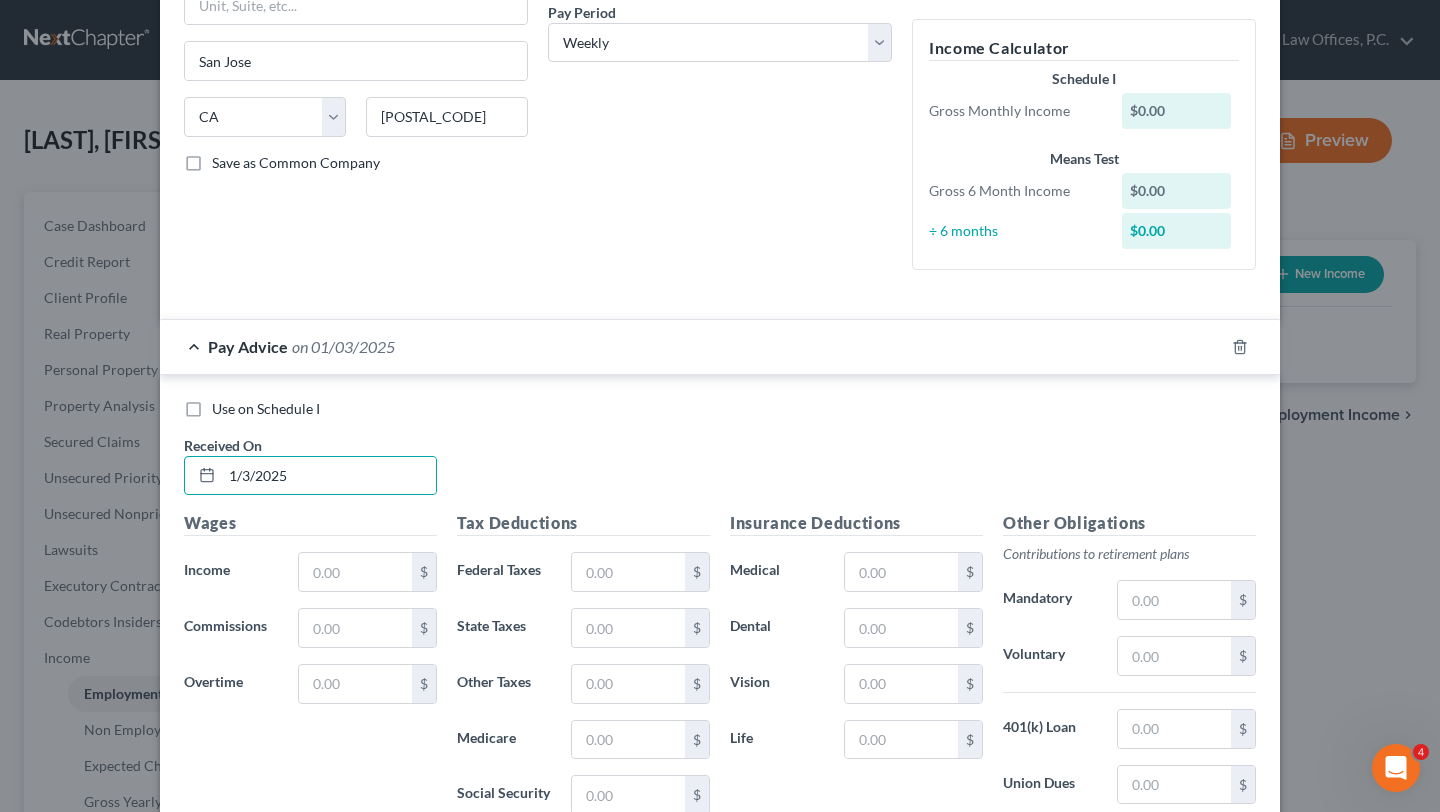 click on "Wages
Income
*
$ Commissions $ Overtime $" at bounding box center (310, 671) 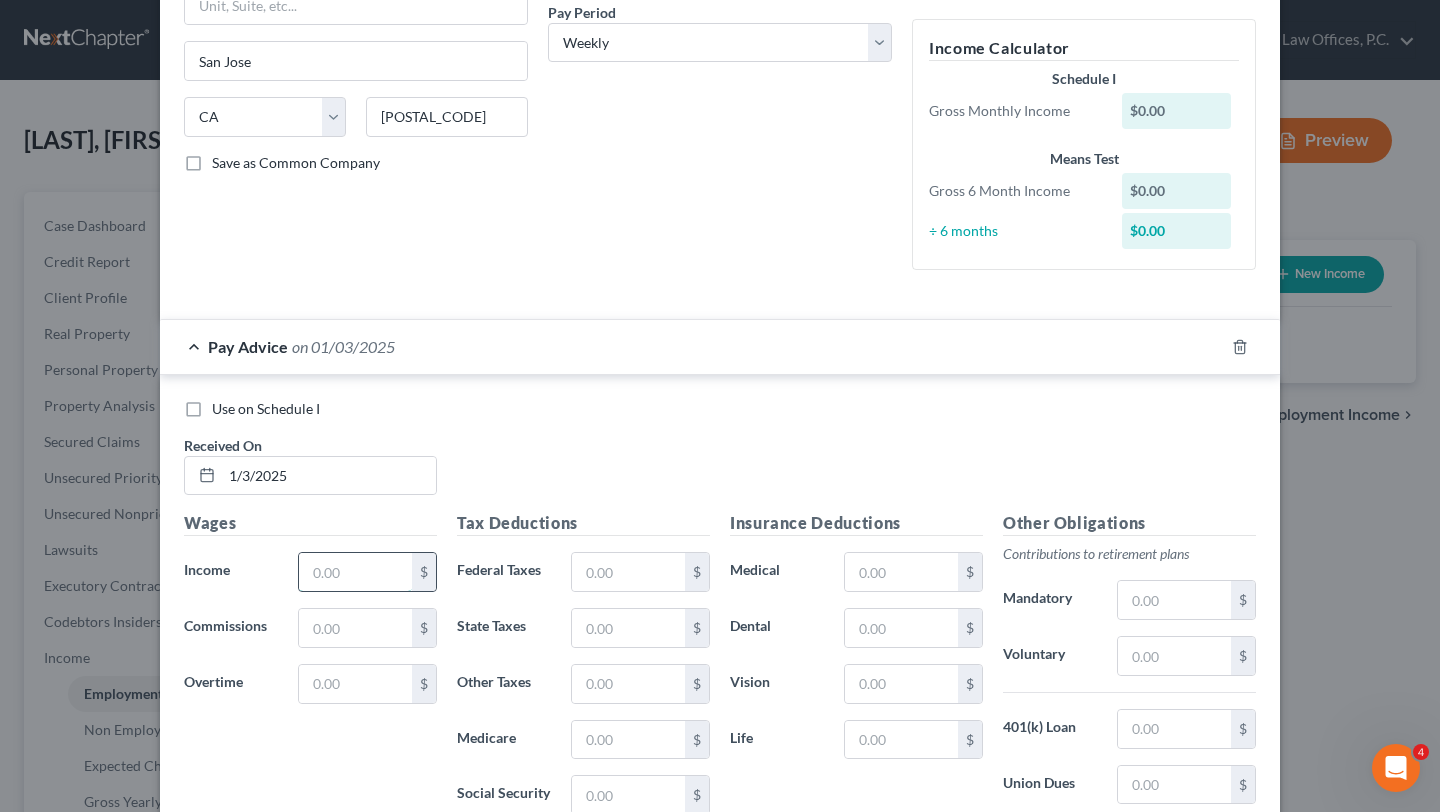 click at bounding box center (355, 572) 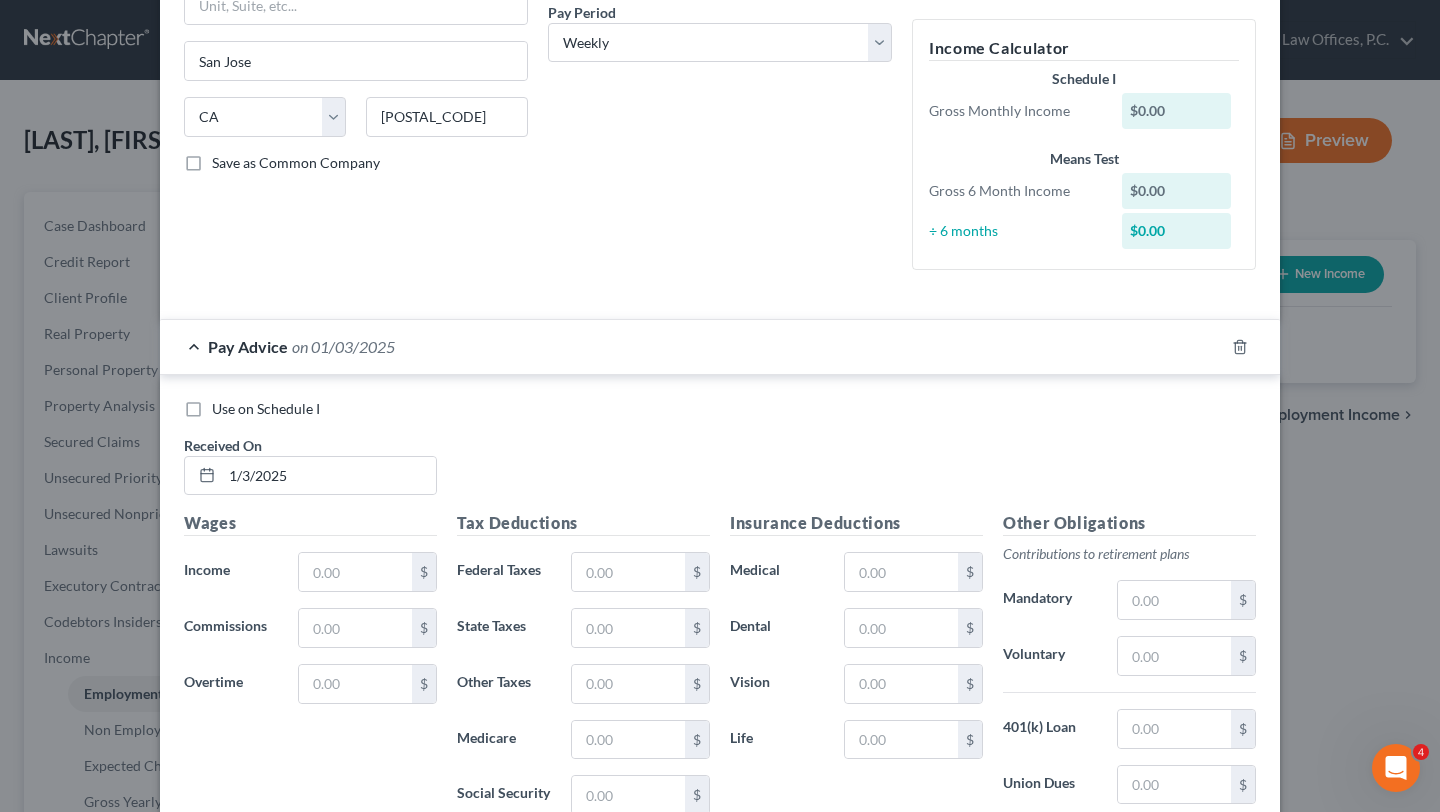 click on "Pay Advice on 01/03/2025" at bounding box center (692, 346) 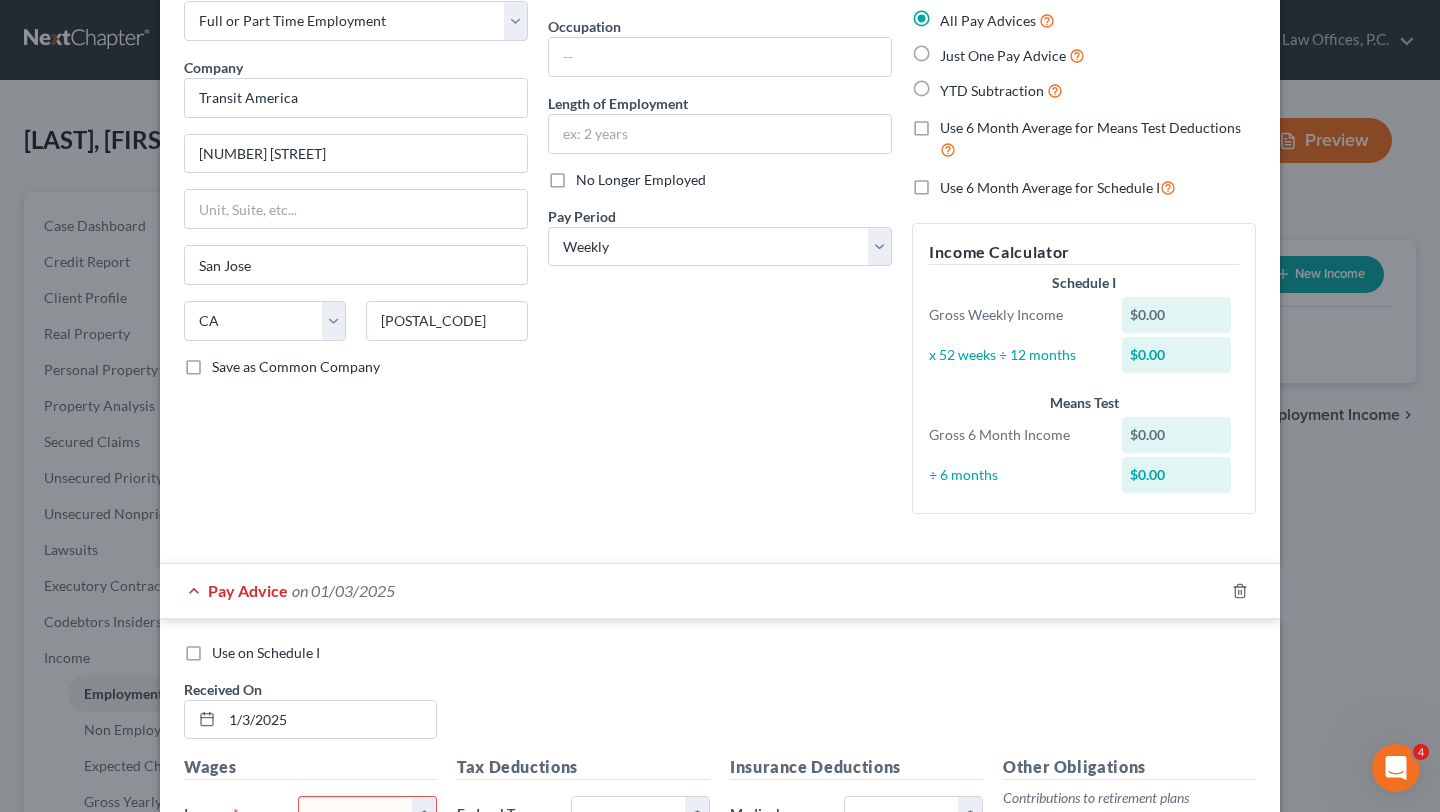 scroll, scrollTop: 0, scrollLeft: 0, axis: both 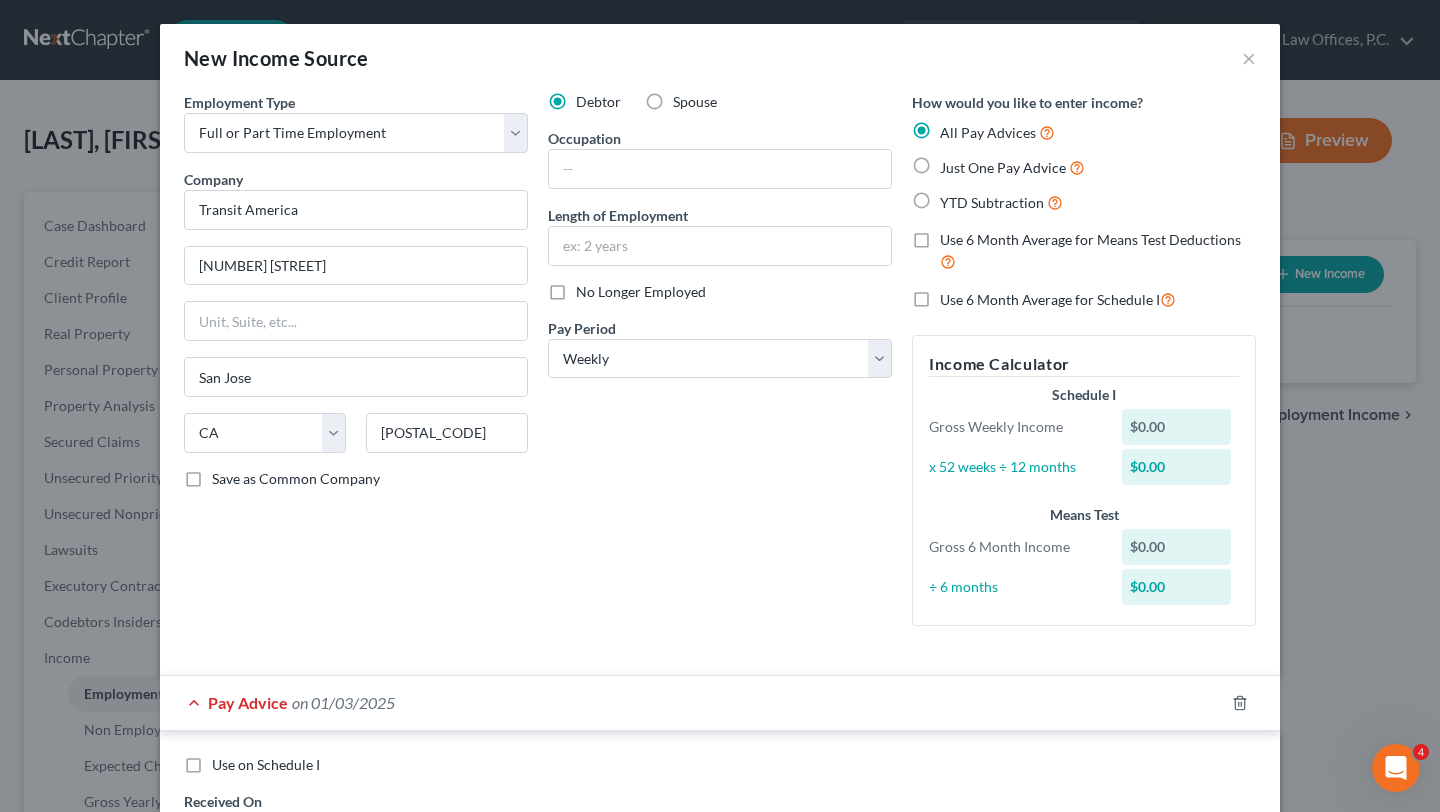 click on "YTD Subtraction" at bounding box center (1001, 202) 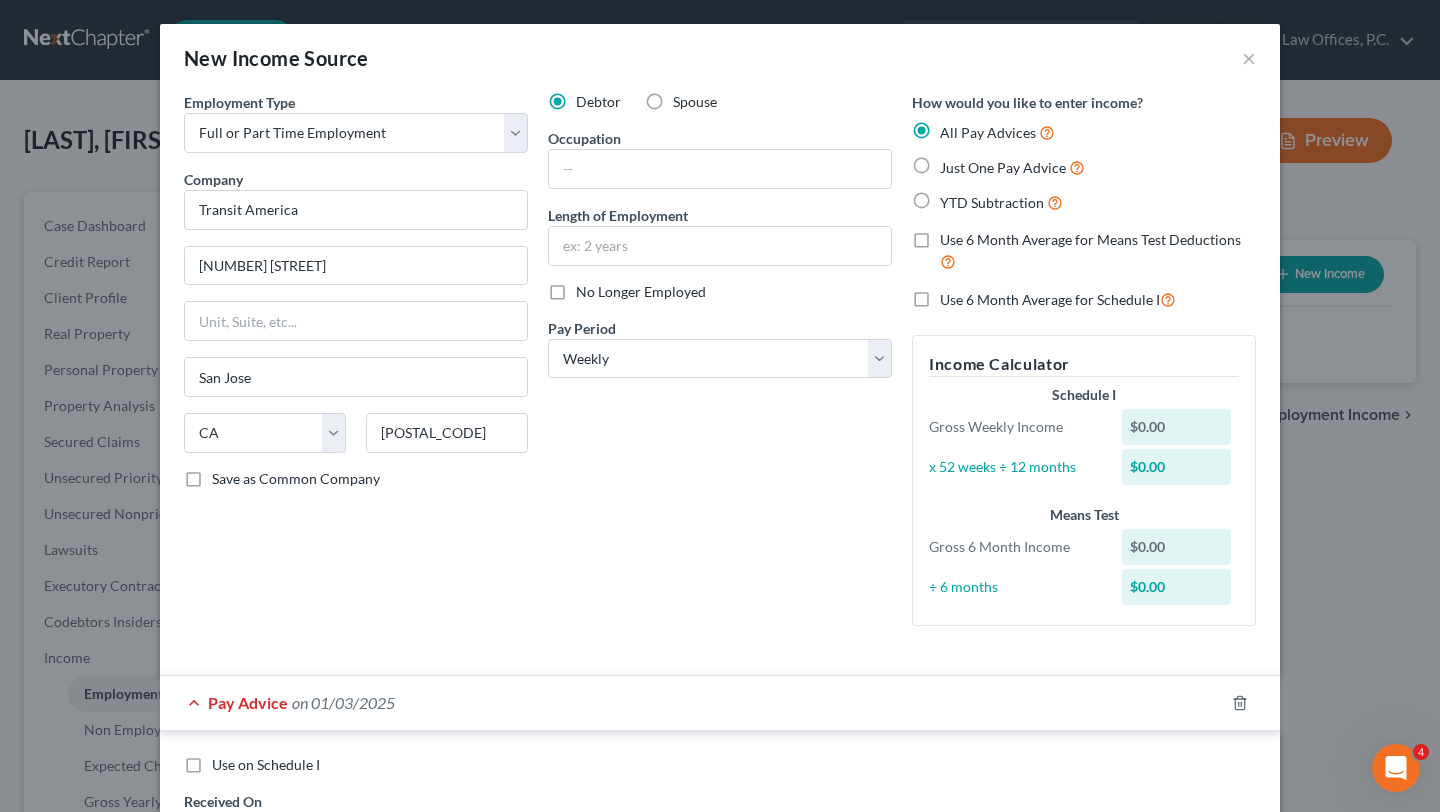 click on "YTD Subtraction" at bounding box center [954, 197] 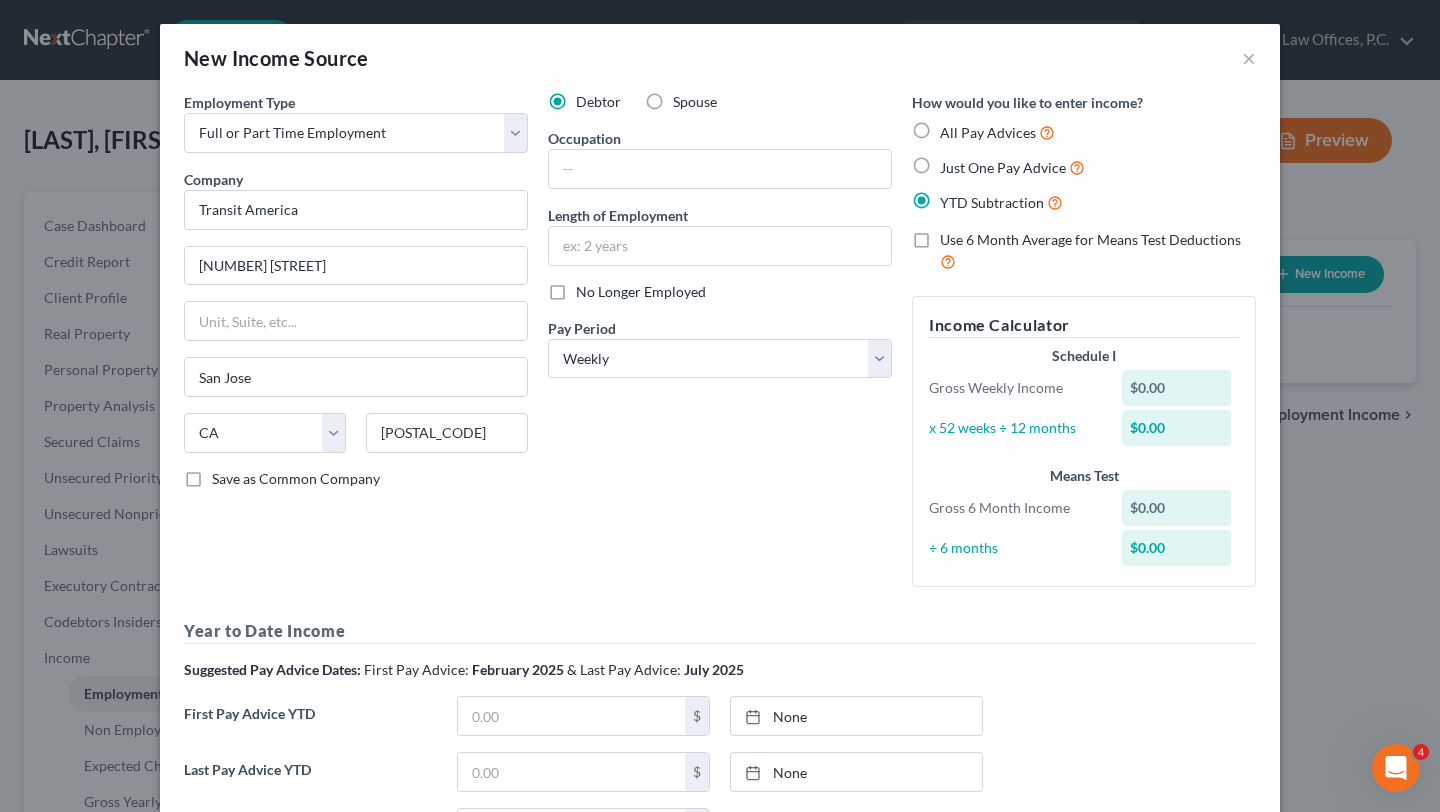 click on "Use 6 Month Average for Means Test Deductions" at bounding box center [1084, 251] 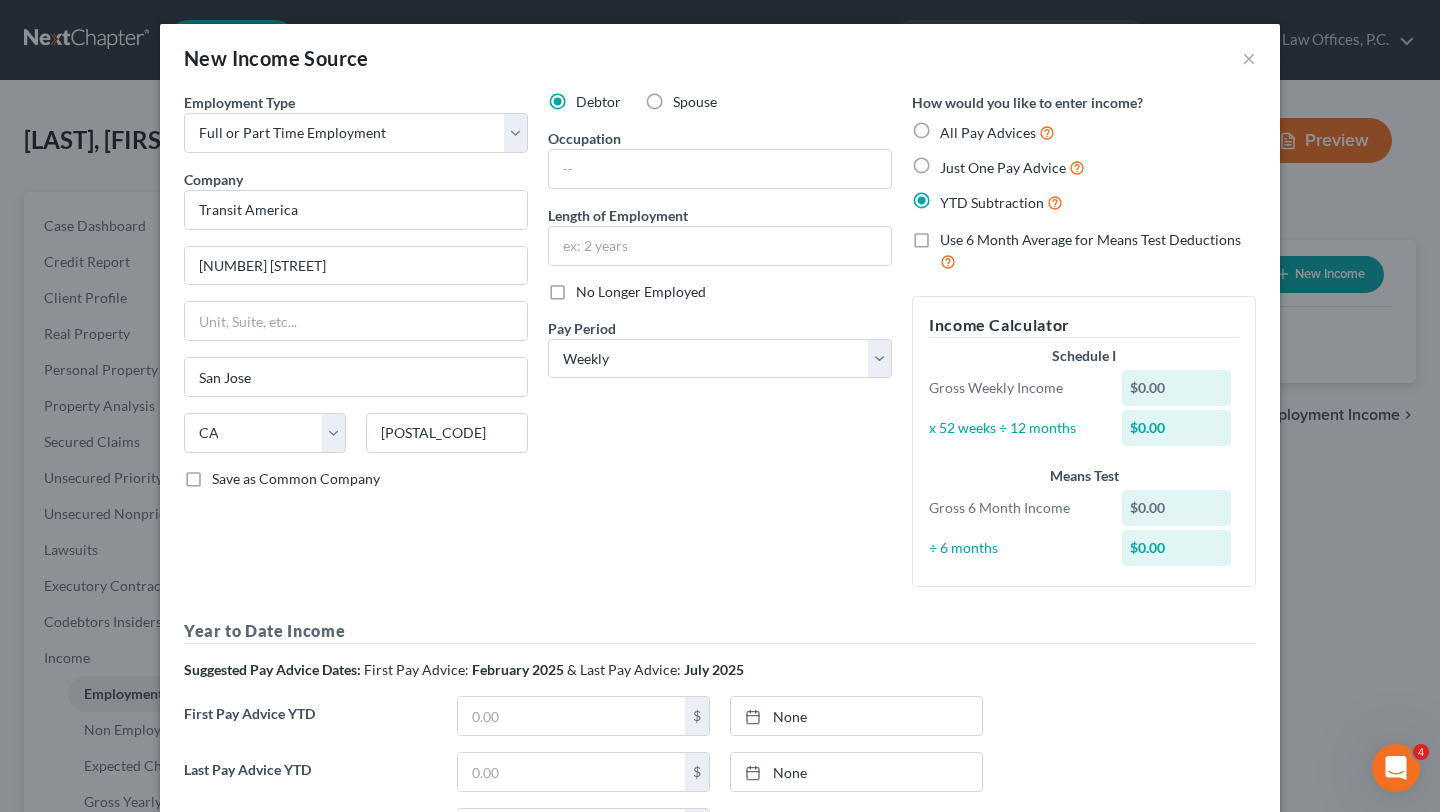 click on "Use 6 Month Average for Means Test Deductions" at bounding box center (954, 236) 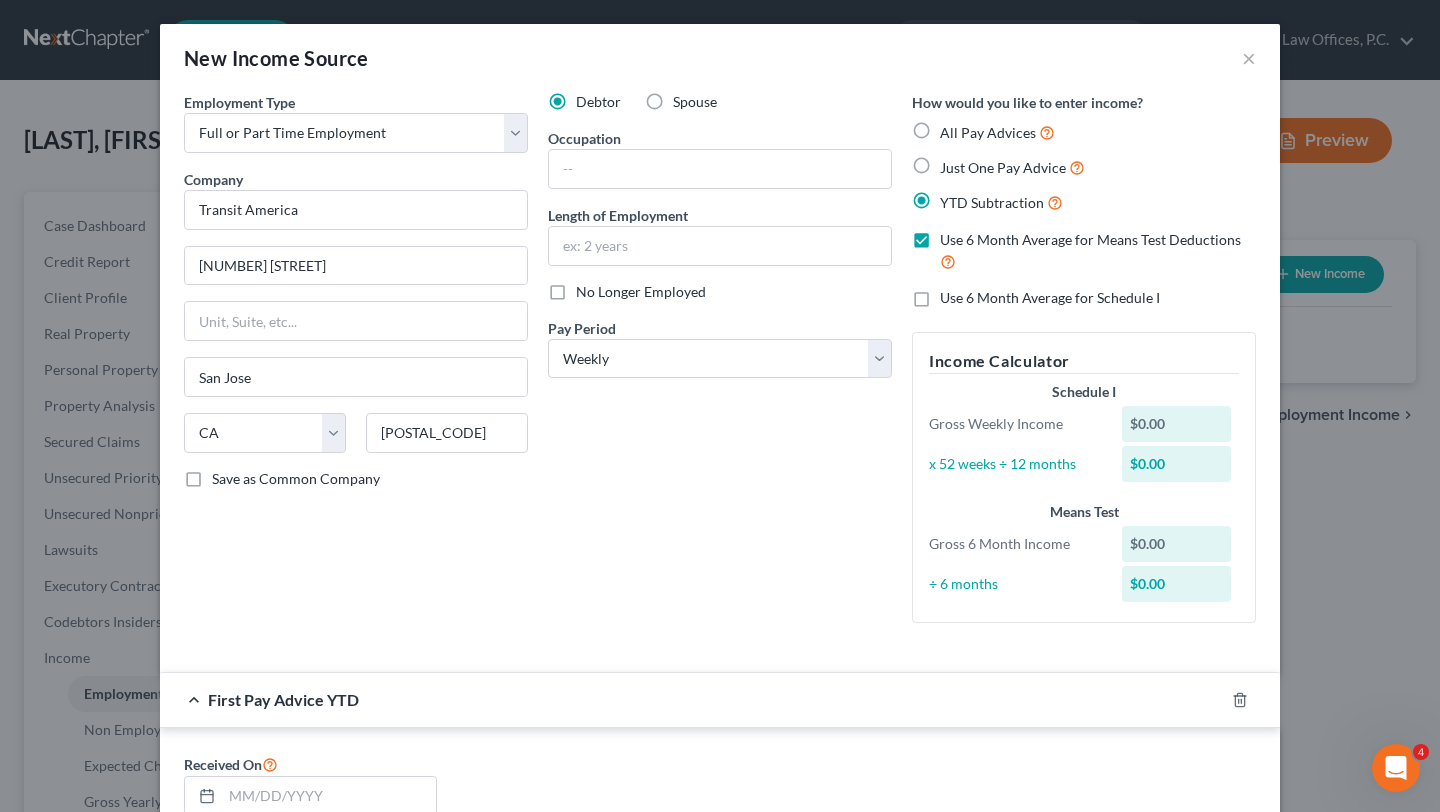 click on "Use 6 Month Average for Schedule I" at bounding box center [1050, 298] 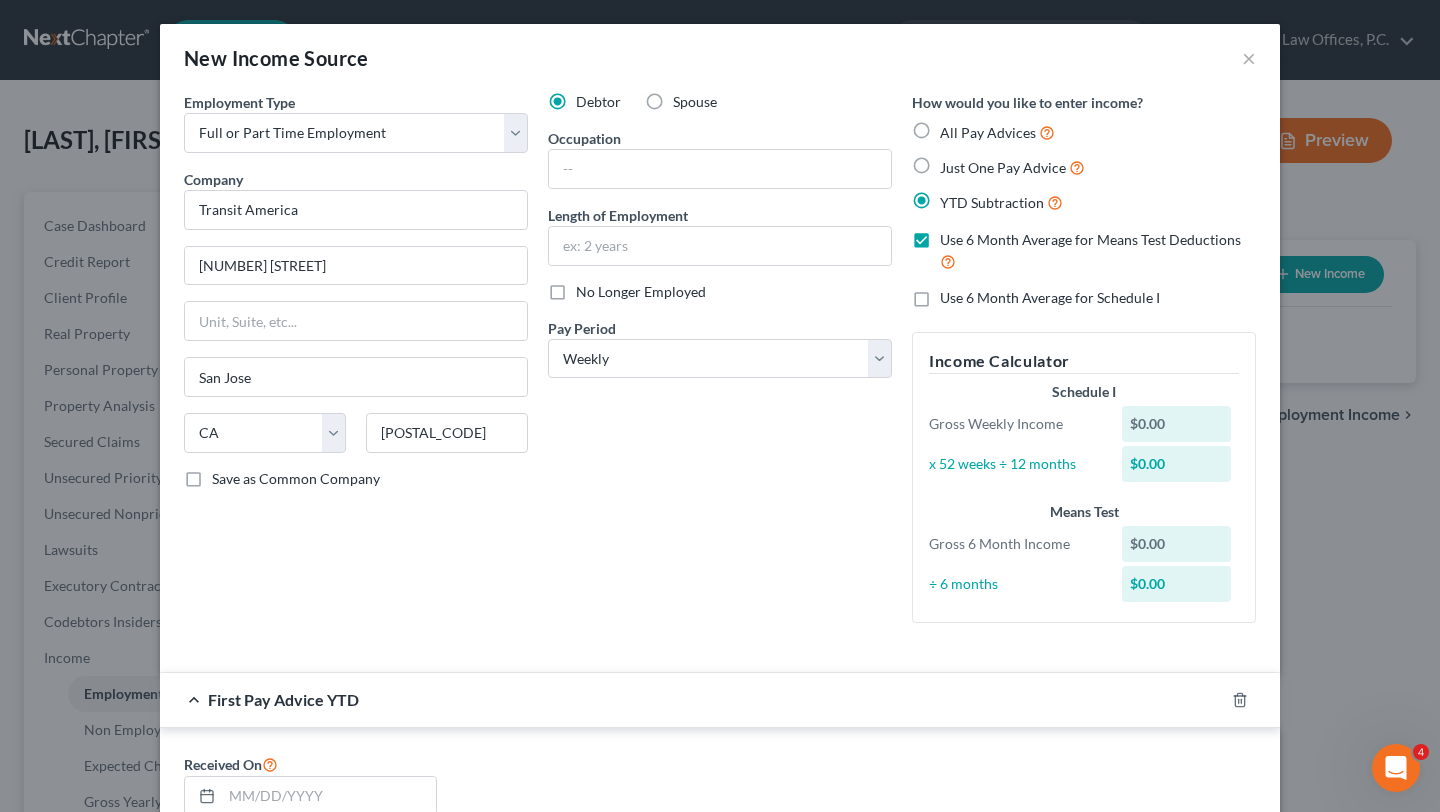 click on "Use 6 Month Average for Schedule I" at bounding box center (954, 294) 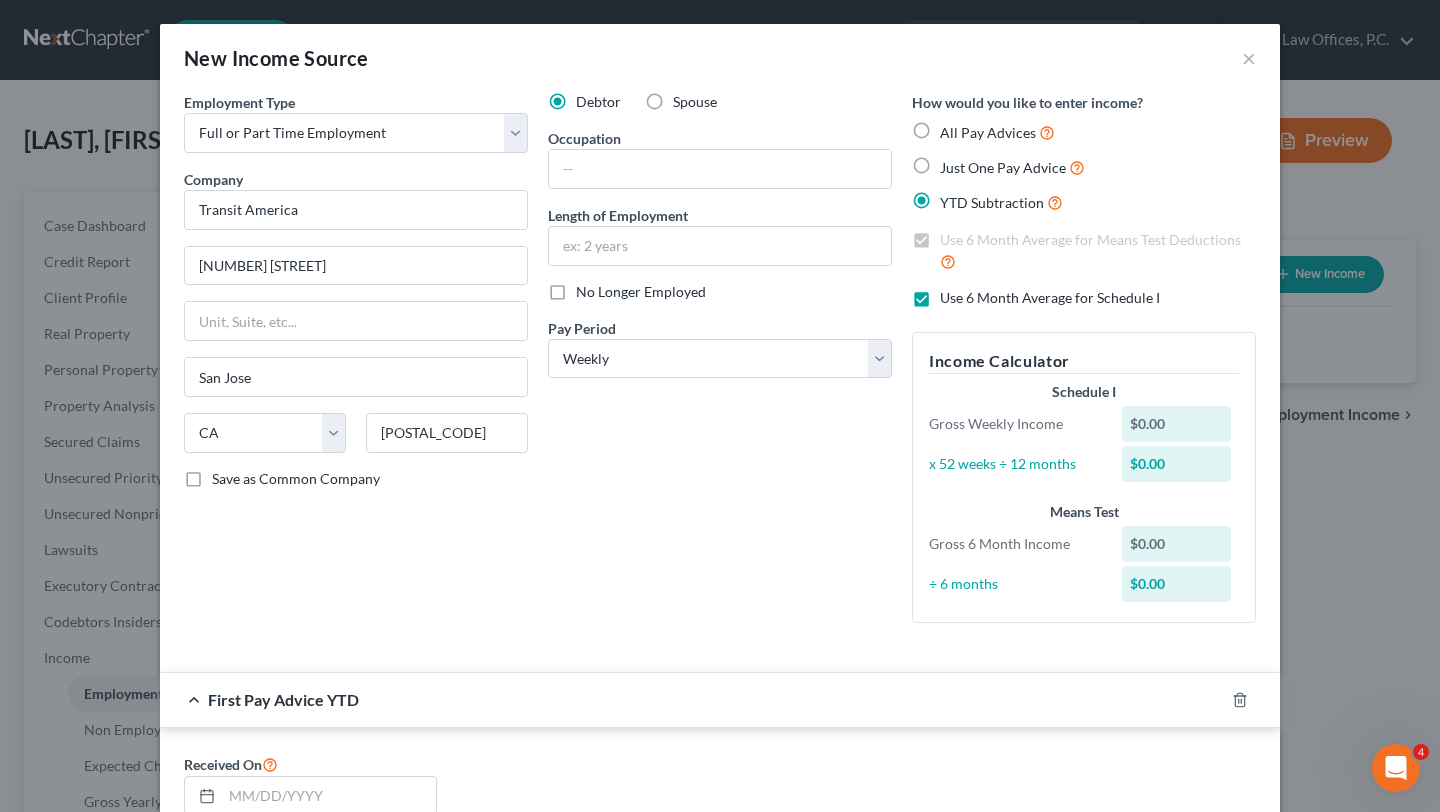 click on "Debtor Spouse Occupation Length of Employment No Longer Employed
Pay Period
*
Select Monthly Twice Monthly Every Other Week Weekly" at bounding box center (720, 365) 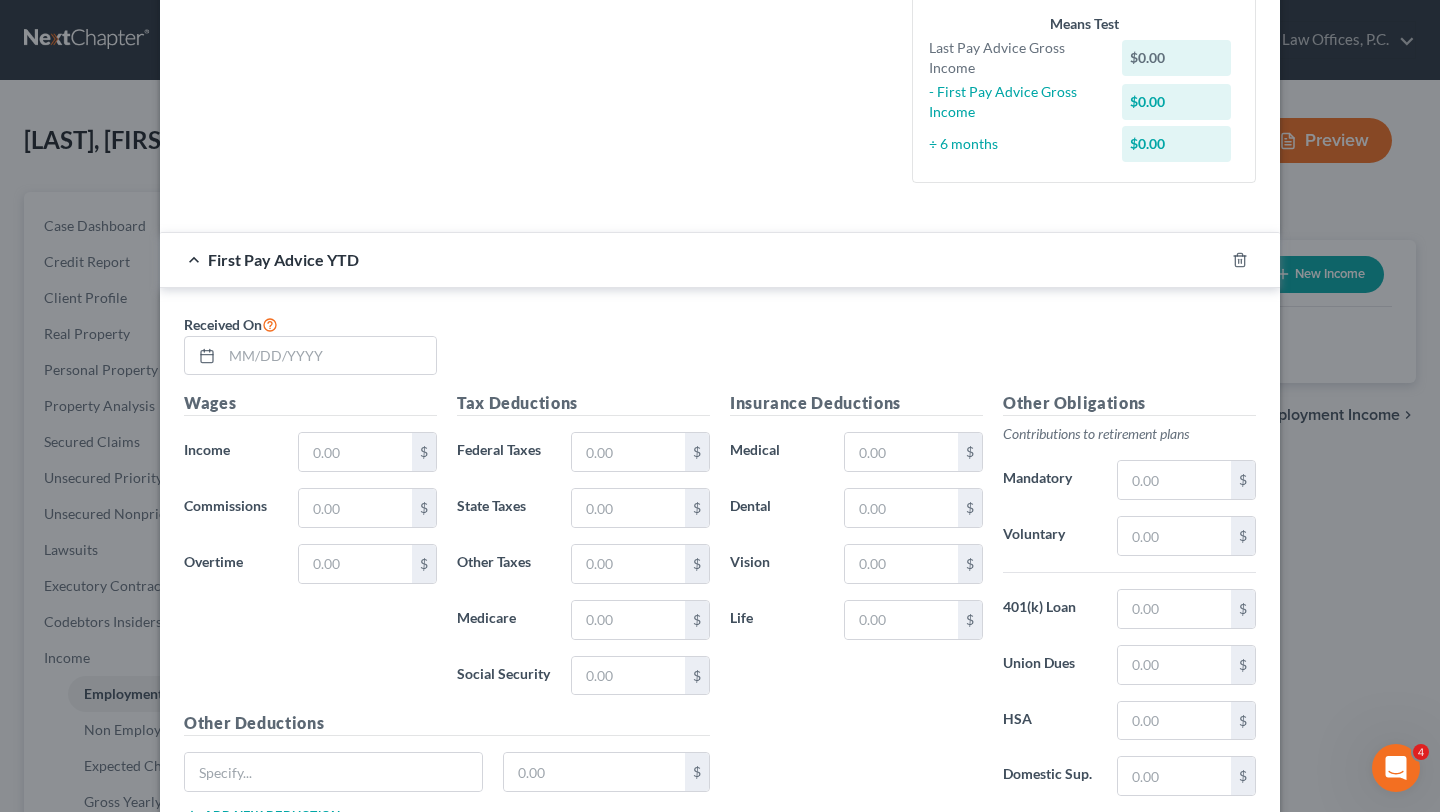 scroll, scrollTop: 505, scrollLeft: 0, axis: vertical 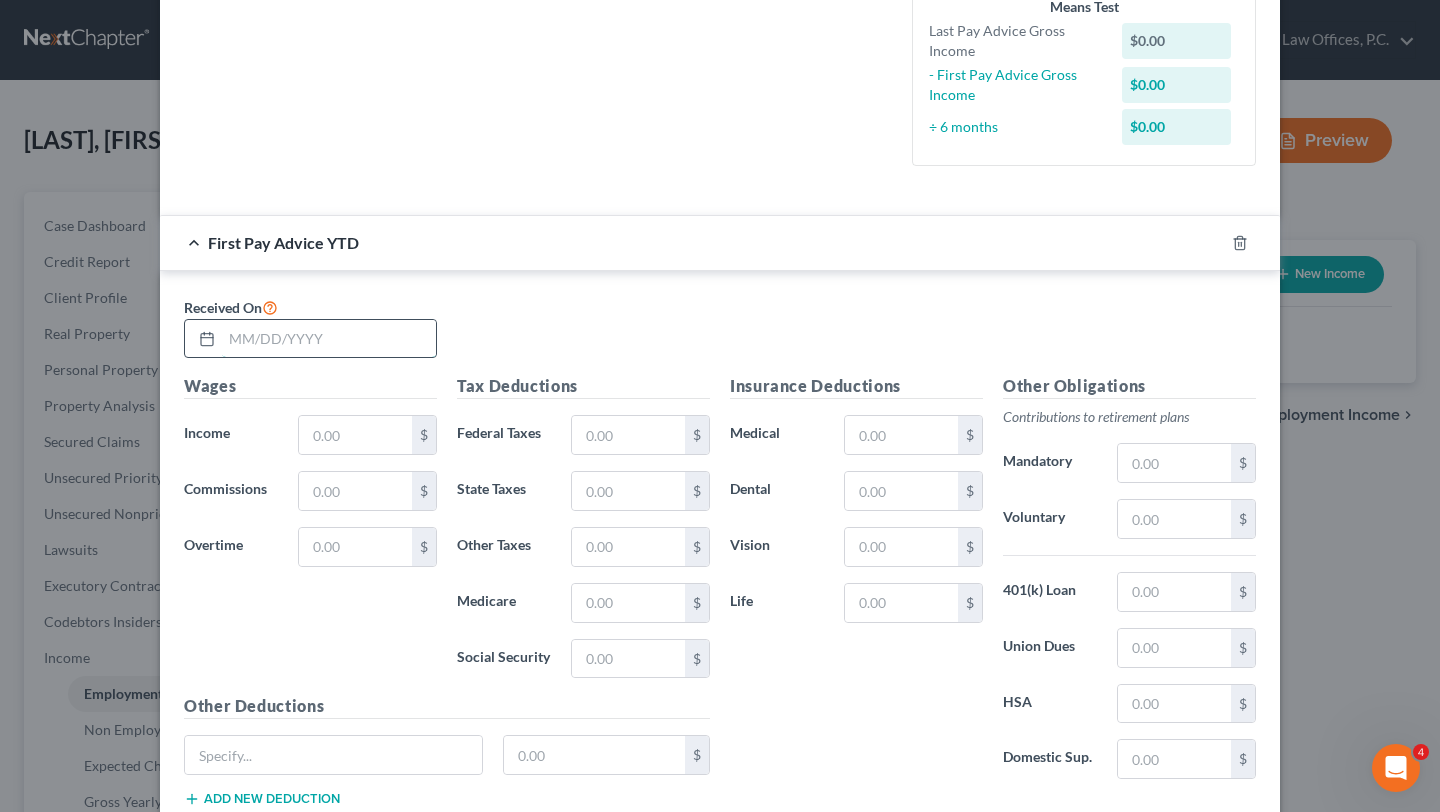 click at bounding box center (329, 339) 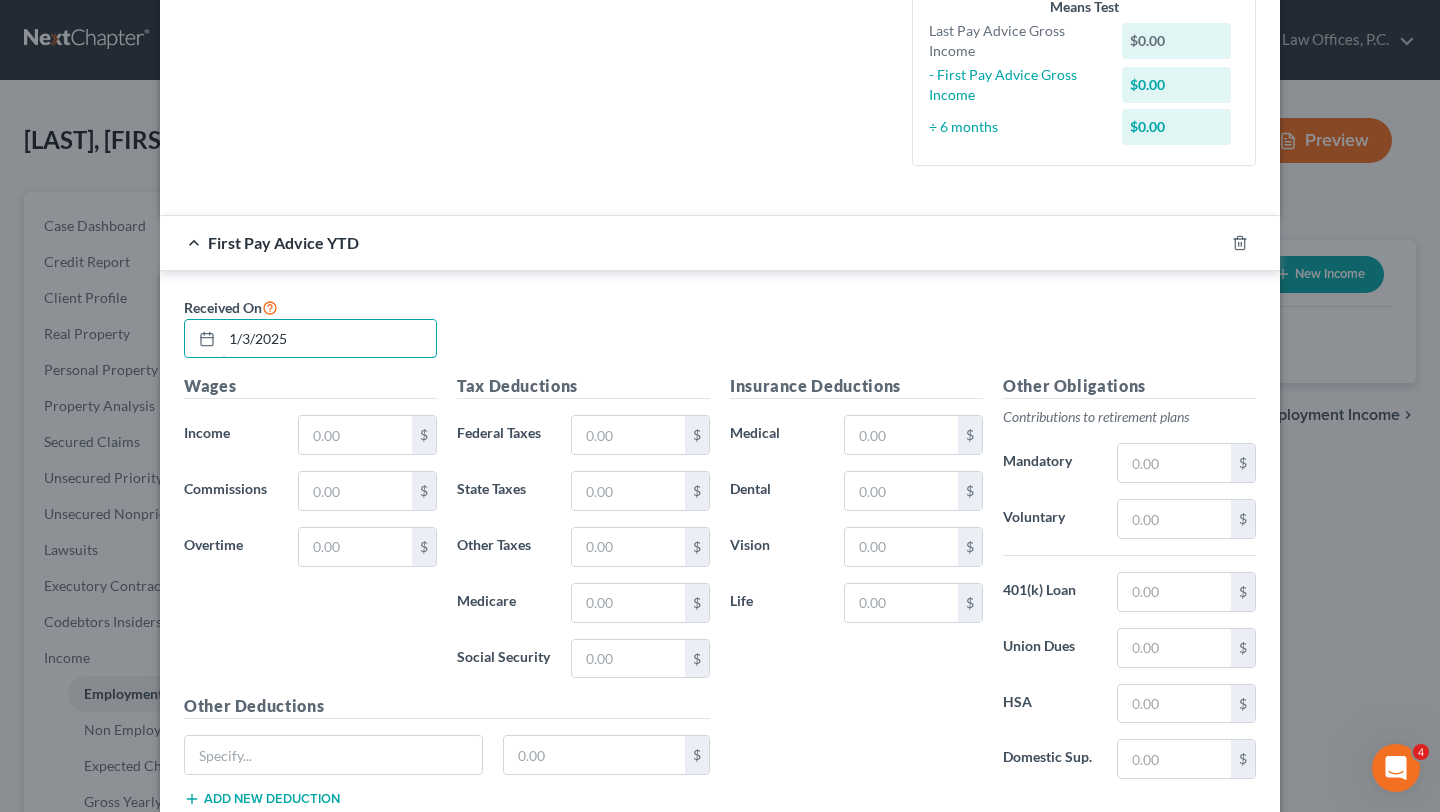 type on "1/3/2025" 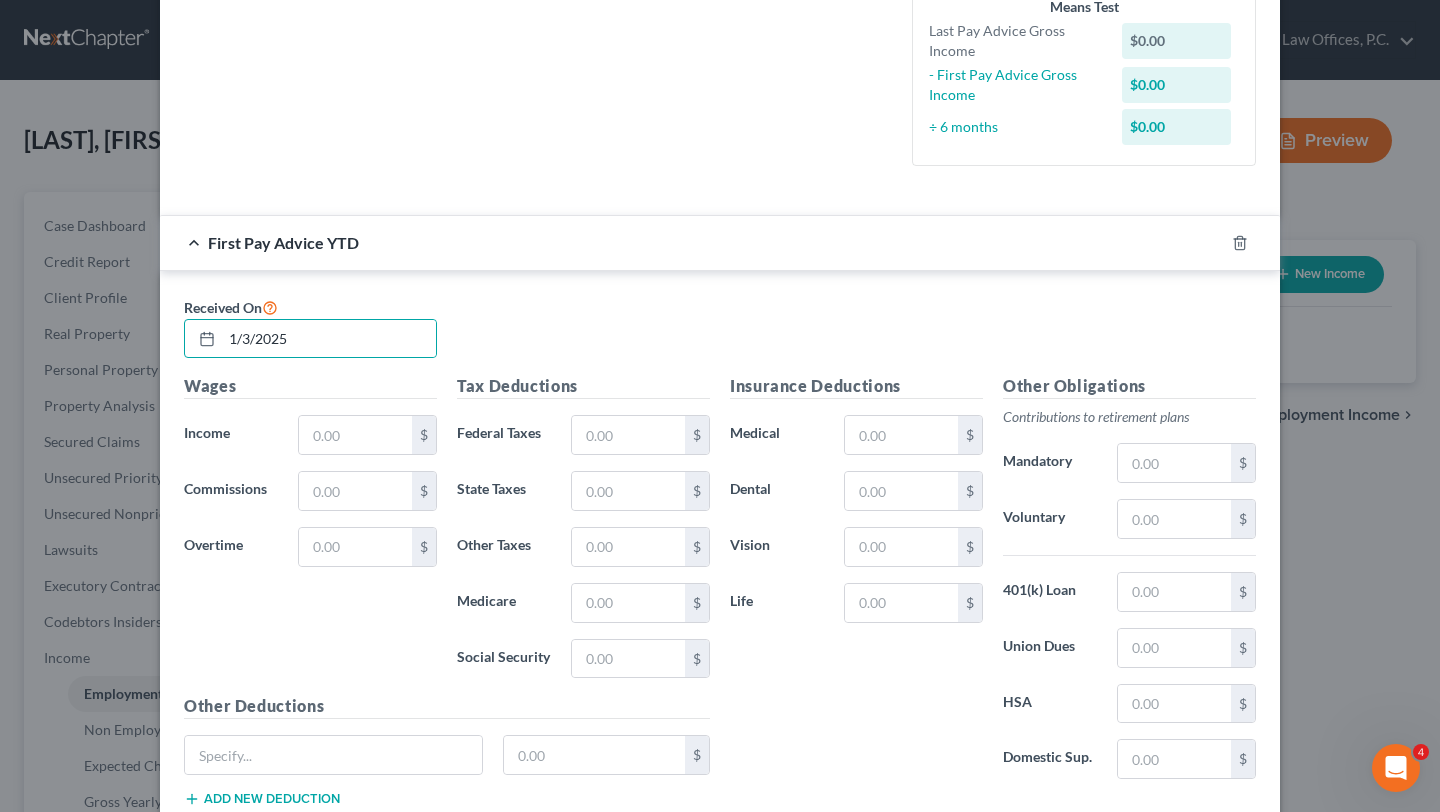 click on "Received On          1/3/2025" at bounding box center (720, 335) 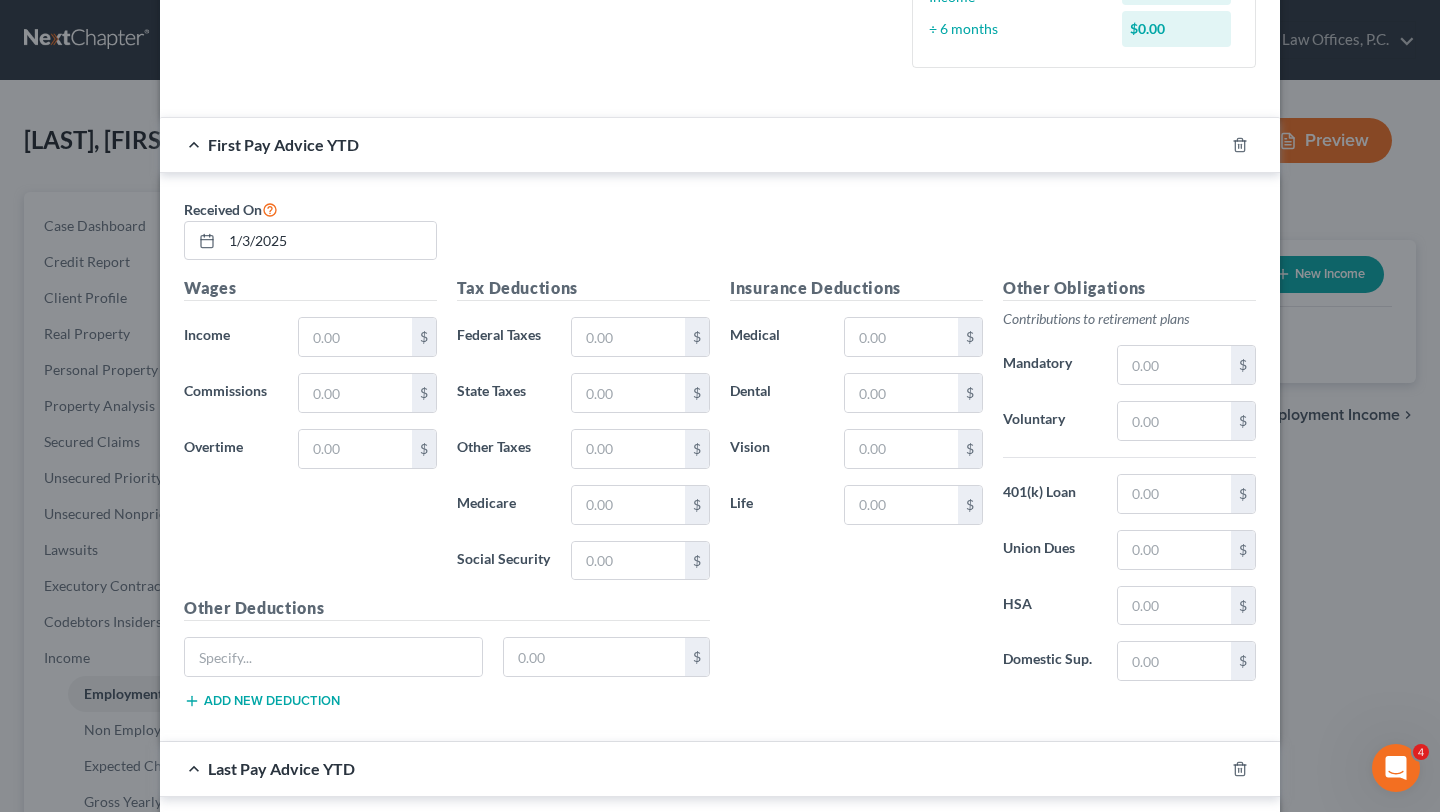 scroll, scrollTop: 587, scrollLeft: 0, axis: vertical 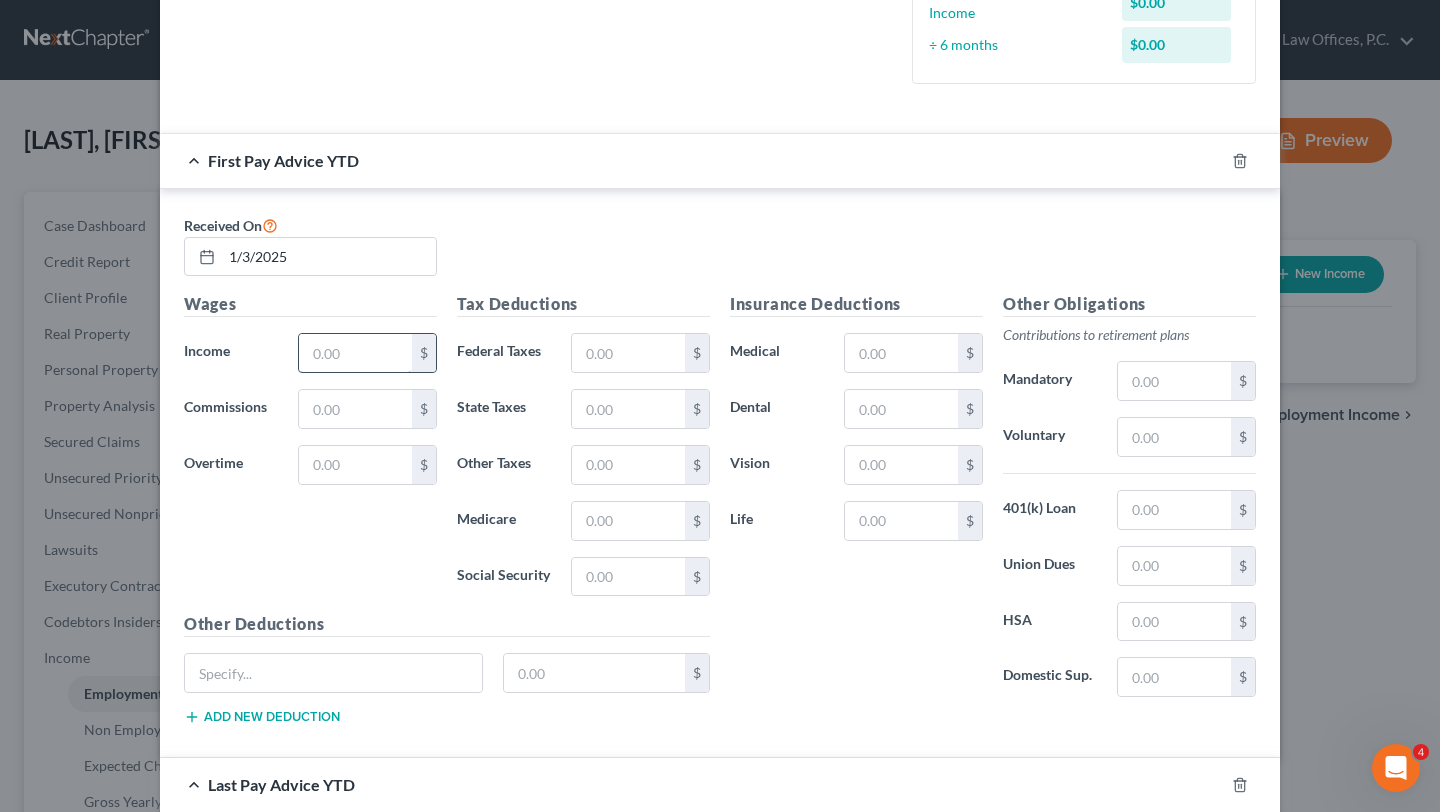 click at bounding box center (355, 353) 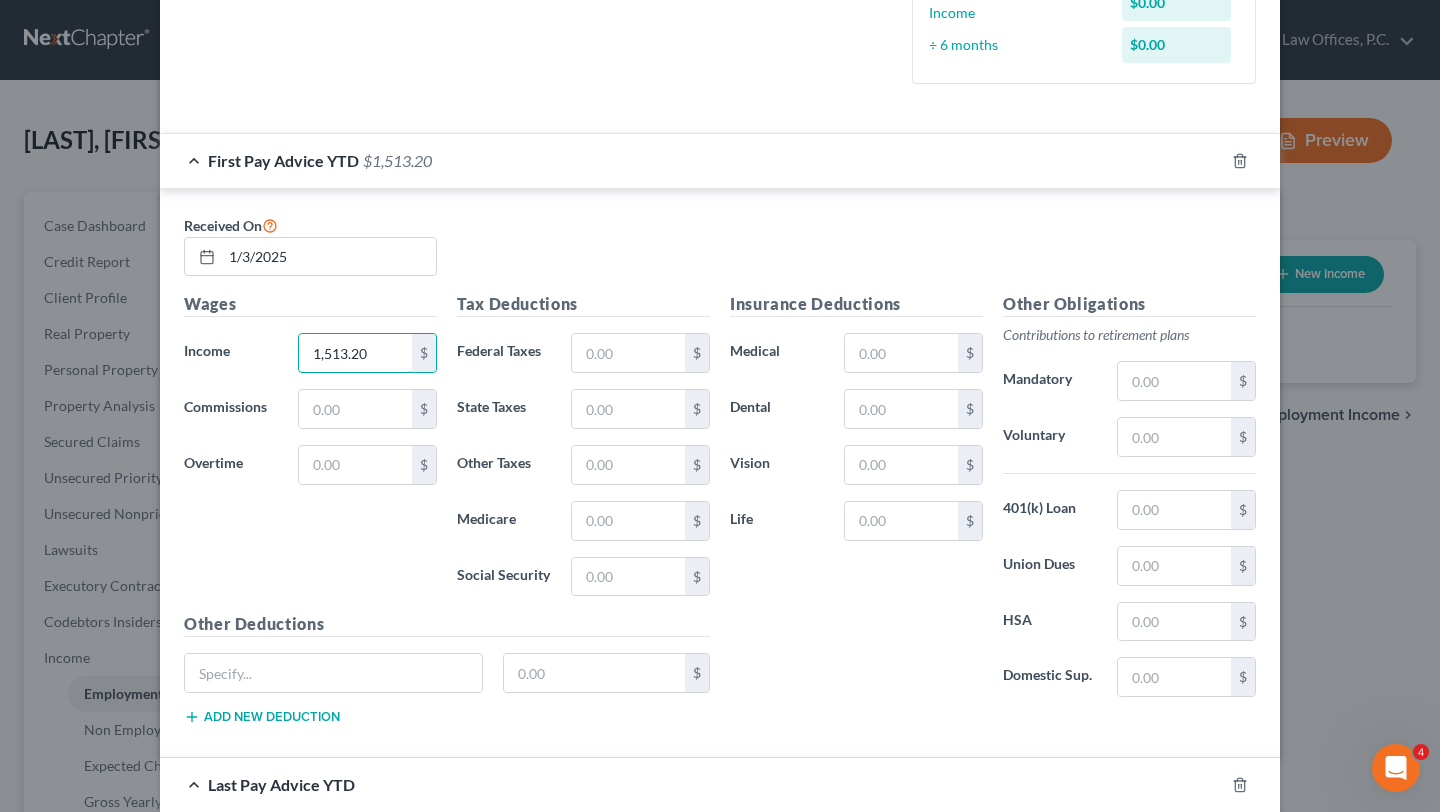 type on "1,513.20" 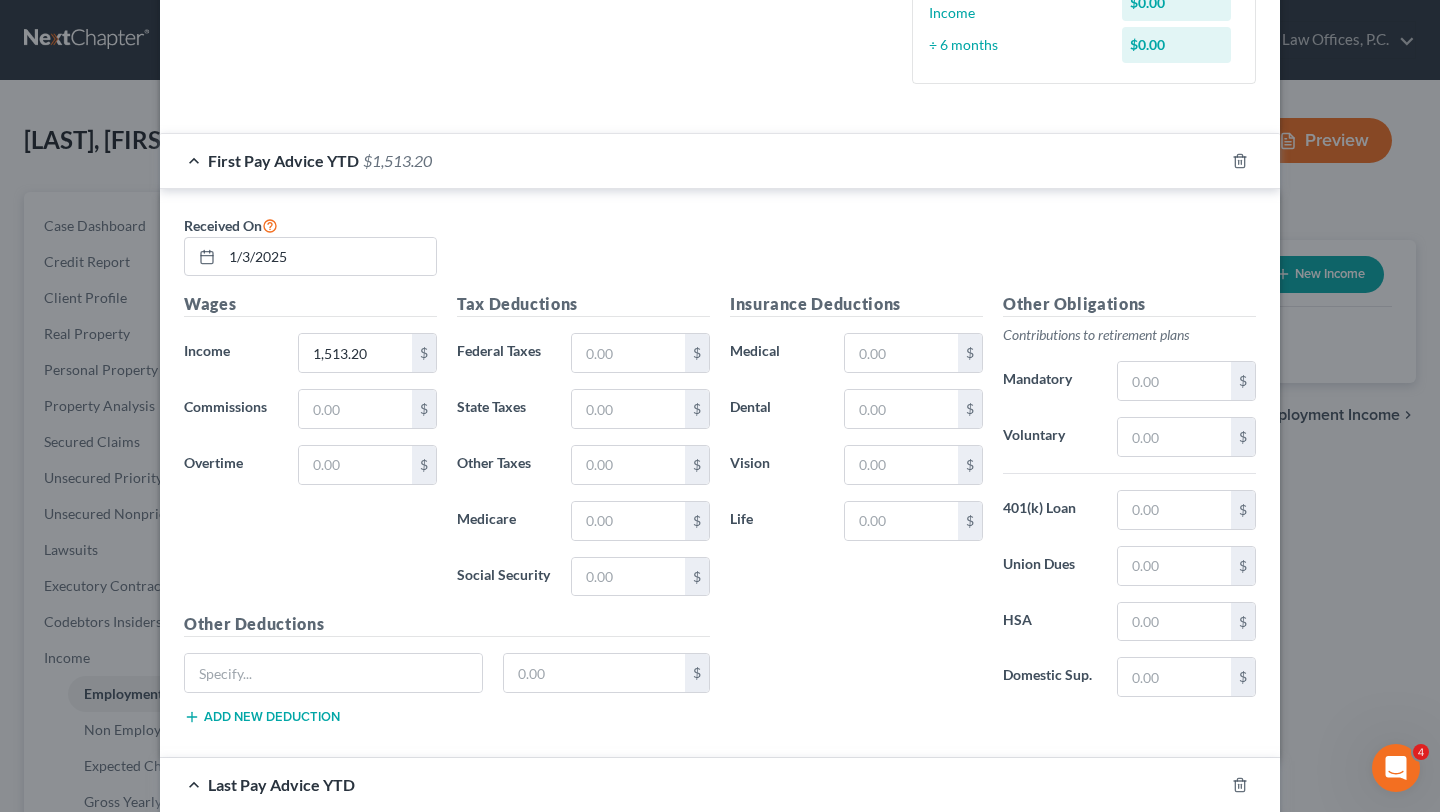 click on "Wages" at bounding box center (310, 304) 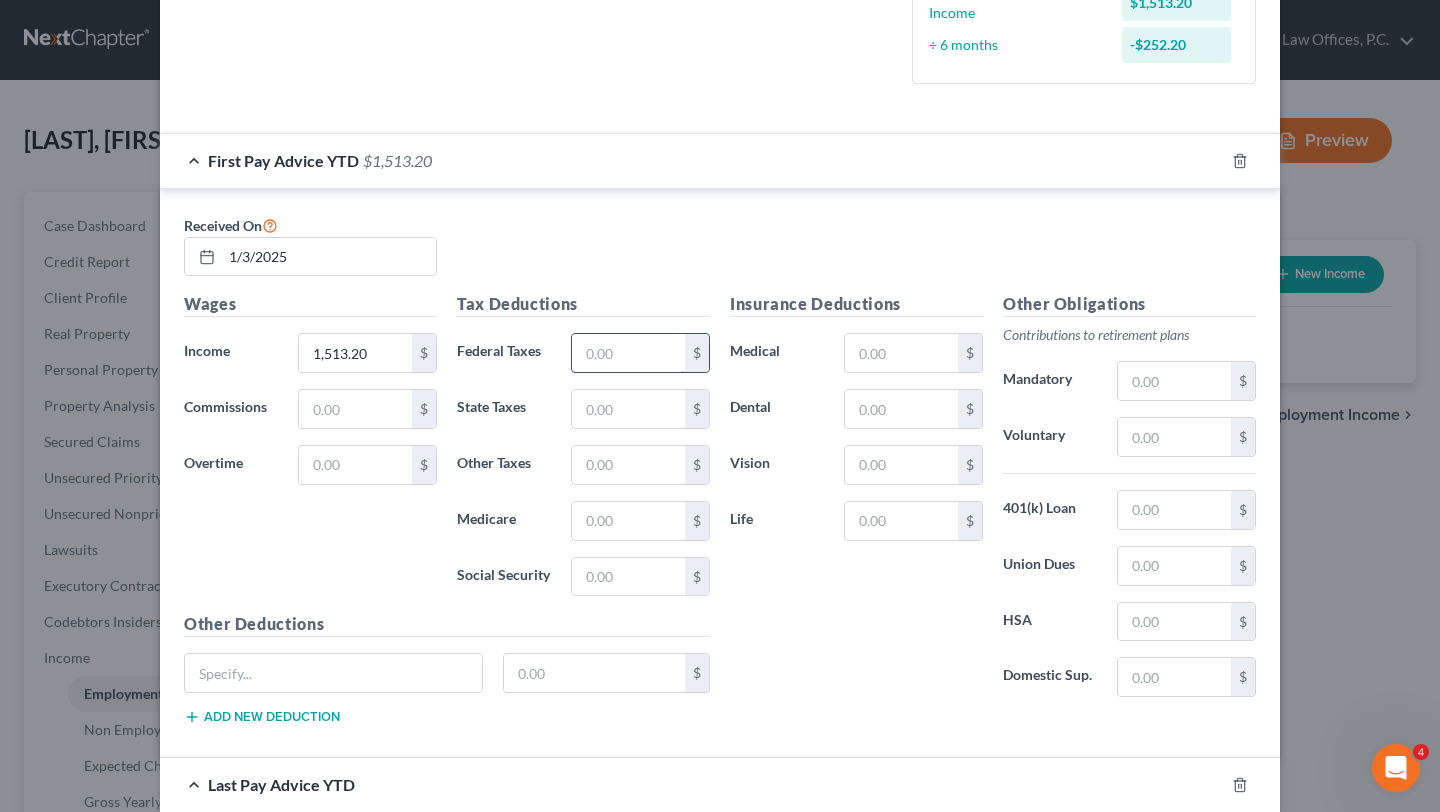 click at bounding box center [628, 353] 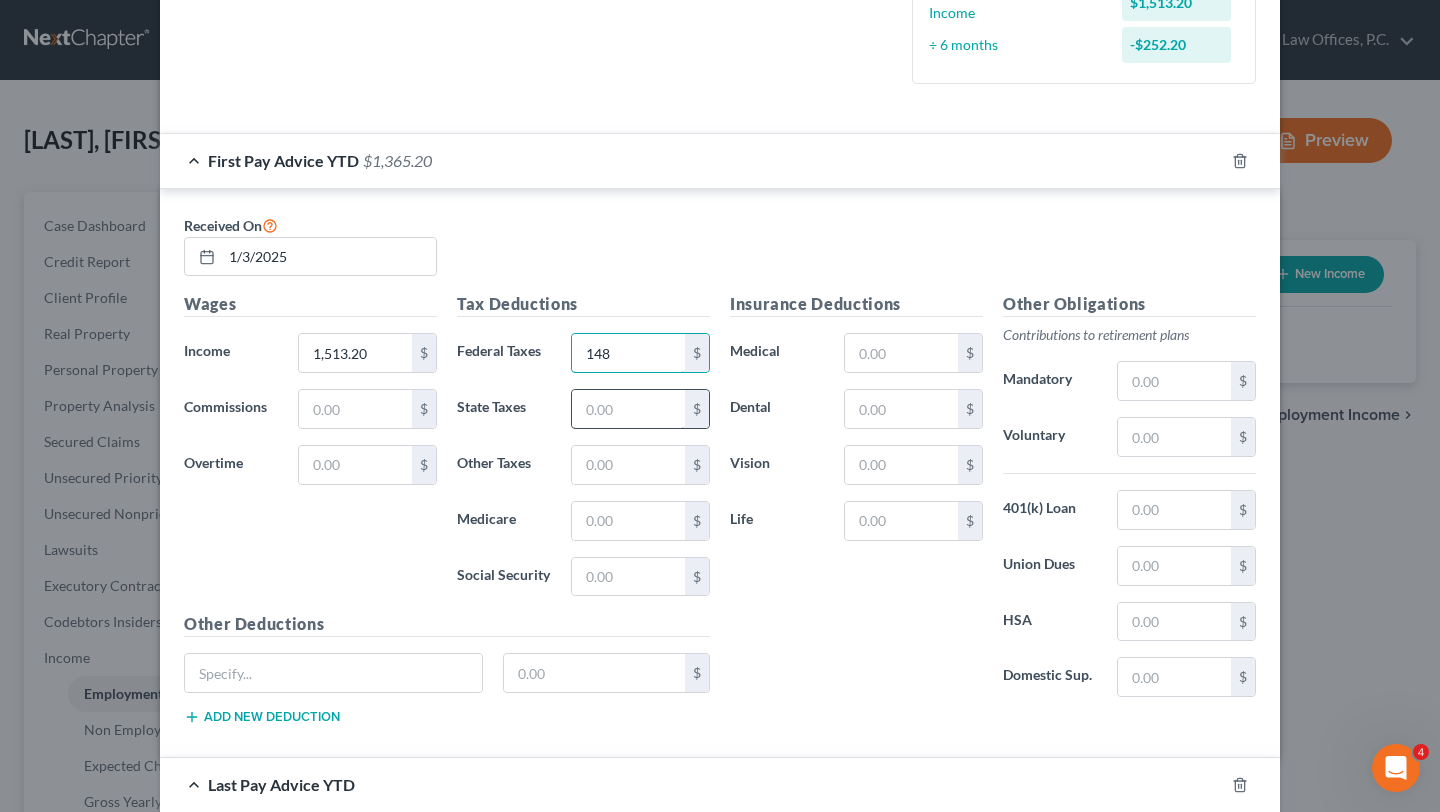 type on "148" 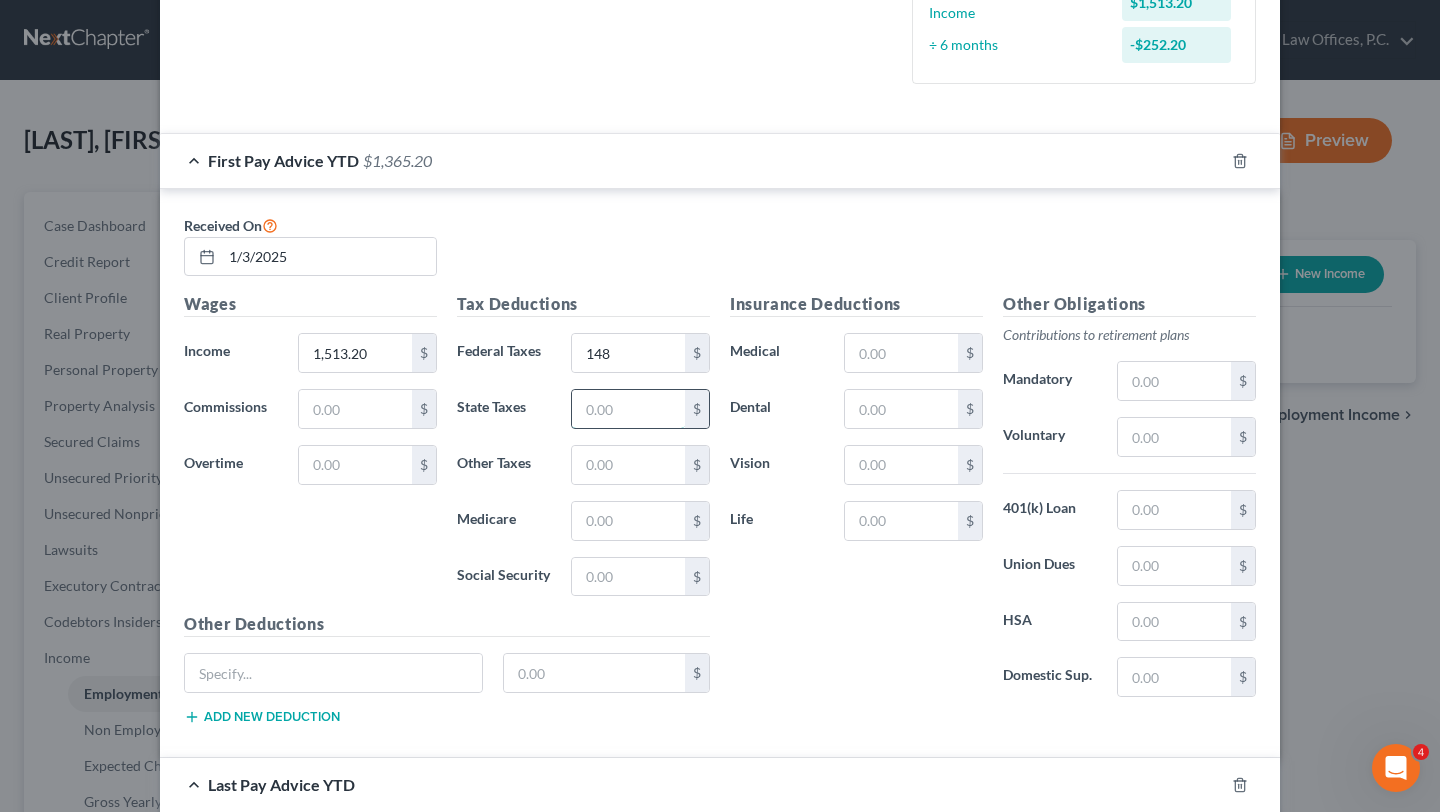click at bounding box center (628, 409) 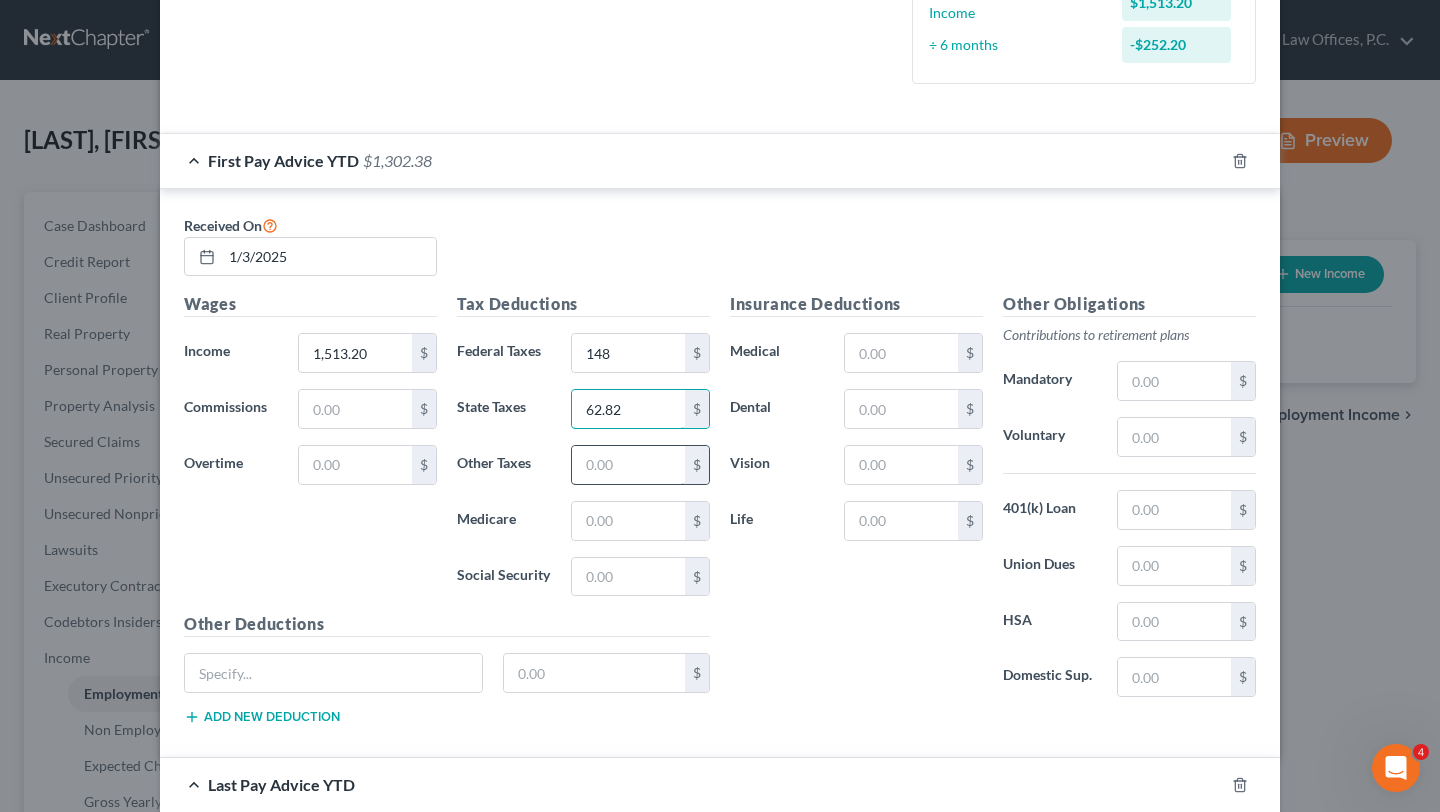 type on "62.82" 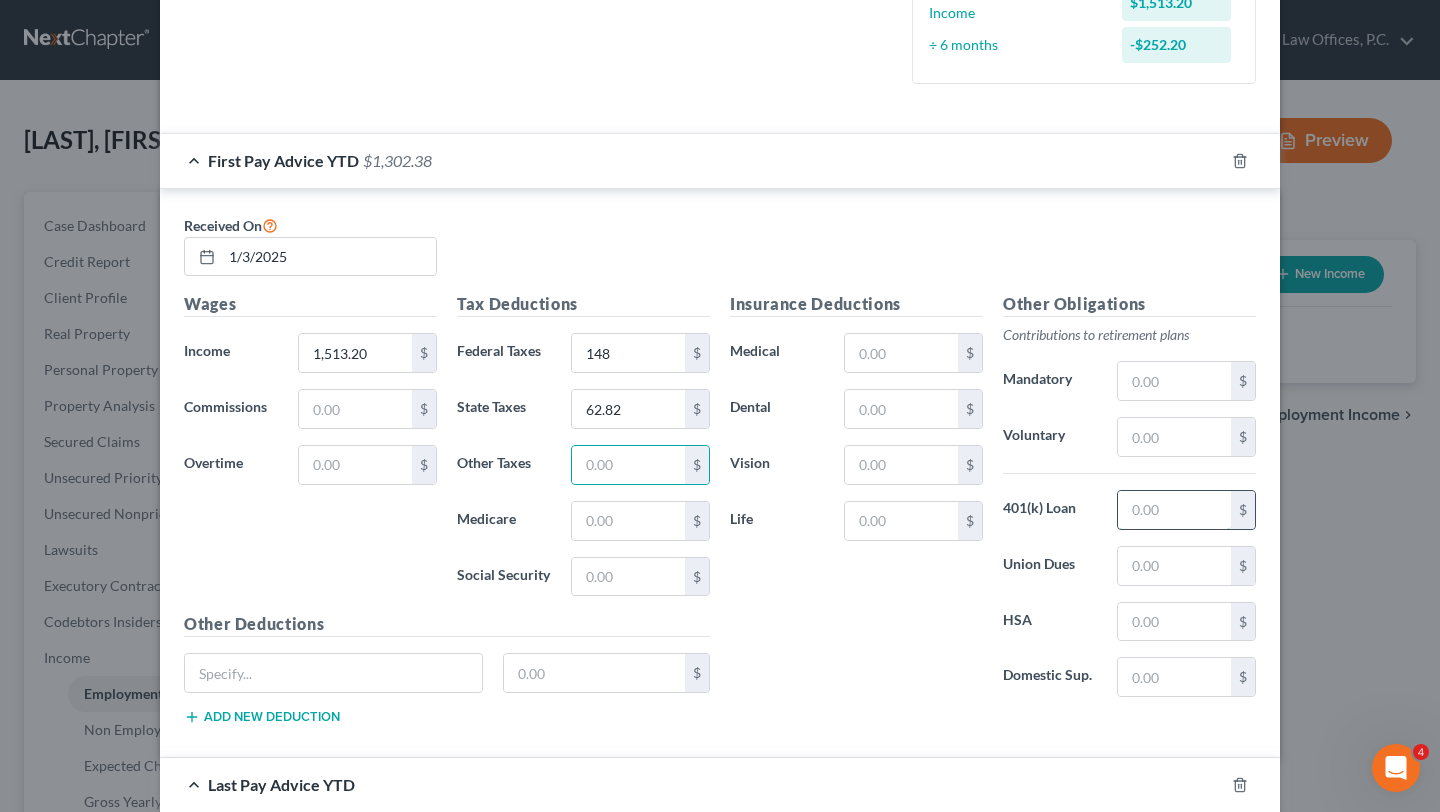 click at bounding box center [1174, 510] 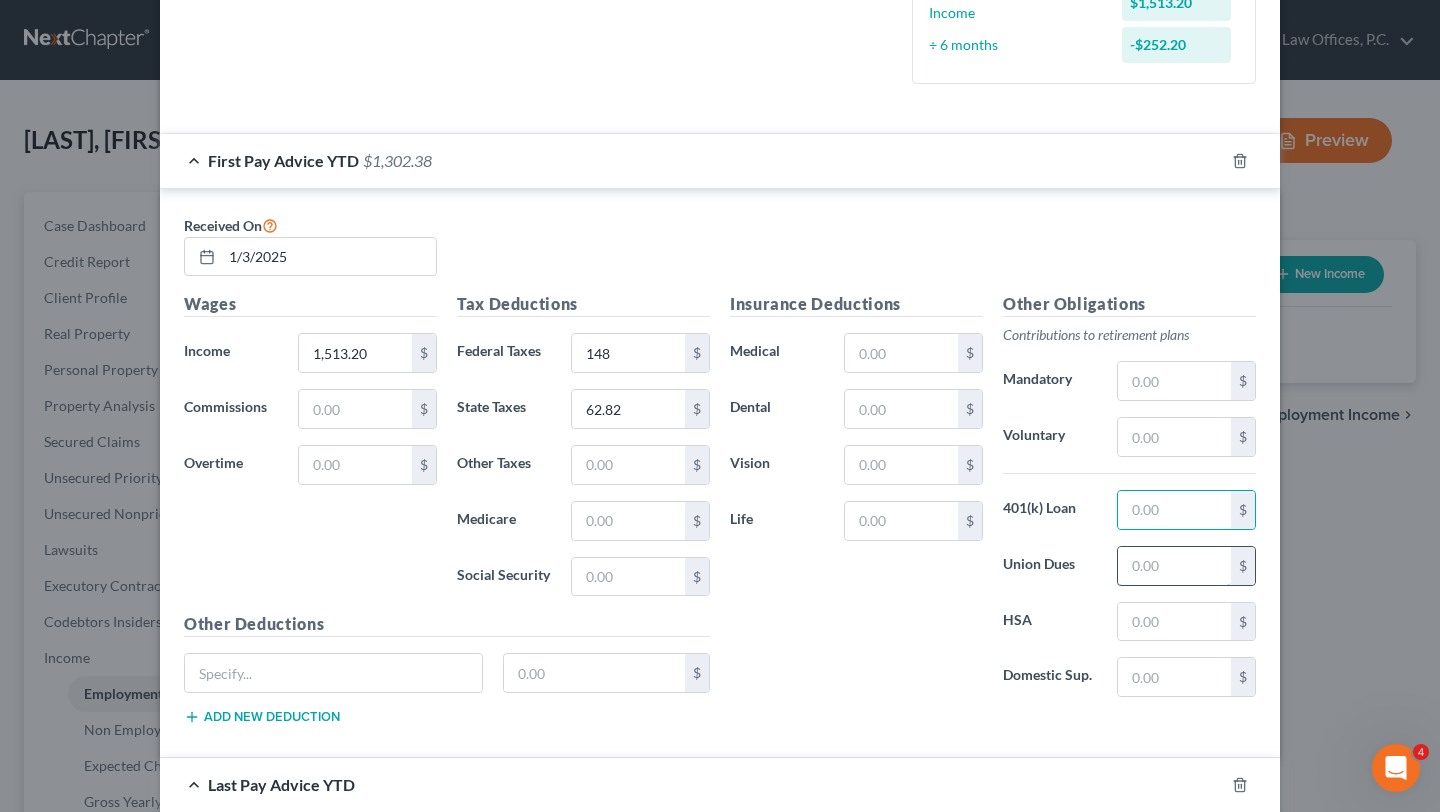 click at bounding box center [1174, 566] 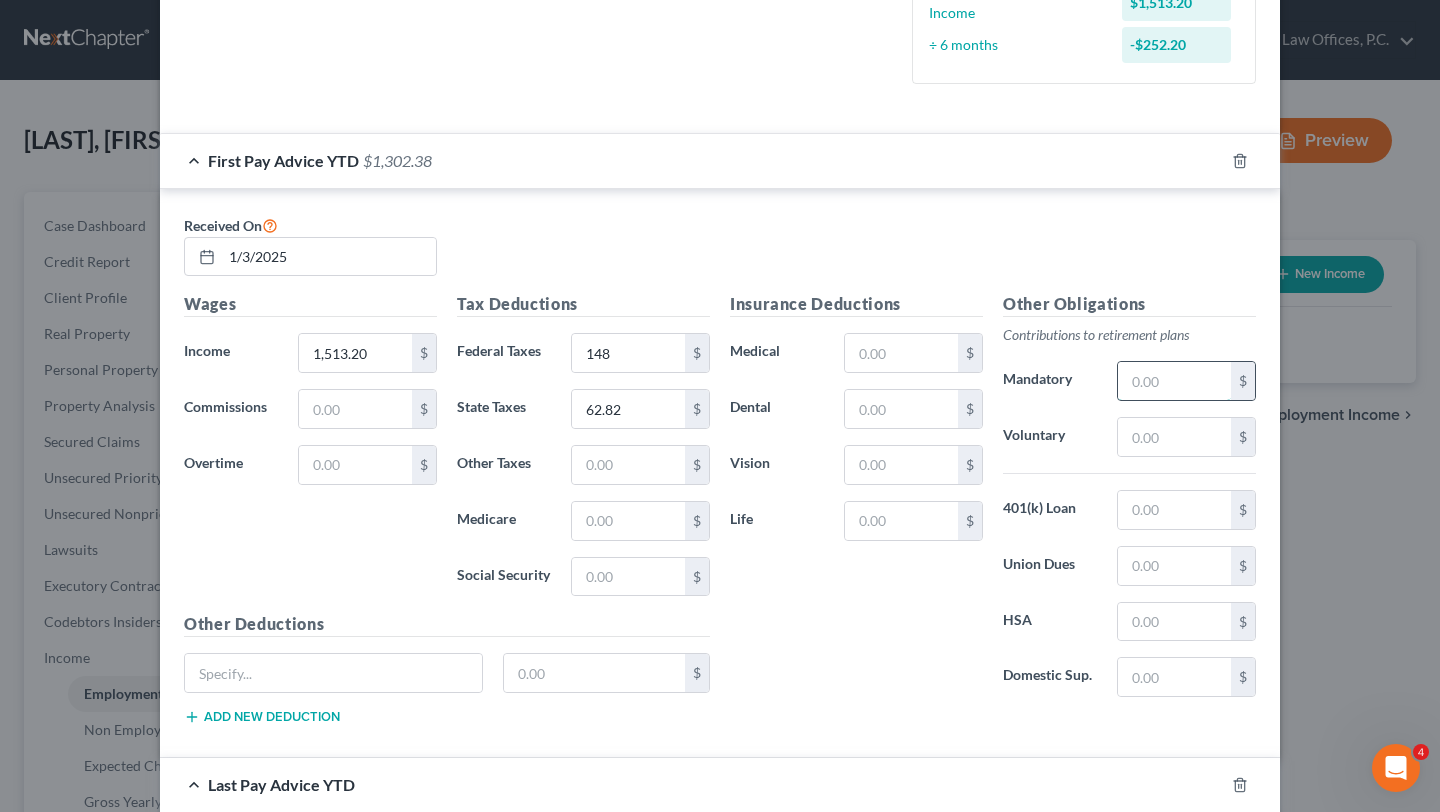 click at bounding box center (1174, 381) 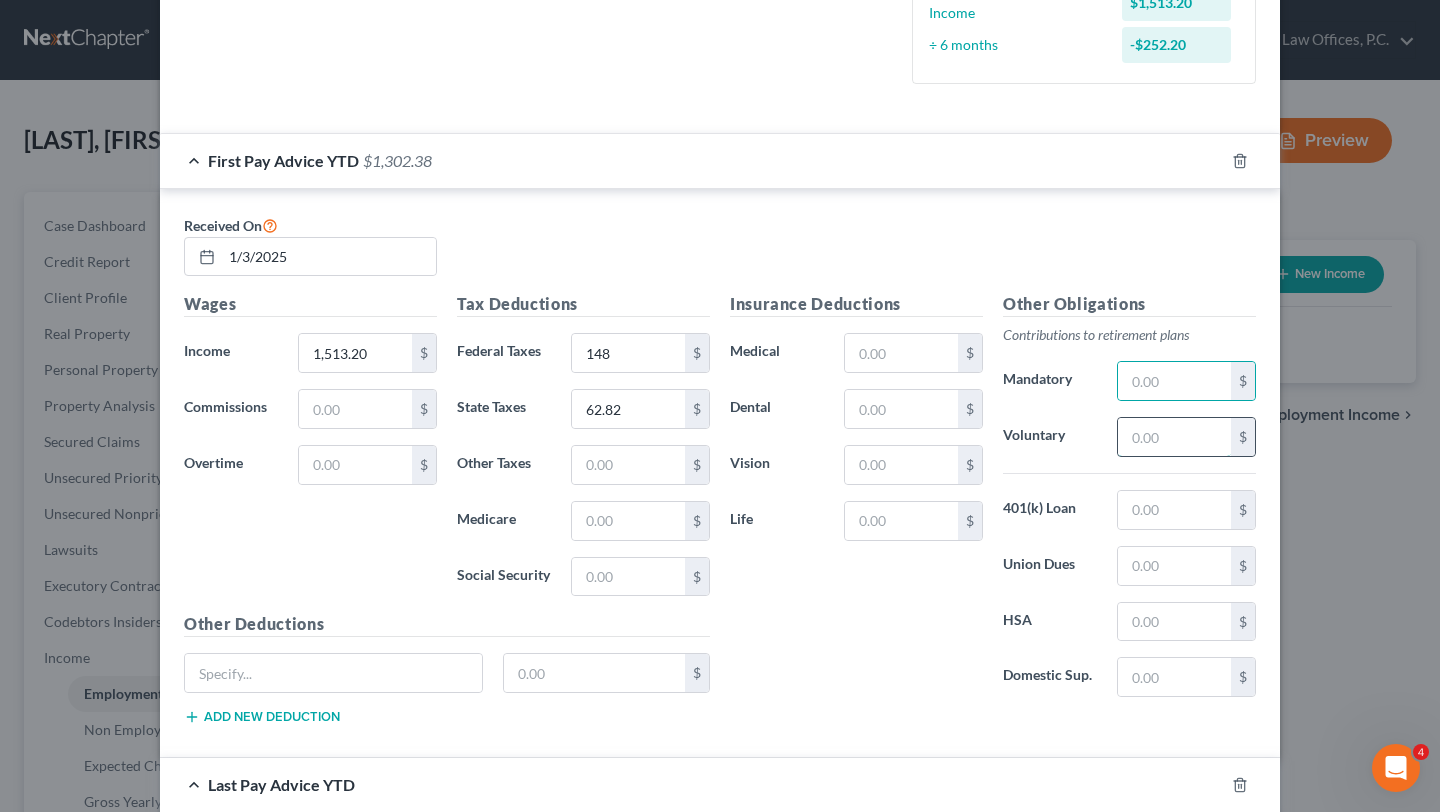 click at bounding box center (1174, 437) 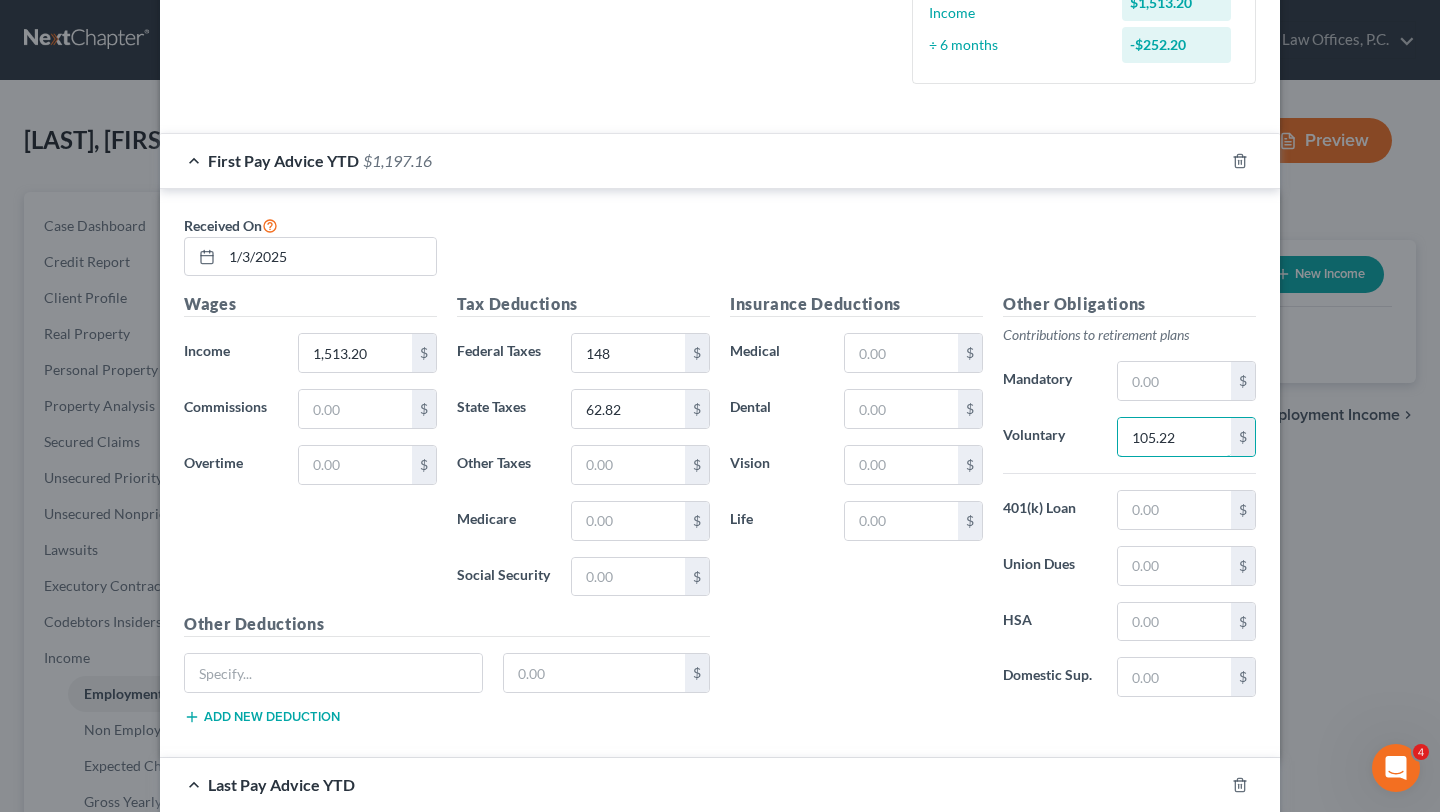 type on "105.22" 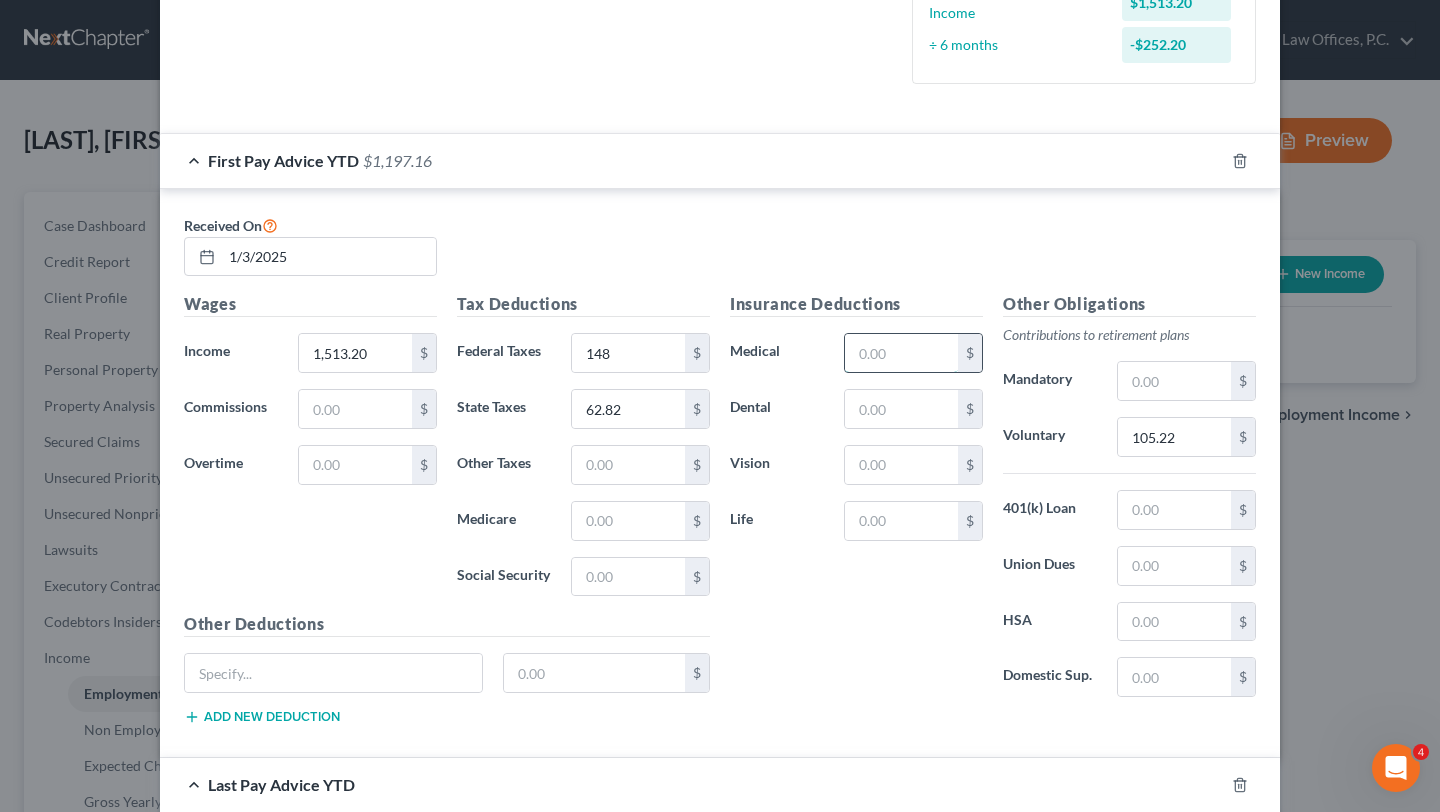 click at bounding box center (901, 353) 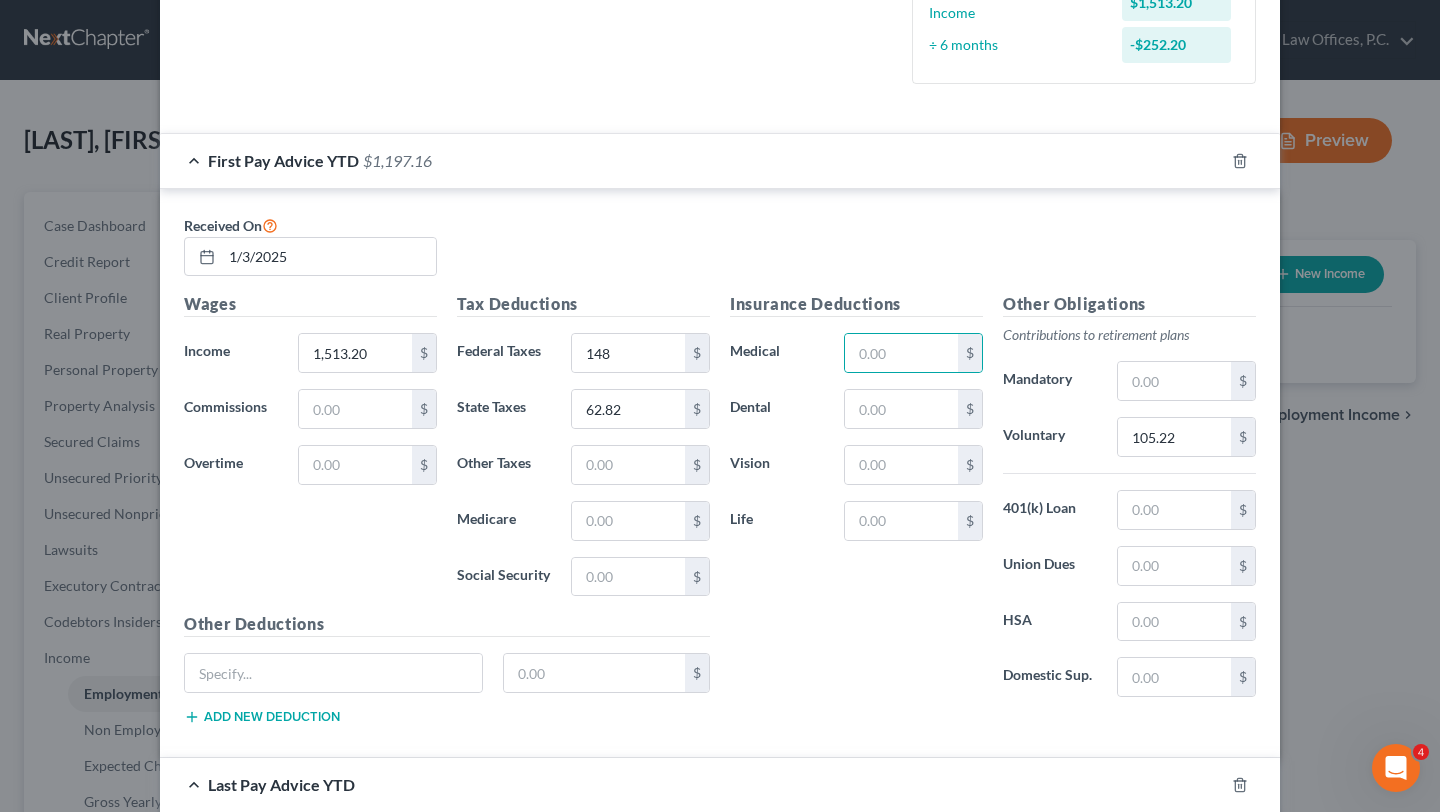 click on "Medical" at bounding box center [777, 353] 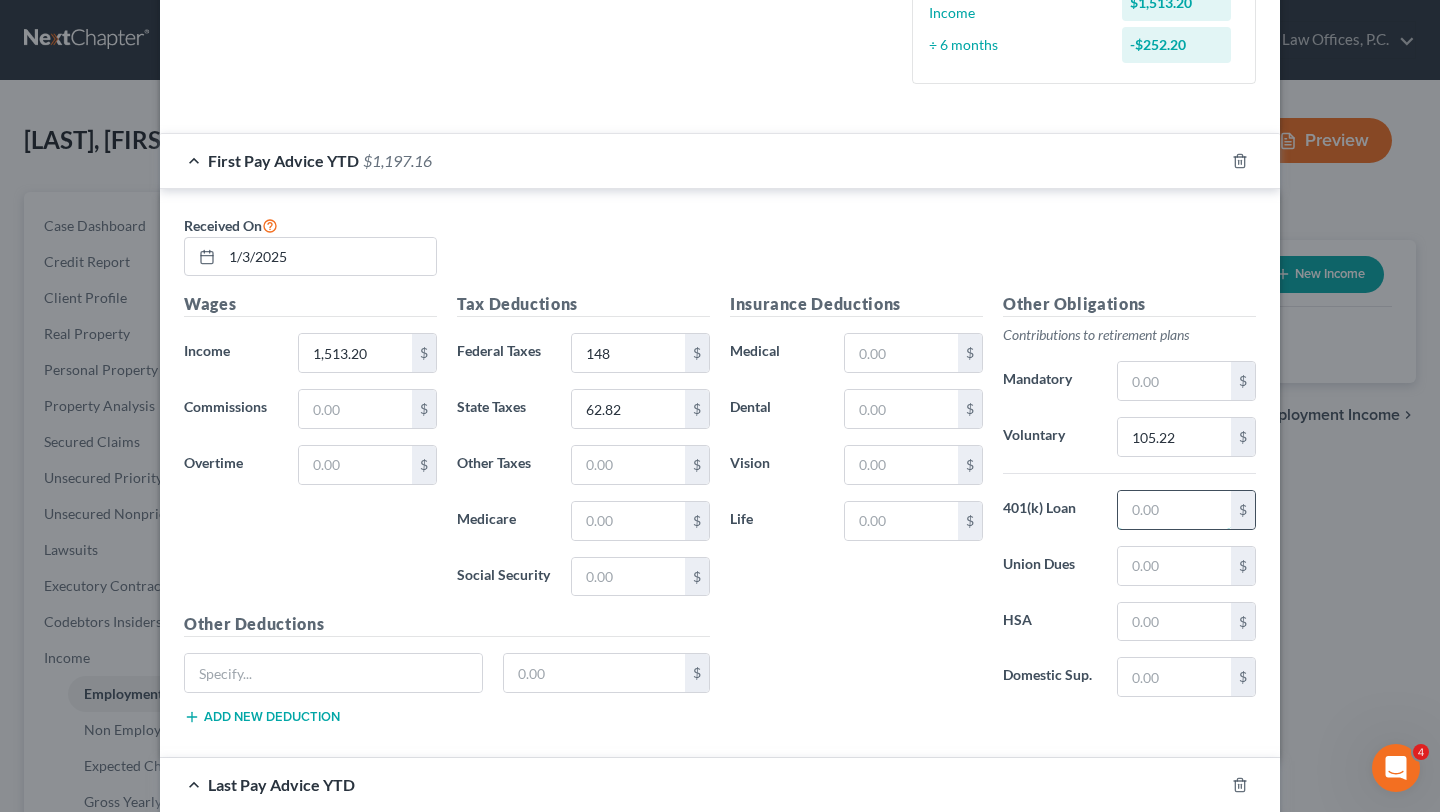 click at bounding box center (1174, 510) 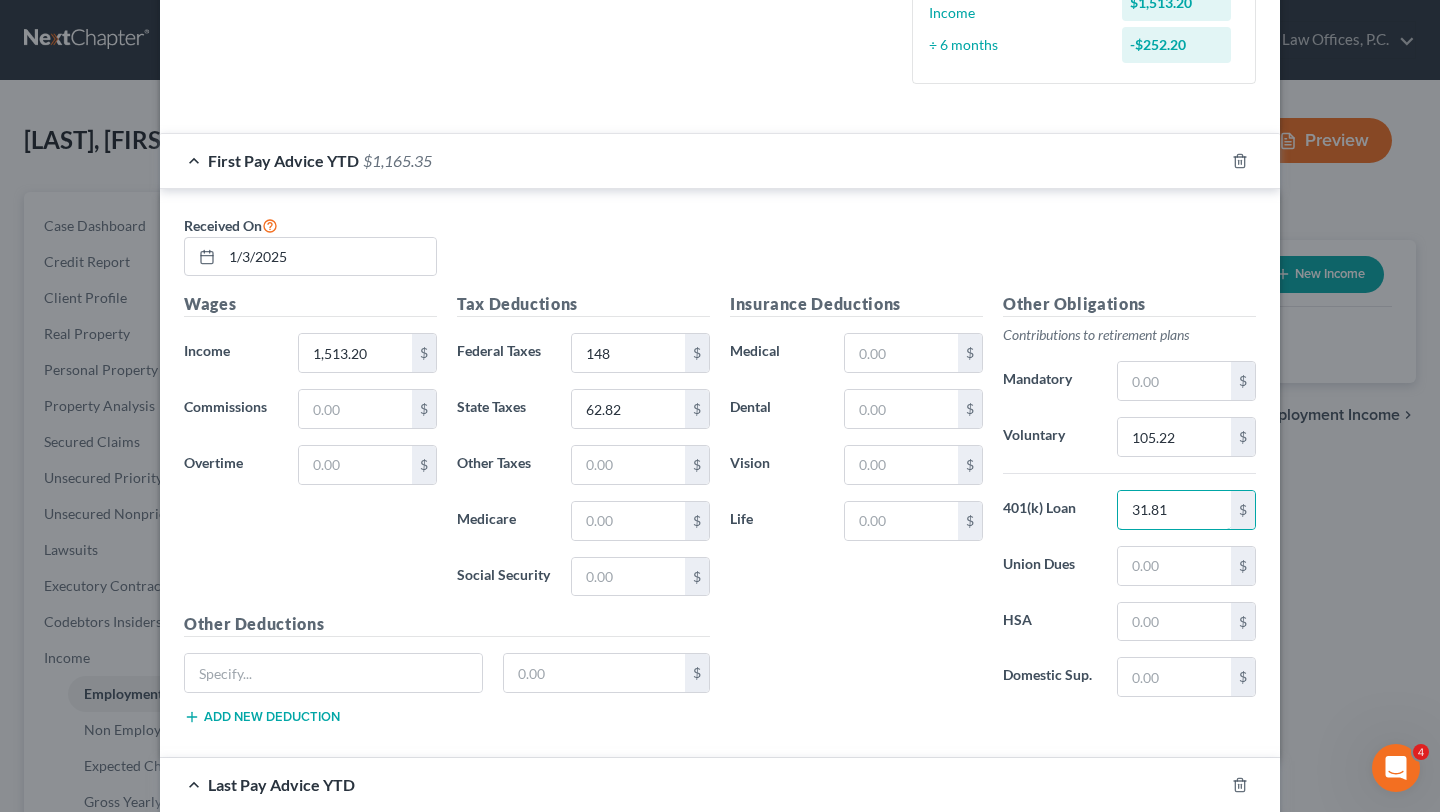 type on "31.81" 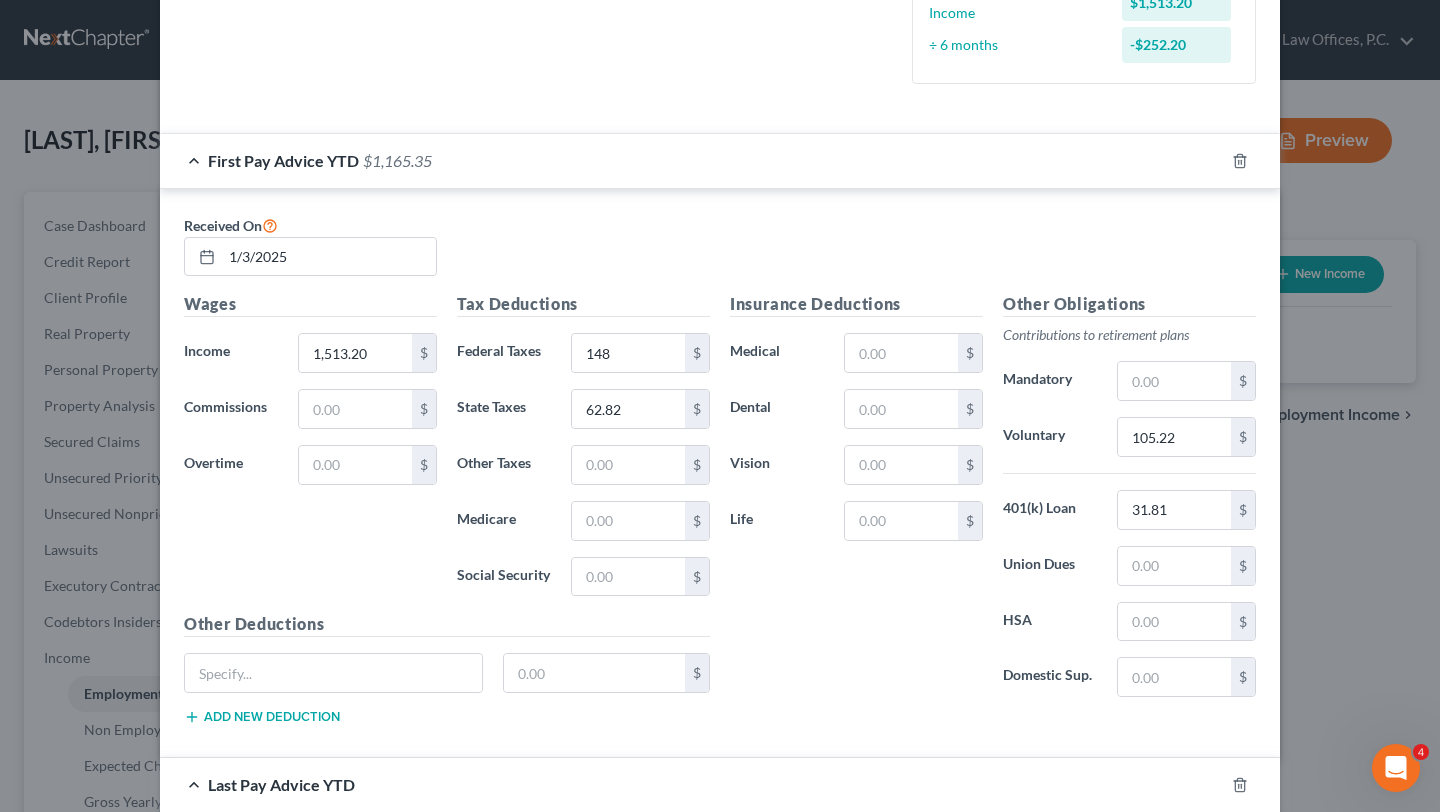 click on "Insurance Deductions Medical $ Dental $ Vision $ Life $" at bounding box center (856, 502) 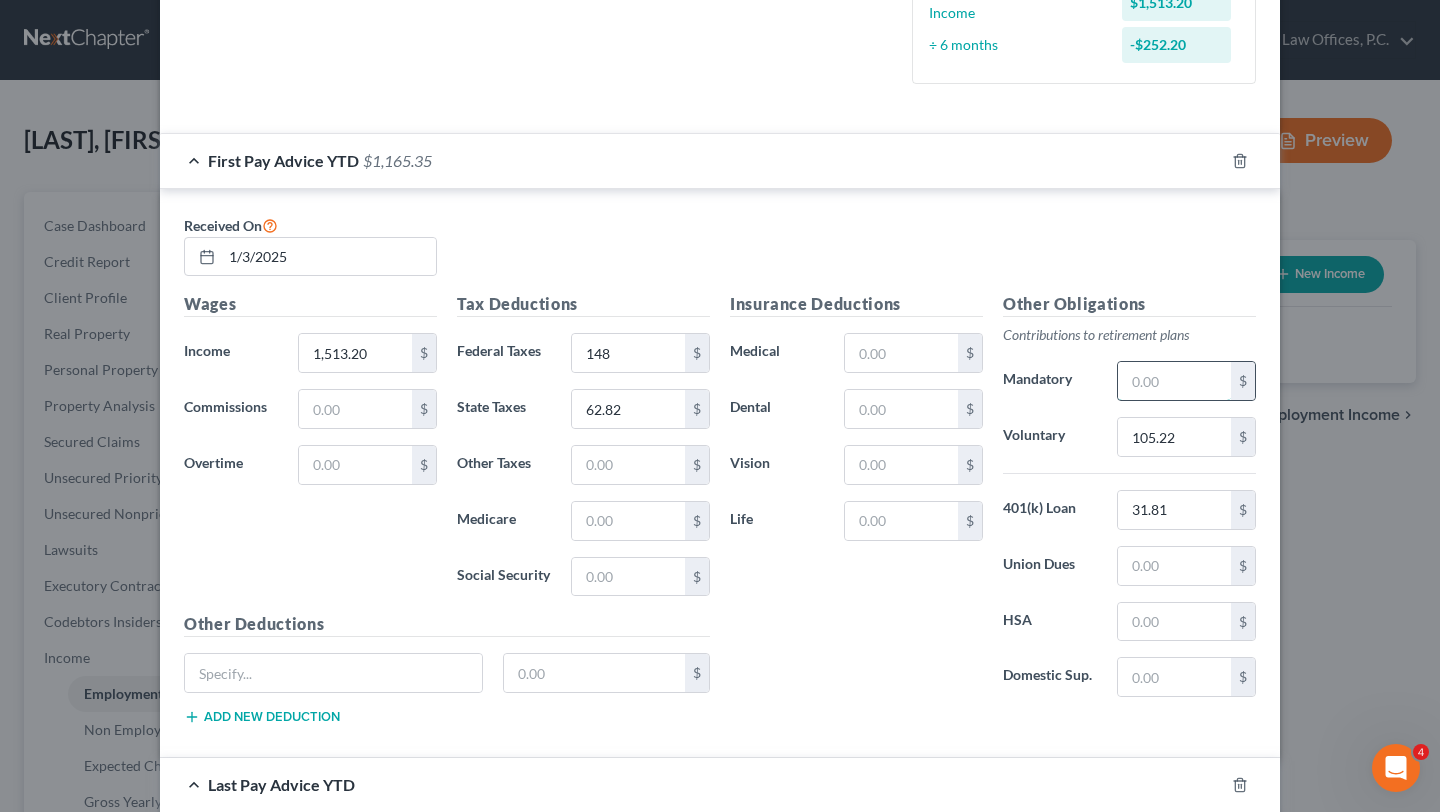 click at bounding box center (1174, 381) 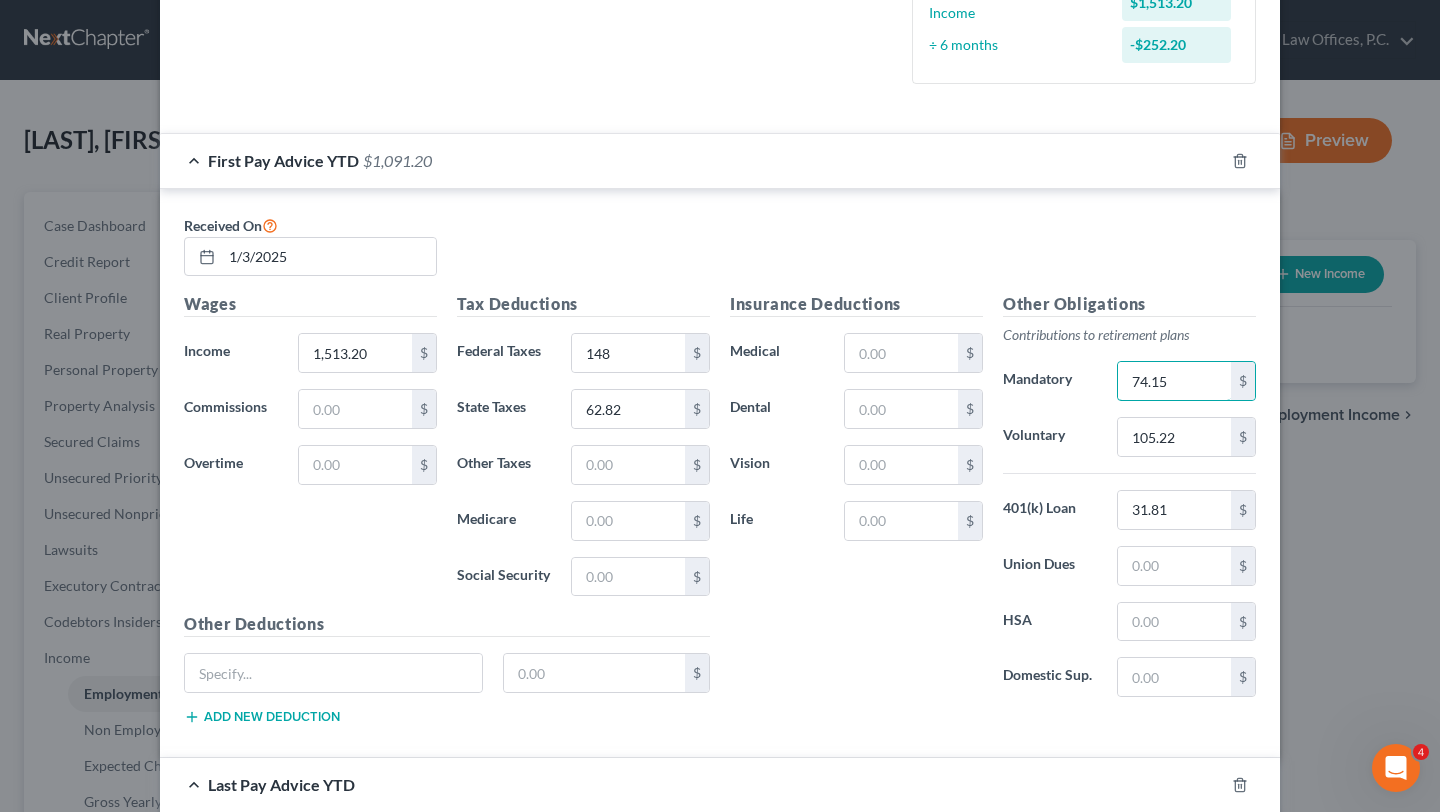 type on "74.15" 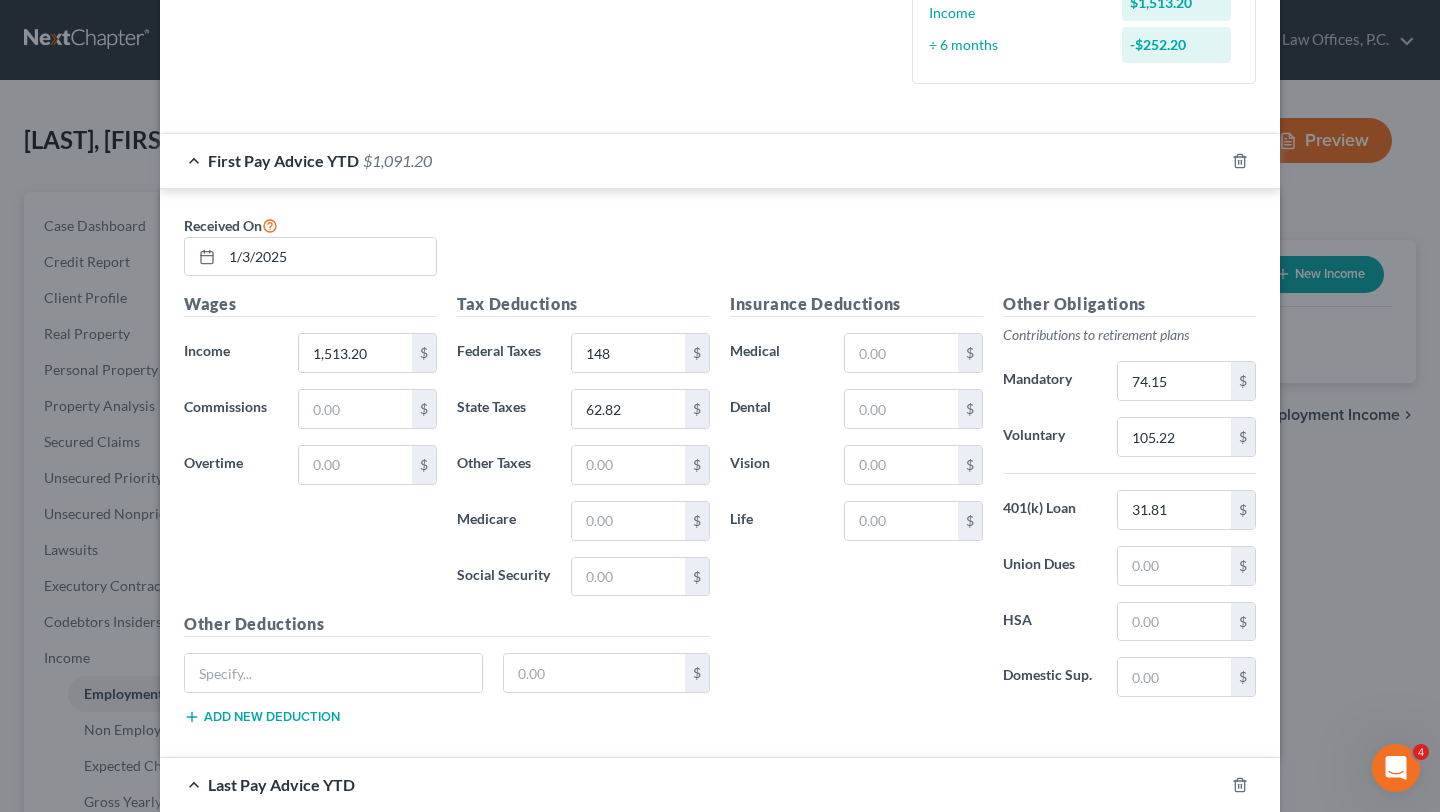 click on "Received On          1/3/2025 Wages
Income
*
1,513.20 $ Commissions $ Overtime $ Tax Deductions Federal Taxes 148 $ State Taxes 62.82 $ Other Taxes $ Medicare $ Social Security $ Other Deductions $ Add new deduction Insurance Deductions Medical $ Dental $ Vision $ Life $ Other Obligations Contributions to retirement plans Mandatory 74.15 $ Voluntary 105.22 $ 401(k) Loan 31.81 $ Union Dues $ HSA $ Domestic Sup. $" at bounding box center [720, 473] 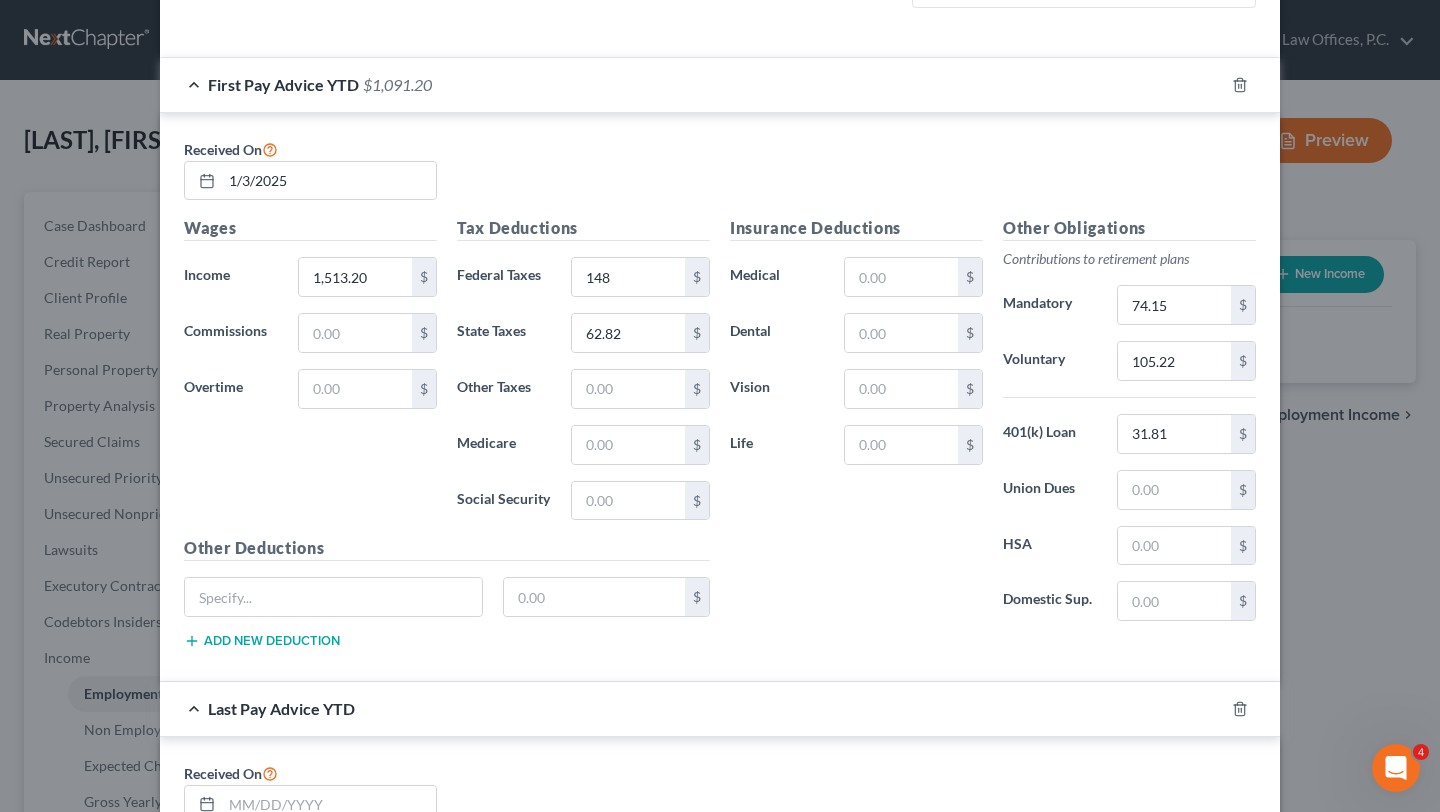 scroll, scrollTop: 684, scrollLeft: 0, axis: vertical 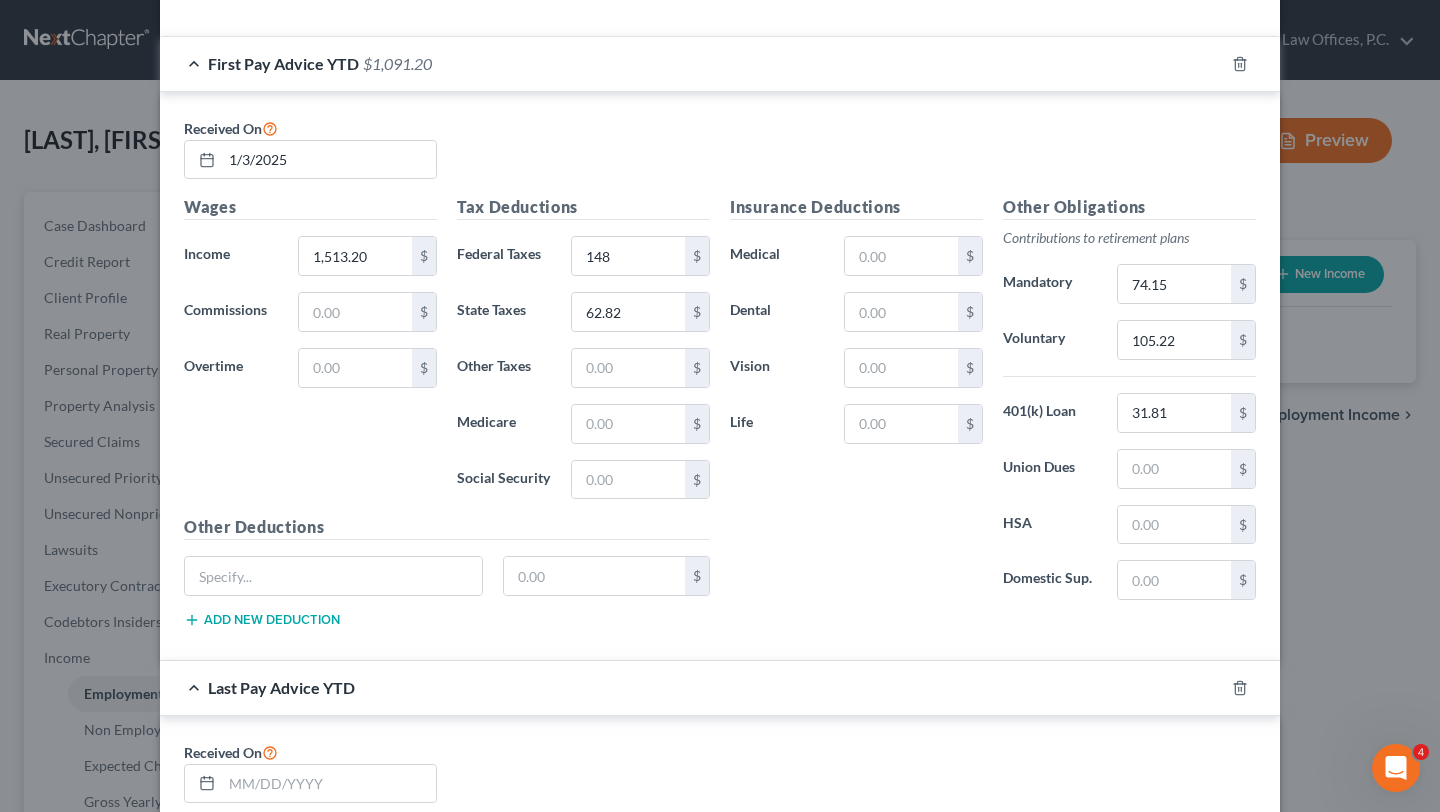 click on "Tax Deductions Federal Taxes 148 $ State Taxes 62.82 $ Other Taxes $ Medicare $ Social Security $" at bounding box center (583, 355) 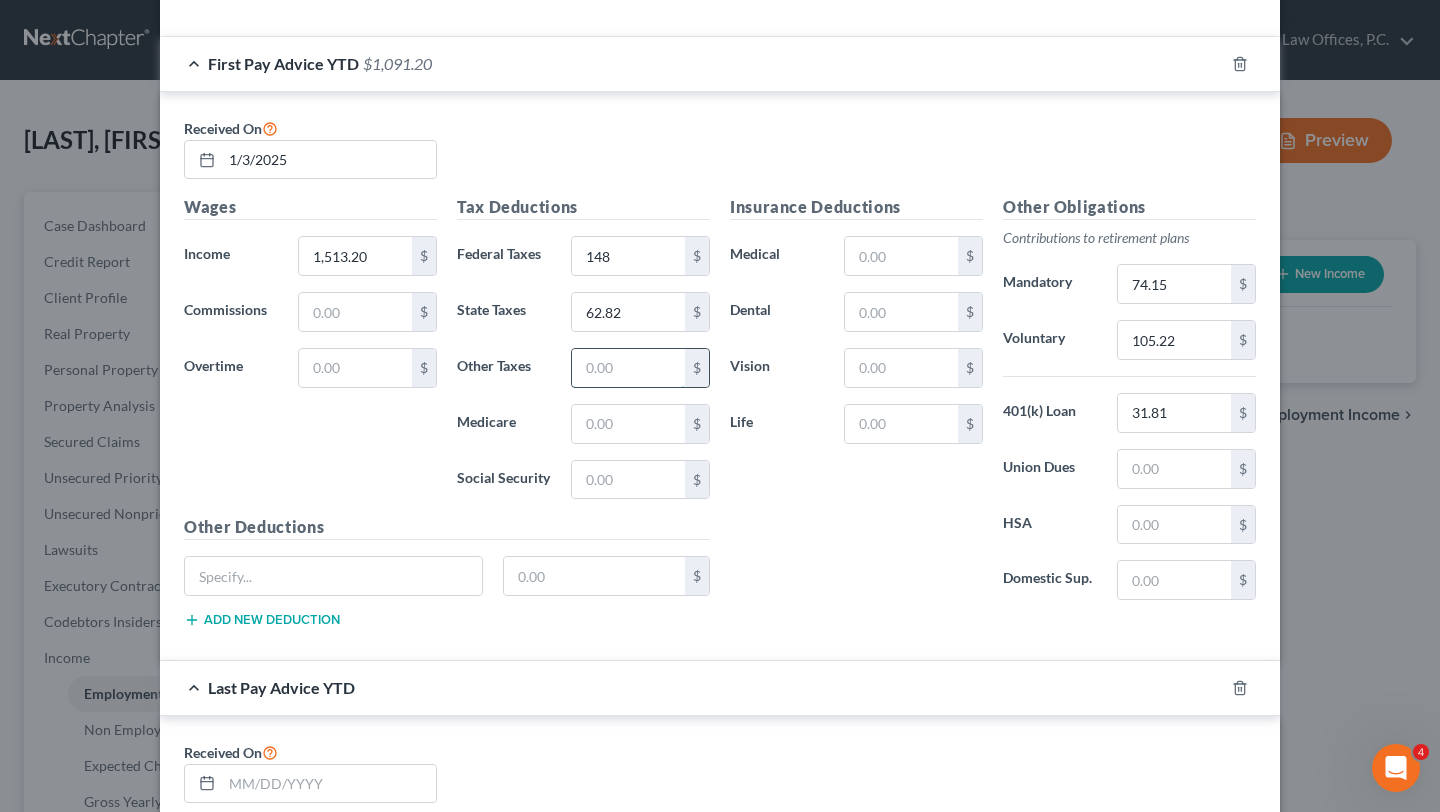 click at bounding box center [628, 368] 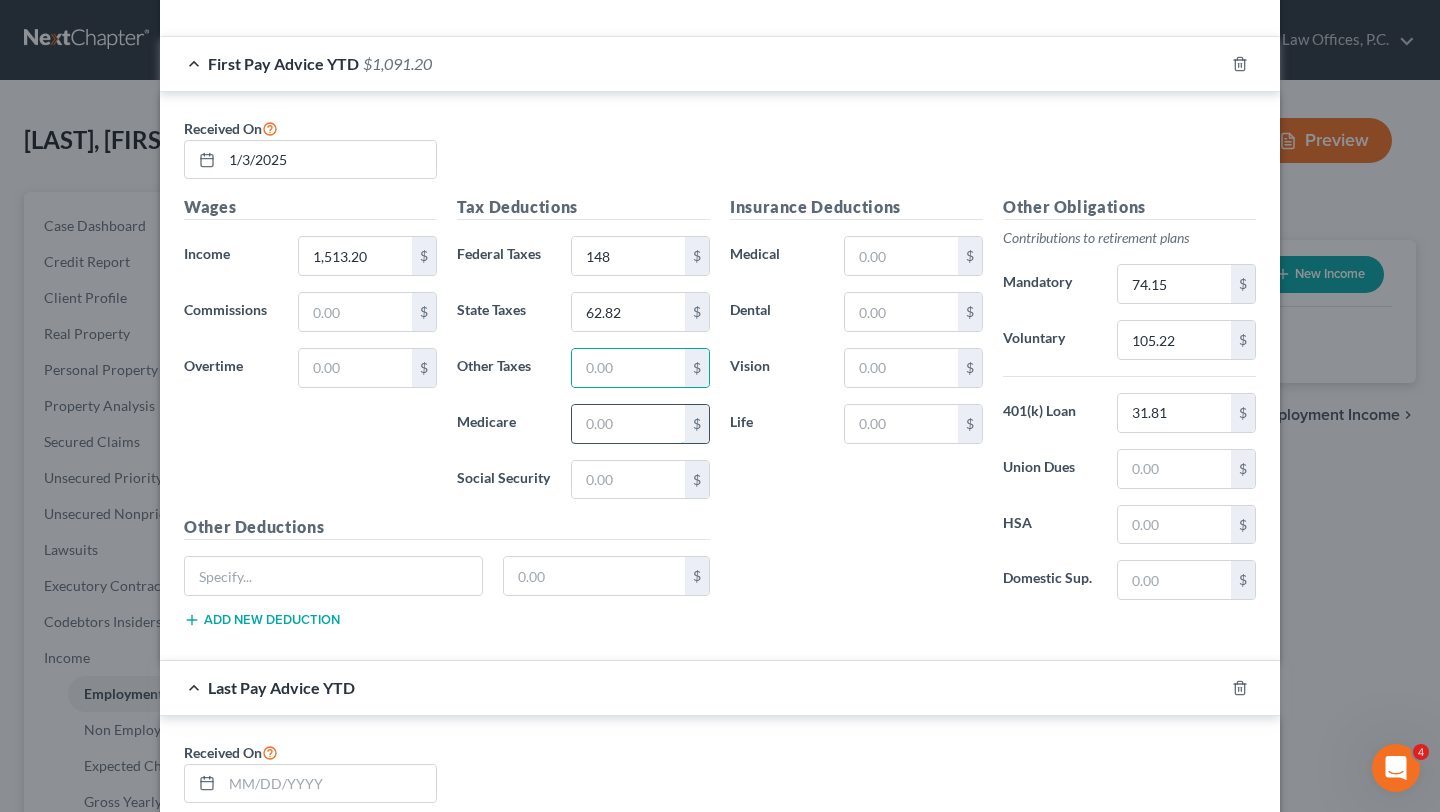 click at bounding box center [628, 424] 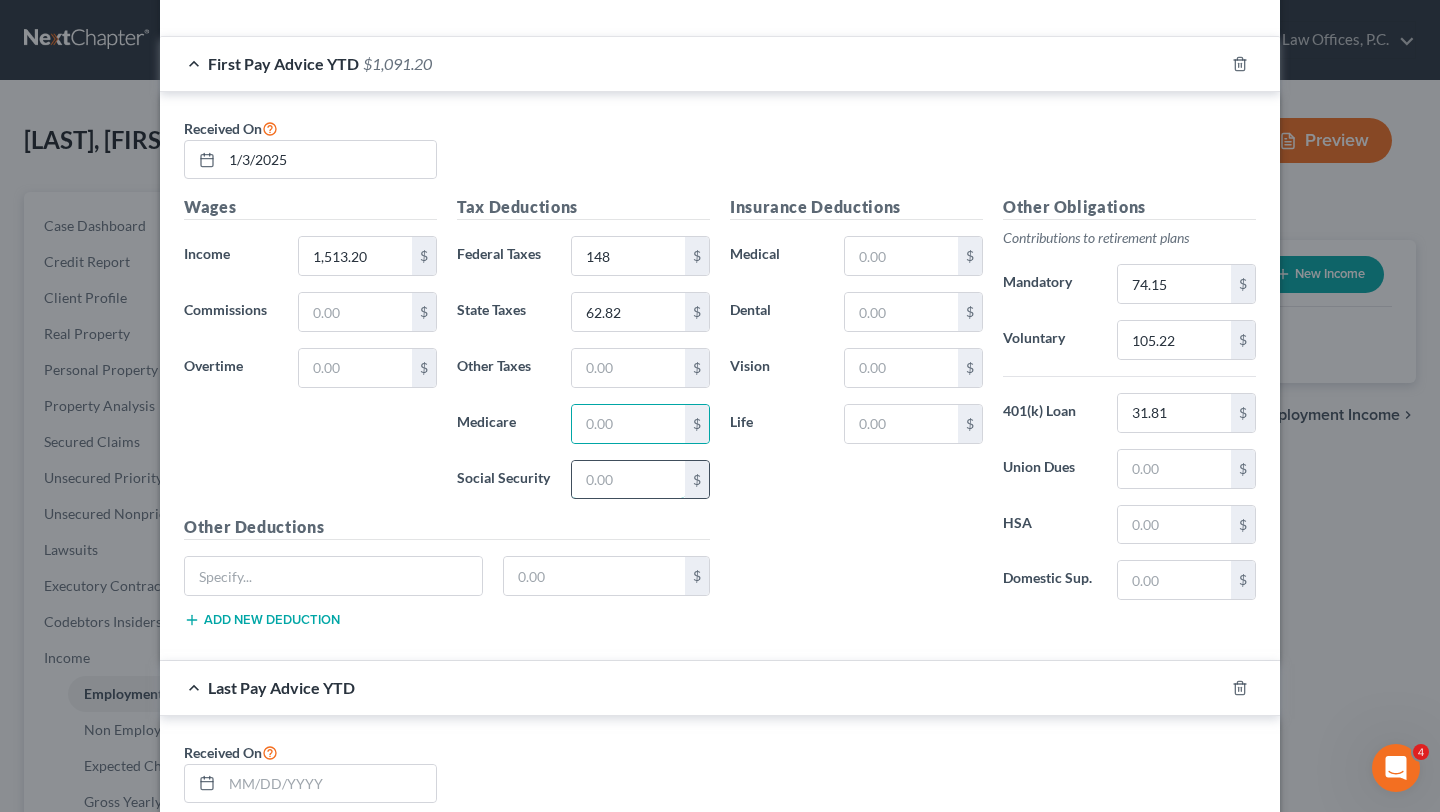 click at bounding box center (628, 480) 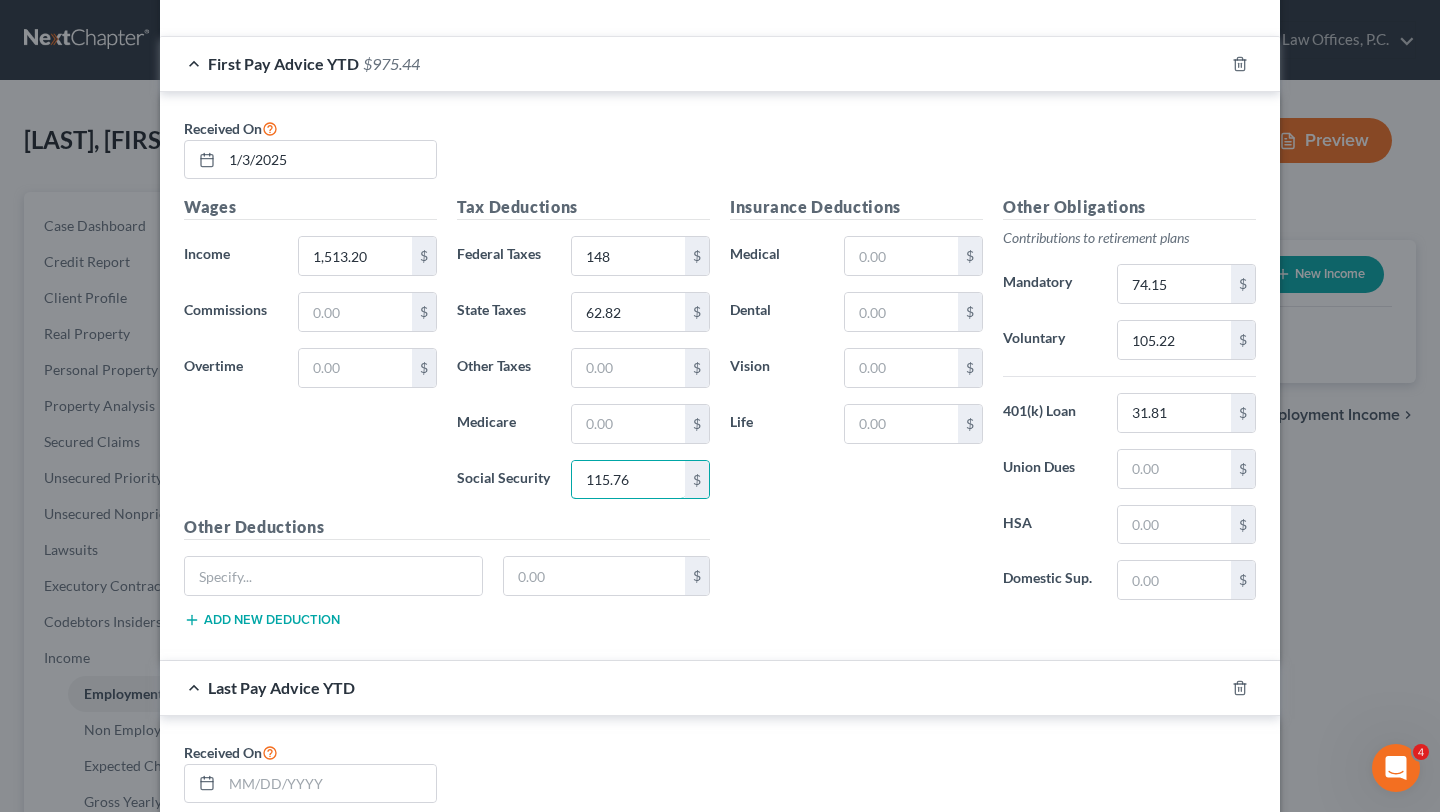 type on "115.76" 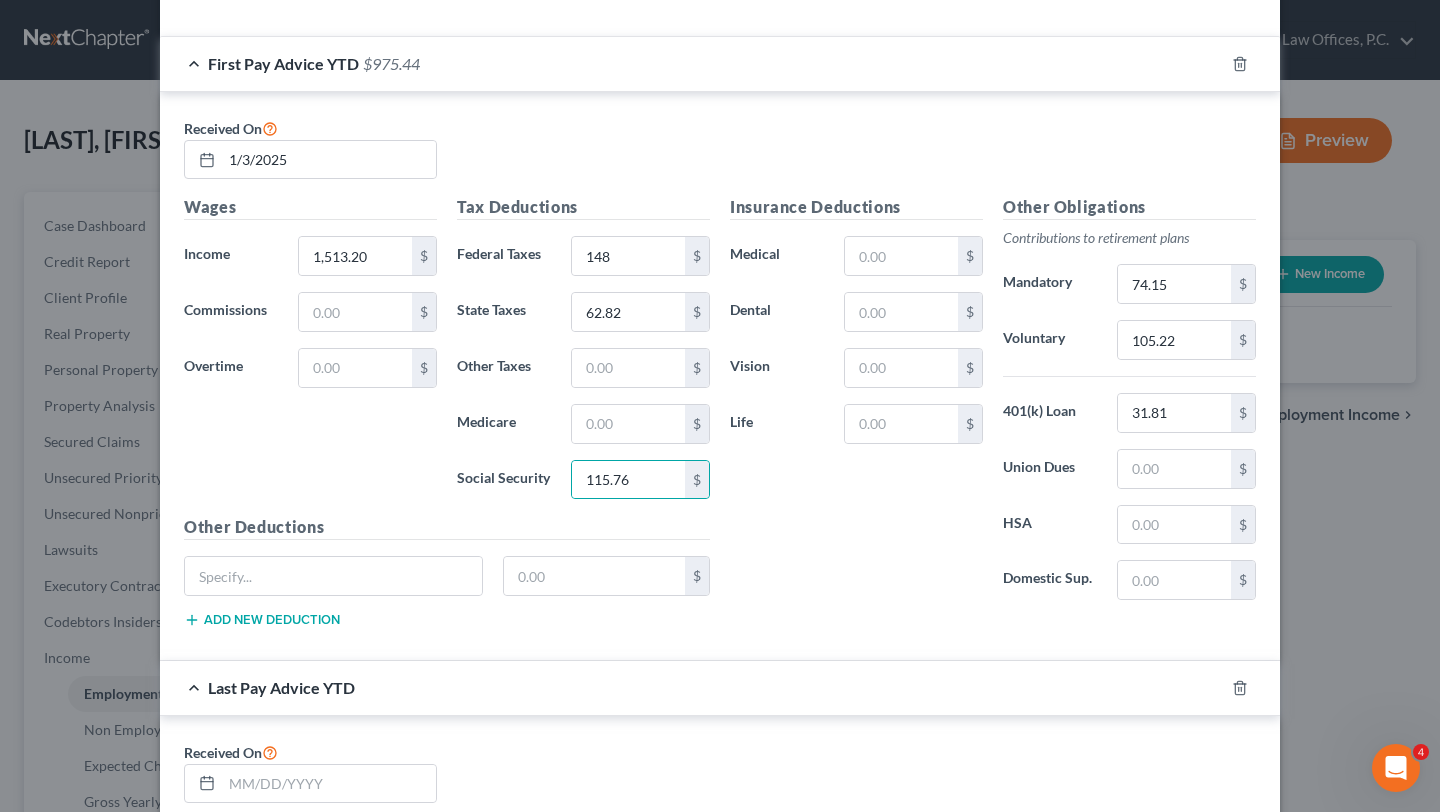 click on "Insurance Deductions Medical $ Dental $ Vision $ Life $" at bounding box center [856, 405] 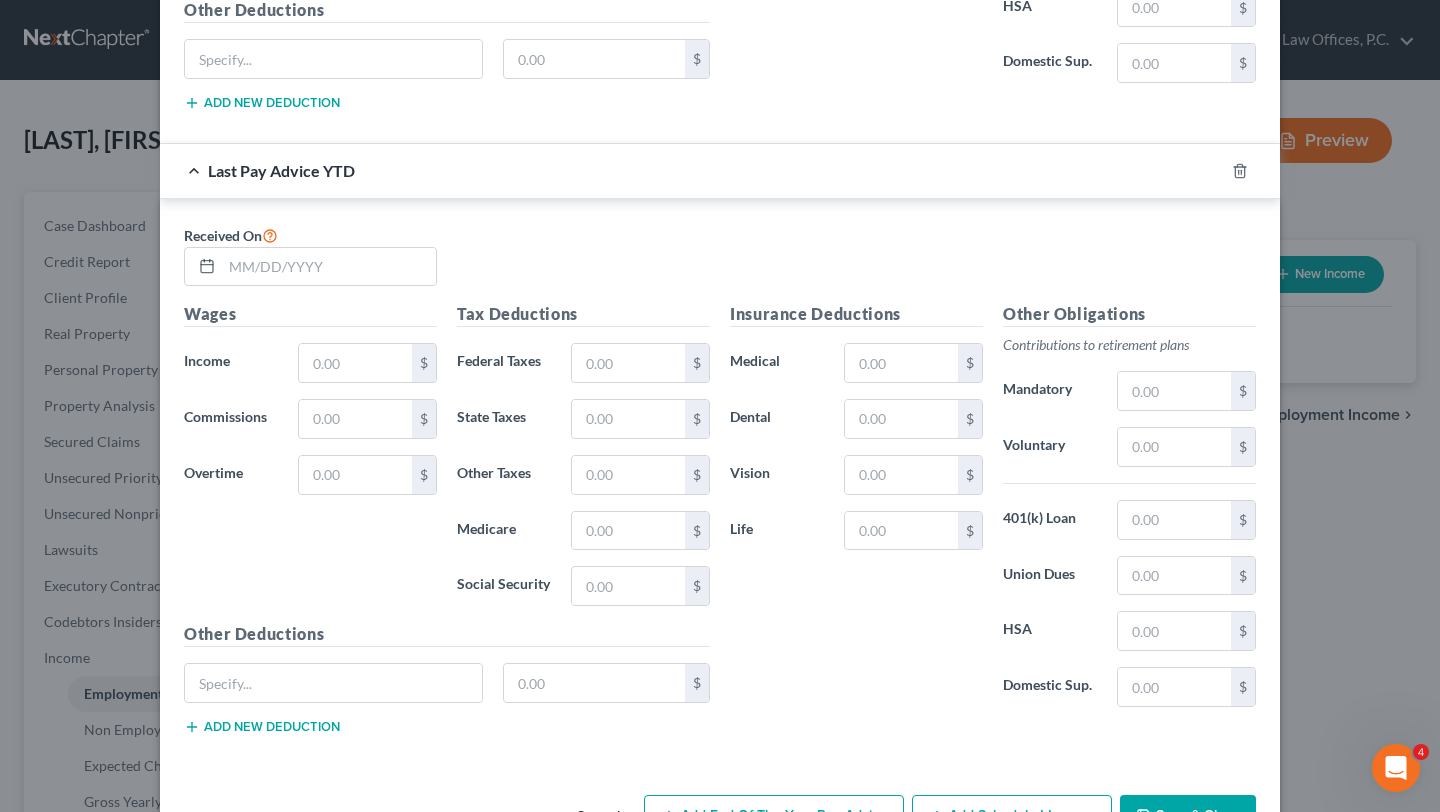 scroll, scrollTop: 1129, scrollLeft: 0, axis: vertical 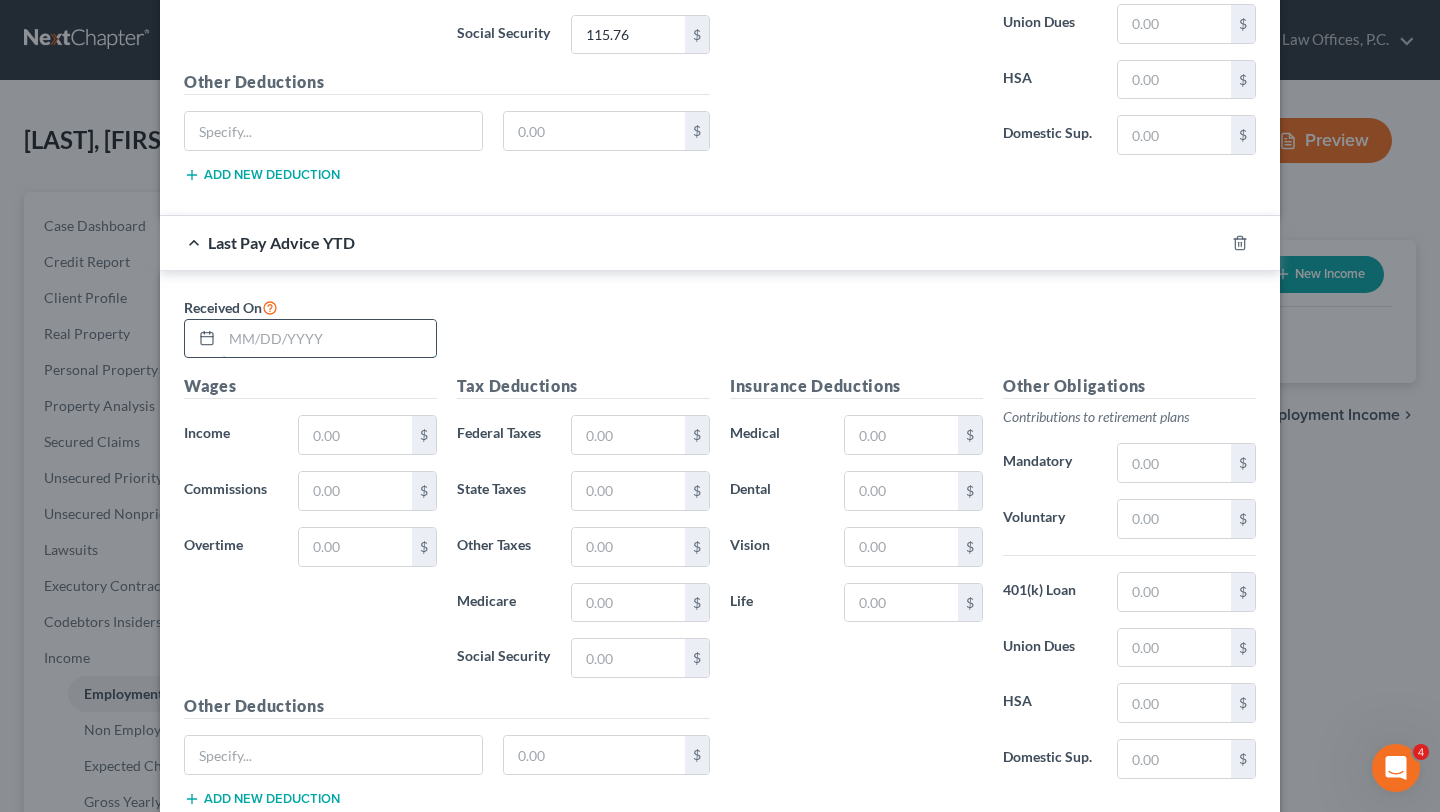 click at bounding box center [329, 339] 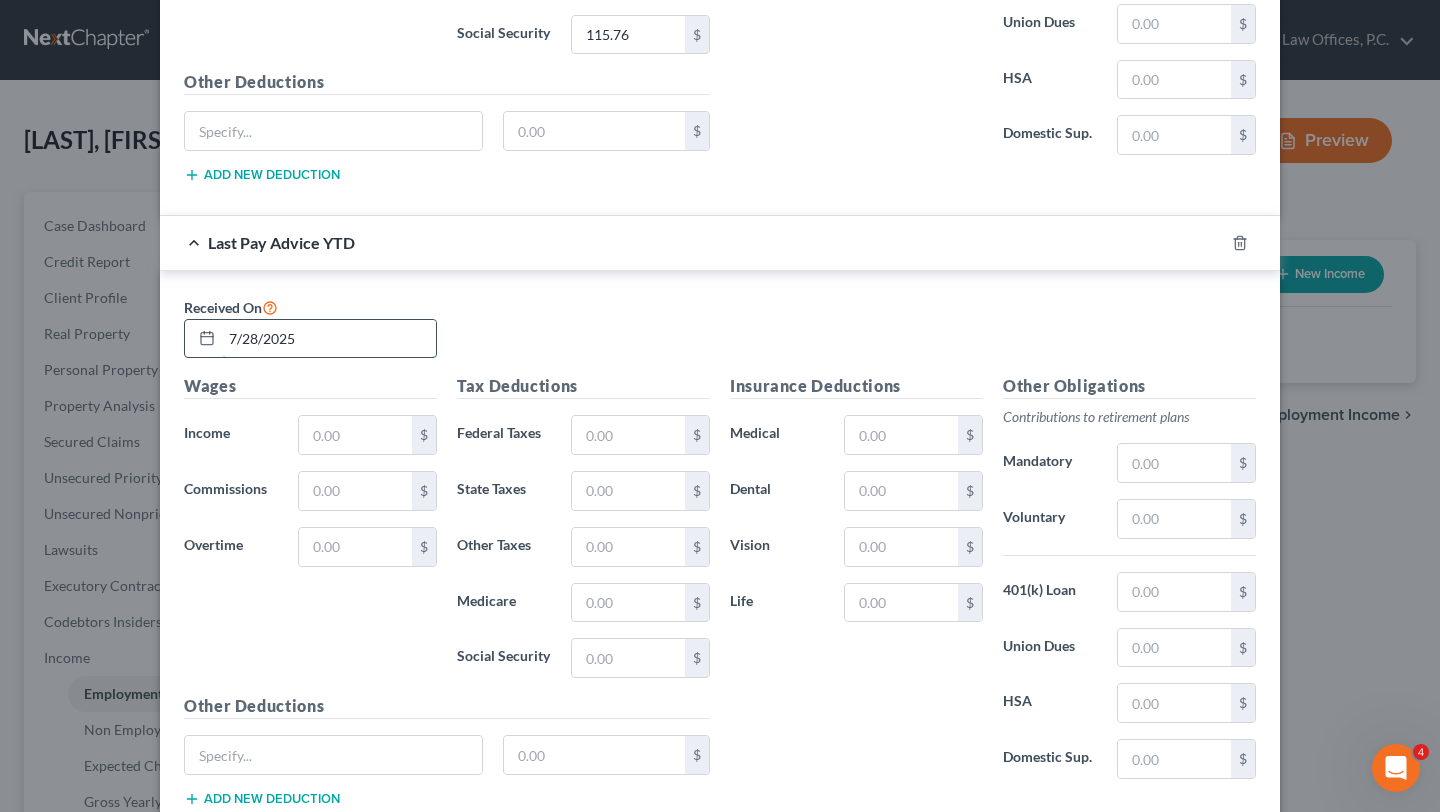 type on "7/28/2025" 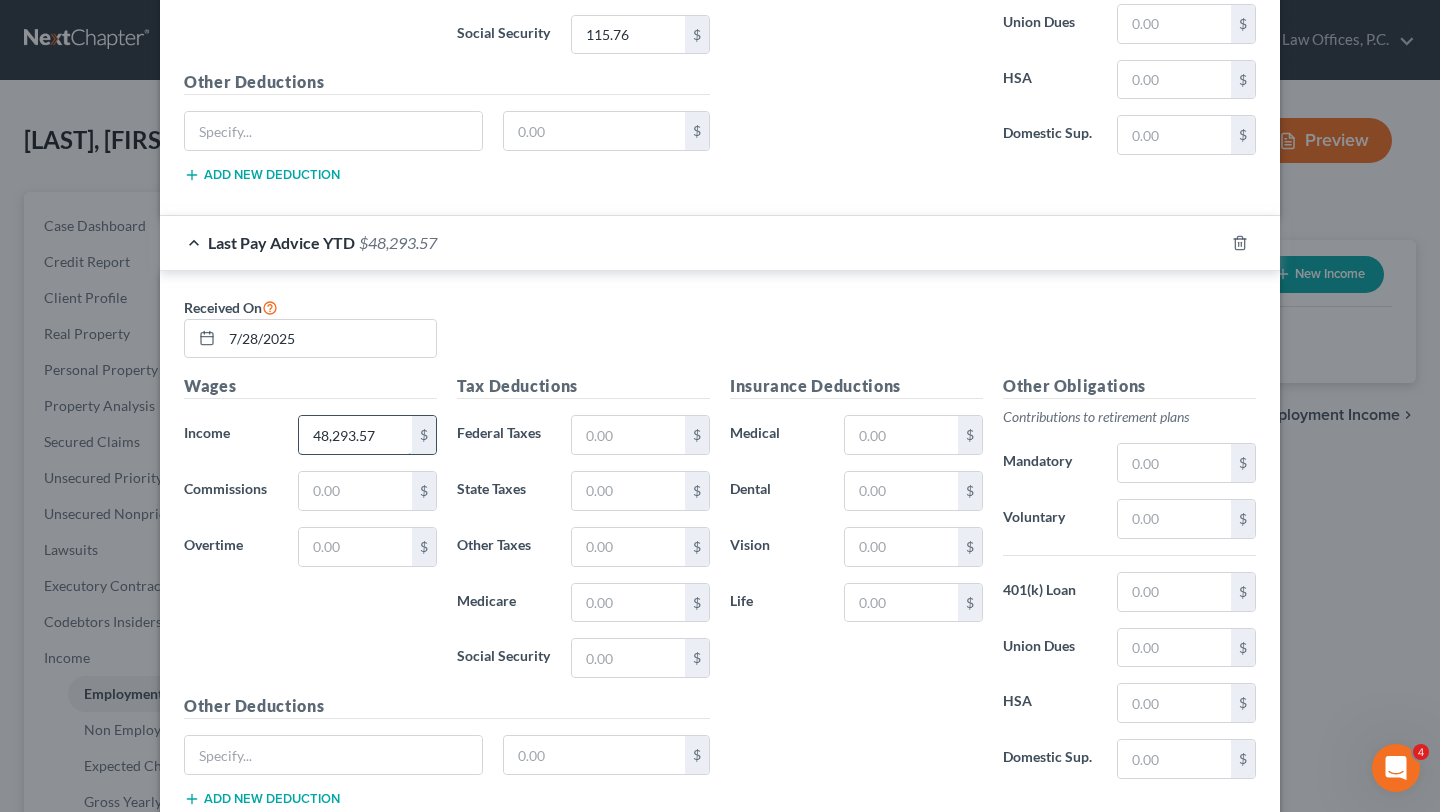 type on "48,293.57" 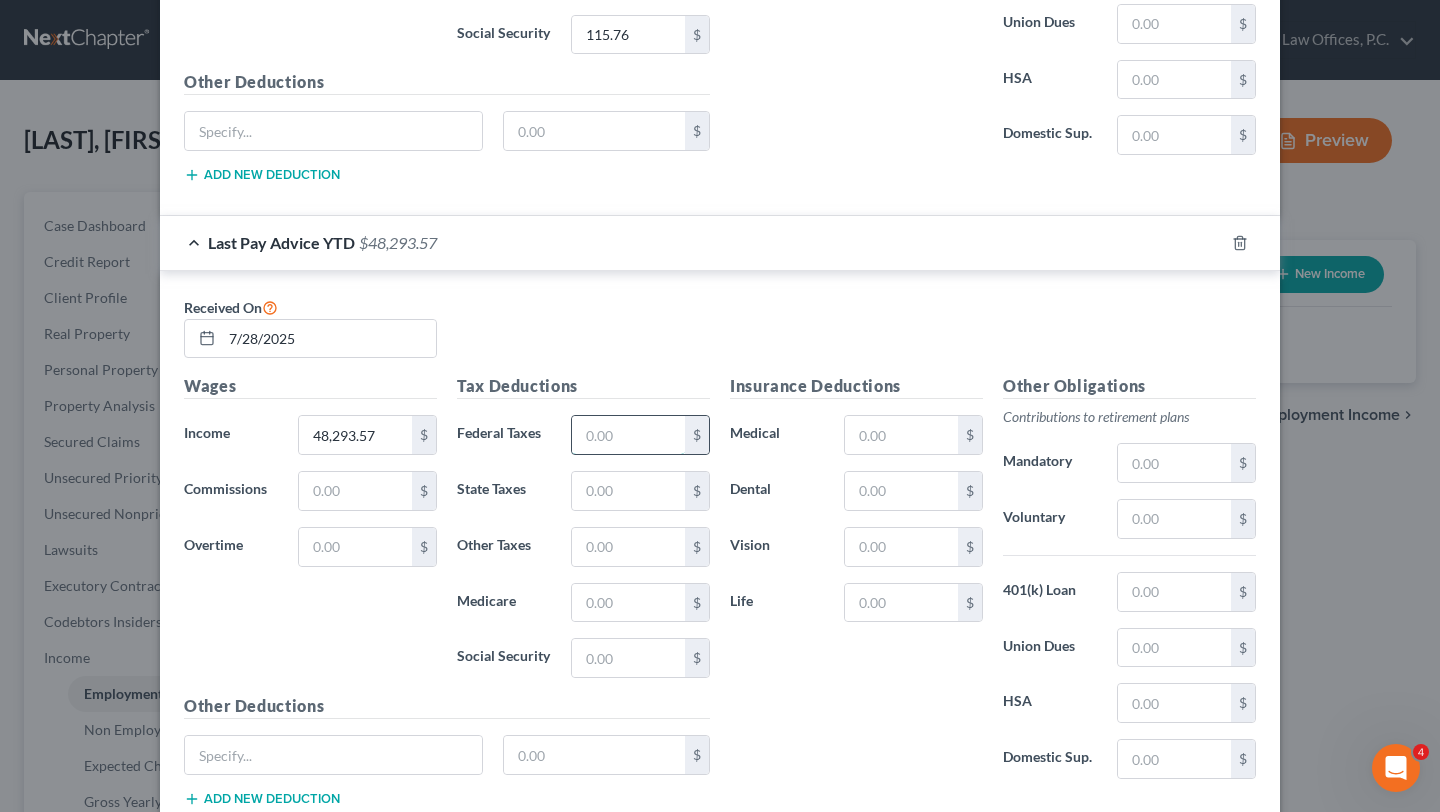 click at bounding box center [628, 435] 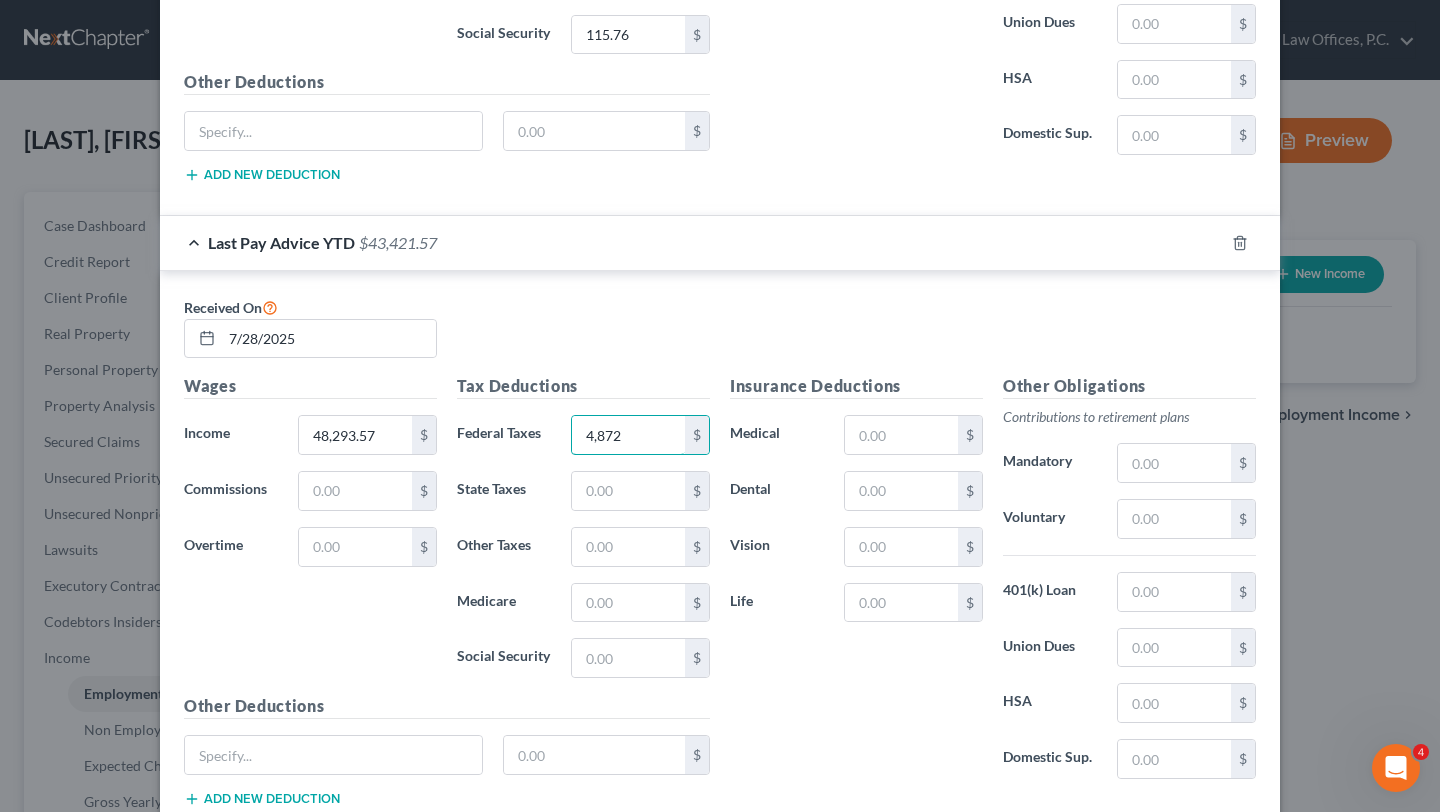 type on "4,872" 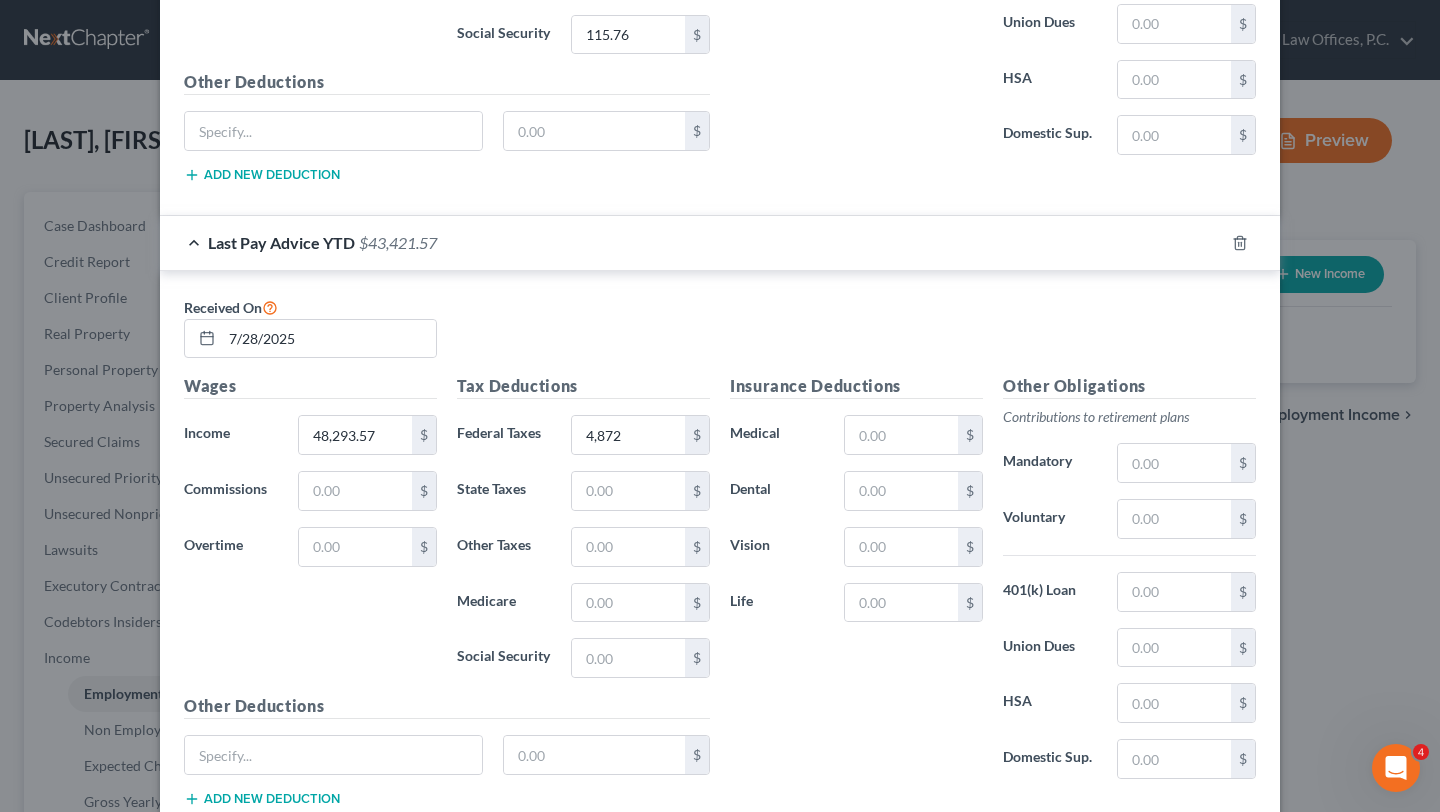 click on "Tax Deductions" at bounding box center (583, 386) 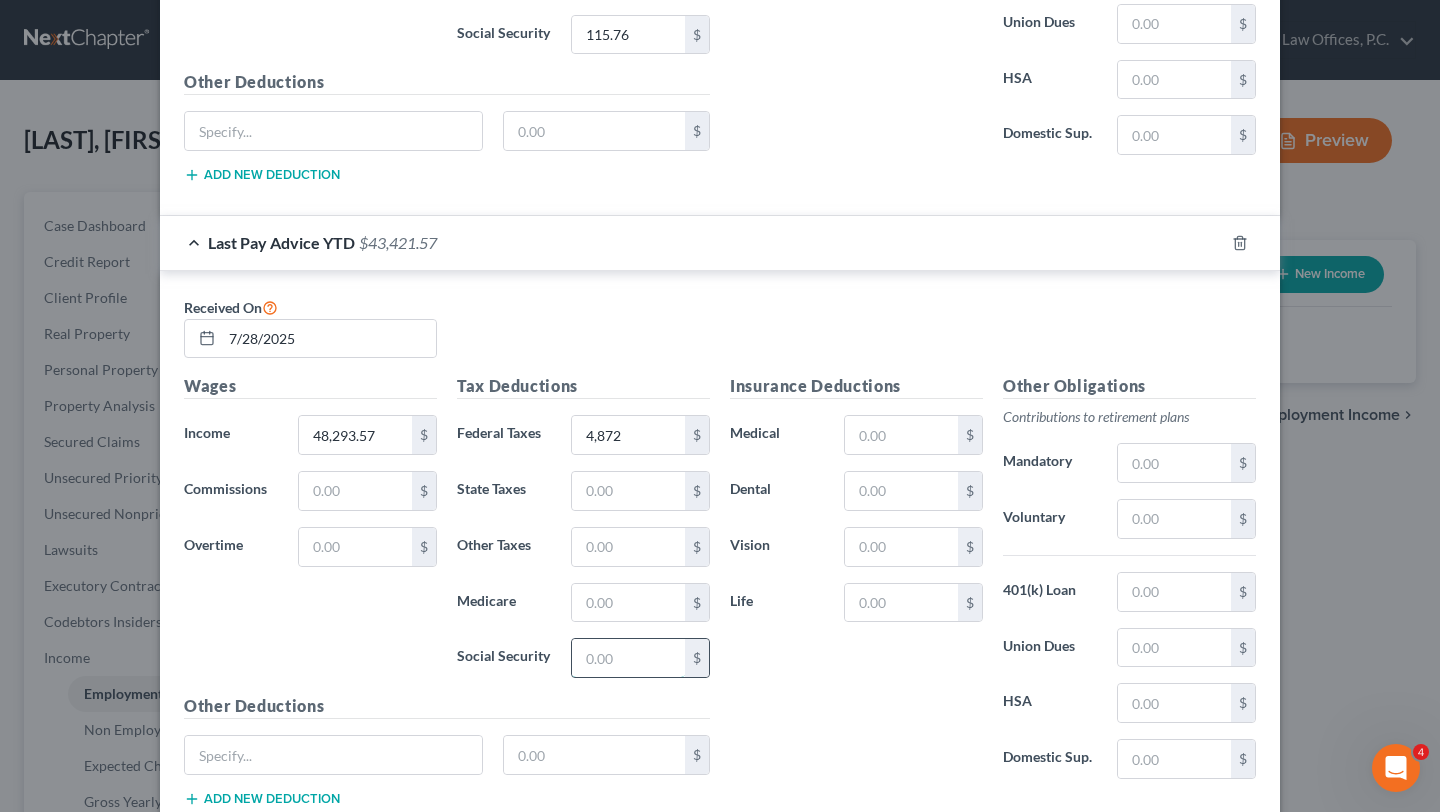 click at bounding box center [628, 658] 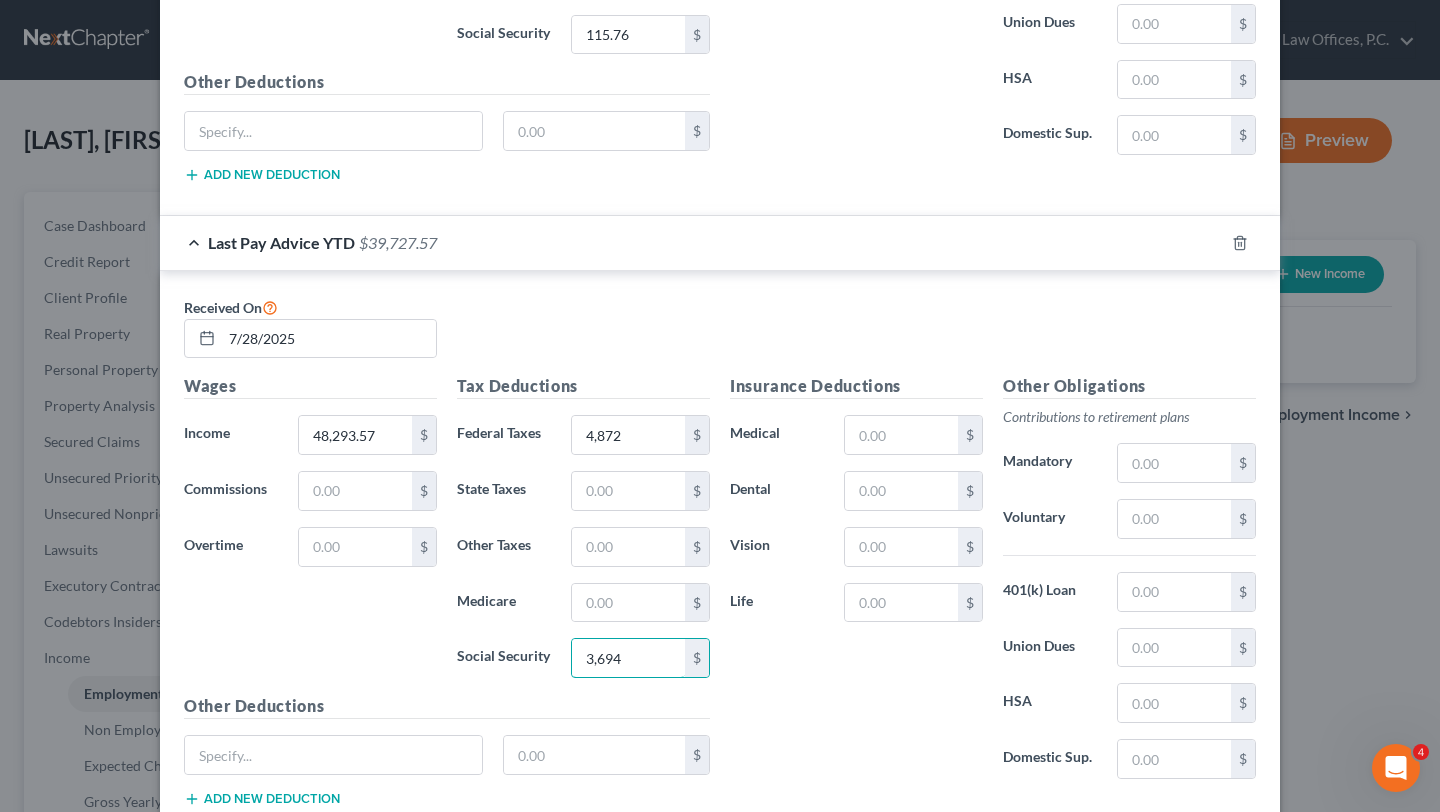 type on "3,694" 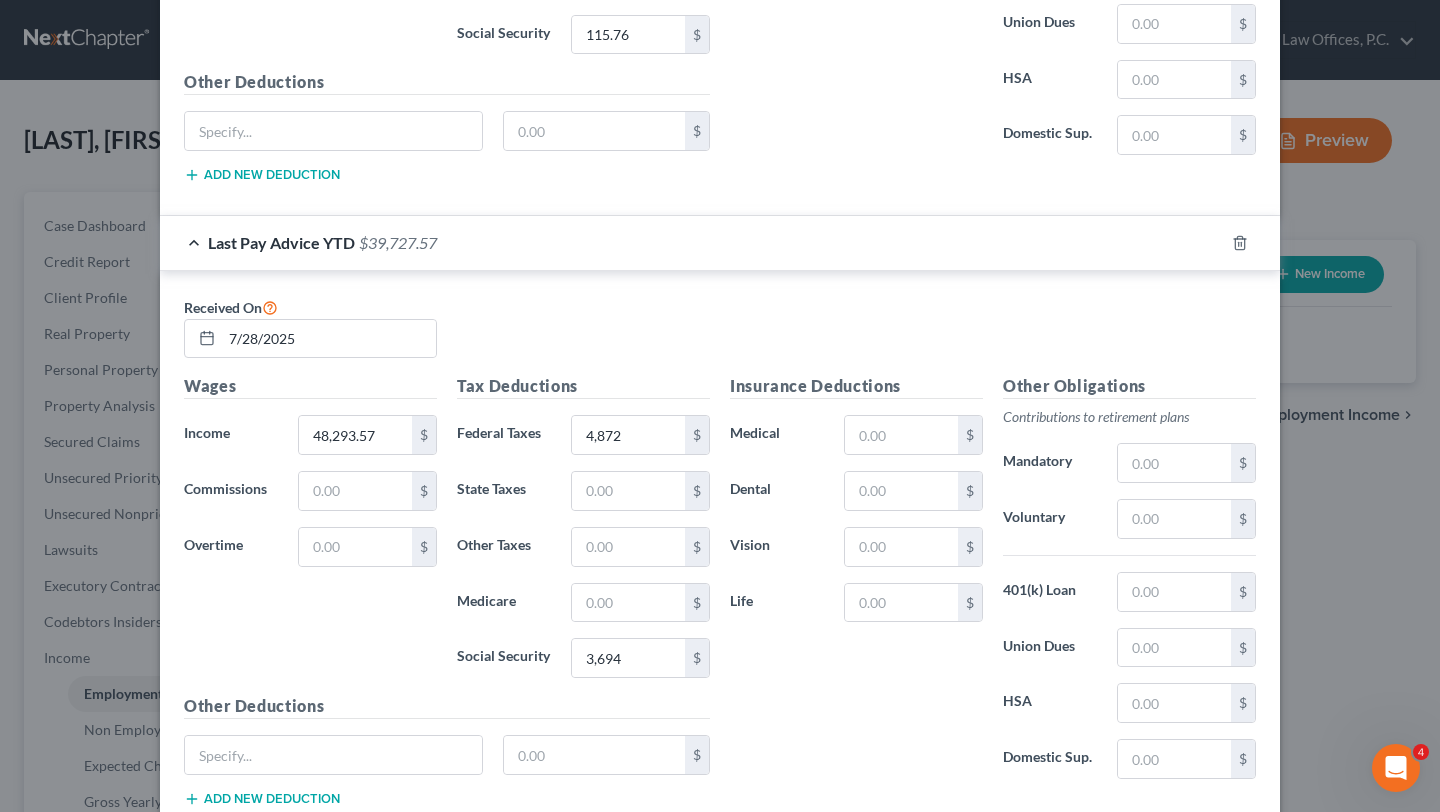 click on "Insurance Deductions Medical $ Dental $ Vision $ Life $" at bounding box center (856, 584) 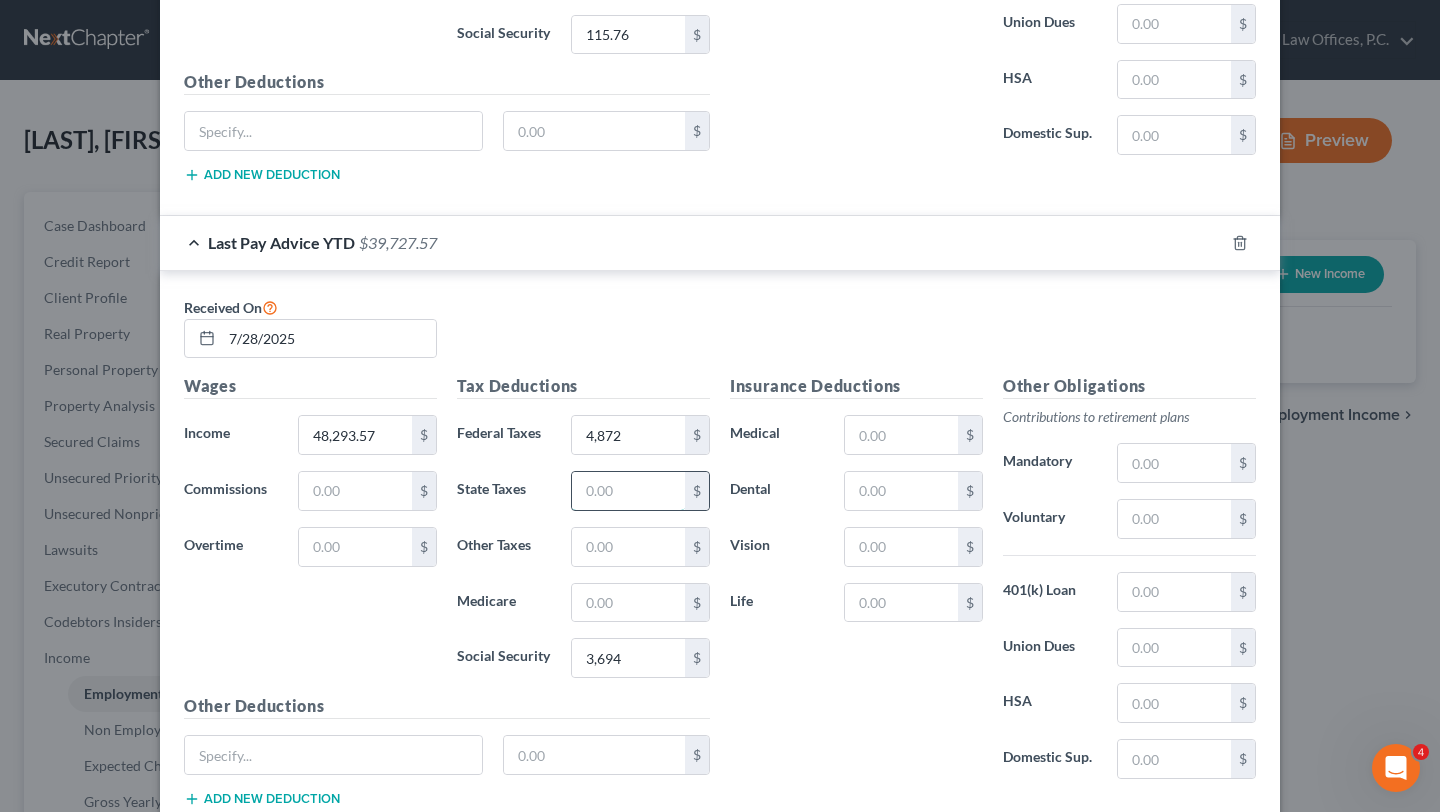 click at bounding box center (628, 491) 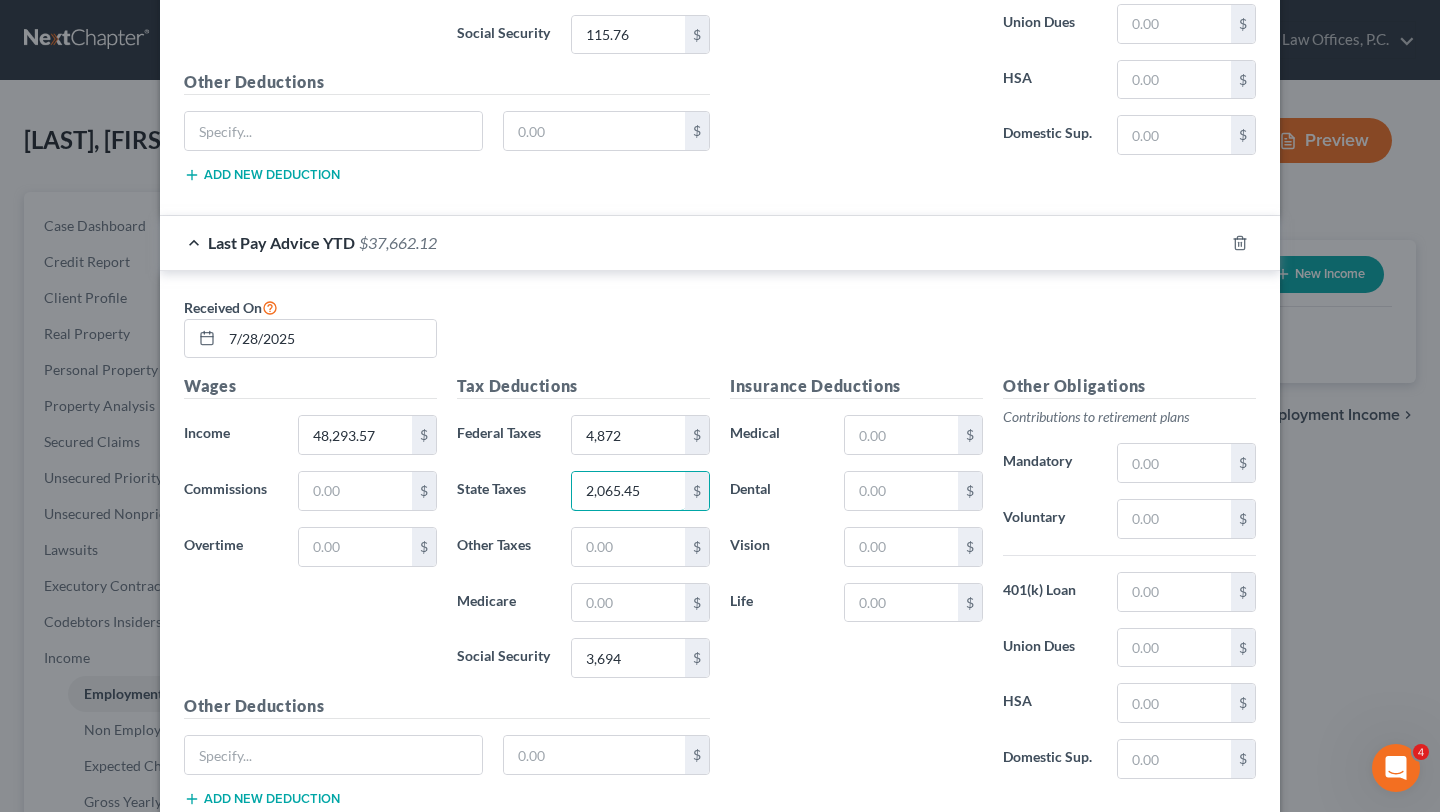 type on "2,065.45" 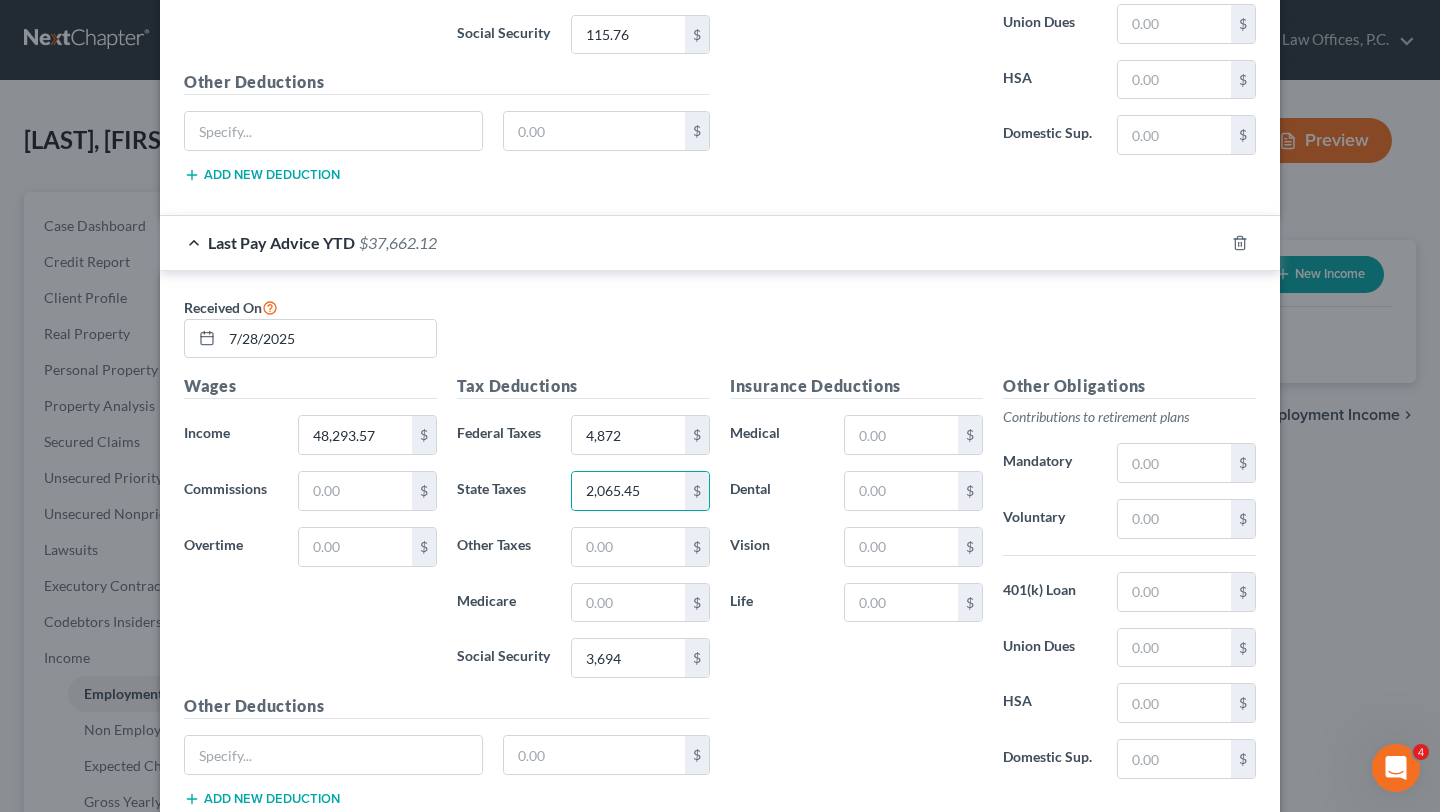 click on "Received On          7/28/2025" at bounding box center (720, 335) 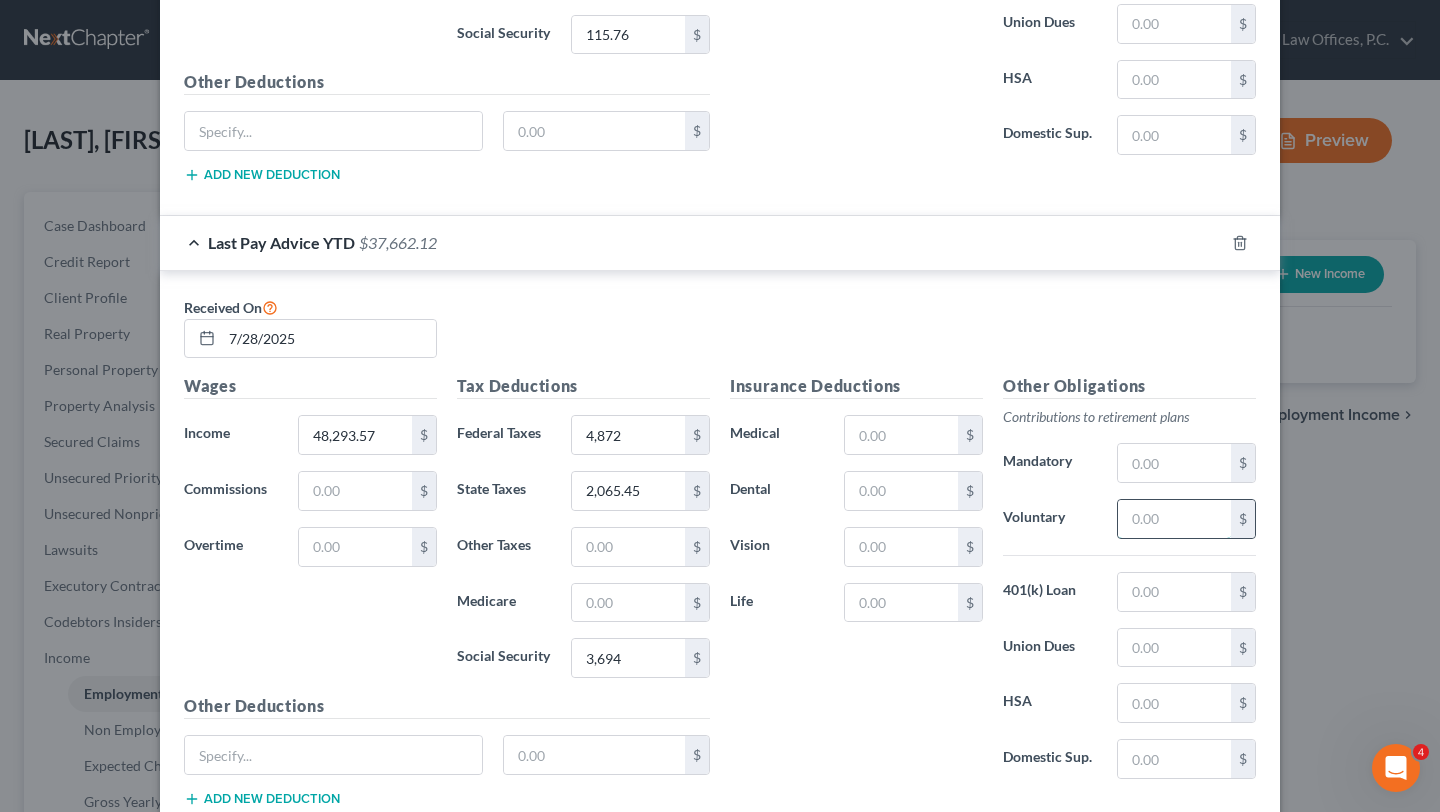 click at bounding box center [1174, 519] 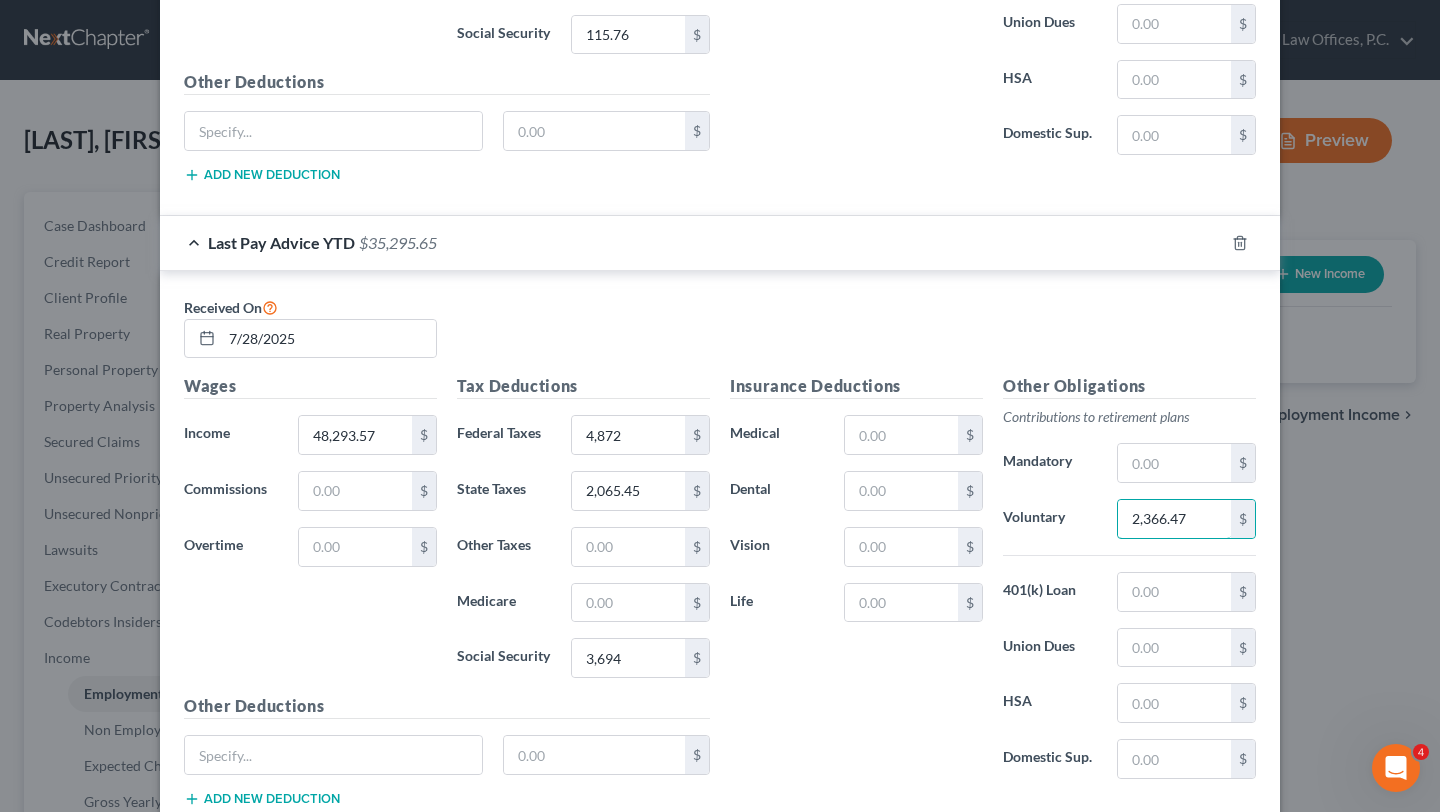 type on "2,366.47" 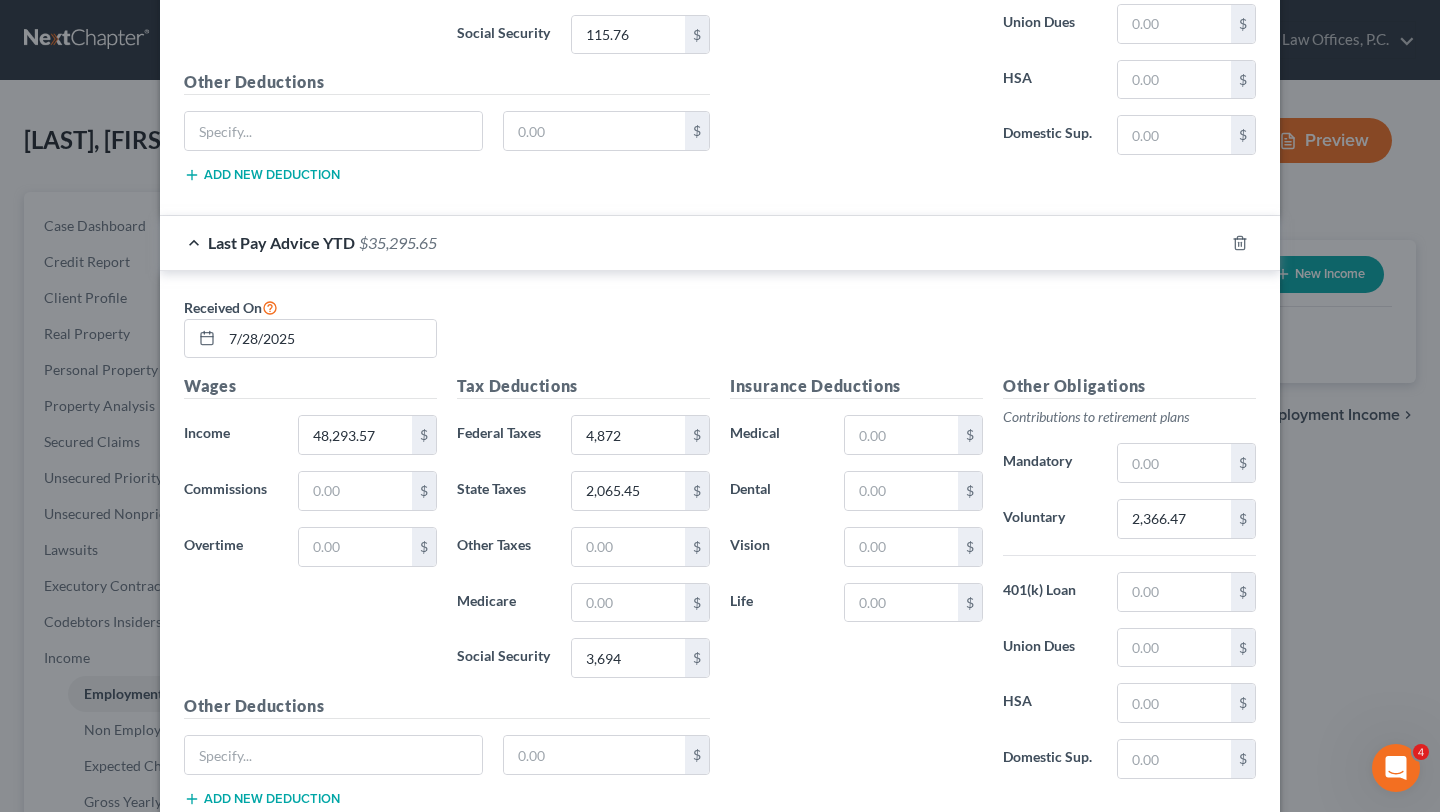 click on "Voluntary" at bounding box center [1050, 519] 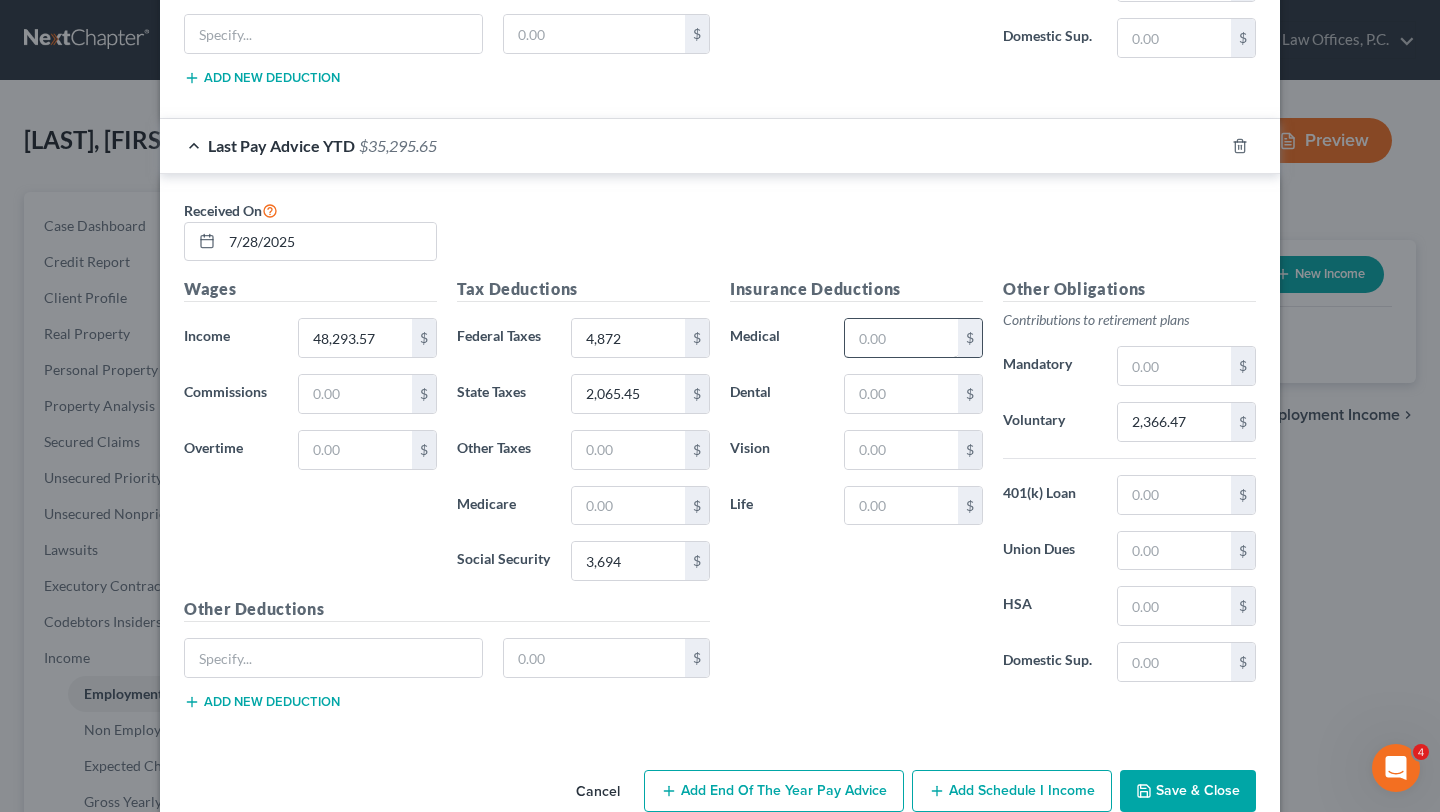 scroll, scrollTop: 1227, scrollLeft: 0, axis: vertical 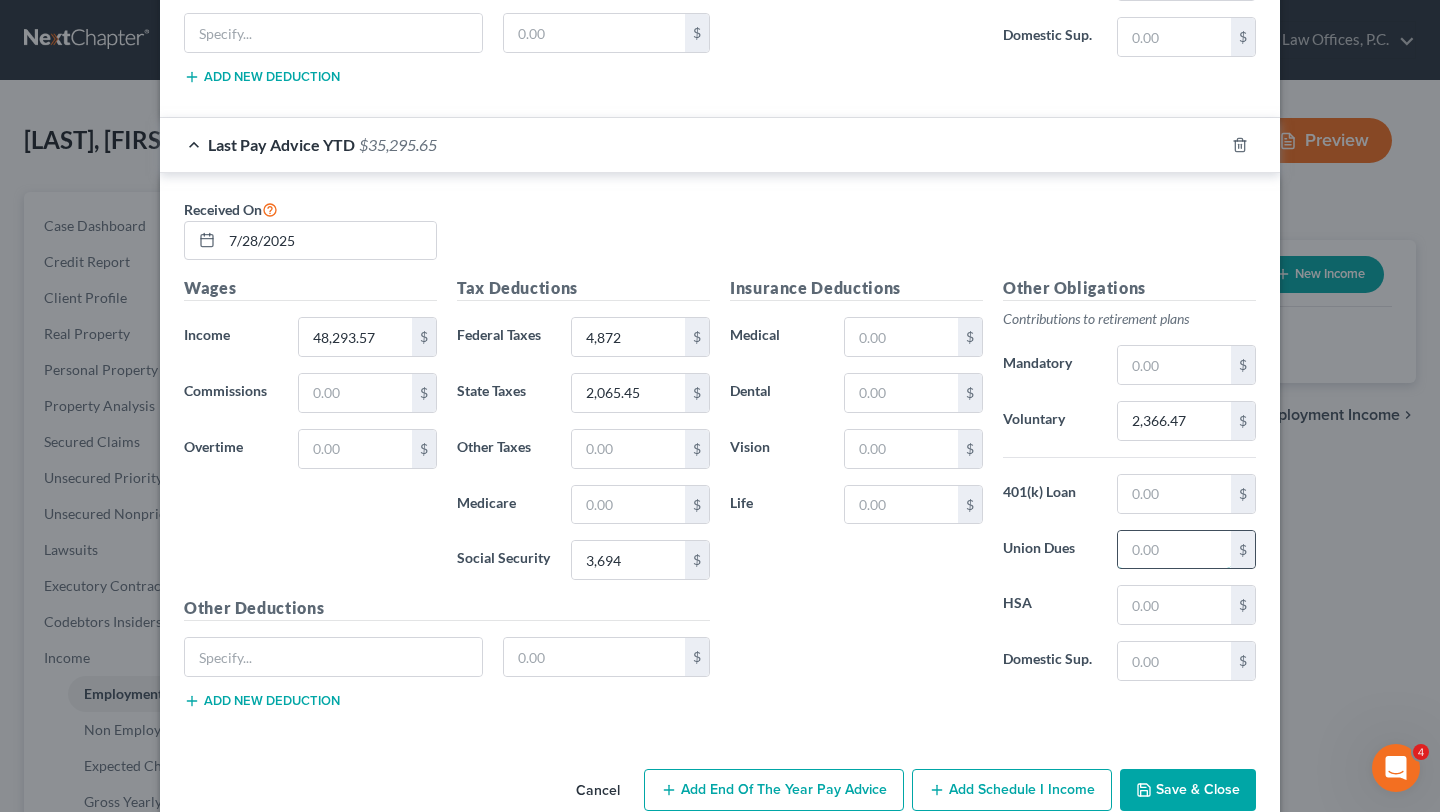 click at bounding box center (1174, 550) 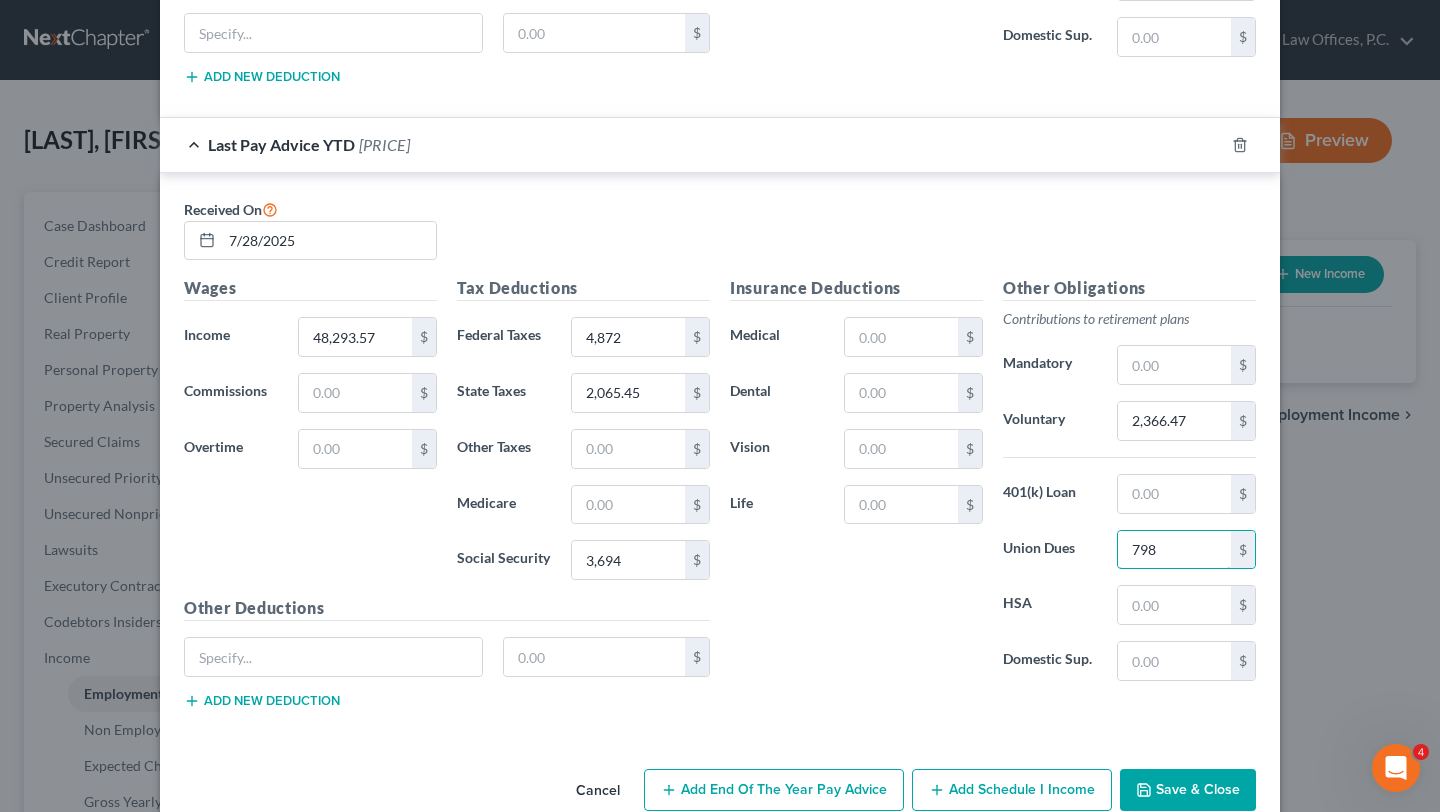 type on "798" 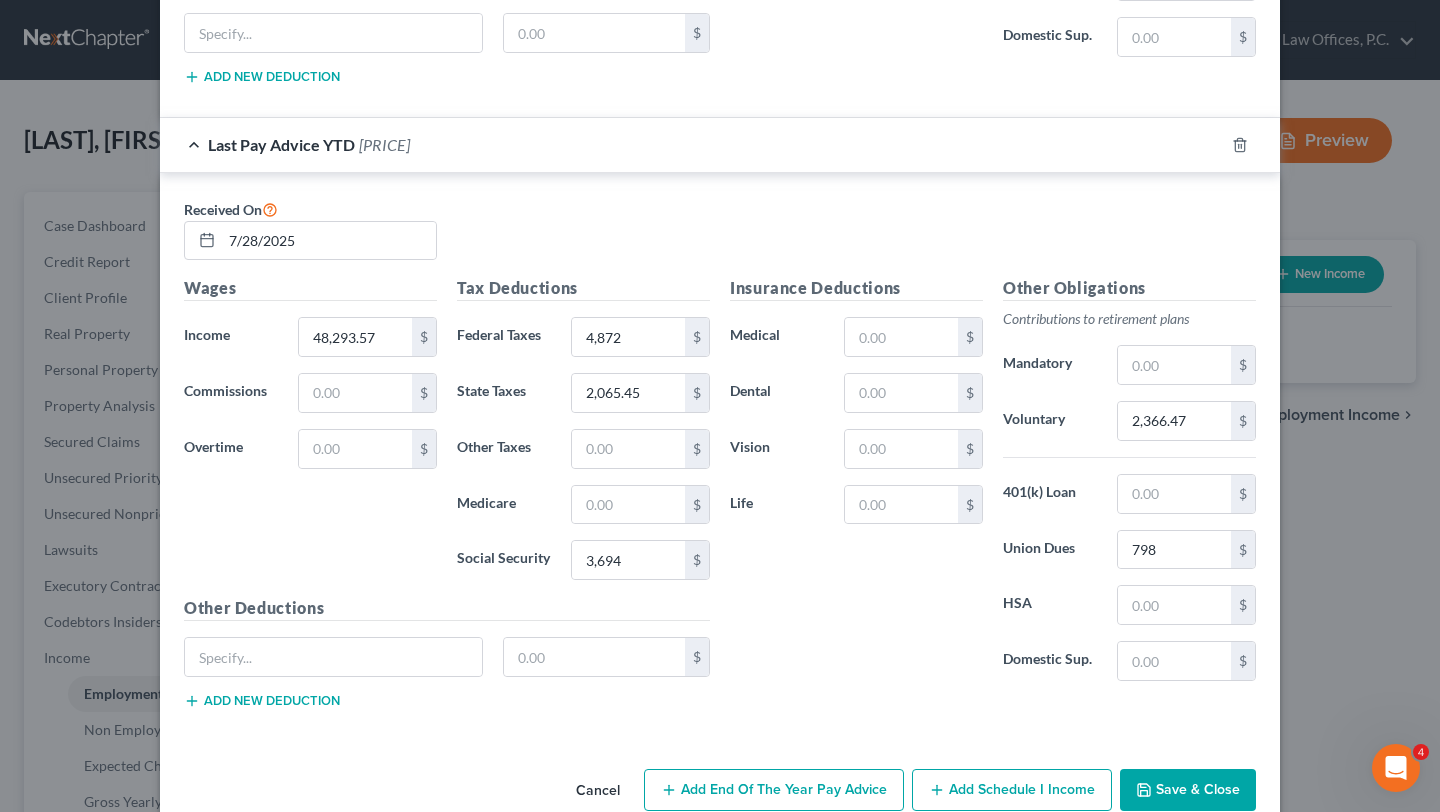 click on "Insurance Deductions Medical $ Dental $ Vision $ Life $" at bounding box center [856, 486] 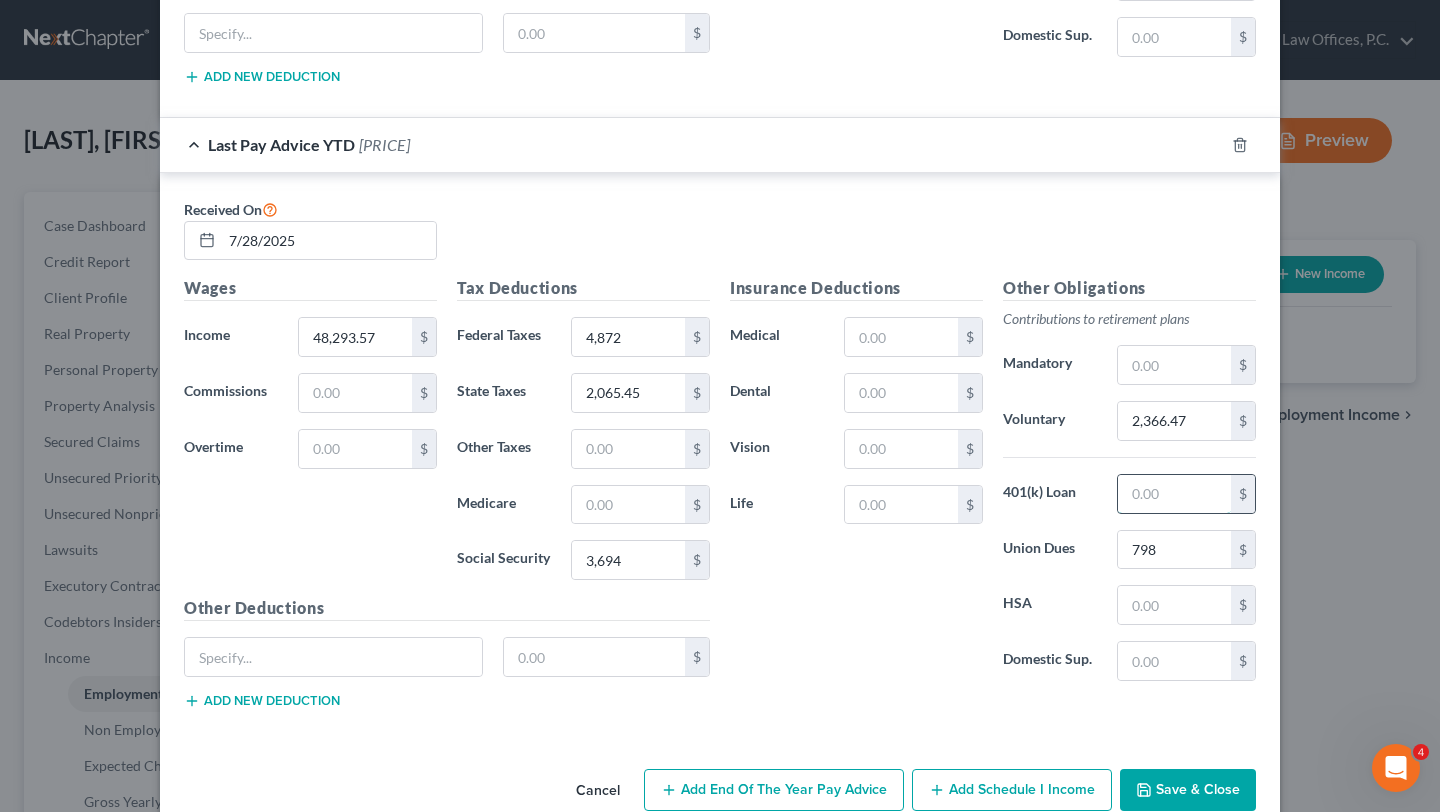 click at bounding box center [1174, 494] 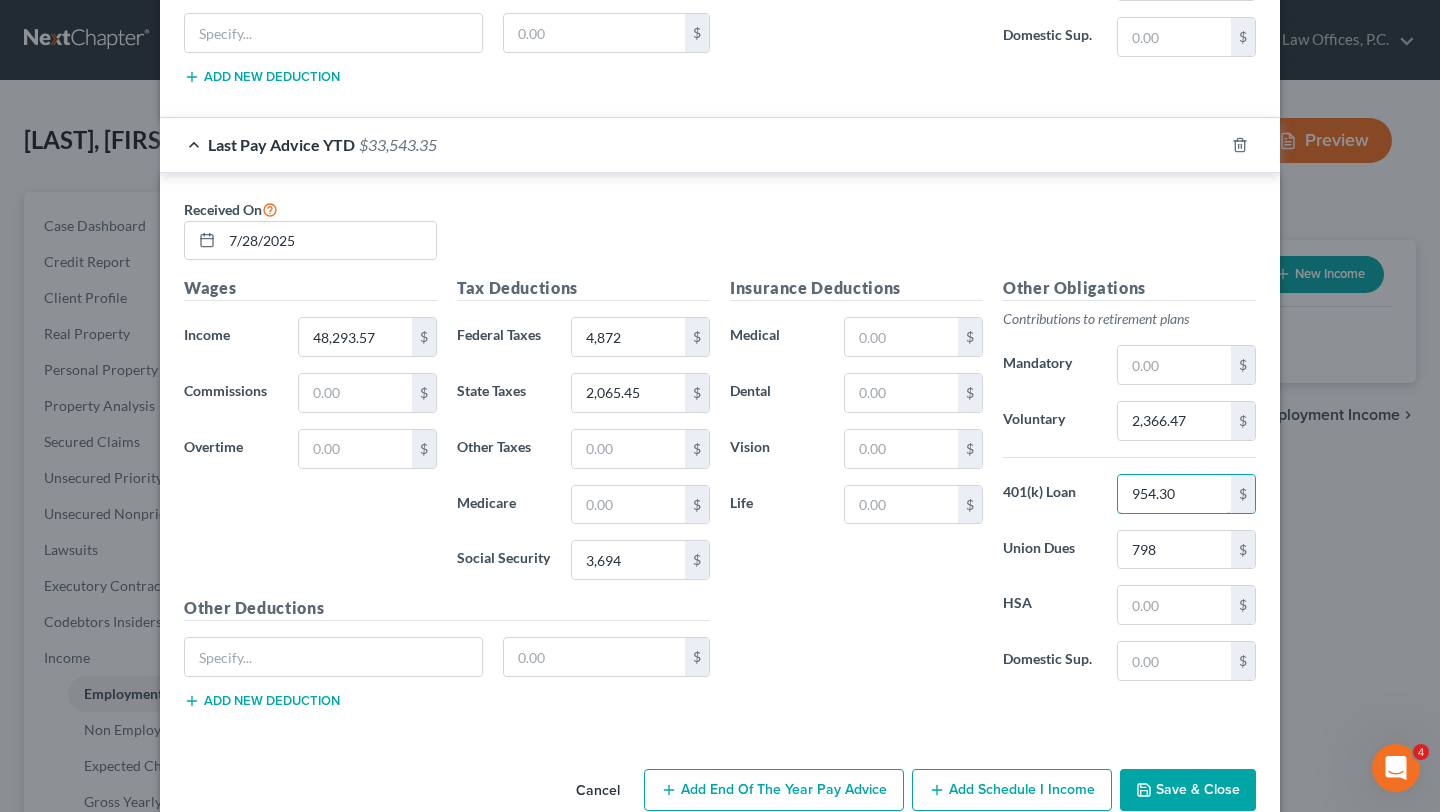 type on "954.30" 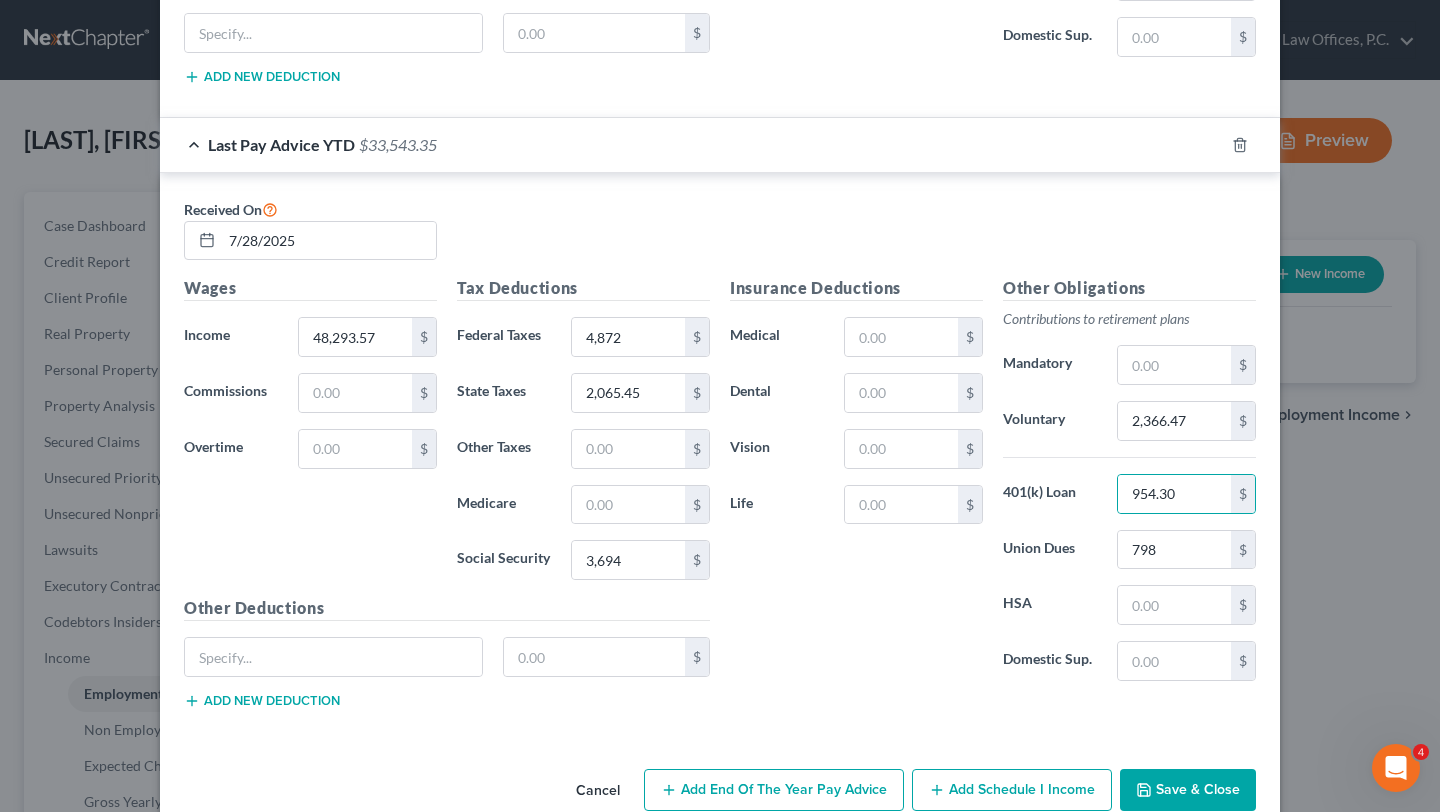 click on "Insurance Deductions Medical $ Dental $ Vision $ Life $" at bounding box center (856, 486) 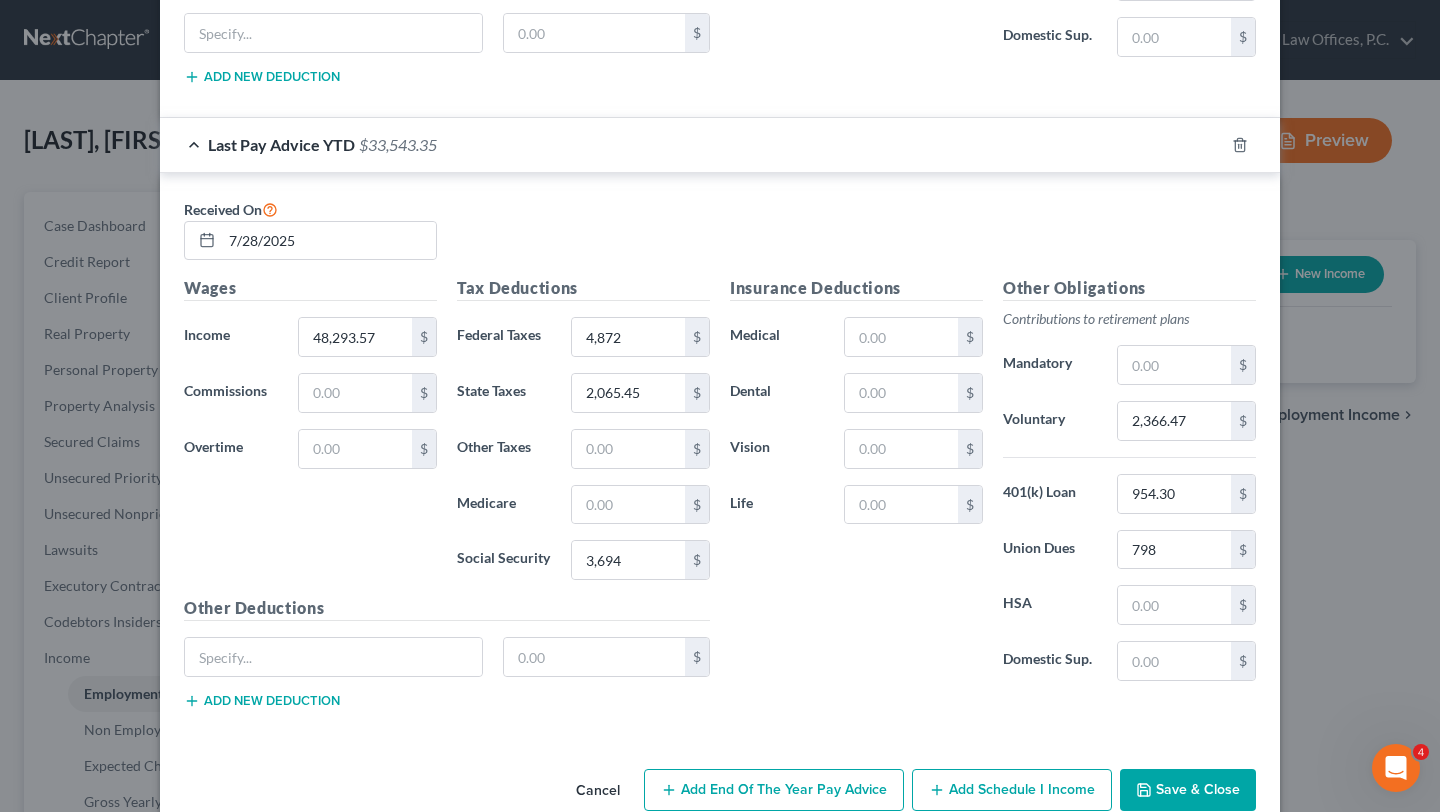 scroll, scrollTop: 1266, scrollLeft: 0, axis: vertical 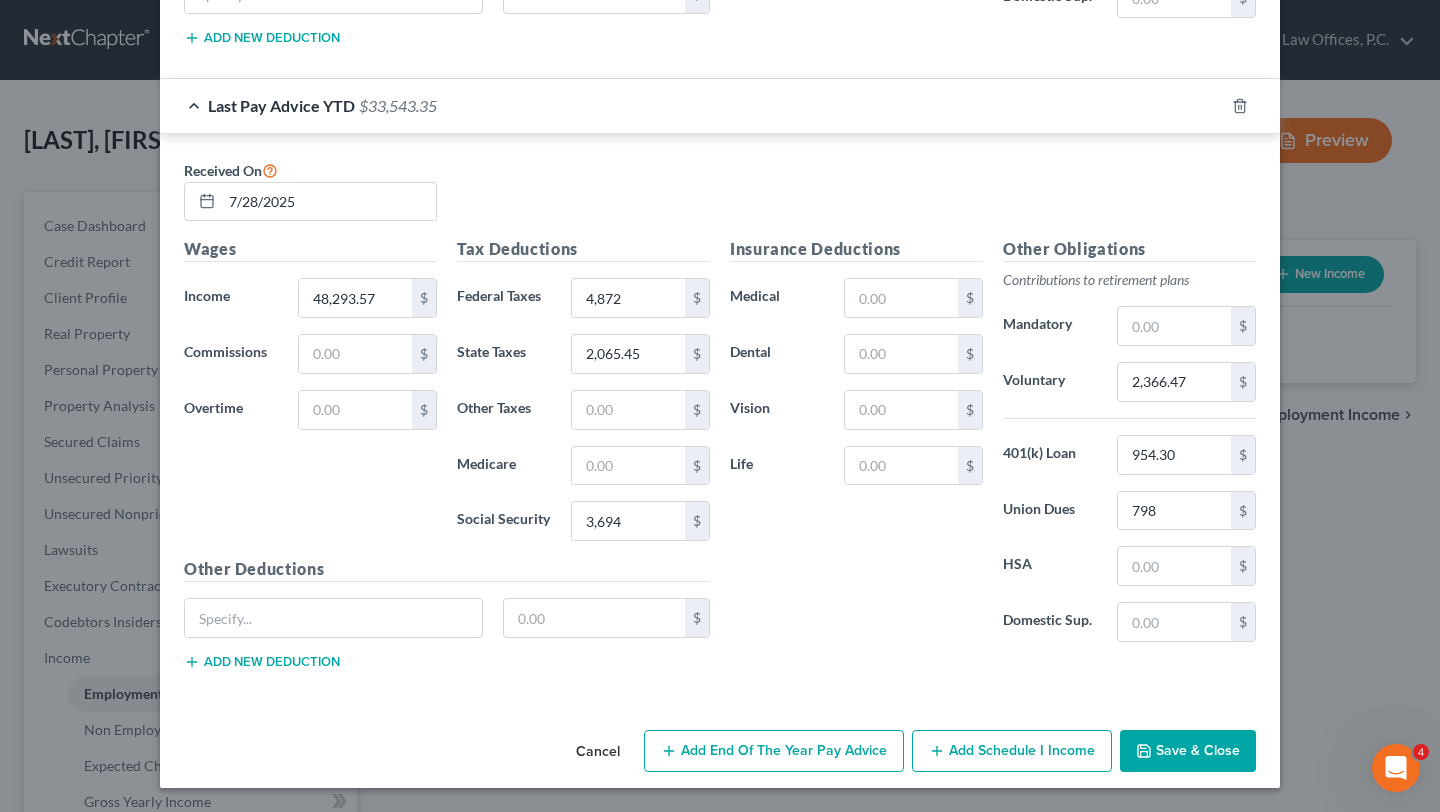 click on "Save & Close" at bounding box center (1188, 751) 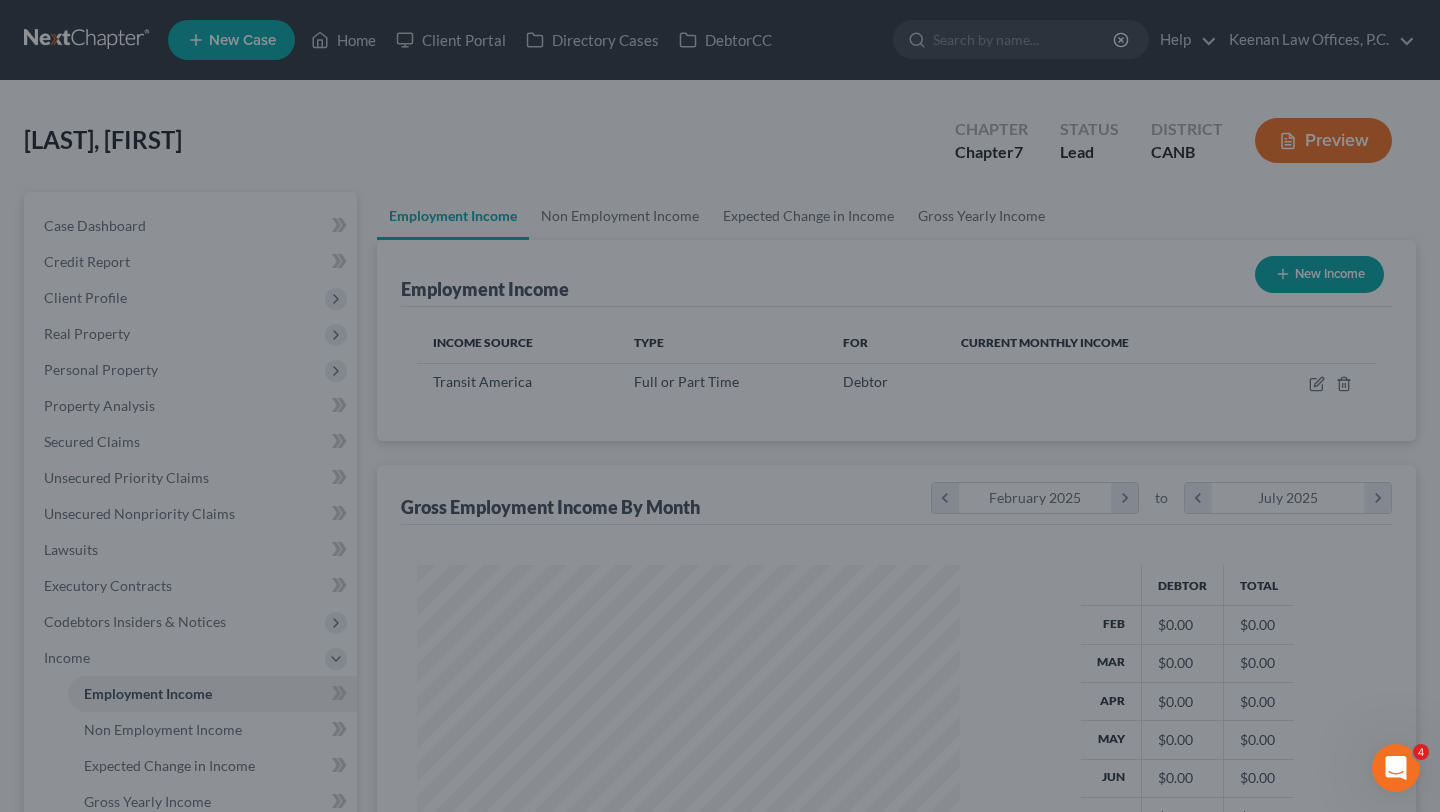 scroll, scrollTop: 999641, scrollLeft: 999417, axis: both 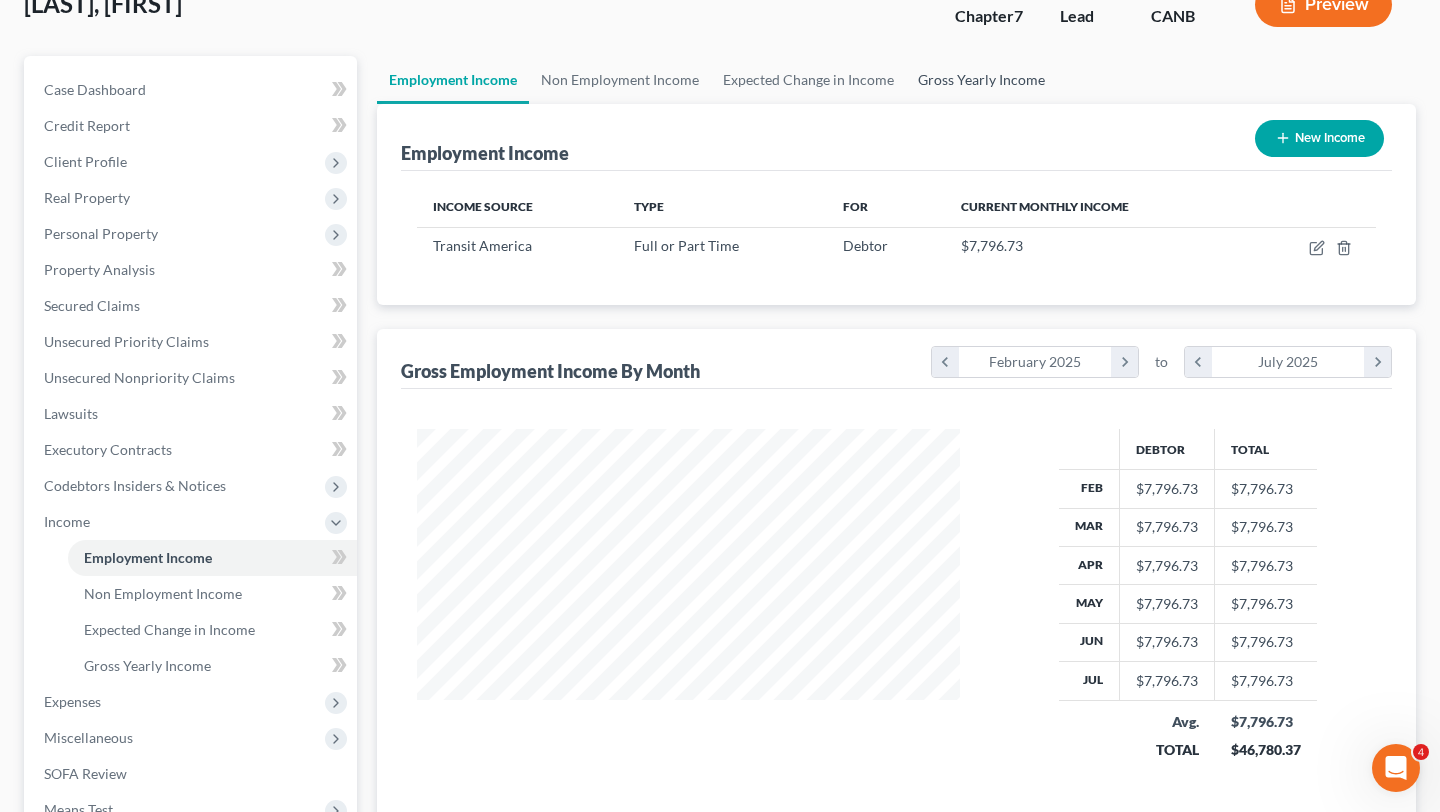 click on "Gross Yearly Income" at bounding box center (981, 80) 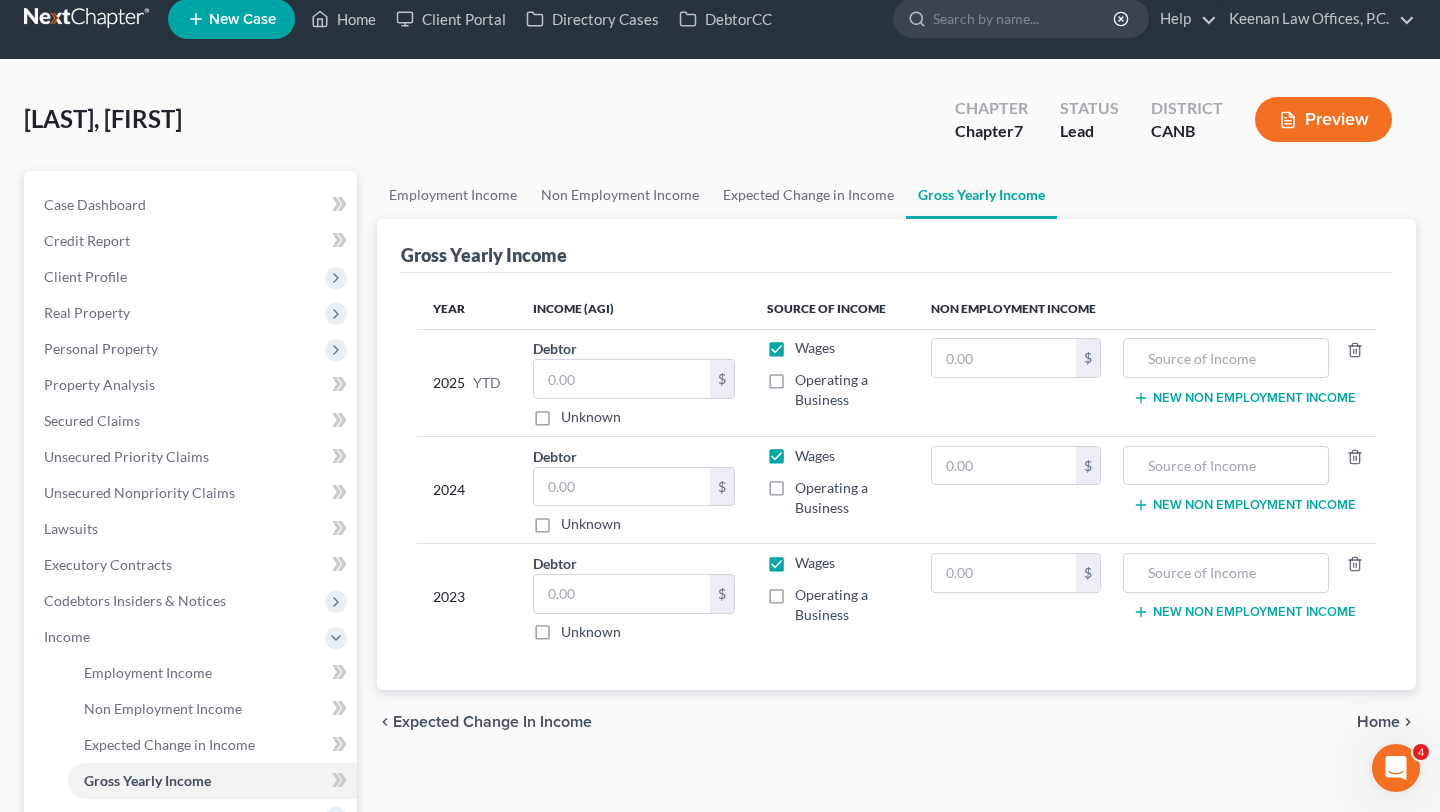 scroll, scrollTop: 0, scrollLeft: 0, axis: both 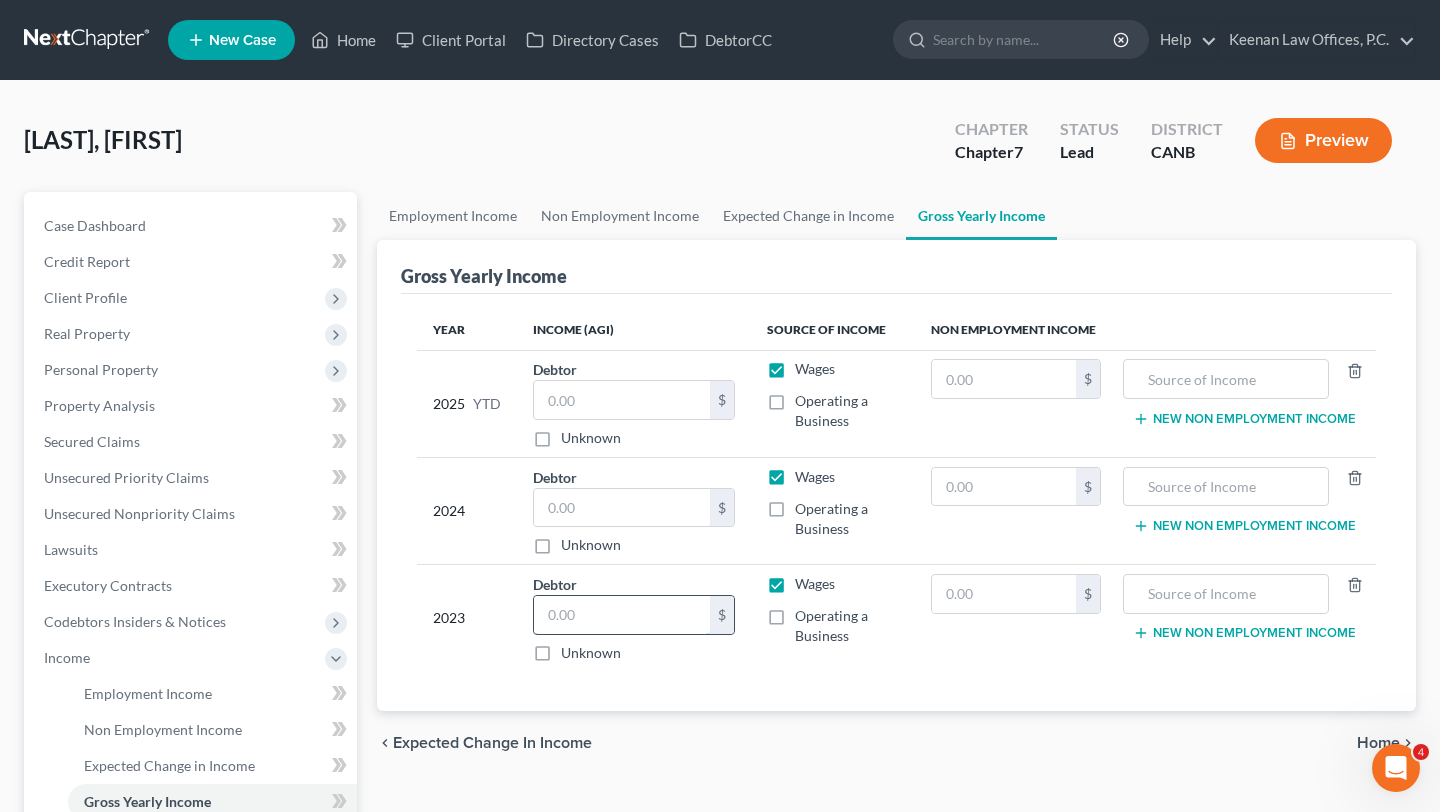 click at bounding box center [622, 615] 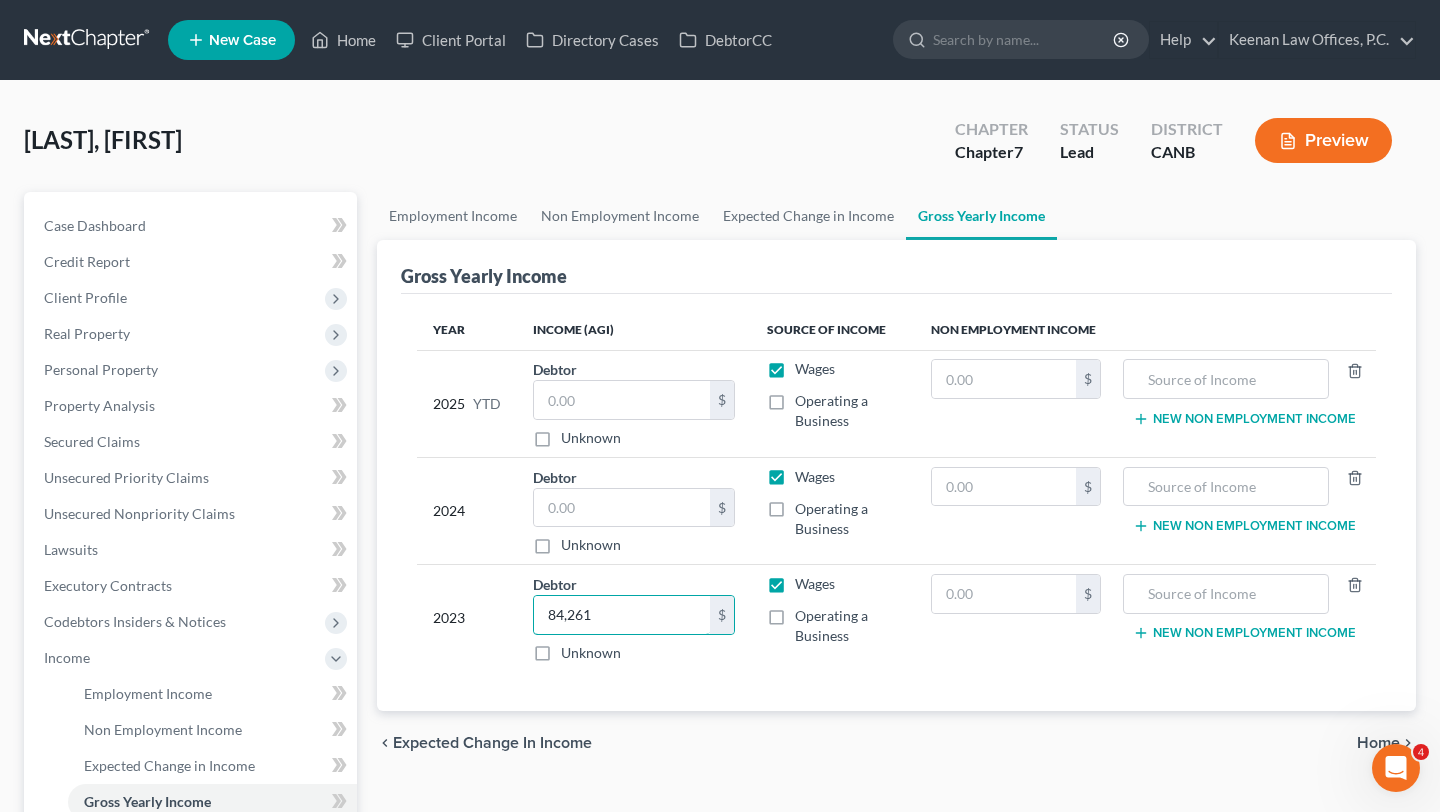 type on "84,261" 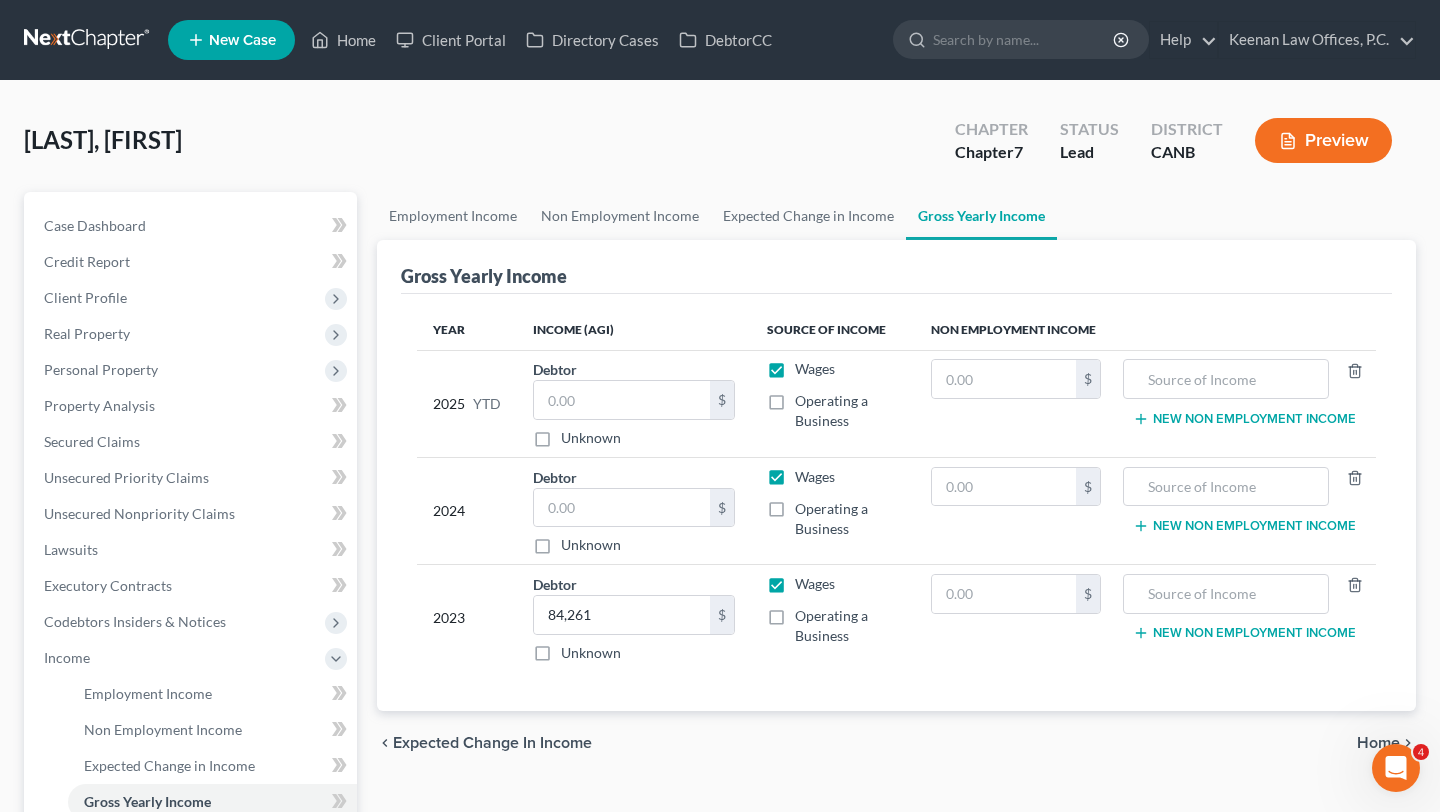 click on "chevron_left
Expected Change in Income
Home
chevron_right" at bounding box center [896, 743] 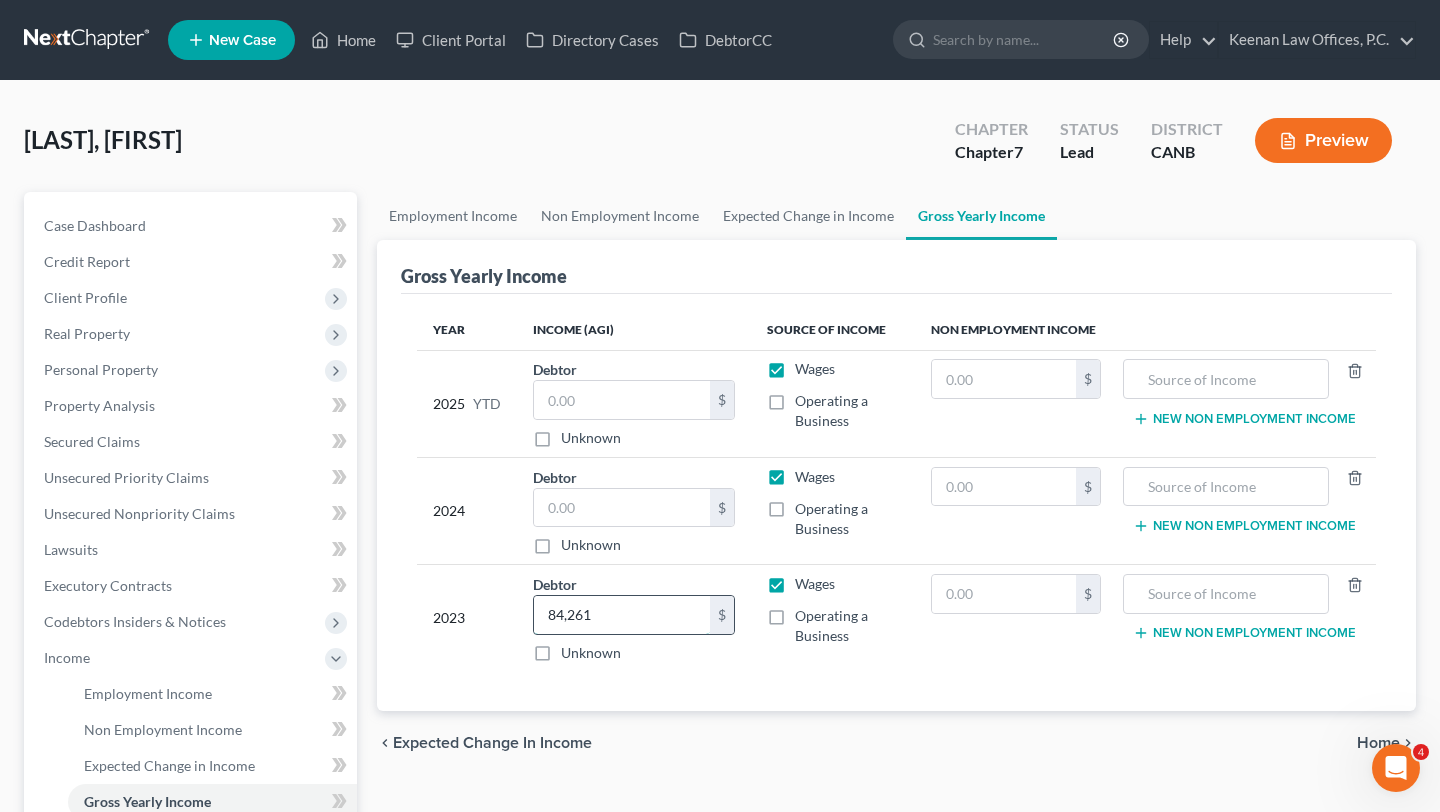 click on "84,261" at bounding box center (622, 615) 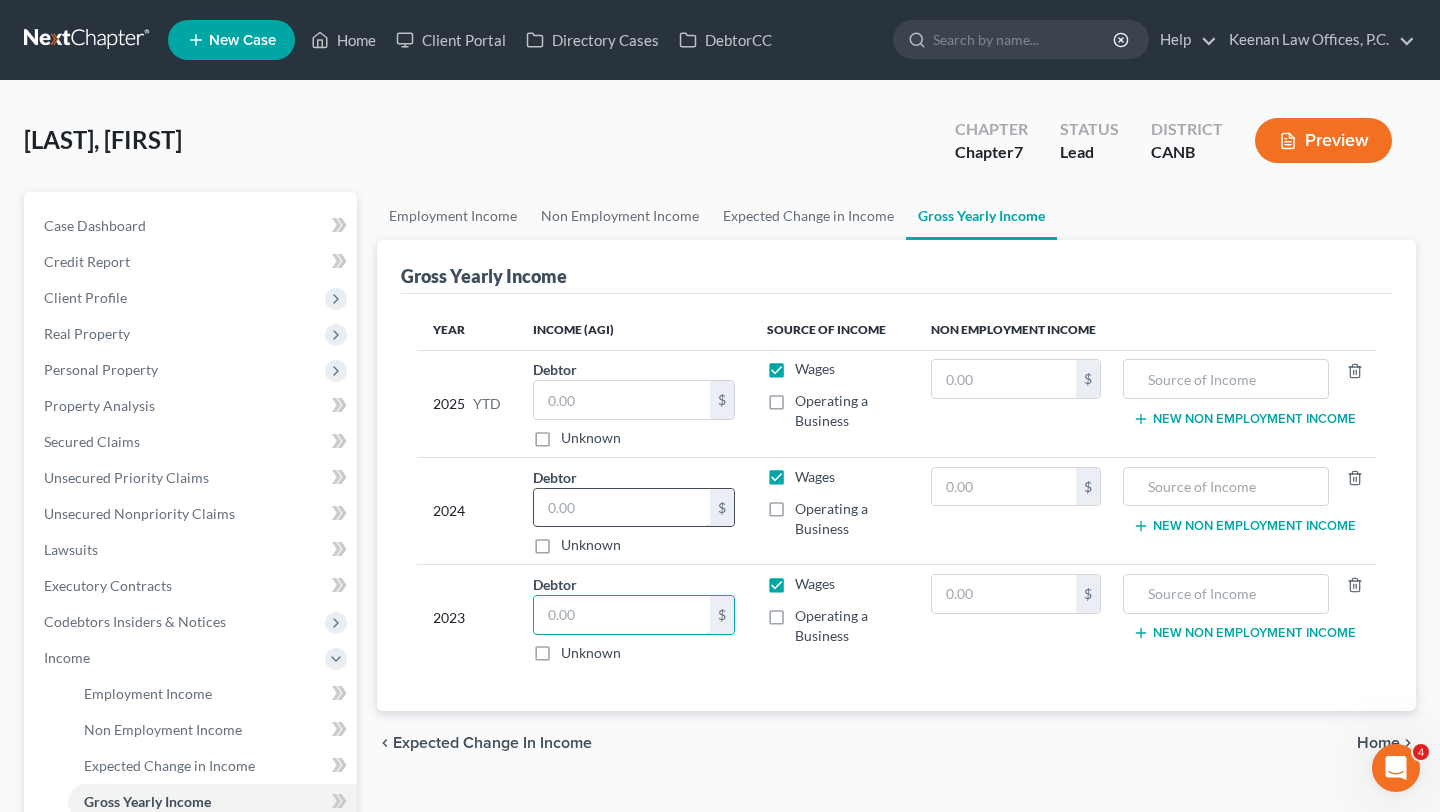 type 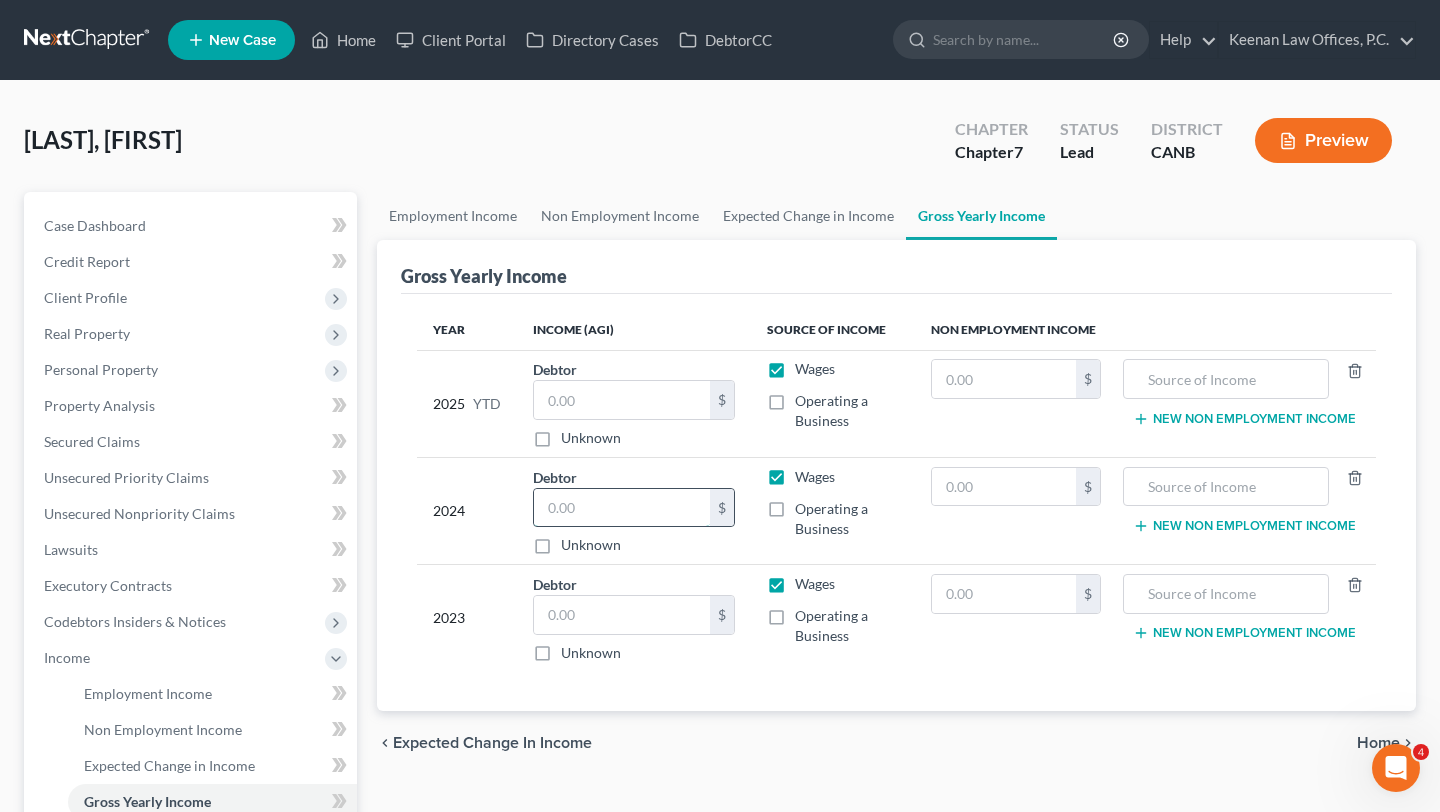 click at bounding box center (622, 508) 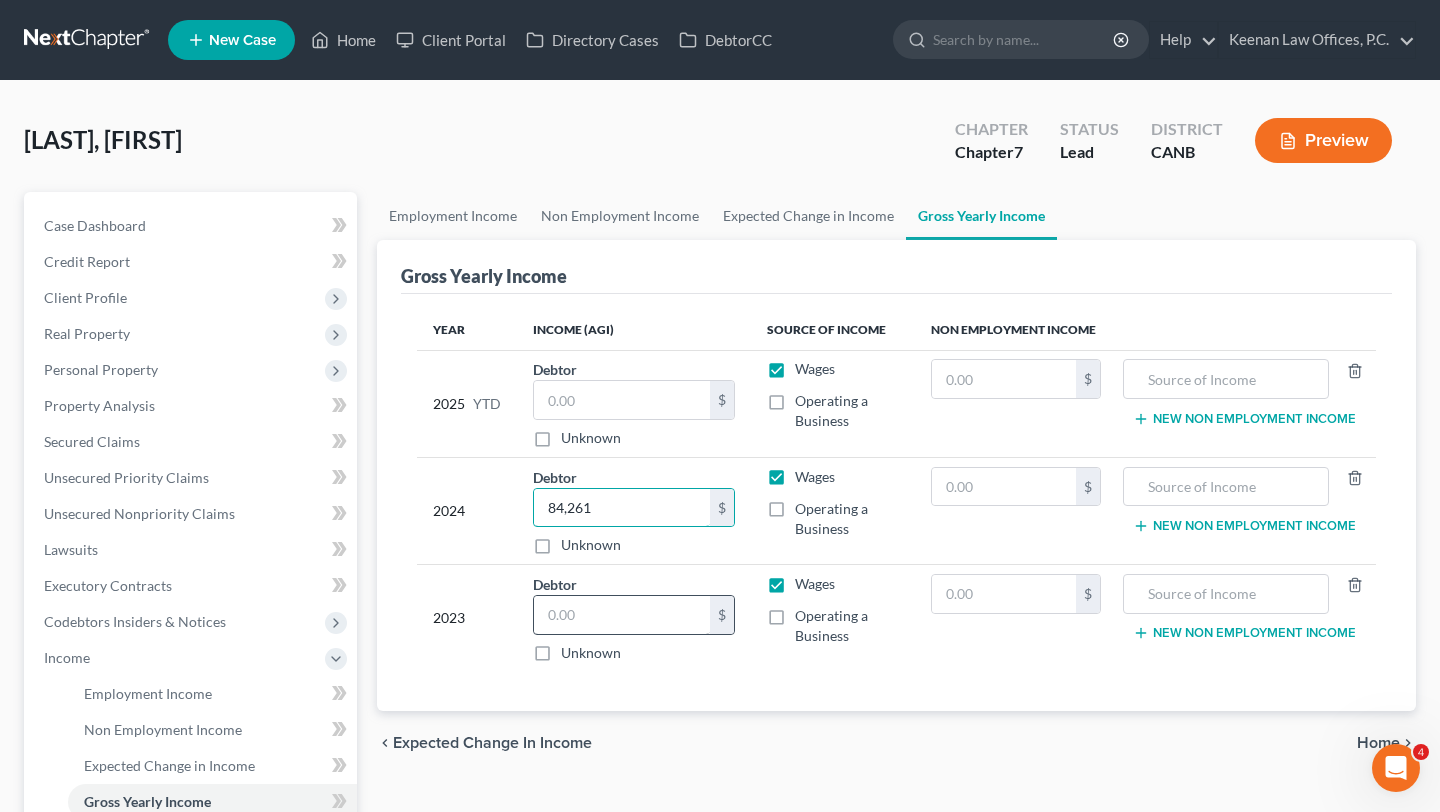 type on "84,261" 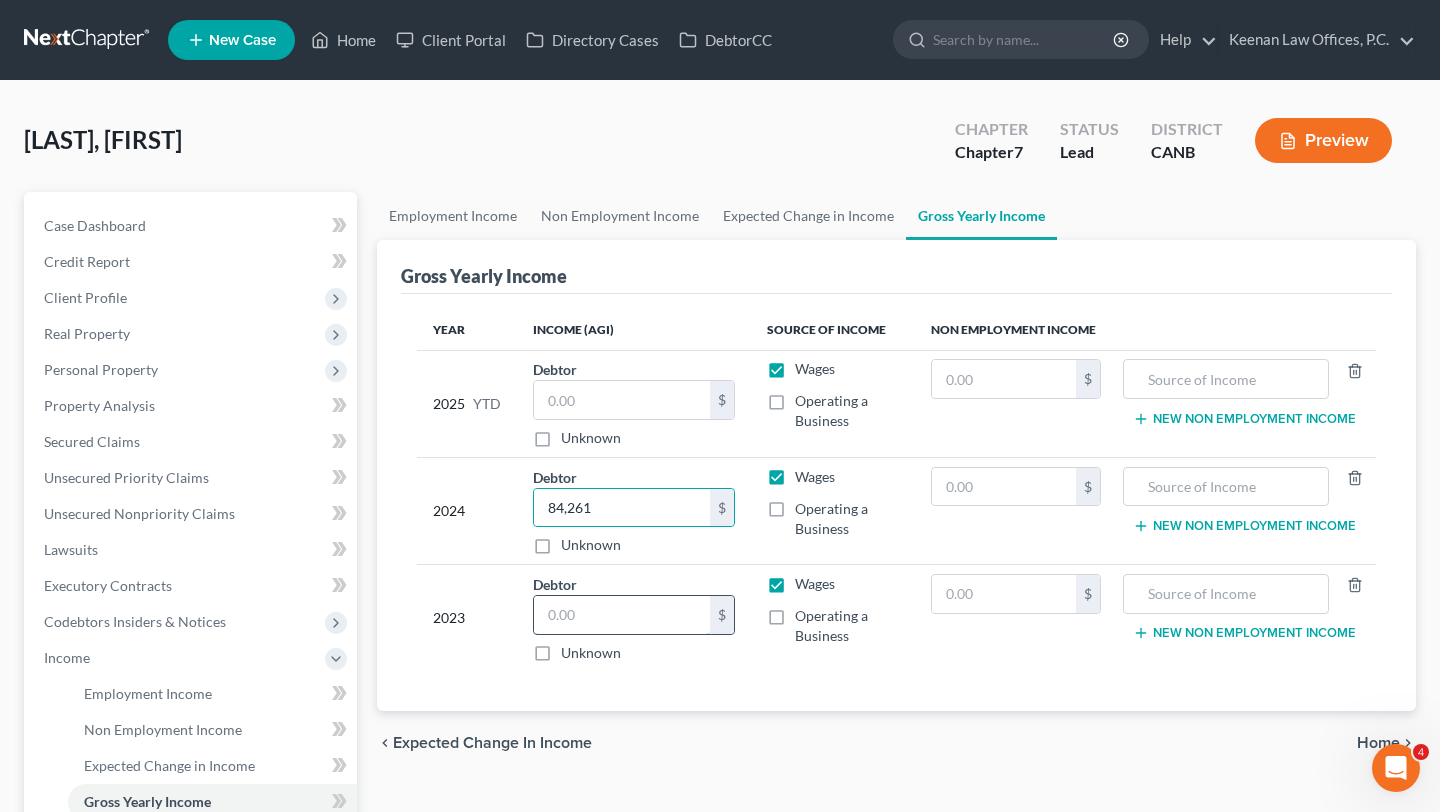 click at bounding box center [622, 615] 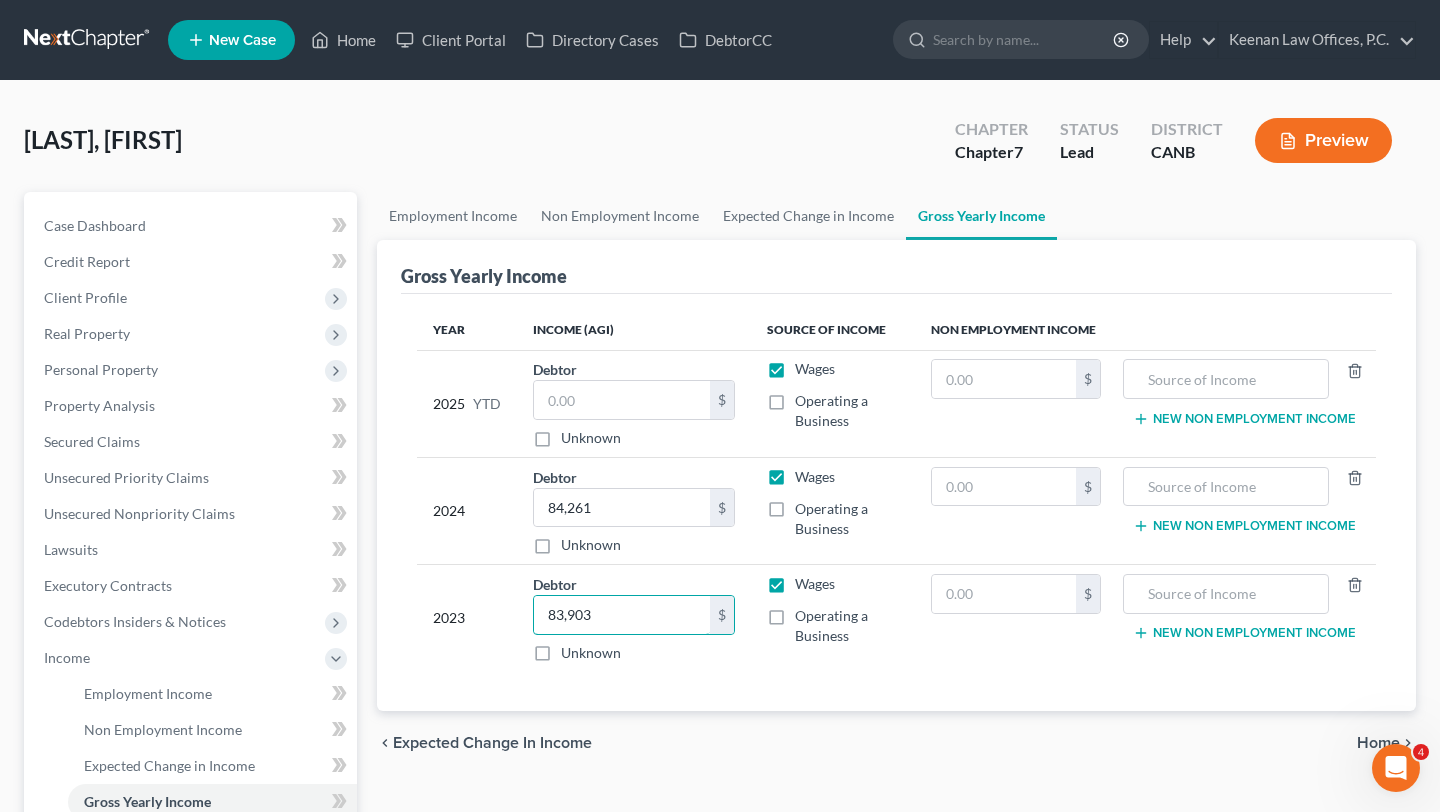 type on "83,903" 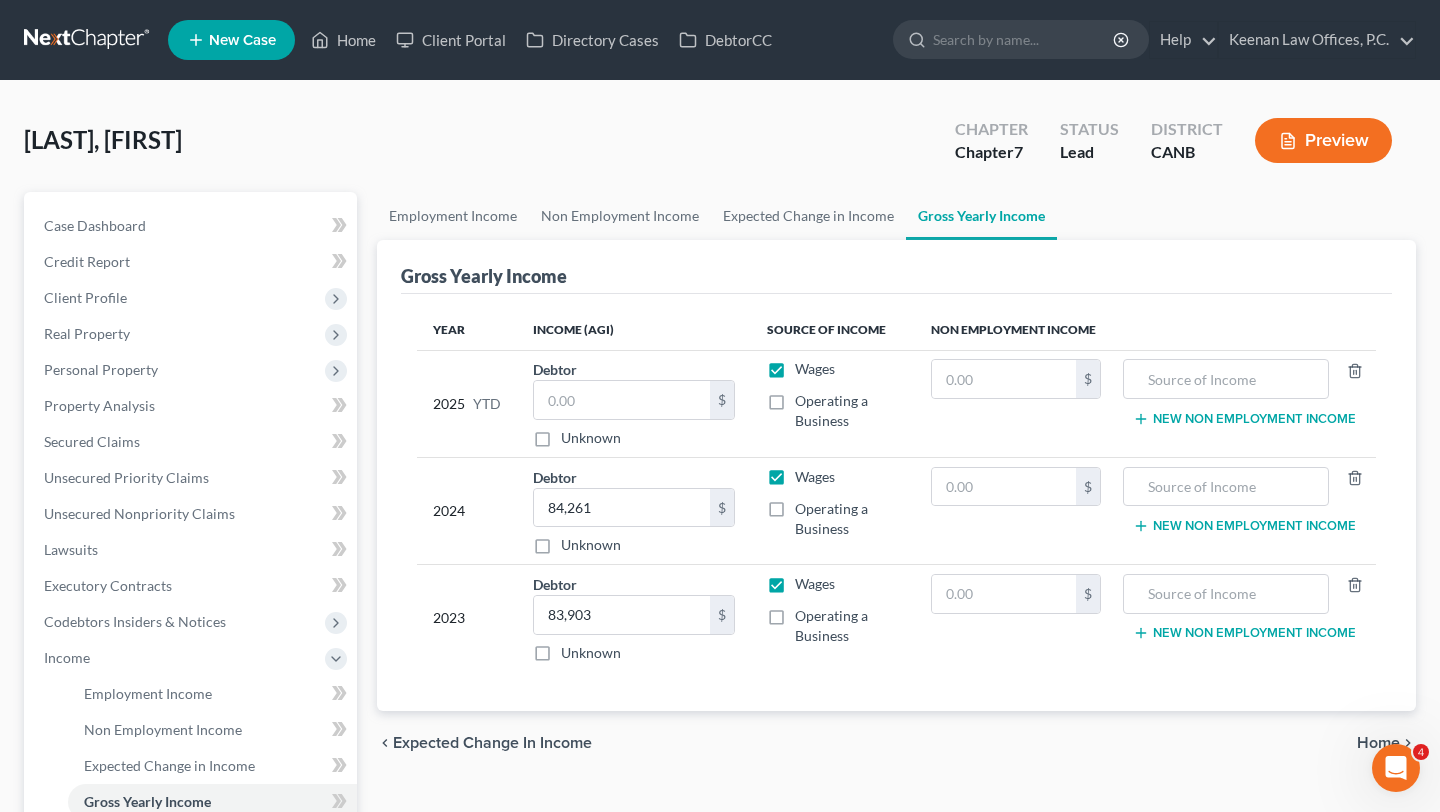 click on "Year Income (AGI) Source of Income Non Employment Income 2025  YTD Debtor
$
Unknown
Balance Undetermined
$
Unknown
Wages Operating a Business $ New Non Employment Income 2024 Debtor
84,261.00 $
Unknown
Balance Undetermined
84,261 $
Unknown
Wages Operating a Business $ New Non Employment Income 2023 Debtor
83,903.00 $
Unknown
Balance Undetermined
83,903 $
Unknown
Wages Operating a Business $ New Non Employment Income" at bounding box center [896, 503] 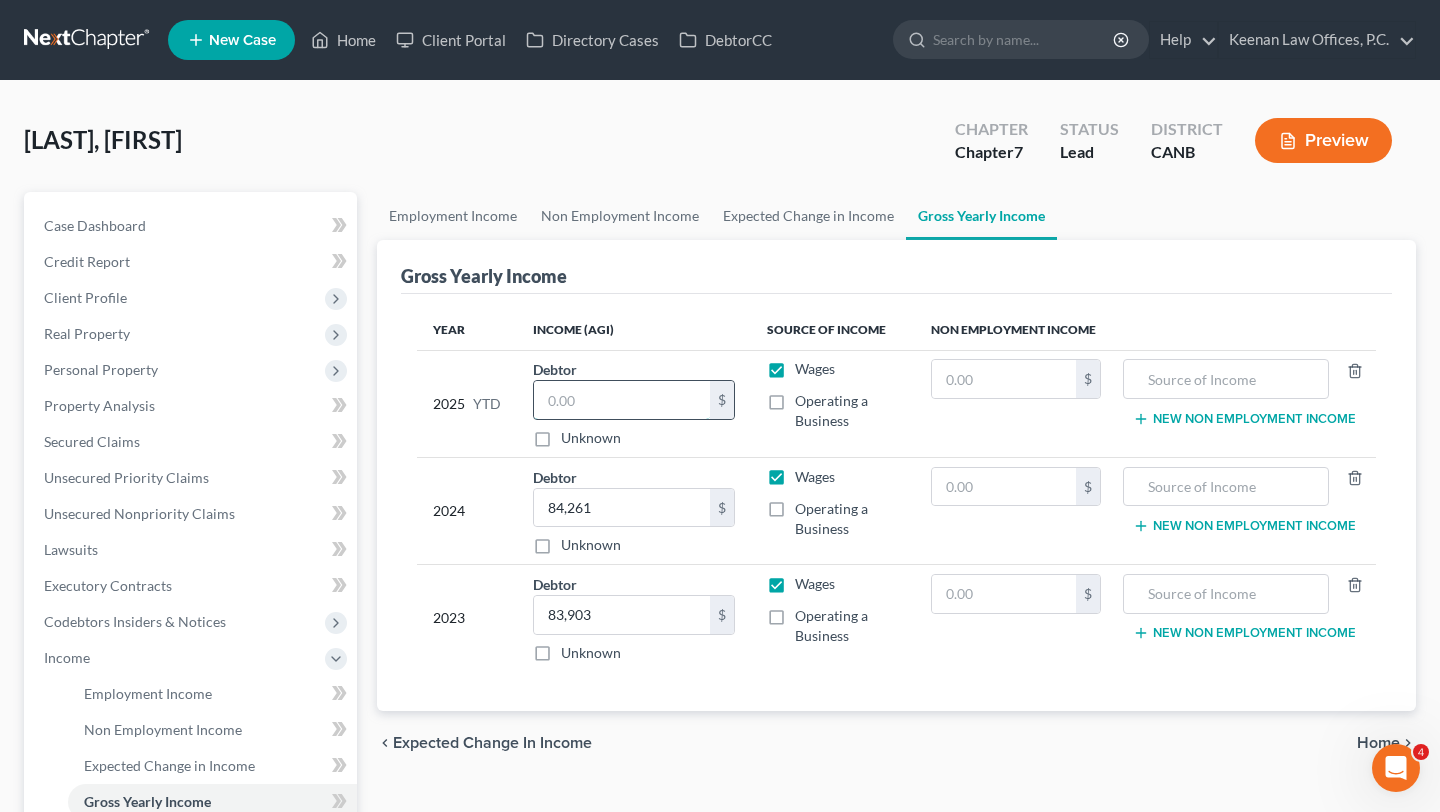 click at bounding box center [622, 400] 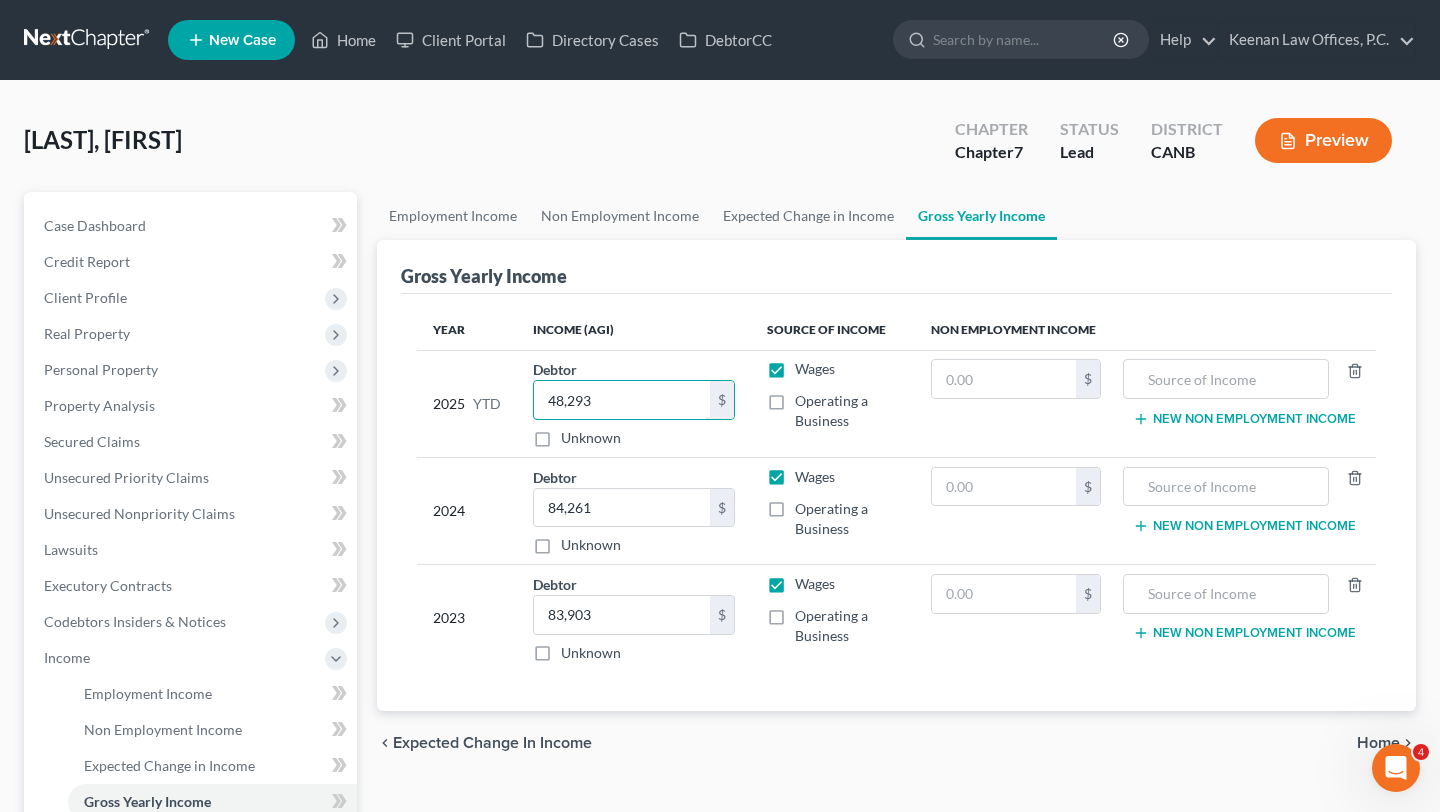 type on "48,293" 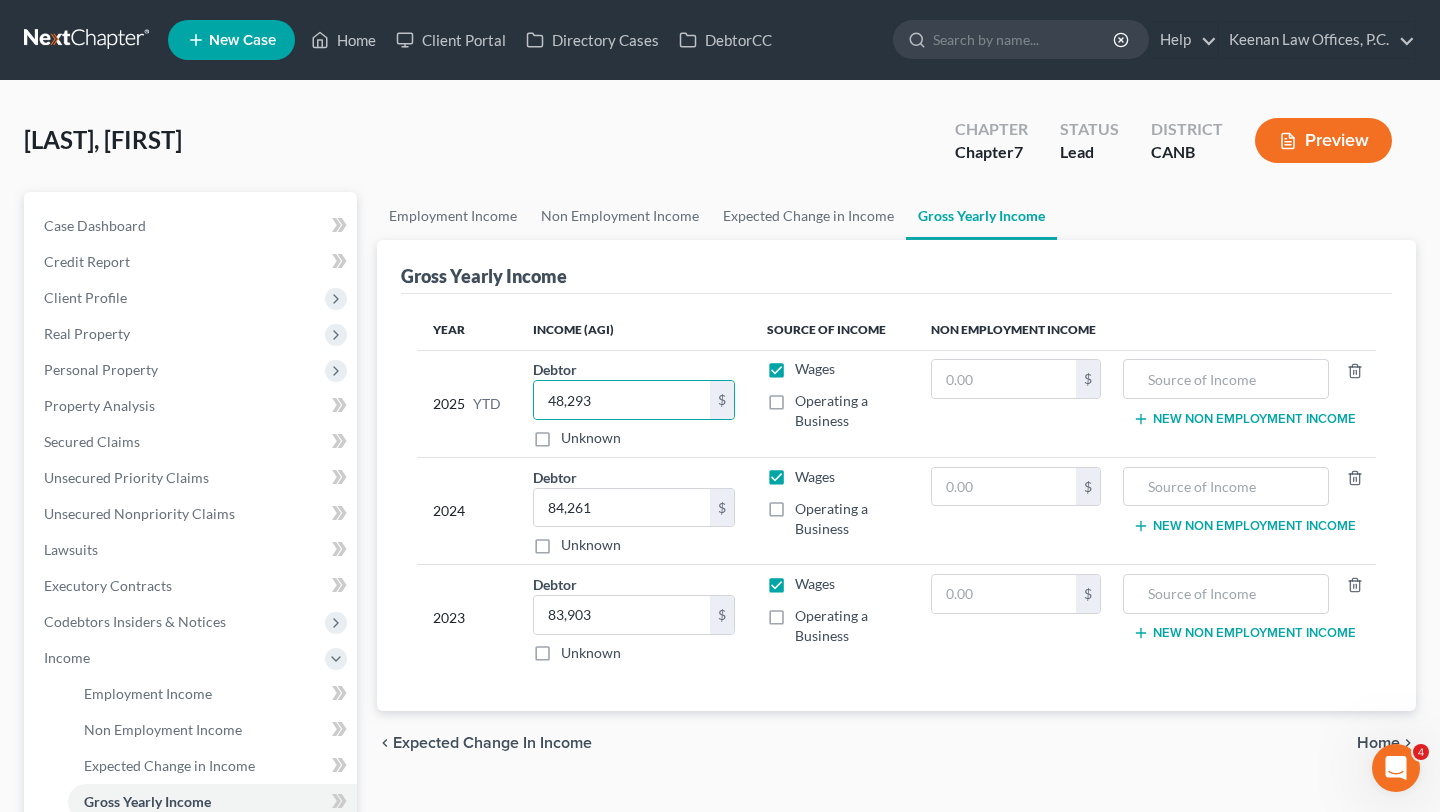 click on "Gross Yearly Income" at bounding box center (896, 267) 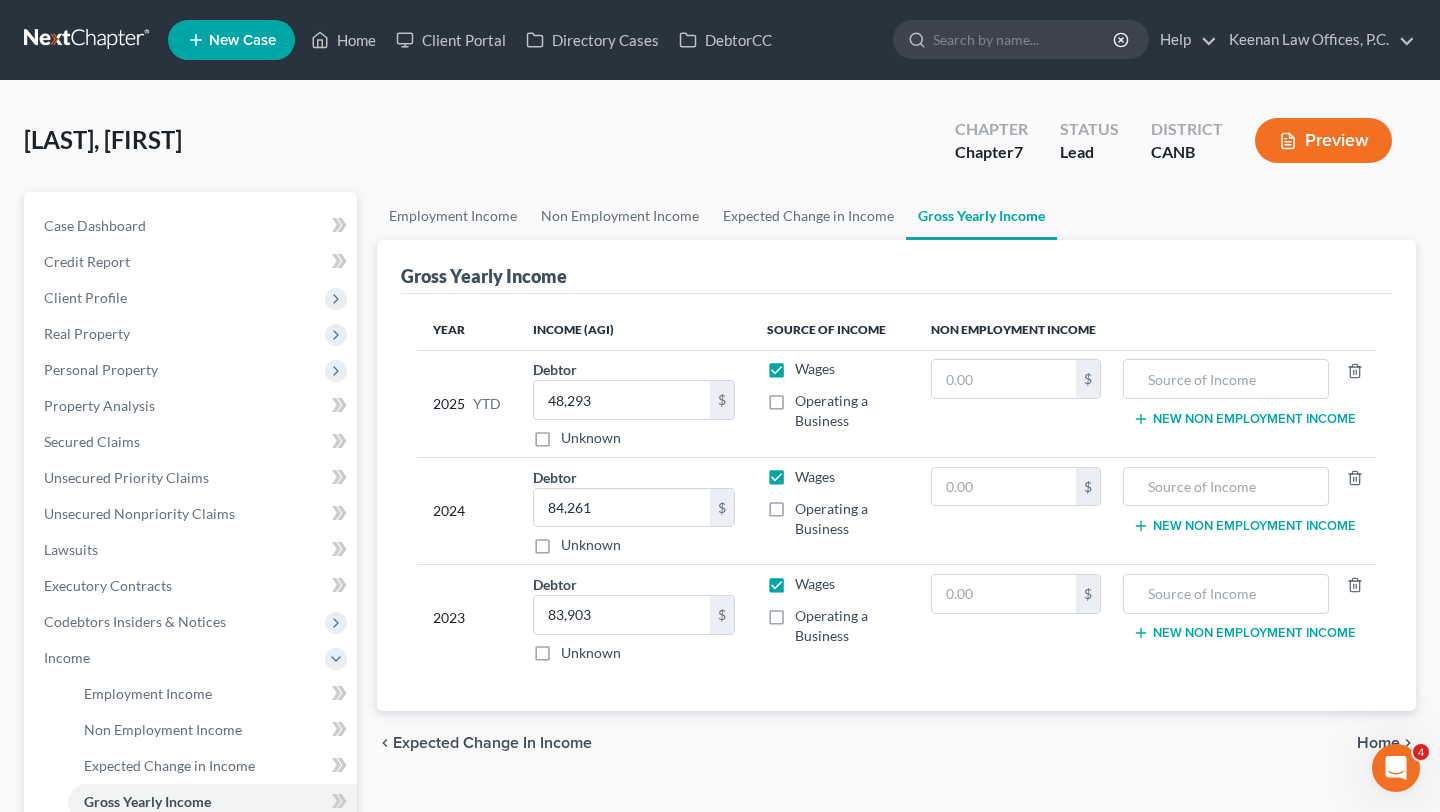 scroll, scrollTop: 393, scrollLeft: 0, axis: vertical 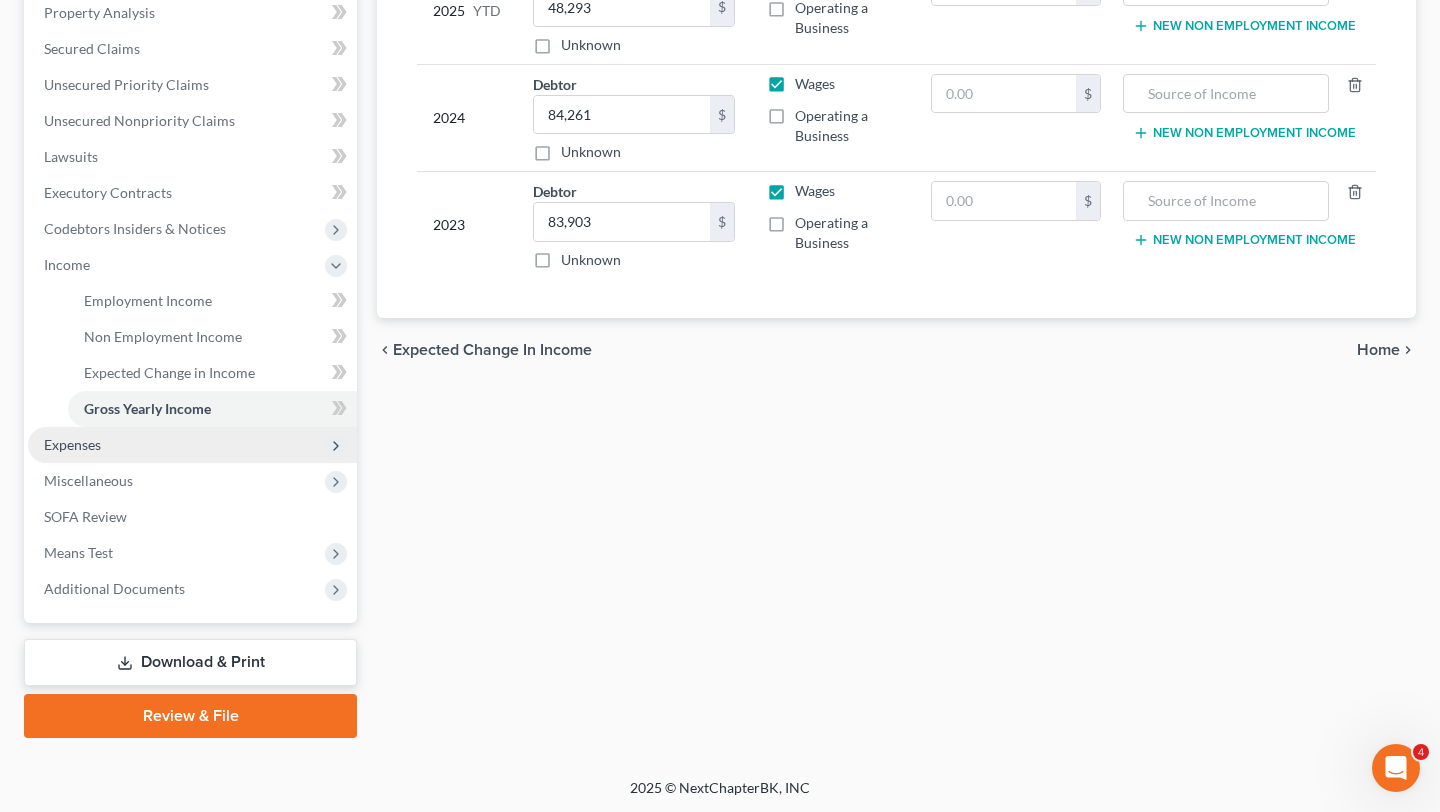 click on "Expenses" at bounding box center (72, 444) 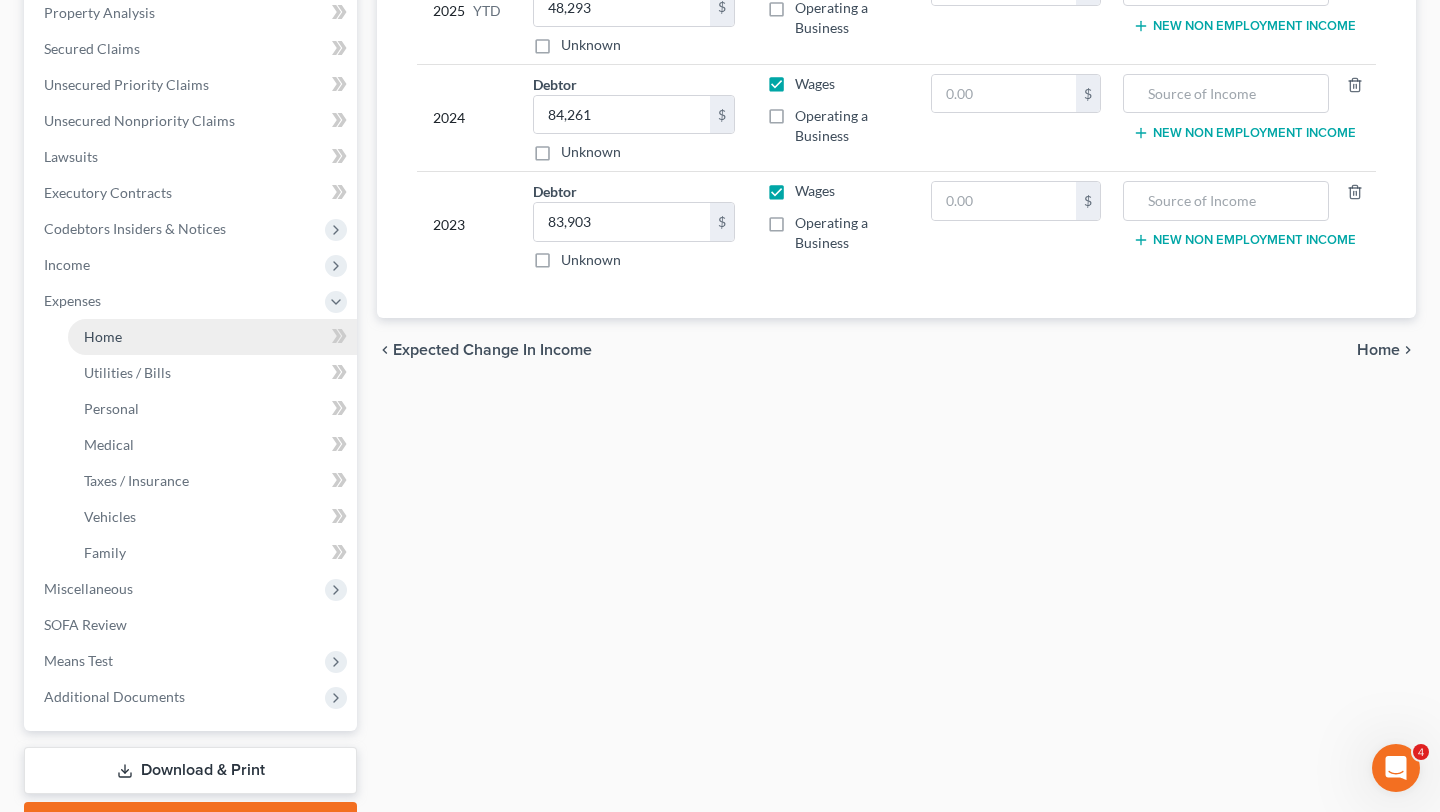 click on "Home" at bounding box center [212, 337] 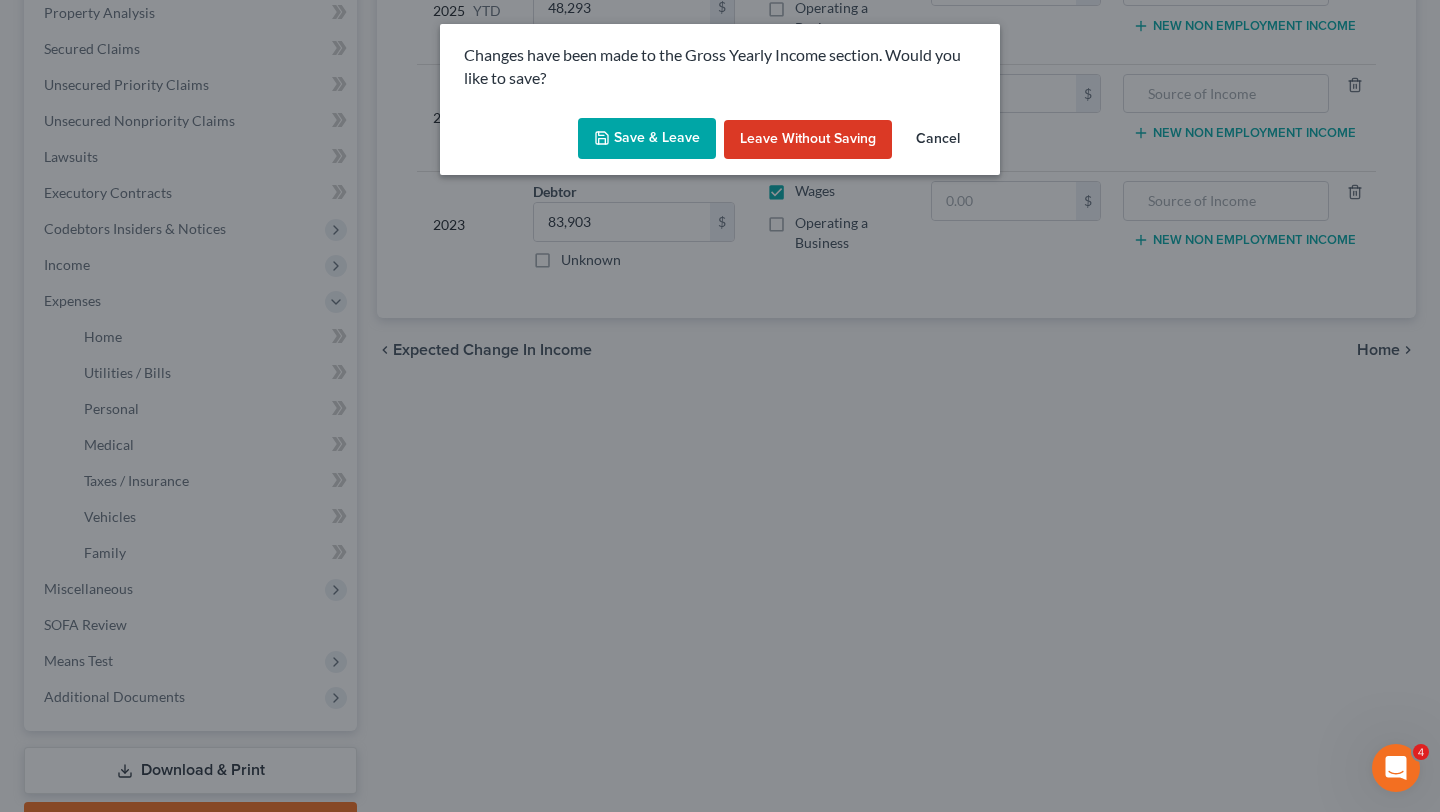 click on "Save & Leave" at bounding box center [647, 139] 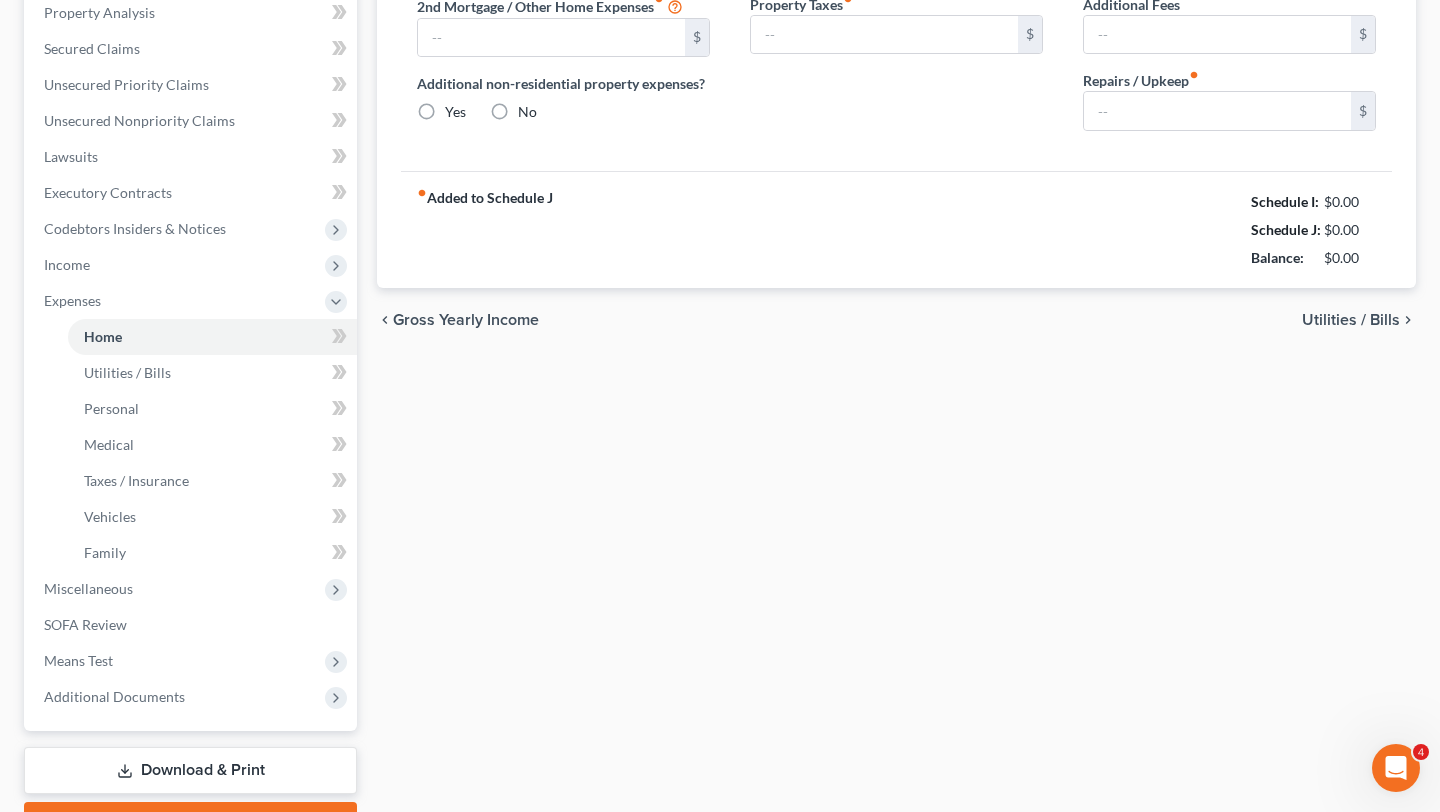 type on "2,564.00" 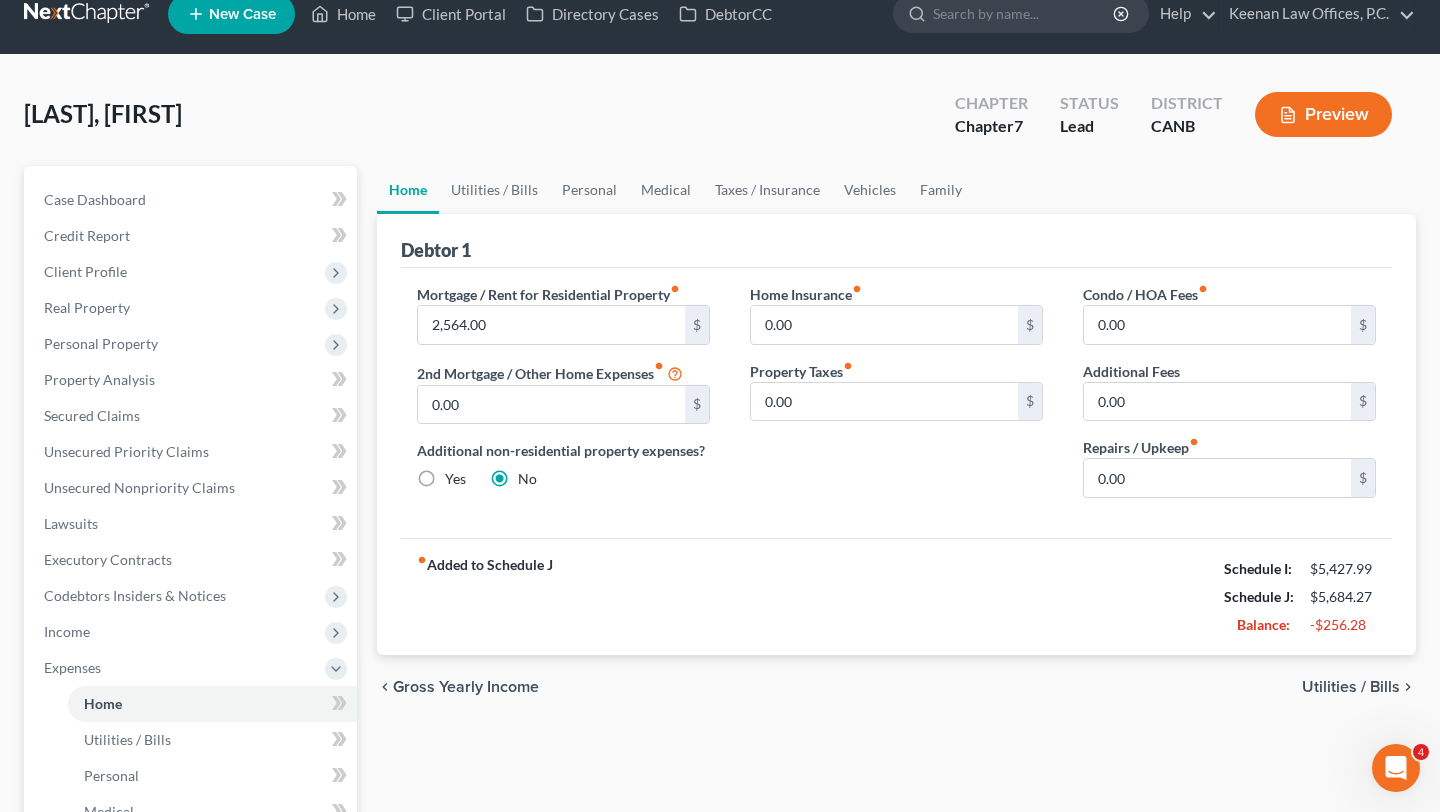 scroll, scrollTop: 0, scrollLeft: 0, axis: both 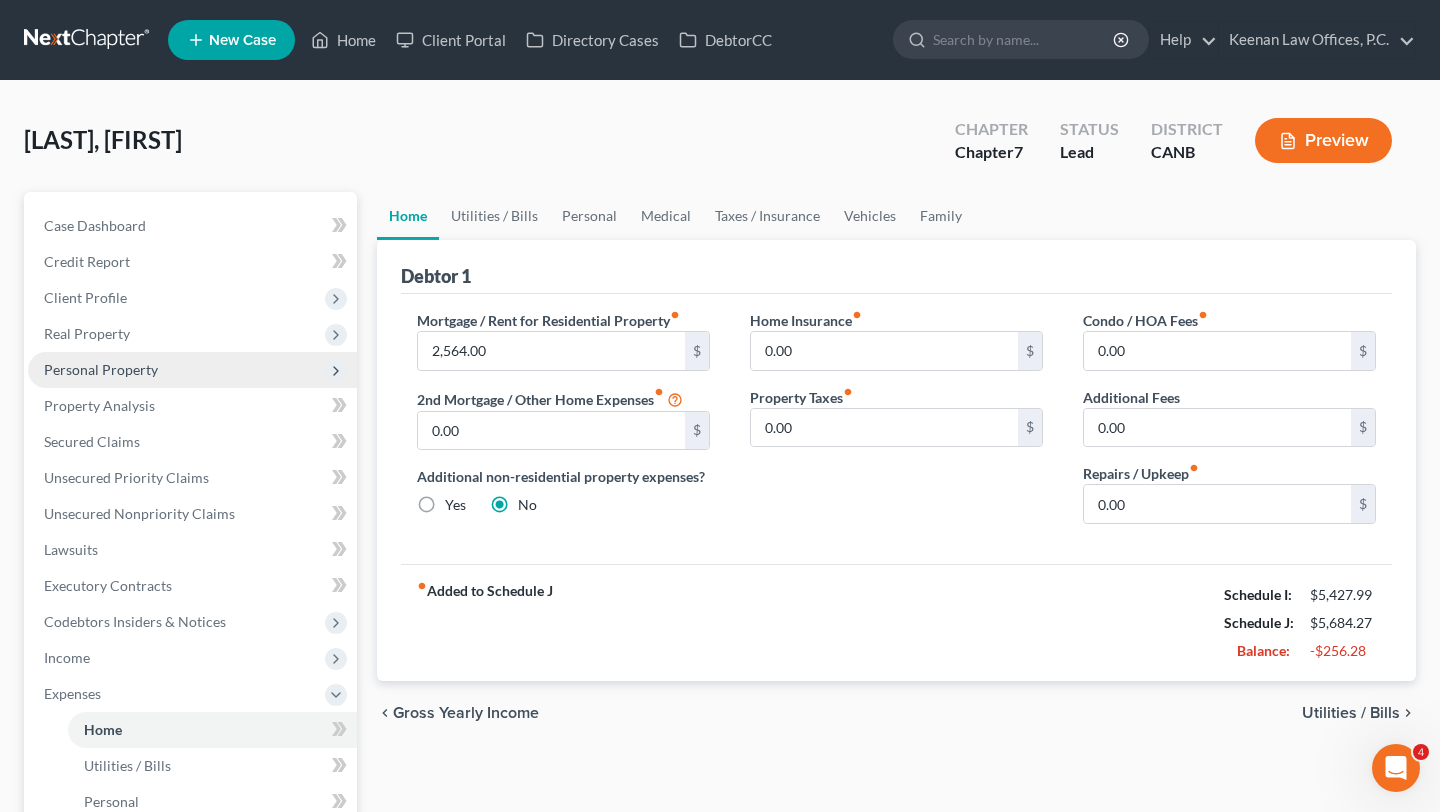click on "Personal Property" at bounding box center (192, 370) 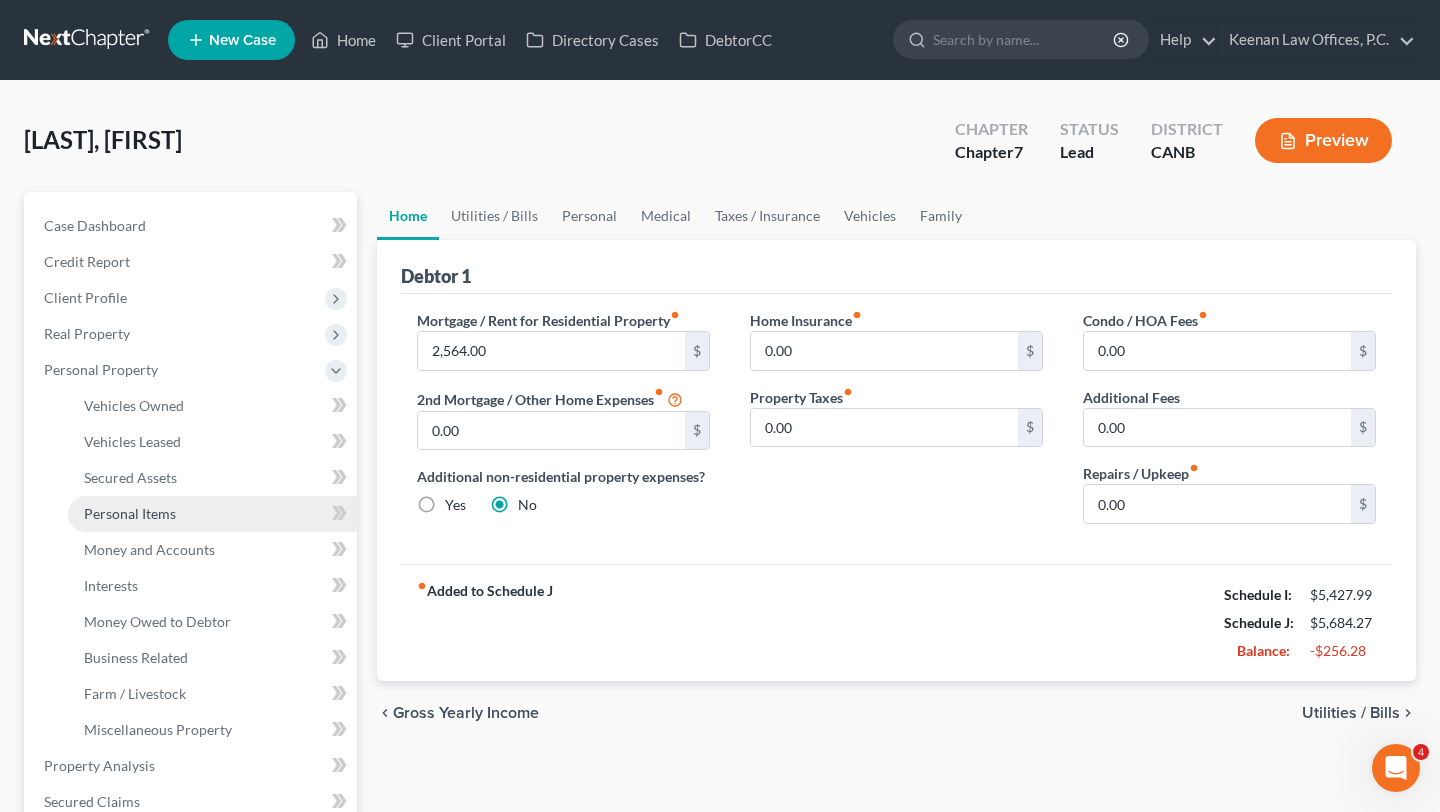 click on "Personal Items" at bounding box center (212, 514) 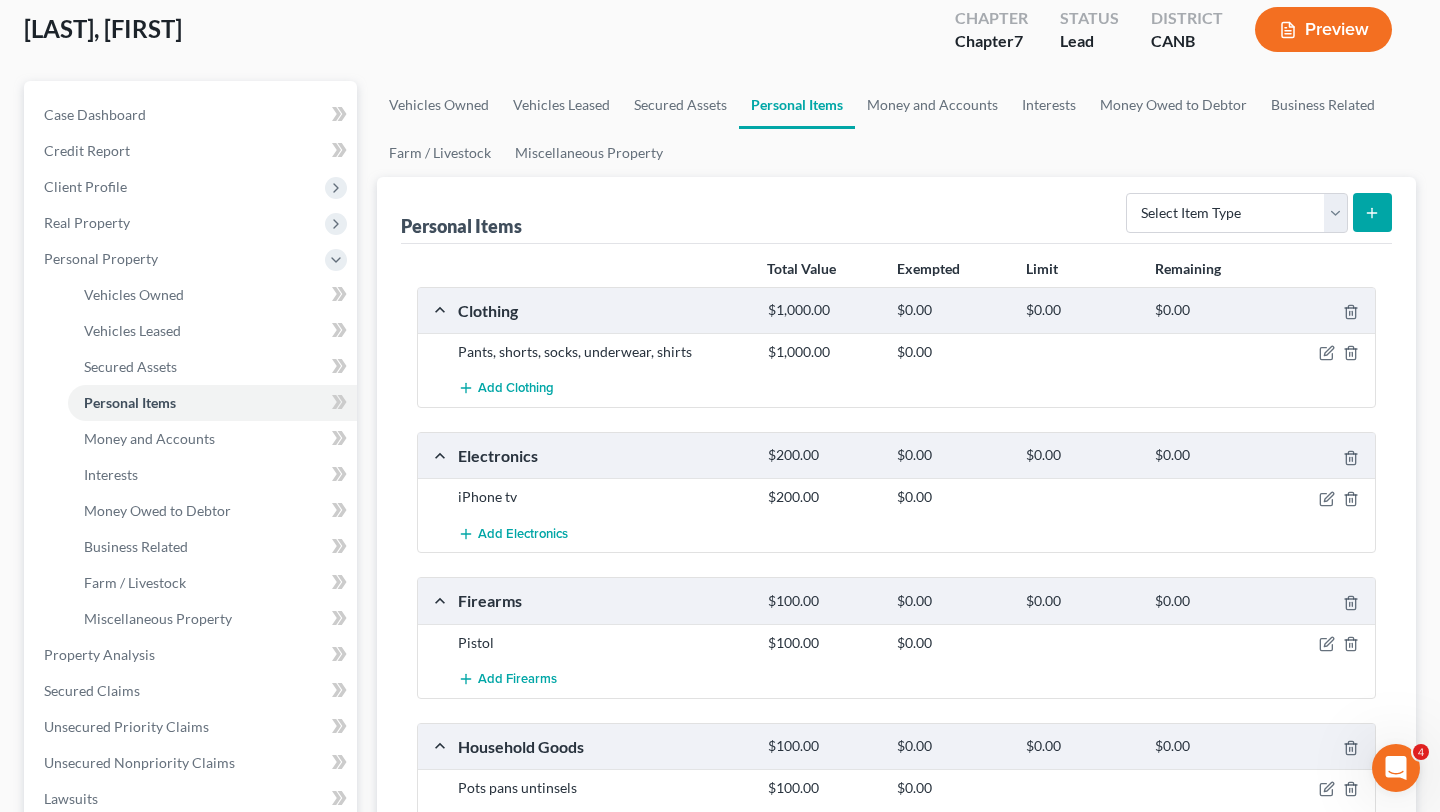 scroll, scrollTop: 131, scrollLeft: 0, axis: vertical 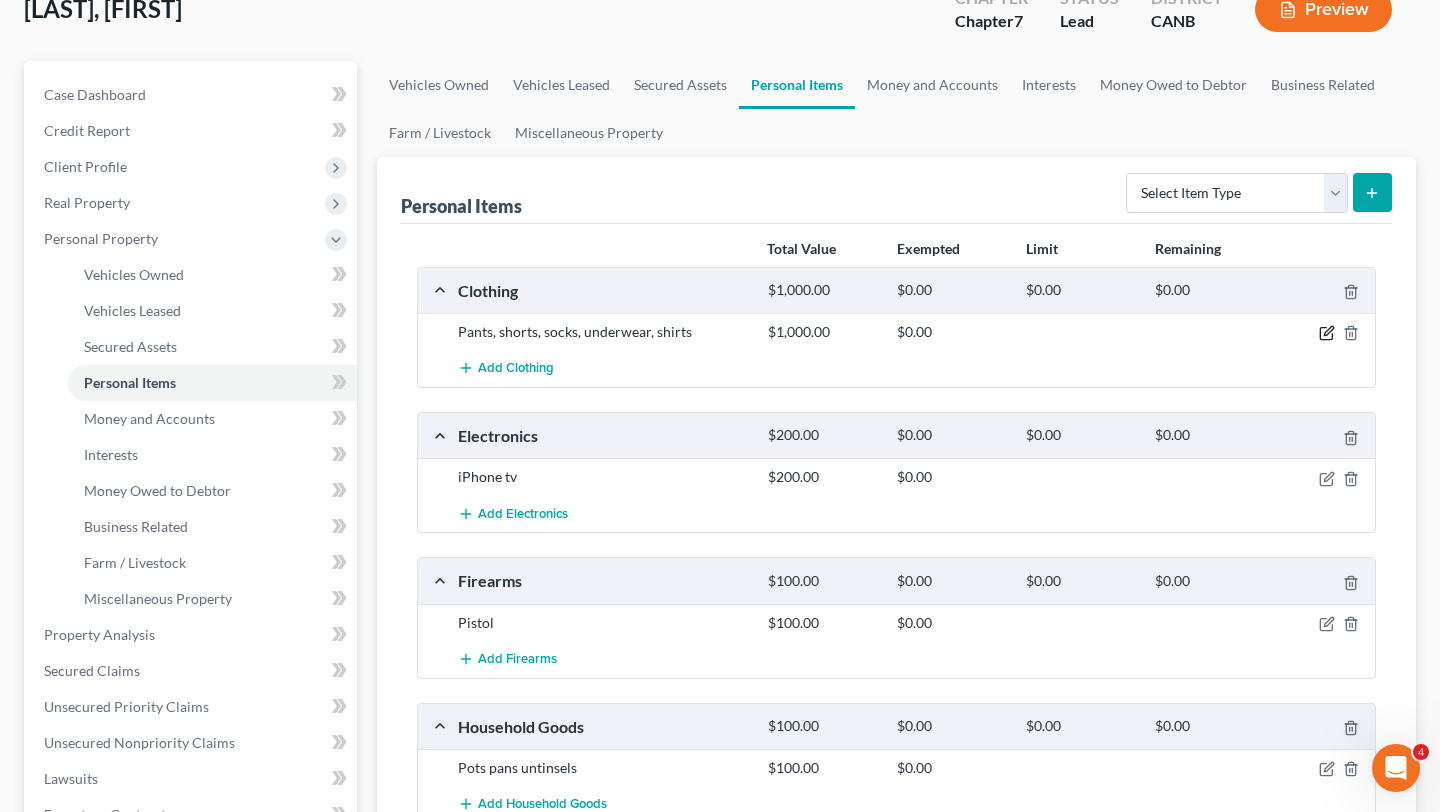 click 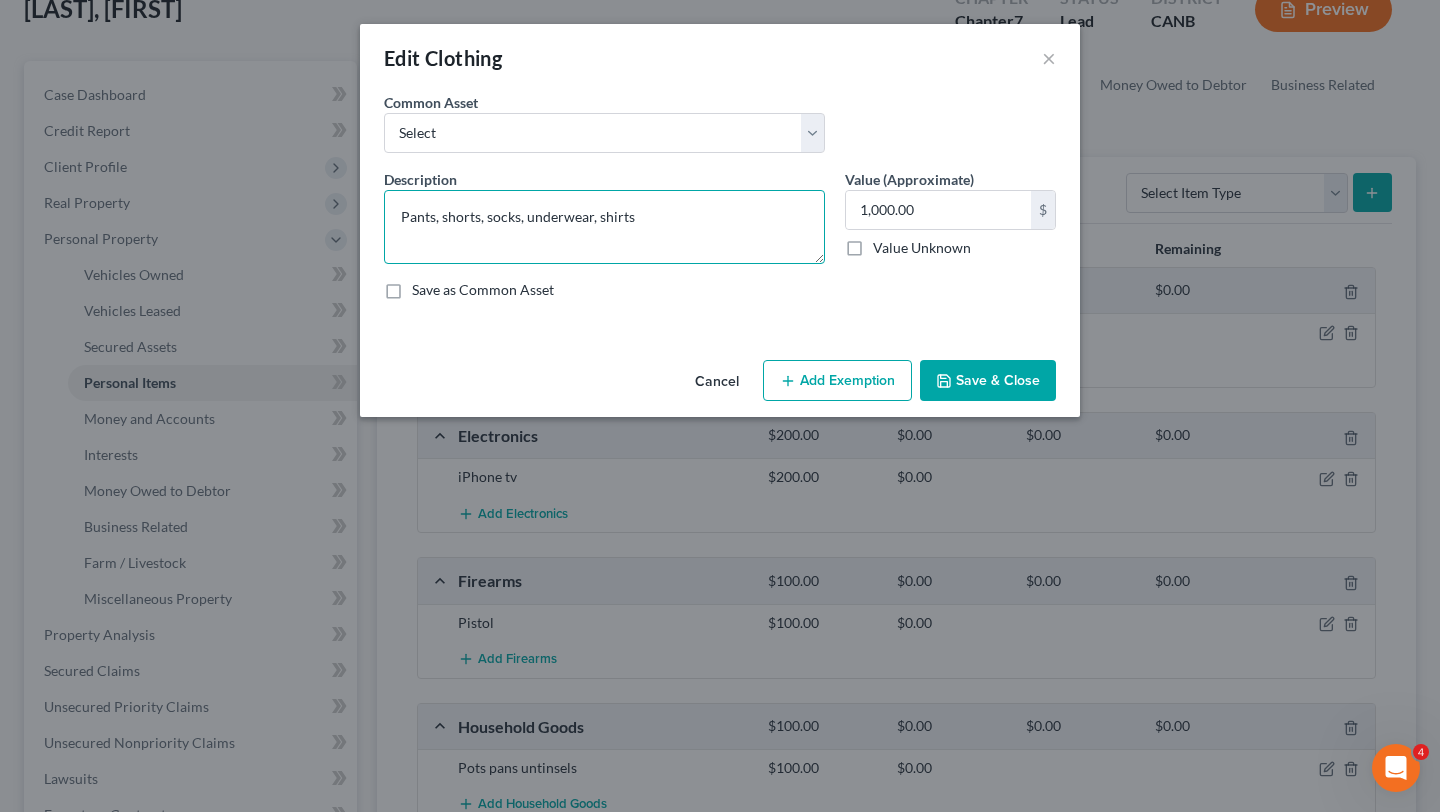 click on "Pants, shorts, socks, underwear, shirts" at bounding box center [604, 227] 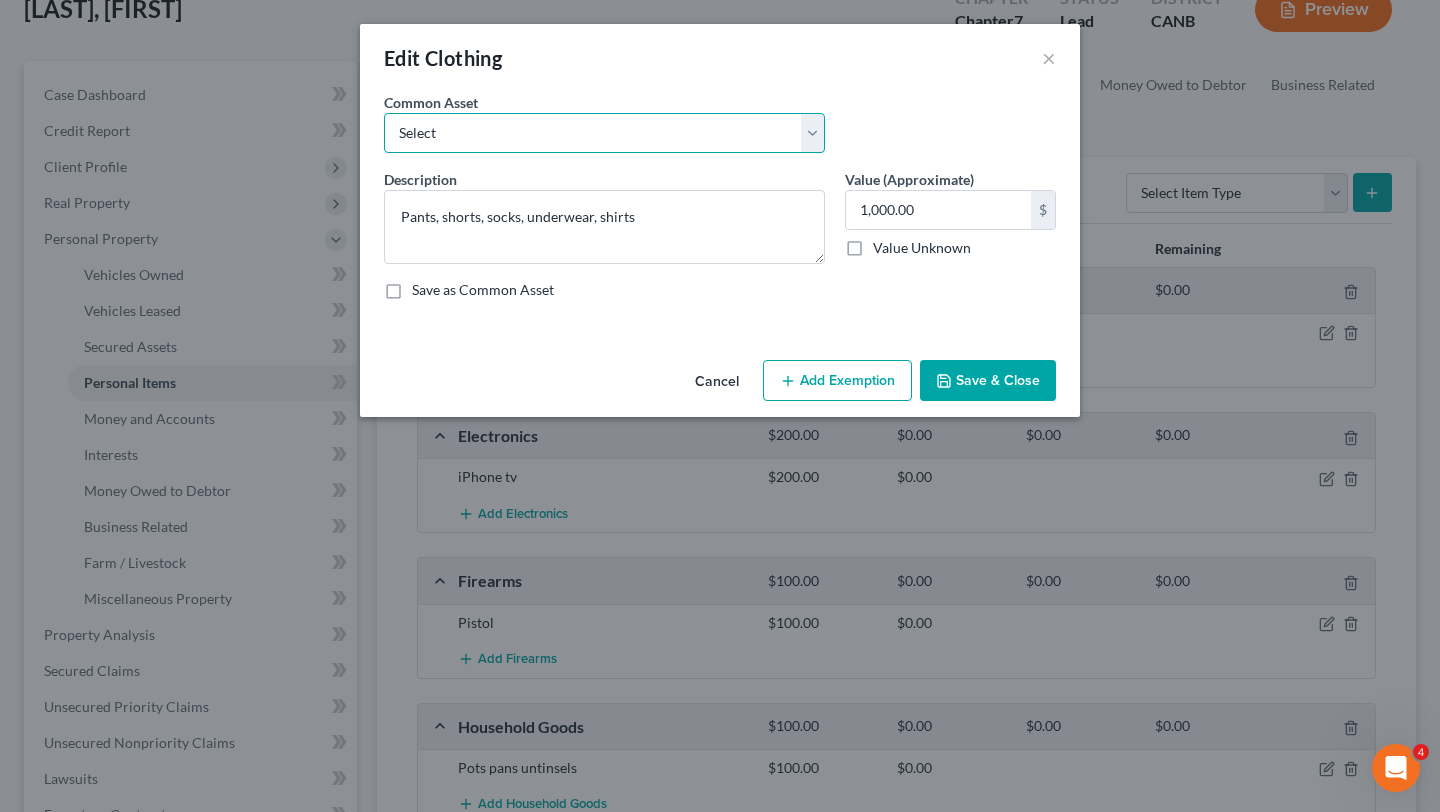 click on "Select Clothing" at bounding box center (604, 133) 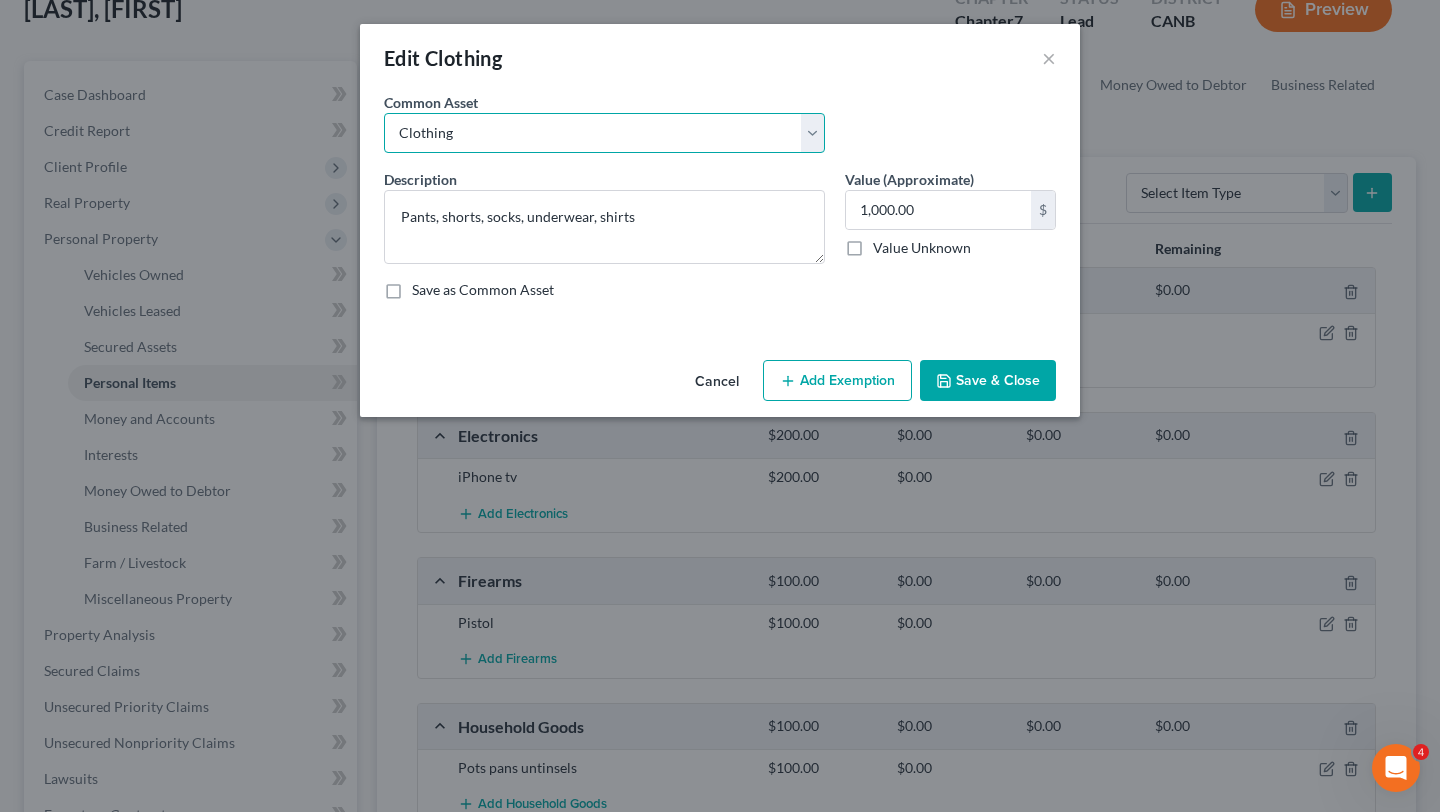 type on "Clothing" 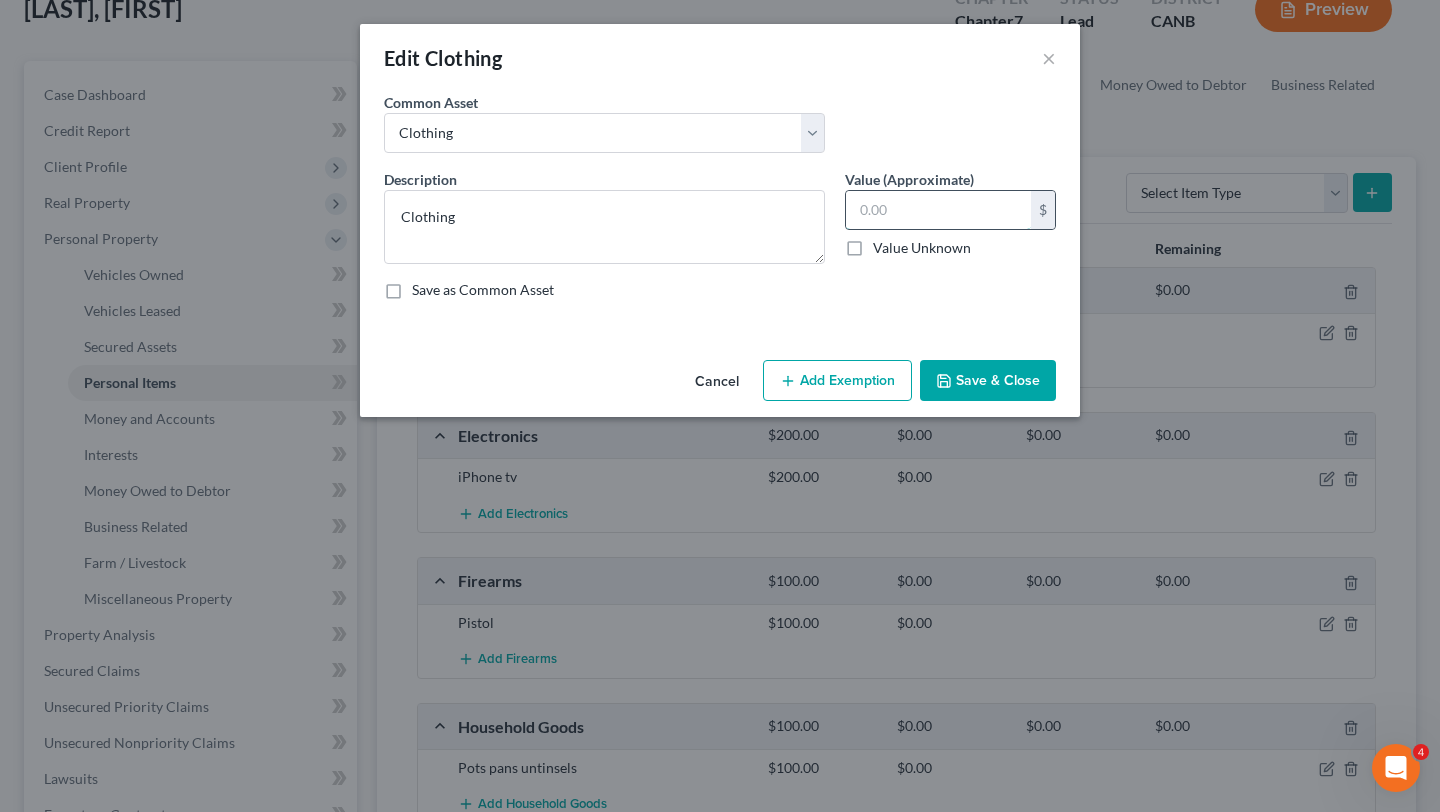 click at bounding box center [938, 210] 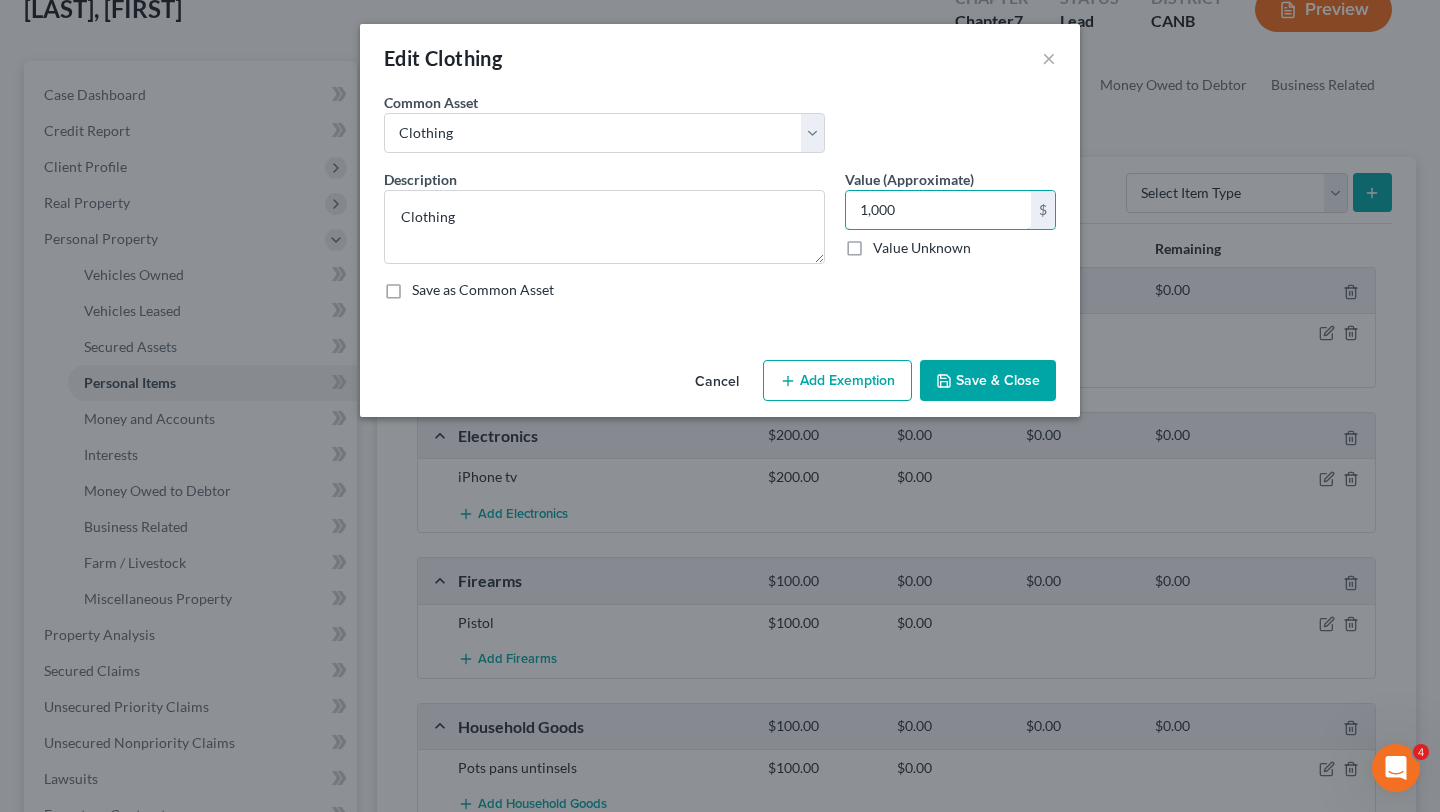type on "1,000" 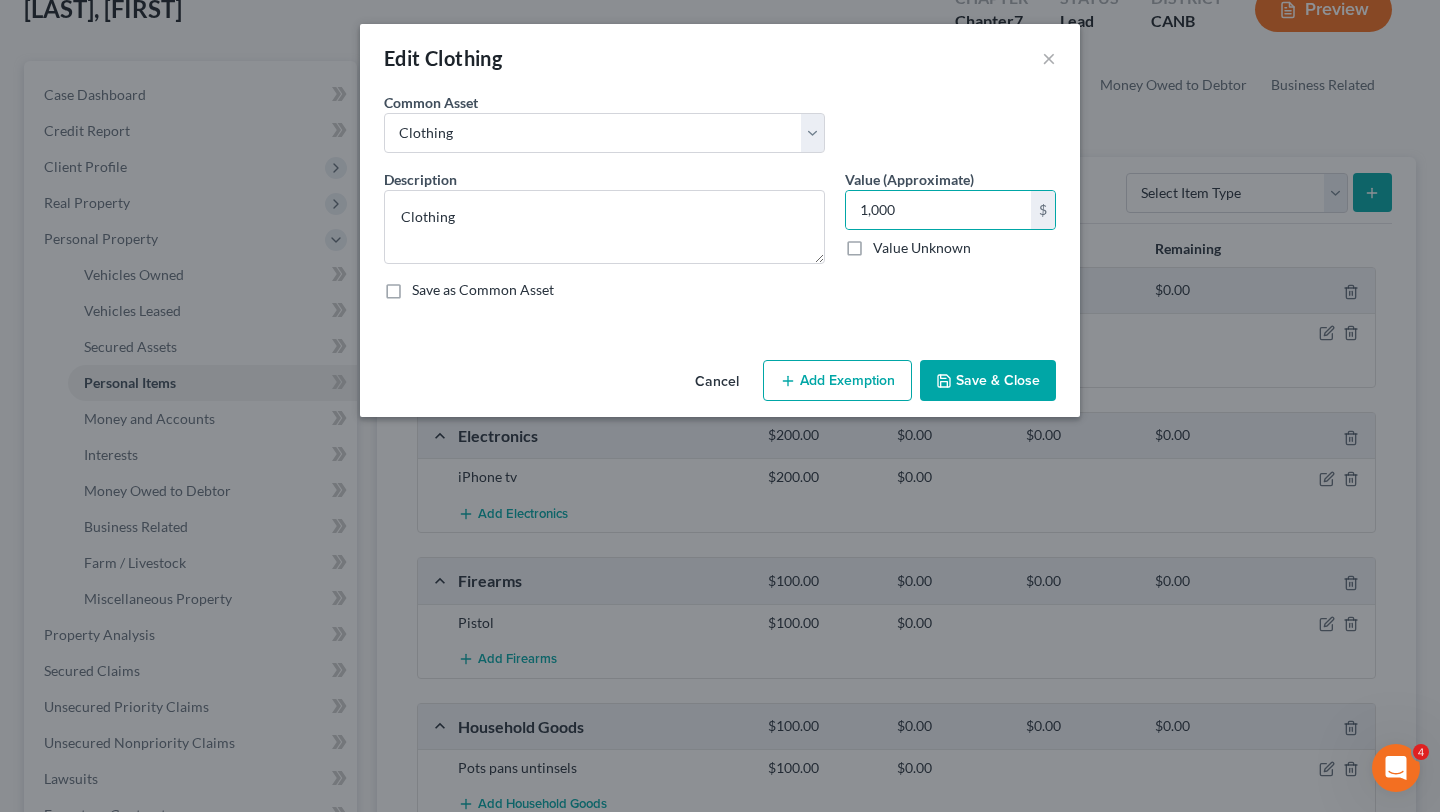 click on "Cancel Add Exemption Save & Close" at bounding box center (720, 385) 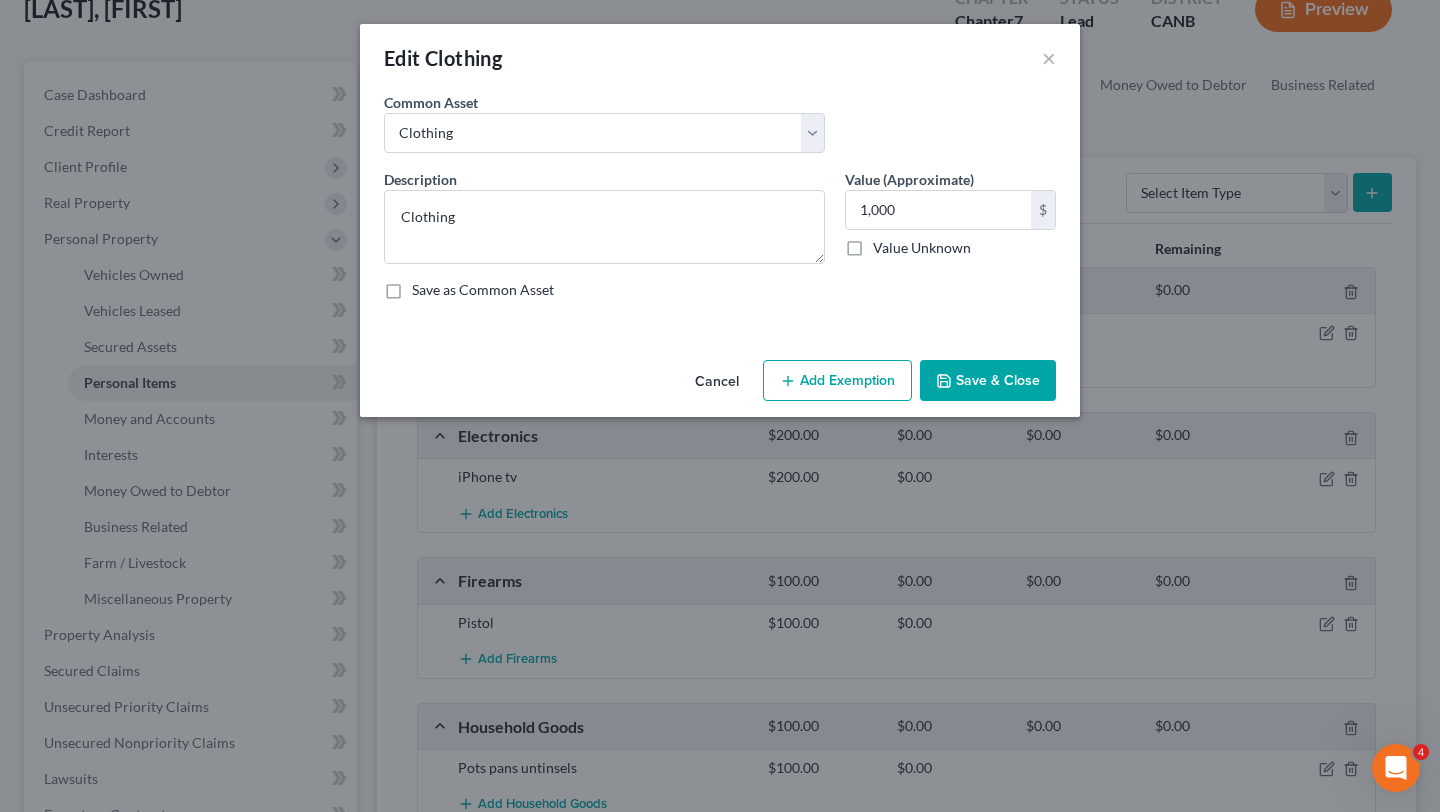click on "Add Exemption" at bounding box center [837, 381] 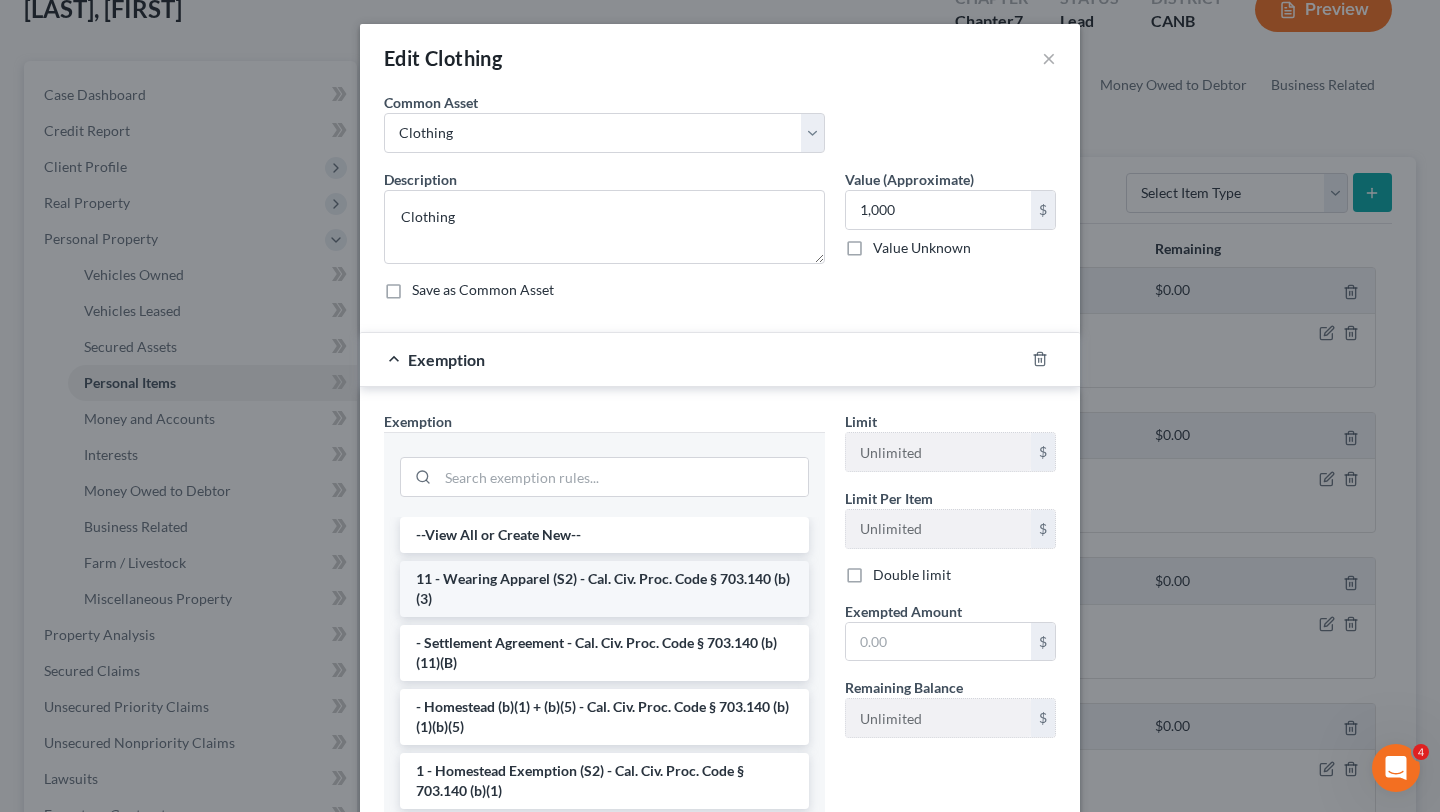click on "11 - Wearing Apparel (S2)  - Cal. Civ. Proc. Code § 703.140 (b)(3)" at bounding box center (604, 589) 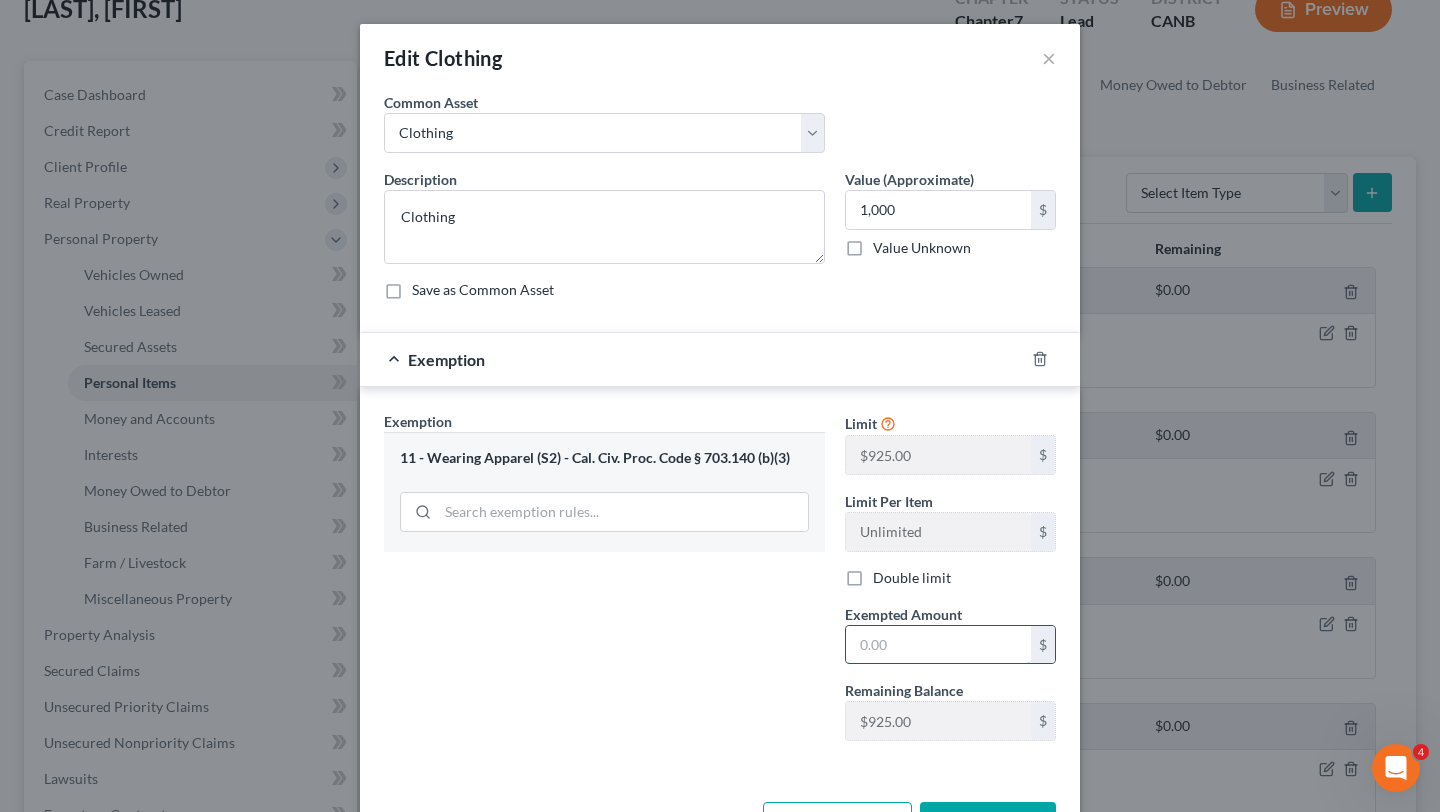 click at bounding box center [938, 645] 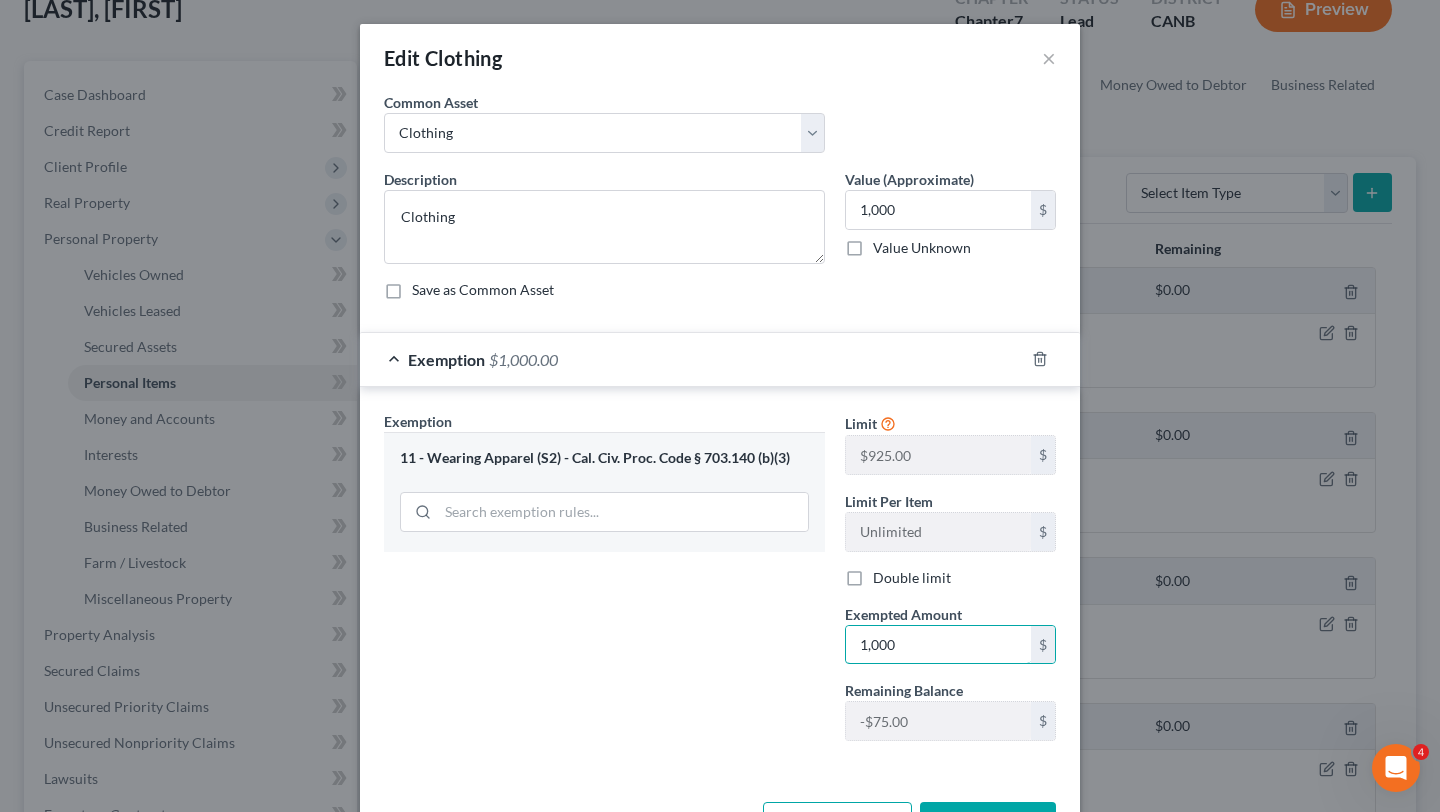 type on "1,000" 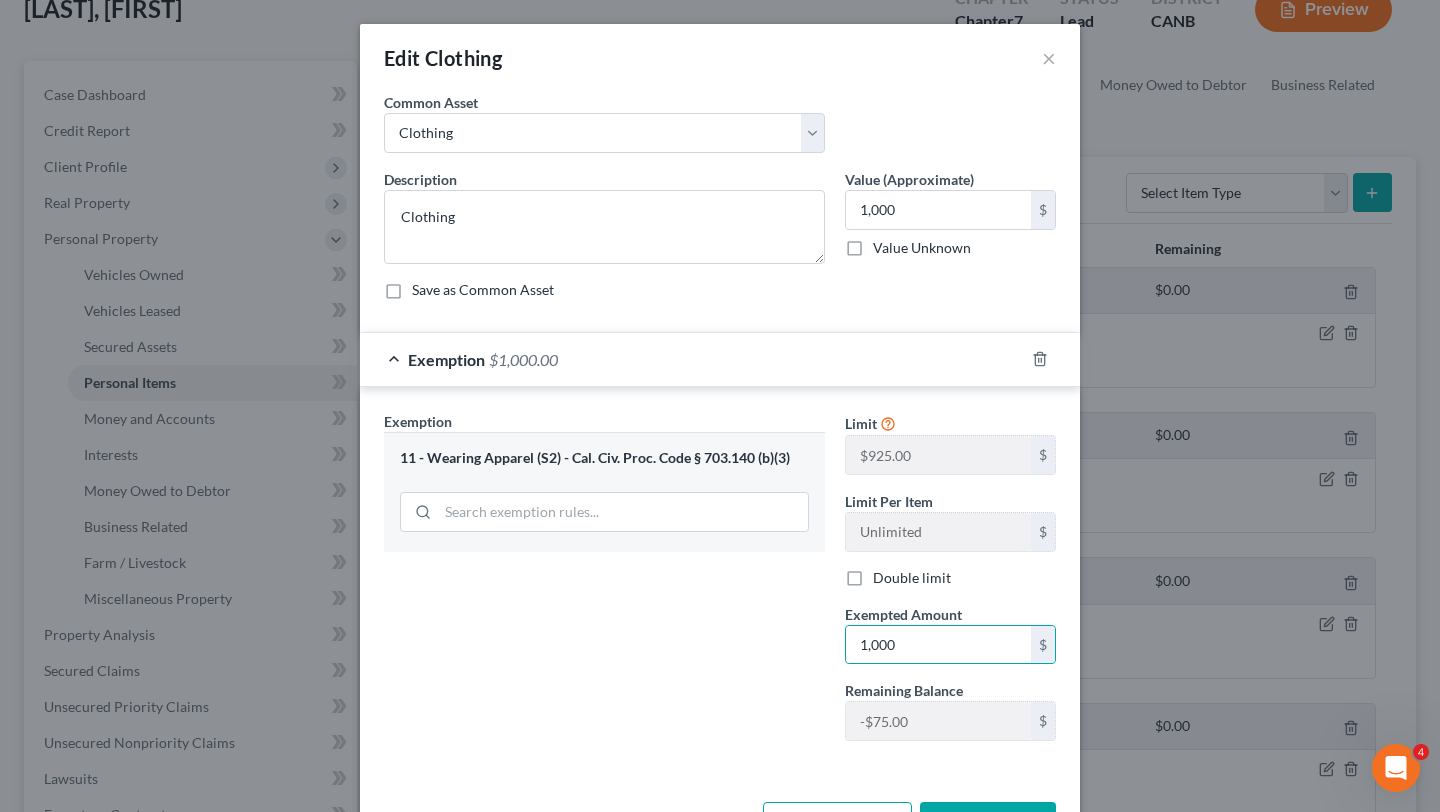 click on "Exemption Set must be selected for CA.
Exemption
*
11 - Wearing Apparel (S2)  - Cal. Civ. Proc. Code § 703.140 (b)(3)" at bounding box center [604, 584] 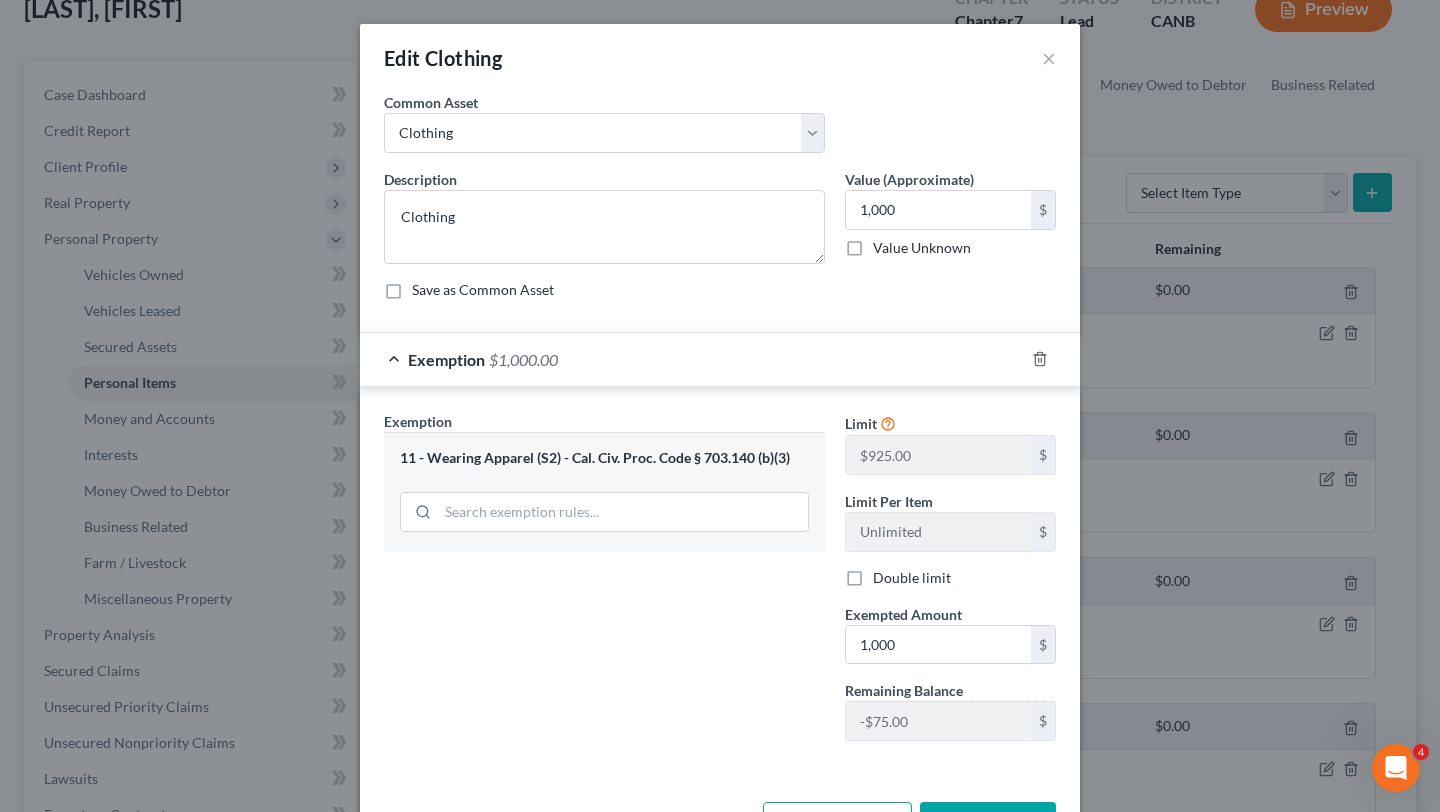 scroll, scrollTop: 72, scrollLeft: 0, axis: vertical 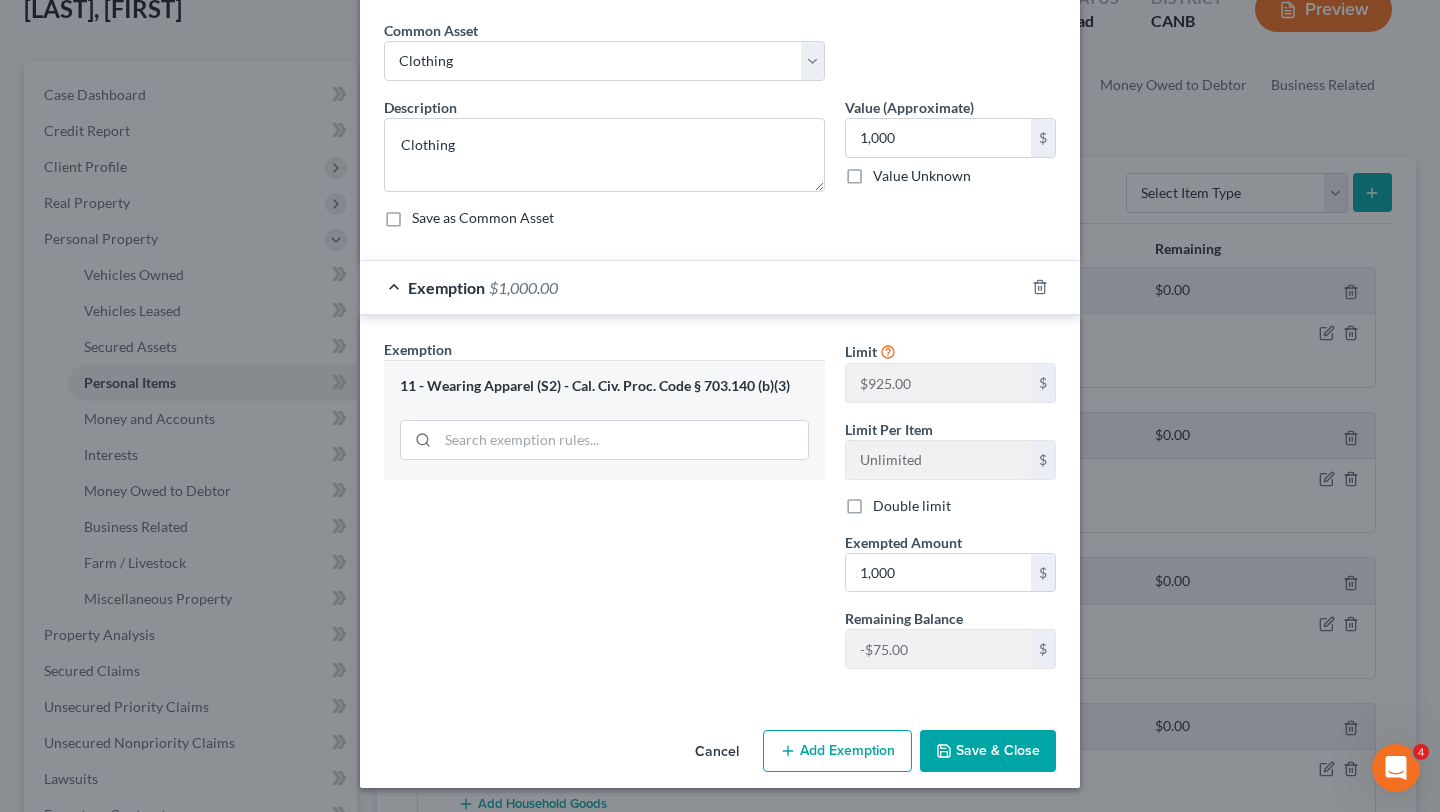 click on "Save & Close" at bounding box center [988, 751] 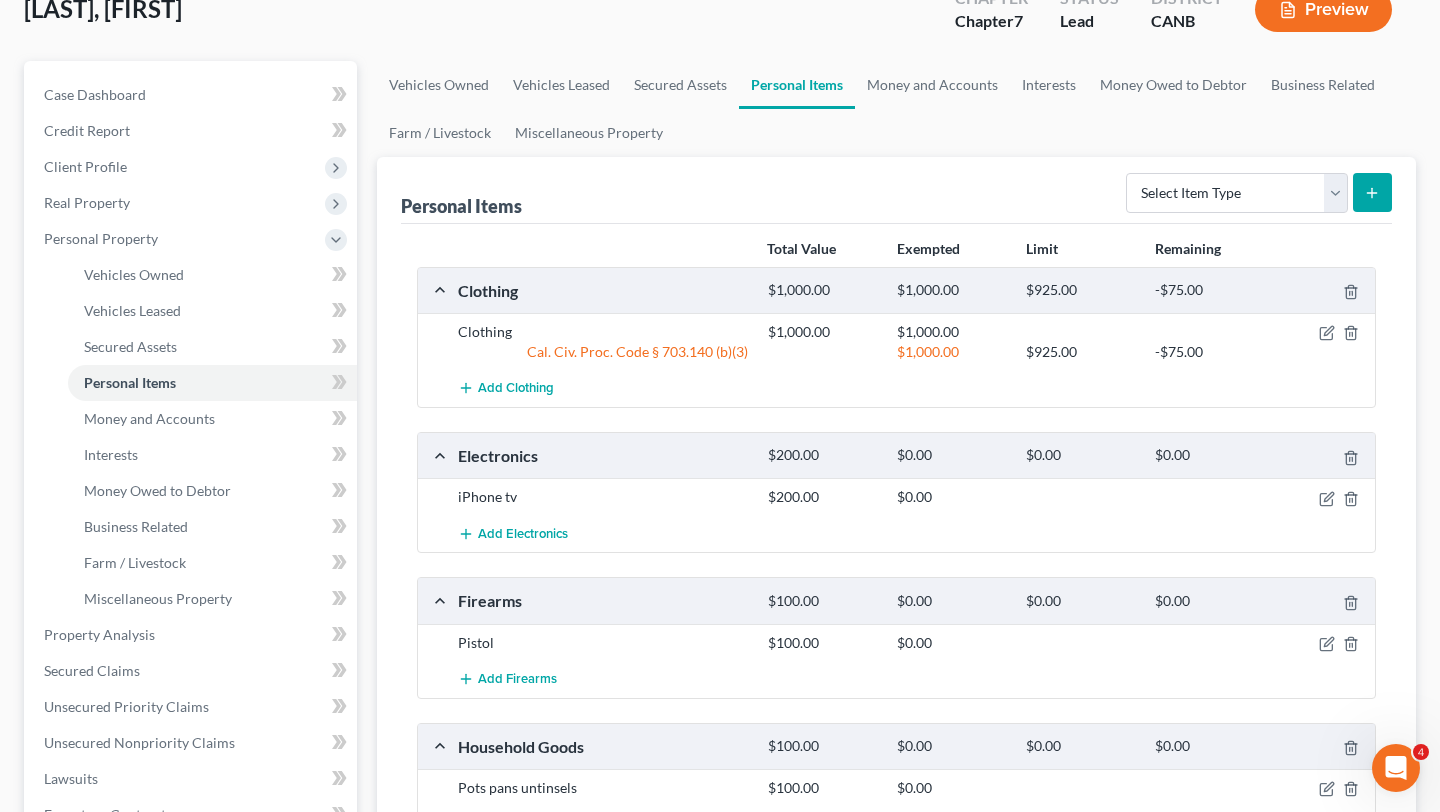 scroll, scrollTop: 223, scrollLeft: 0, axis: vertical 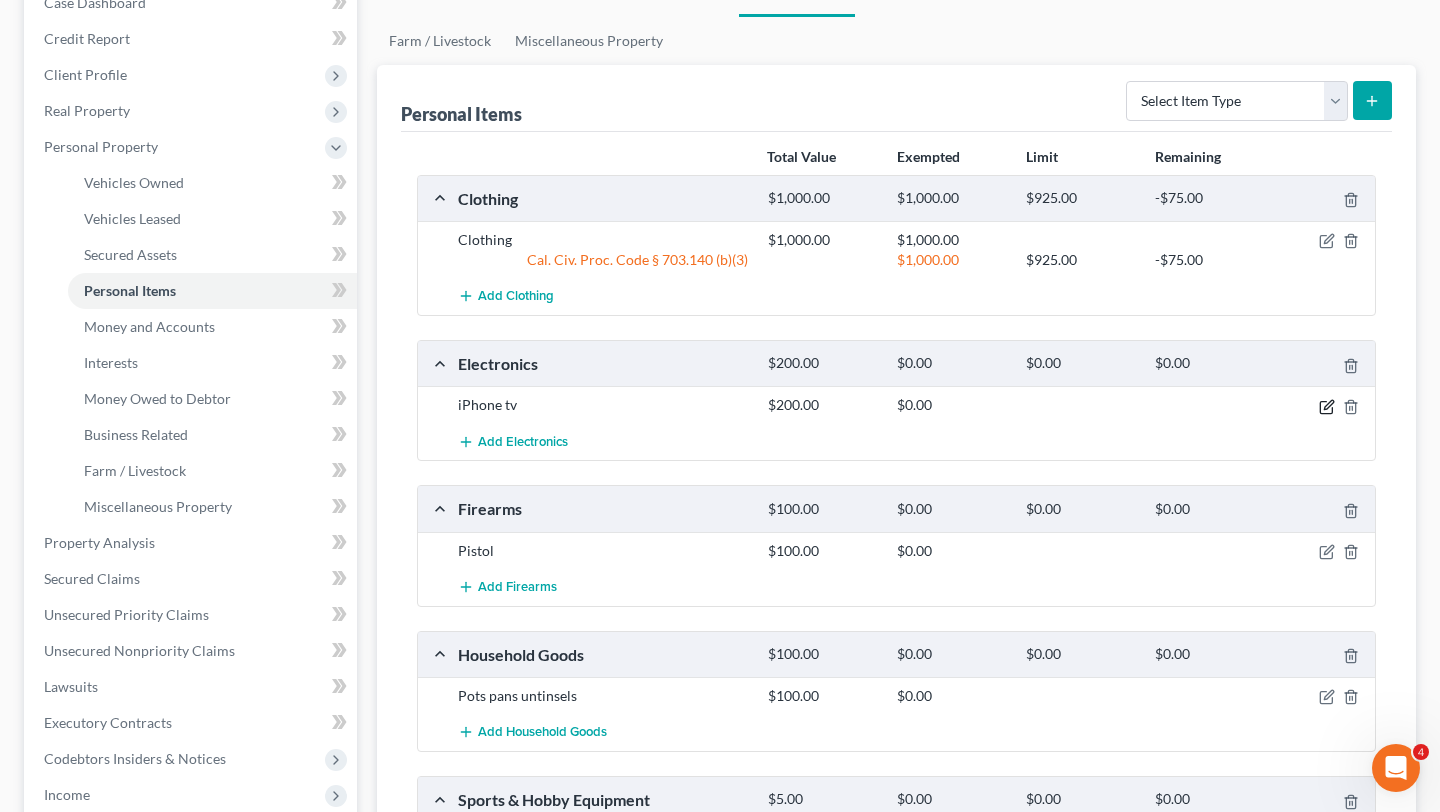 click 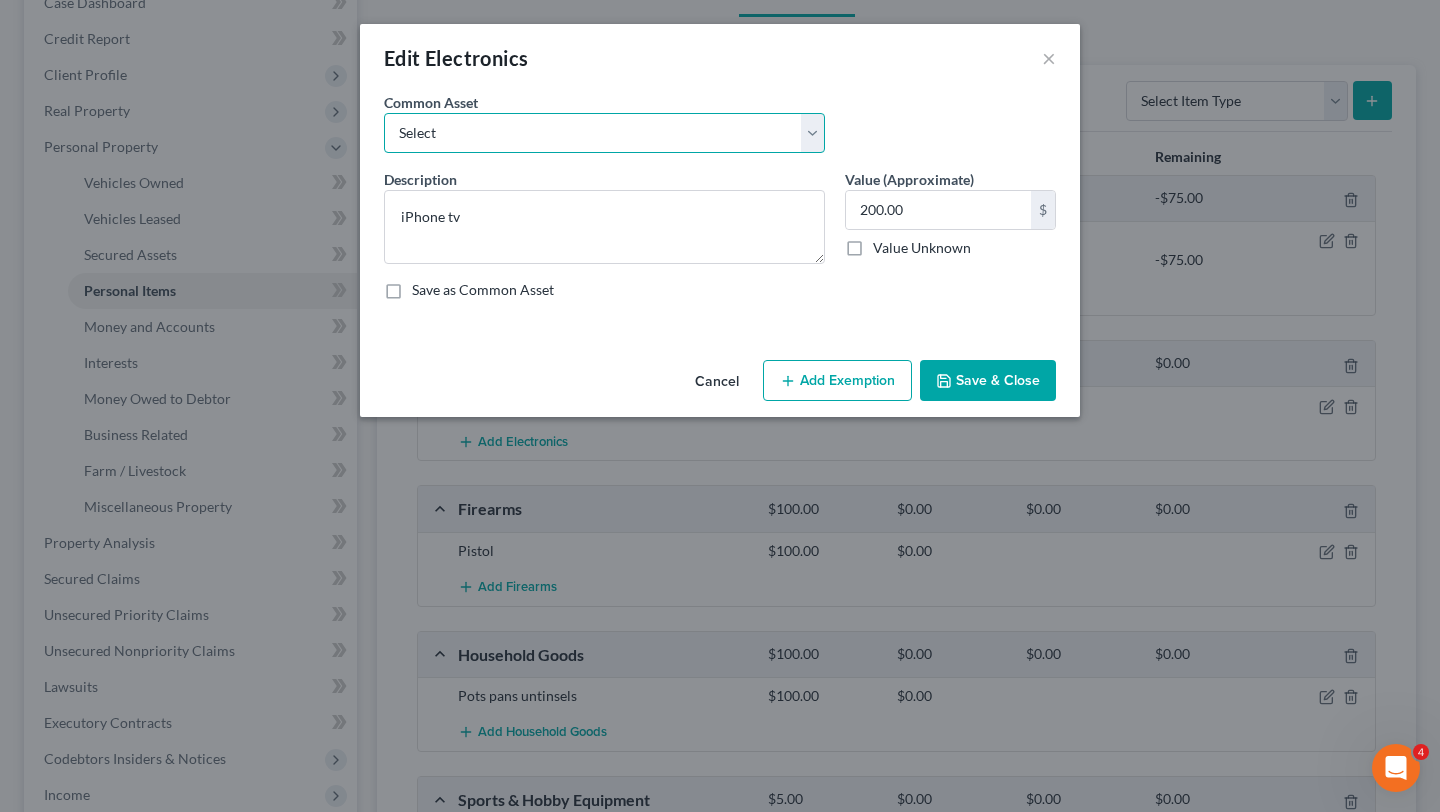 click on "Select Electronics" at bounding box center [604, 133] 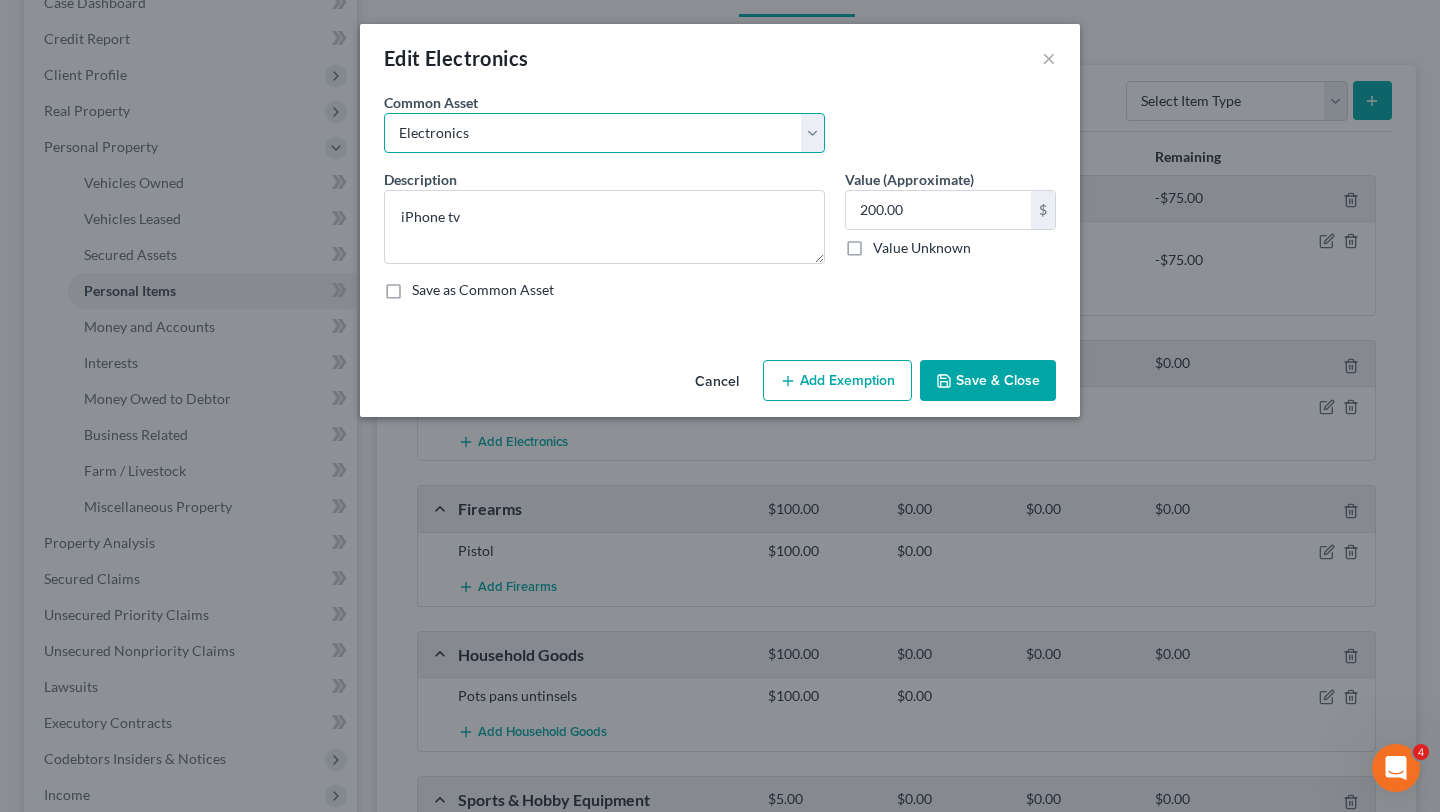 type on "Electronics" 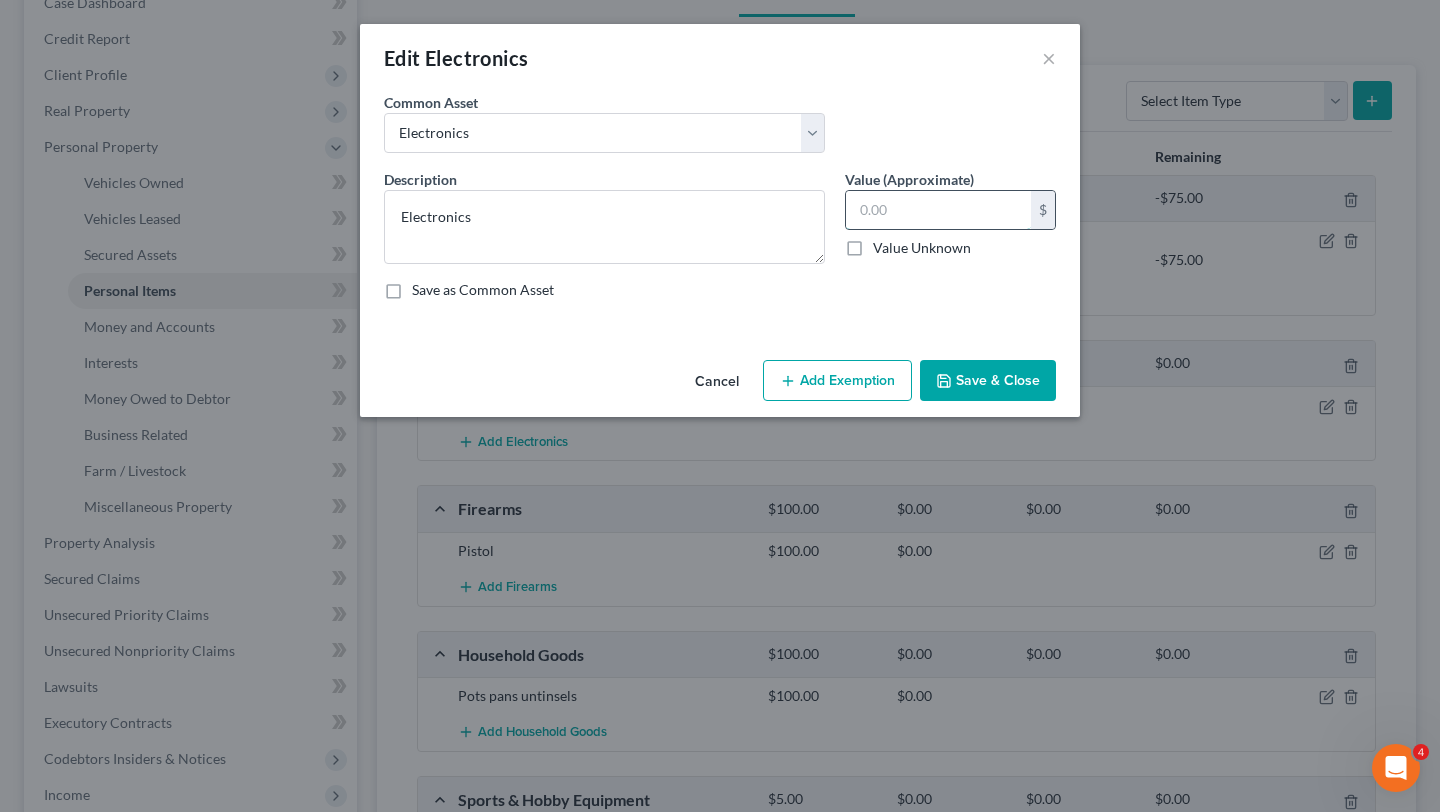 click at bounding box center [938, 210] 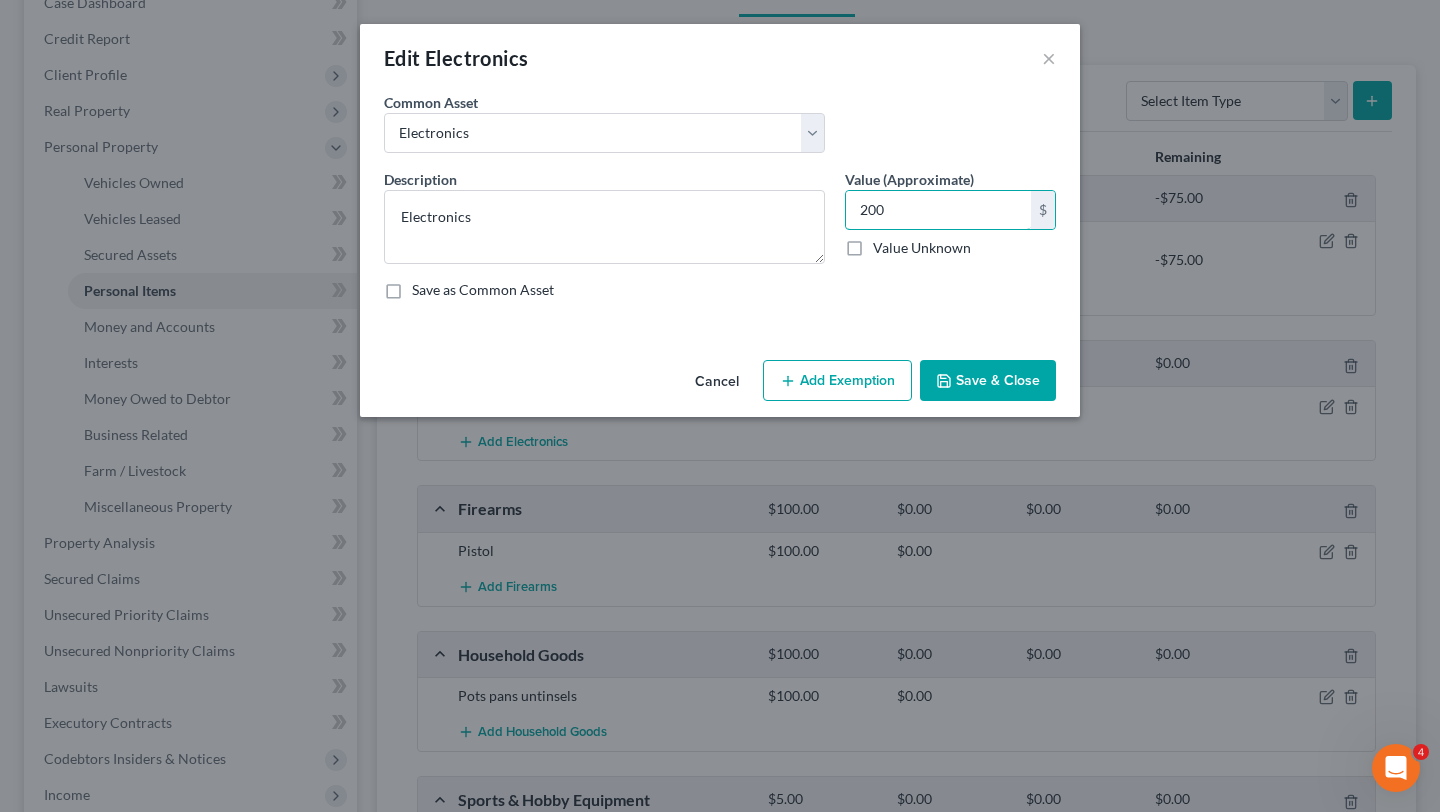 type on "200" 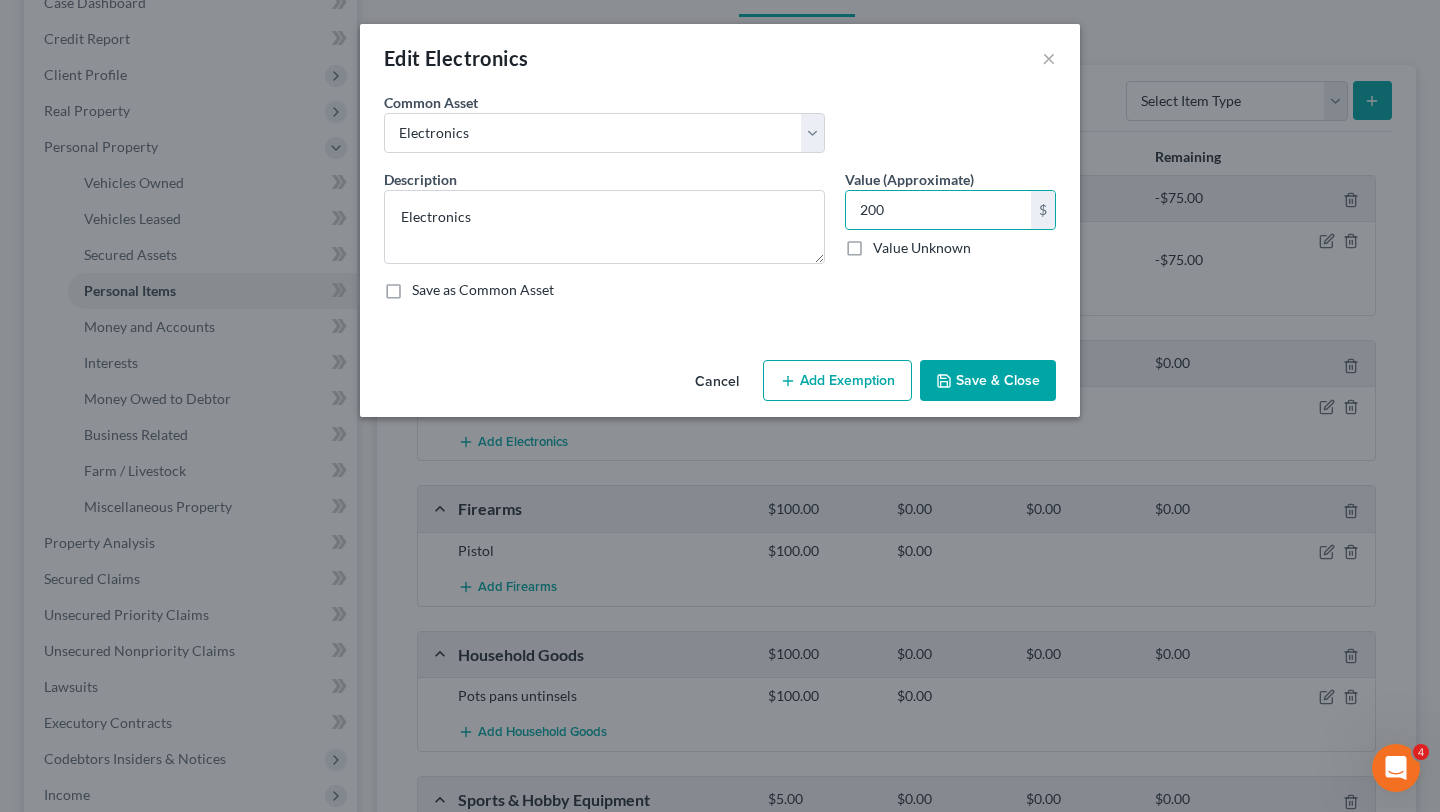 click on "Save & Close" at bounding box center (988, 381) 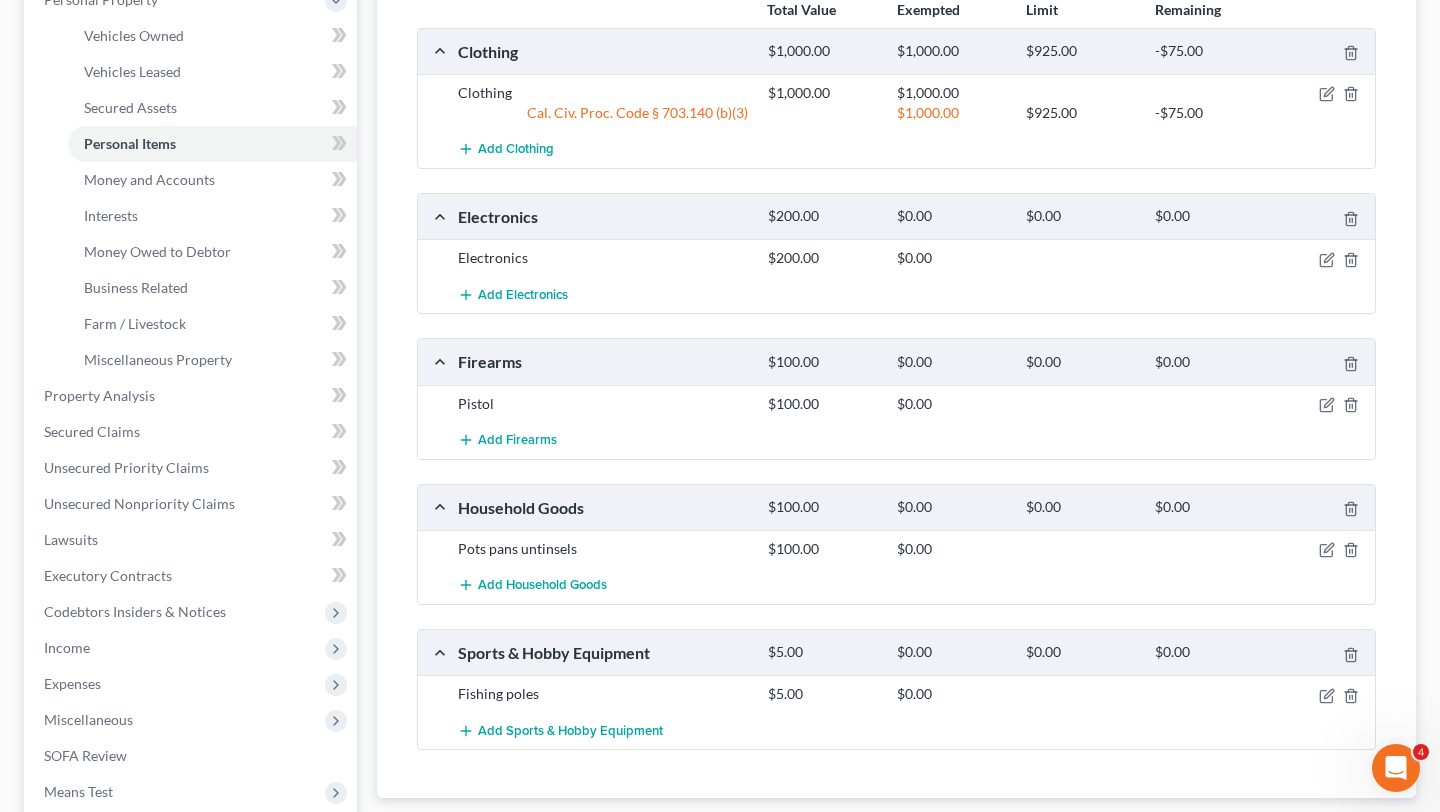 scroll, scrollTop: 372, scrollLeft: 0, axis: vertical 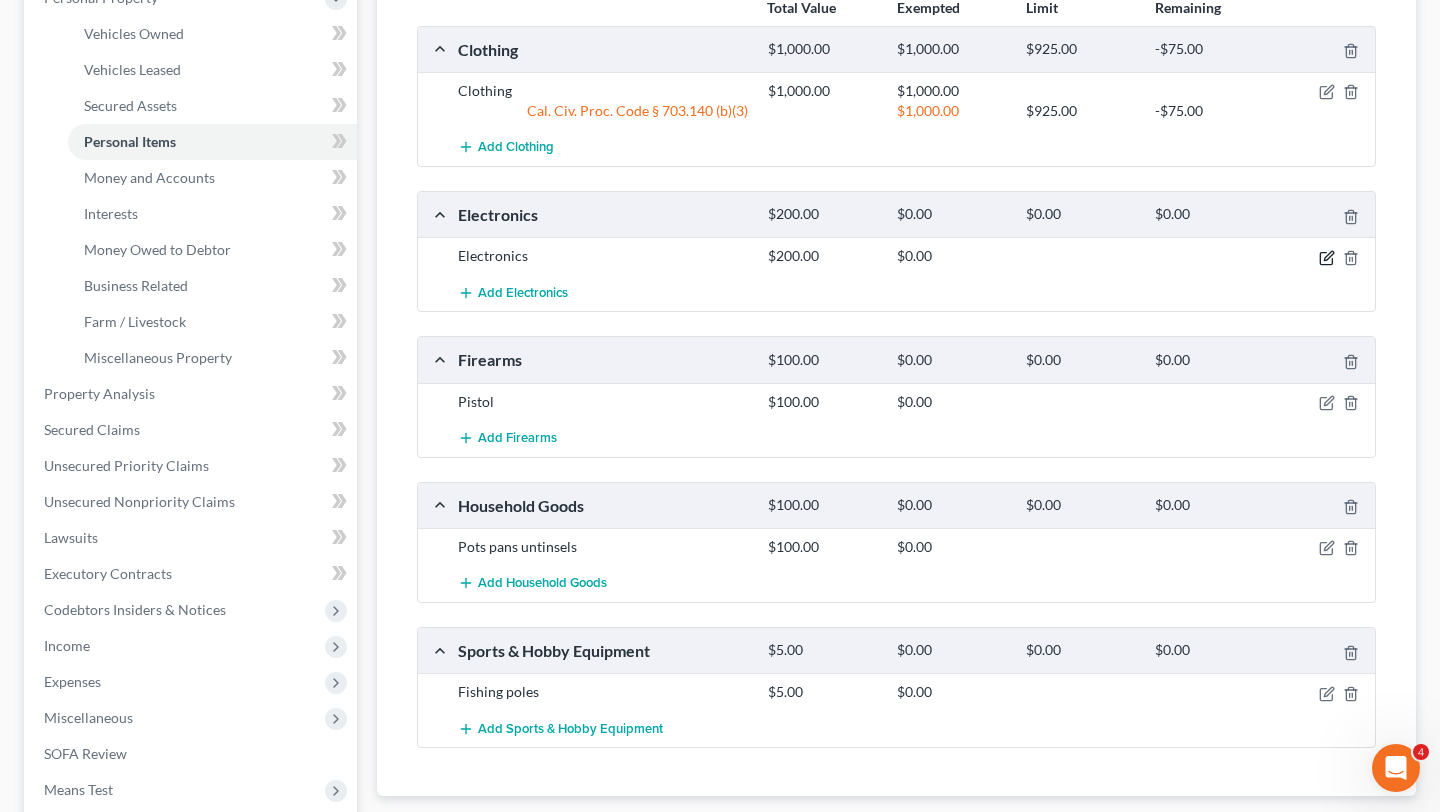click 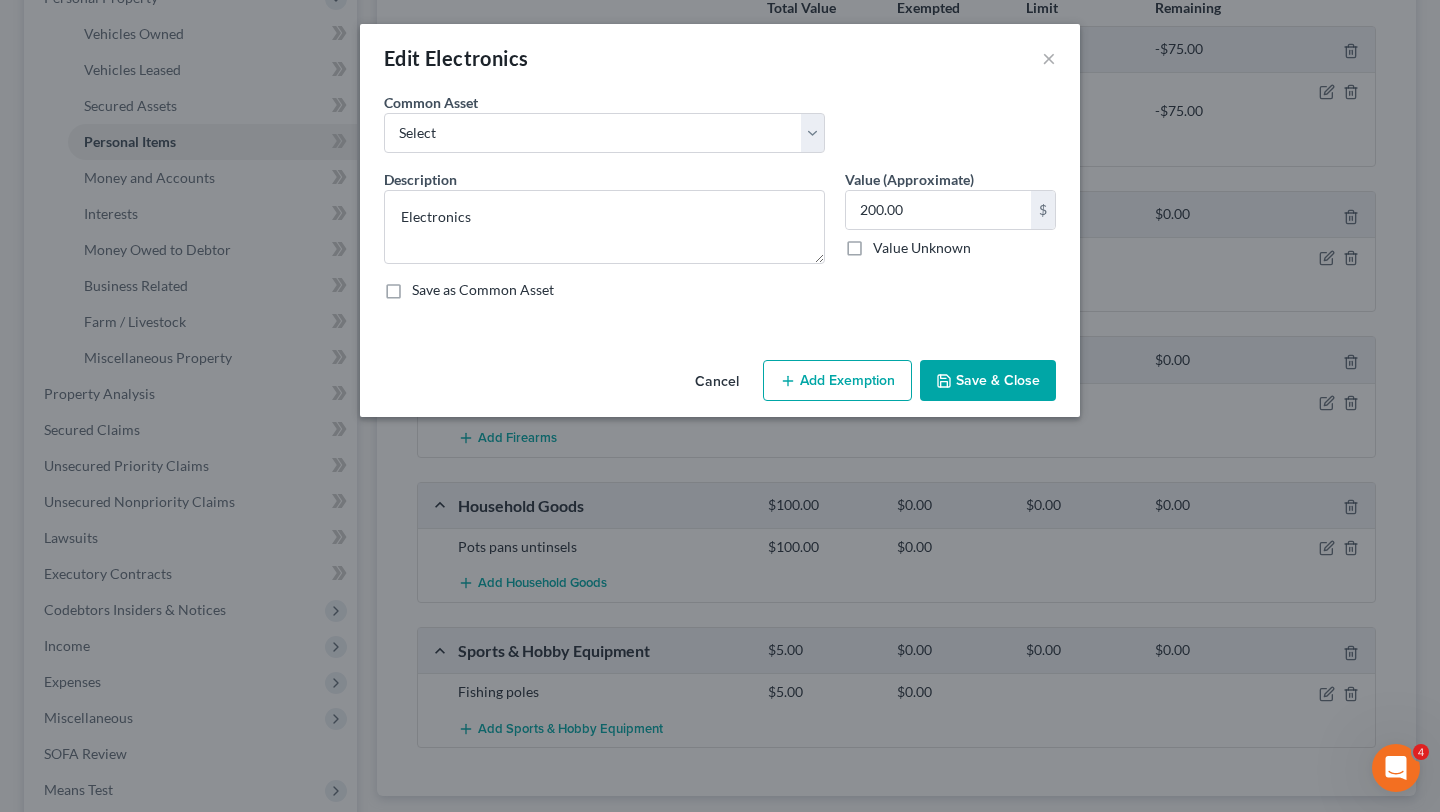 click on "Add Exemption" at bounding box center (837, 381) 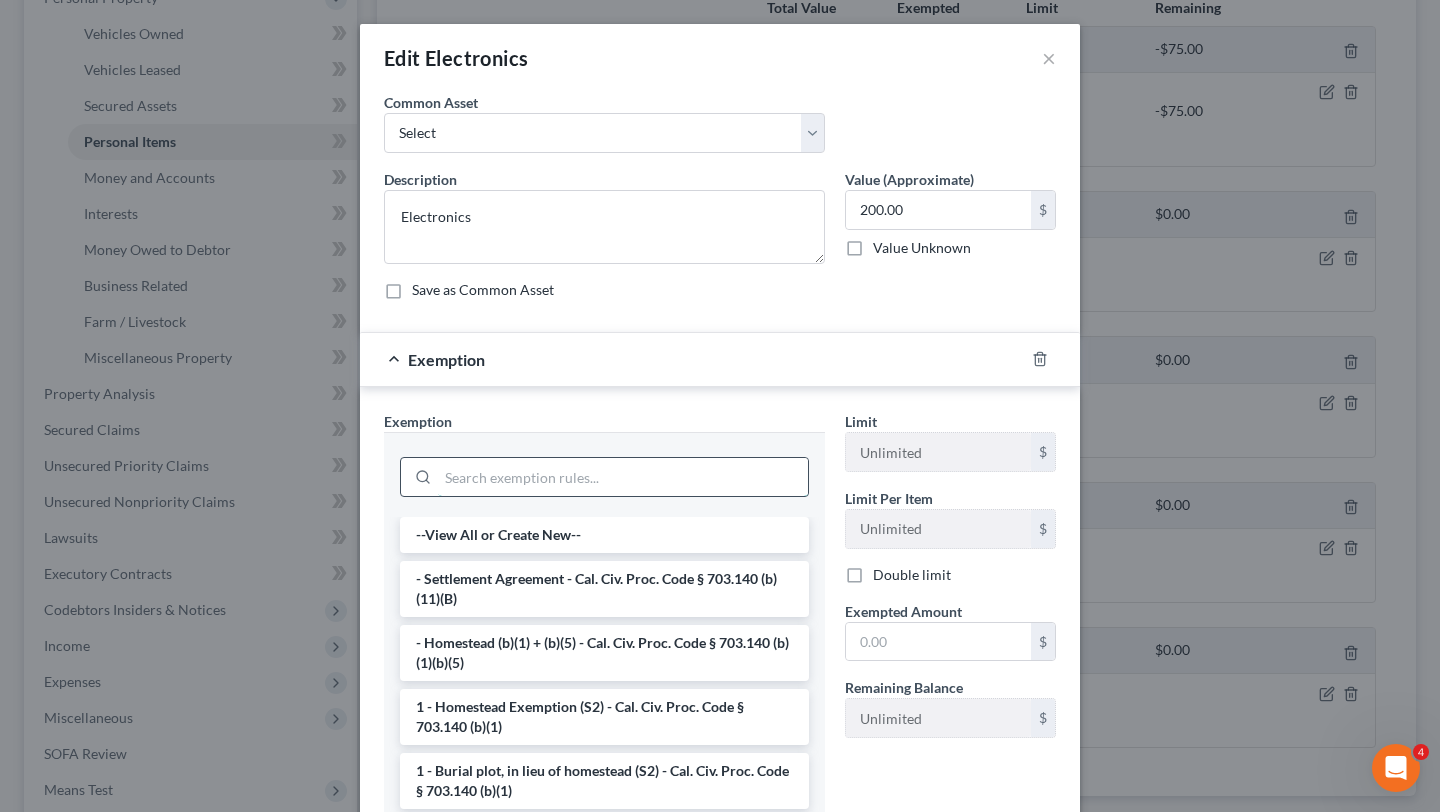 click at bounding box center [623, 477] 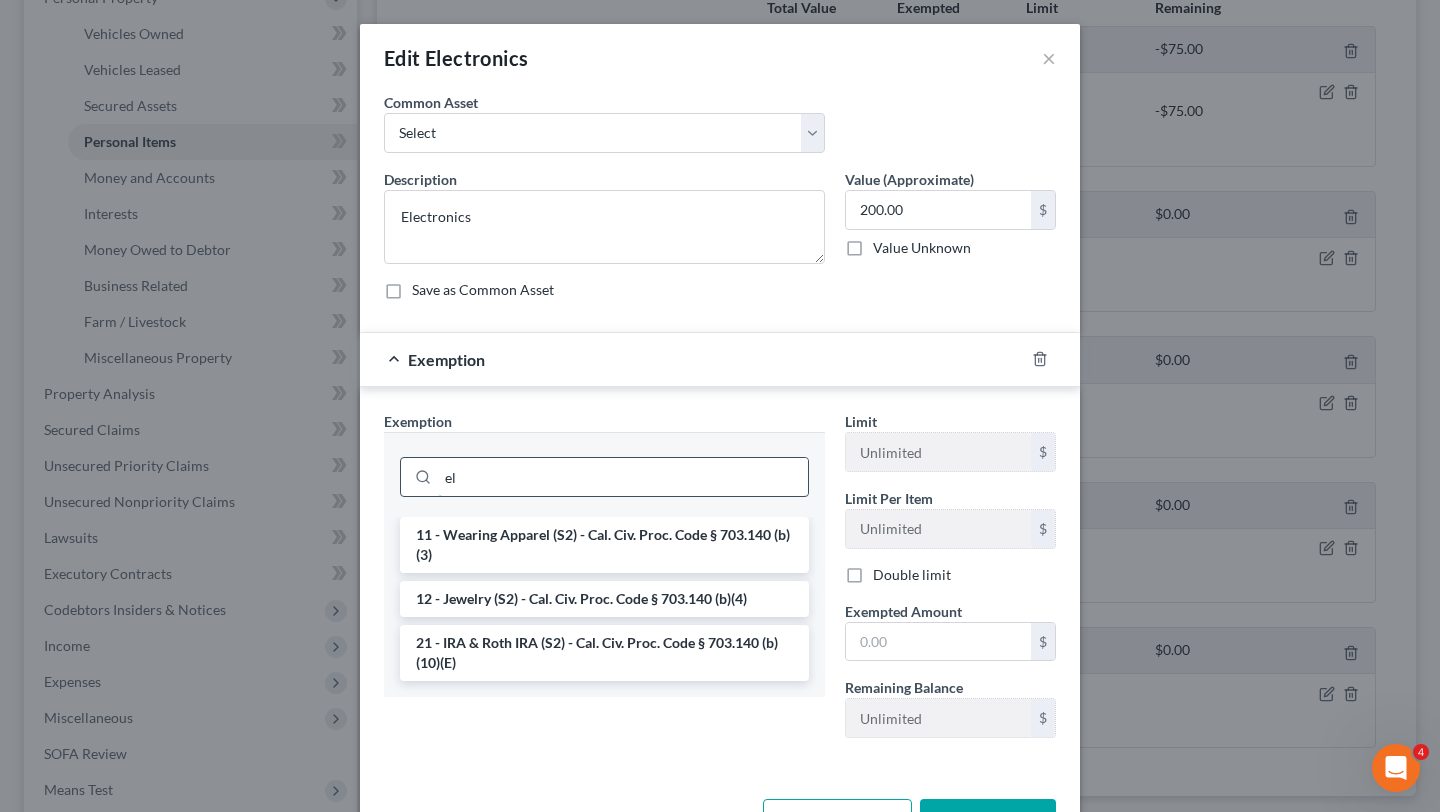 type on "e" 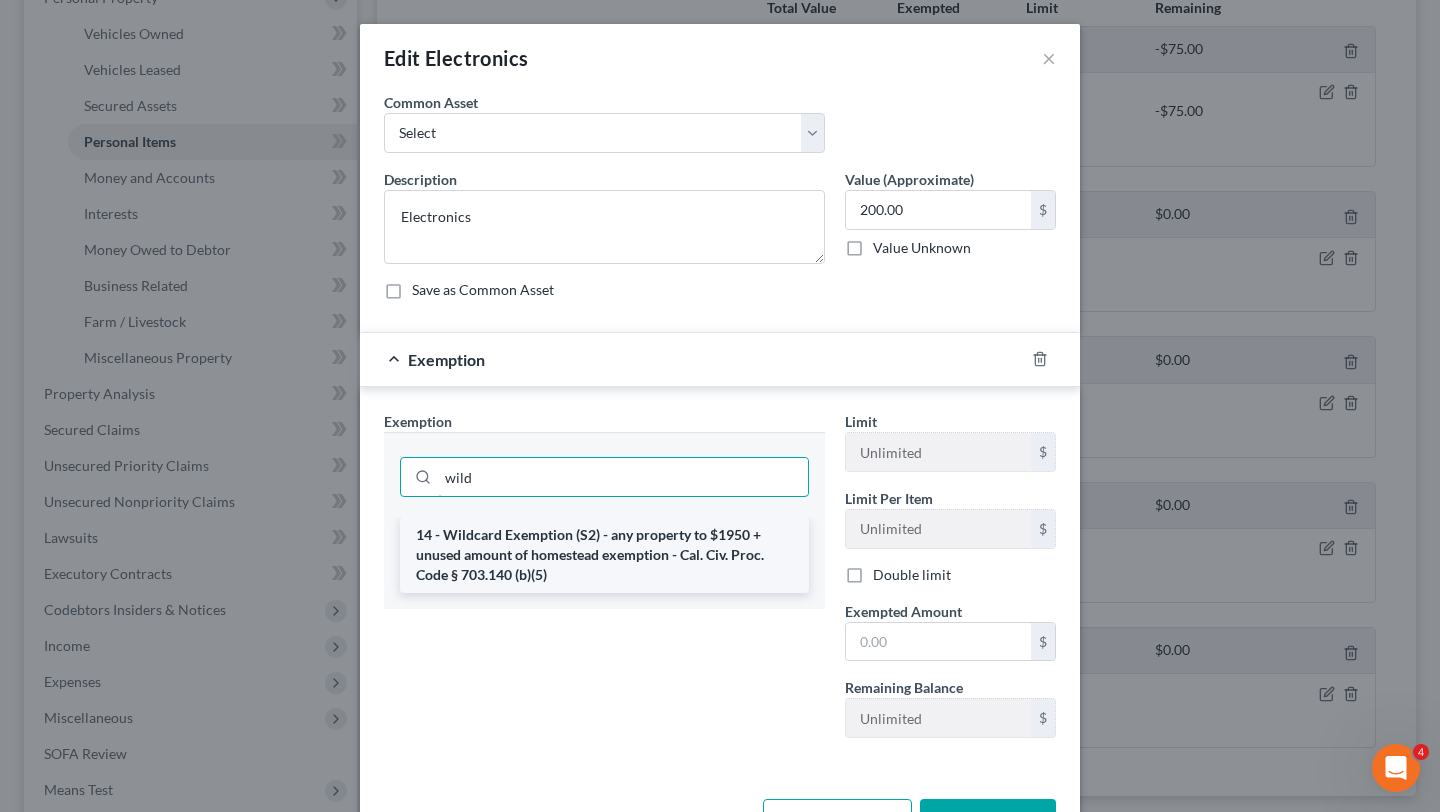 type on "wild" 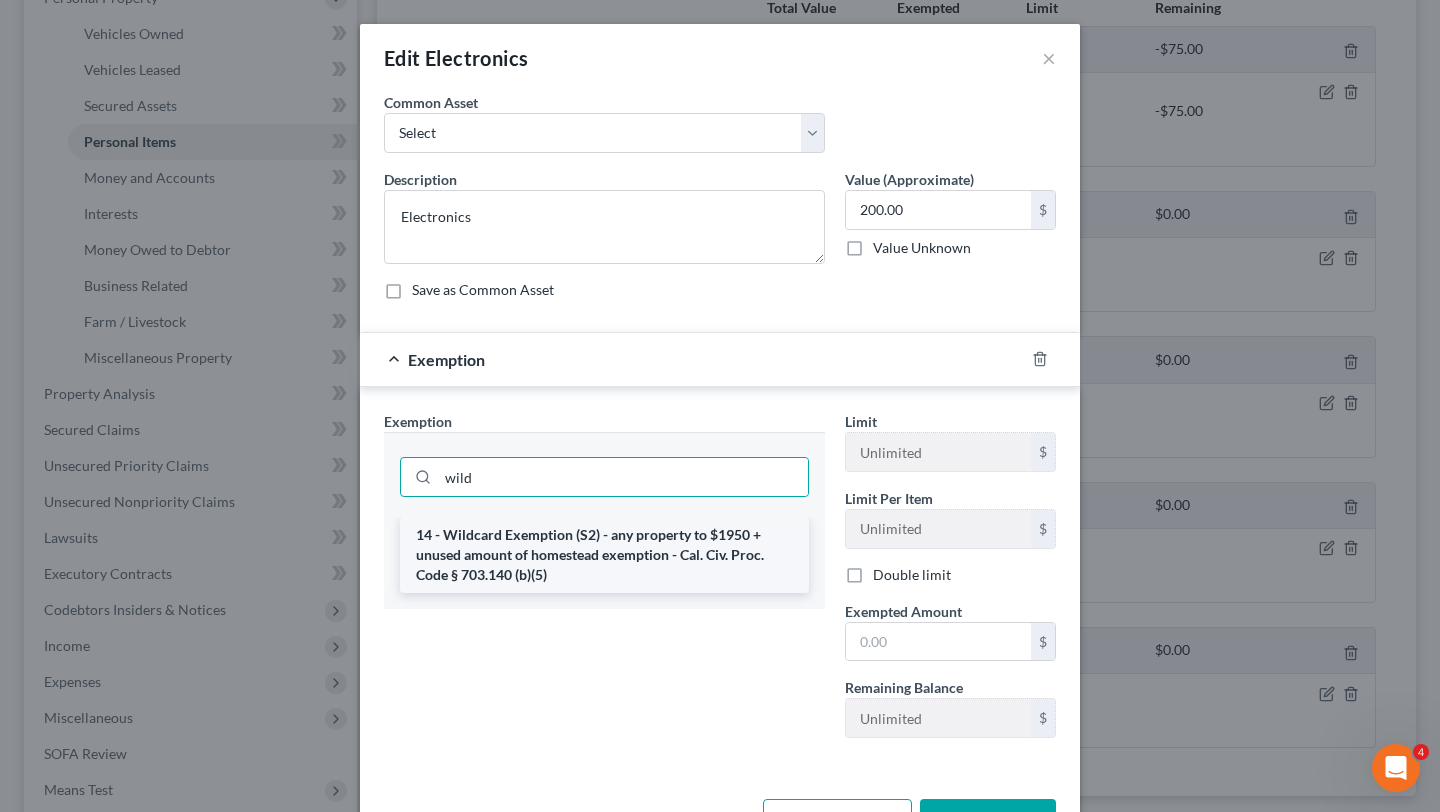 click on "14 - Wildcard Exemption (S2) - any property to $1950 + unused amount of homestead exemption  - Cal. Civ. Proc. Code § 703.140 (b)(5)" at bounding box center (604, 555) 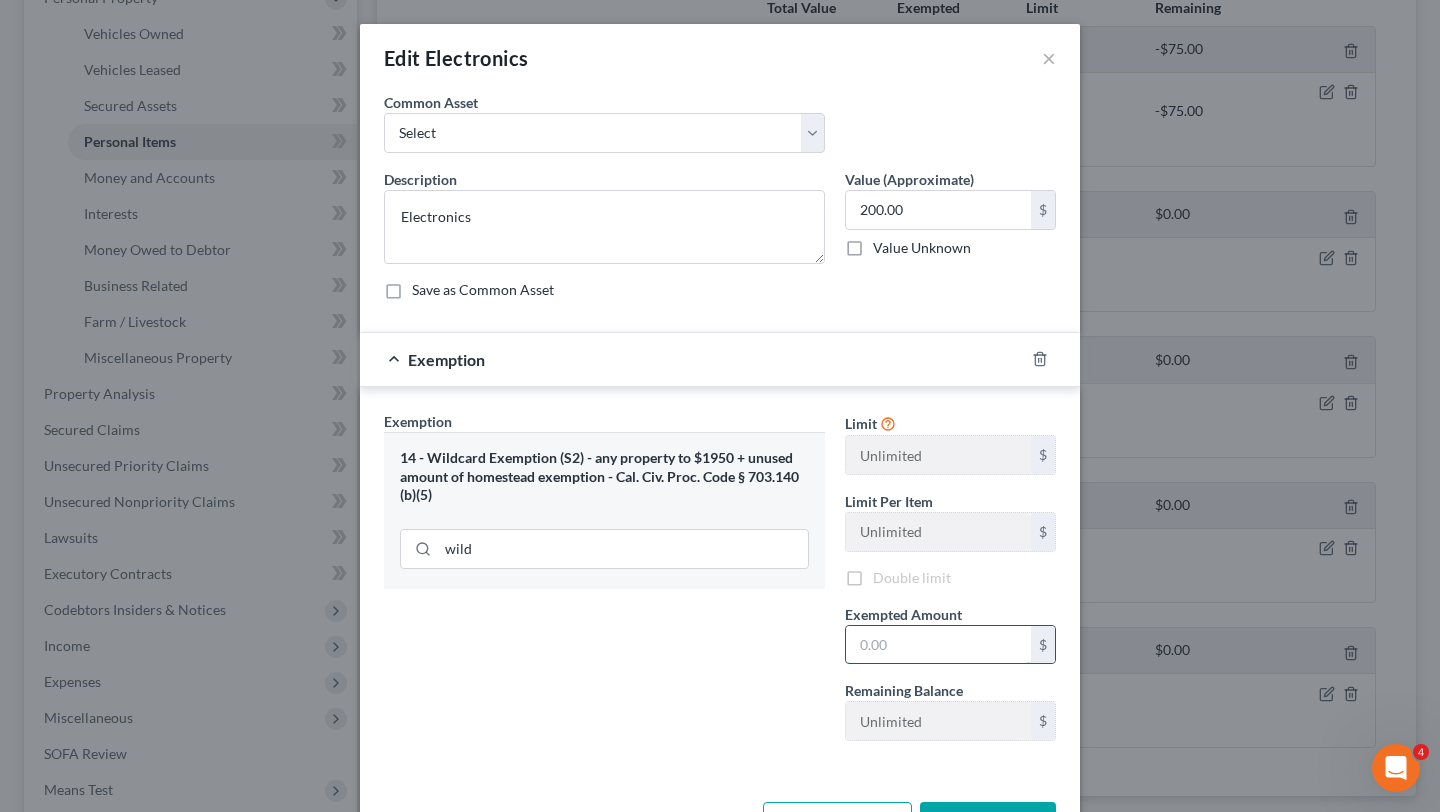 click at bounding box center (938, 645) 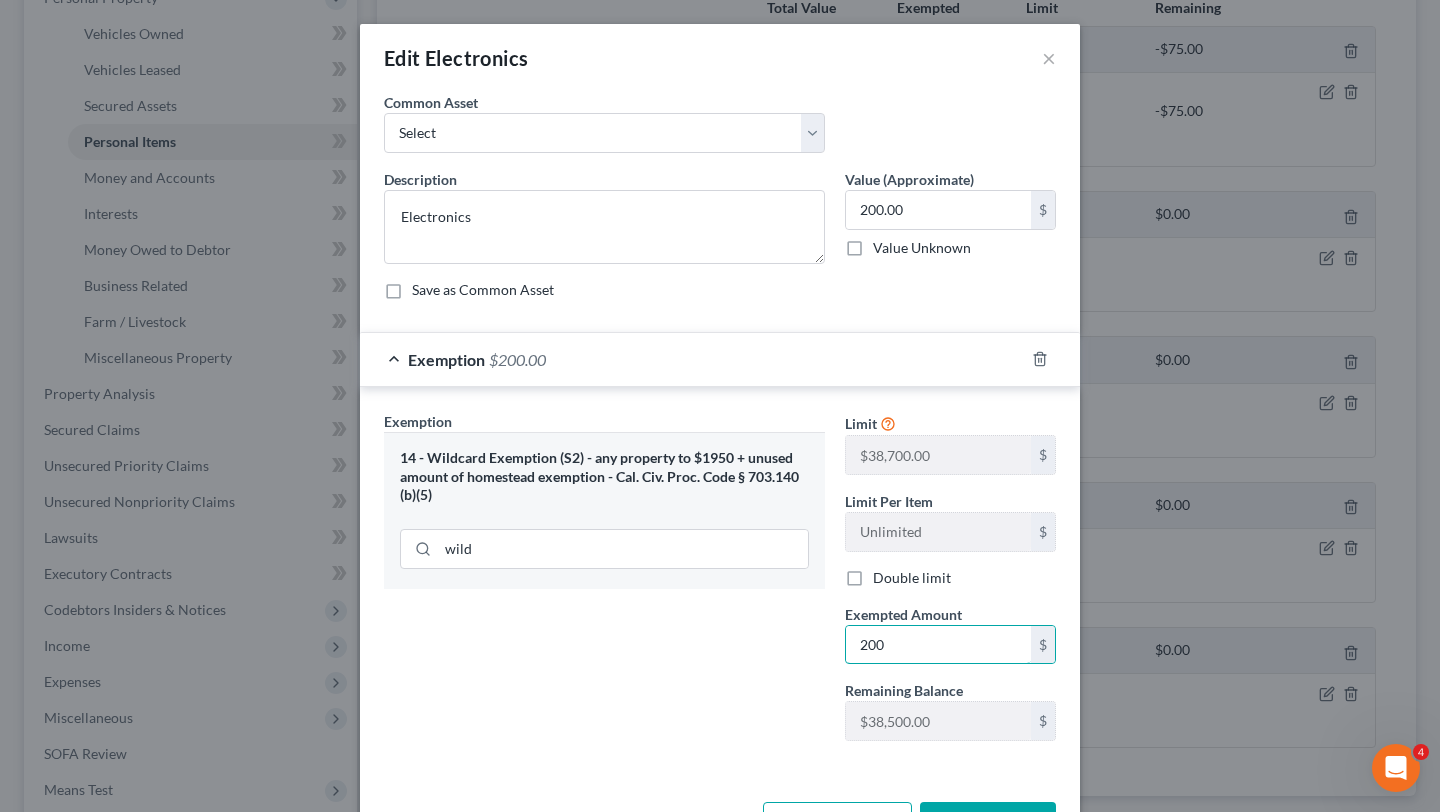 type on "200" 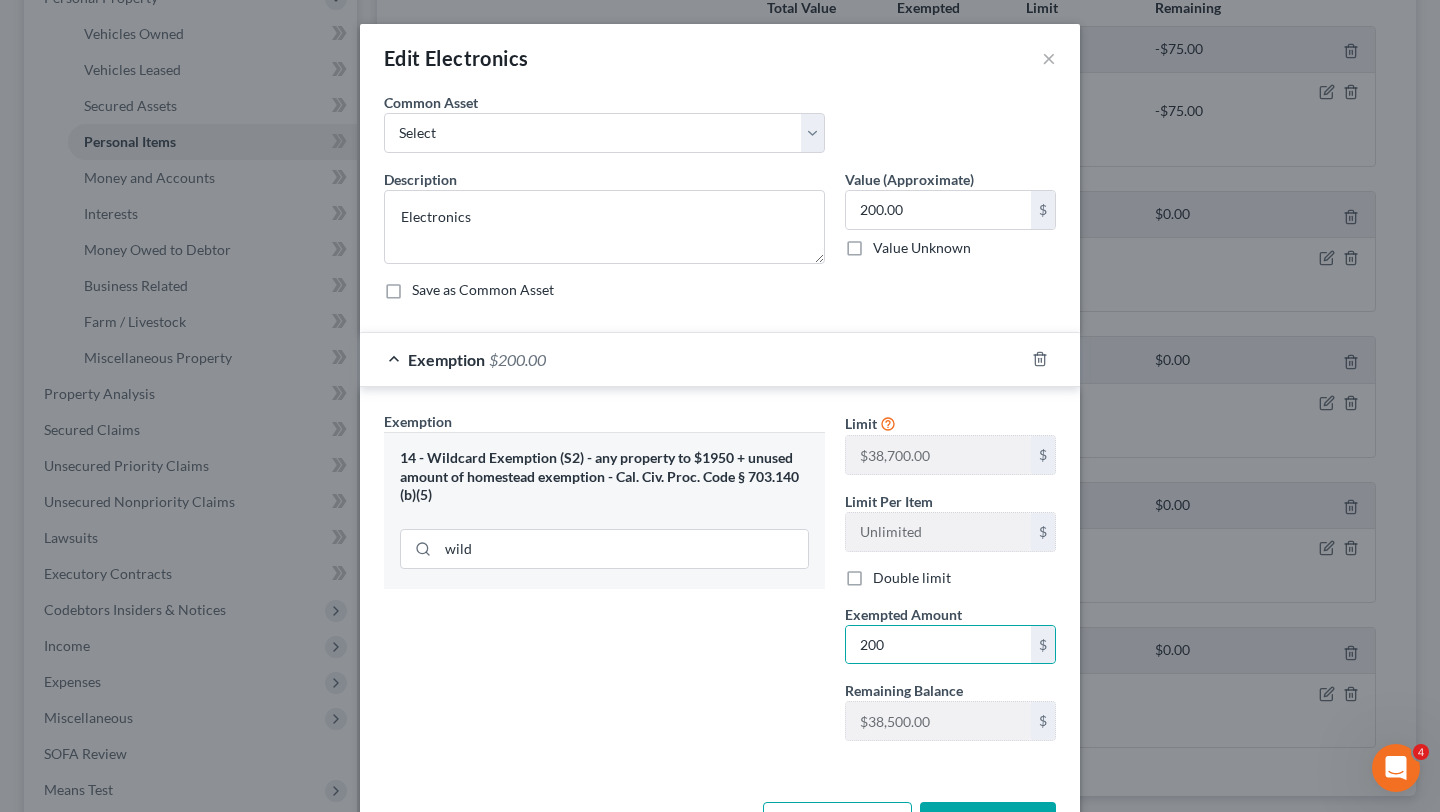 click on "Exemption Set must be selected for CA.
Exemption
*
14 - Wildcard Exemption (S2) - any property to $1950 + unused amount of homestead exemption  - Cal. Civ. Proc. Code § 703.140 (b)(5)         wild" at bounding box center [604, 584] 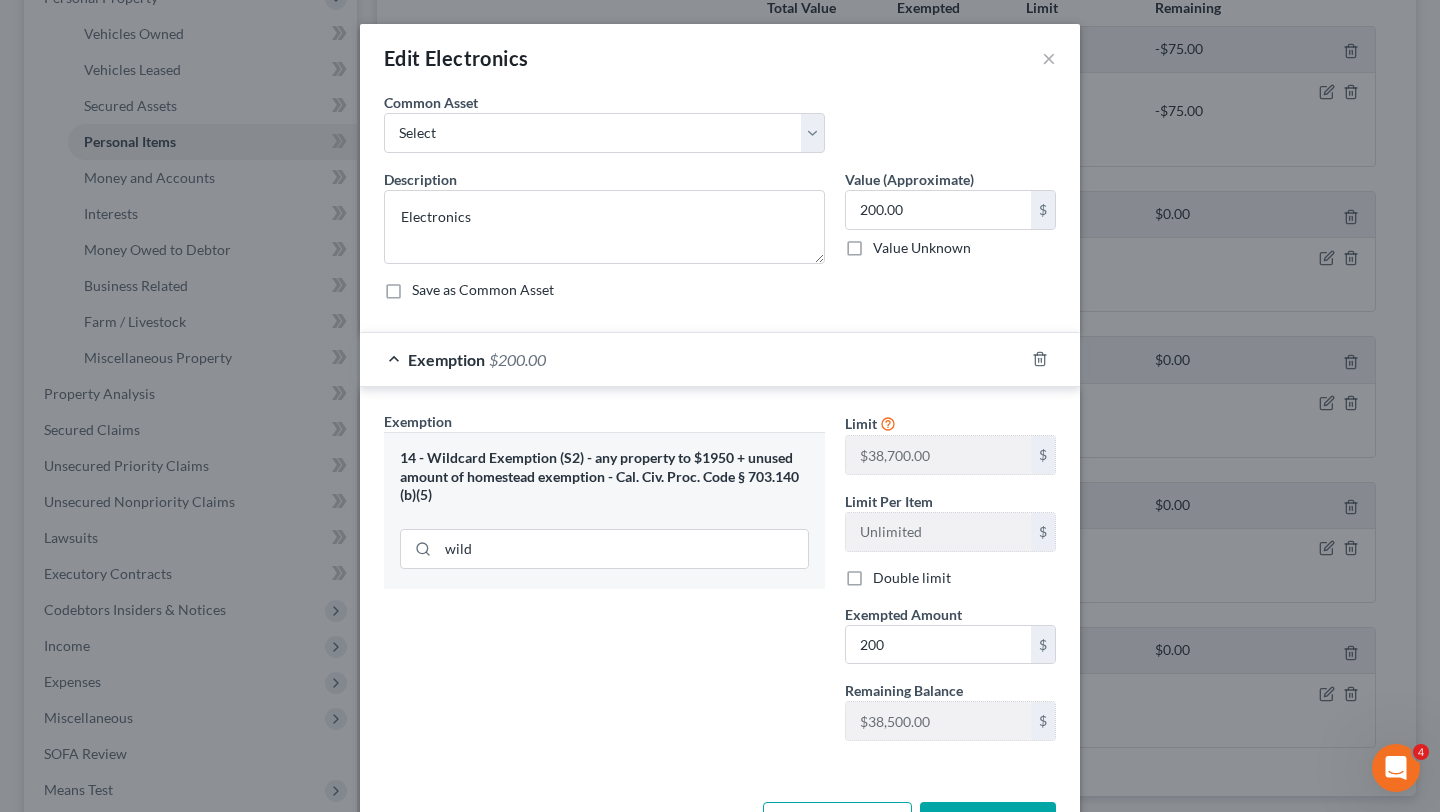 scroll, scrollTop: 72, scrollLeft: 0, axis: vertical 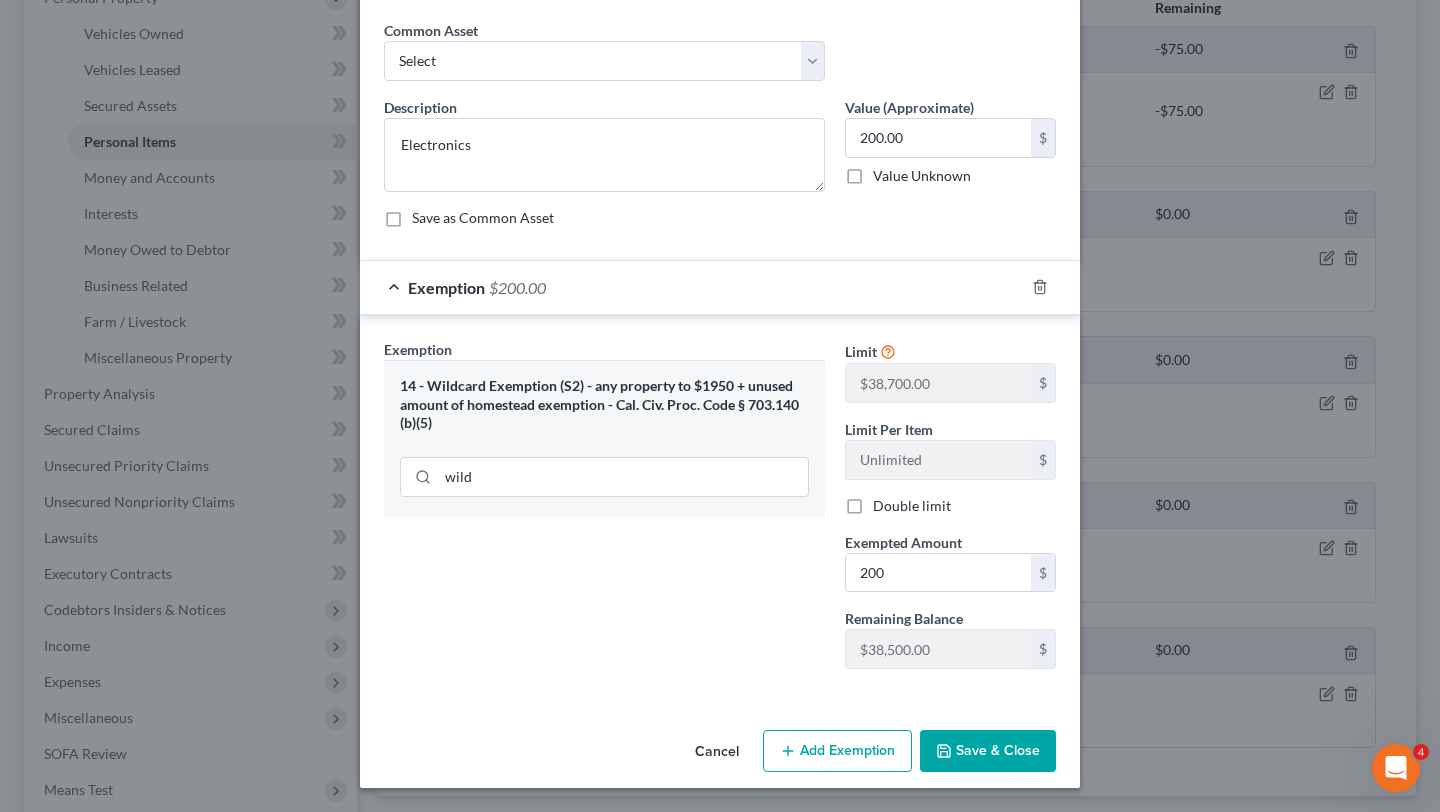 click on "Save & Close" at bounding box center [988, 751] 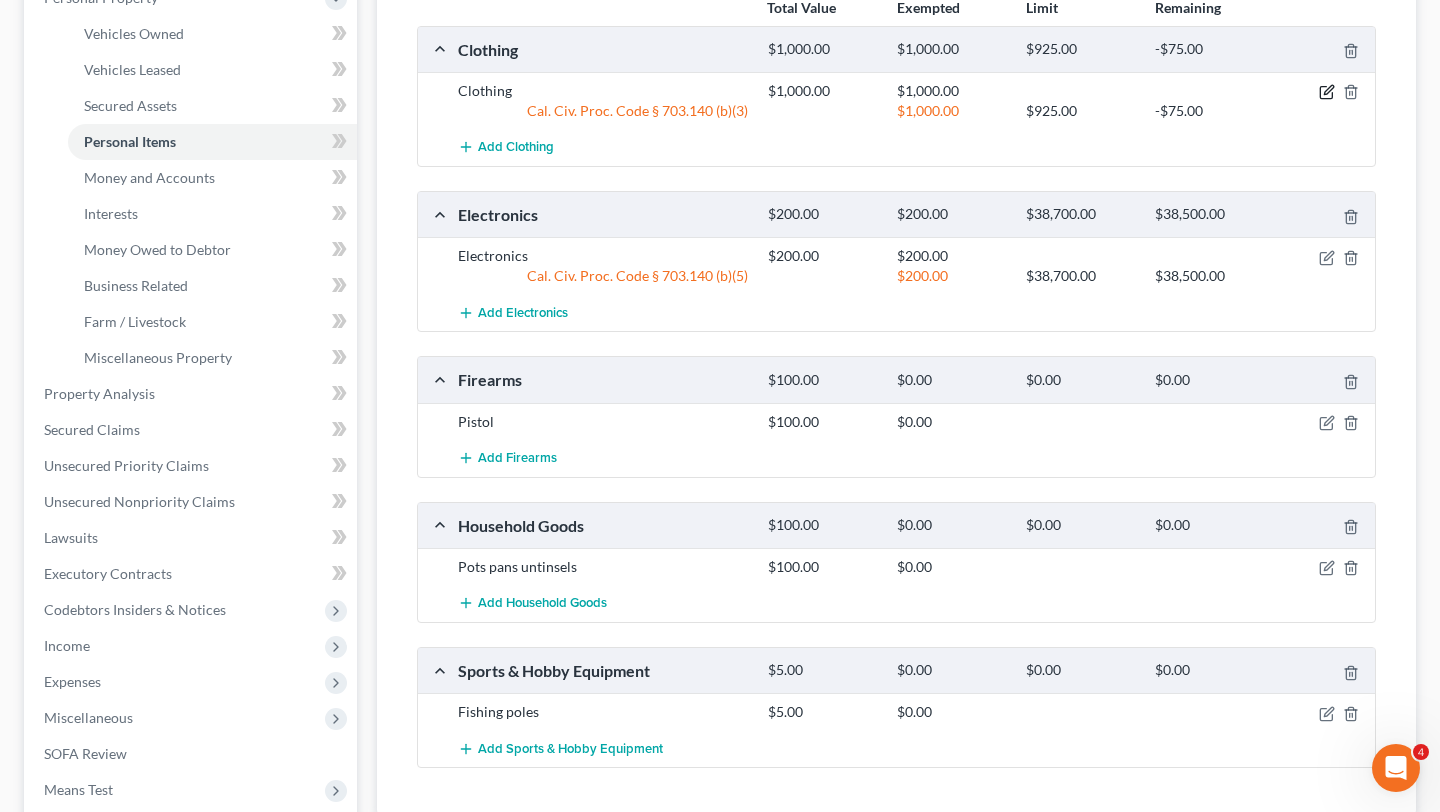 click 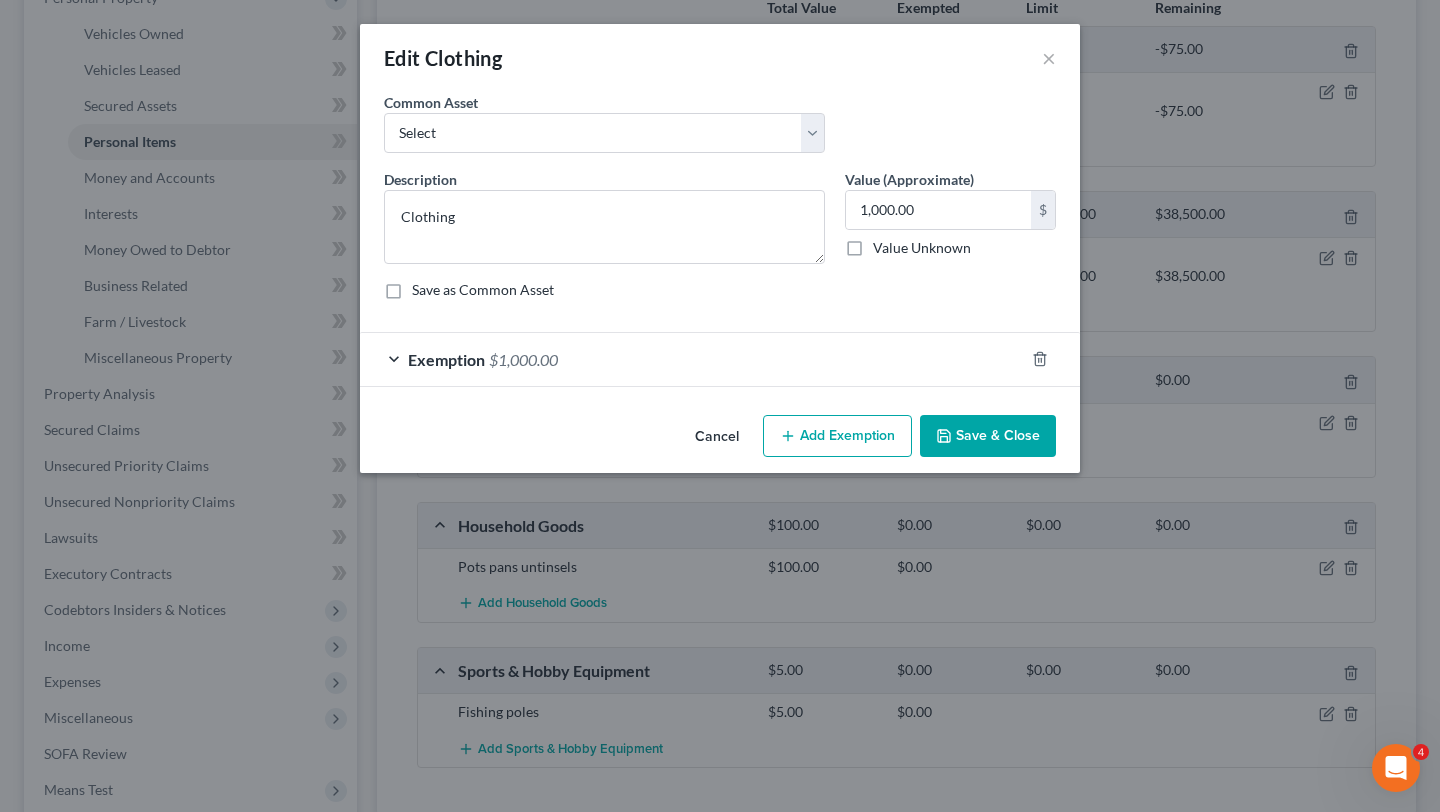 click on "Exemption $1,000.00" at bounding box center (692, 359) 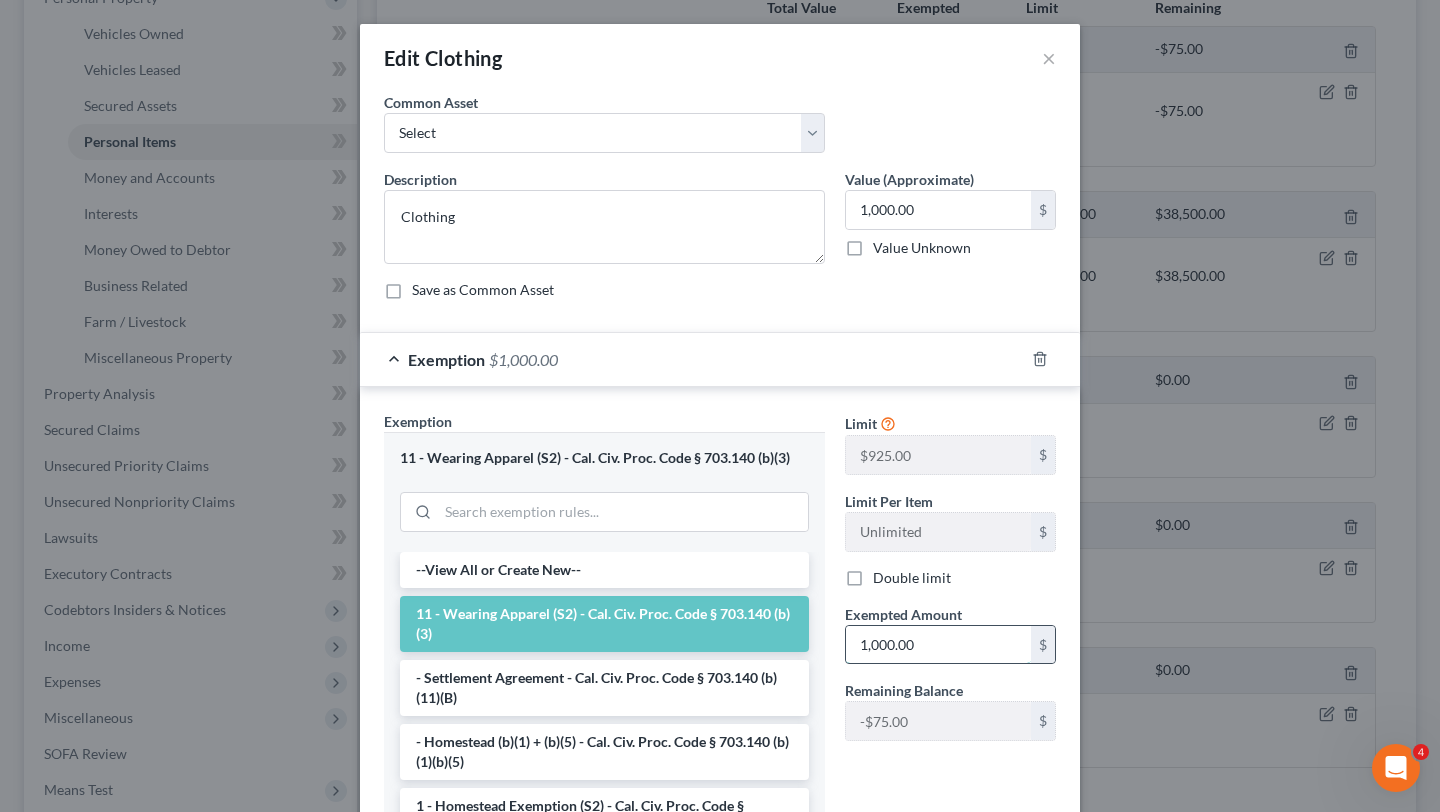 click on "1,000.00" at bounding box center (938, 645) 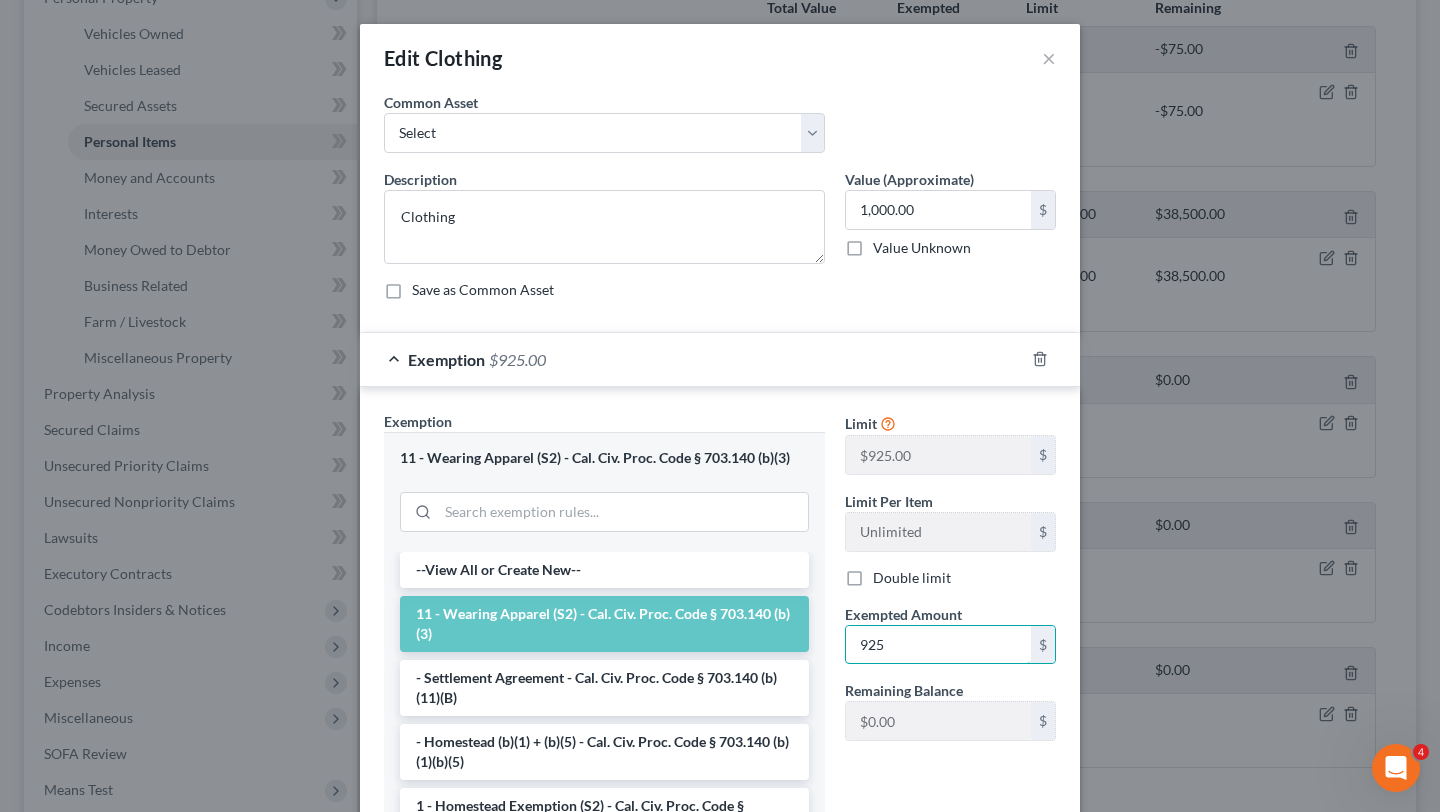 type on "925" 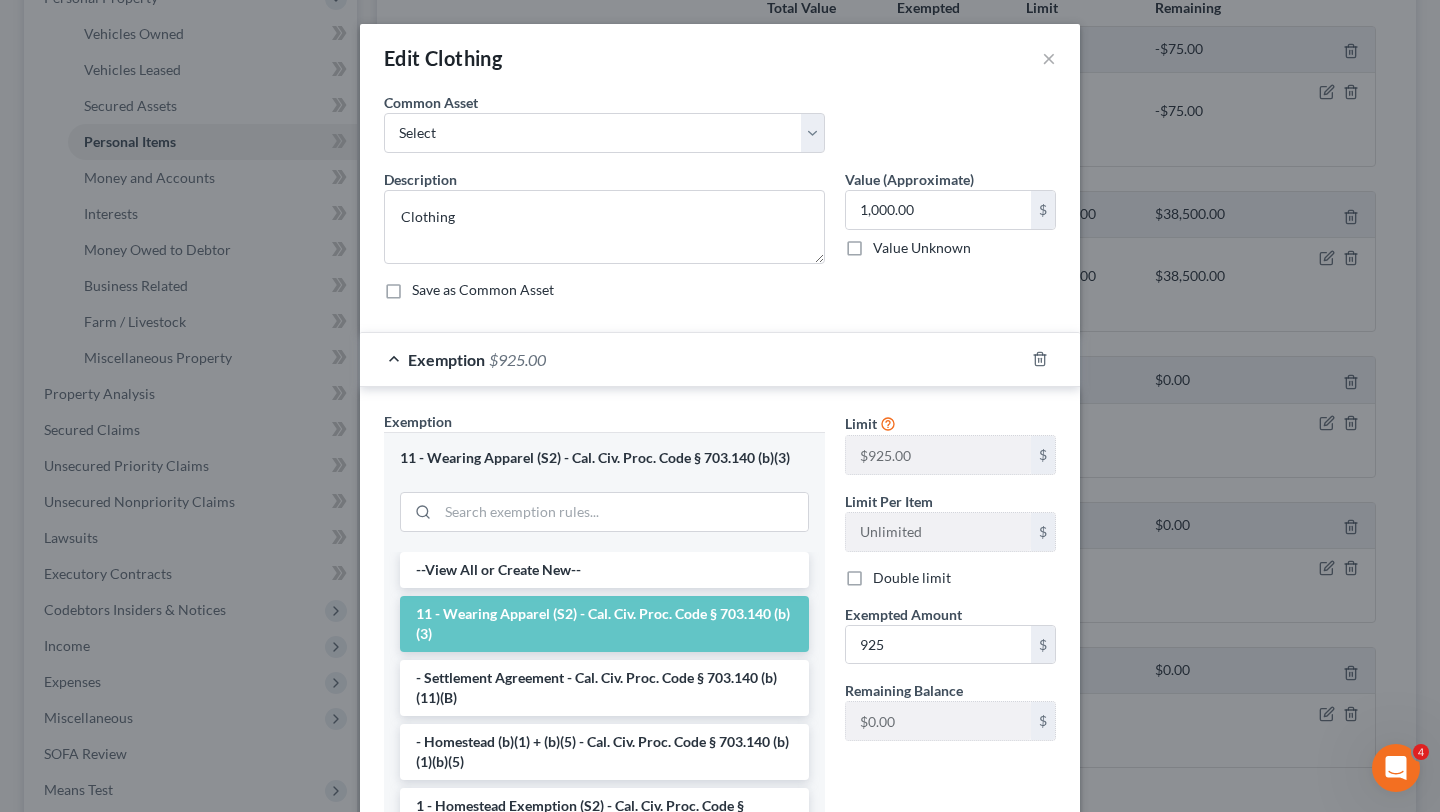 click on "Limit     $925.00 $ Limit Per Item Unlimited $ Double limit
Exempted Amount
*
925 $ Remaining Balance -$75.00 $" at bounding box center [950, 649] 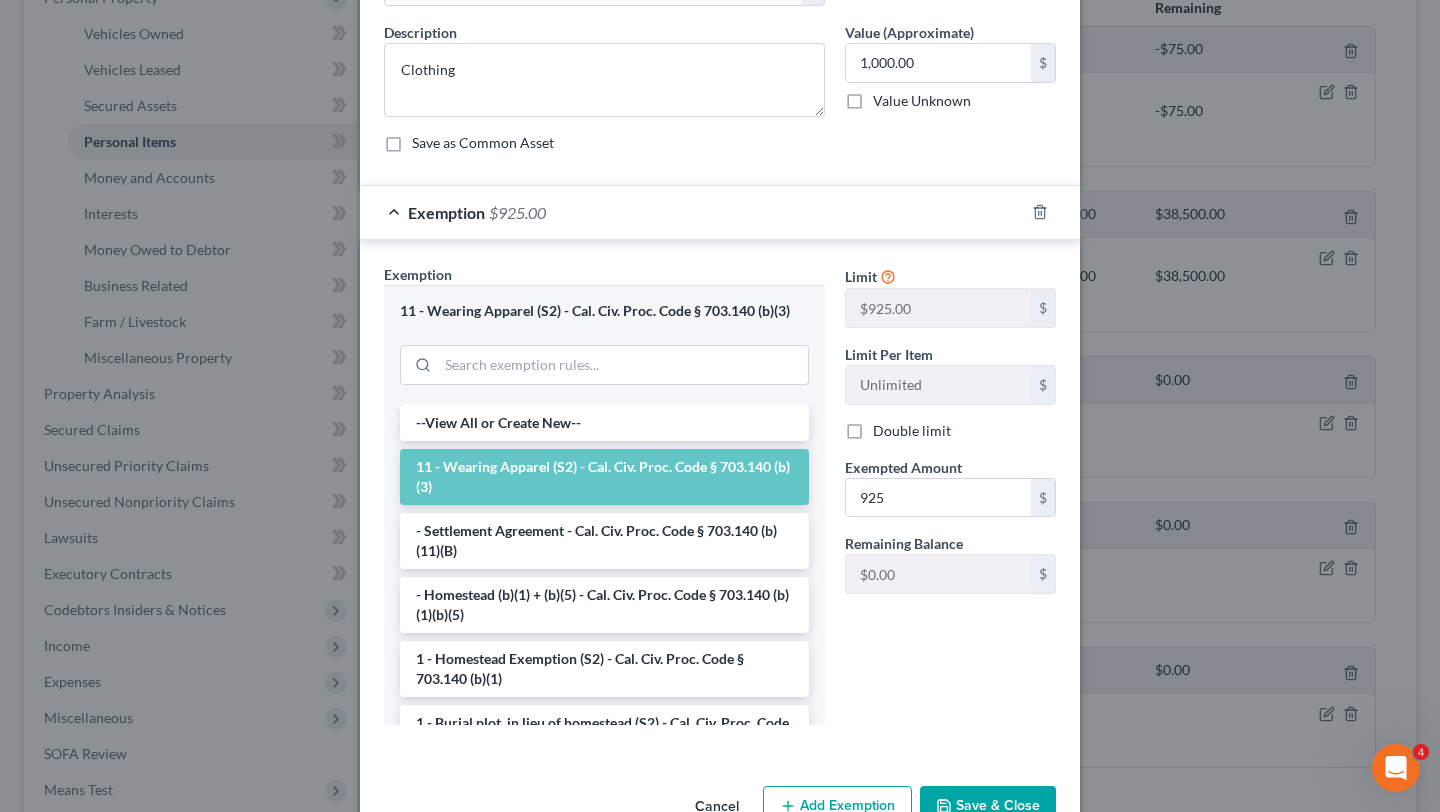 scroll, scrollTop: 172, scrollLeft: 0, axis: vertical 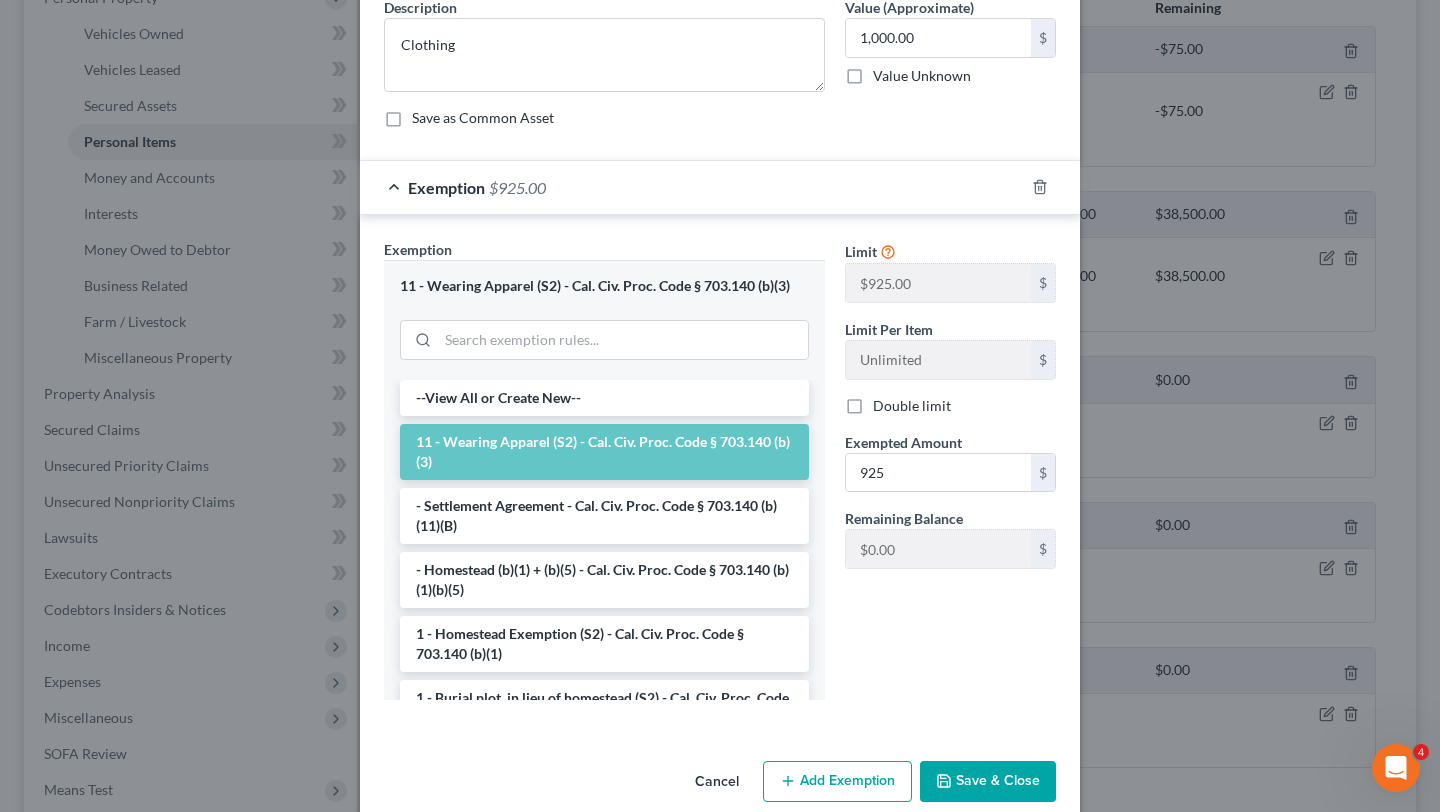 click on "Save & Close" at bounding box center (988, 782) 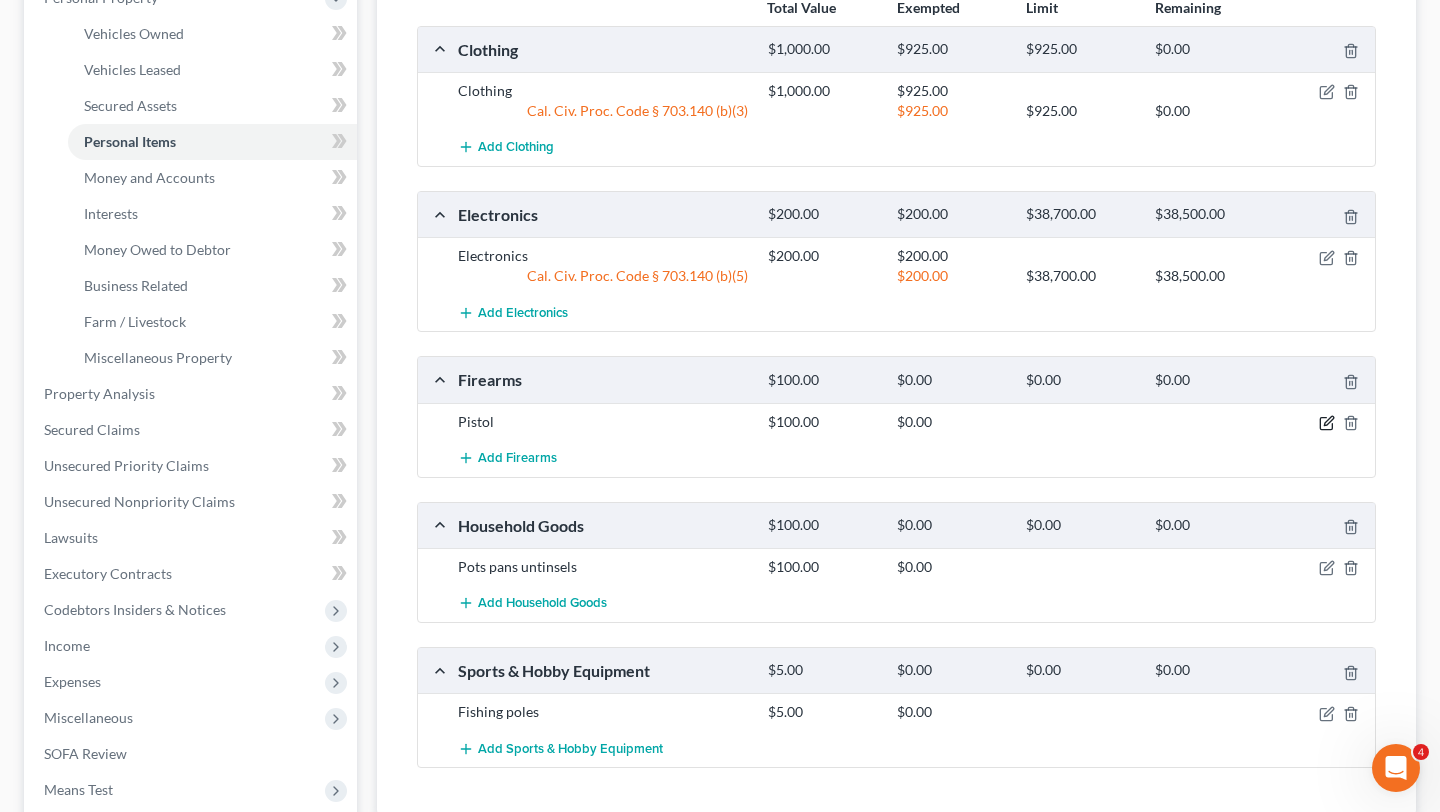 click 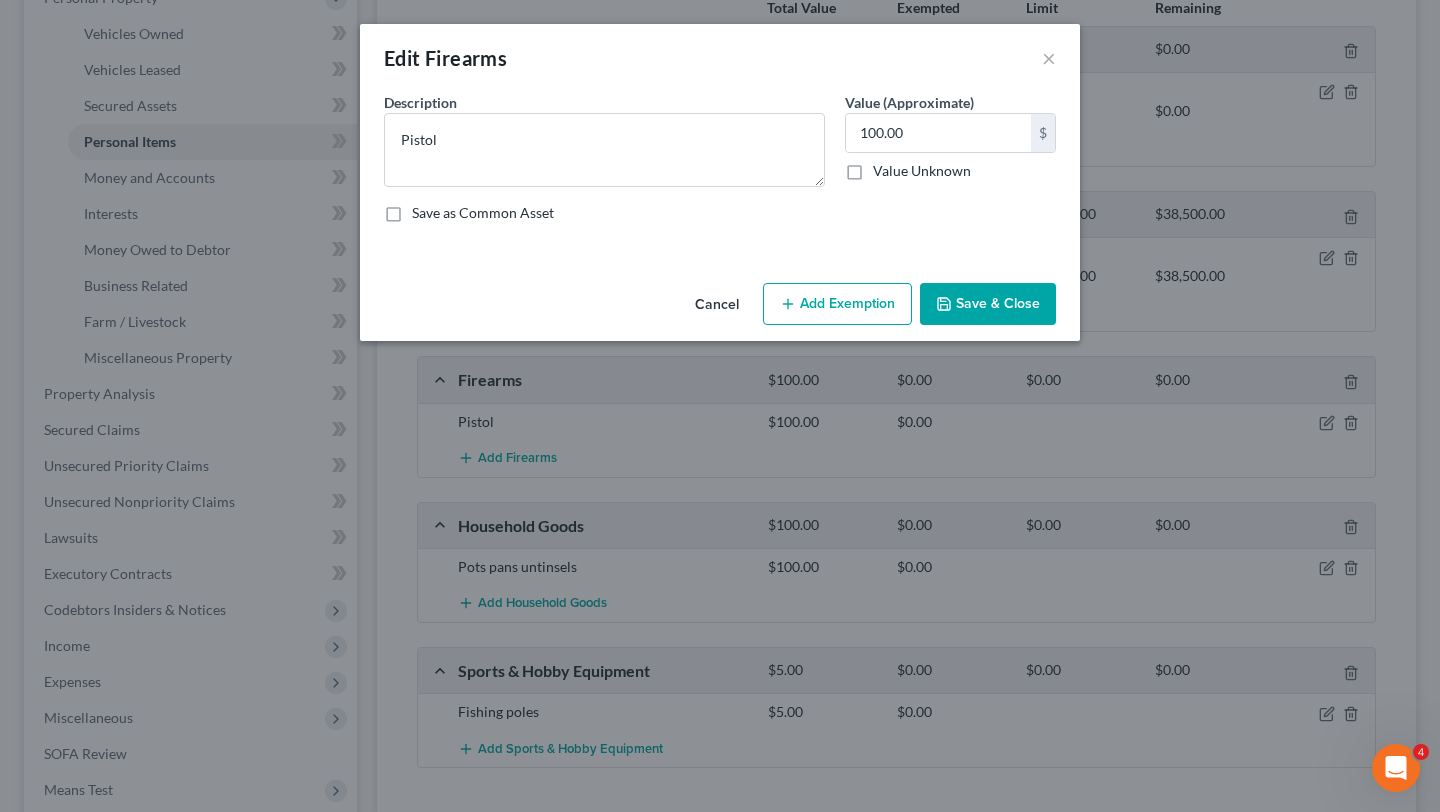 click on "Add Exemption" at bounding box center (837, 304) 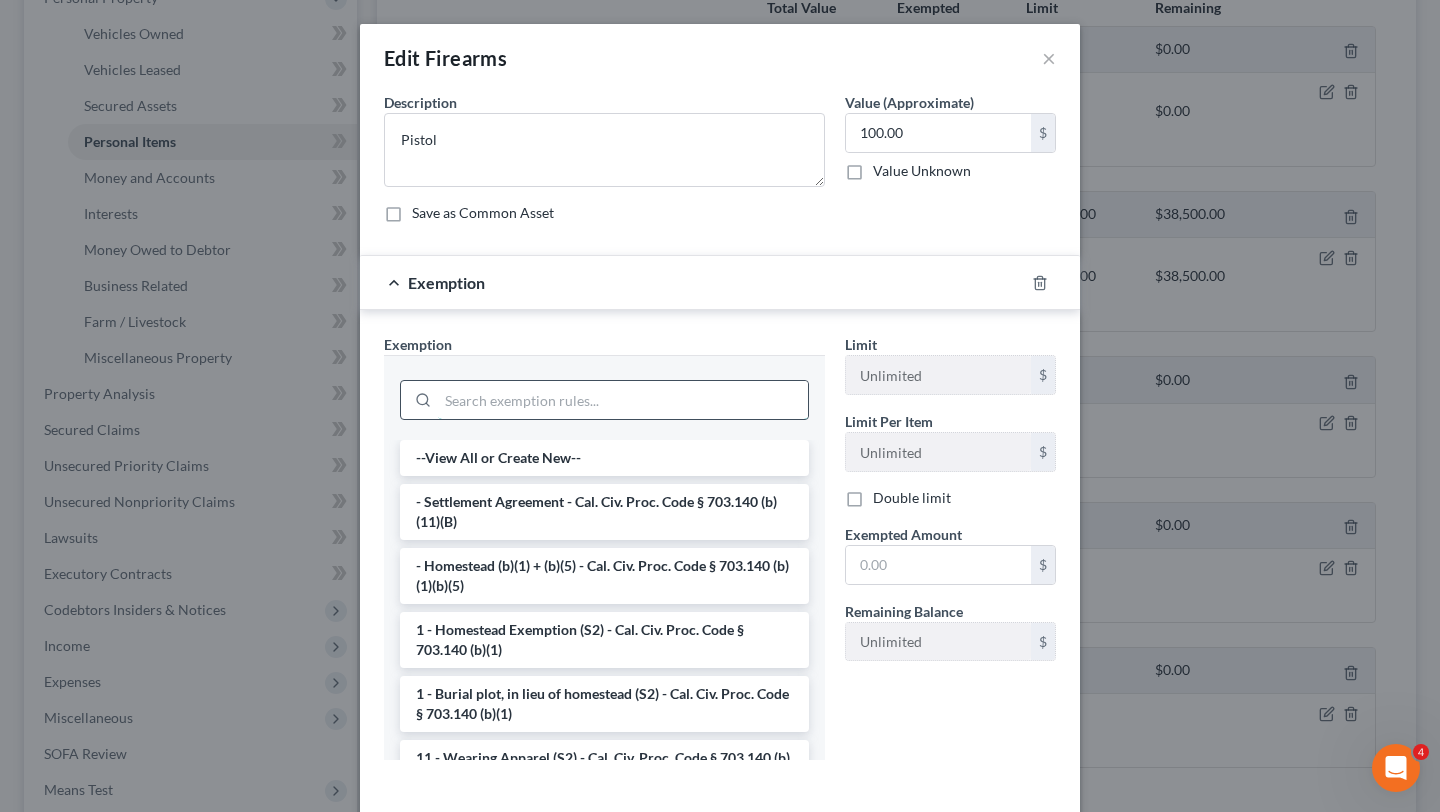 click at bounding box center (623, 400) 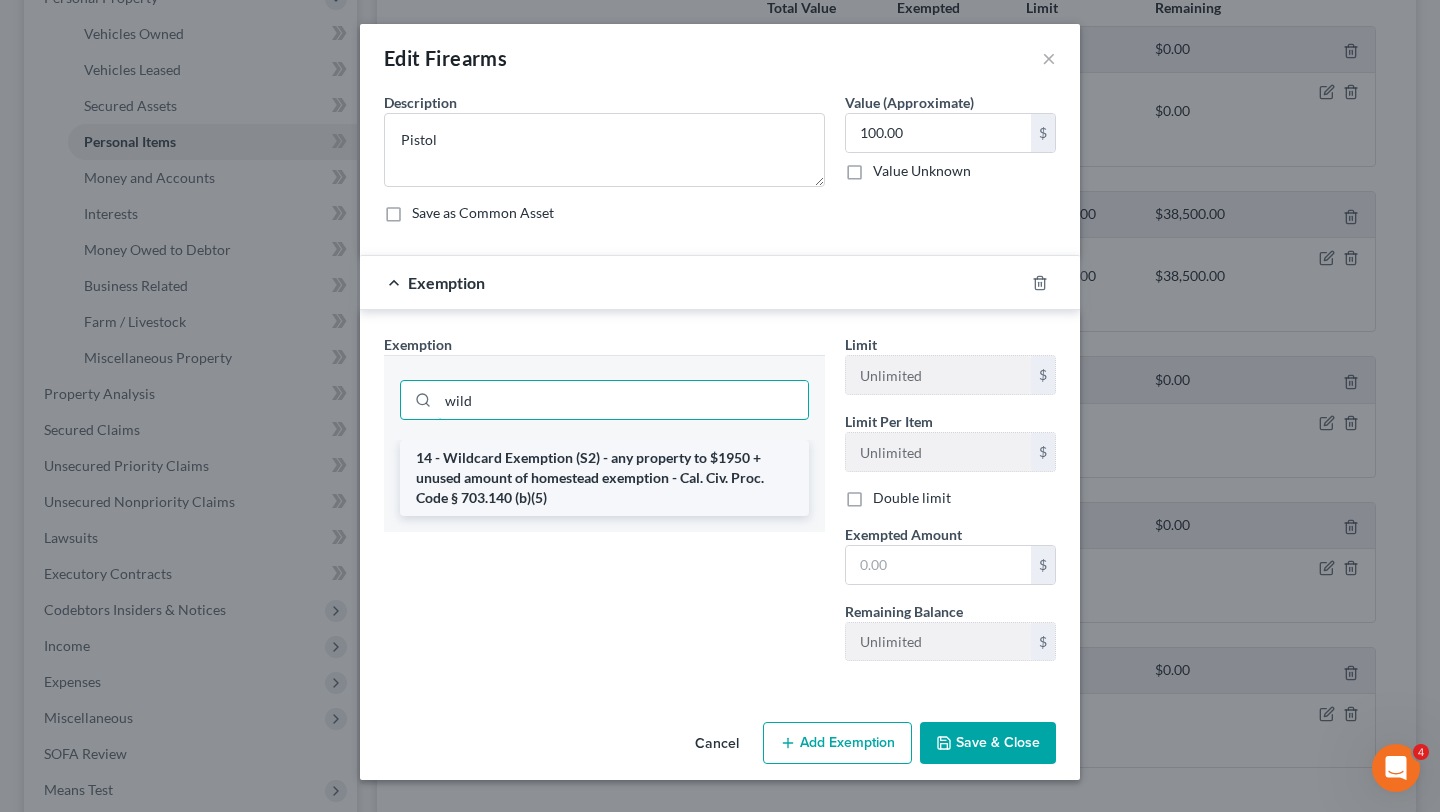 type on "wild" 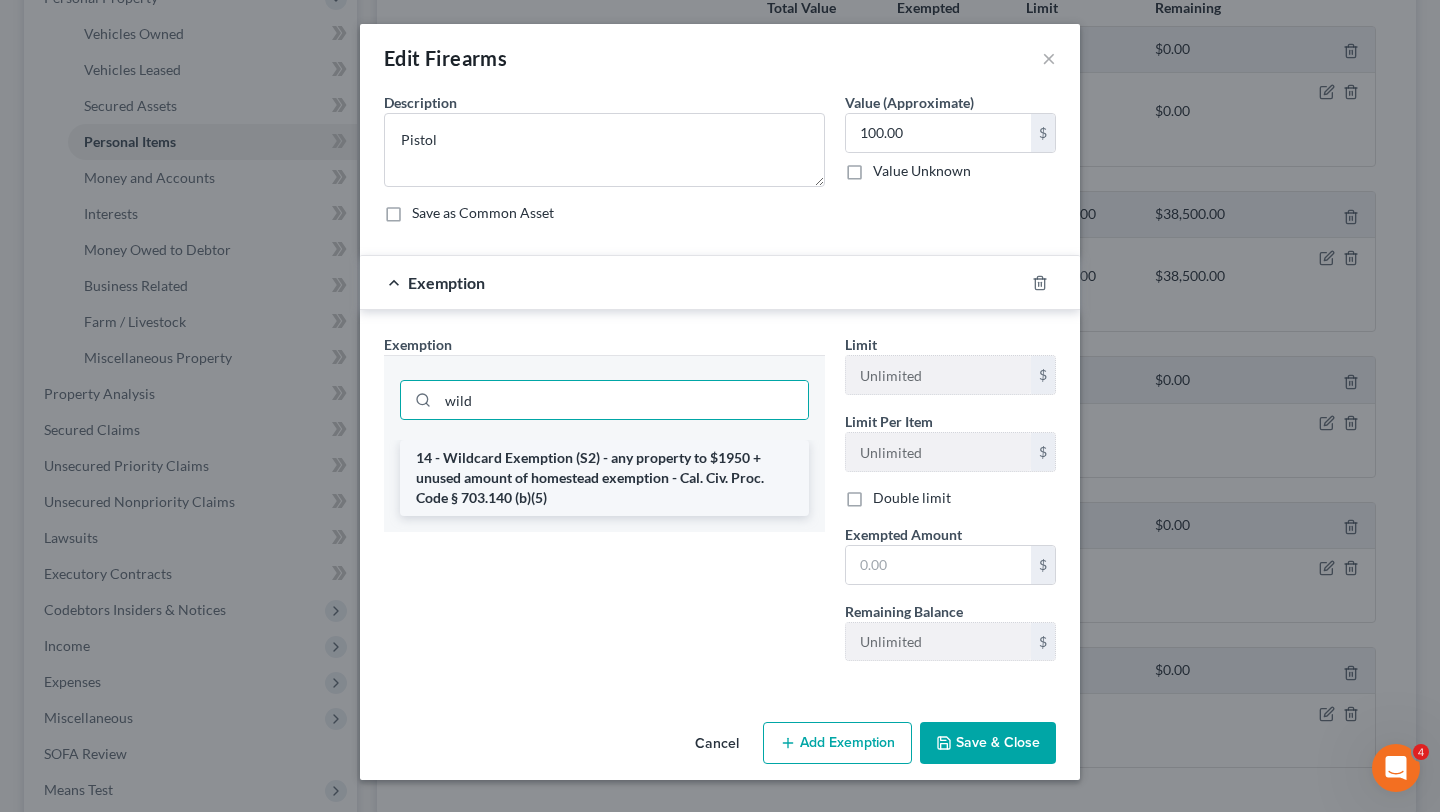 click on "14 - Wildcard Exemption (S2) - any property to $1950 + unused amount of homestead exemption  - Cal. Civ. Proc. Code § 703.140 (b)(5)" at bounding box center (604, 478) 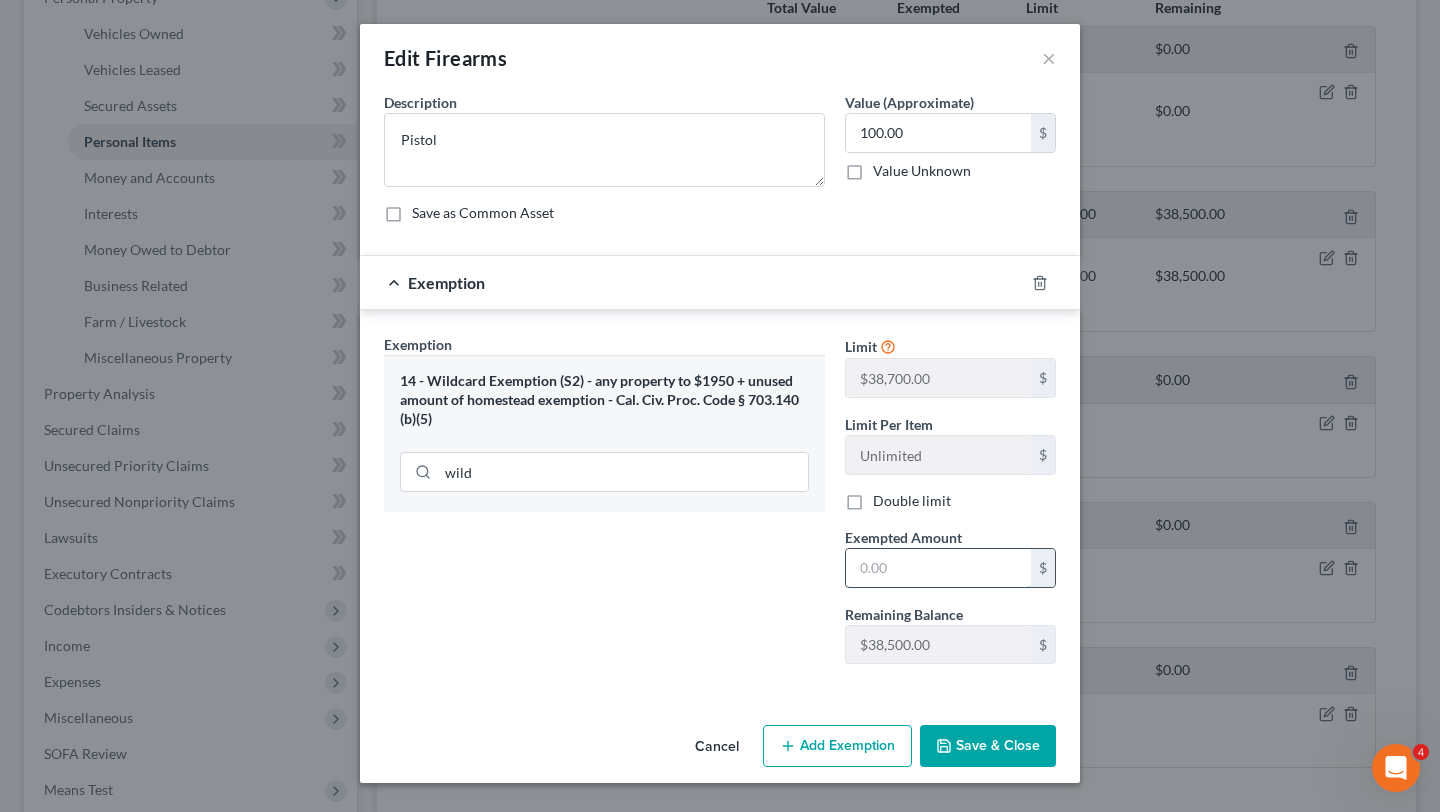 click at bounding box center [938, 568] 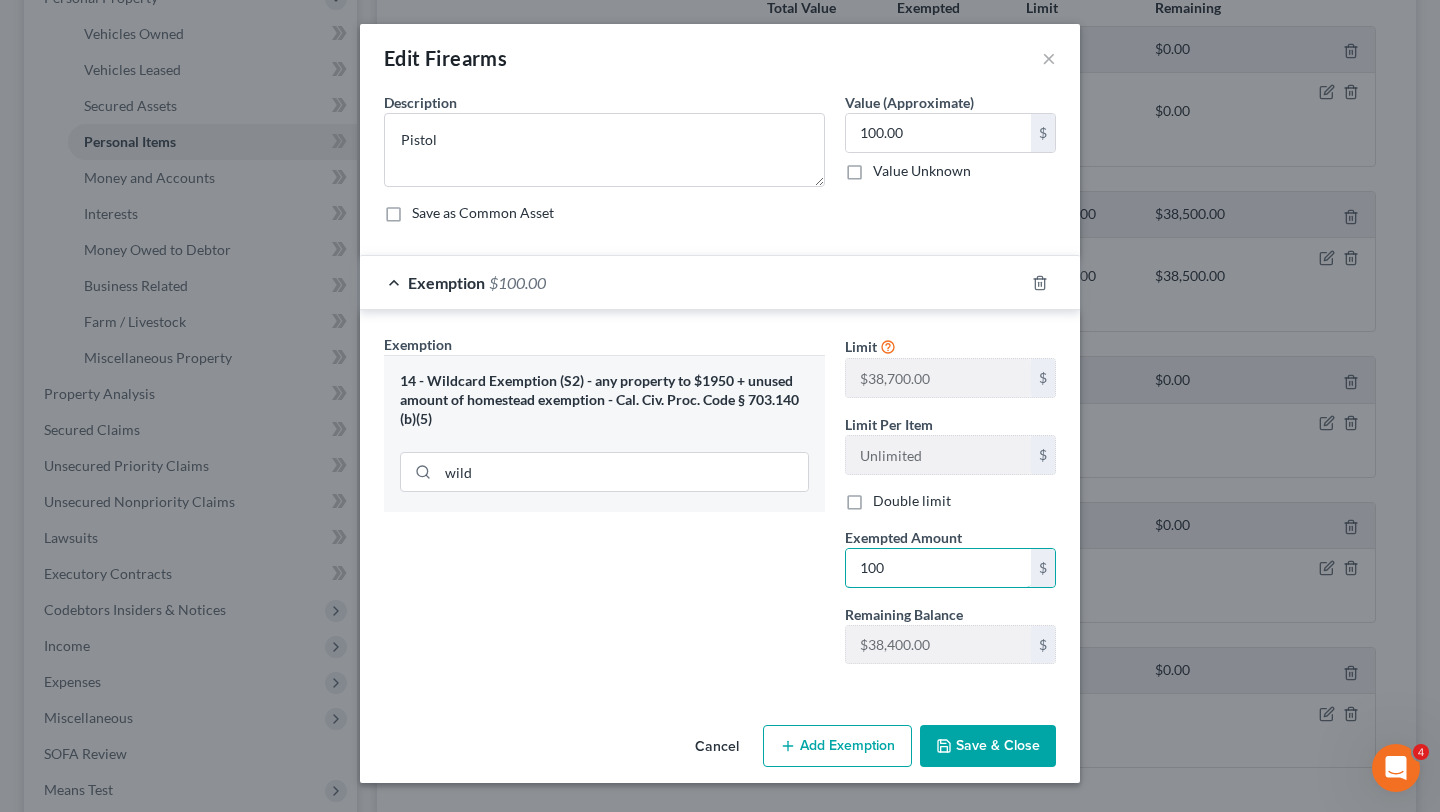 type on "100" 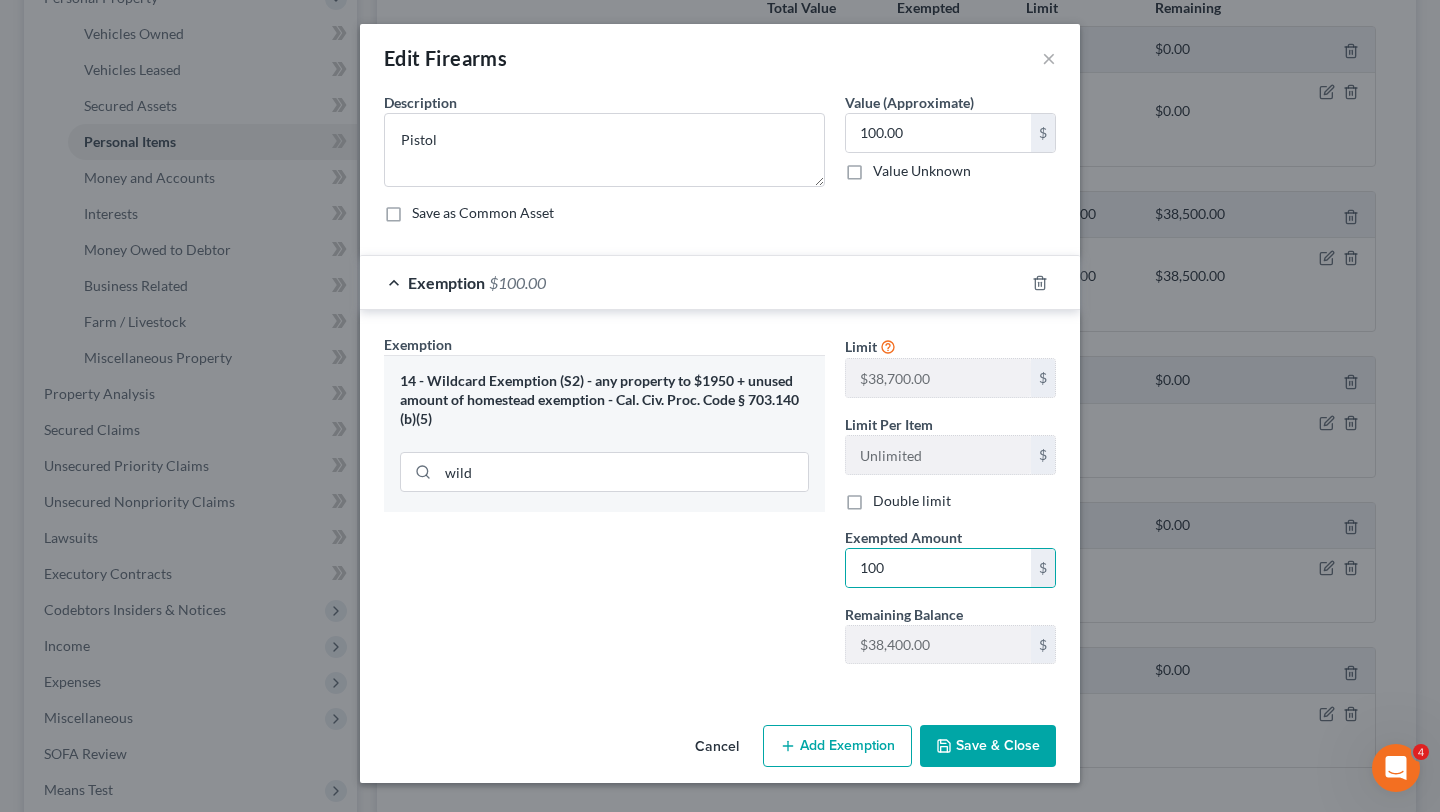 click on "Exemption Set must be selected for CA.
Exemption
*
14 - Wildcard Exemption (S2) - any property to $1950 + unused amount of homestead exemption  - Cal. Civ. Proc. Code § 703.140 (b)(5)         wild Limit     $38,700.00 $ Limit Per Item Unlimited $ Double limit
Exempted Amount
*
100 $ Remaining Balance $38,500.00 $" at bounding box center [720, 503] 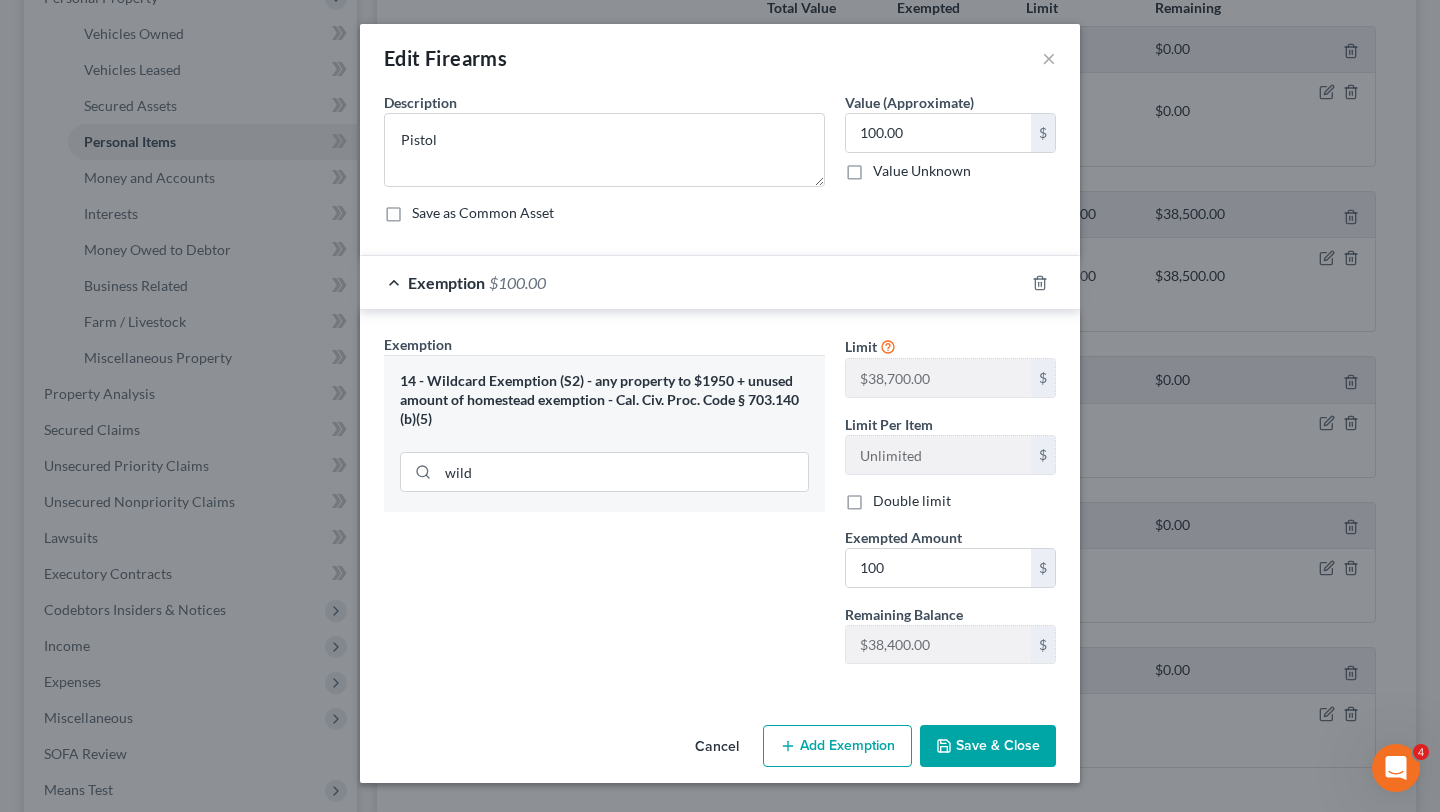 click on "Cancel Add Exemption Save & Close" at bounding box center [720, 750] 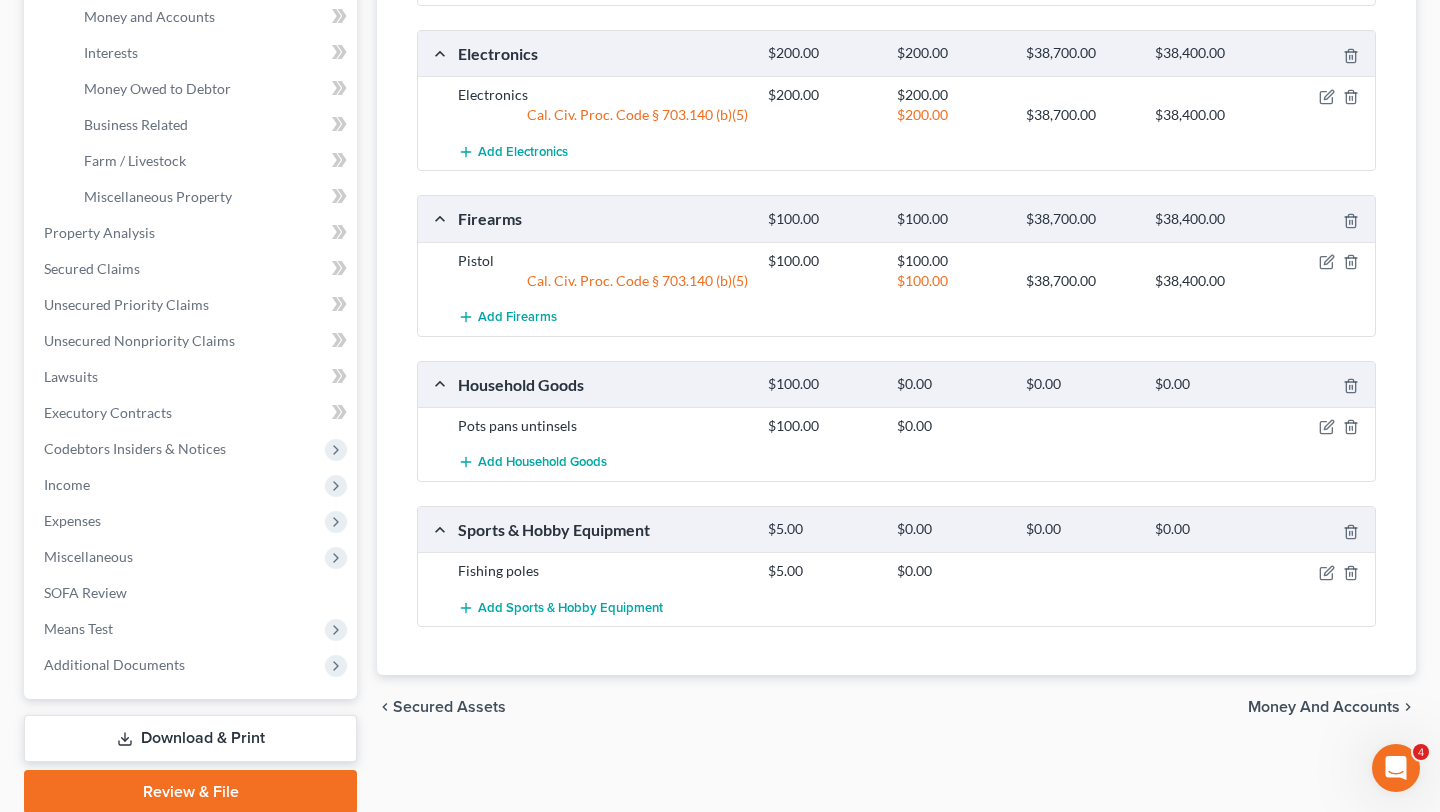 scroll, scrollTop: 549, scrollLeft: 0, axis: vertical 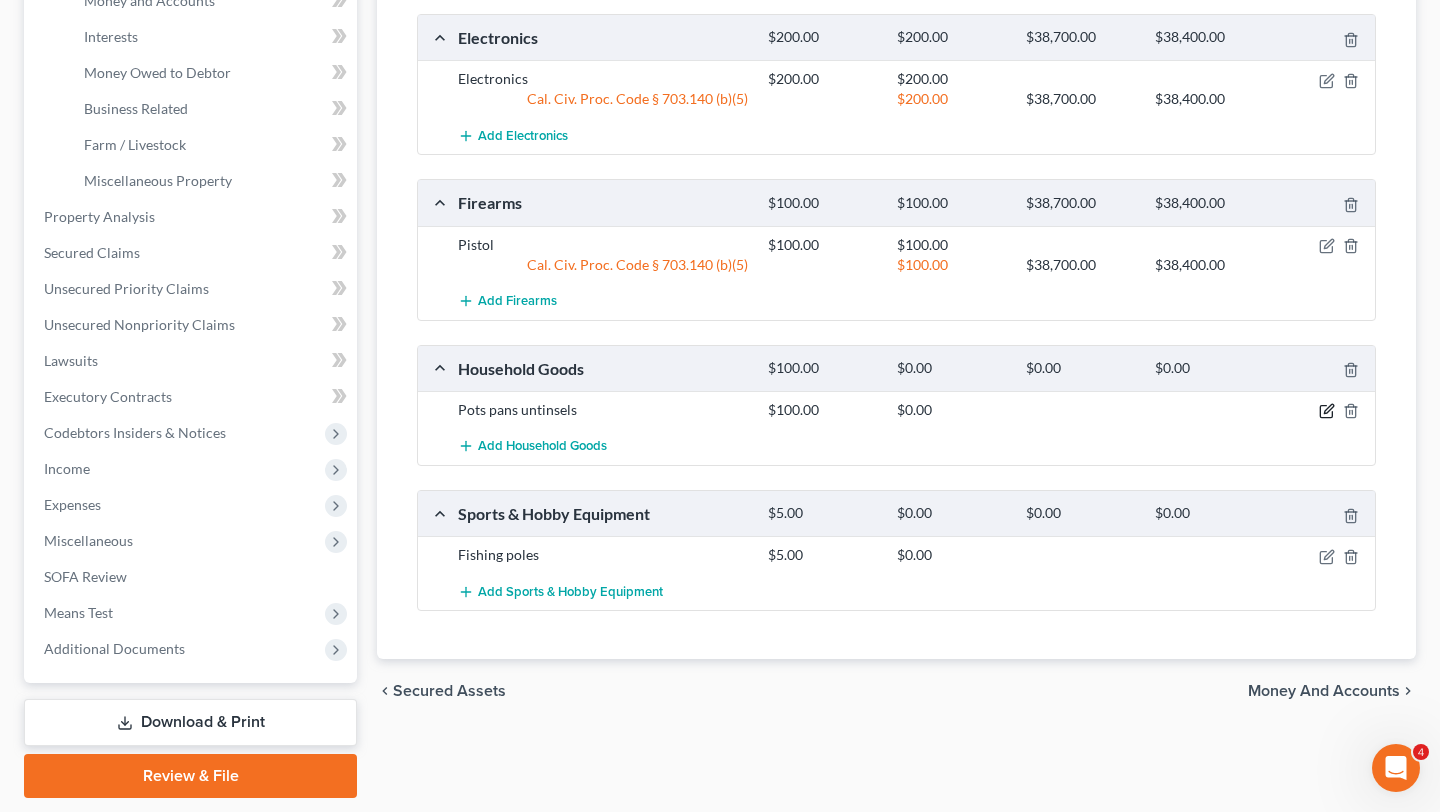 click 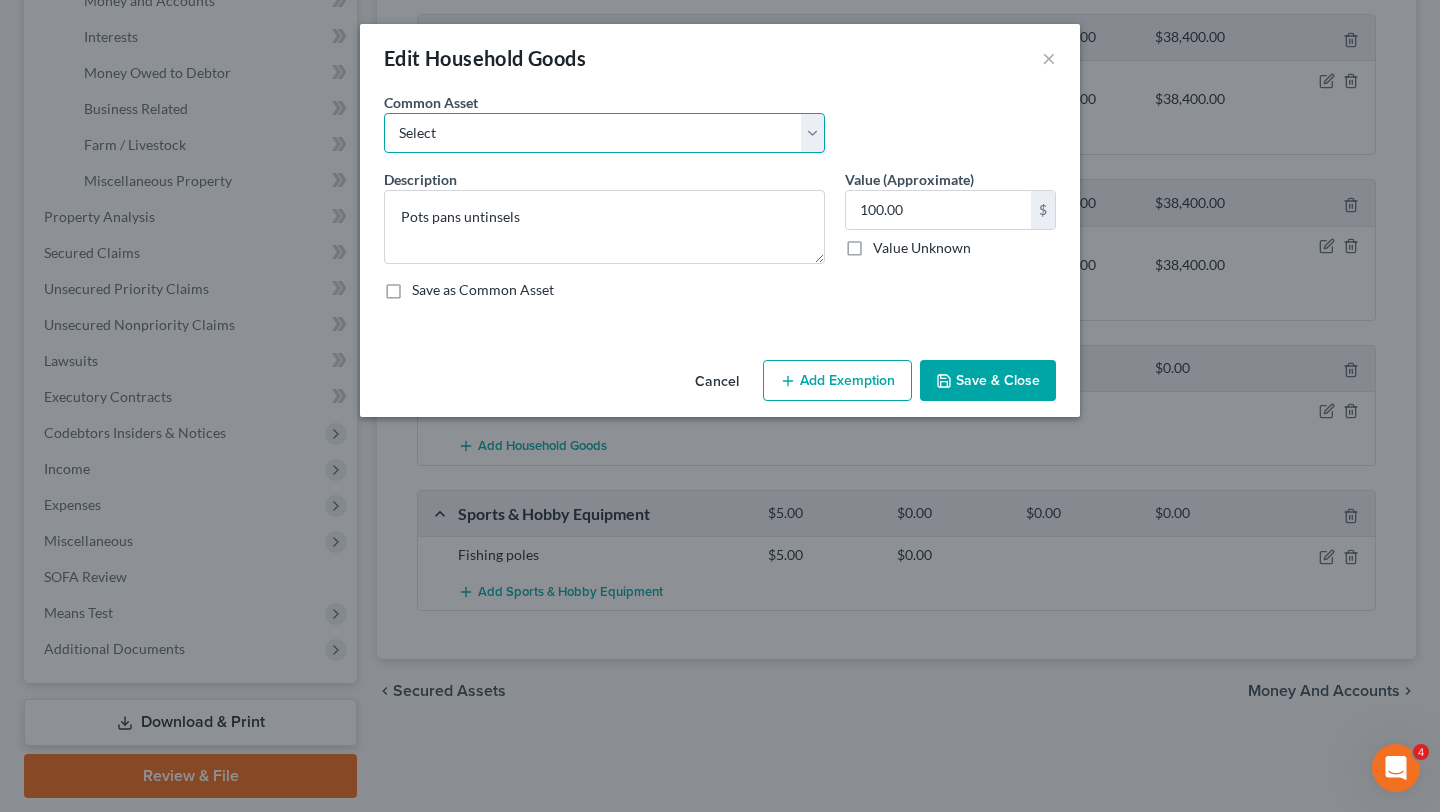 click on "Select Household Goods and Furniture" at bounding box center (604, 133) 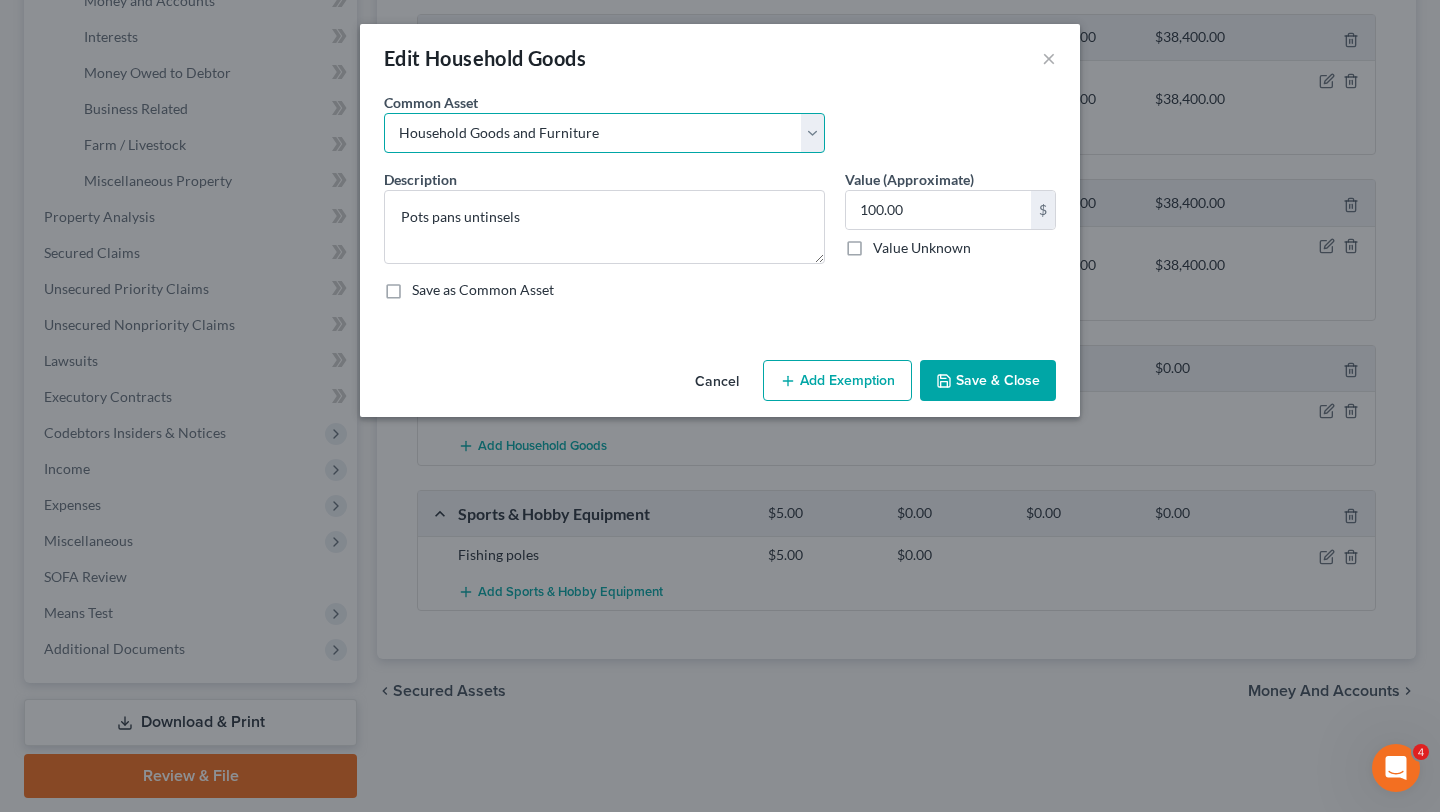 type on "Household Goods and Furniture" 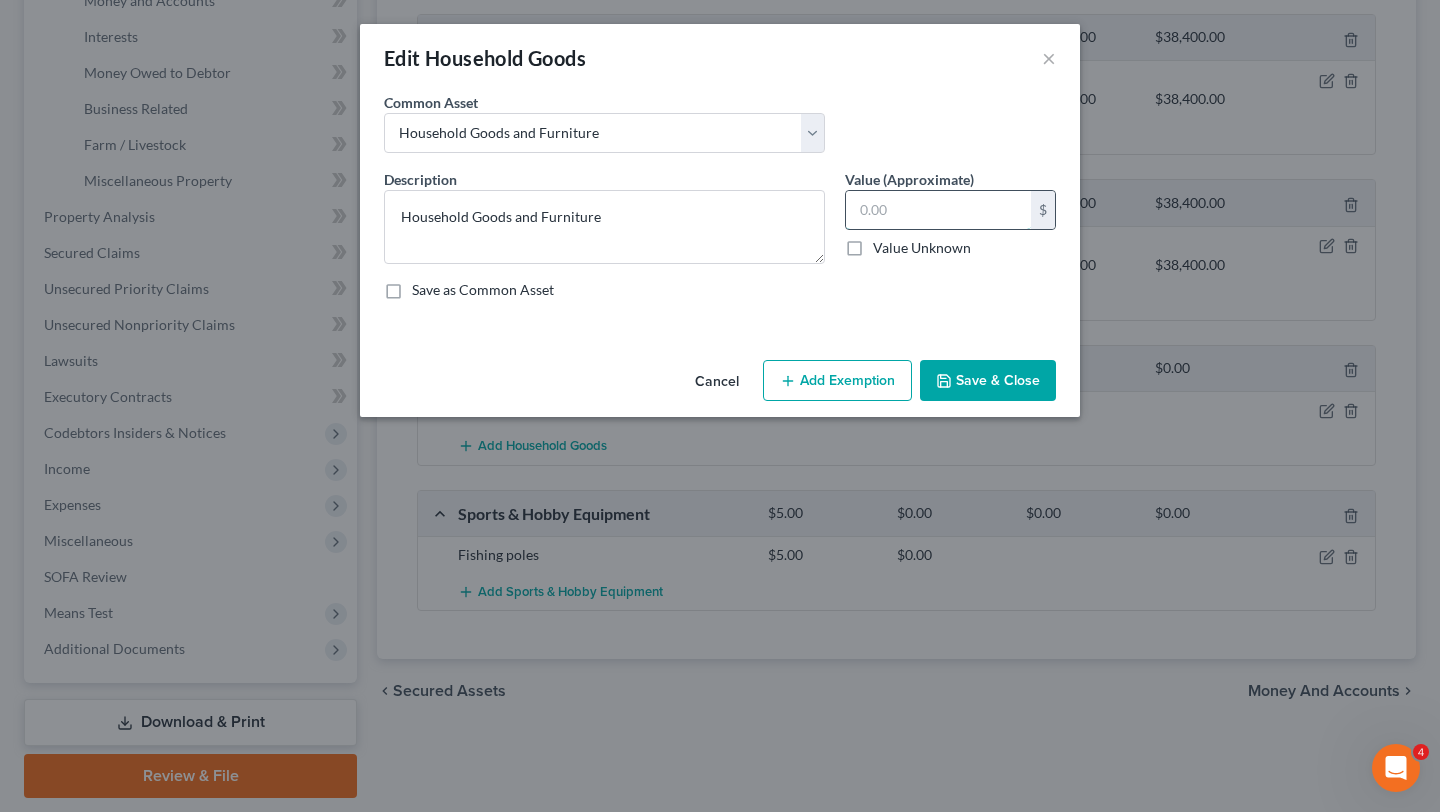 click at bounding box center (938, 210) 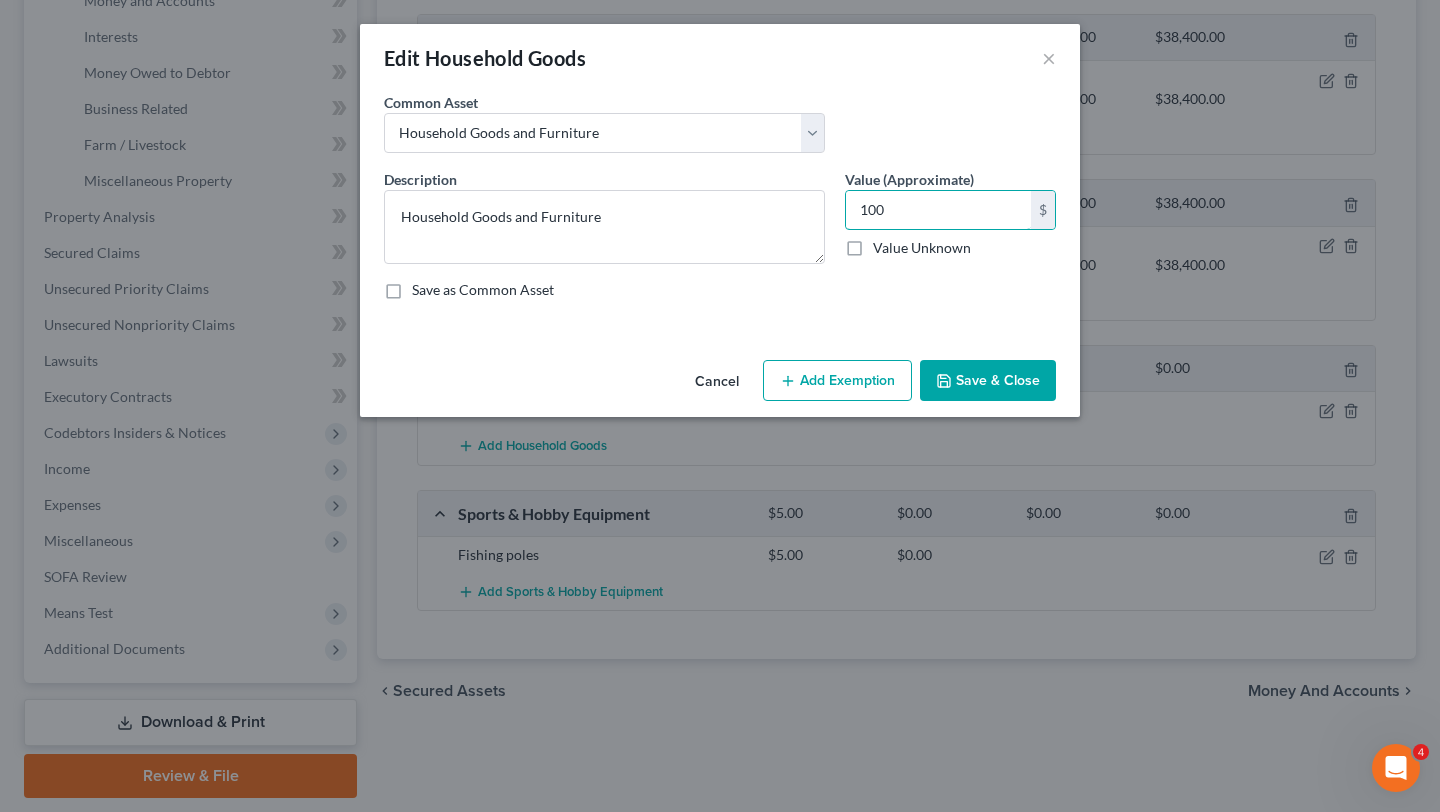 type on "100" 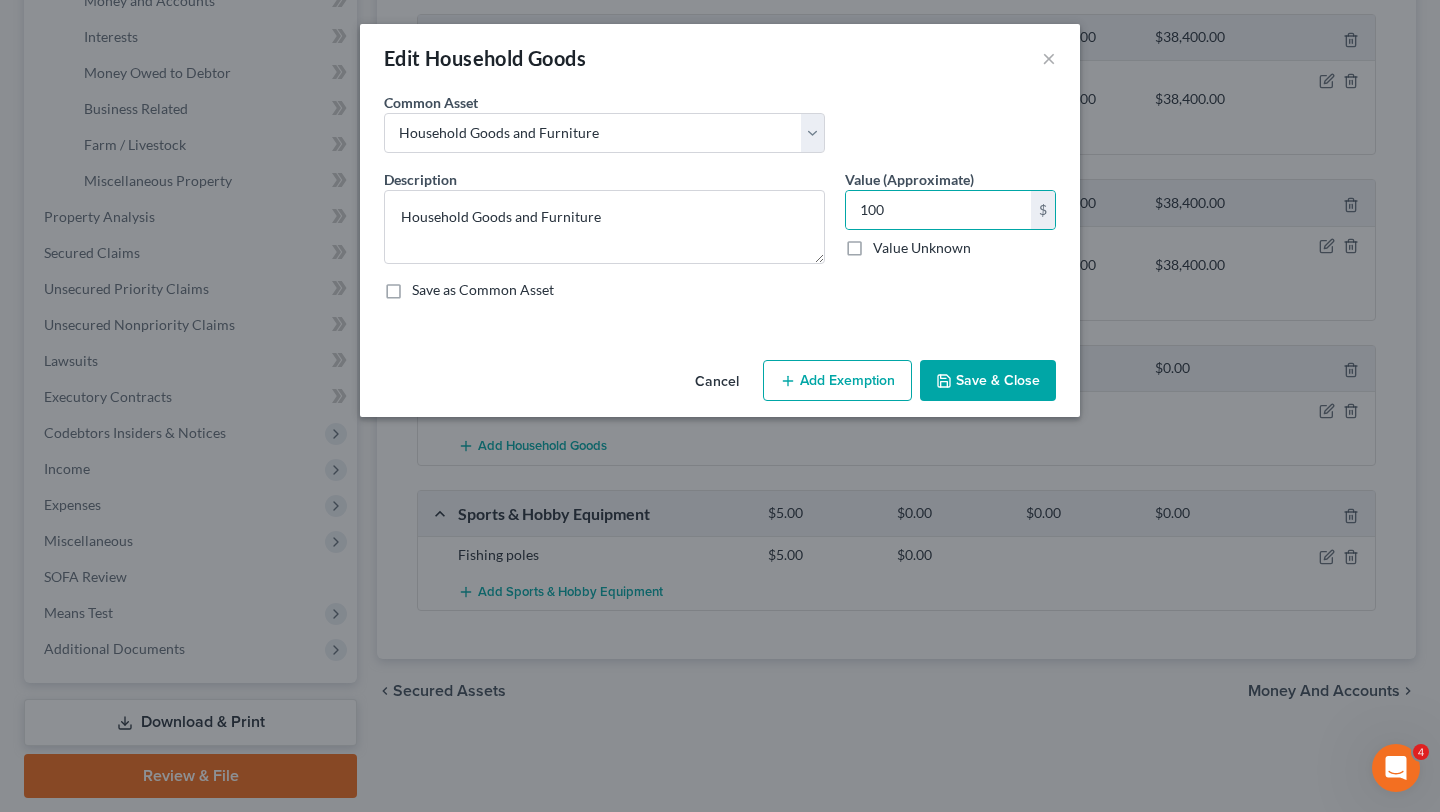 click on "Add Exemption" at bounding box center (837, 381) 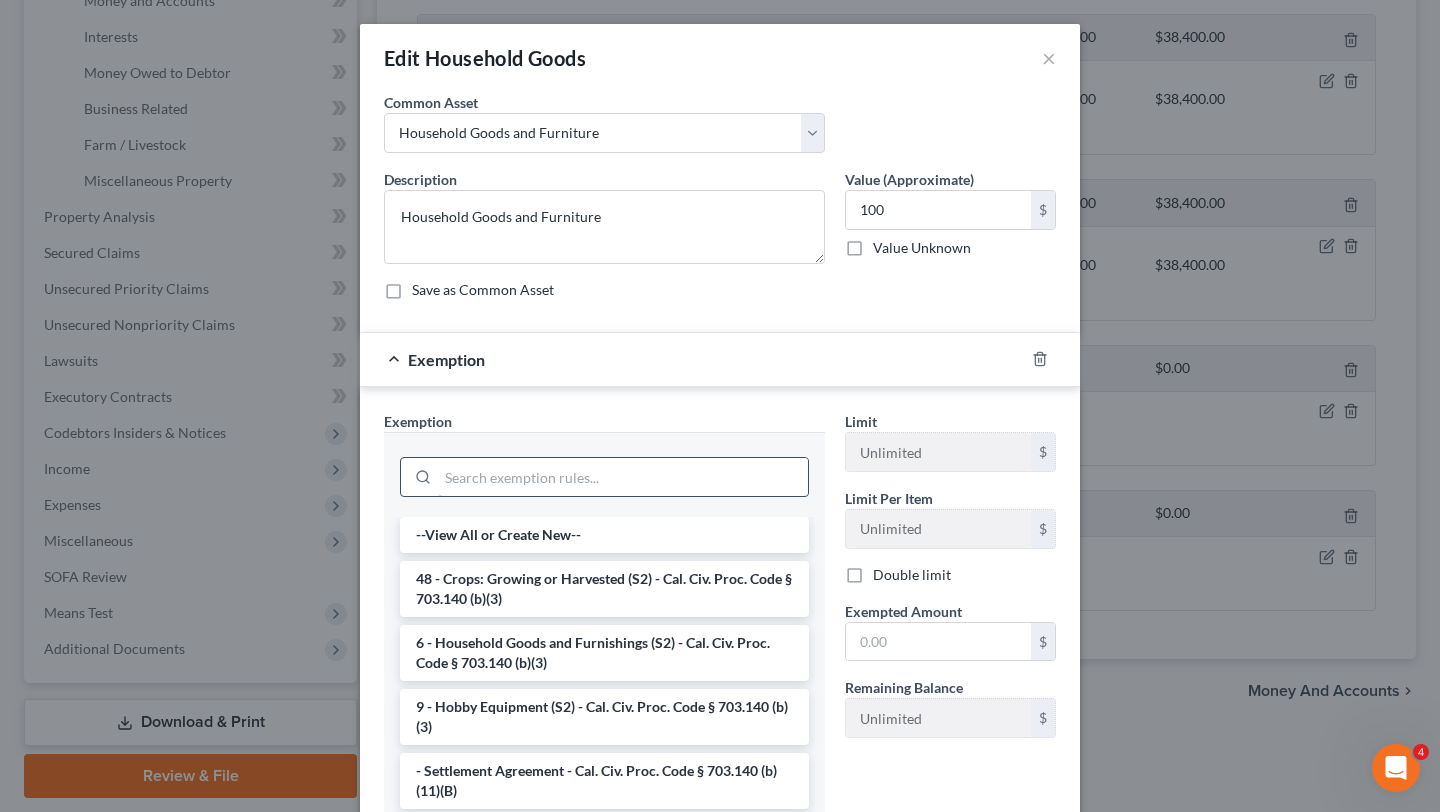 click at bounding box center (623, 477) 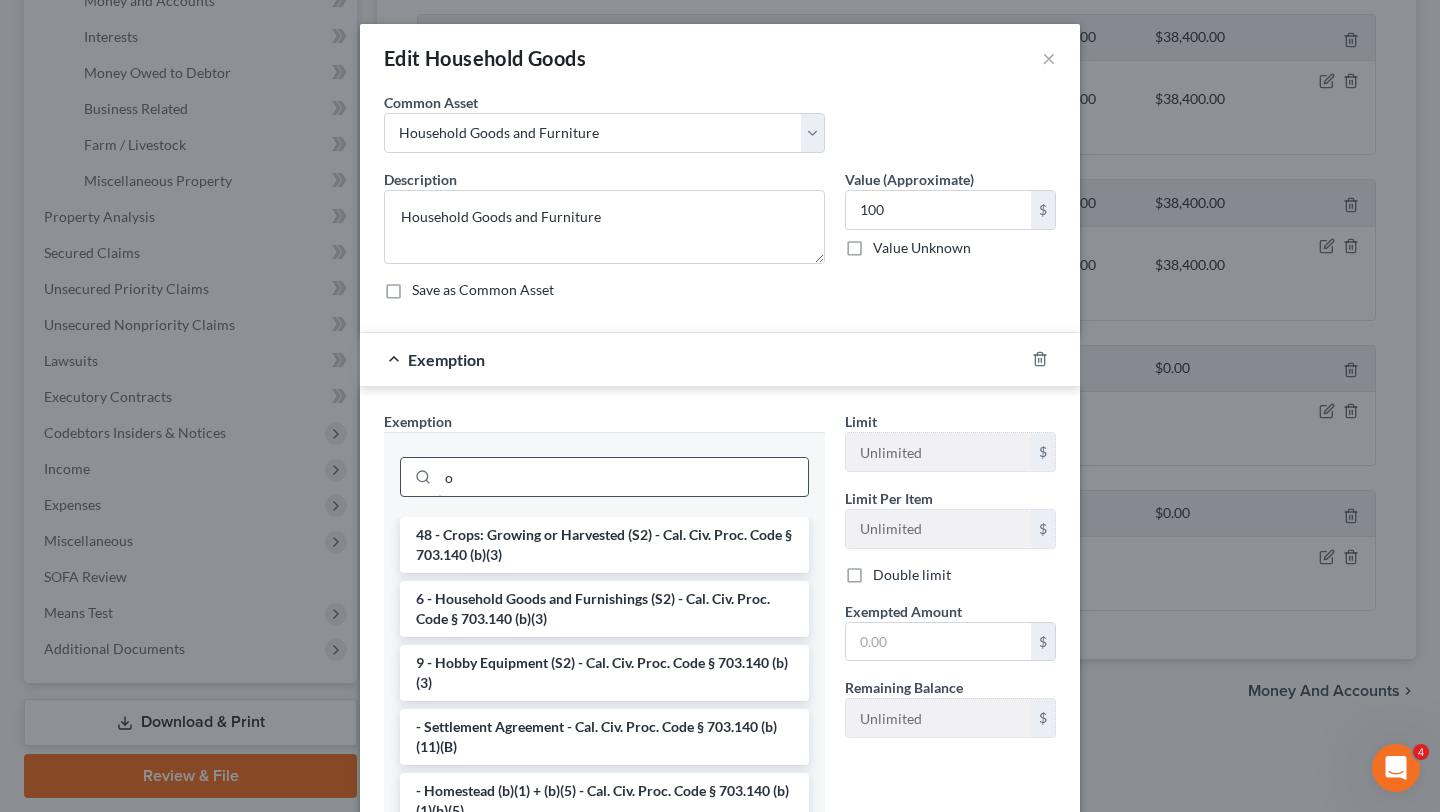 type 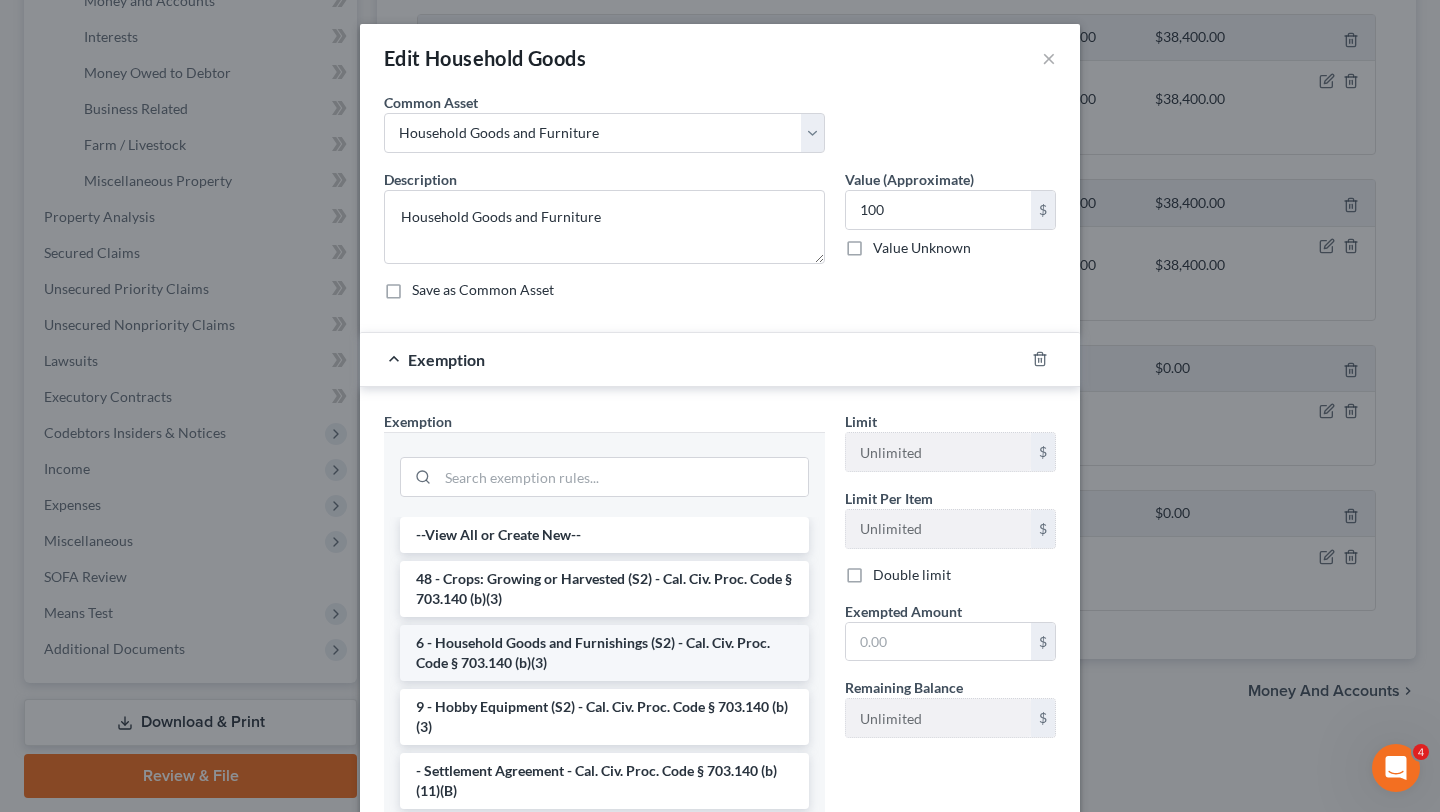 click on "6 - Household Goods and Furnishings (S2) - Cal. Civ. Proc. Code § 703.140 (b)(3)" at bounding box center (604, 653) 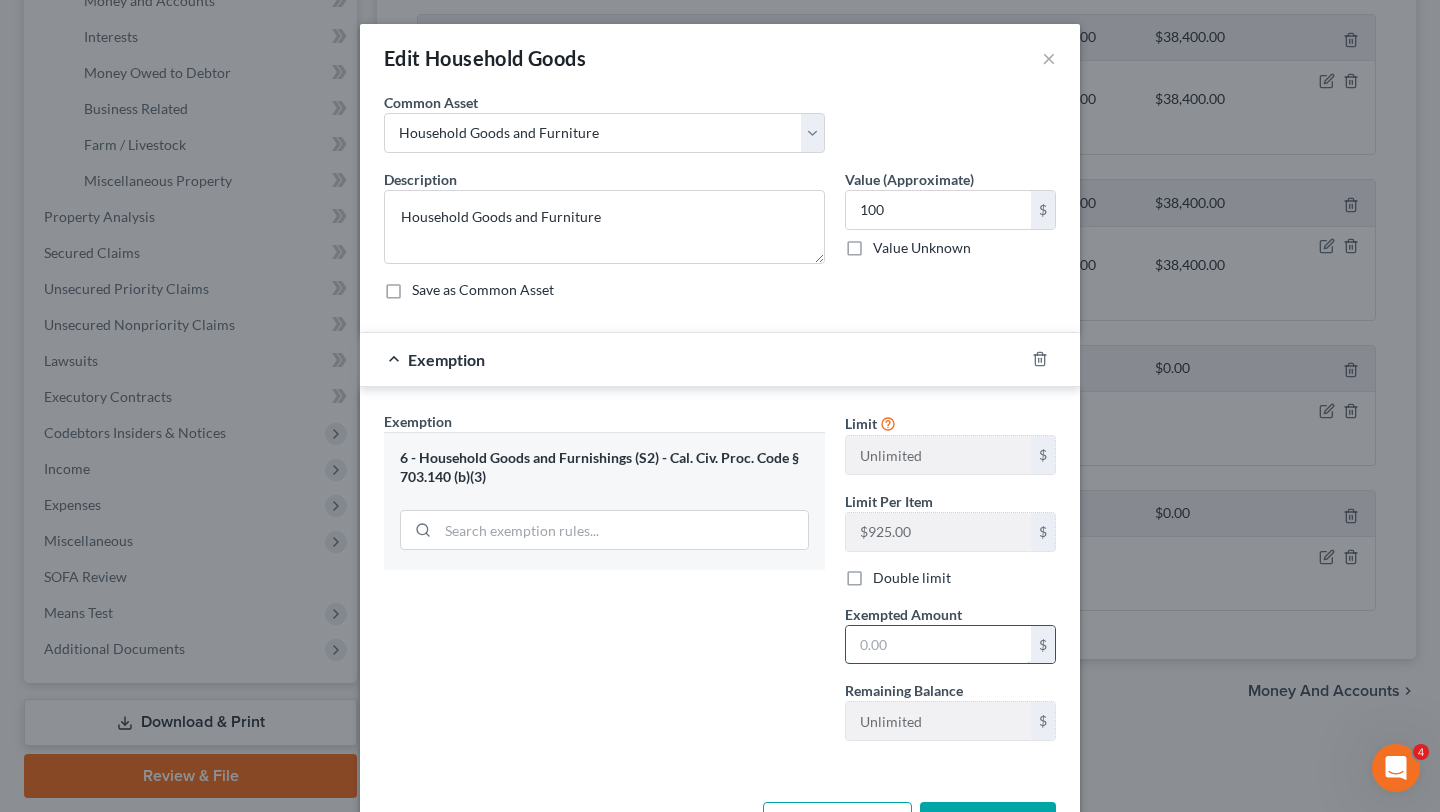 click at bounding box center (938, 645) 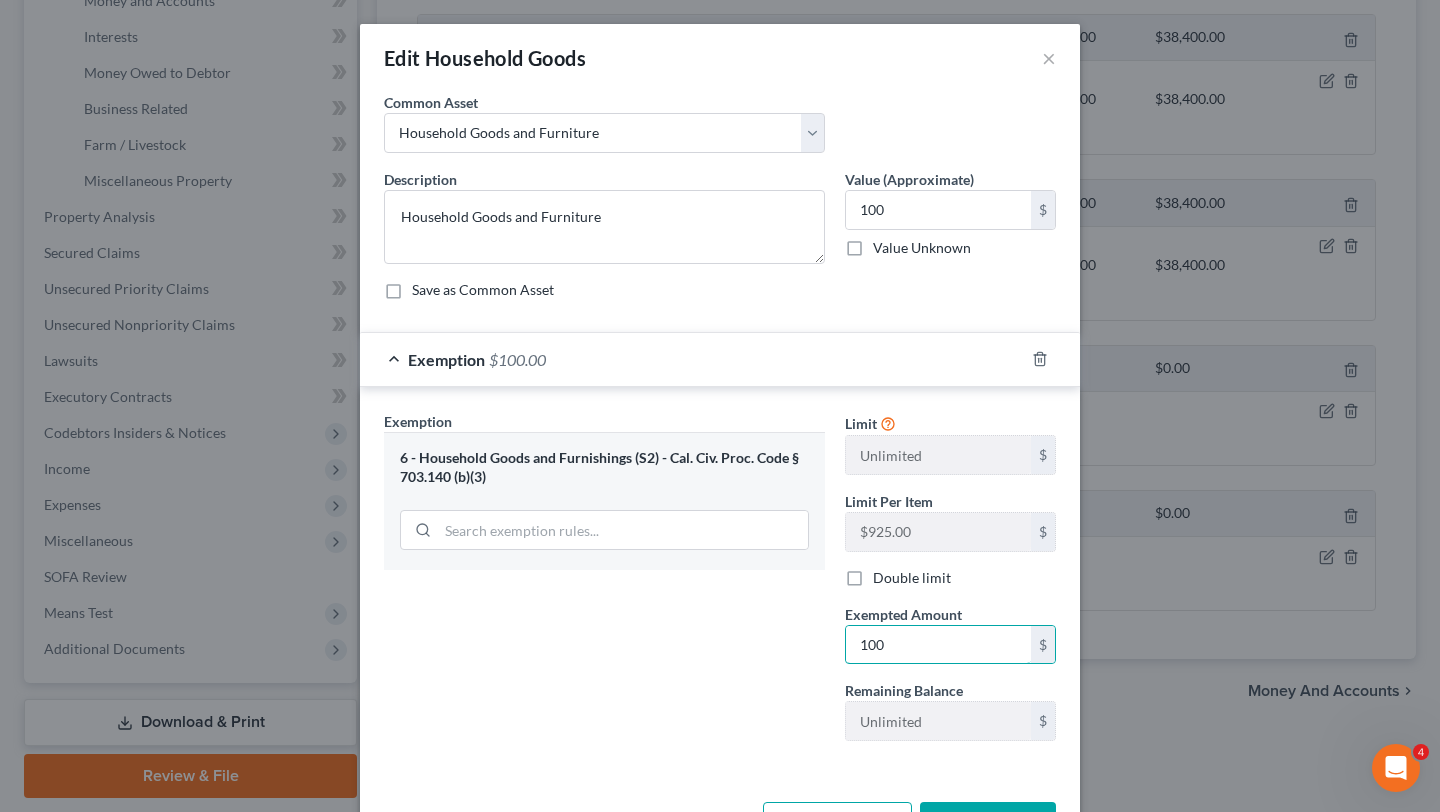 type on "100" 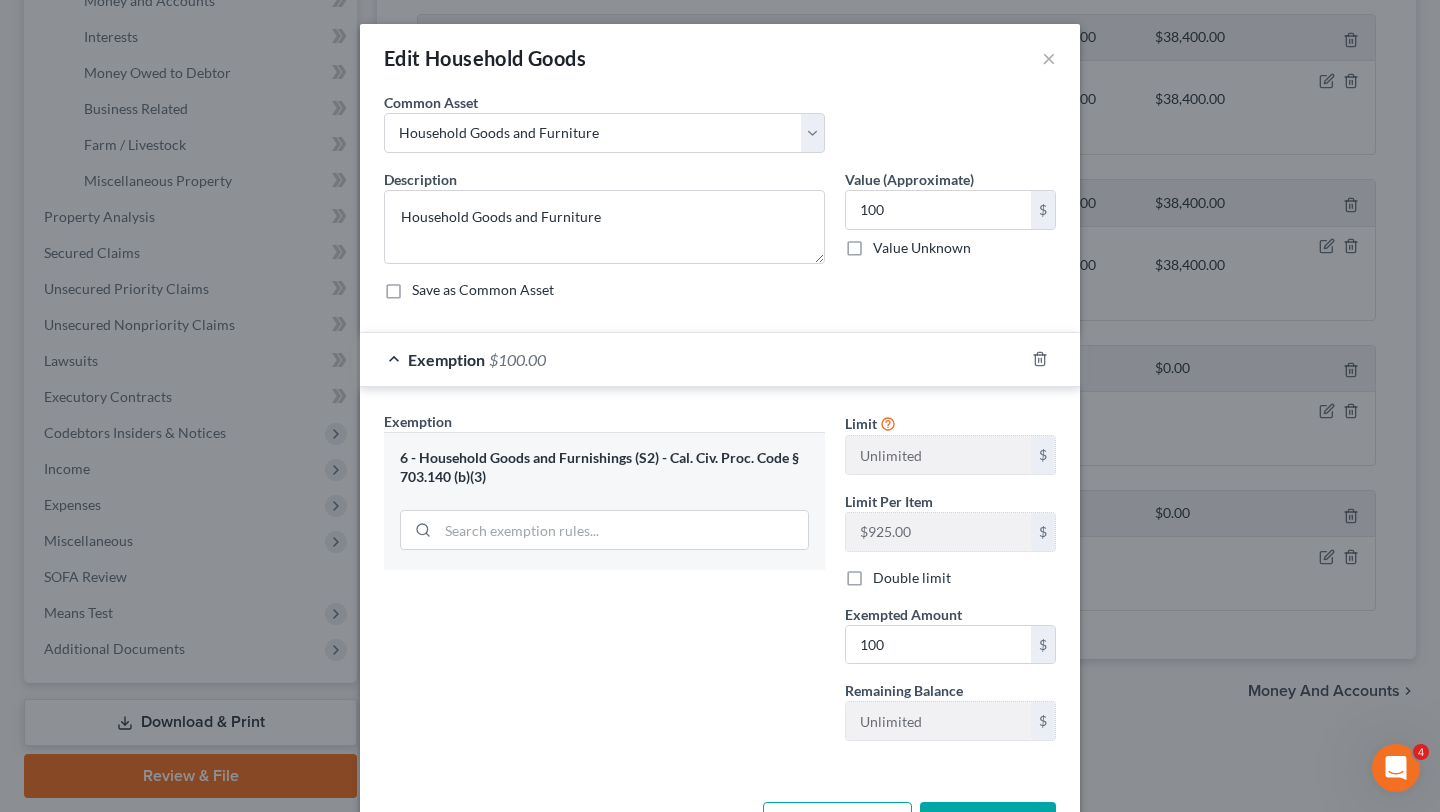 click on "Exemption Set must be selected for CA.
Exemption
*
6 - Household Goods and Furnishings (S2) - Cal. Civ. Proc. Code § 703.140 (b)(3)" at bounding box center [604, 584] 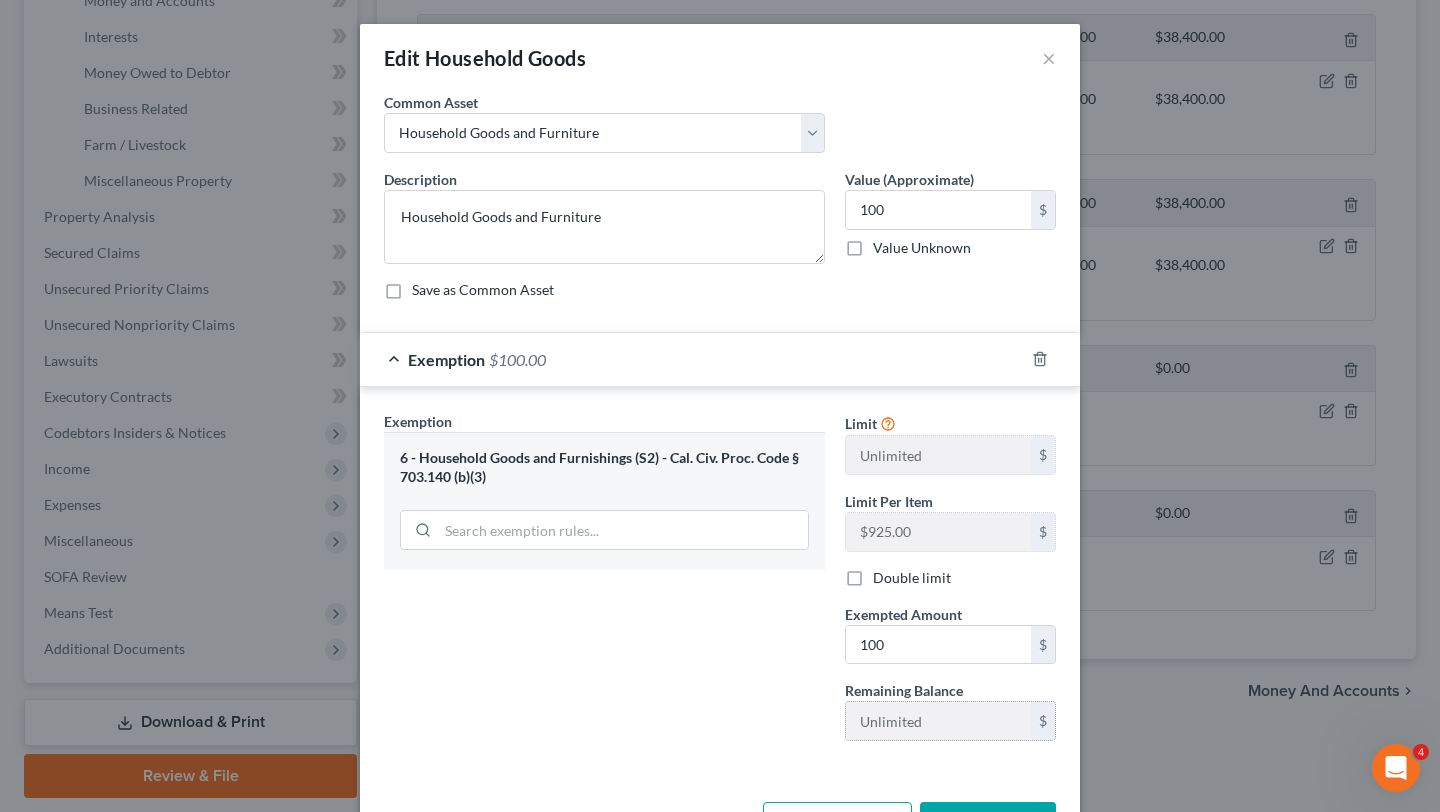 scroll, scrollTop: 72, scrollLeft: 0, axis: vertical 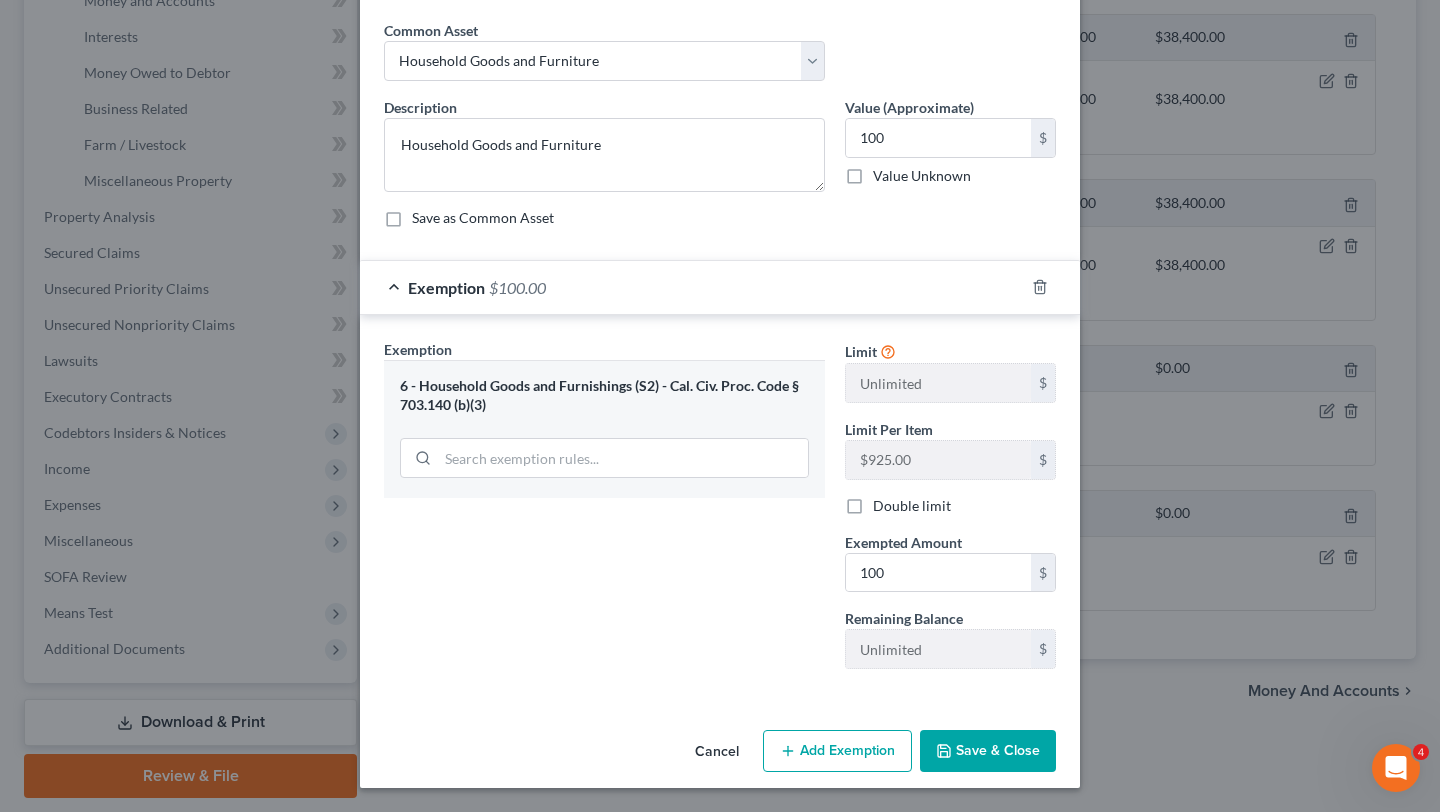 click on "Save & Close" at bounding box center [988, 751] 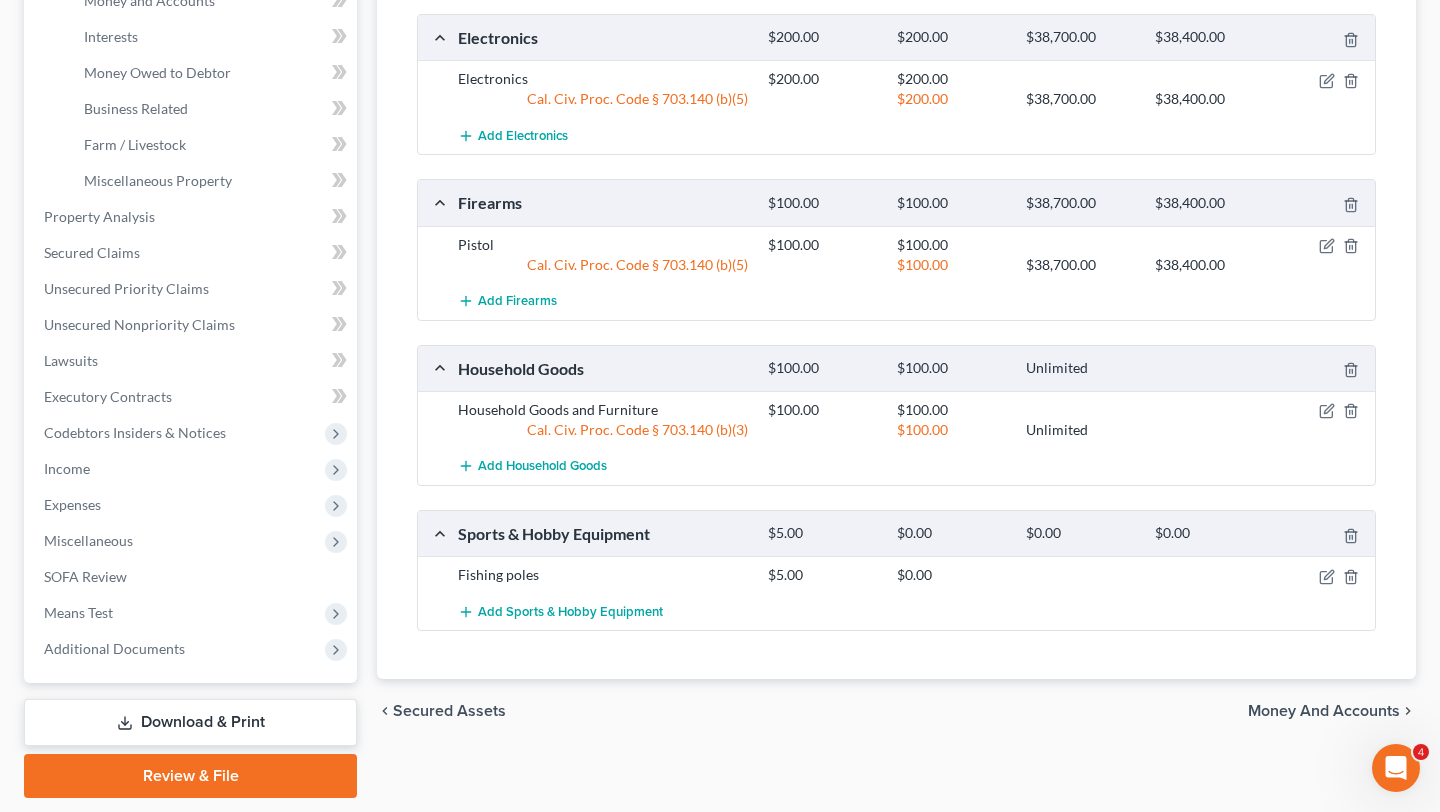 scroll, scrollTop: 609, scrollLeft: 0, axis: vertical 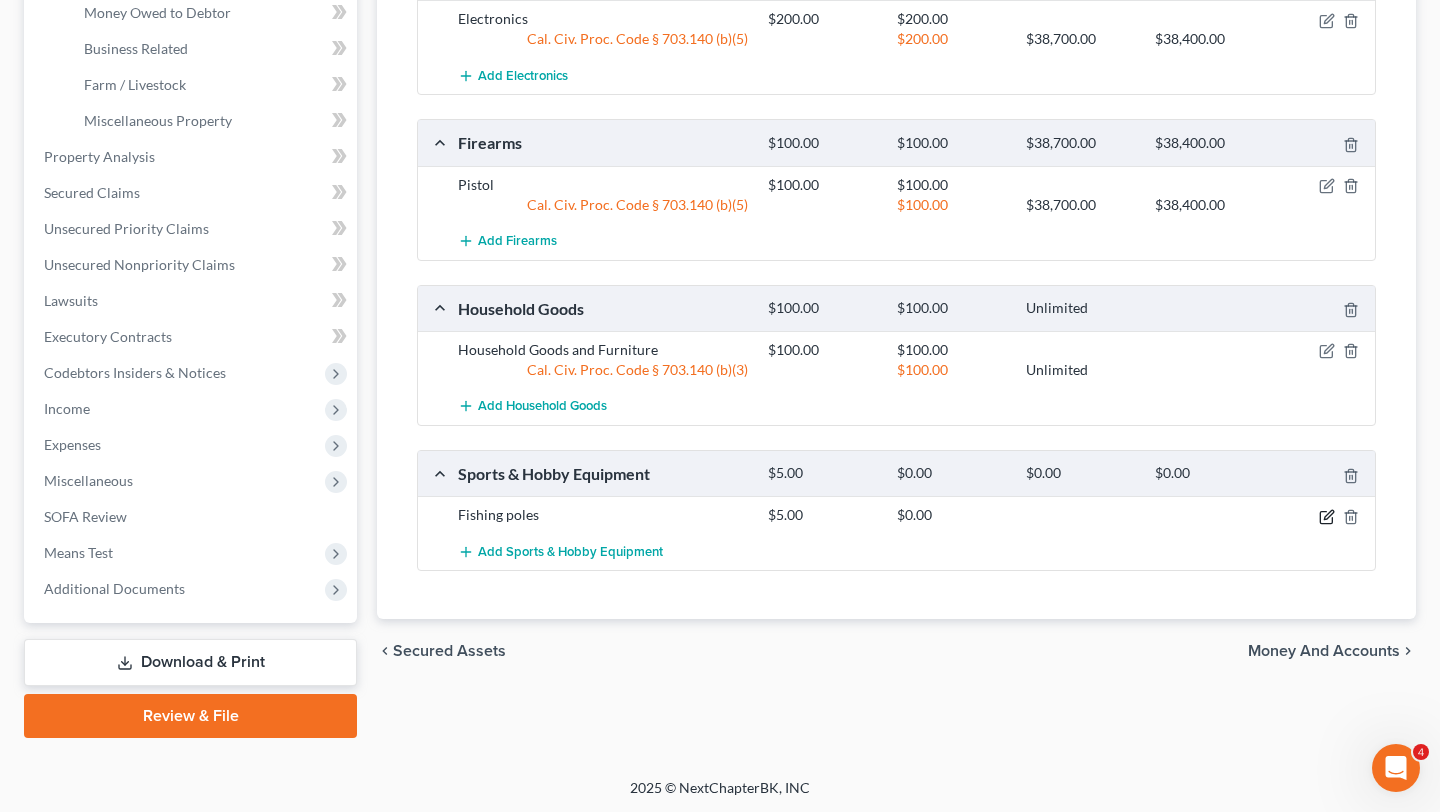 click 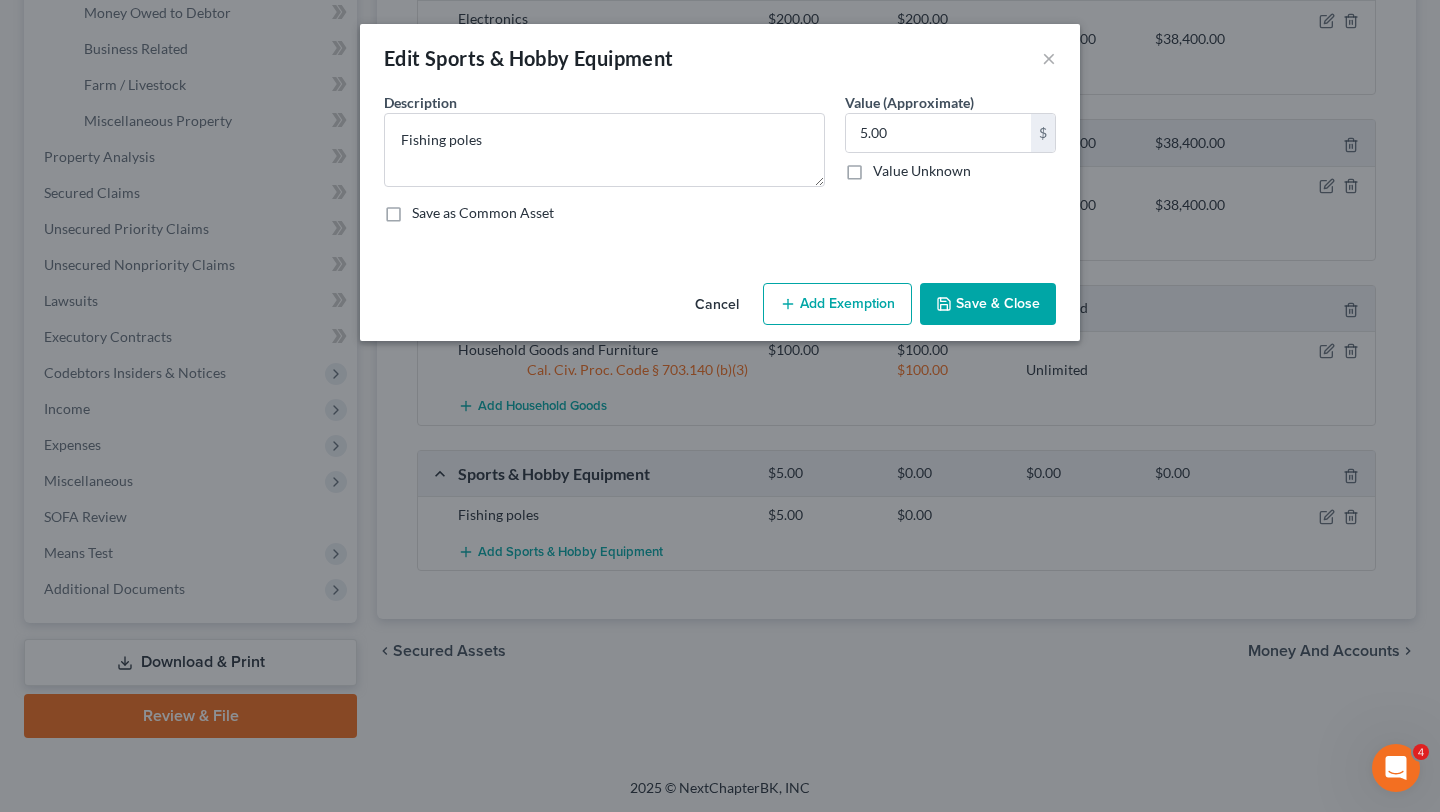 click on "Add Exemption" at bounding box center [837, 304] 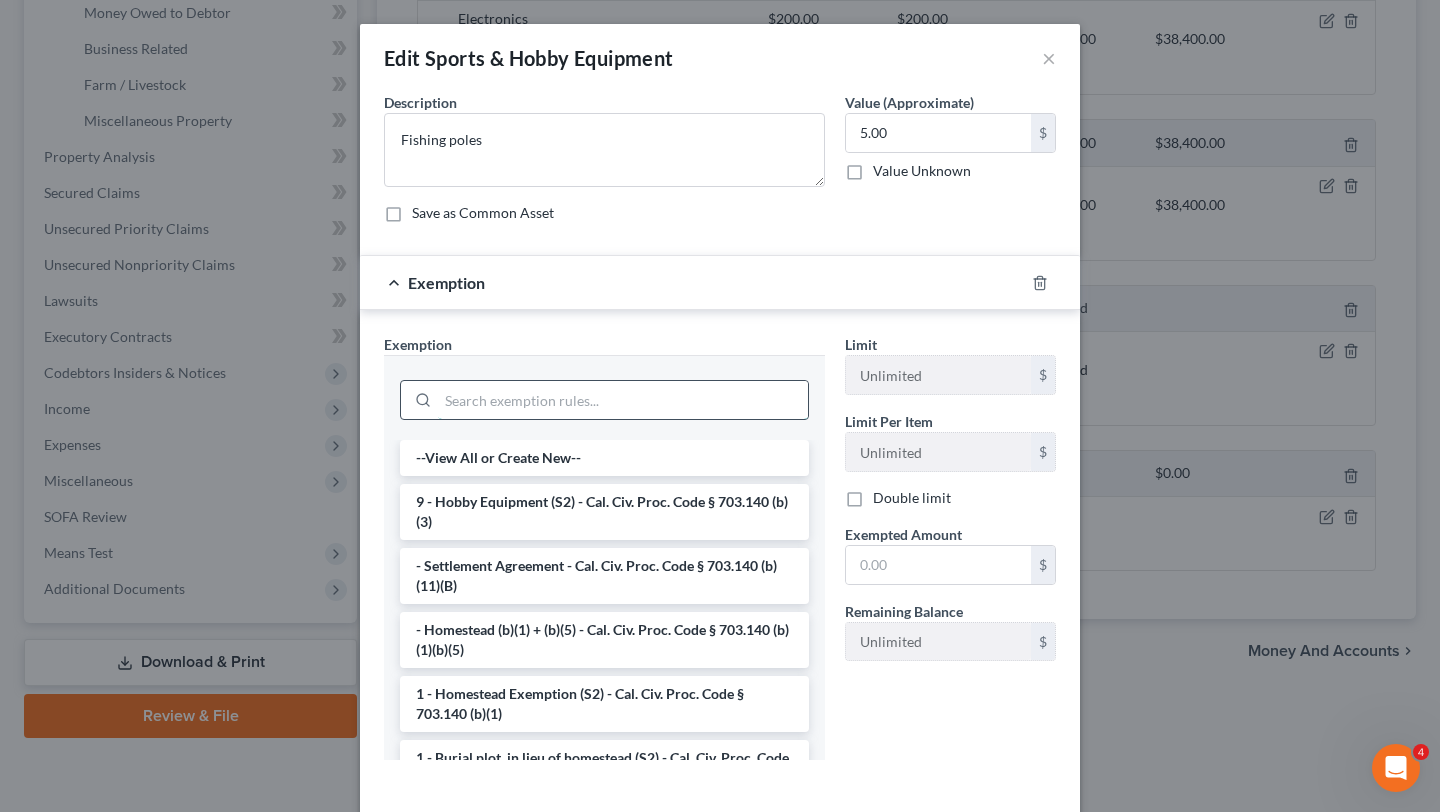 click at bounding box center [623, 400] 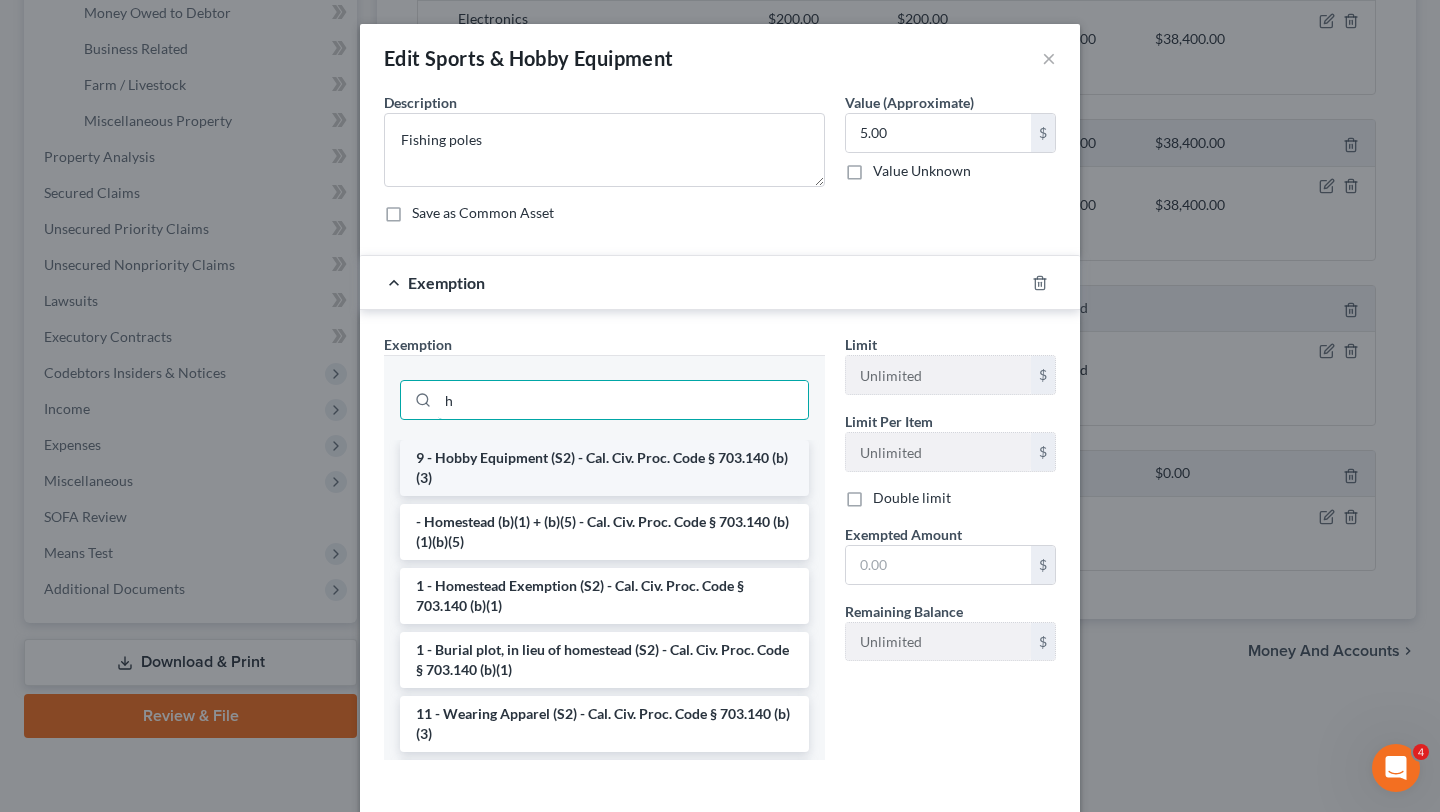 type on "h" 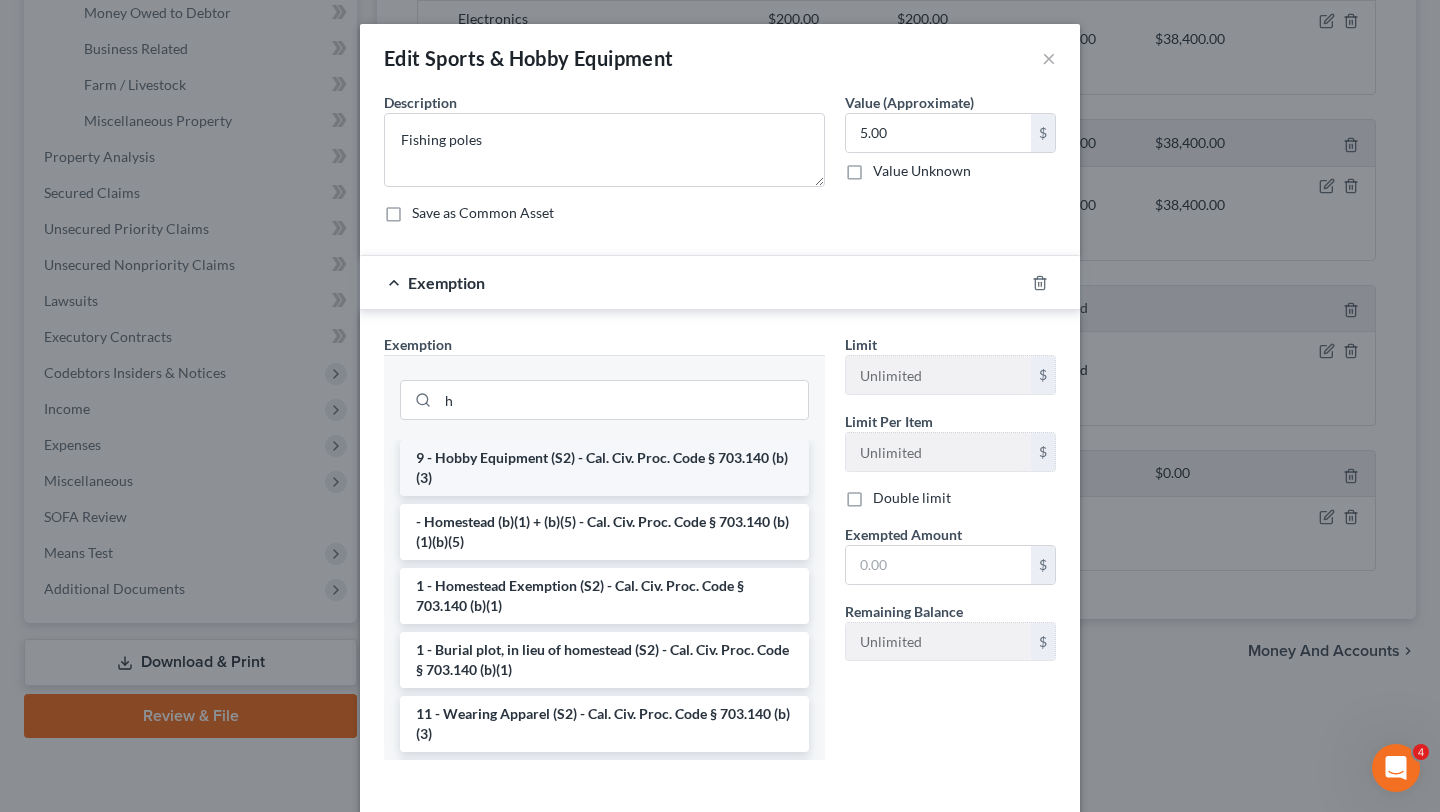 click on "9 - Hobby Equipment (S2) - Cal. Civ. Proc. Code § 703.140 (b)(3)" at bounding box center (604, 468) 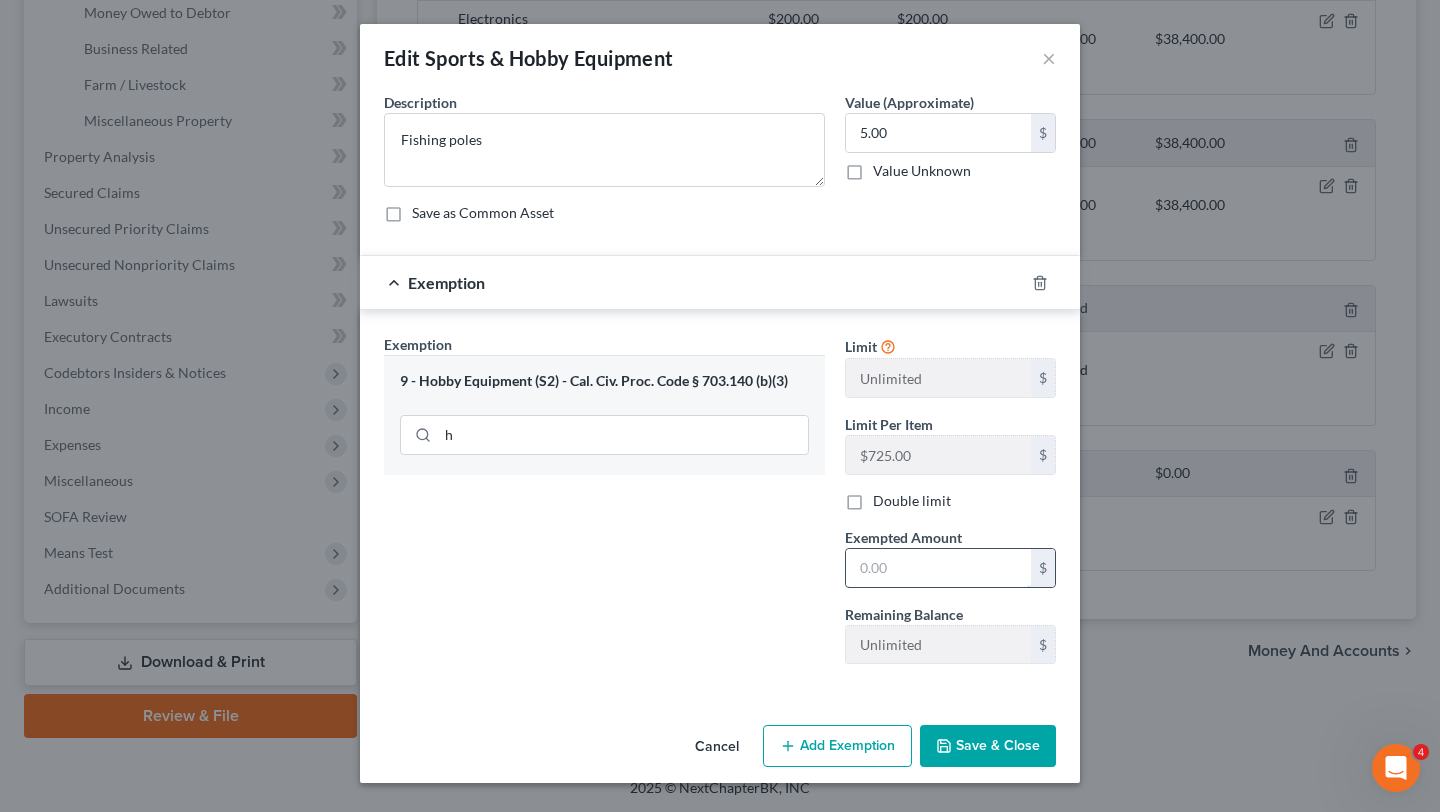 click at bounding box center [938, 568] 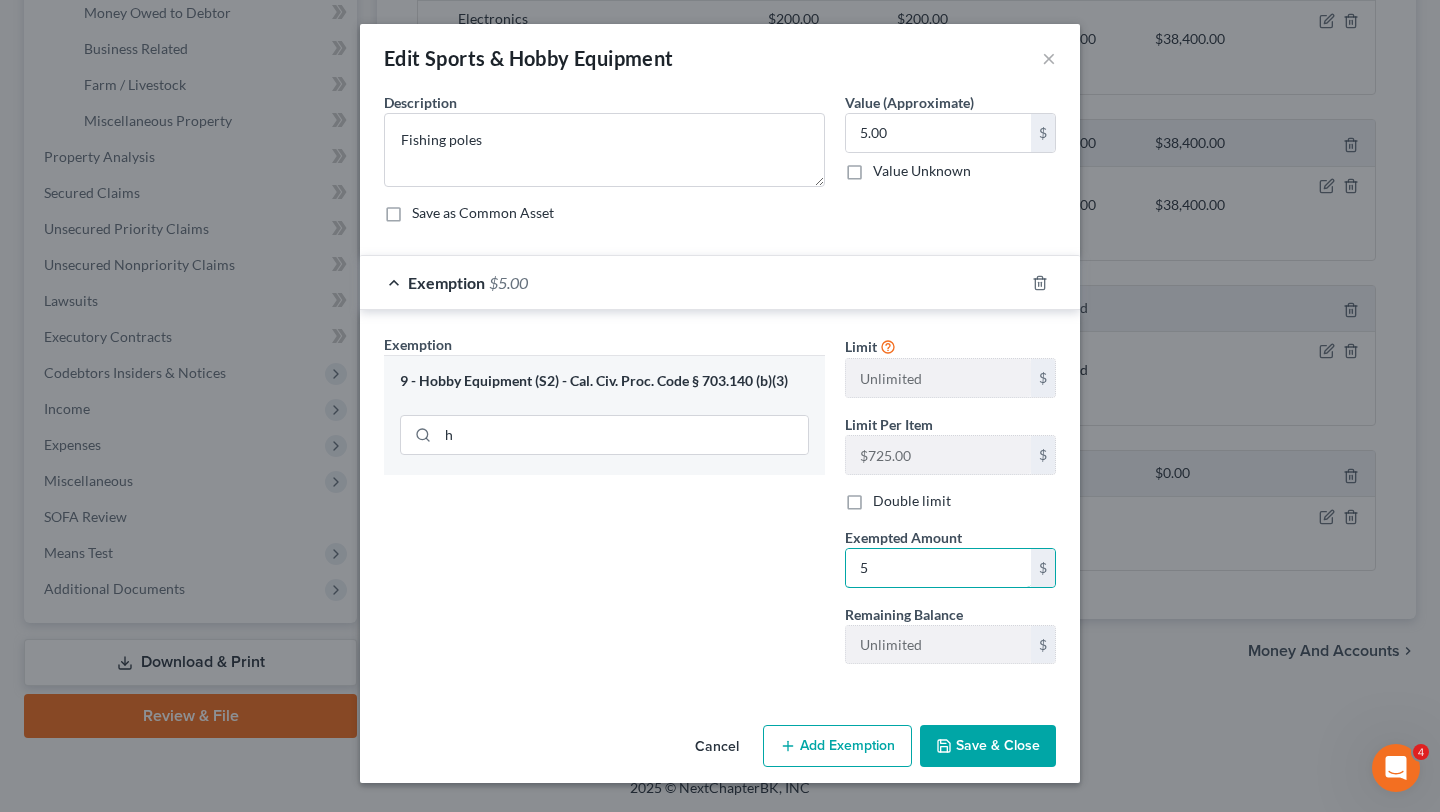 type on "5" 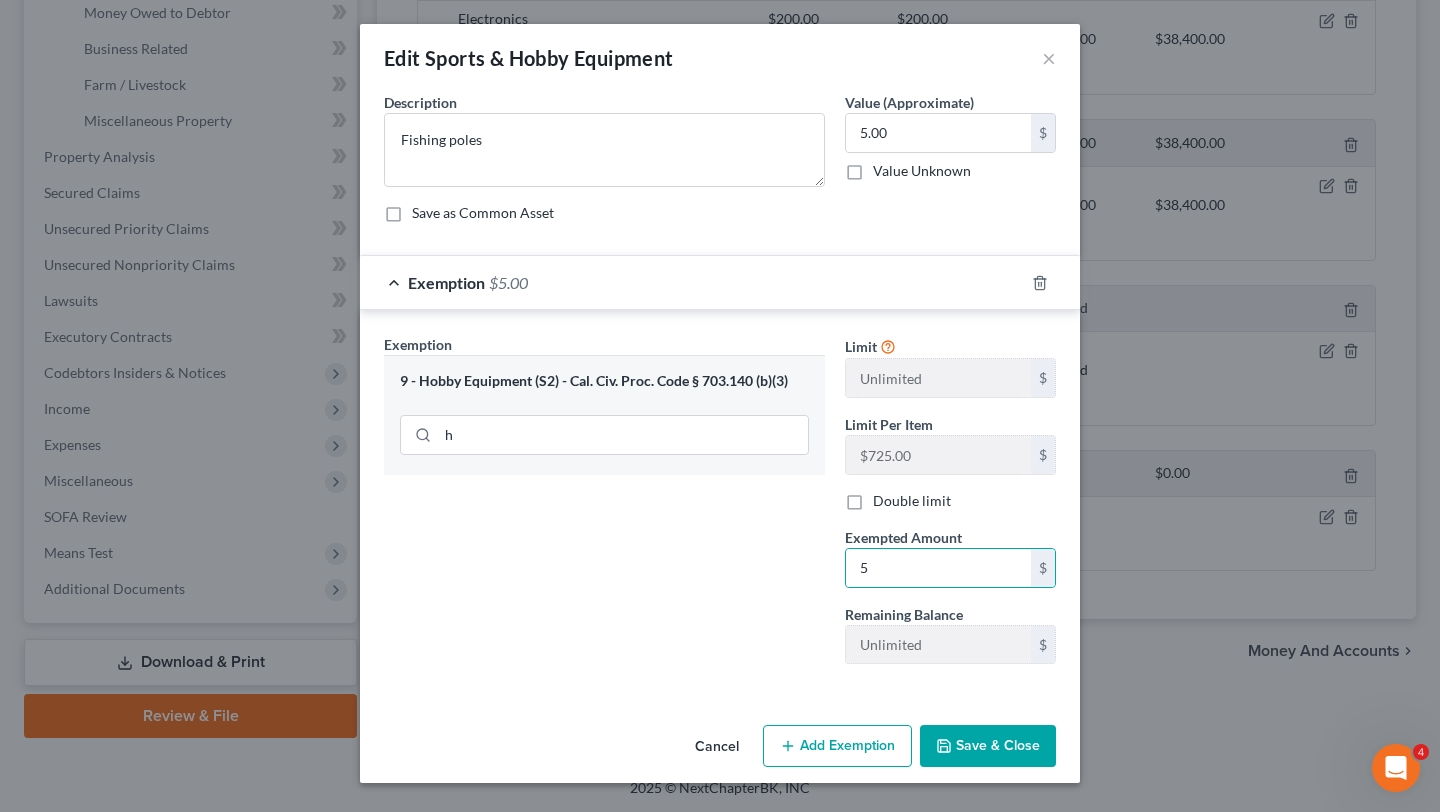 drag, startPoint x: 746, startPoint y: 621, endPoint x: 763, endPoint y: 629, distance: 18.788294 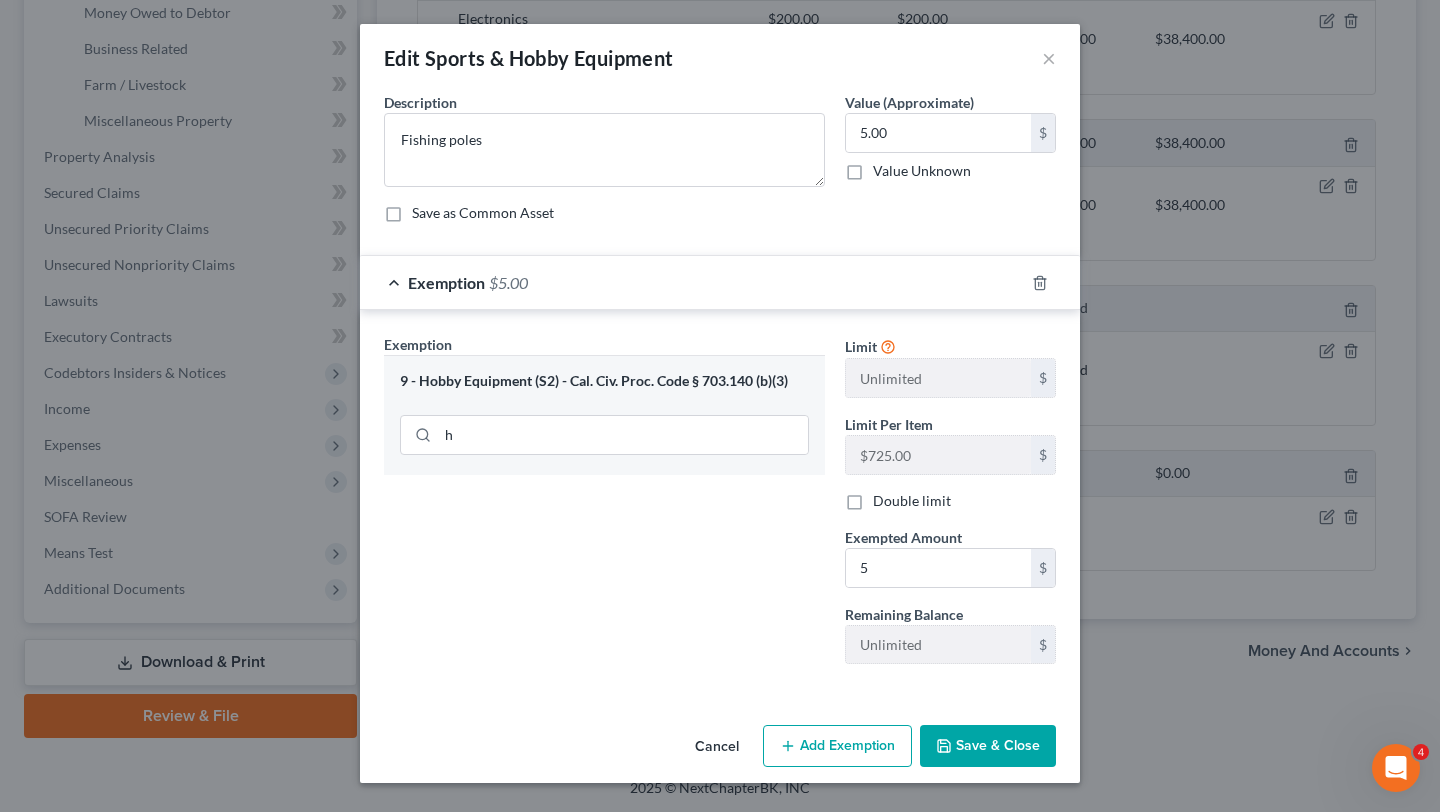 click on "Save & Close" at bounding box center (988, 746) 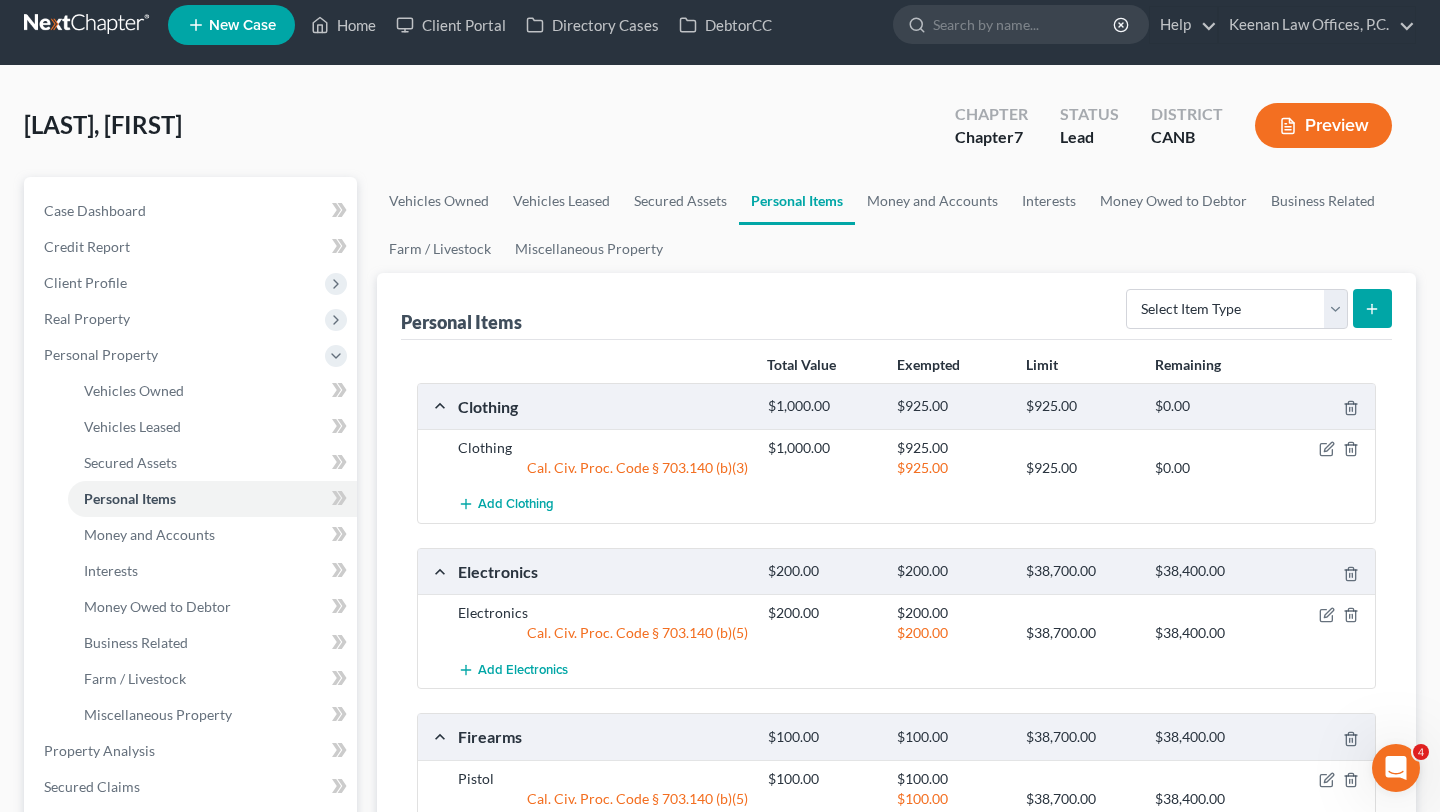 scroll, scrollTop: 0, scrollLeft: 0, axis: both 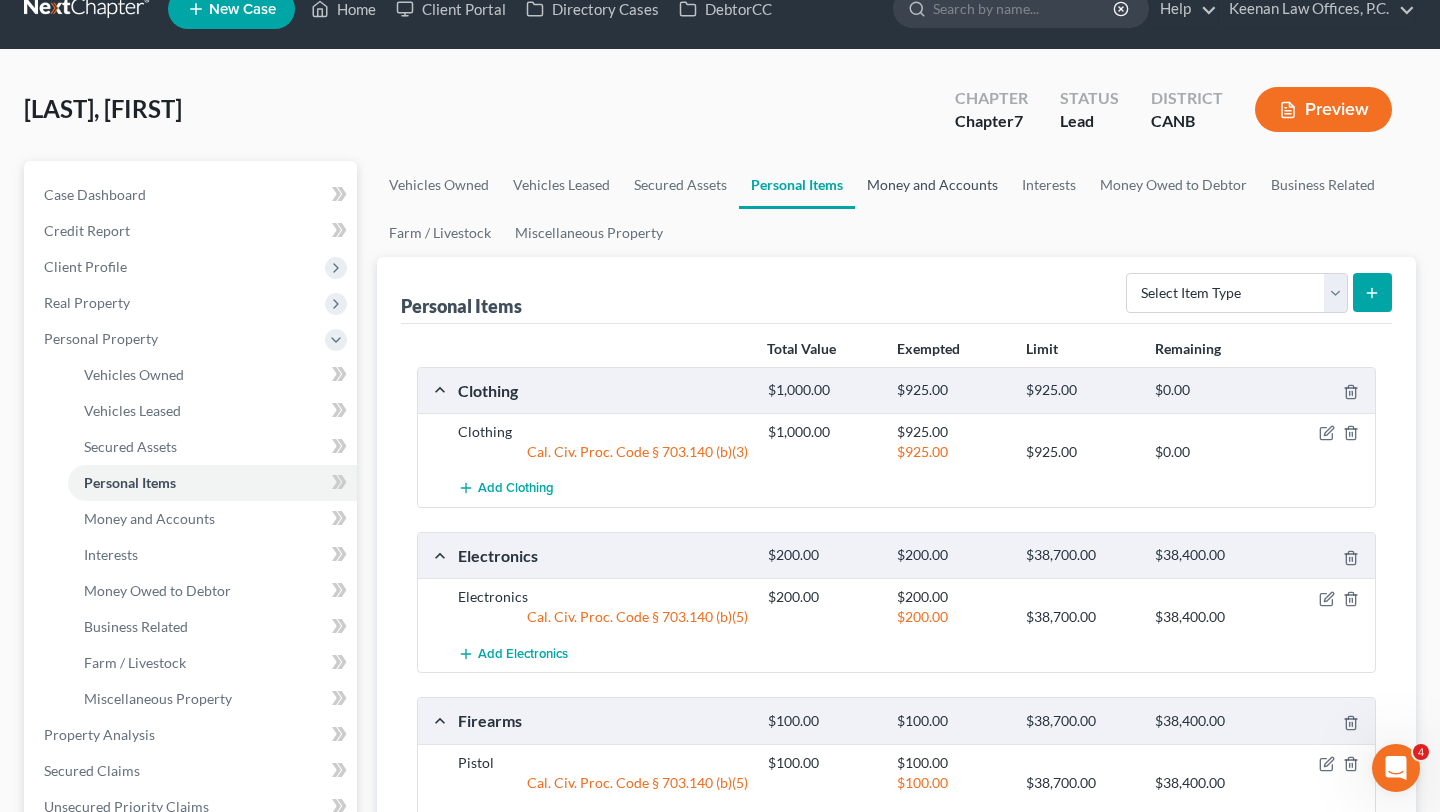click on "Money and Accounts" at bounding box center (932, 185) 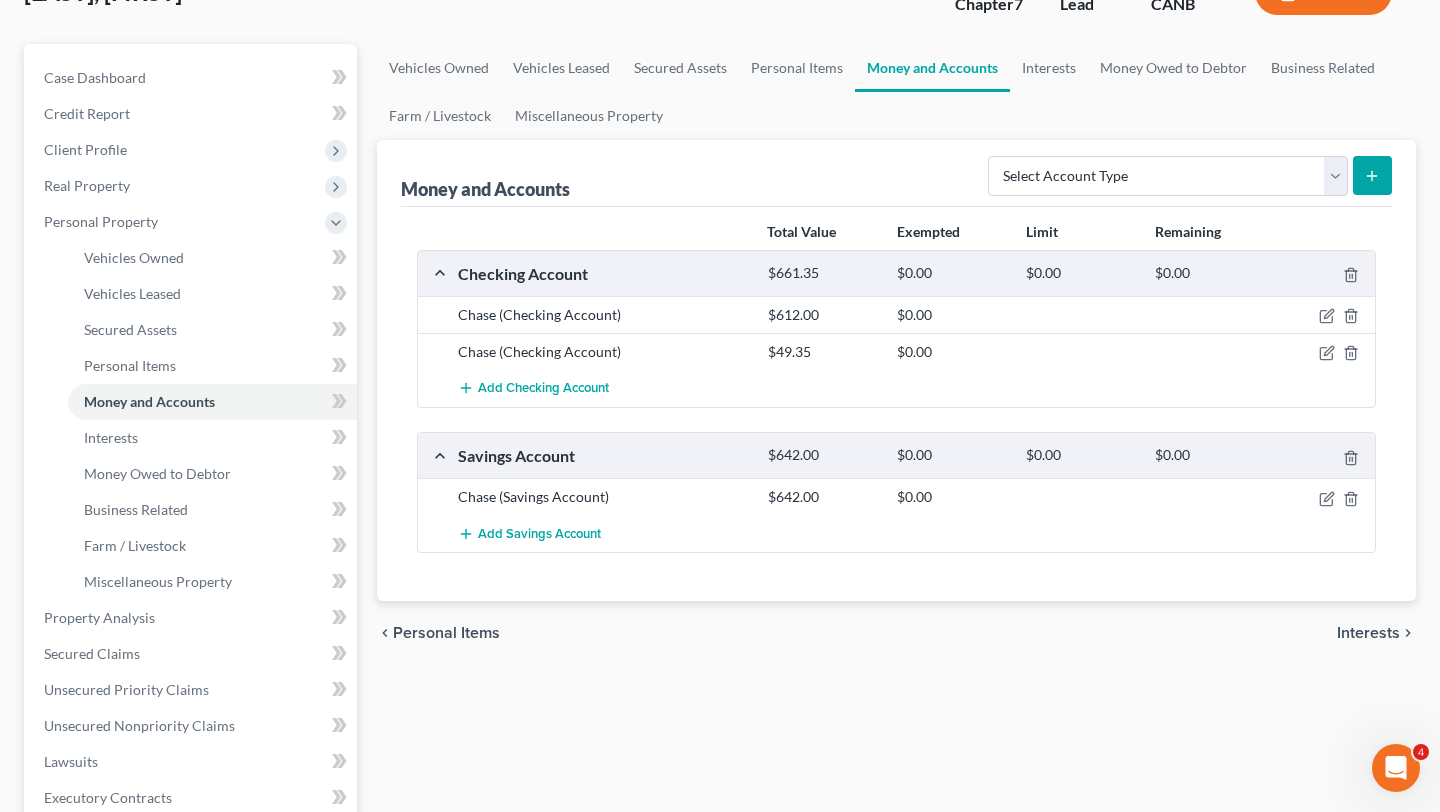 scroll, scrollTop: 155, scrollLeft: 0, axis: vertical 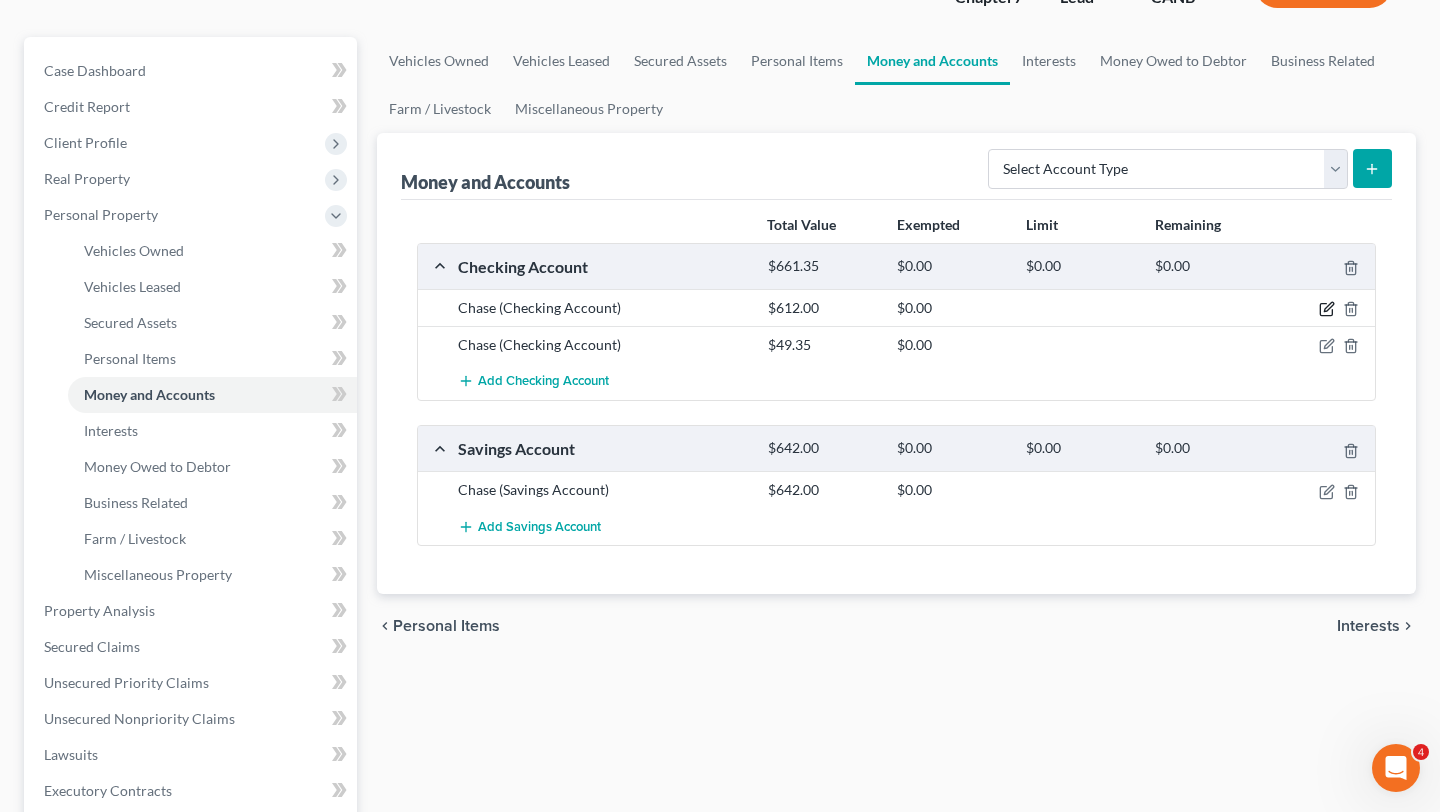 click 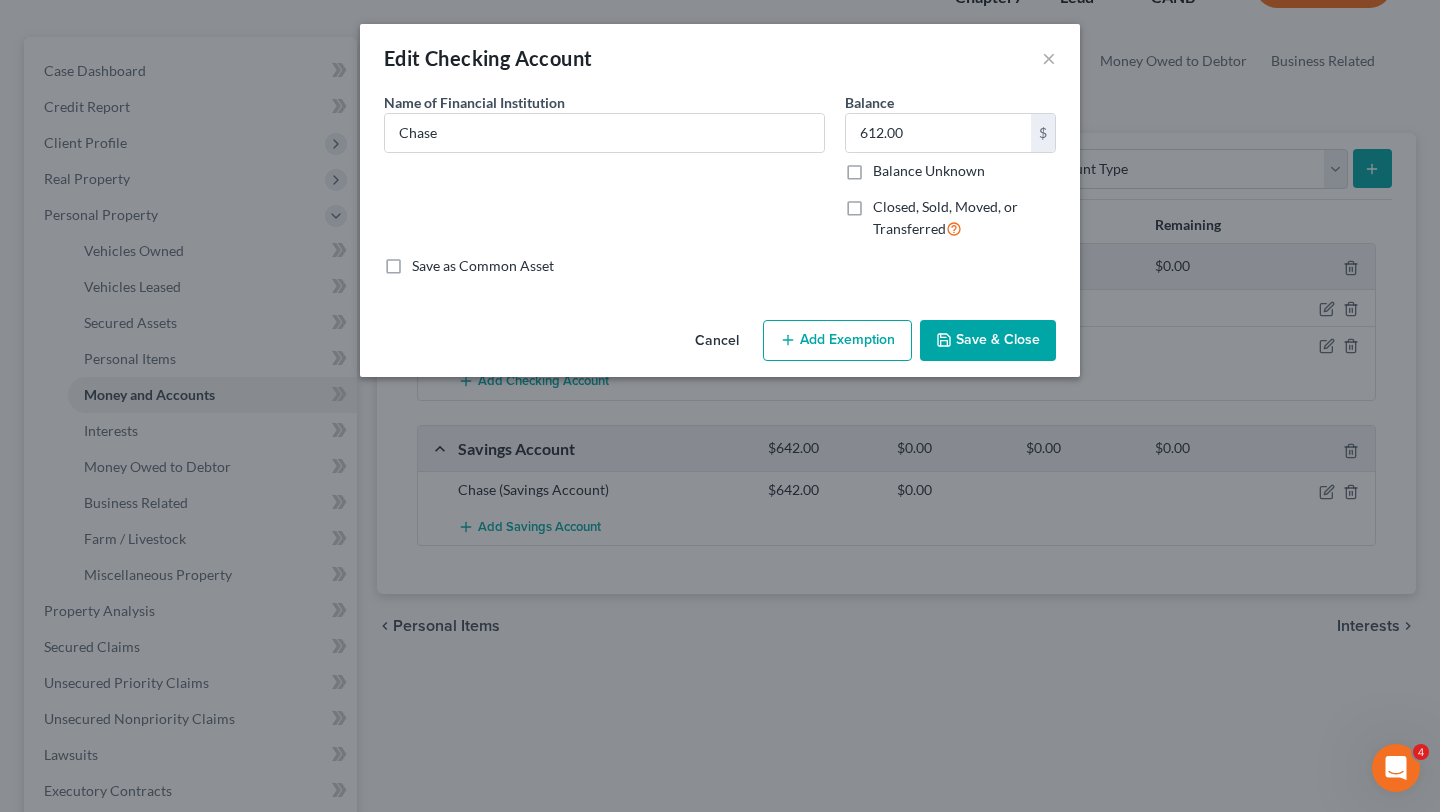 click on "Add Exemption" at bounding box center [837, 341] 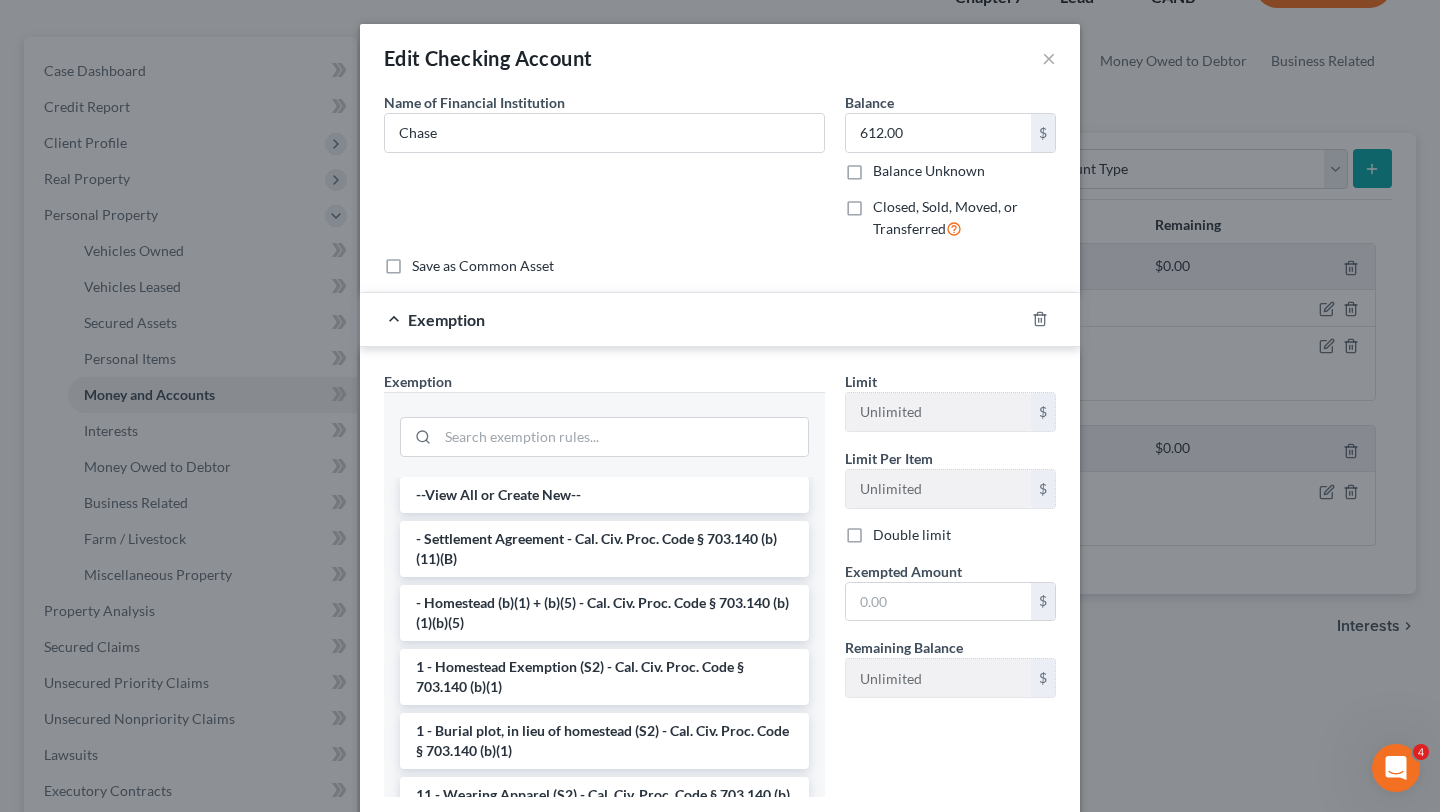 click at bounding box center (604, 434) 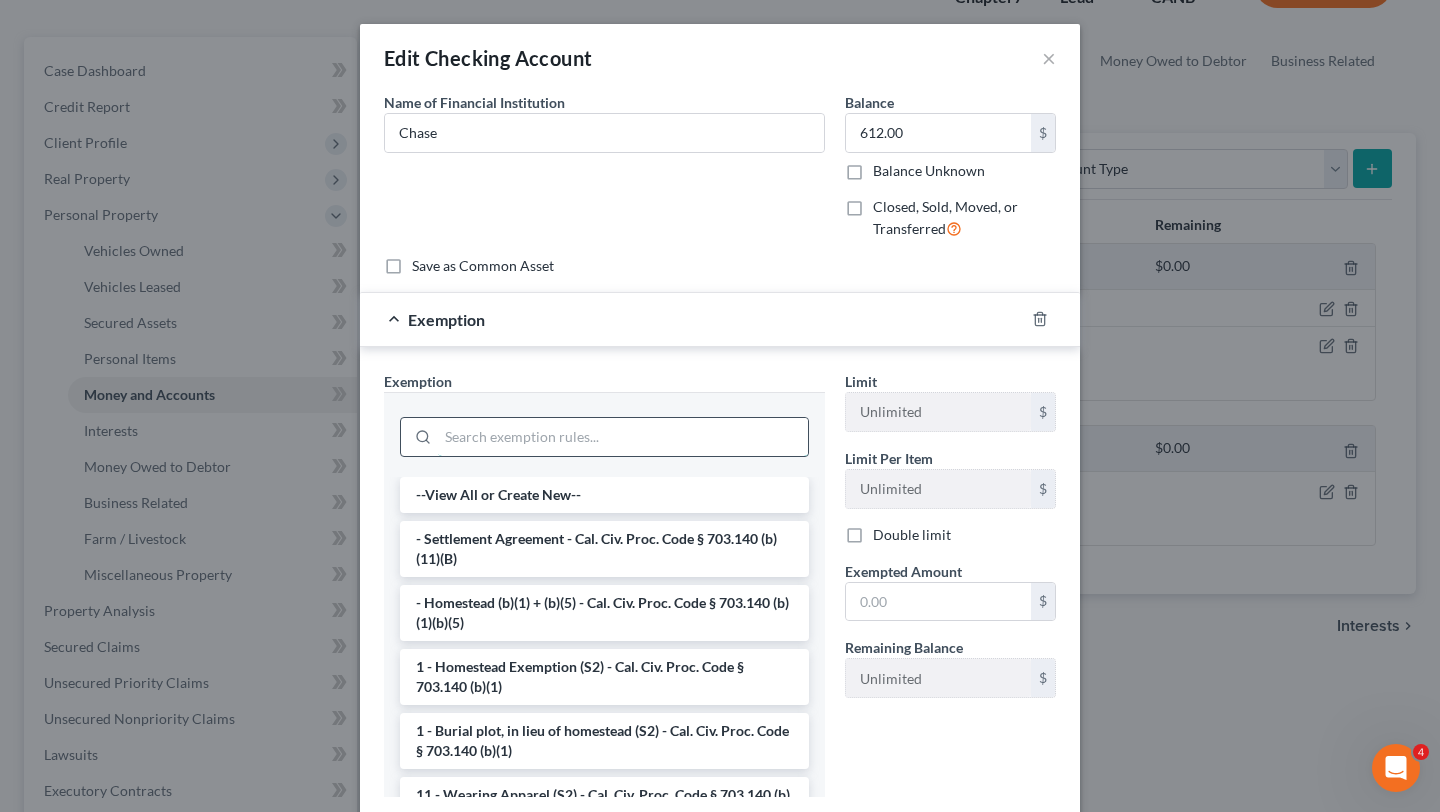 click at bounding box center (623, 437) 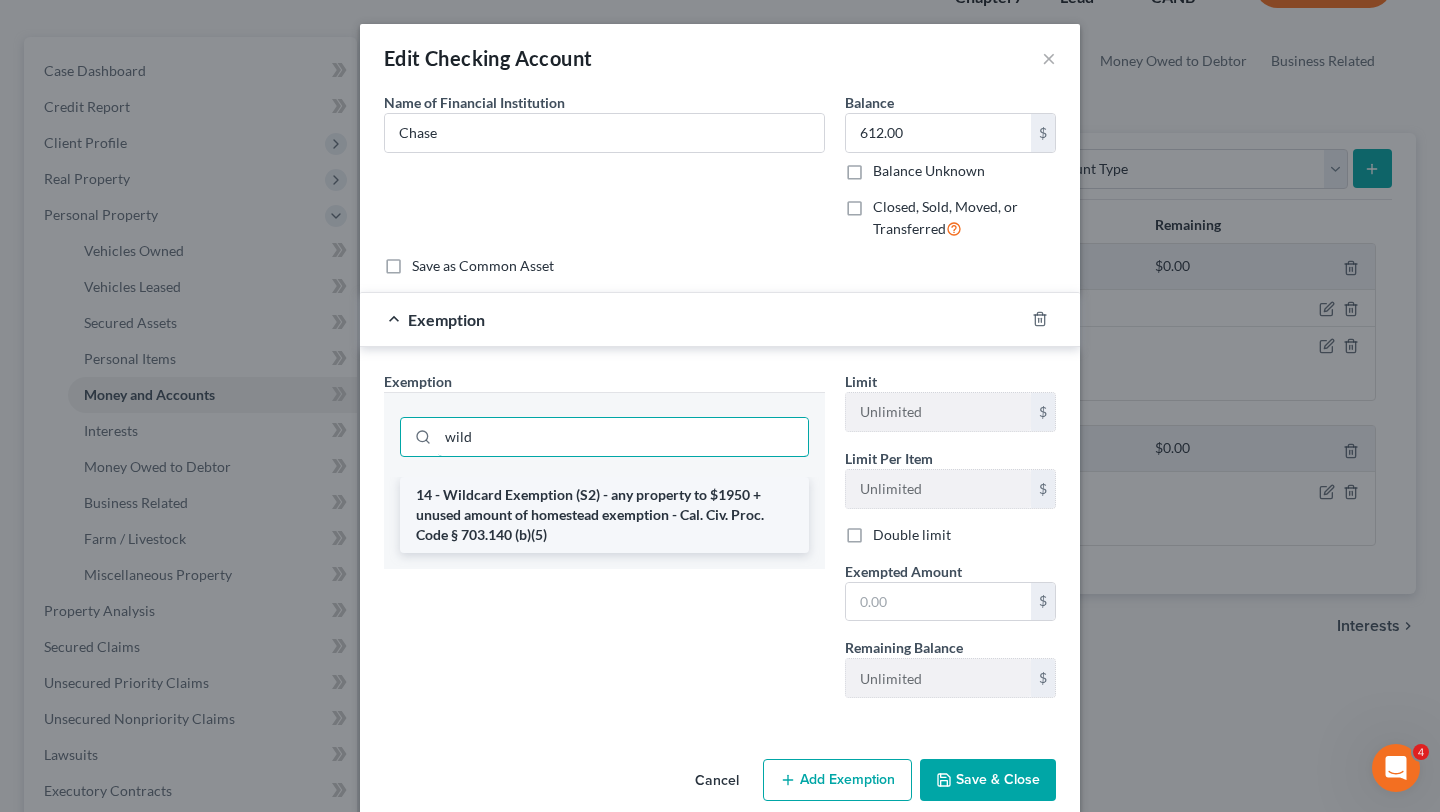 type on "wild" 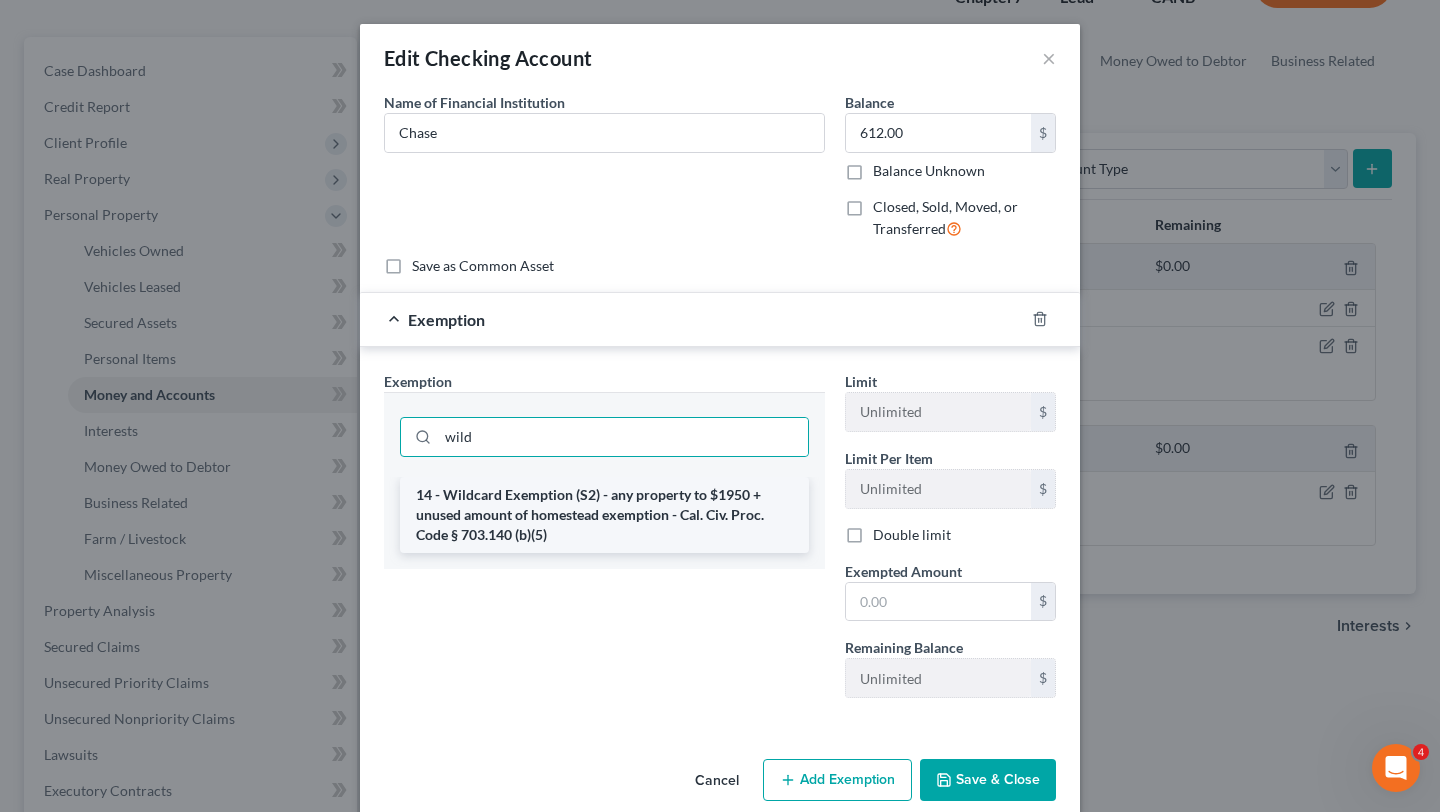 click on "14 - Wildcard Exemption (S2) - any property to $1950 + unused amount of homestead exemption  - Cal. Civ. Proc. Code § 703.140 (b)(5)" at bounding box center (604, 515) 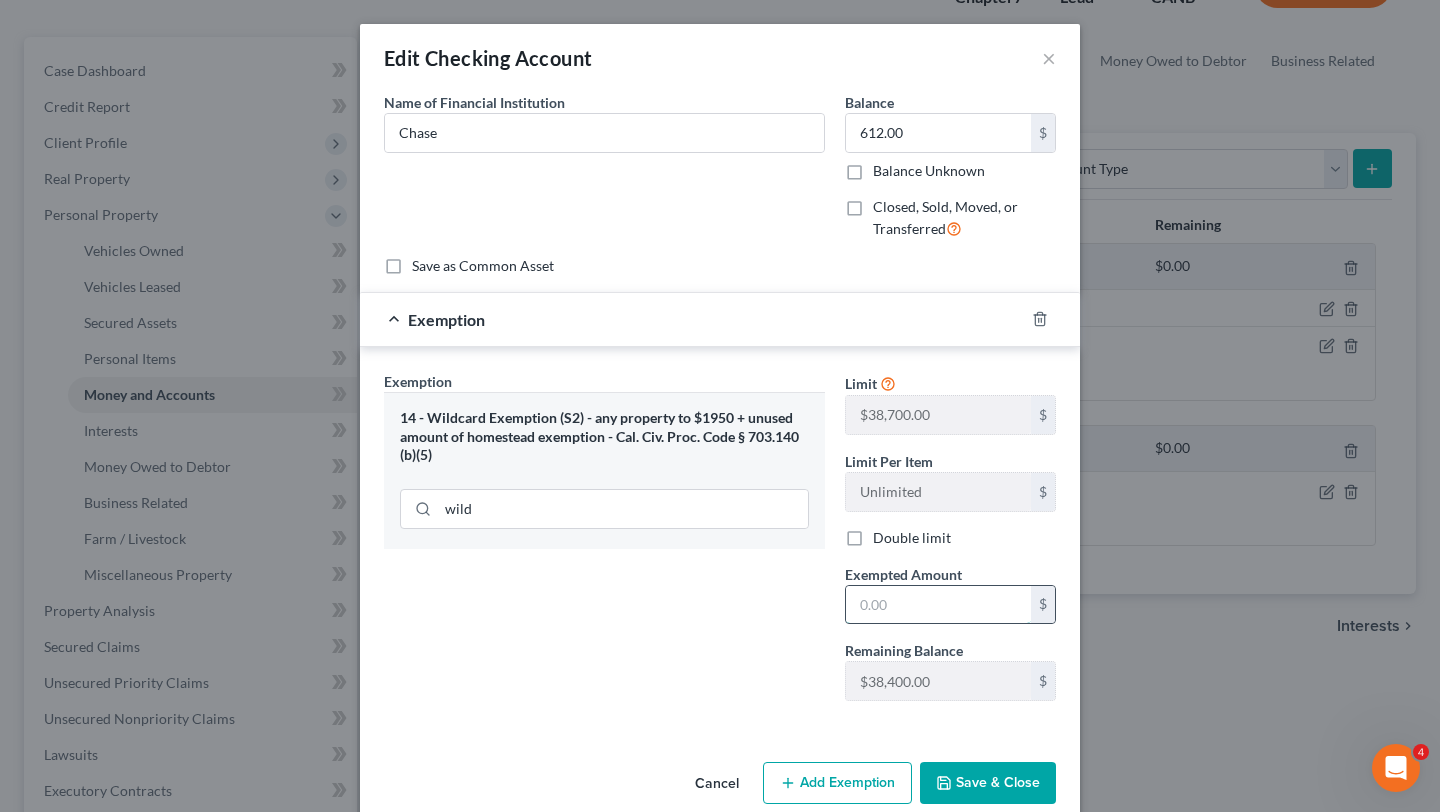 click at bounding box center [938, 605] 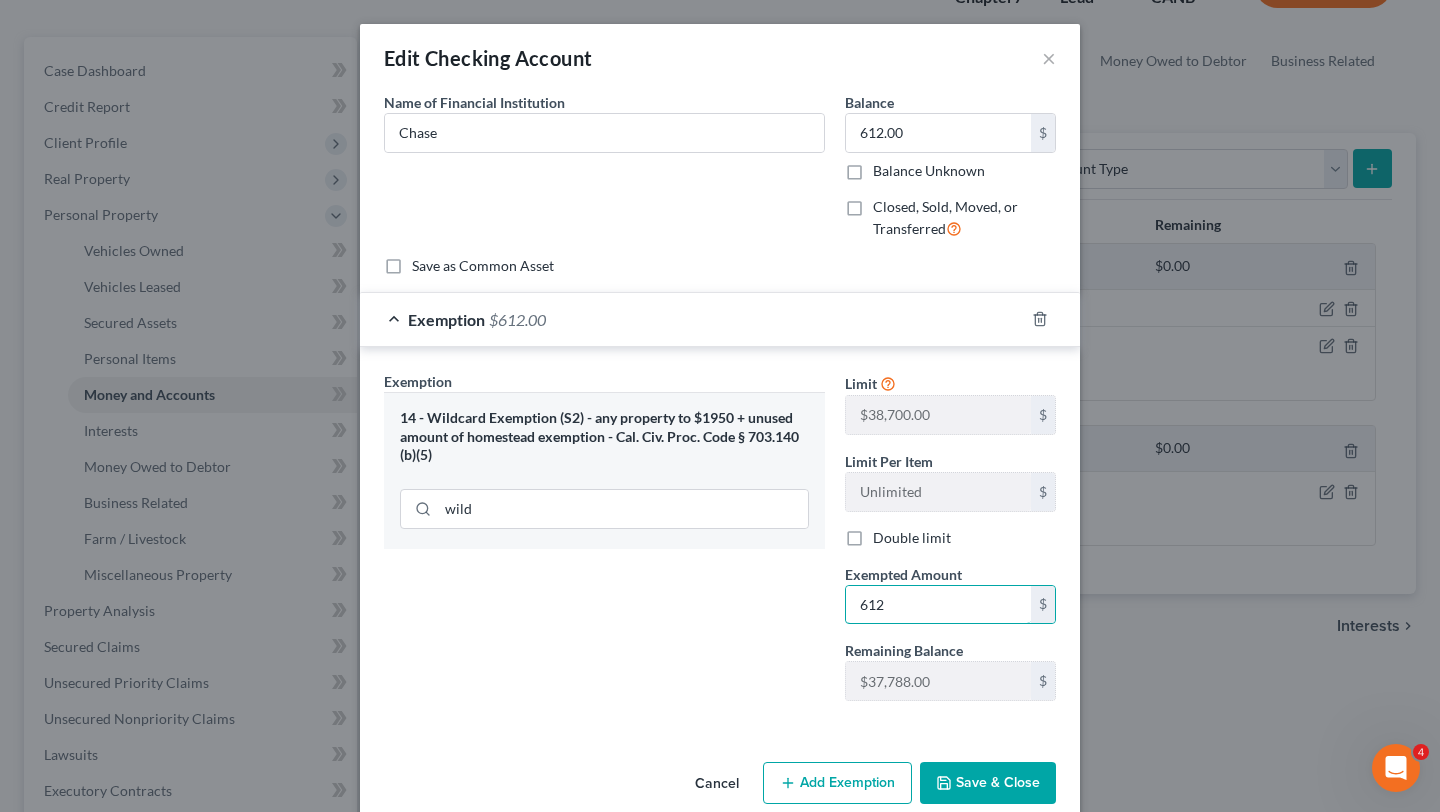type on "612" 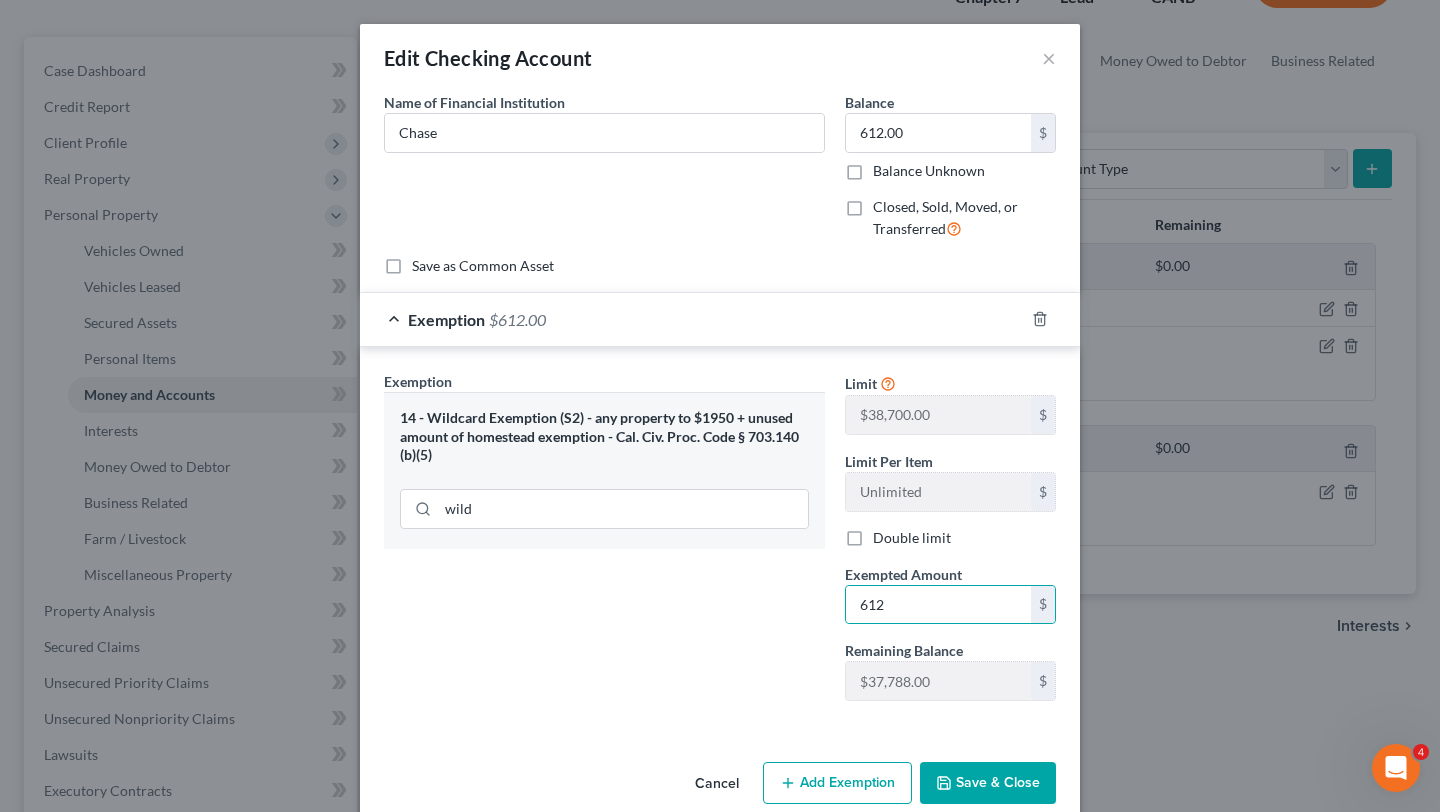 click on "Save & Close" at bounding box center (988, 783) 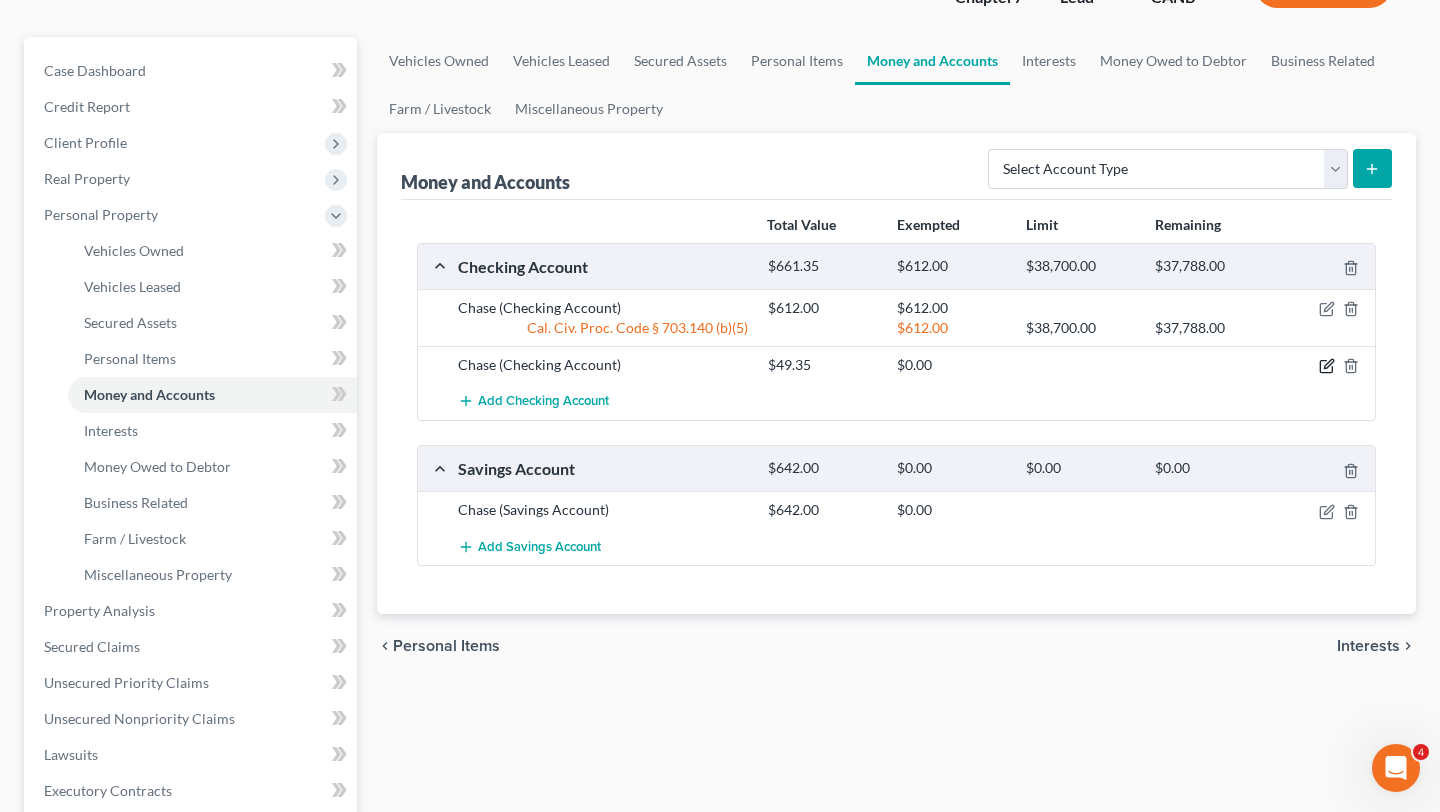 click 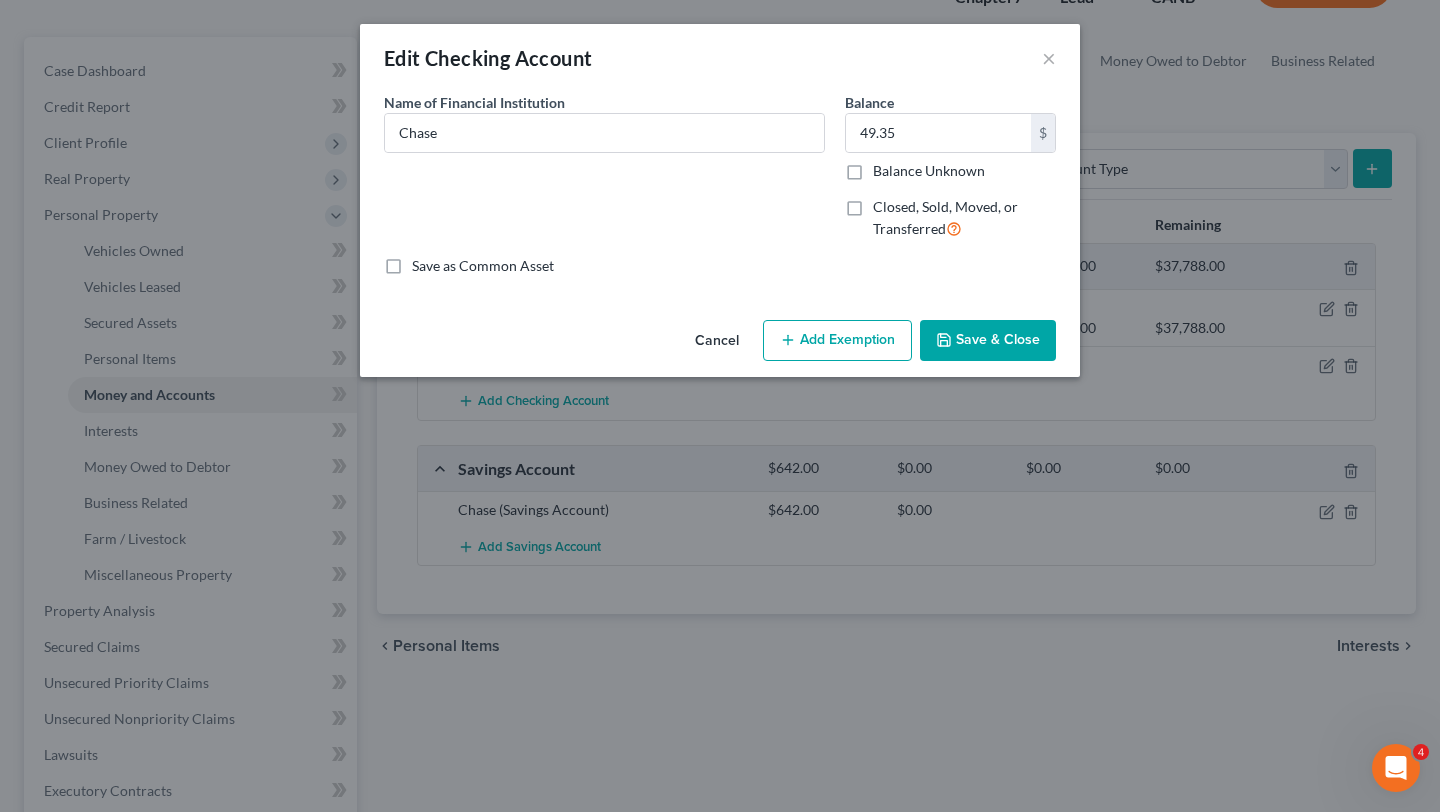 click on "Add Exemption" at bounding box center [837, 341] 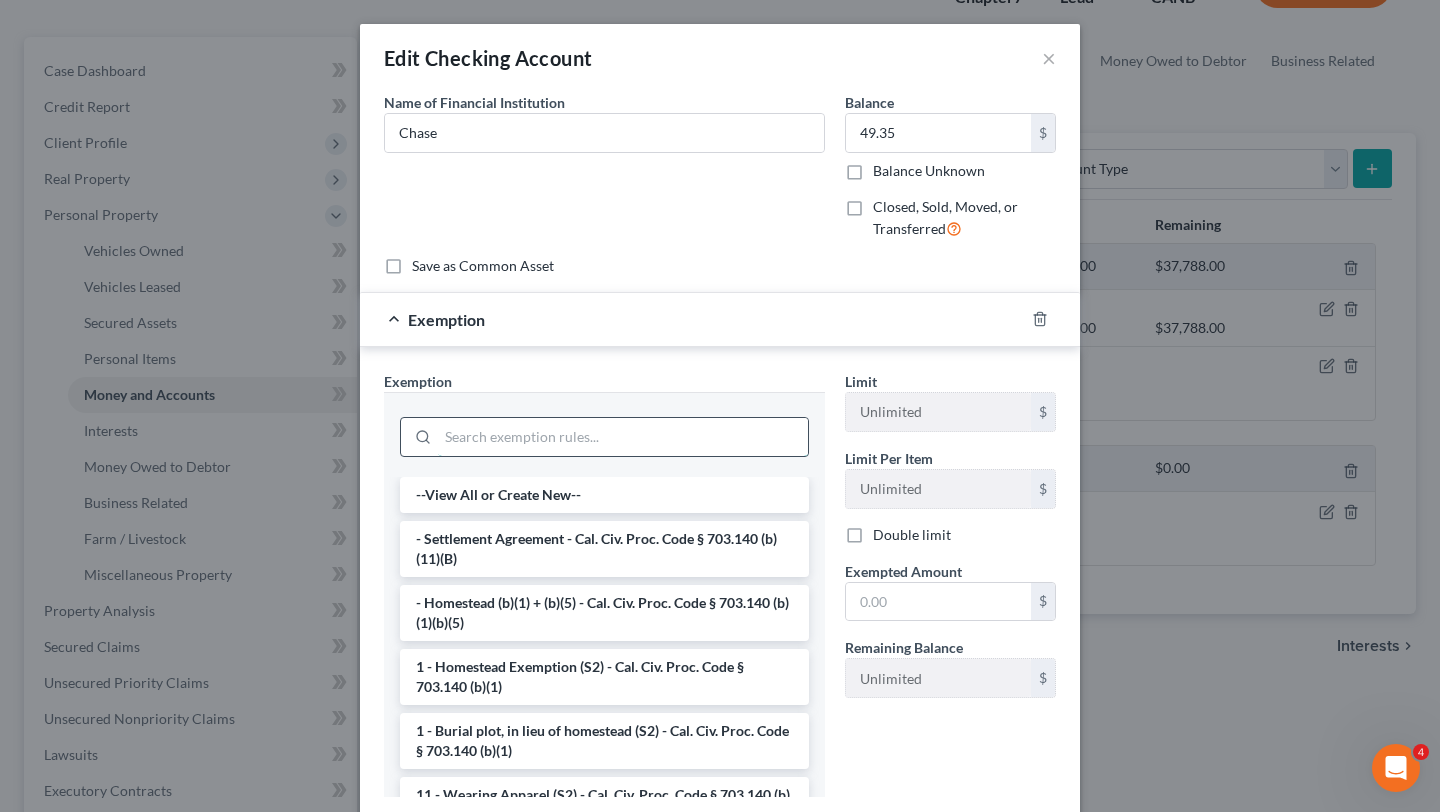 click at bounding box center [623, 437] 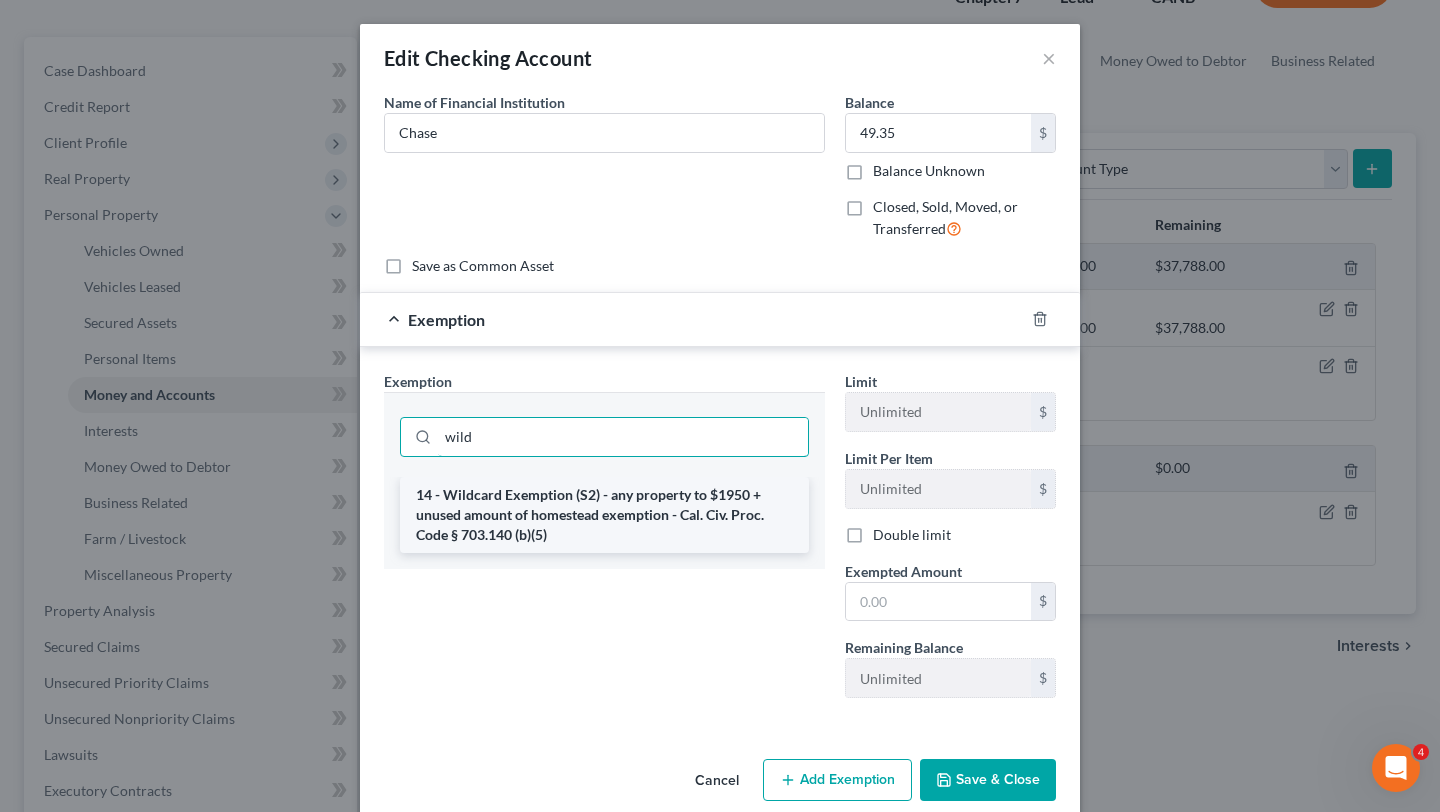 type on "wild" 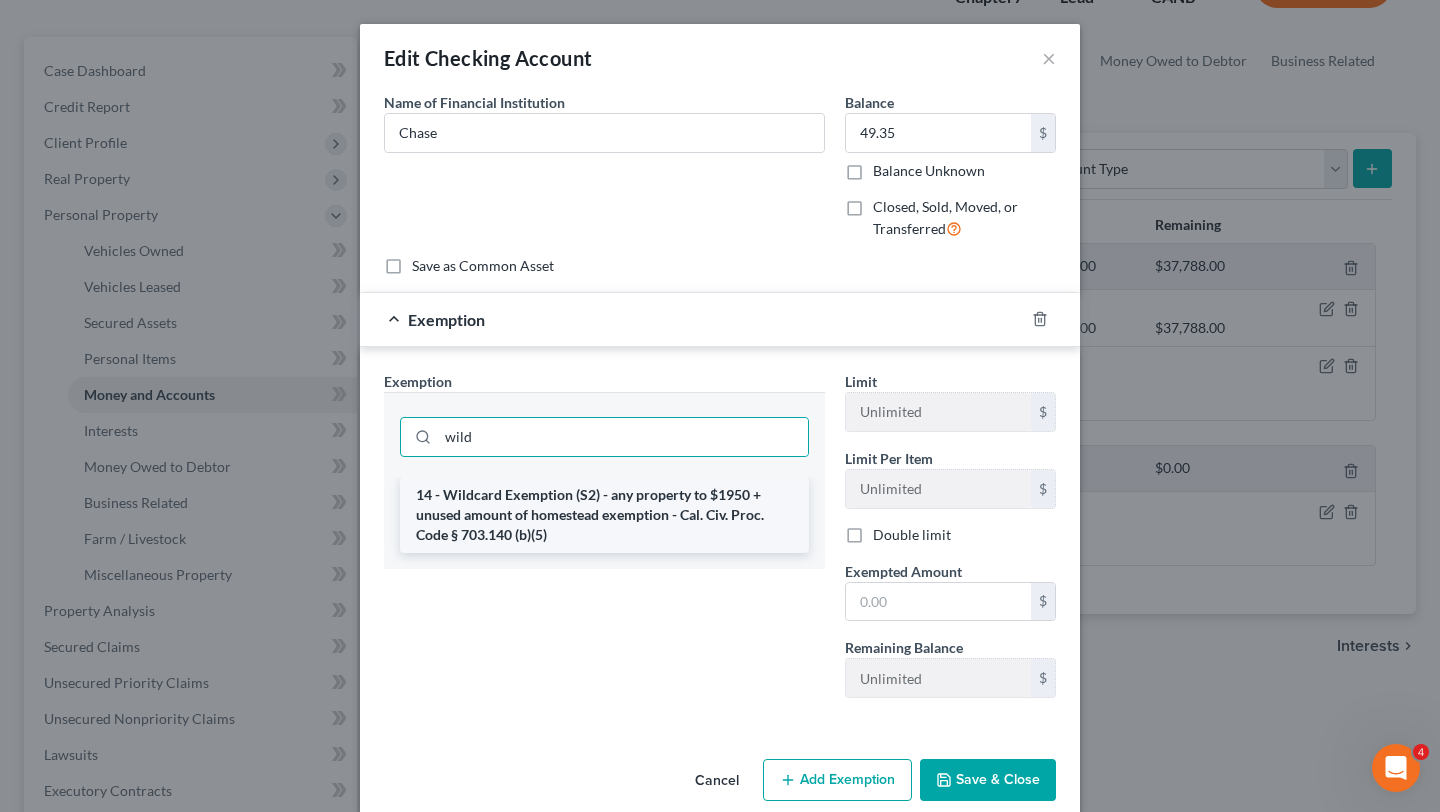 click on "14 - Wildcard Exemption (S2) - any property to $1950 + unused amount of homestead exemption  - Cal. Civ. Proc. Code § 703.140 (b)(5)" at bounding box center (604, 515) 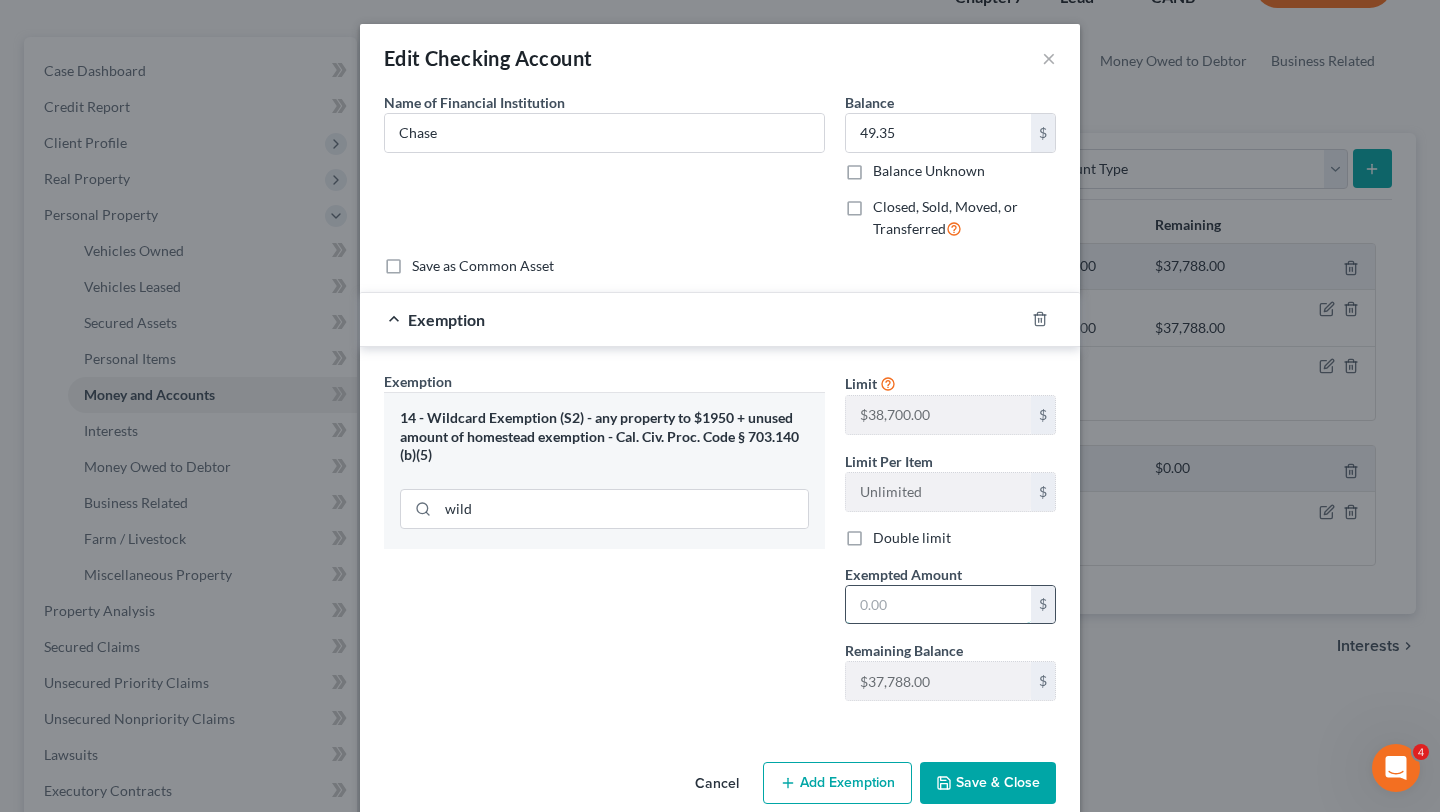 click at bounding box center (938, 605) 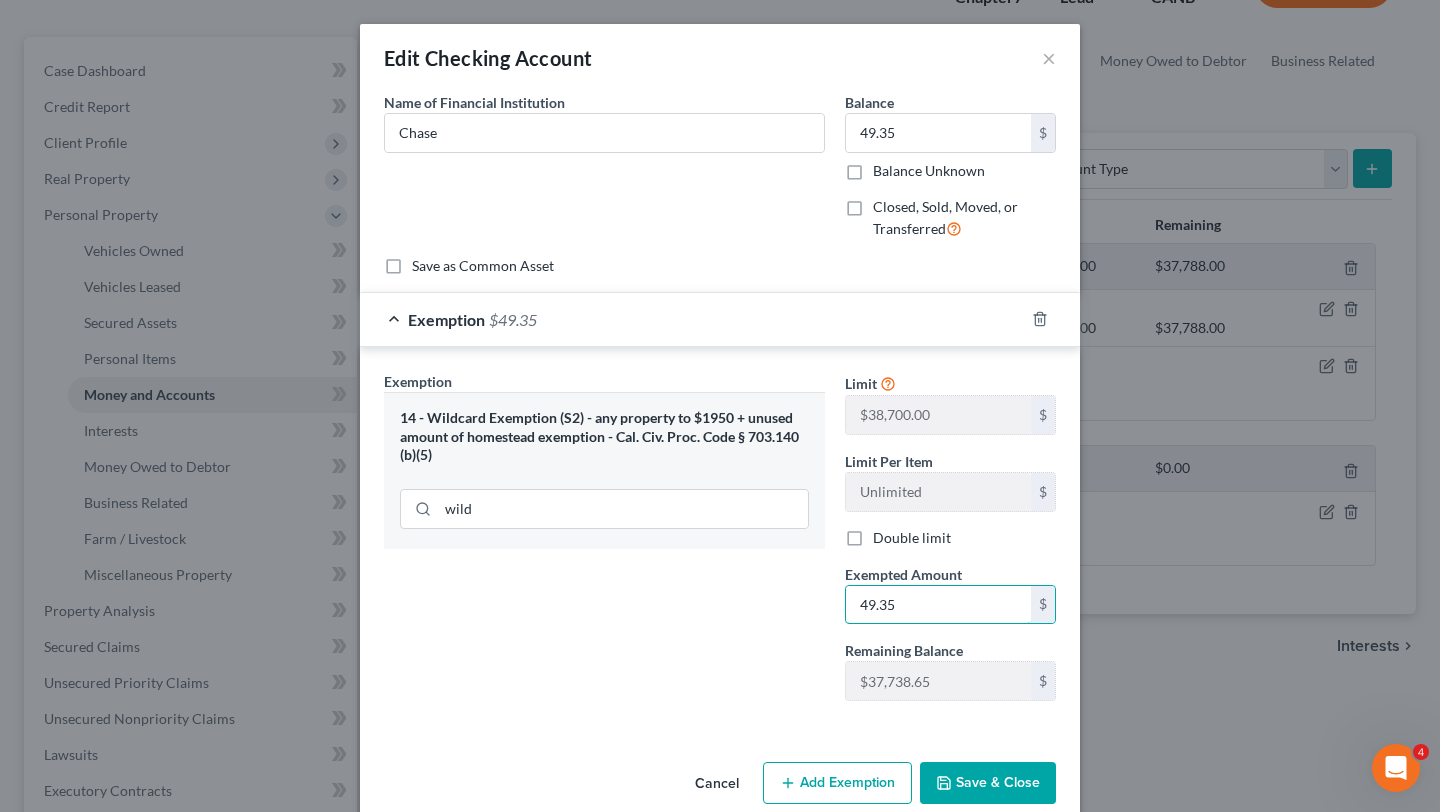 type on "49.35" 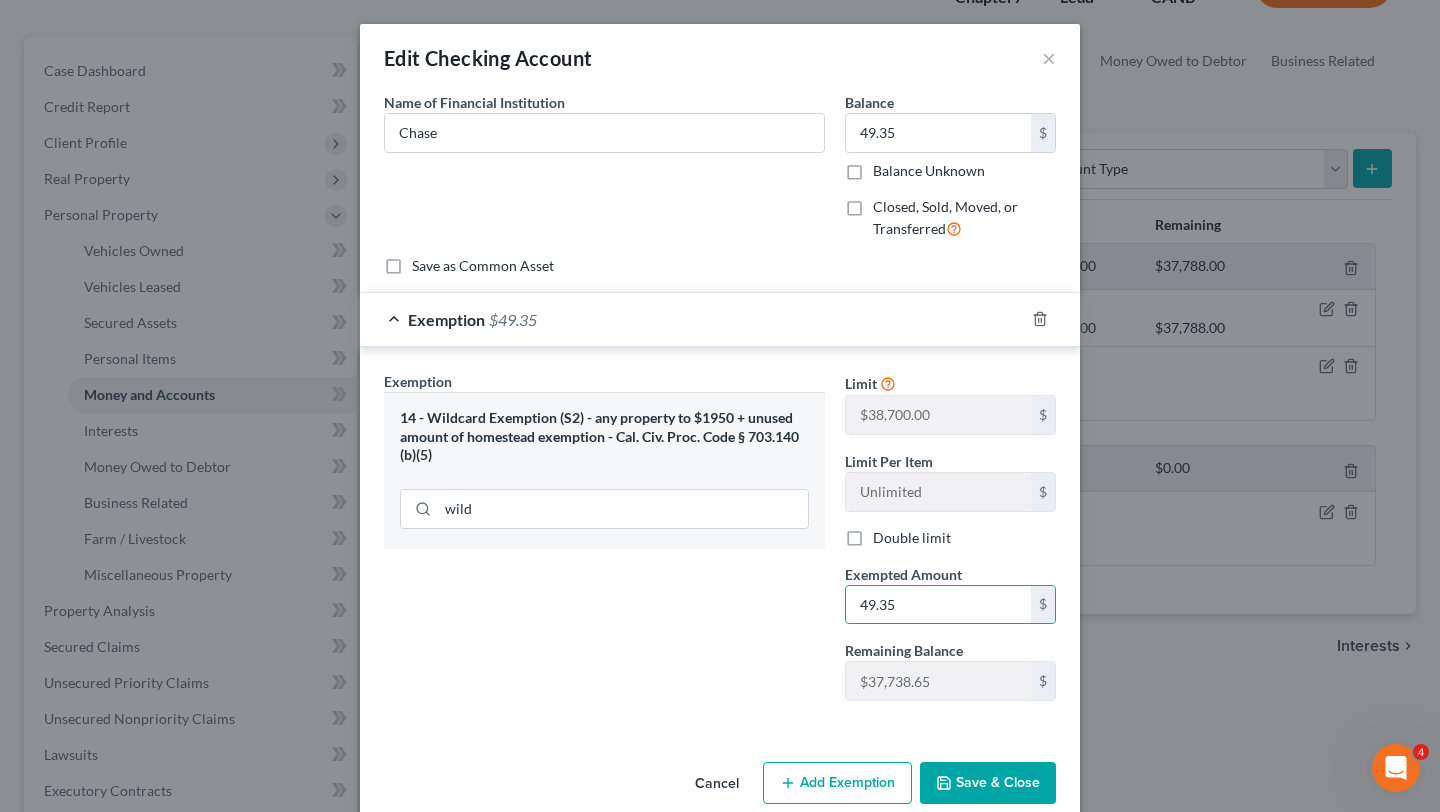 click on "Save & Close" at bounding box center (988, 783) 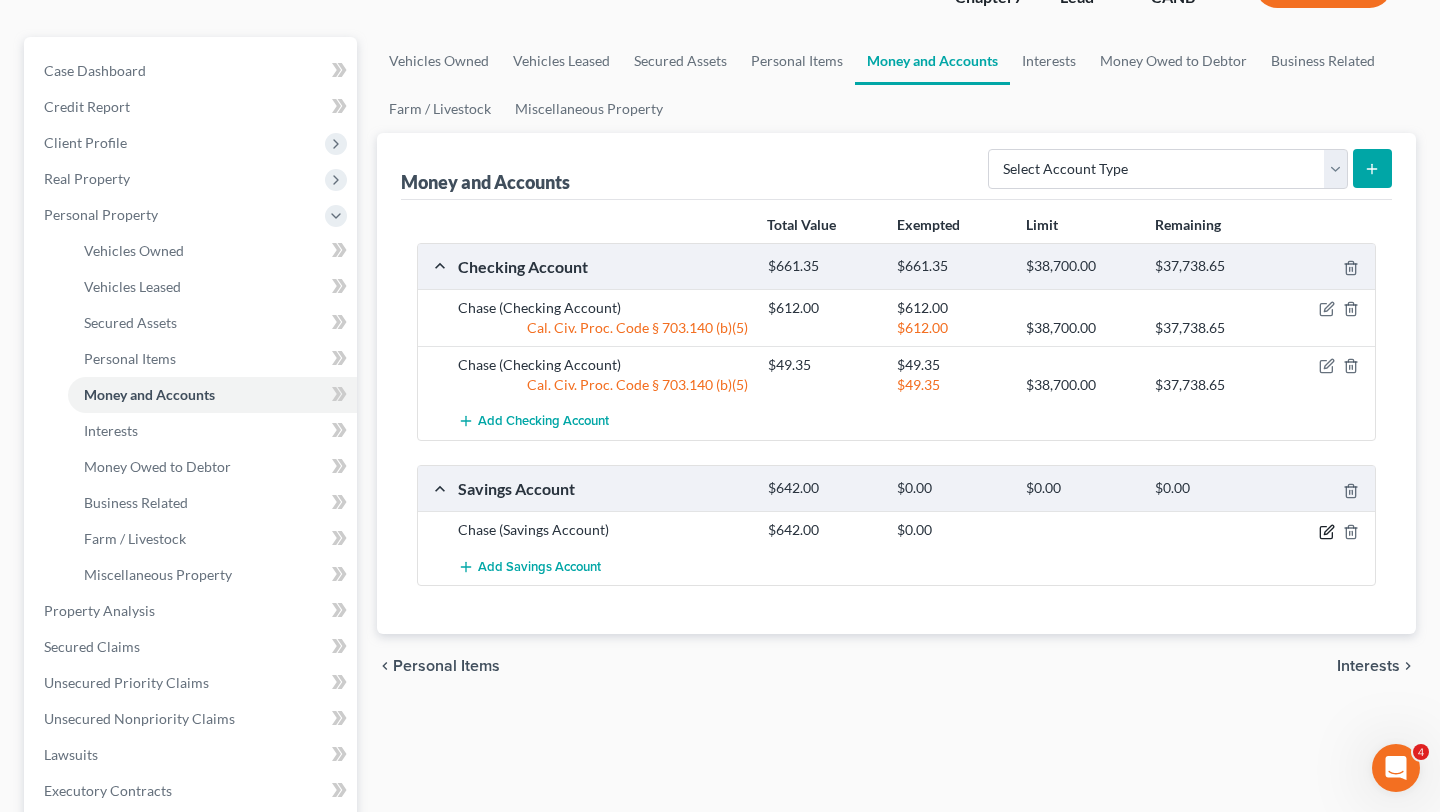 click 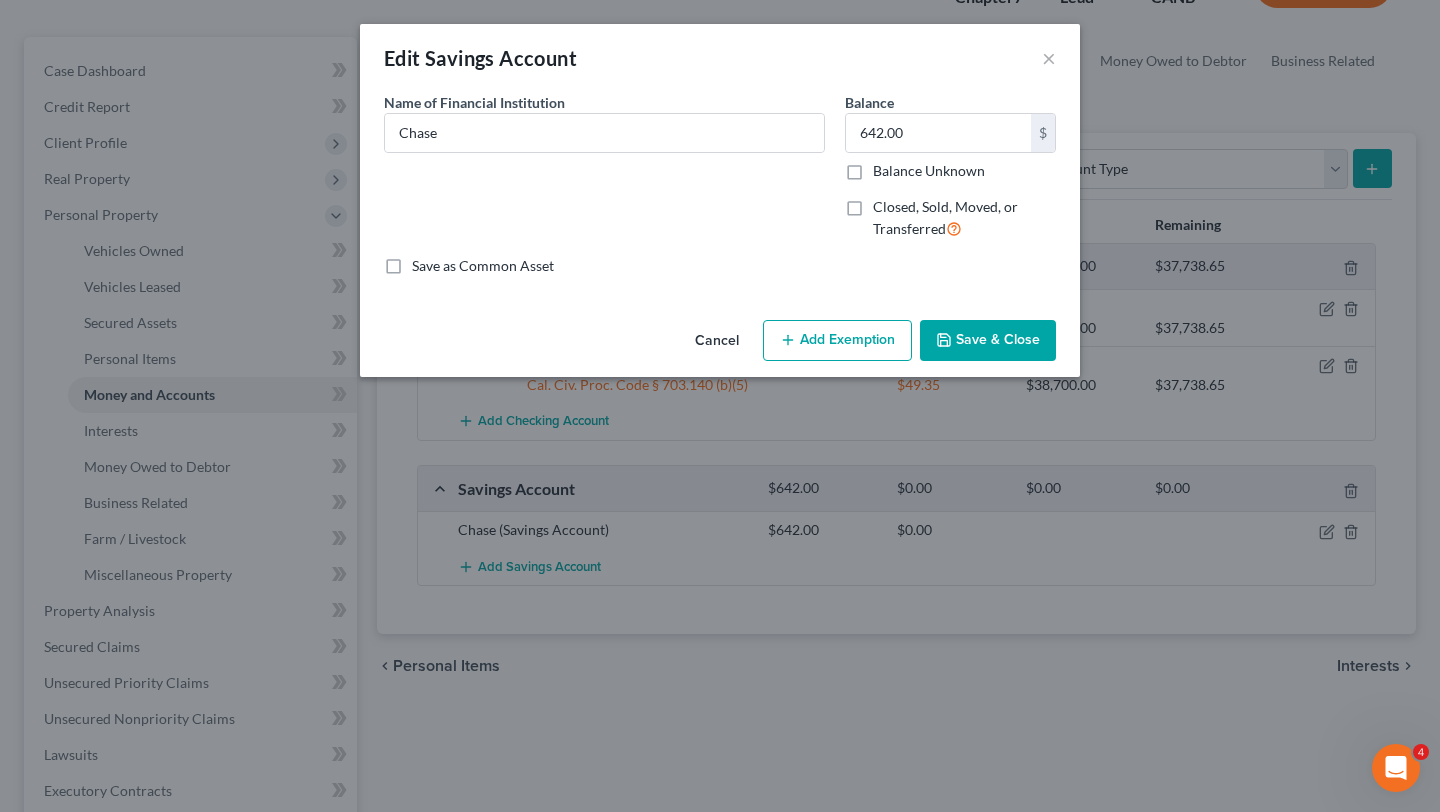 click on "Add Exemption" at bounding box center [837, 341] 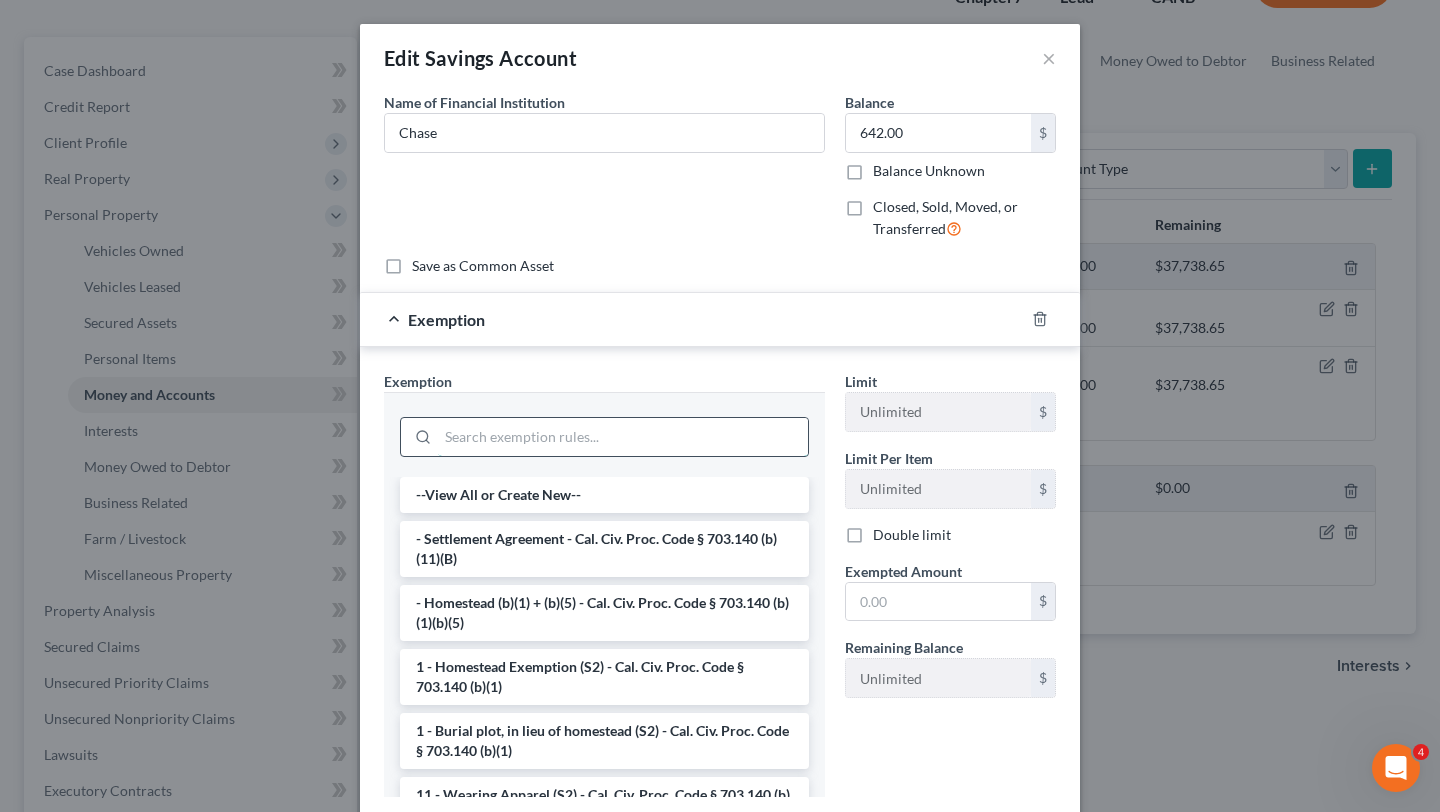 click at bounding box center (623, 437) 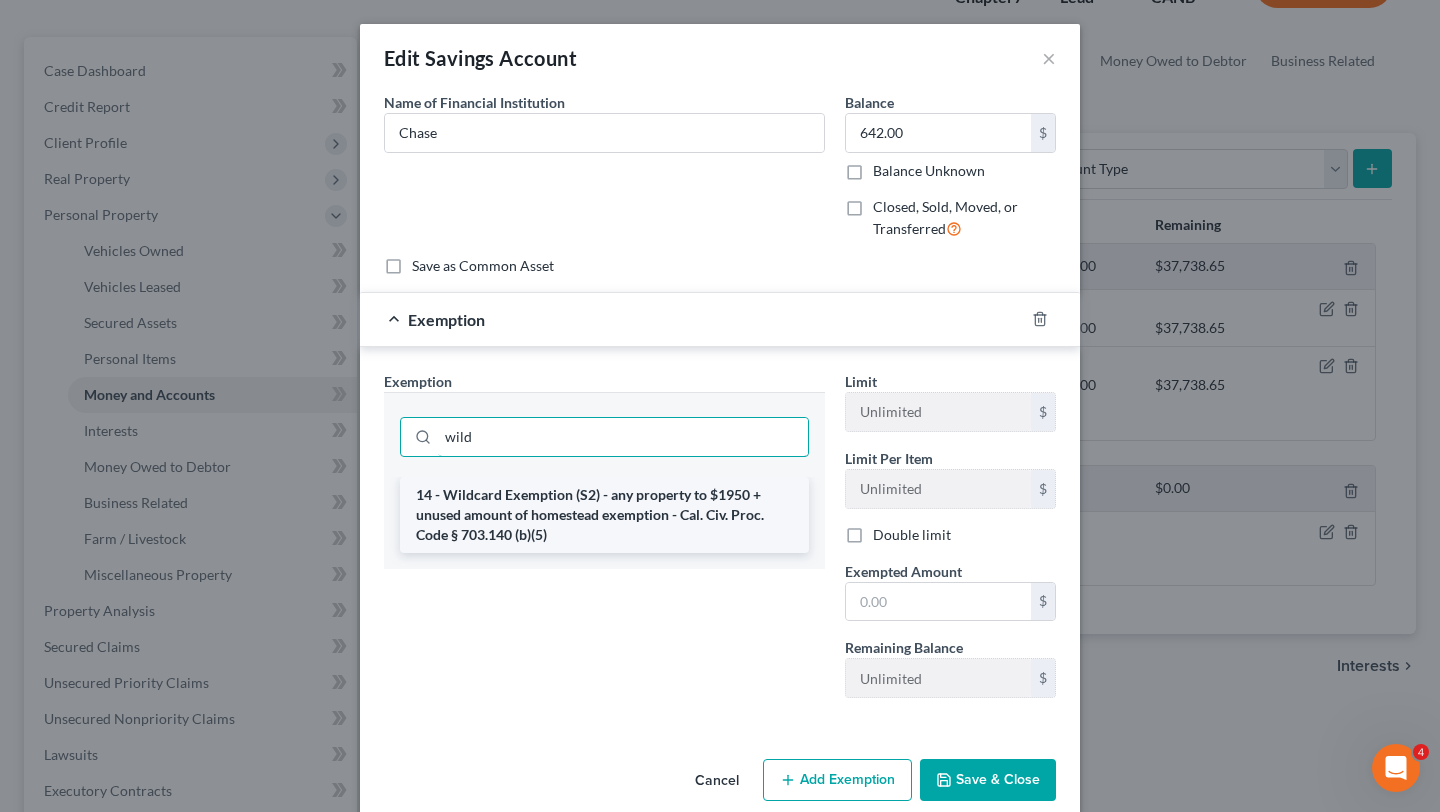 type on "wild" 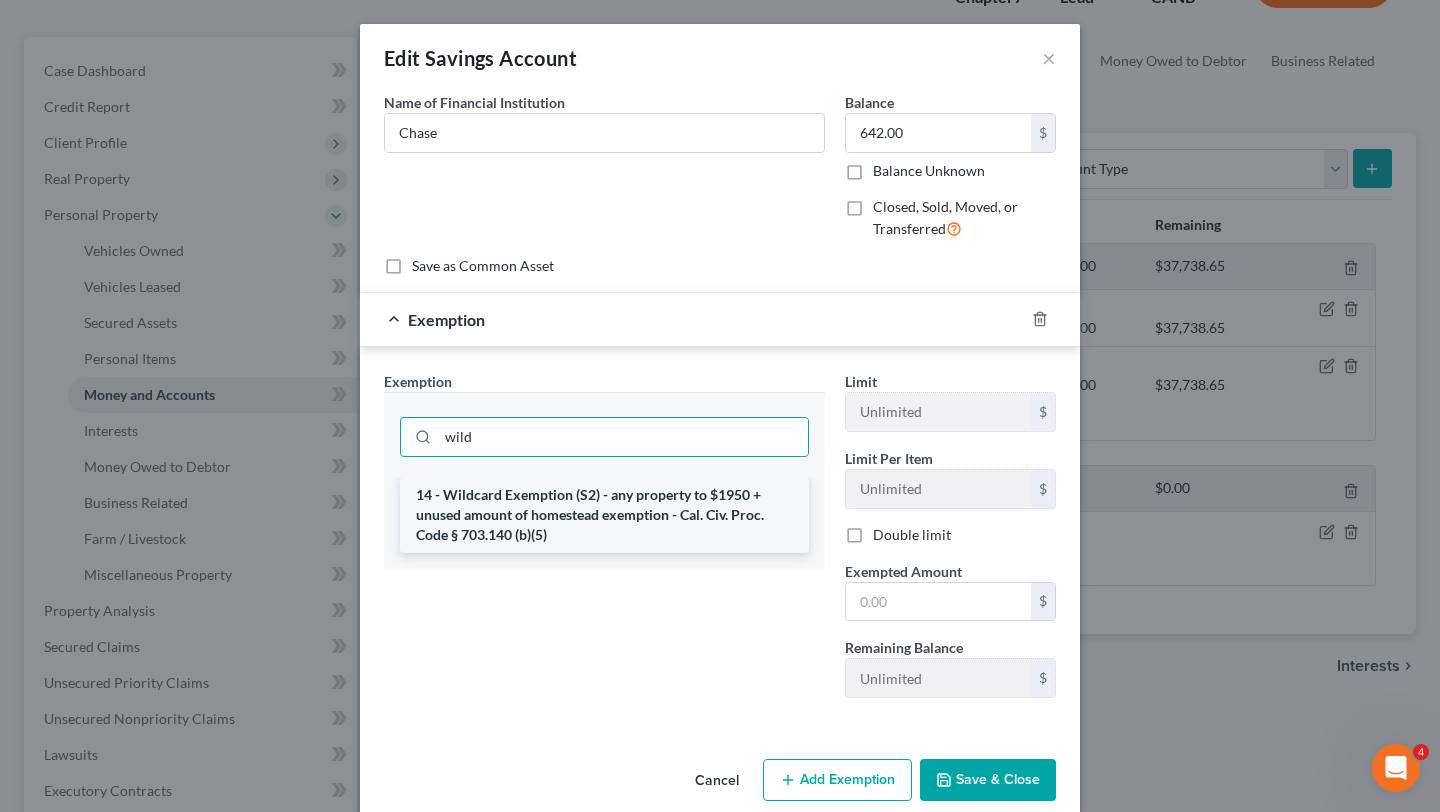 click on "14 - Wildcard Exemption (S2) - any property to $1950 + unused amount of homestead exemption  - Cal. Civ. Proc. Code § 703.140 (b)(5)" at bounding box center (604, 515) 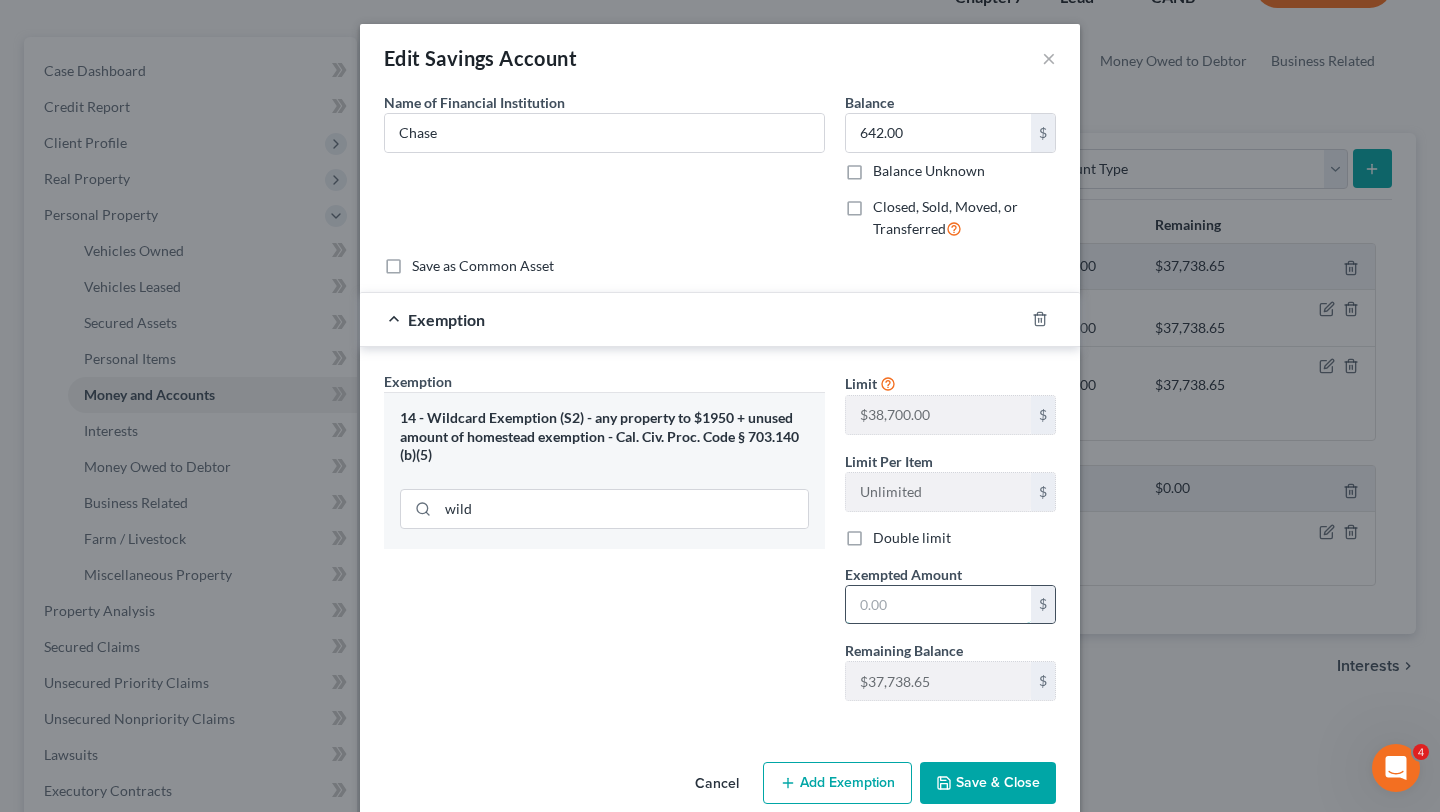 click at bounding box center [938, 605] 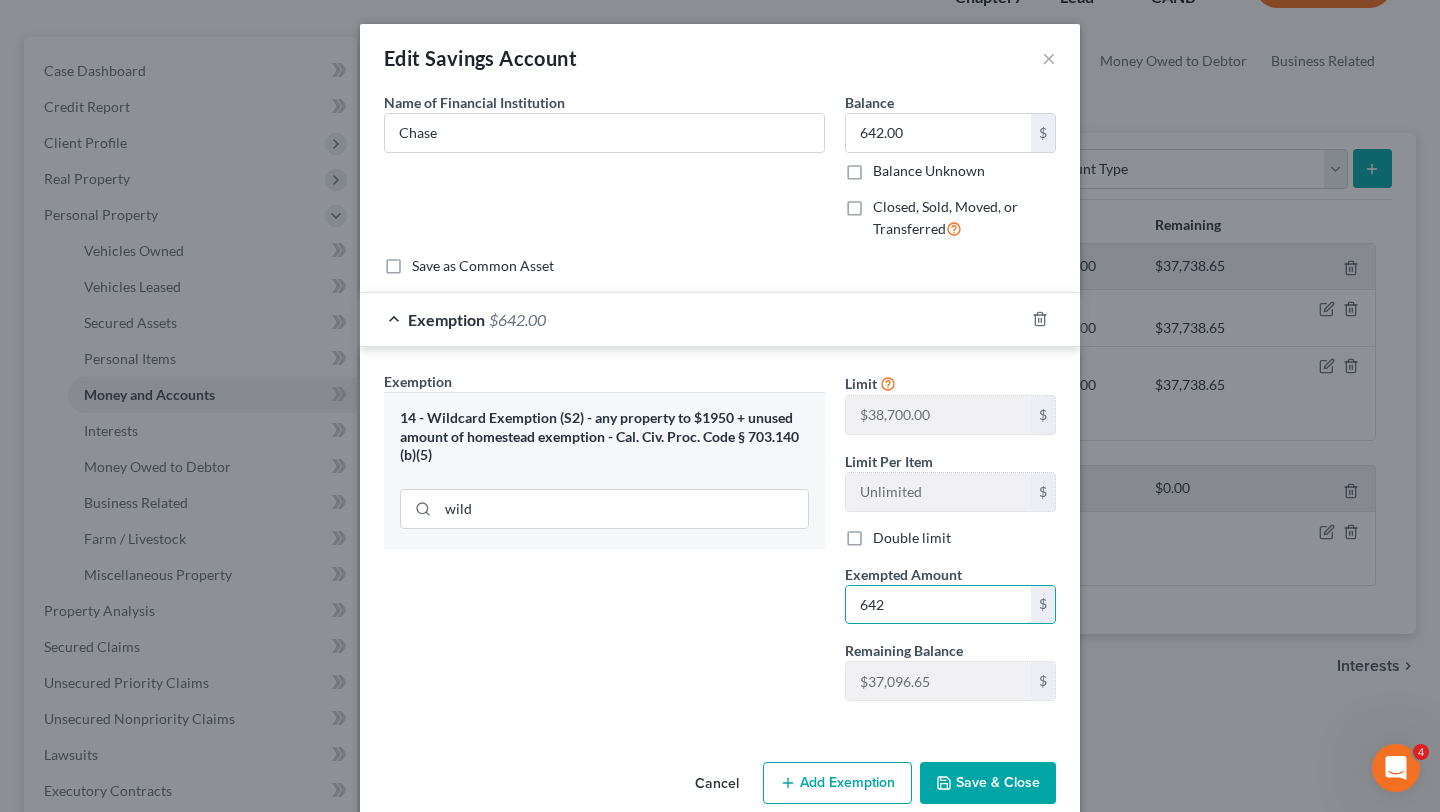 type on "642" 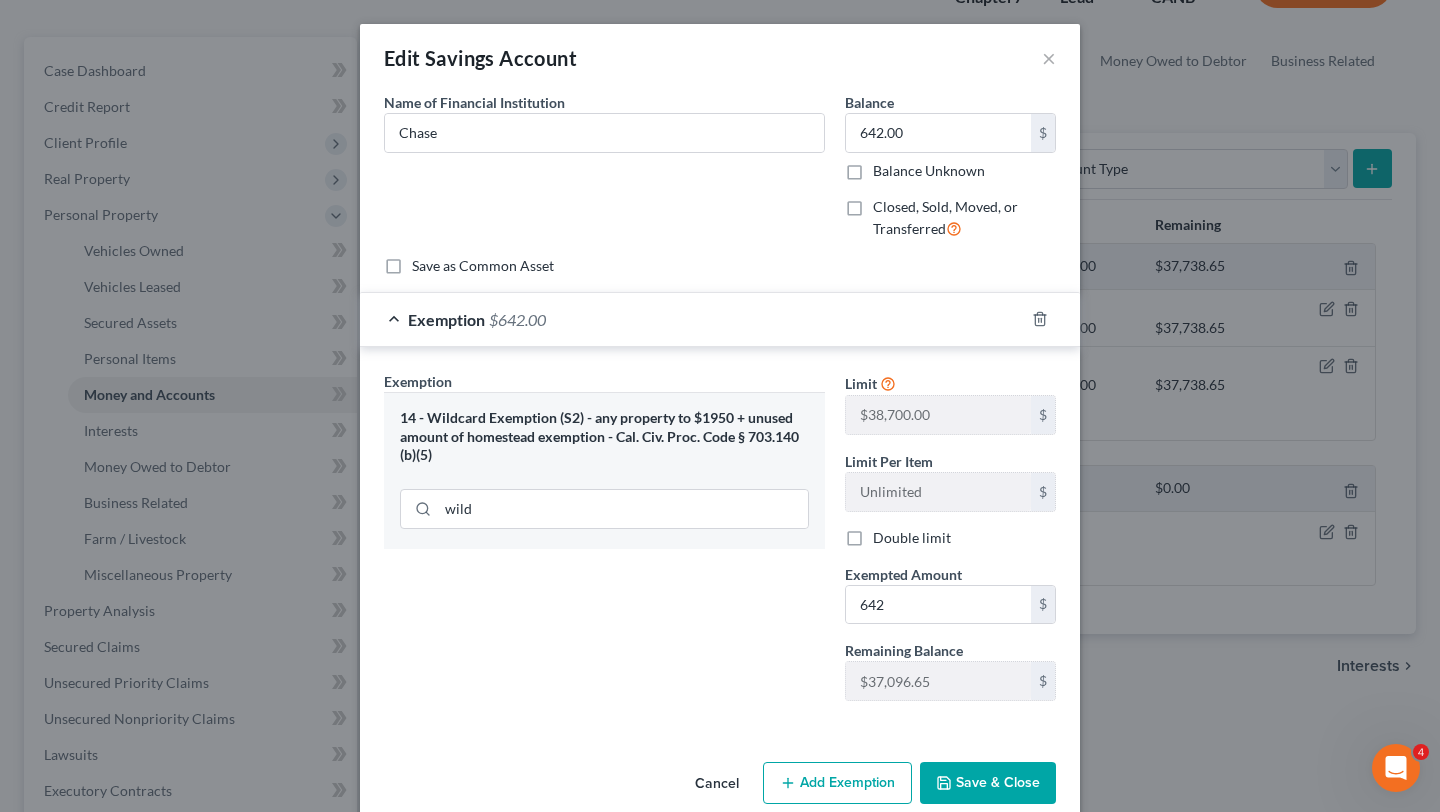 click on "Exemption Set must be selected for CA.
Exemption
*
14 - Wildcard Exemption (S2) - any property to $1950 + unused amount of homestead exemption  - Cal. Civ. Proc. Code § 703.140 (b)(5)         wild" at bounding box center (604, 544) 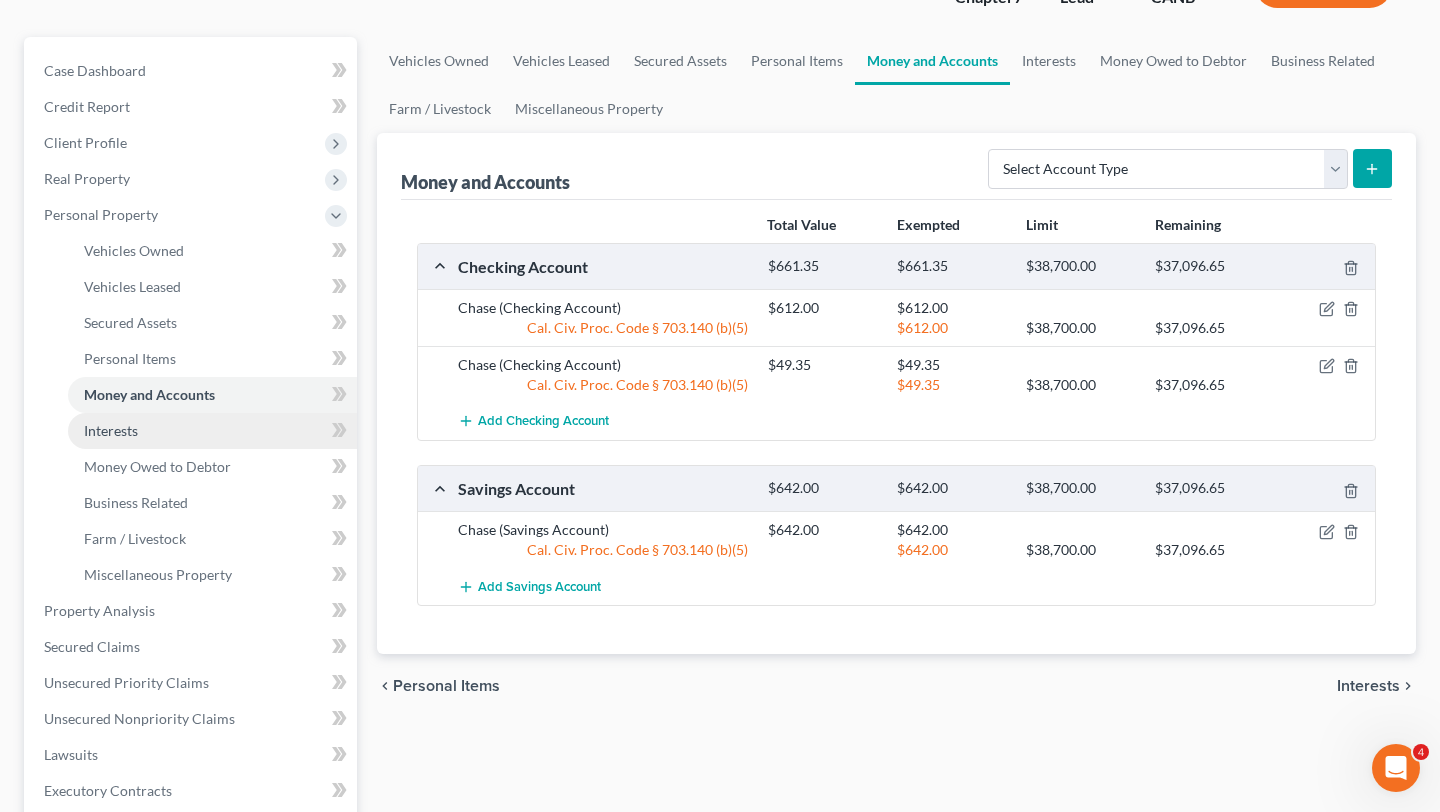 click on "Interests" at bounding box center [212, 431] 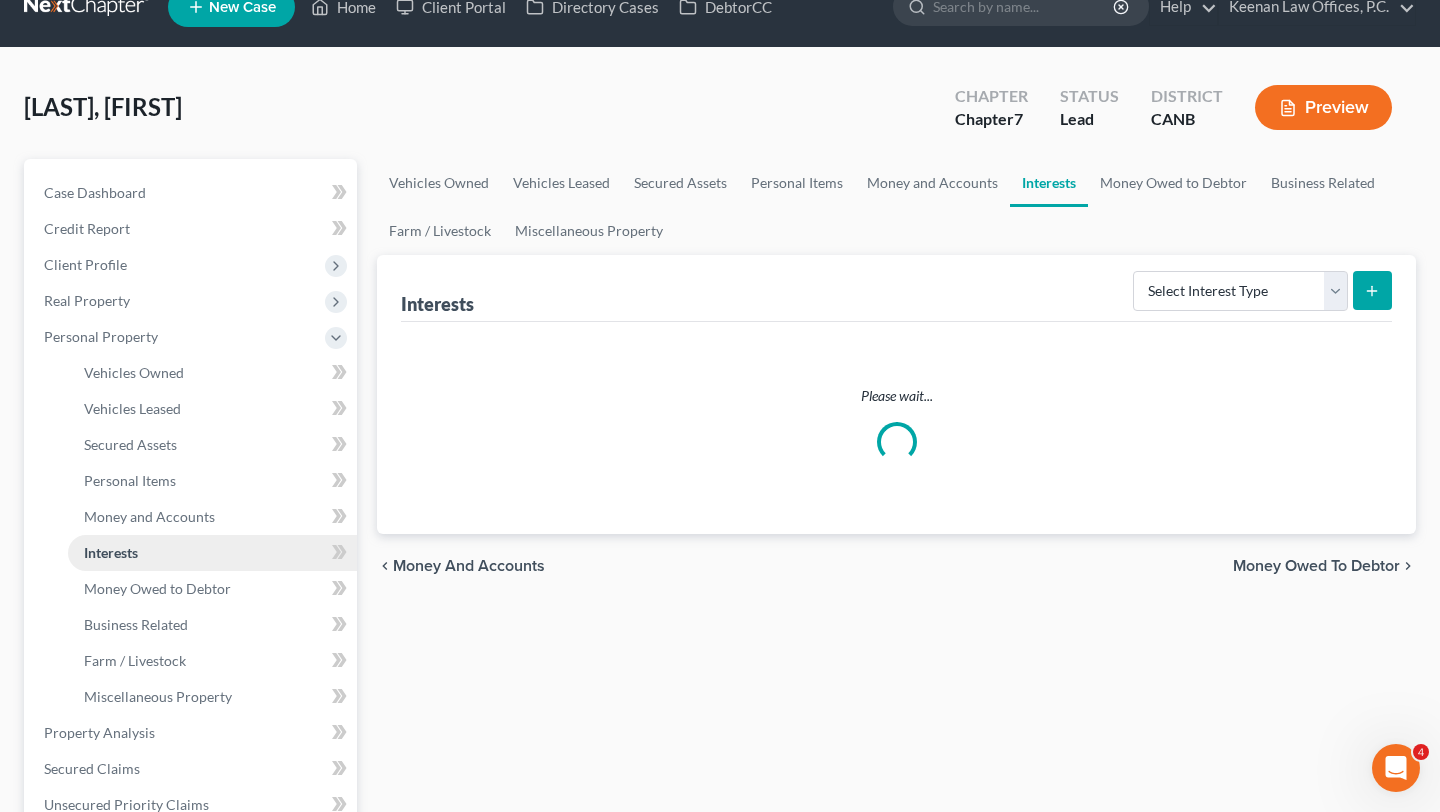 scroll, scrollTop: 0, scrollLeft: 0, axis: both 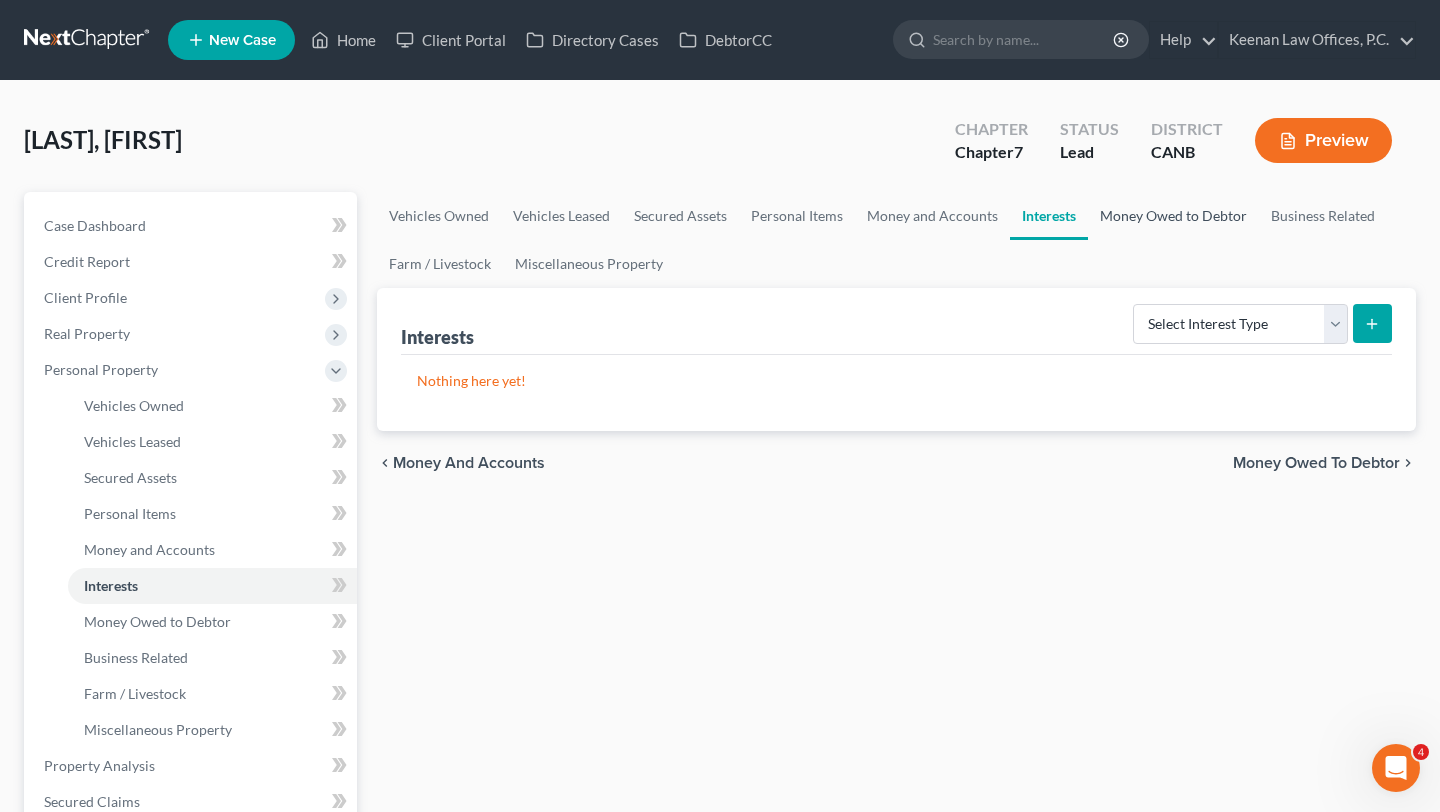 click on "Money Owed to Debtor" at bounding box center (1173, 216) 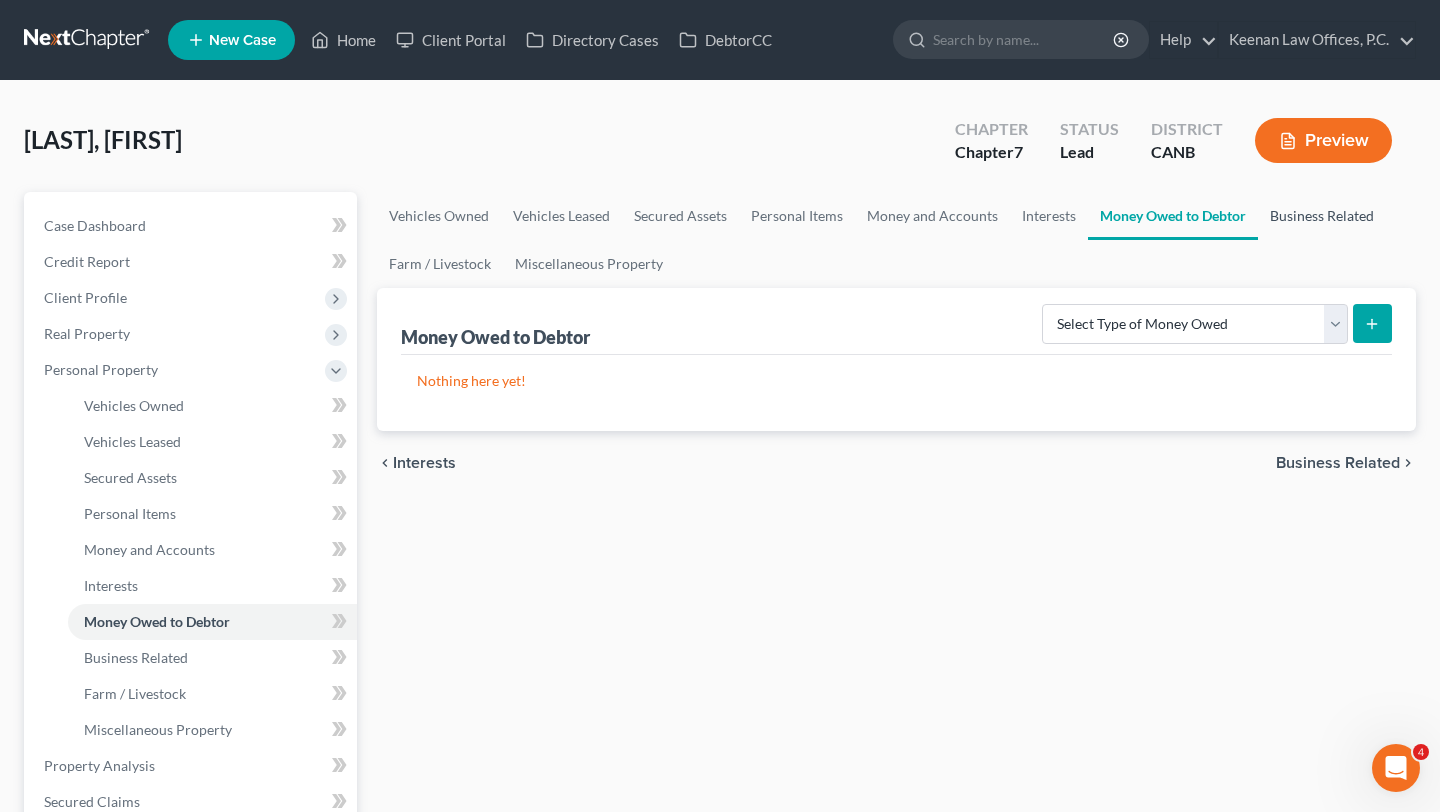 click on "Business Related" at bounding box center [1322, 216] 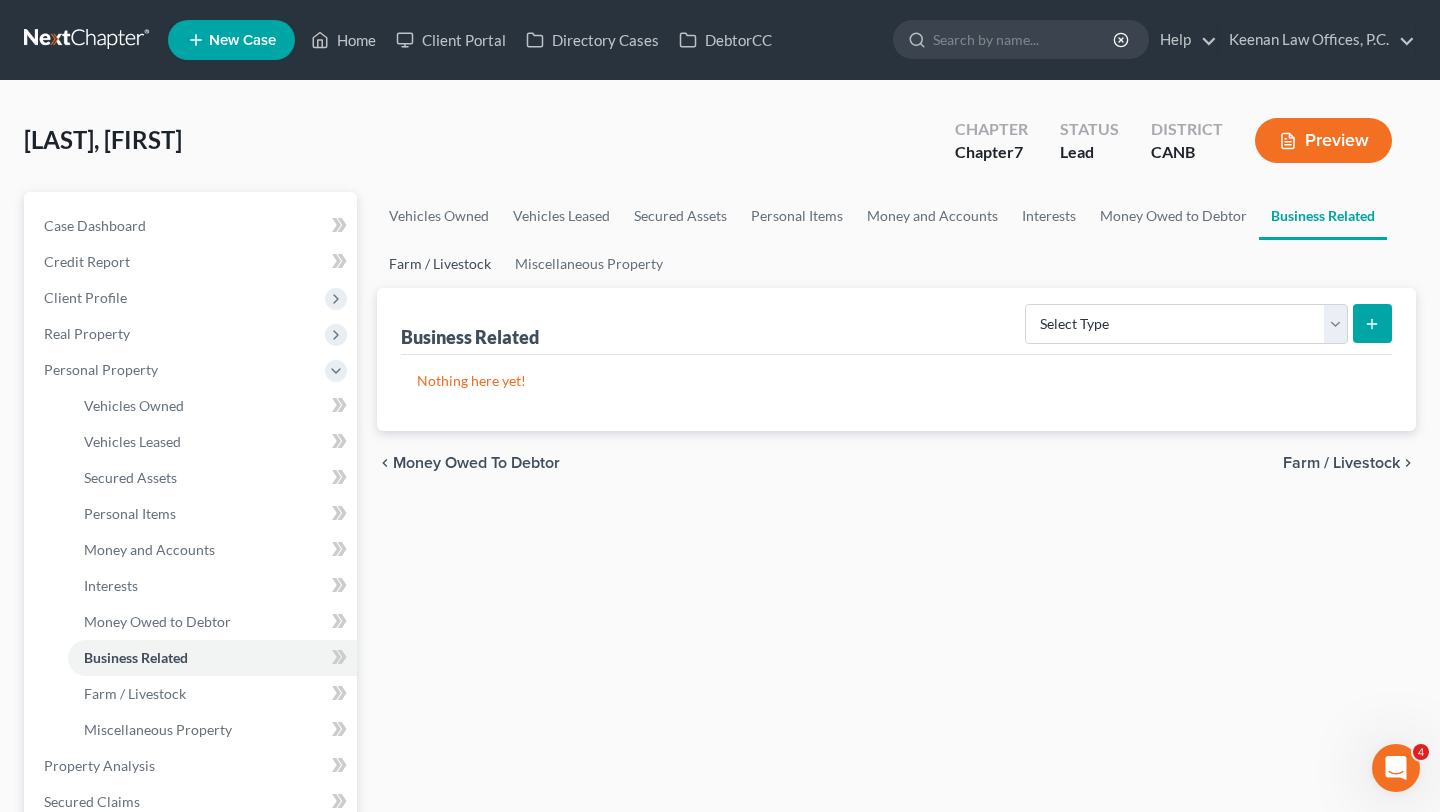 click on "Farm / Livestock" at bounding box center [440, 264] 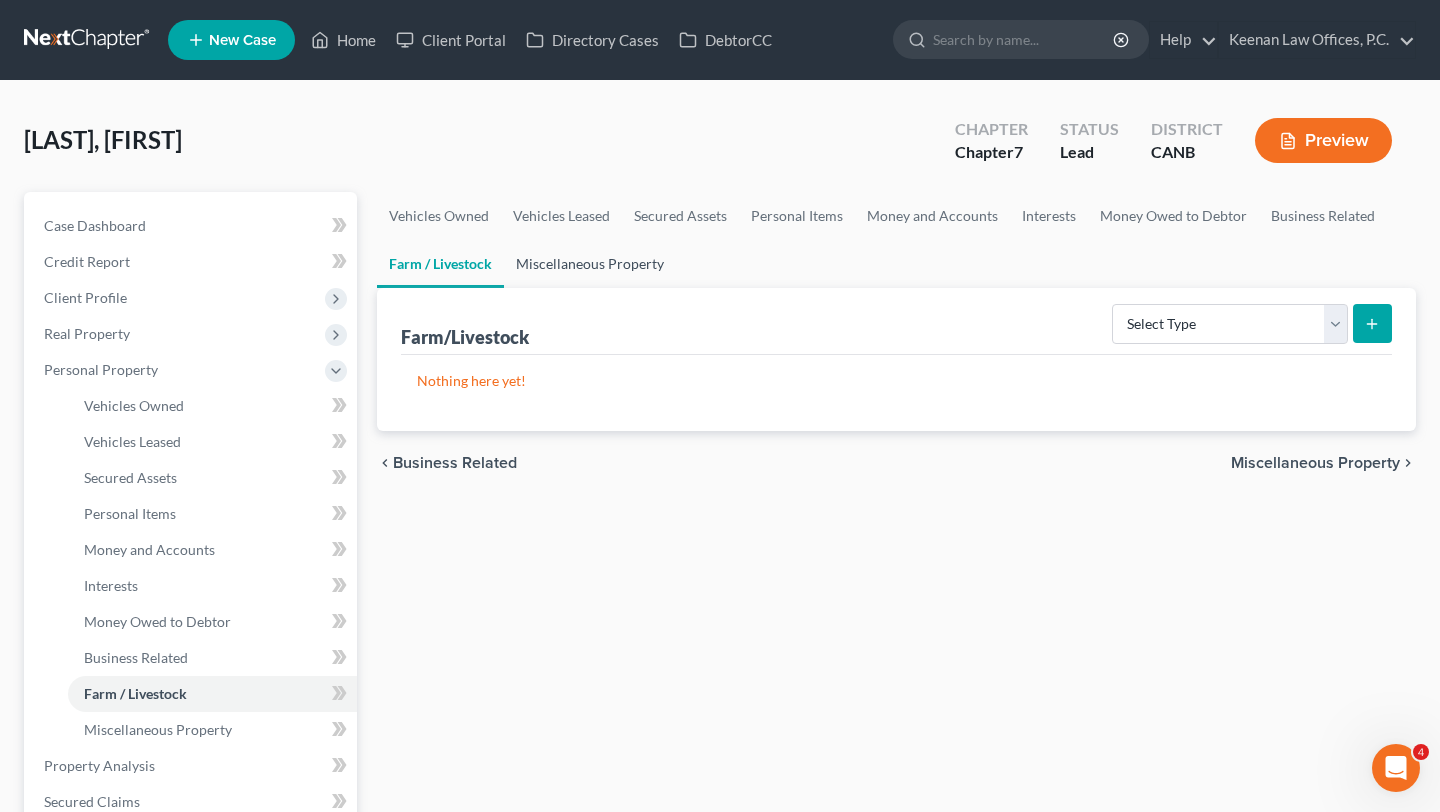 click on "Miscellaneous Property" at bounding box center (590, 264) 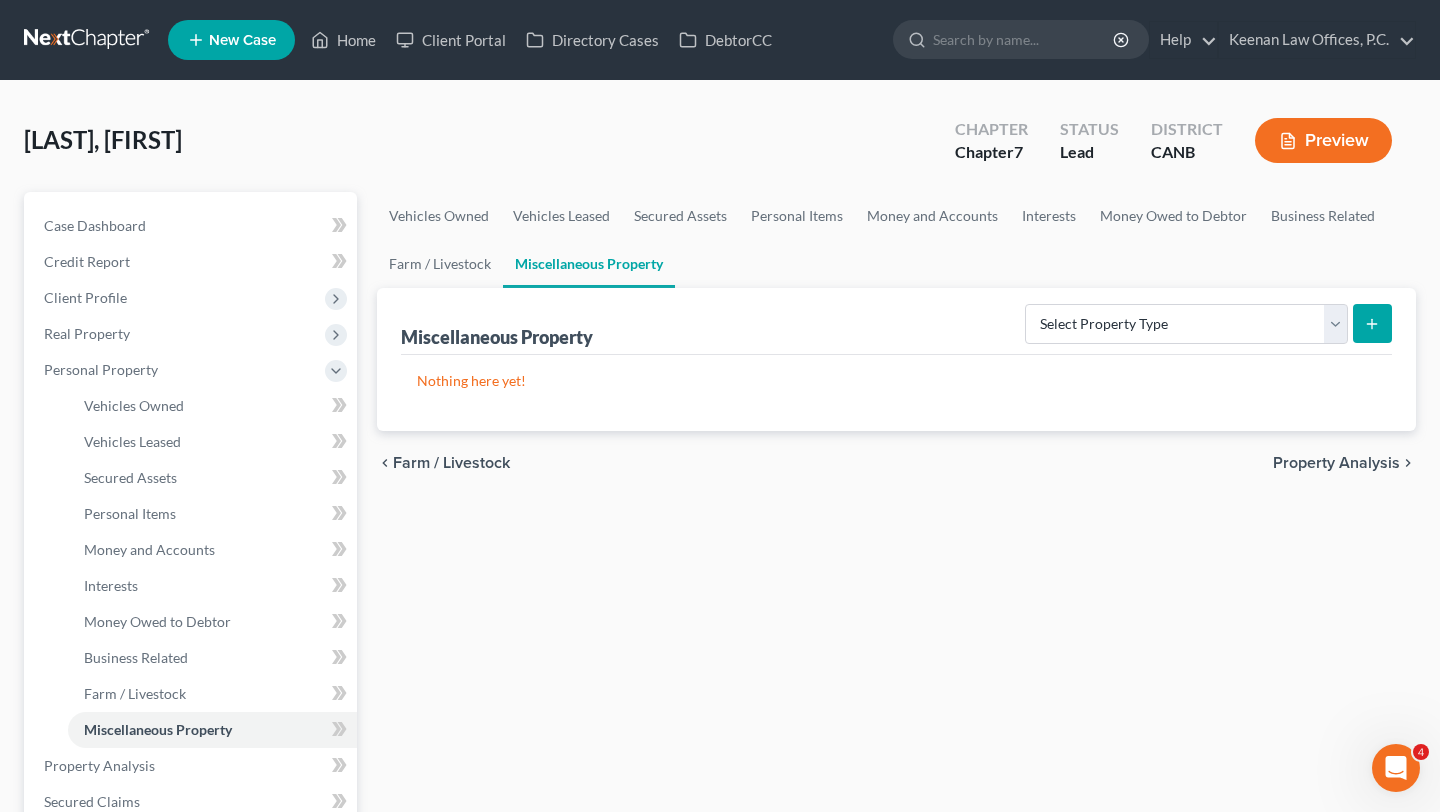 click on "Property Analysis" at bounding box center [1336, 463] 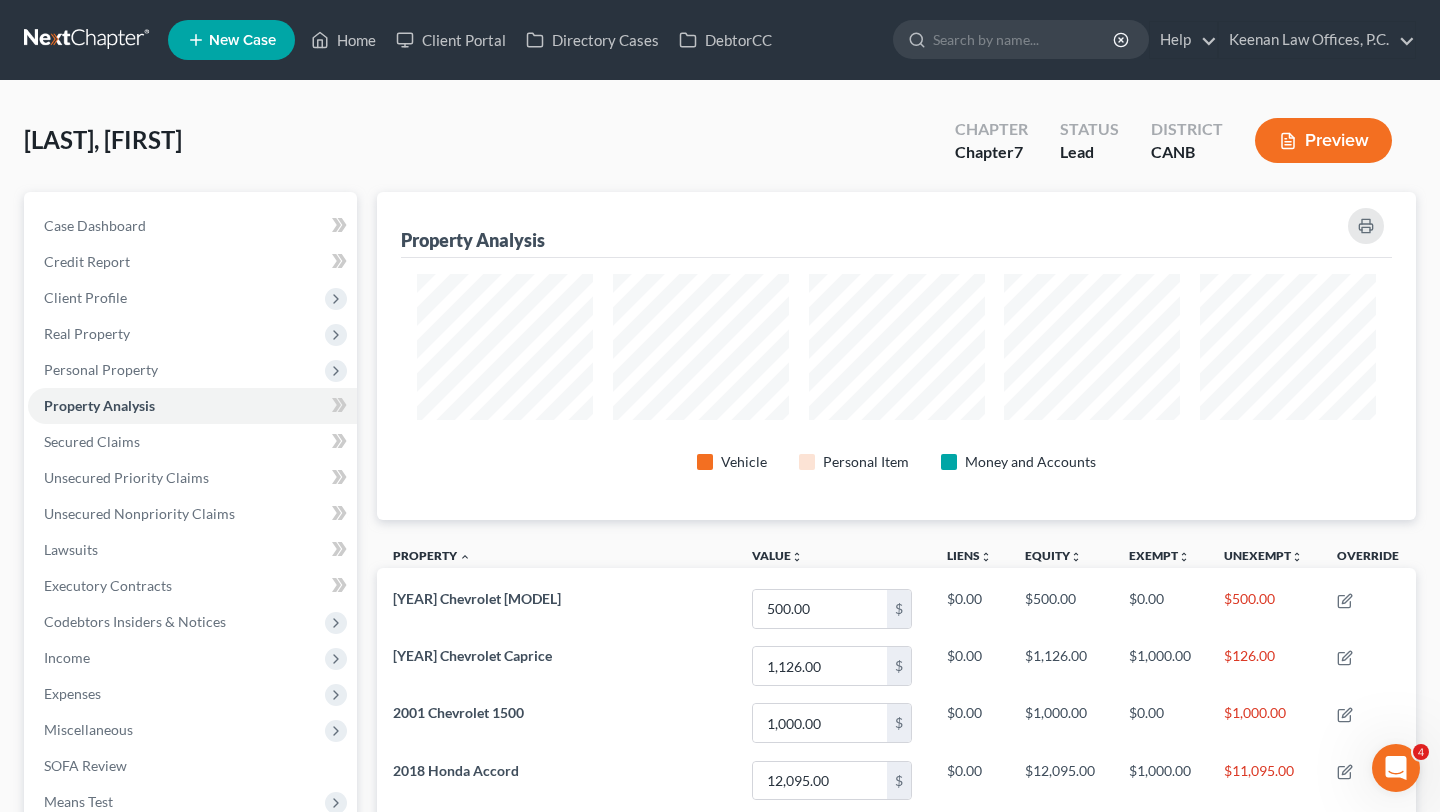 scroll, scrollTop: 999672, scrollLeft: 998961, axis: both 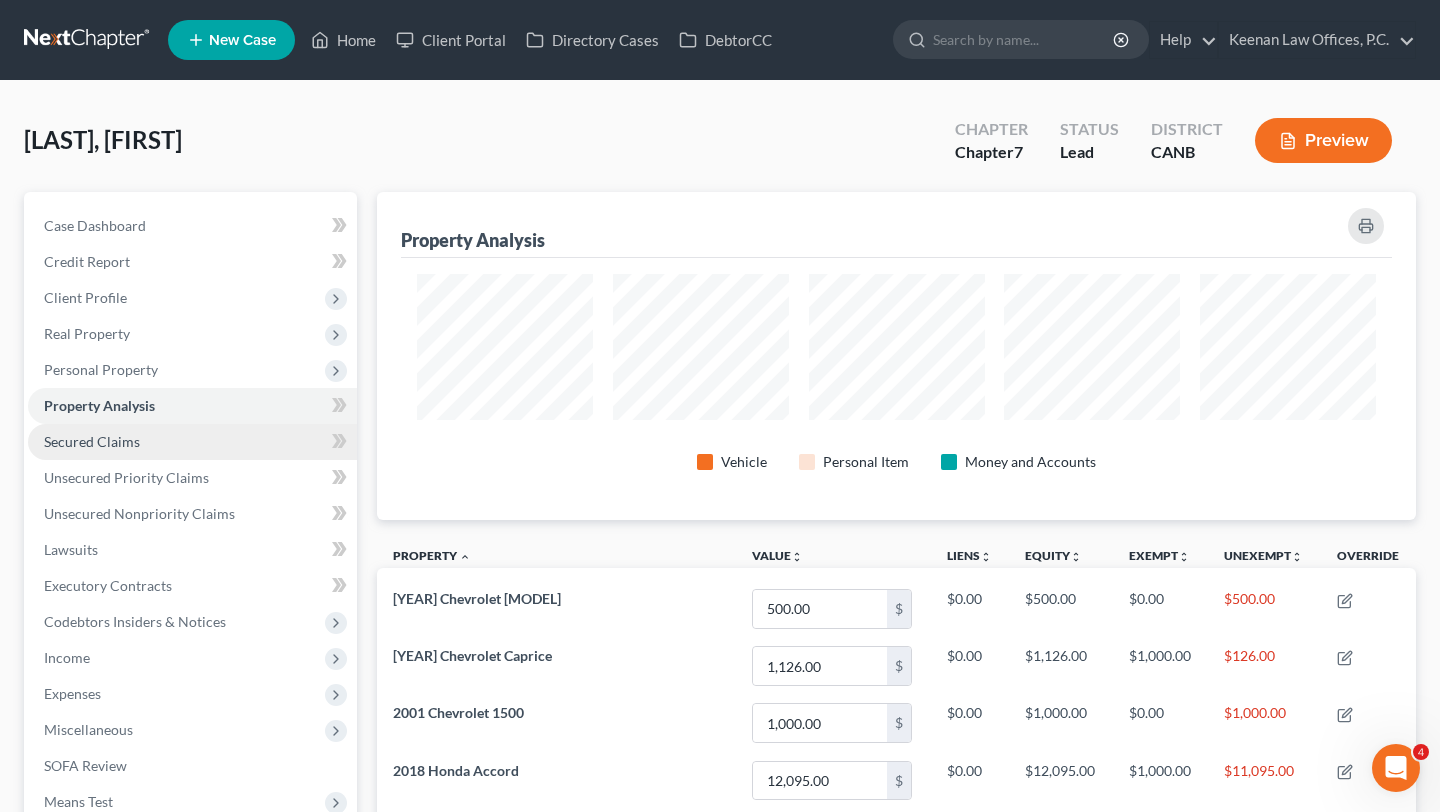 click on "Secured Claims" at bounding box center [192, 442] 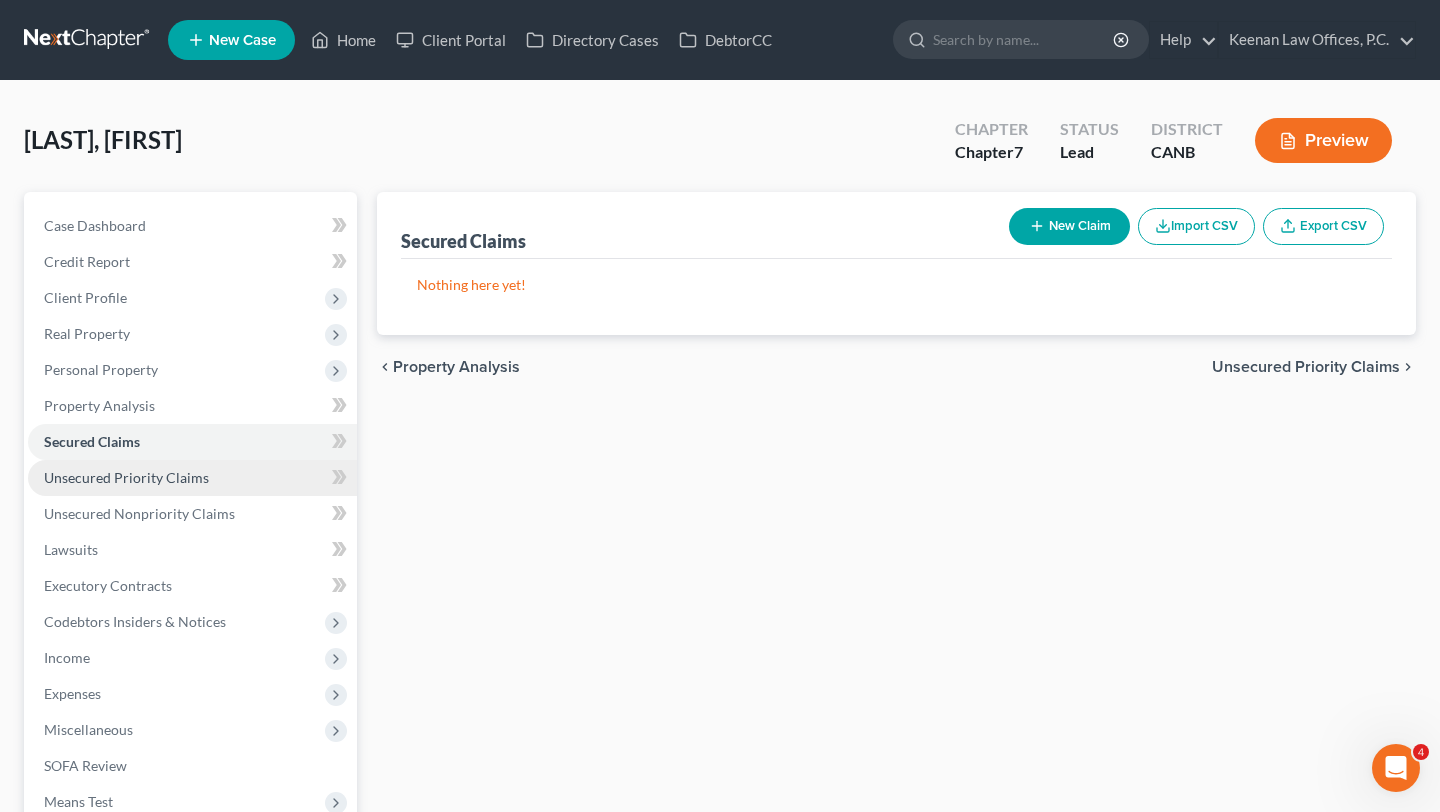 click on "Unsecured Priority Claims" at bounding box center (126, 477) 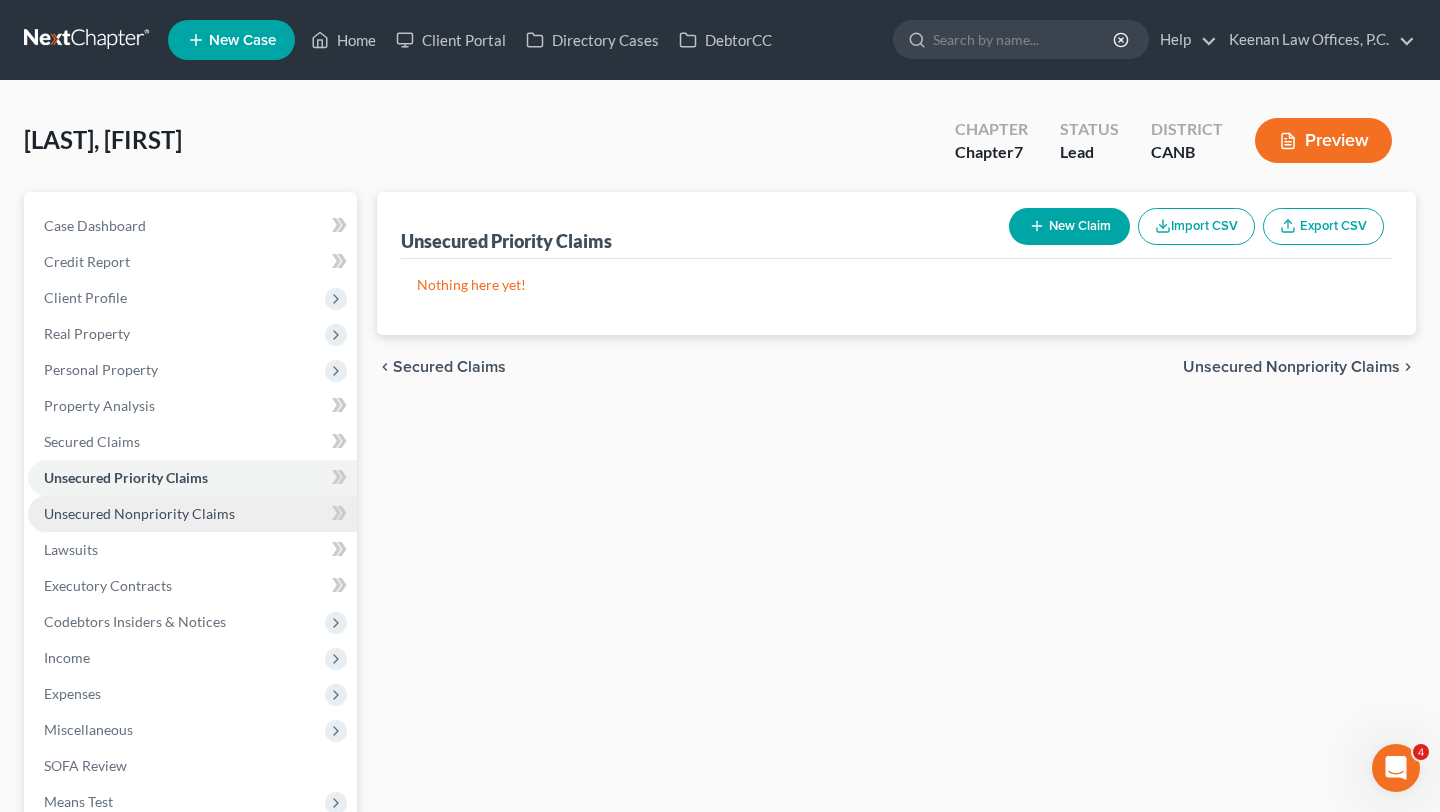 click on "Unsecured Nonpriority Claims" at bounding box center (139, 513) 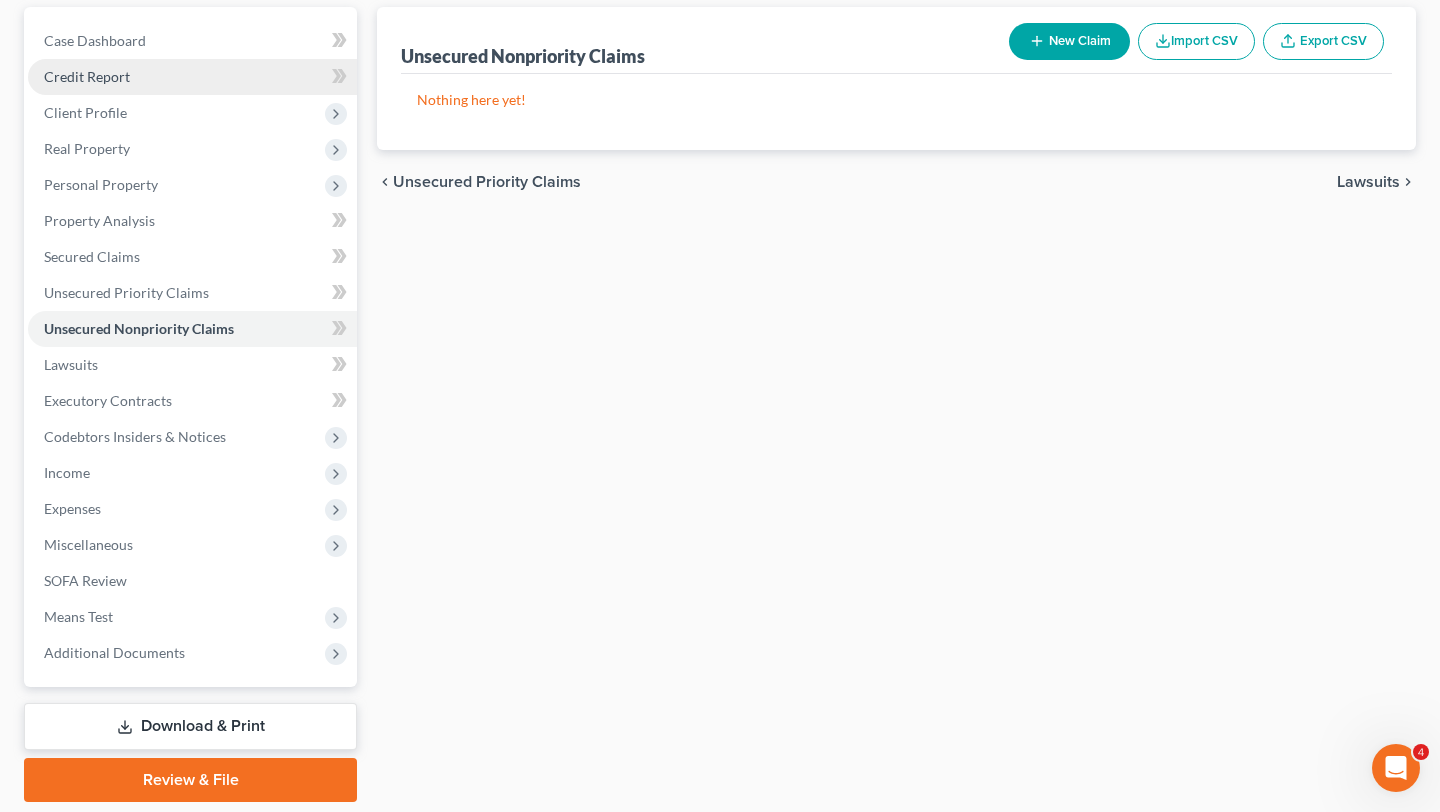 scroll, scrollTop: 187, scrollLeft: 0, axis: vertical 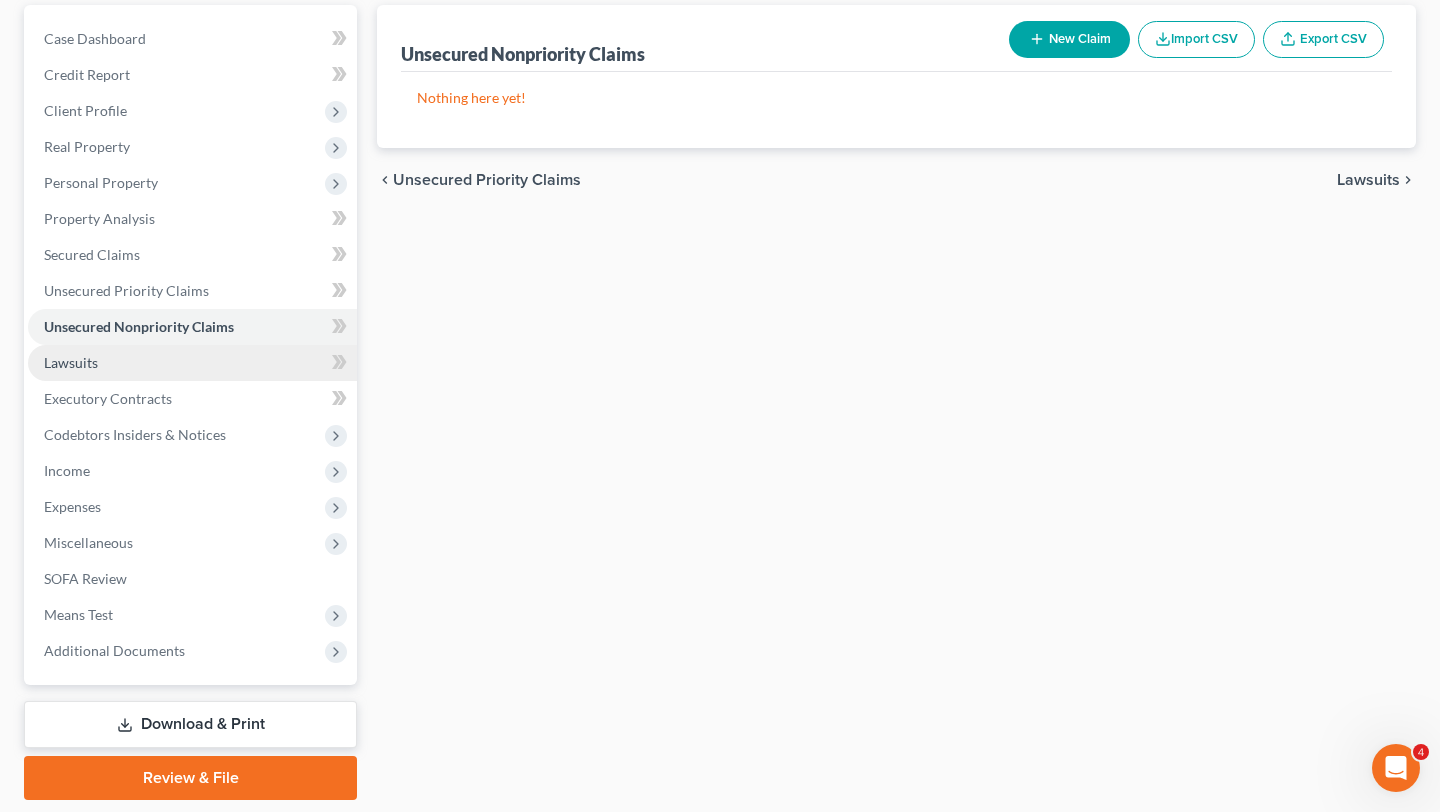click on "Lawsuits" at bounding box center (192, 363) 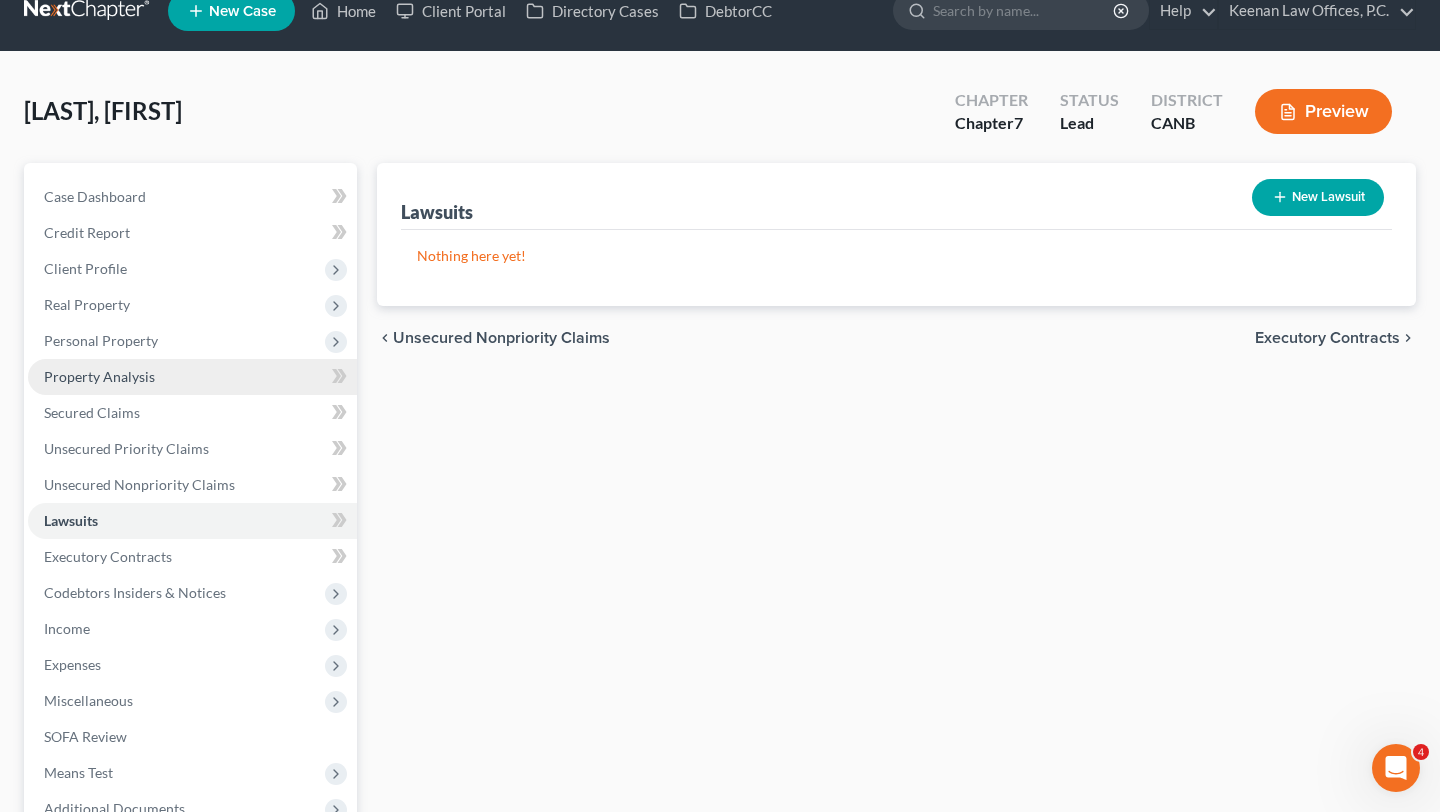 scroll, scrollTop: 0, scrollLeft: 0, axis: both 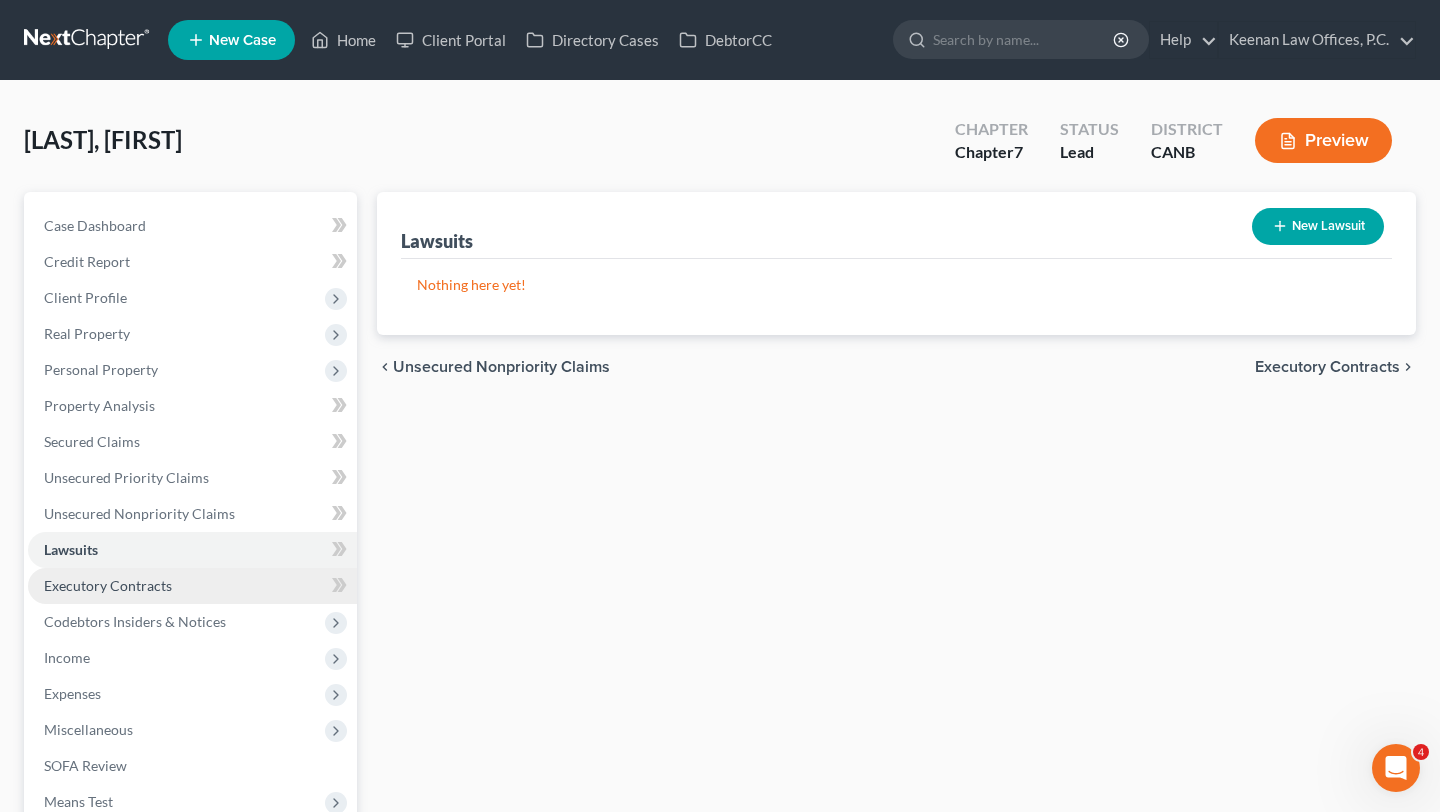 click on "Executory Contracts" at bounding box center (192, 586) 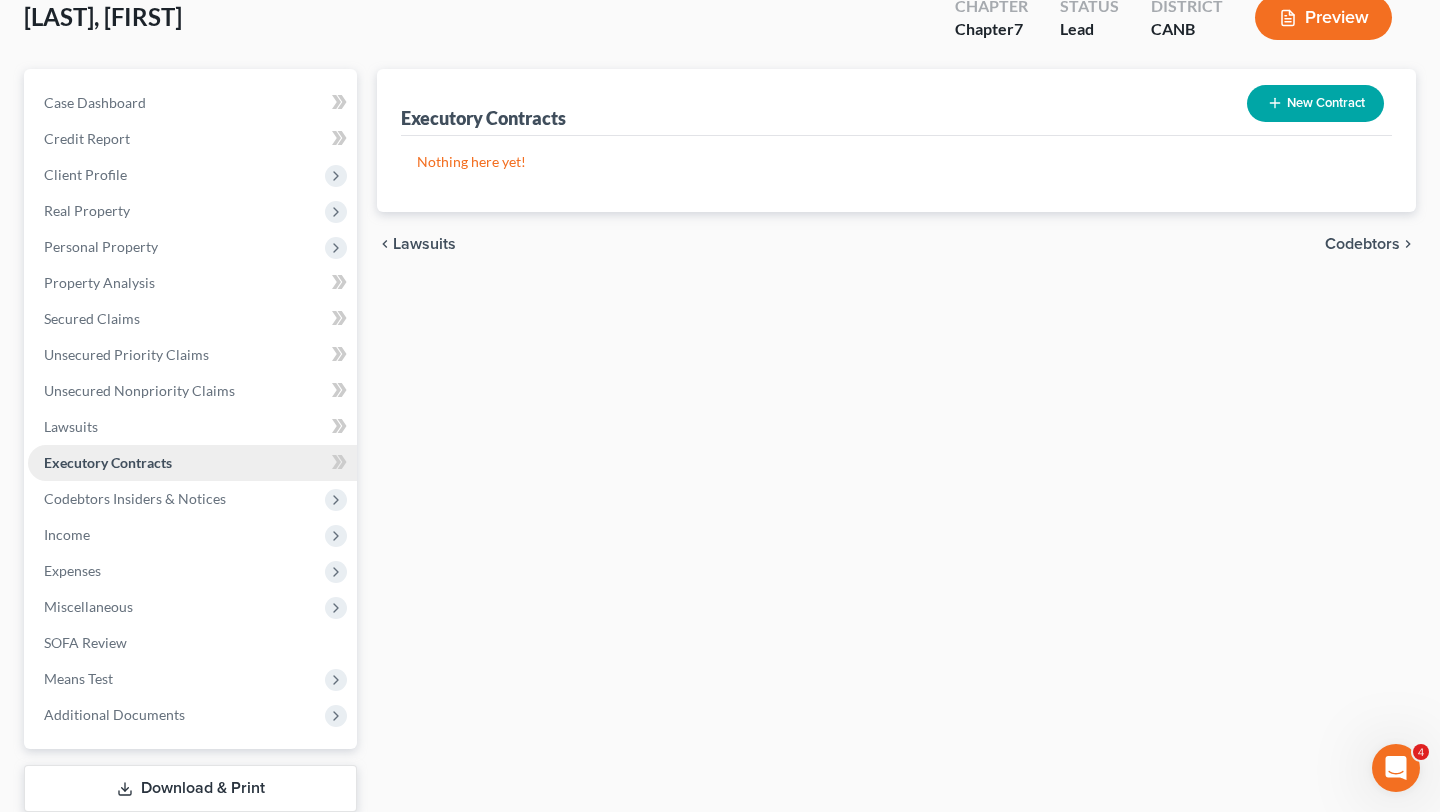 scroll, scrollTop: 124, scrollLeft: 0, axis: vertical 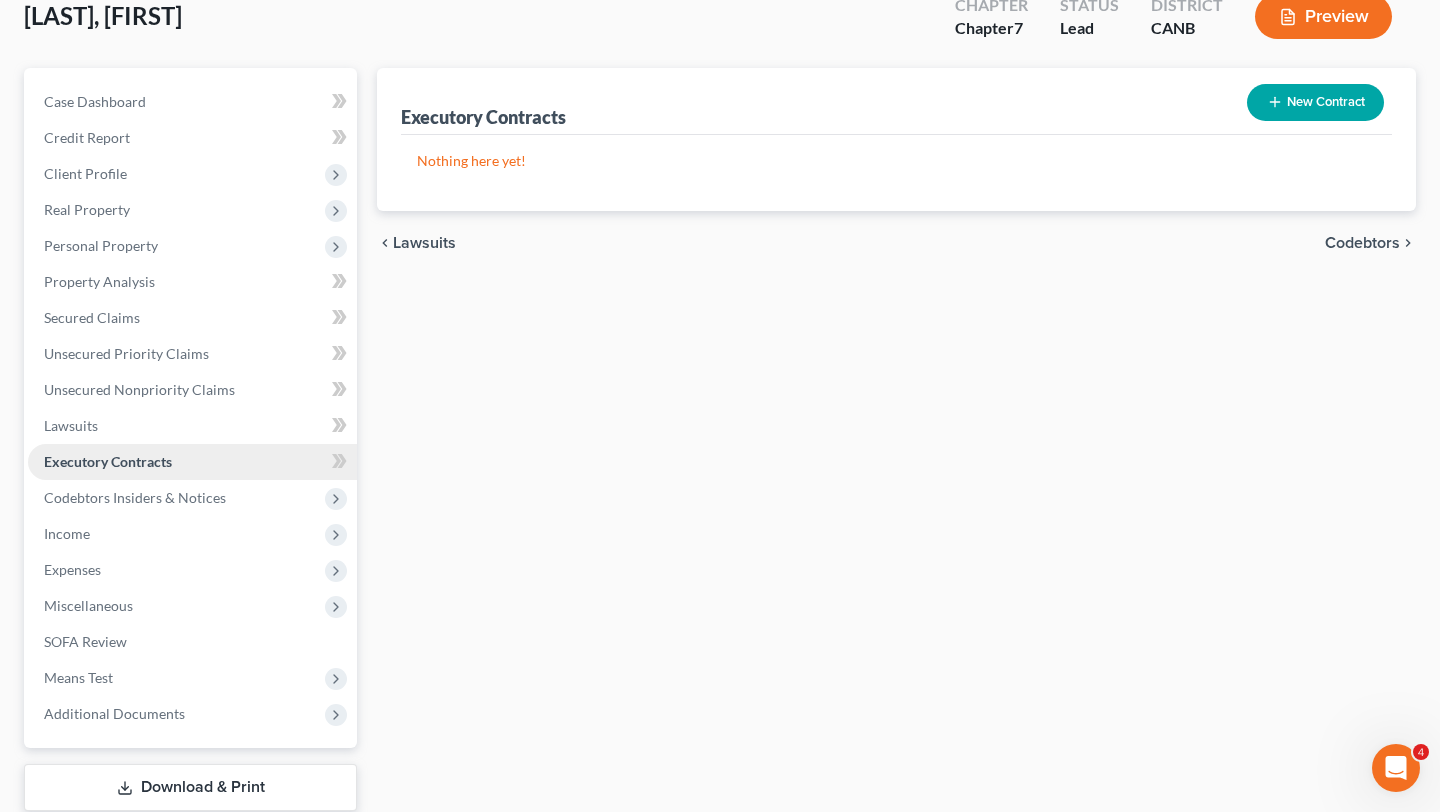 click on "Executory Contracts" at bounding box center [192, 462] 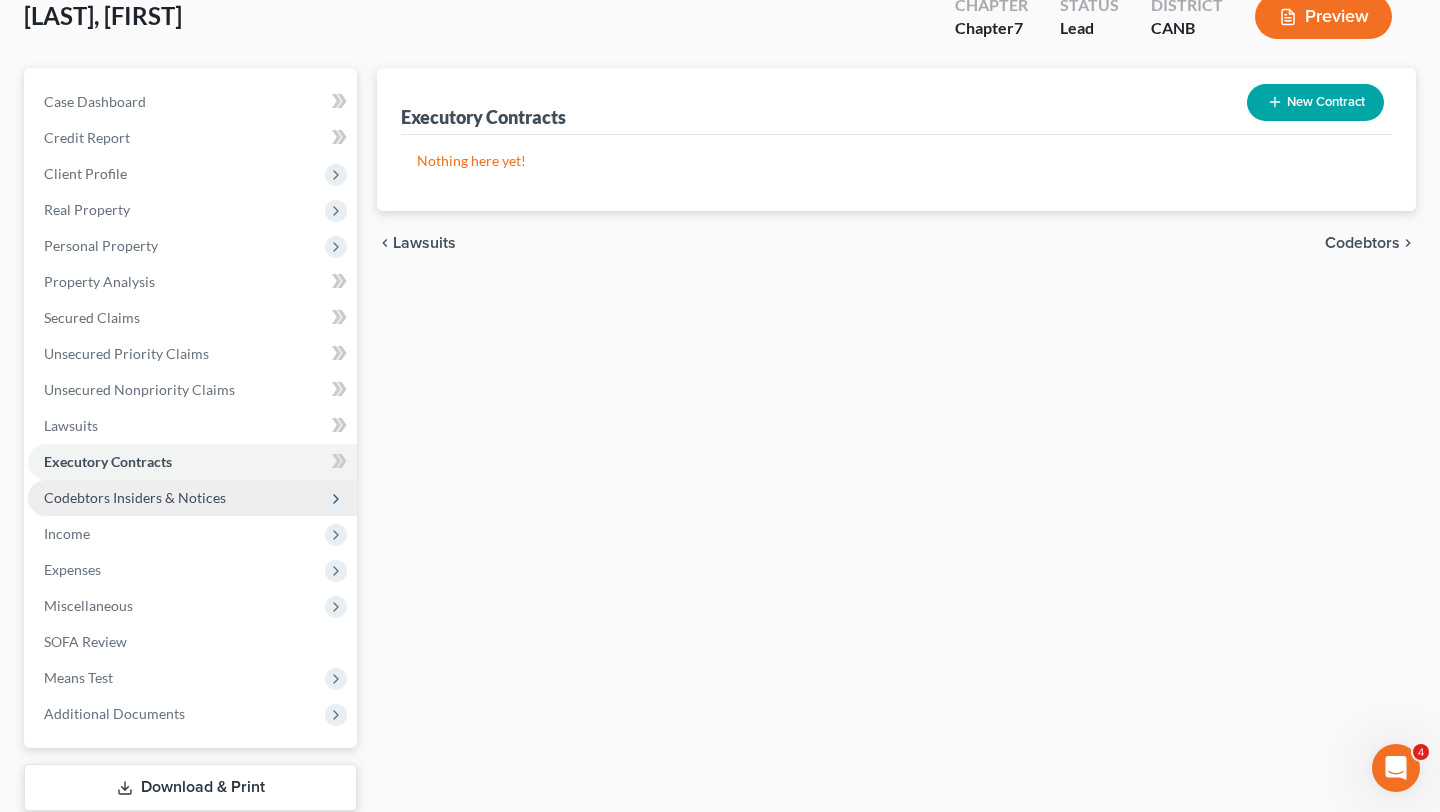 click on "Codebtors Insiders & Notices" at bounding box center (135, 497) 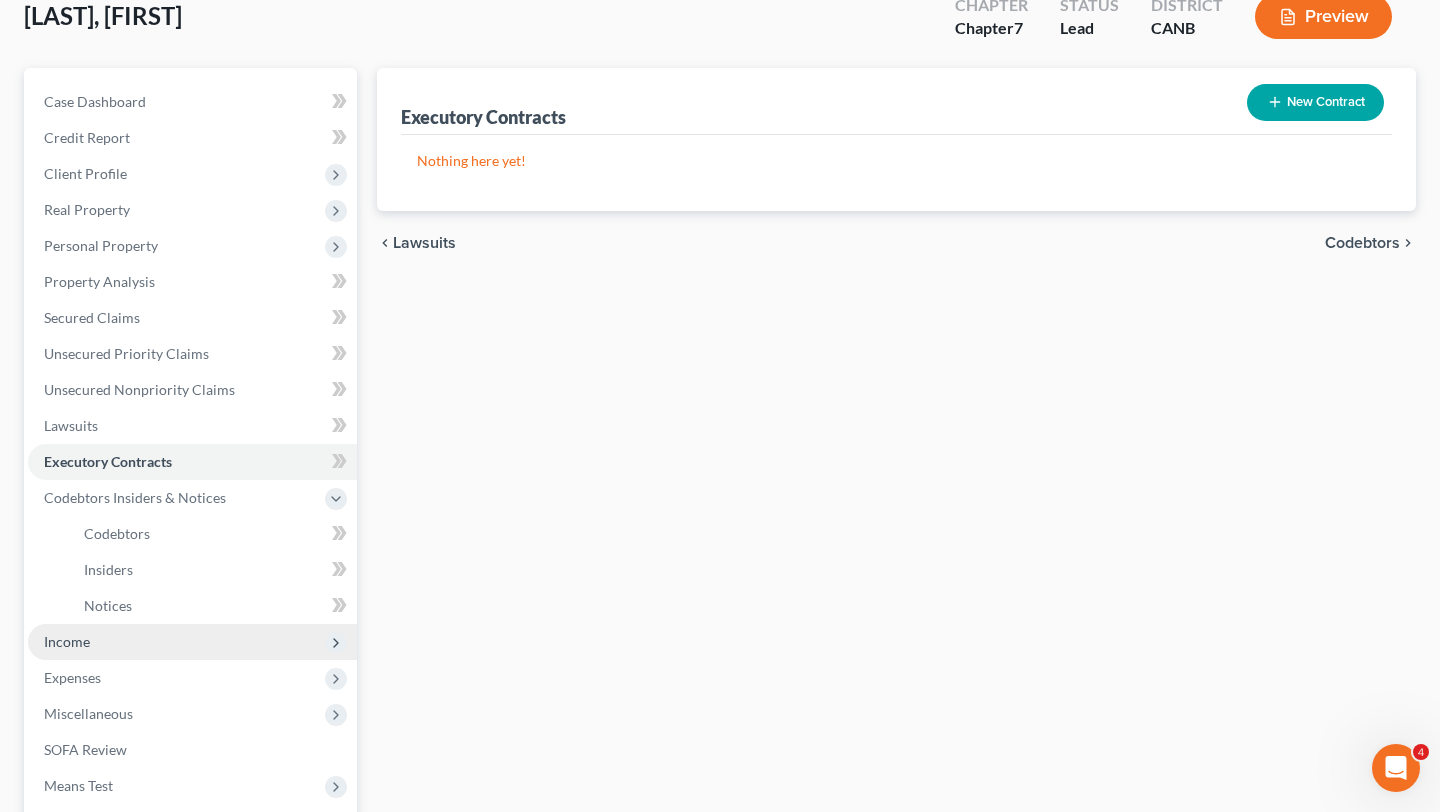 click on "Income" at bounding box center [192, 642] 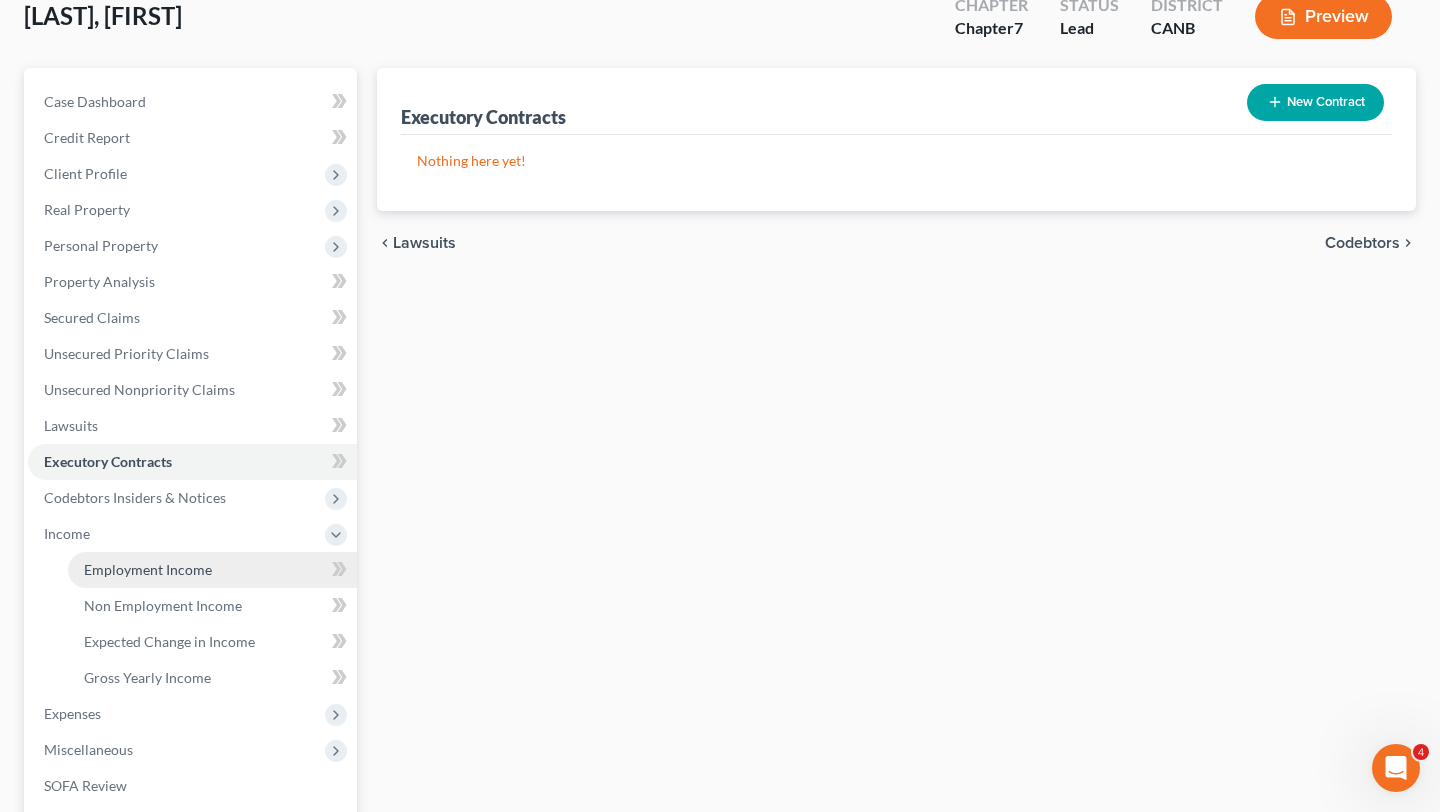 click on "Employment Income" at bounding box center (148, 569) 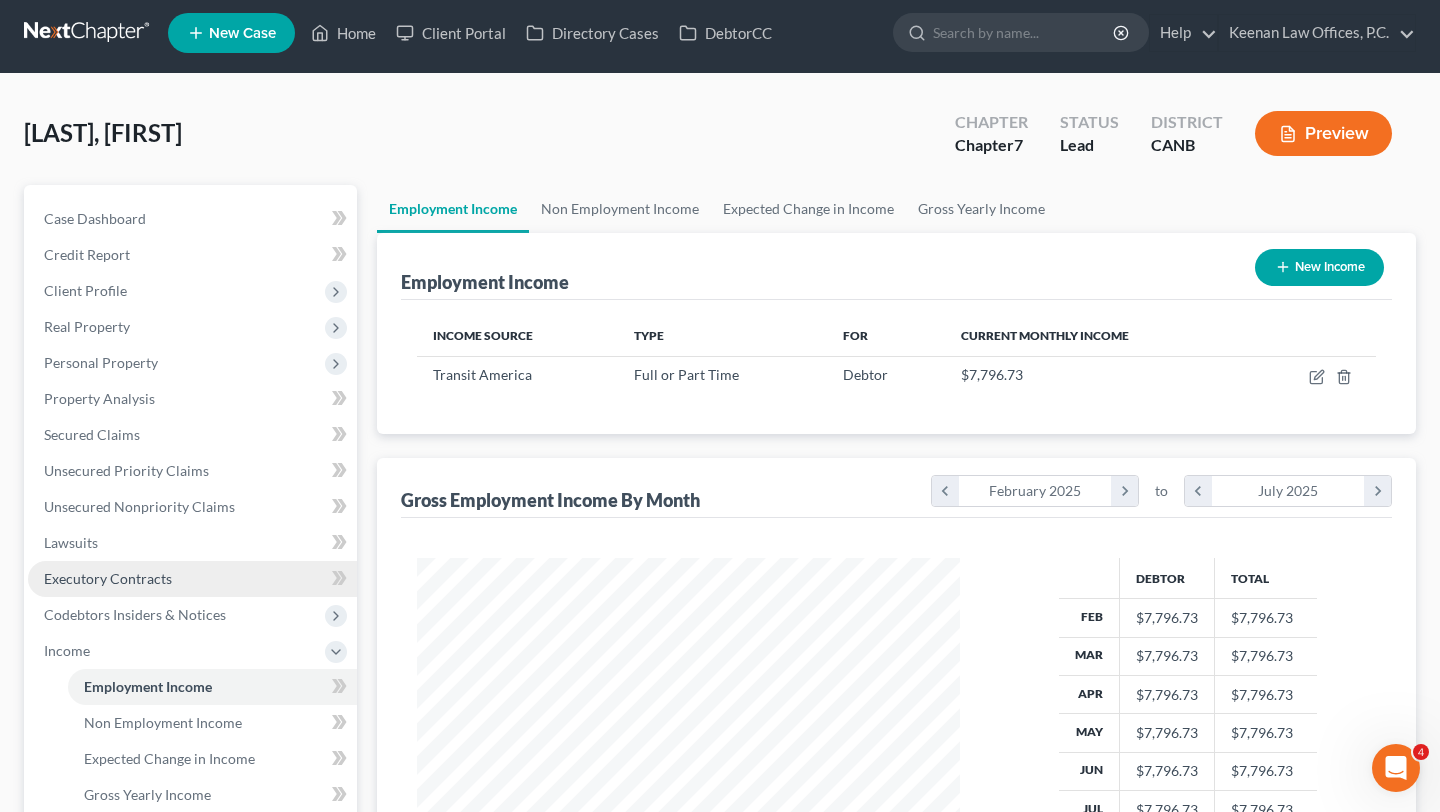 scroll, scrollTop: 0, scrollLeft: 0, axis: both 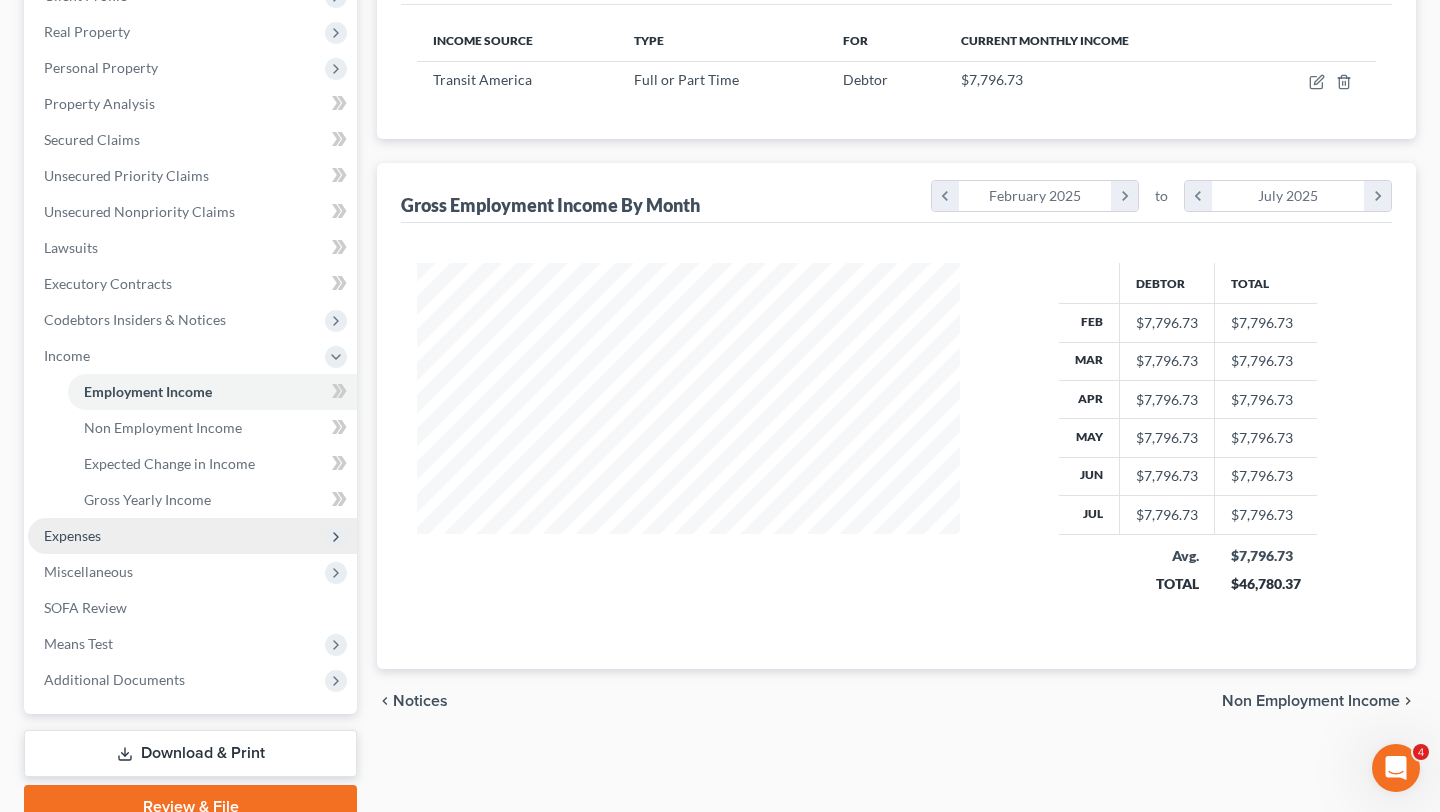 click on "Expenses" at bounding box center (192, 536) 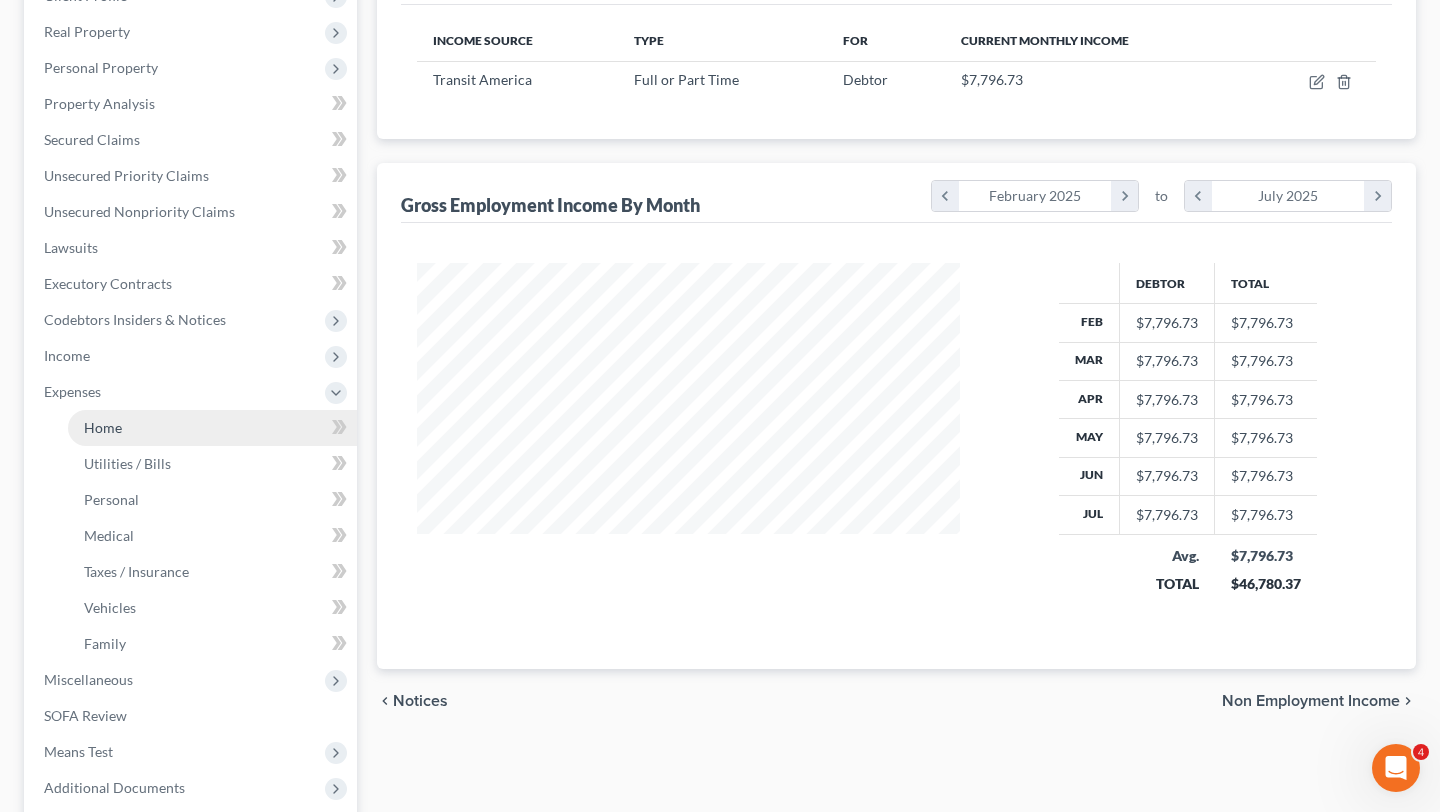 click on "Home" at bounding box center (212, 428) 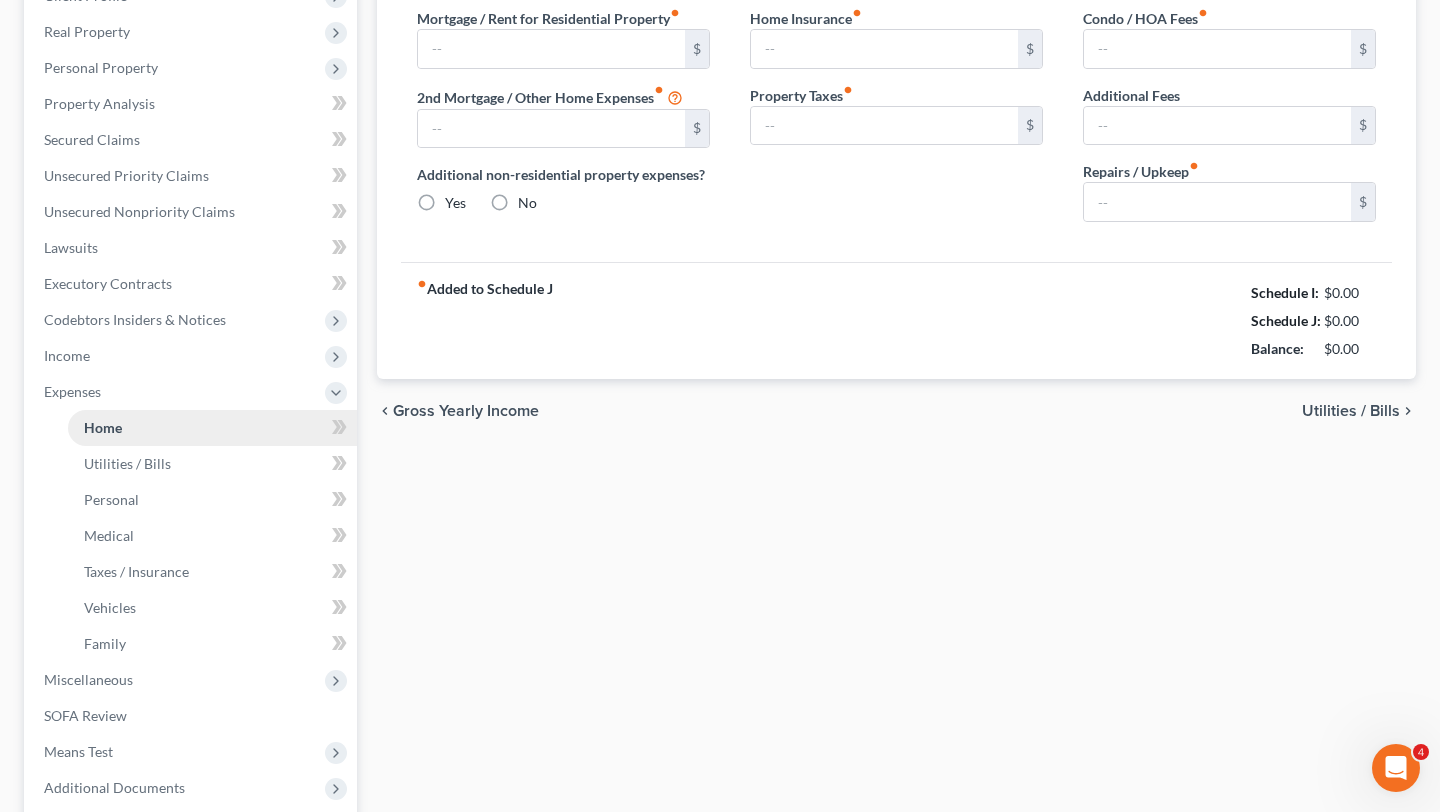 type on "2,564.00" 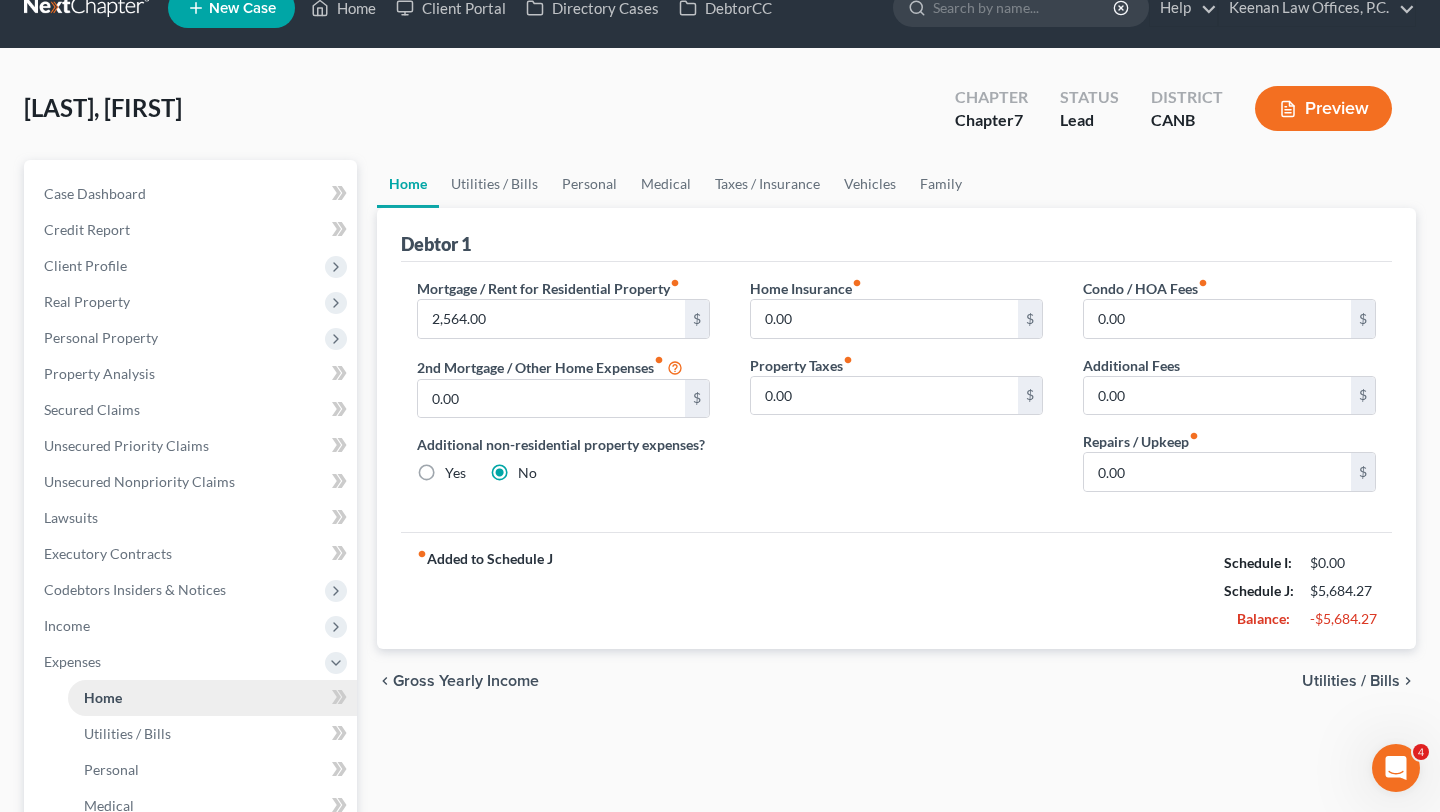 scroll, scrollTop: 0, scrollLeft: 0, axis: both 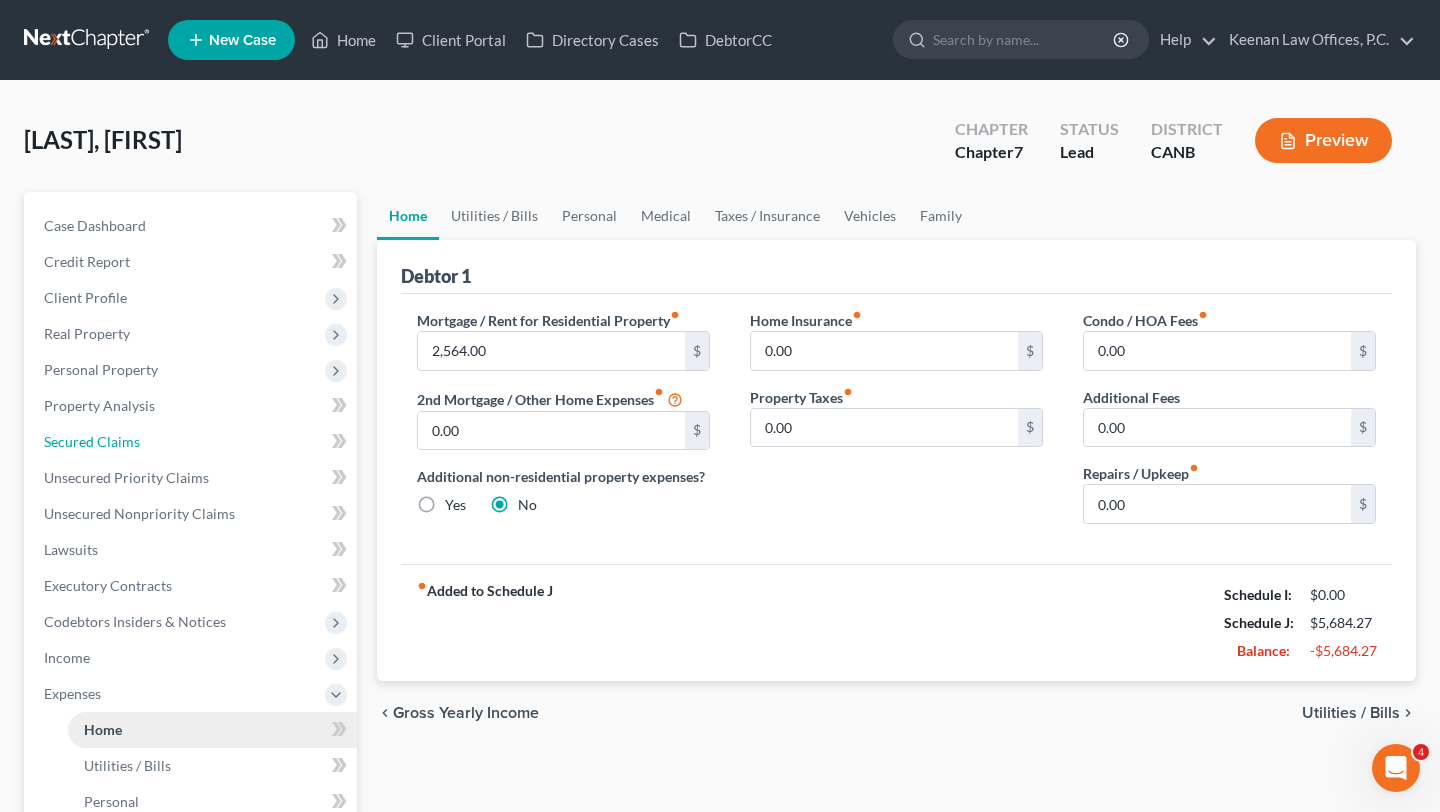 click on "Secured Claims" at bounding box center [192, 442] 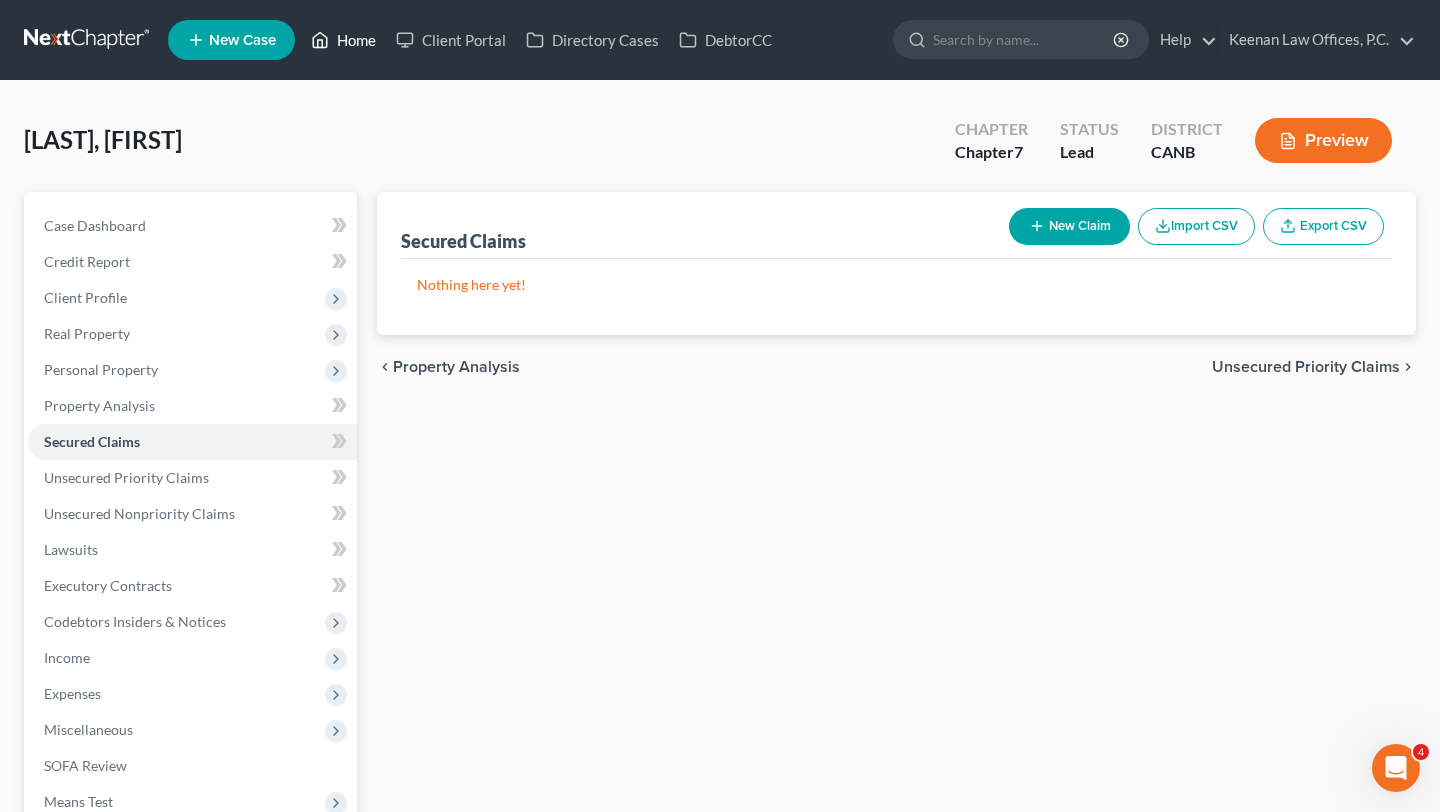 click on "Home" at bounding box center [343, 40] 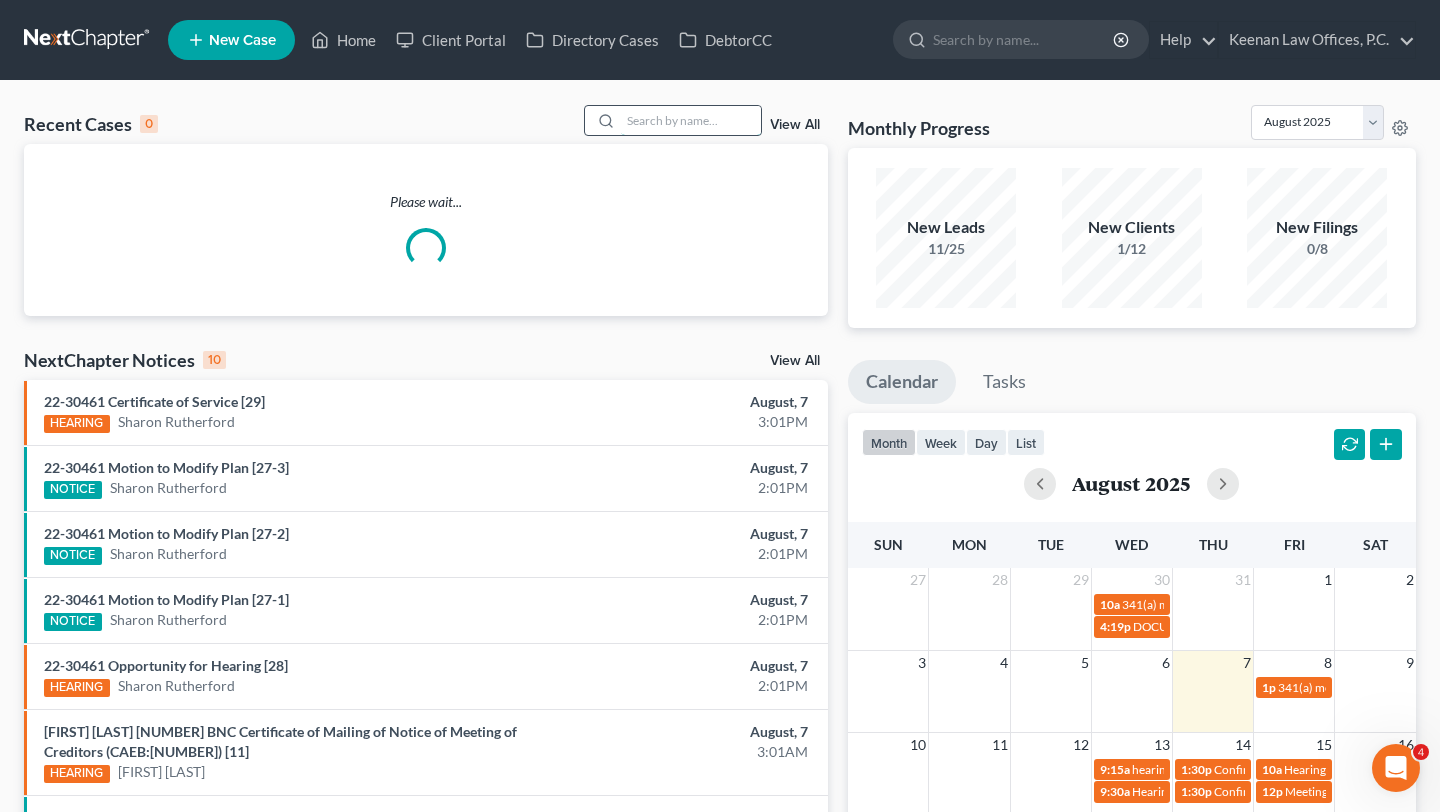 click at bounding box center (691, 120) 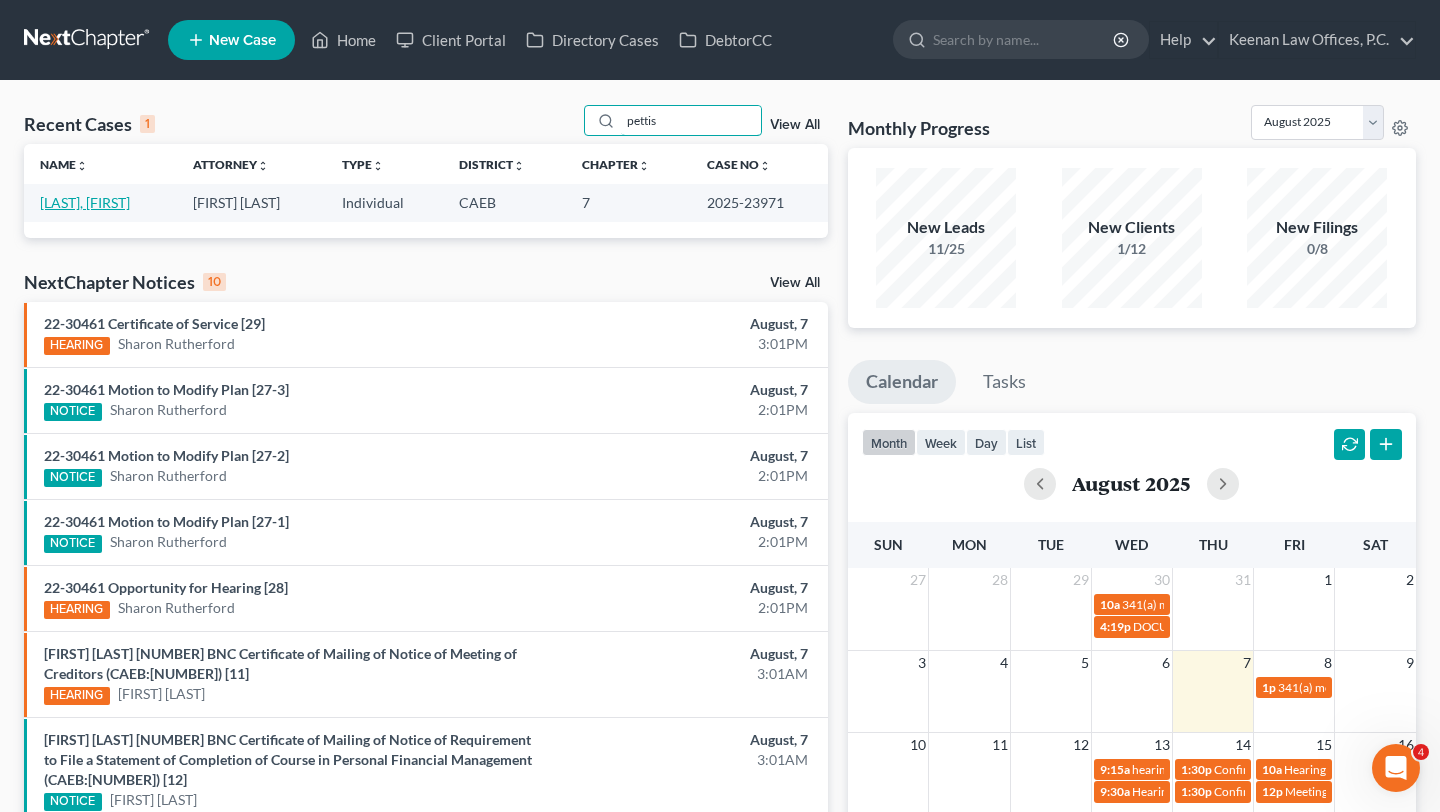 type on "pettis" 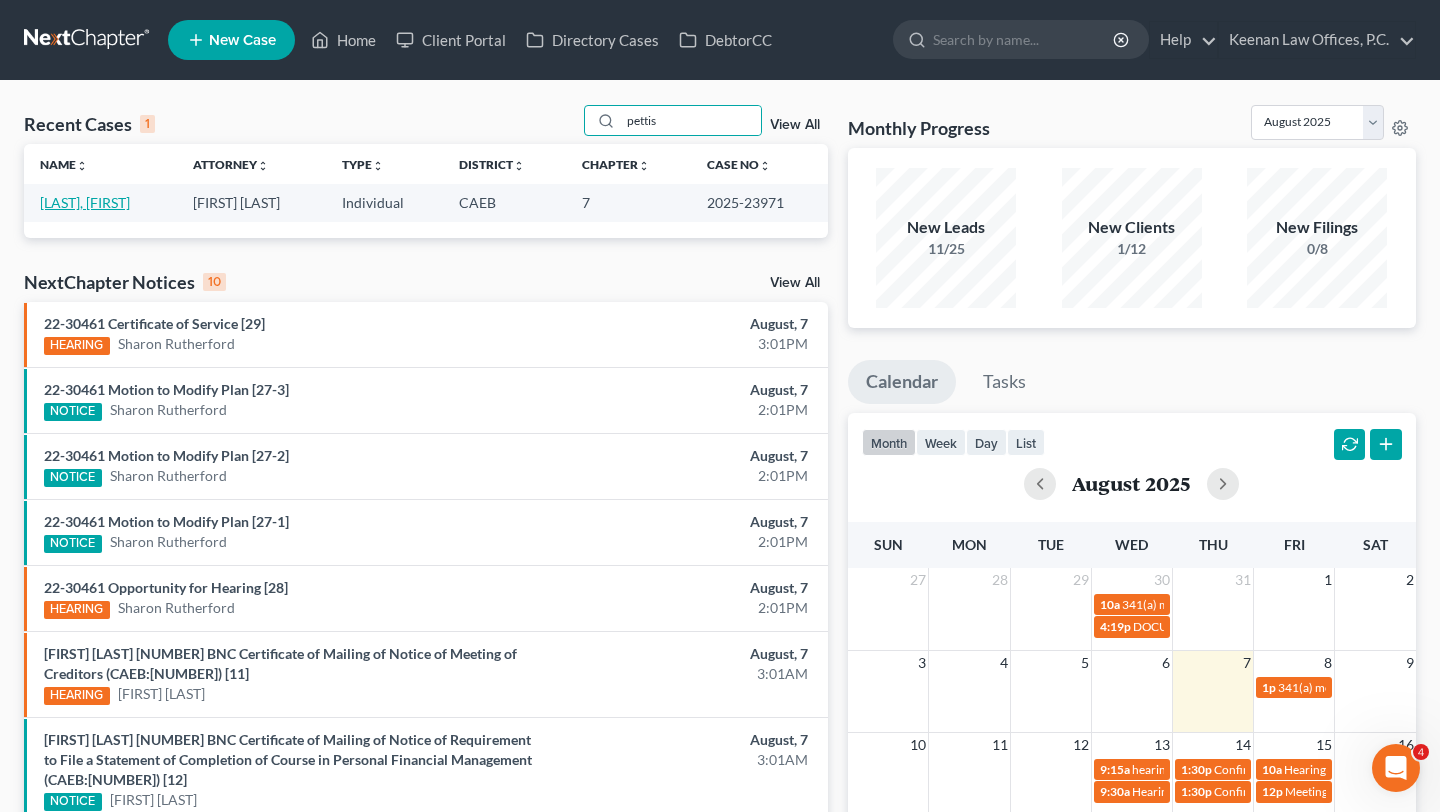 click on "Pettis, Daja" at bounding box center [85, 202] 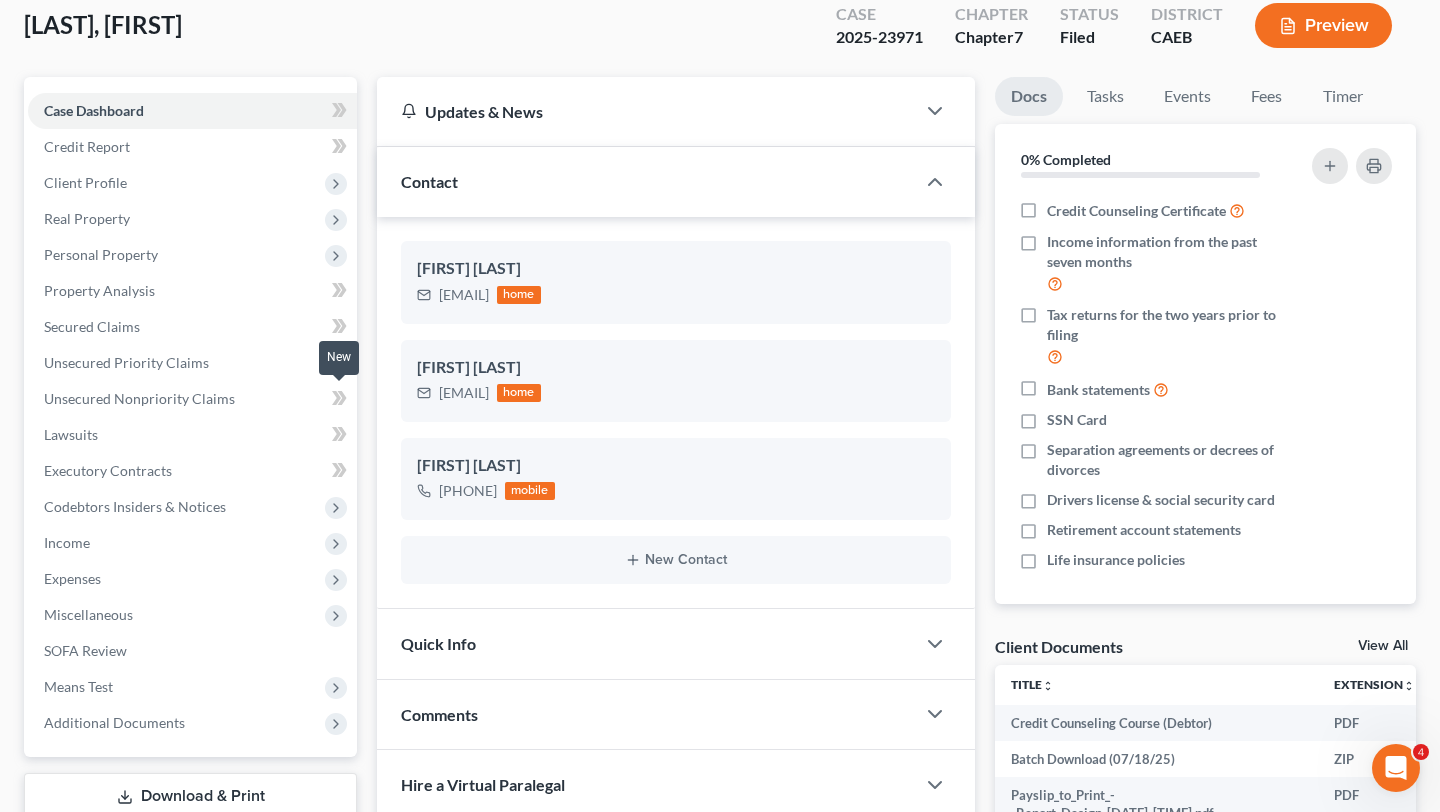 scroll, scrollTop: 151, scrollLeft: 0, axis: vertical 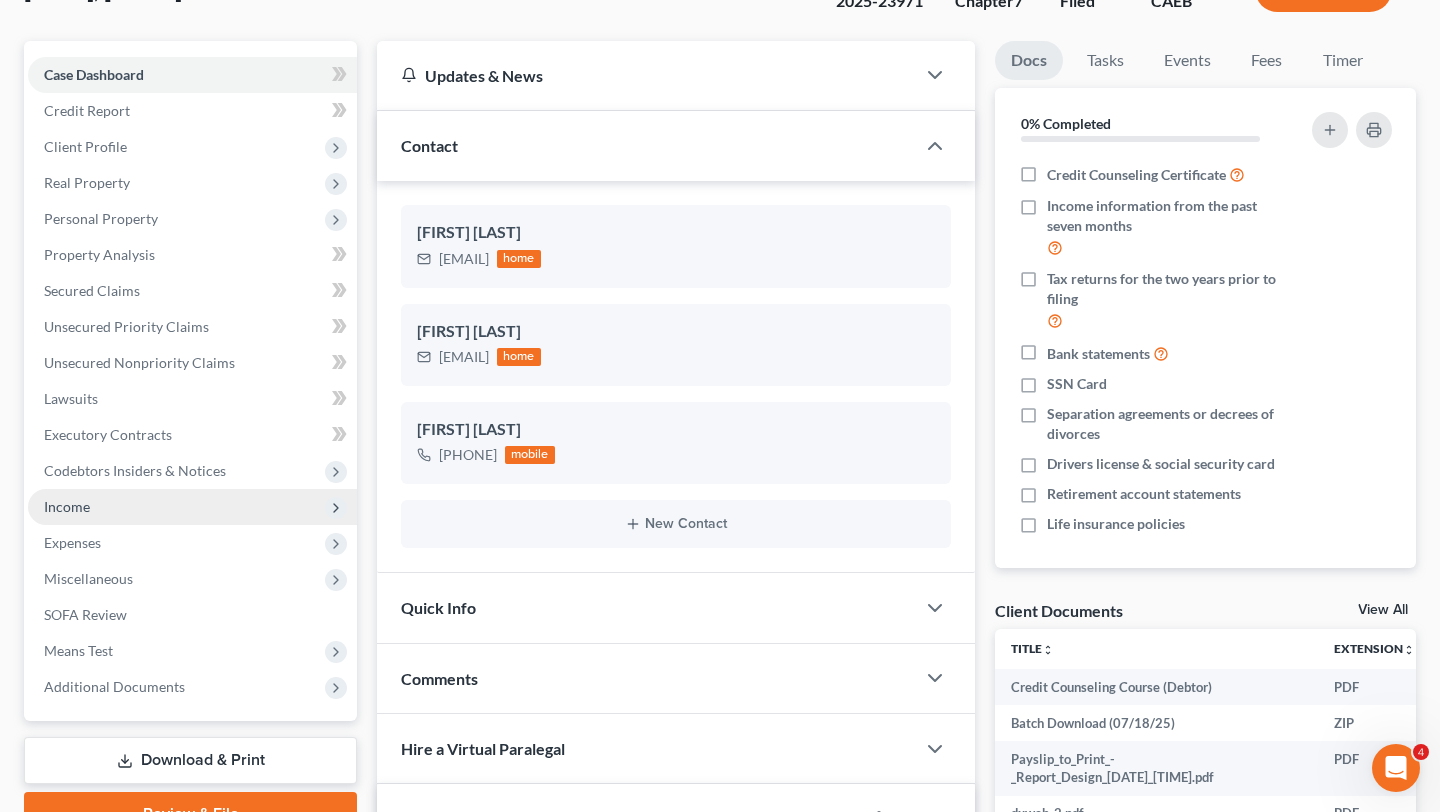 click on "Income" at bounding box center (192, 507) 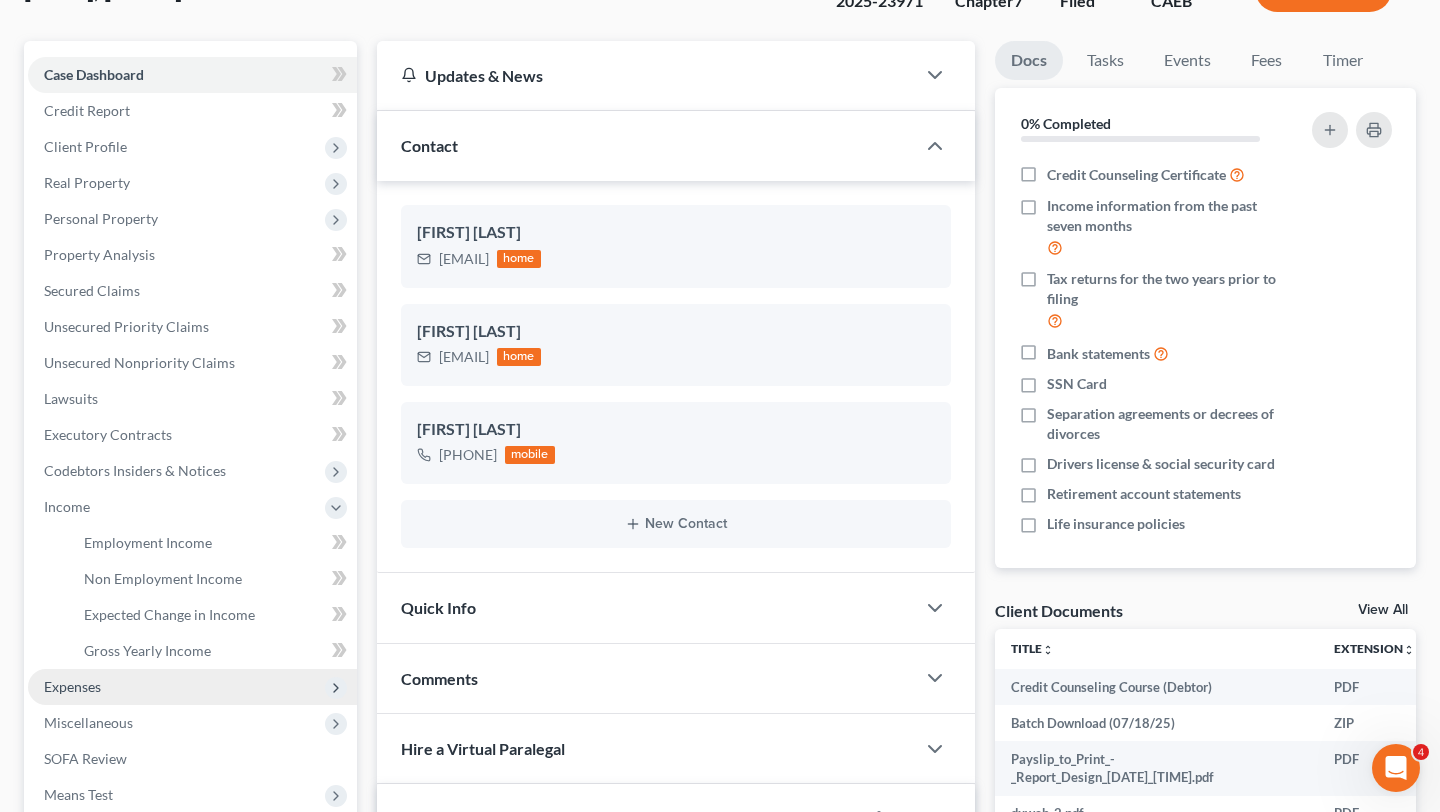 click on "Expenses" at bounding box center [192, 687] 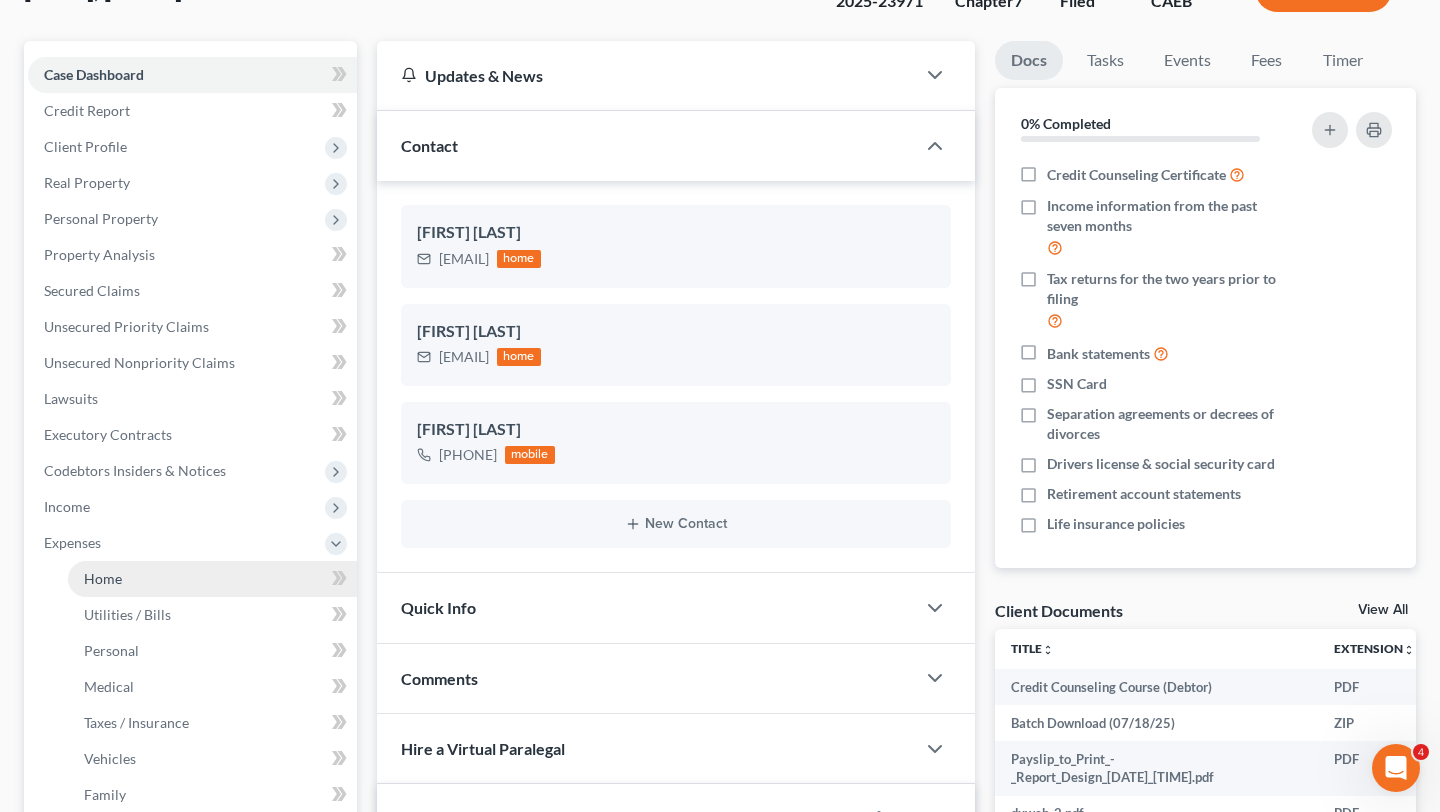 click on "Home" at bounding box center [212, 579] 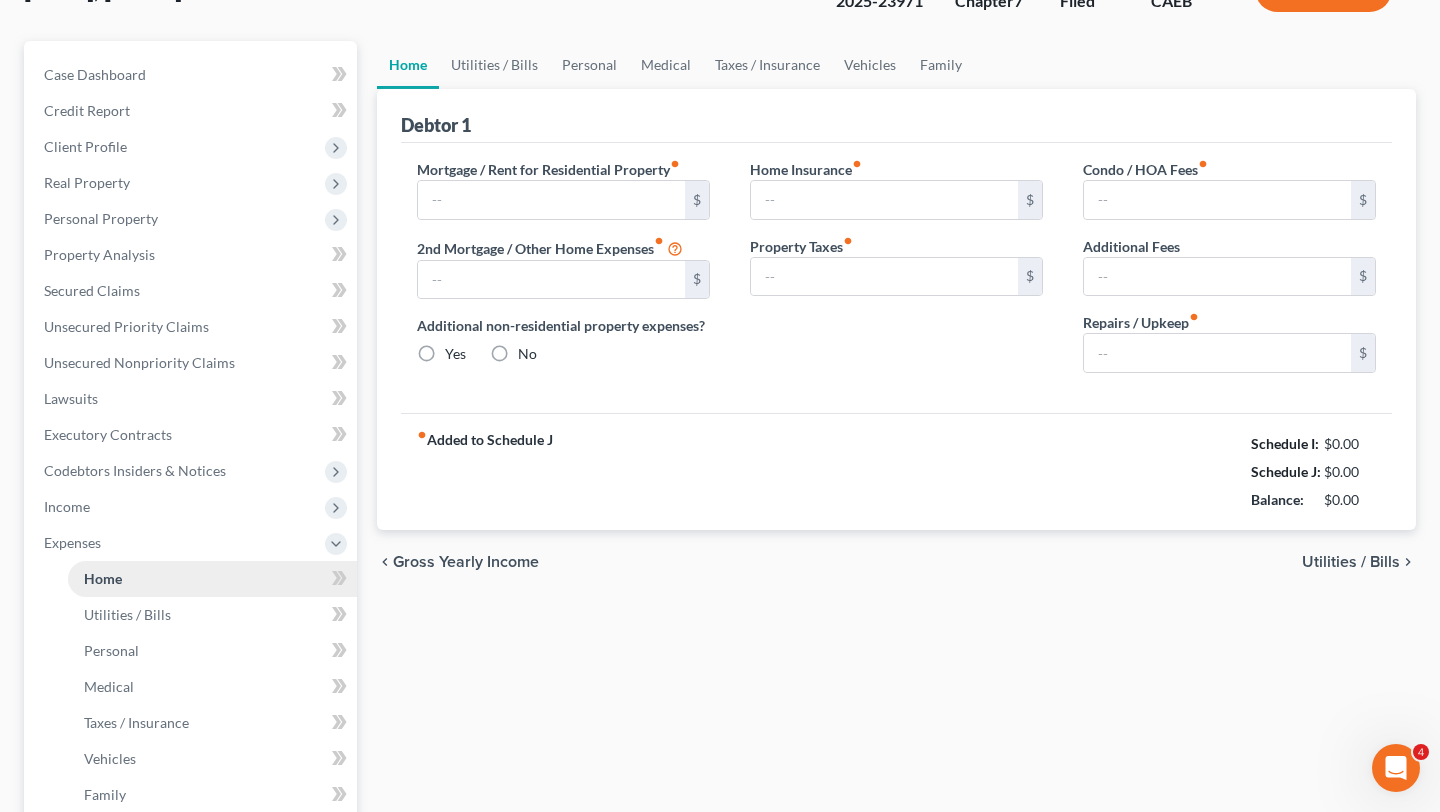 type on "800.00" 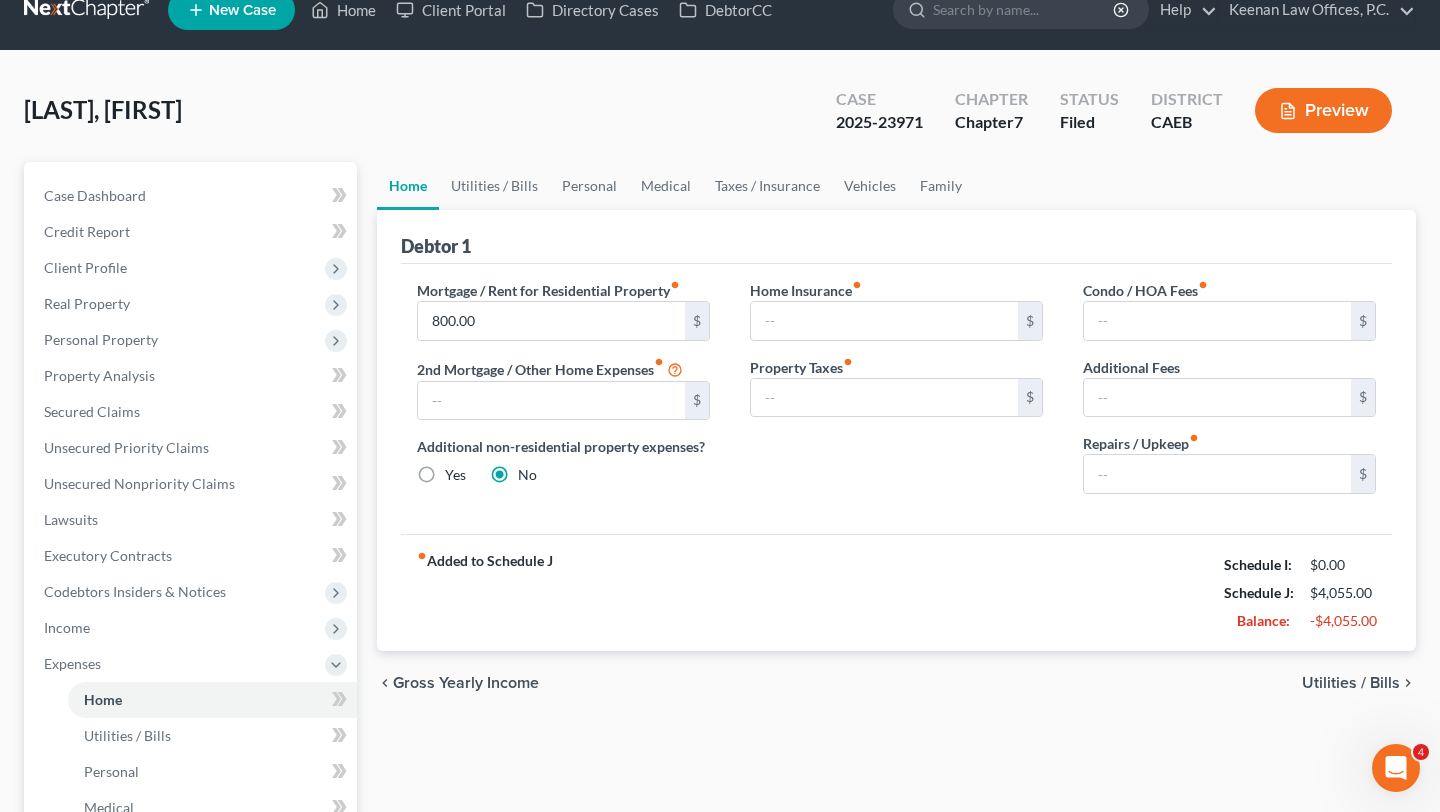 scroll, scrollTop: 0, scrollLeft: 0, axis: both 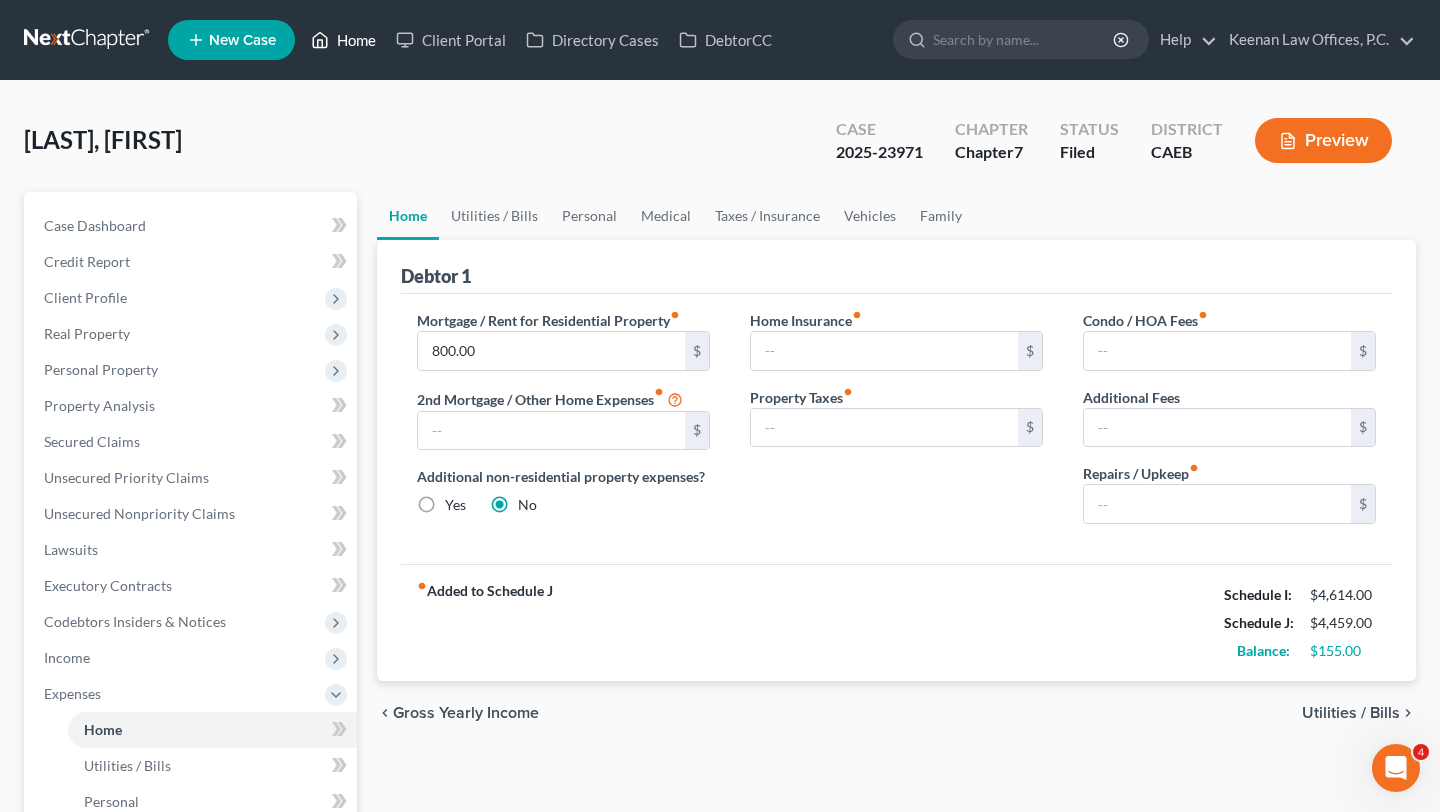 click on "Home" at bounding box center (343, 40) 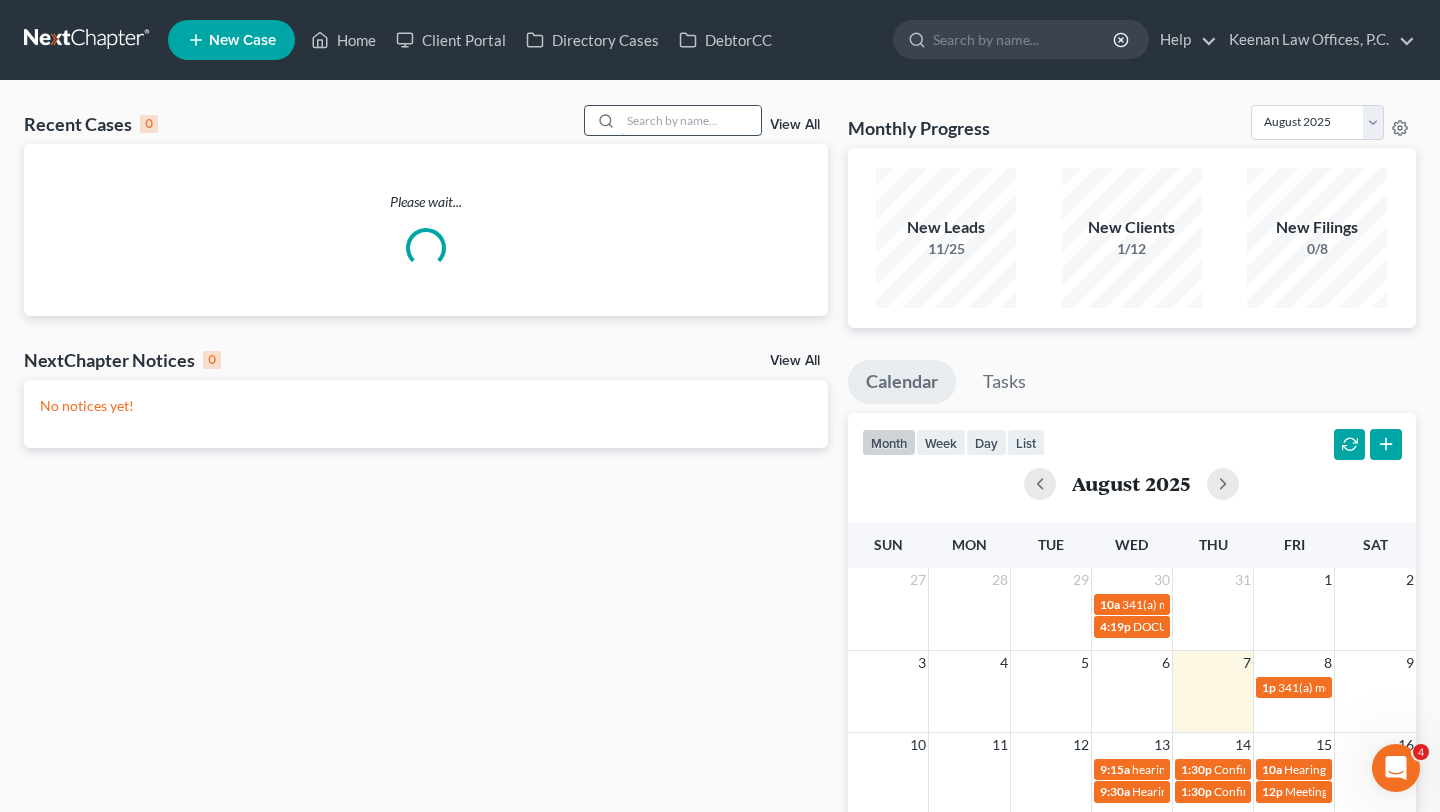 click at bounding box center (691, 120) 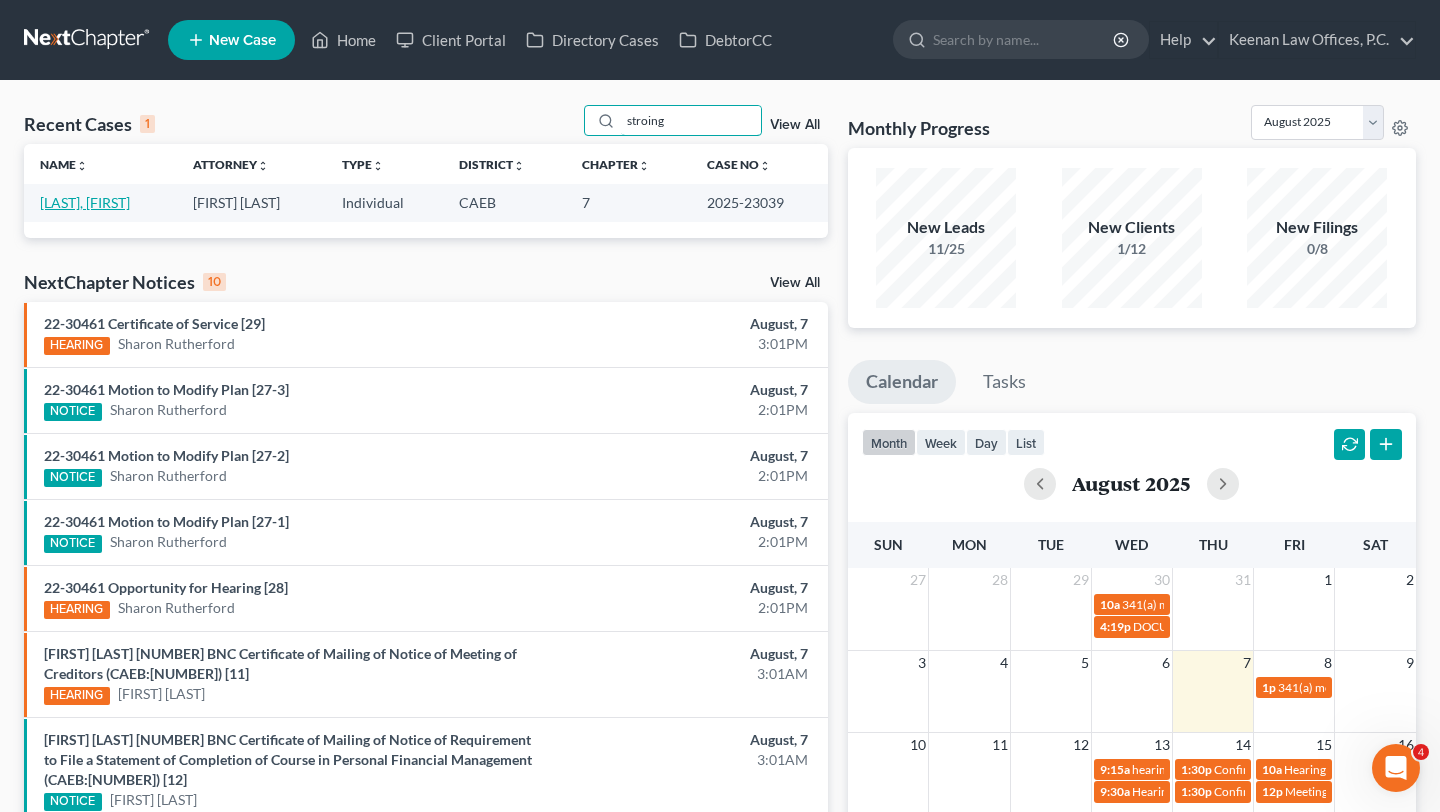 type on "stroing" 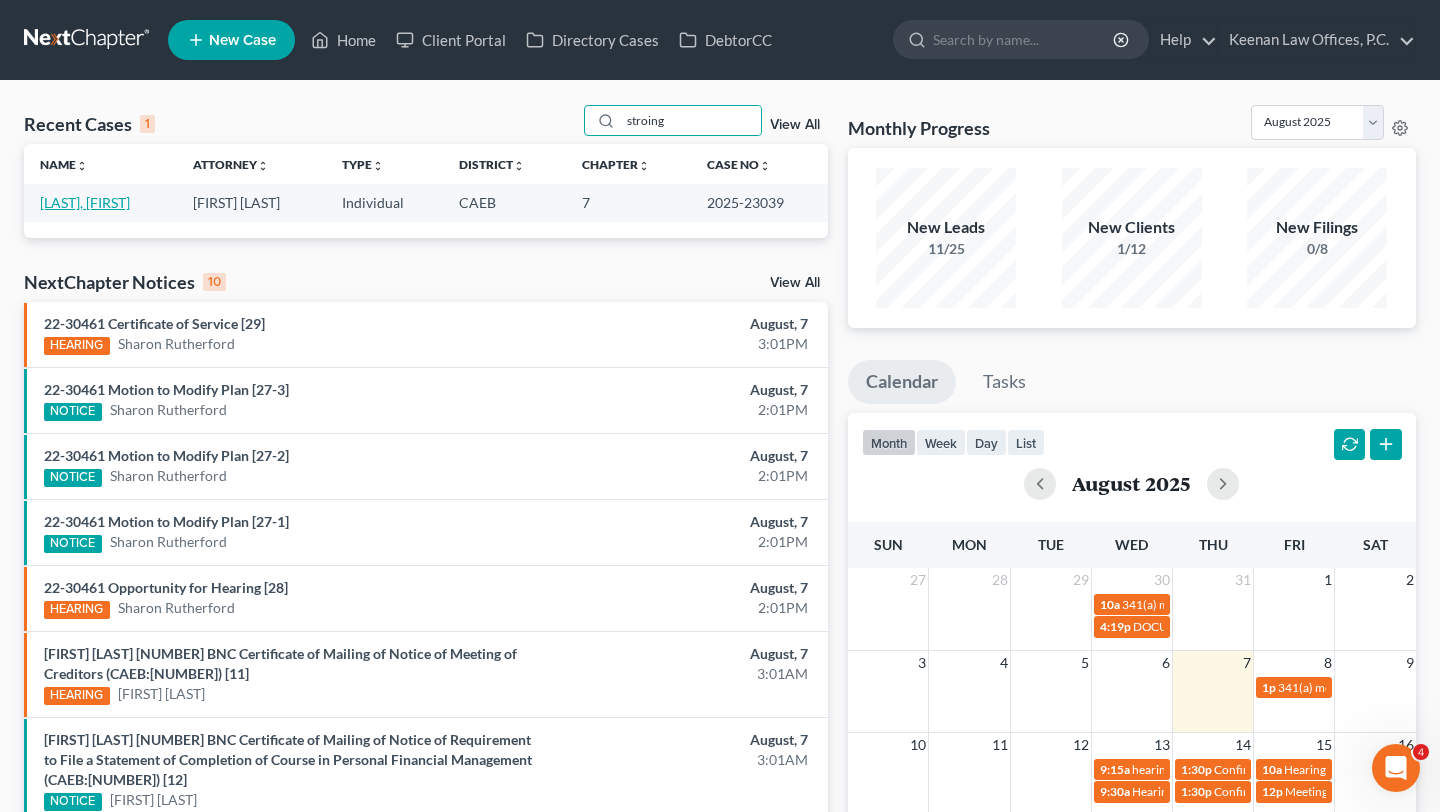 click on "Stroing, Jessica" at bounding box center [85, 202] 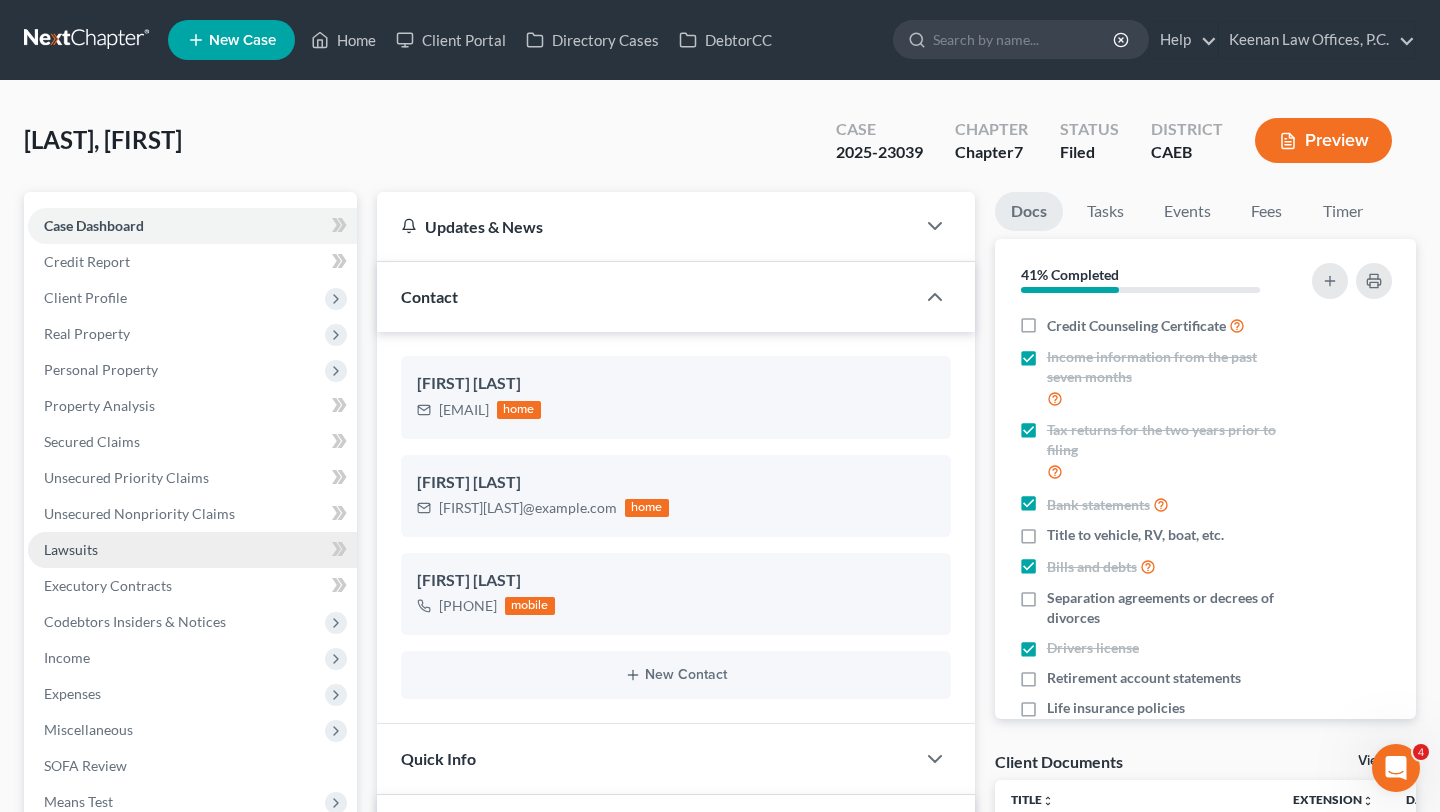 scroll, scrollTop: 171, scrollLeft: 0, axis: vertical 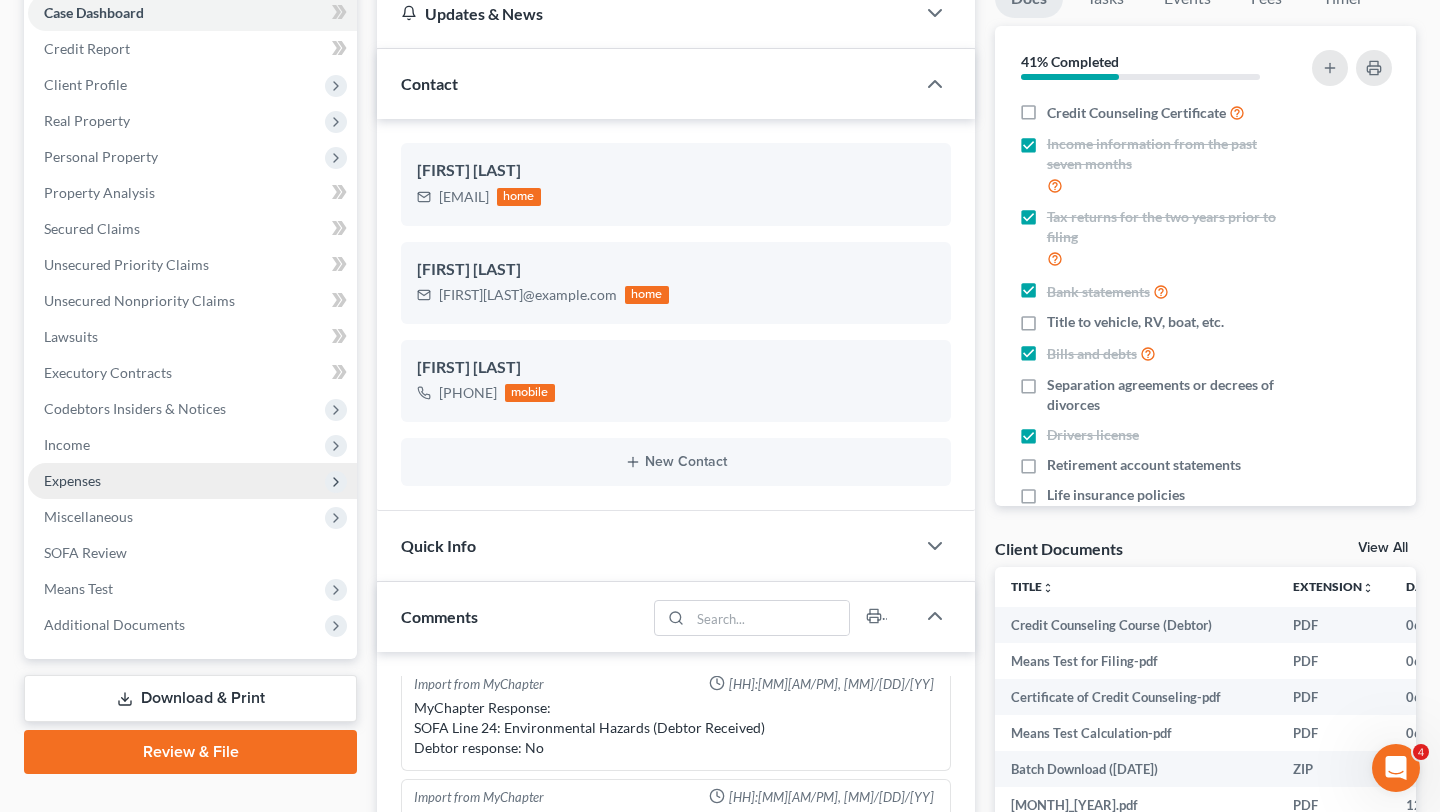 click on "Expenses" at bounding box center [192, 481] 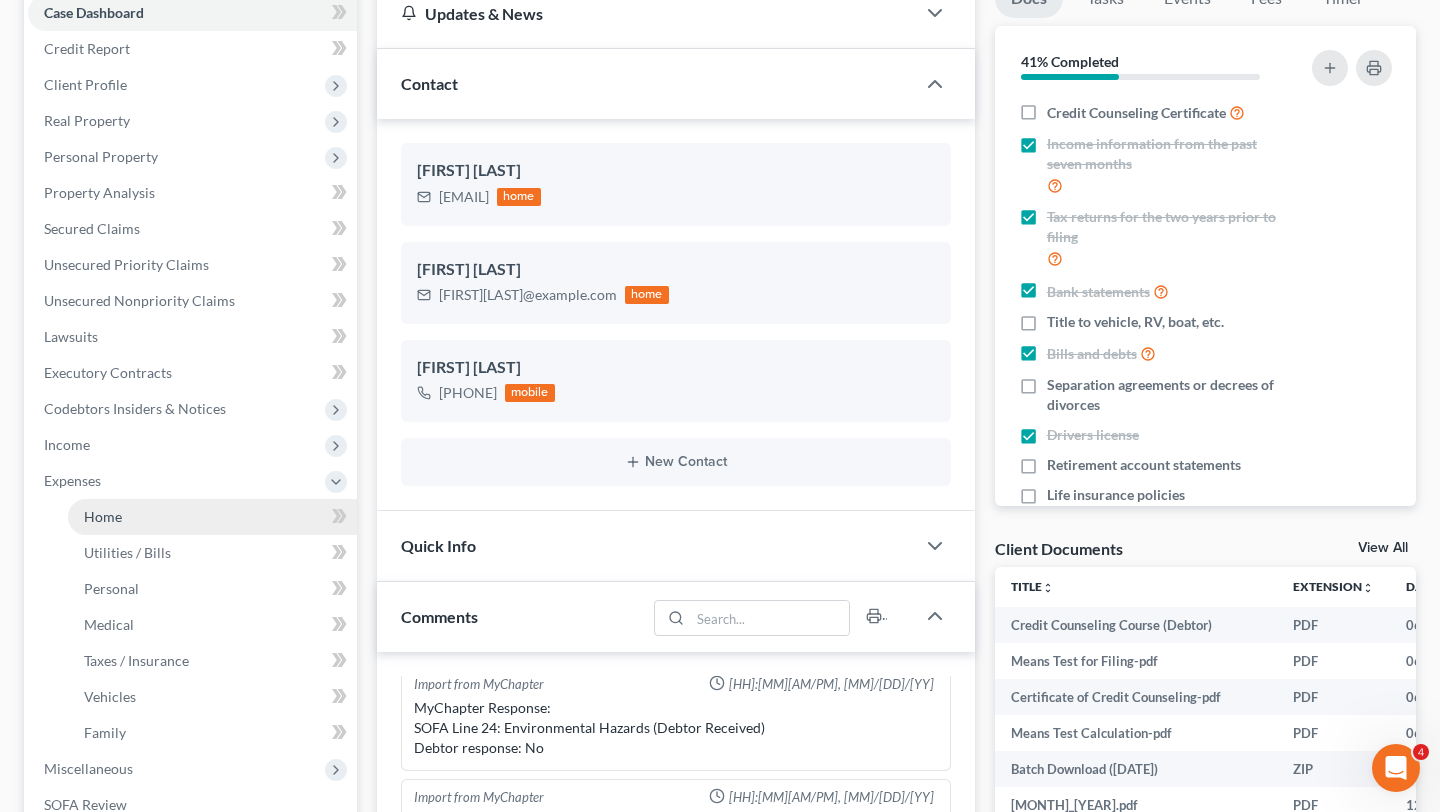 click on "Home" at bounding box center (212, 517) 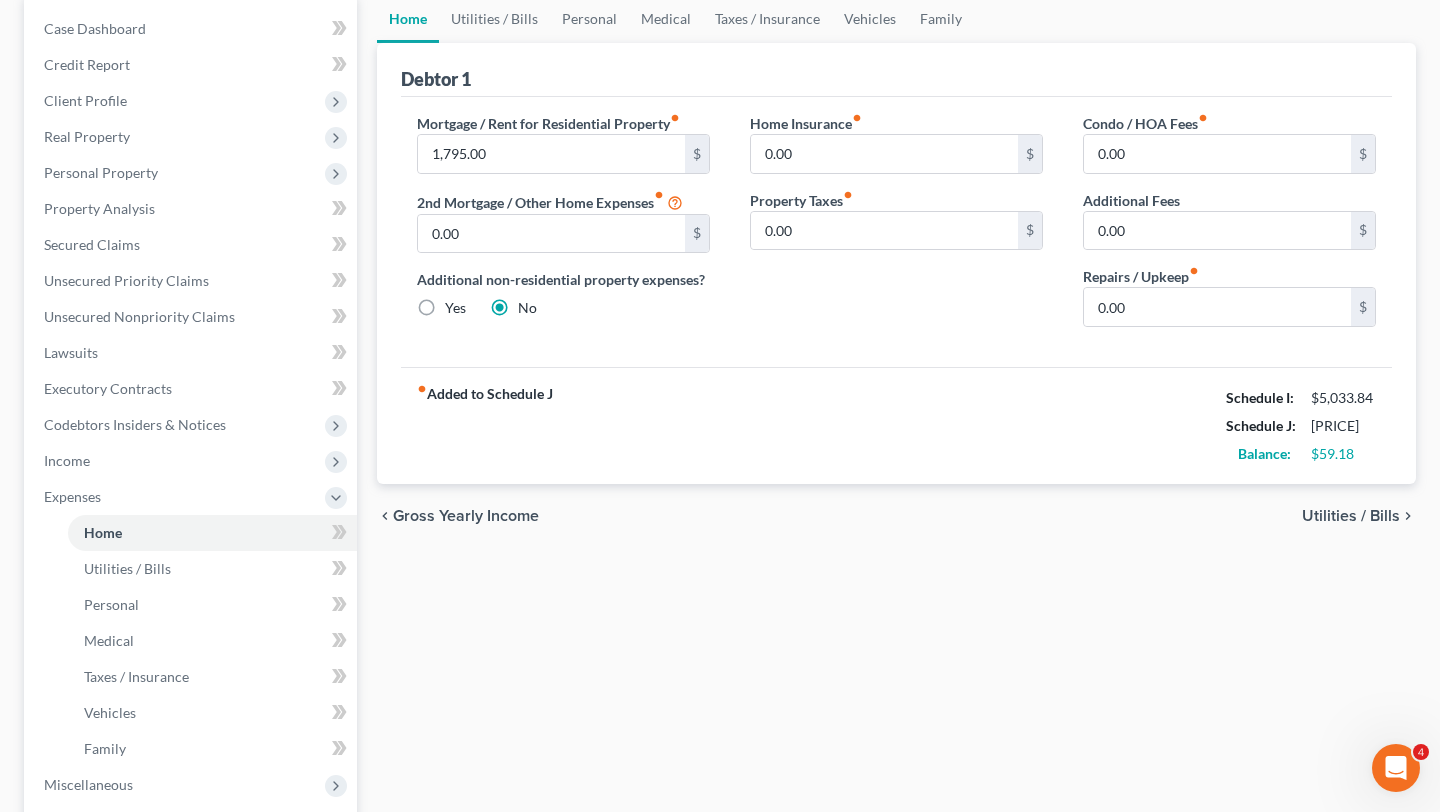scroll, scrollTop: 207, scrollLeft: 0, axis: vertical 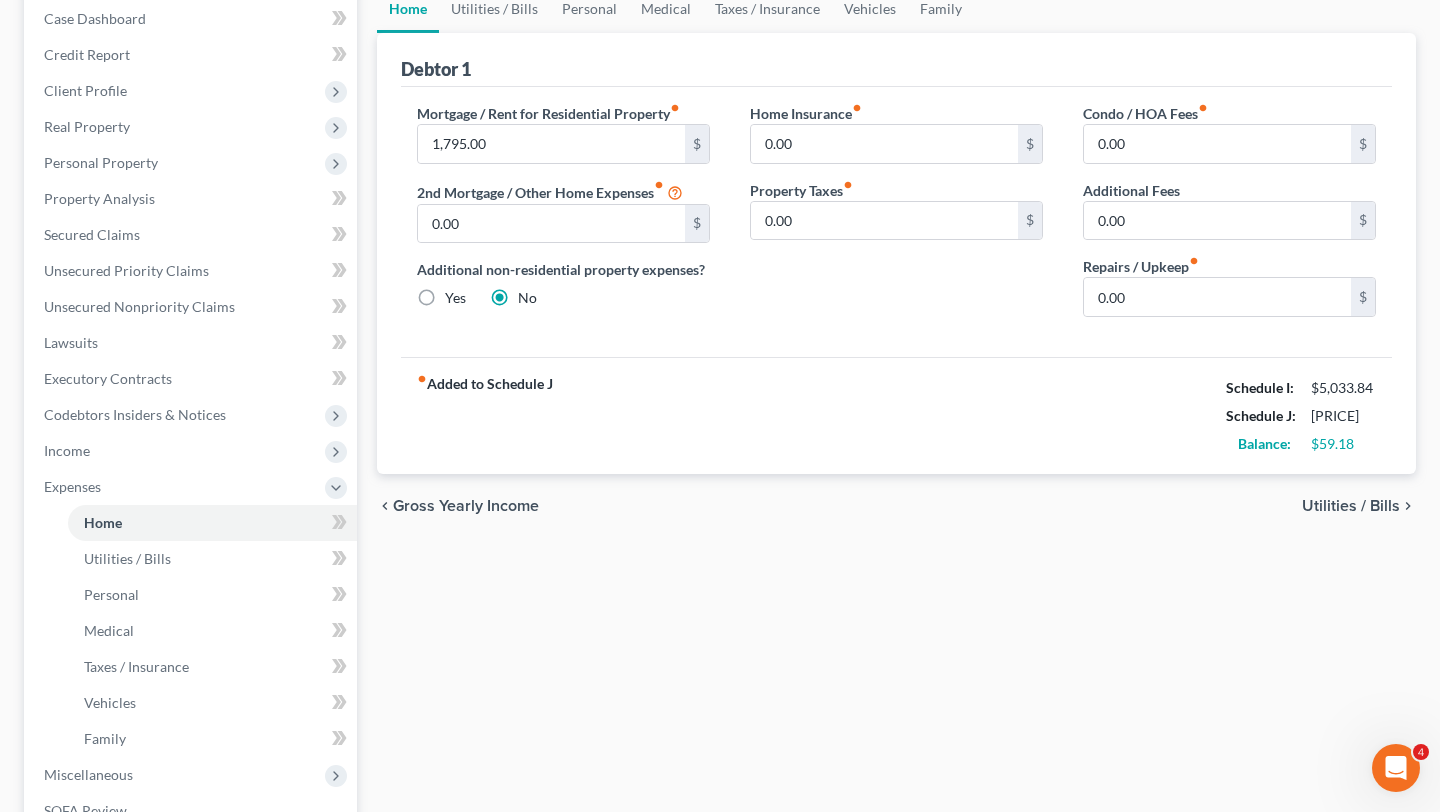 drag, startPoint x: 1320, startPoint y: 411, endPoint x: 1387, endPoint y: 411, distance: 67 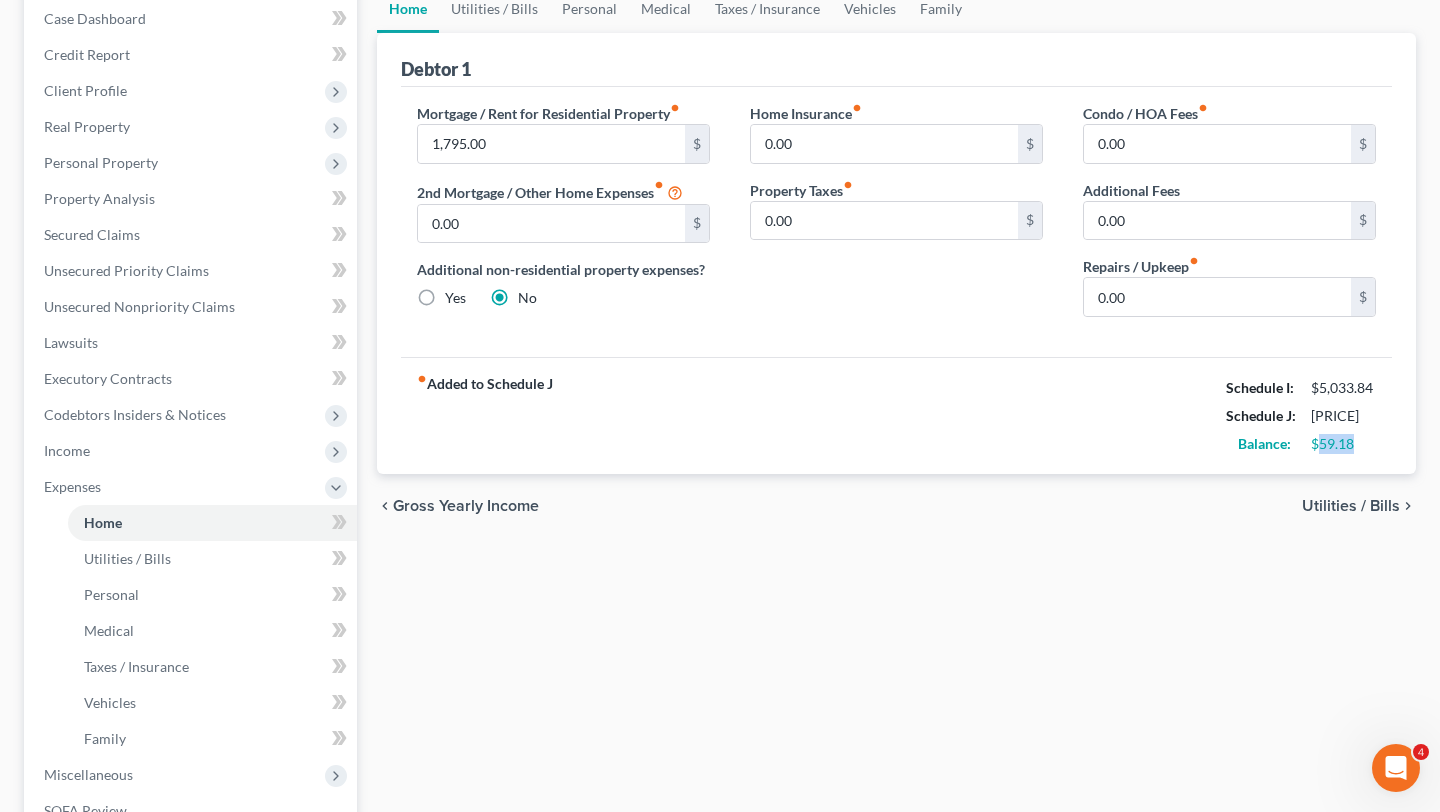 drag, startPoint x: 1361, startPoint y: 438, endPoint x: 1320, endPoint y: 440, distance: 41.04875 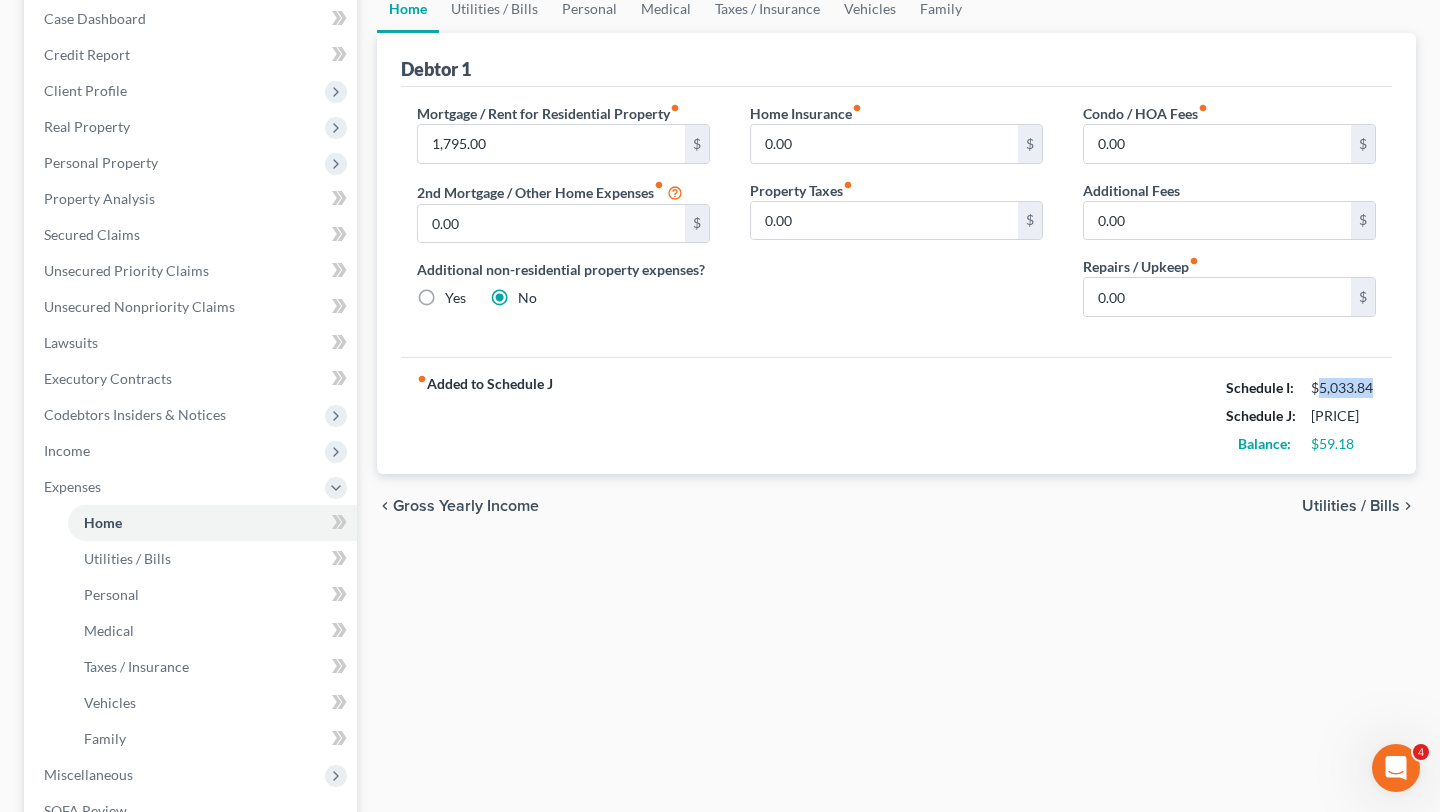 drag, startPoint x: 1383, startPoint y: 386, endPoint x: 1319, endPoint y: 387, distance: 64.00781 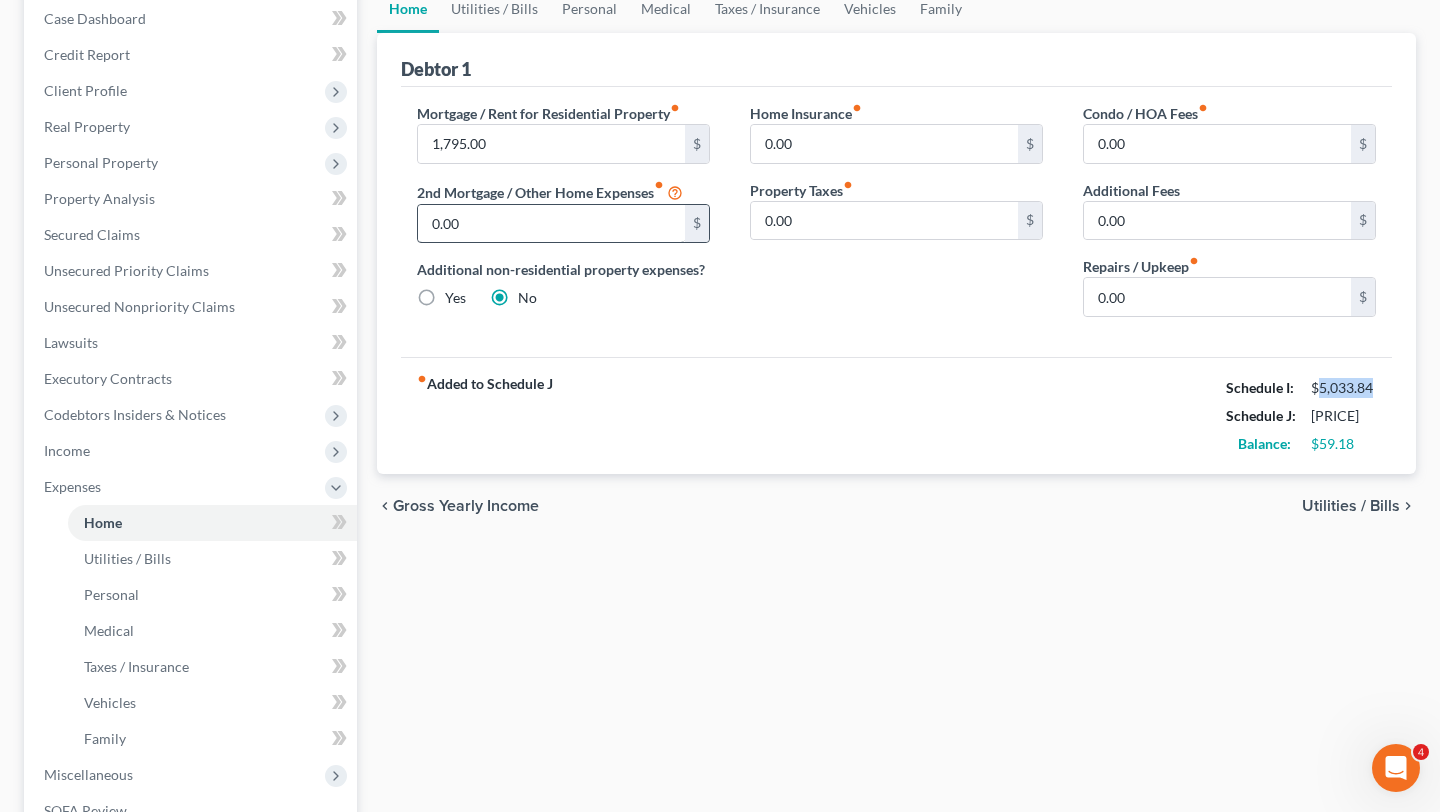 scroll, scrollTop: 0, scrollLeft: 0, axis: both 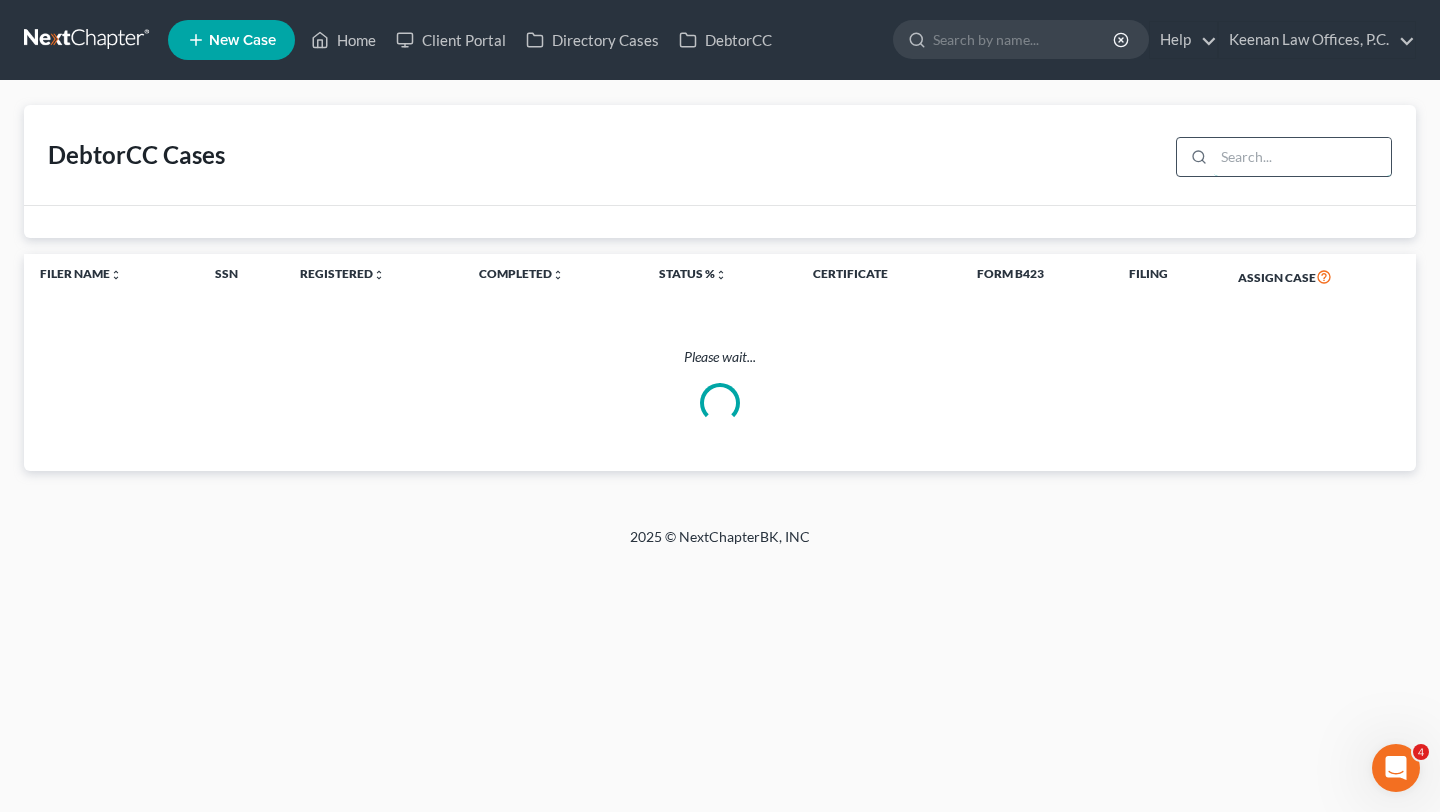 click at bounding box center [1302, 157] 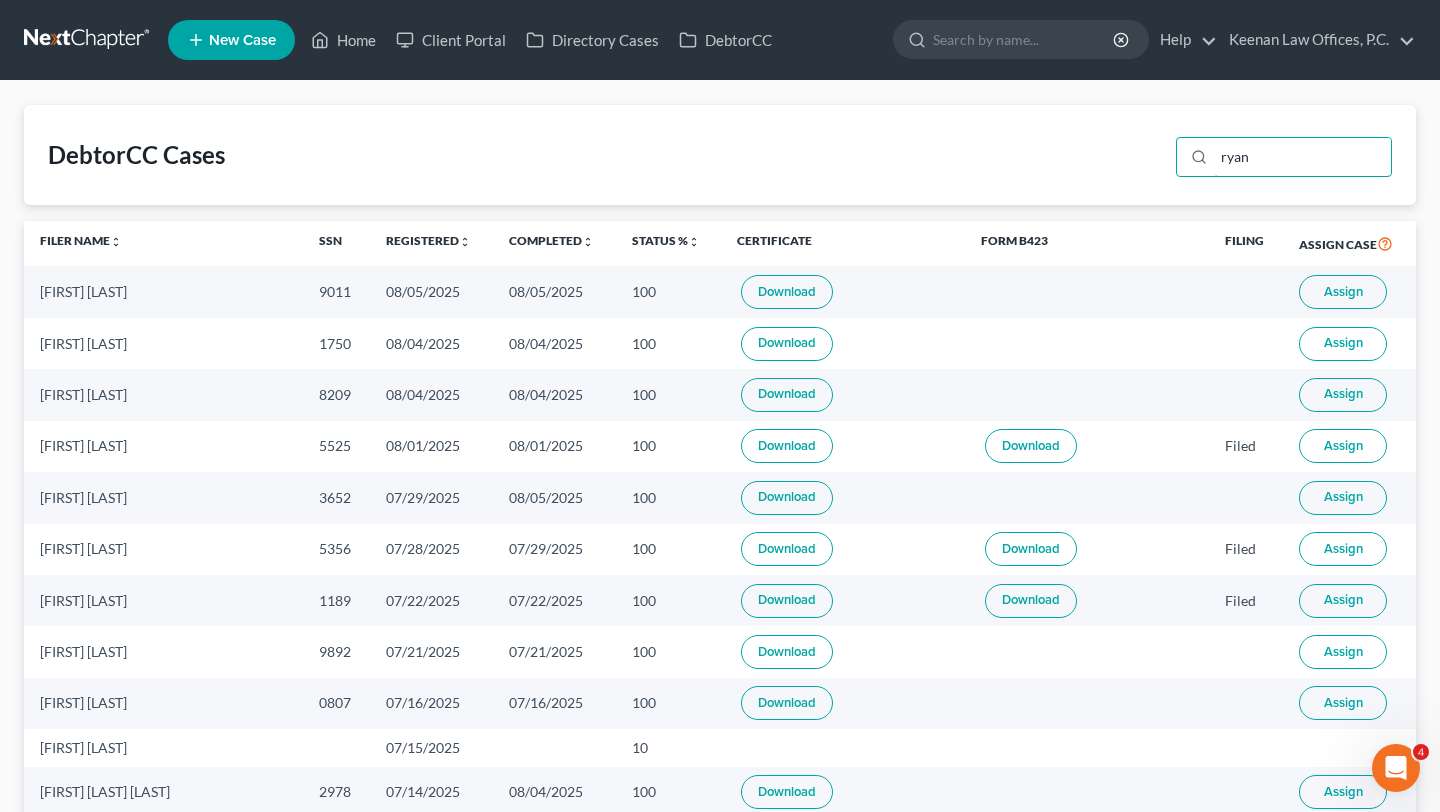 type on "ryan" 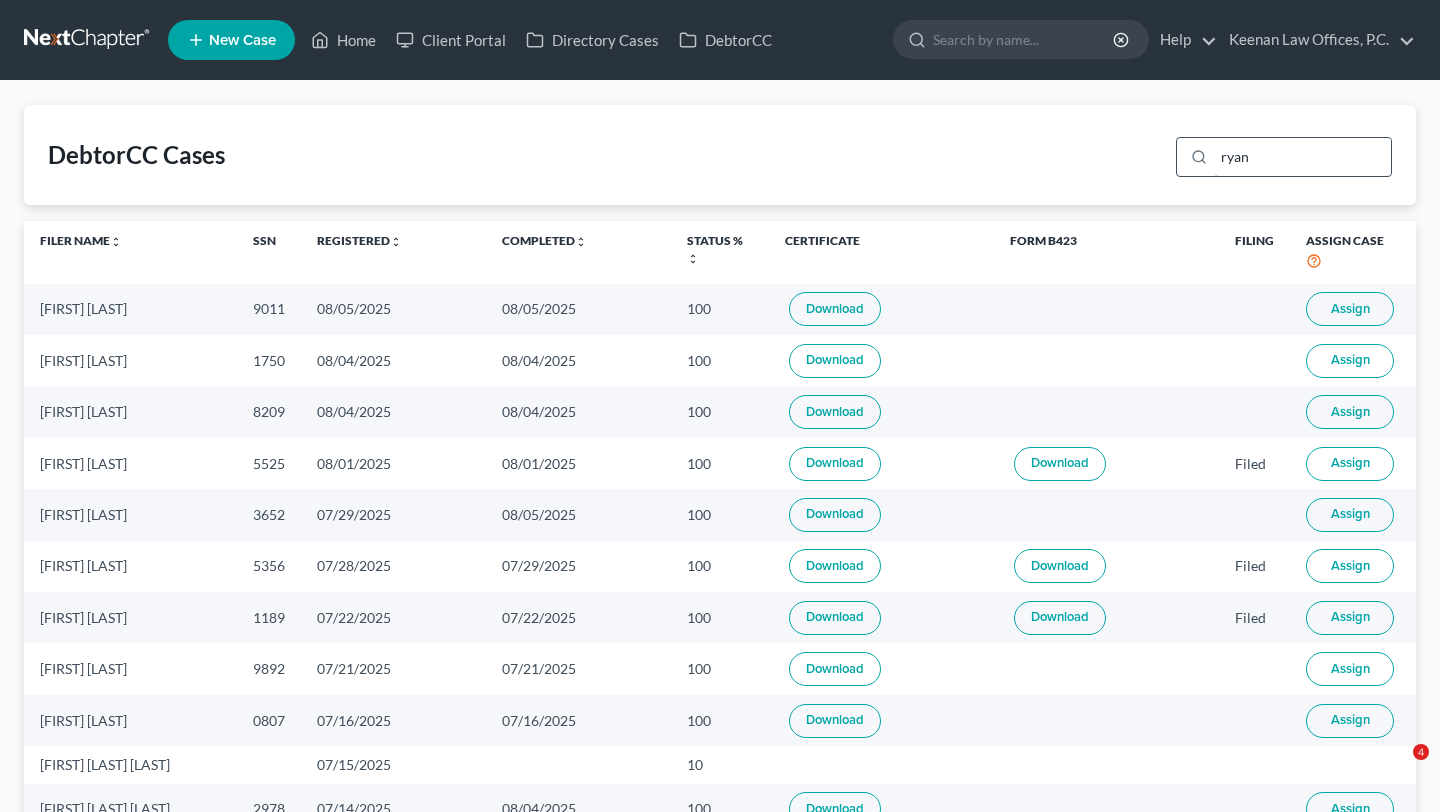 scroll, scrollTop: 0, scrollLeft: 0, axis: both 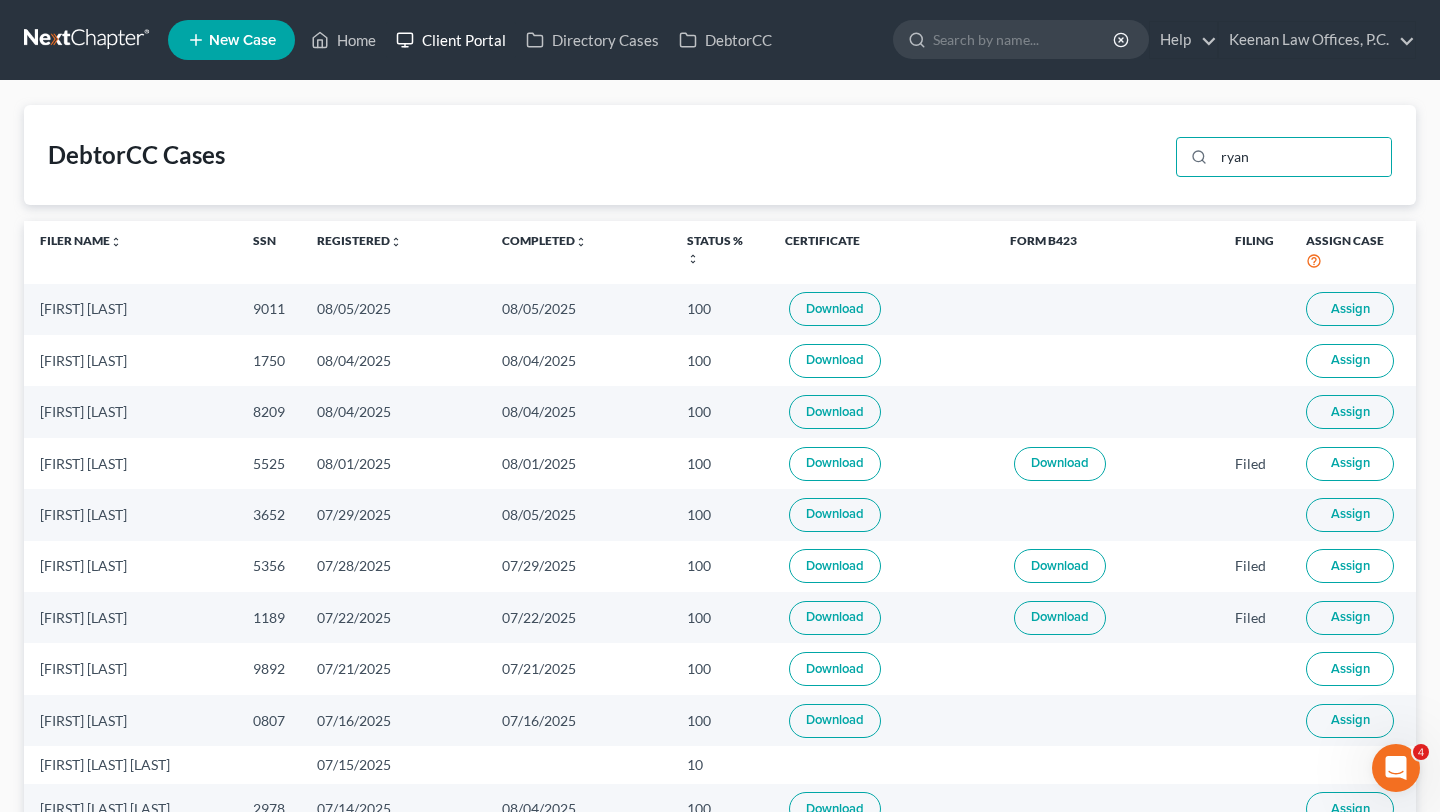 click on "Client Portal" at bounding box center (451, 40) 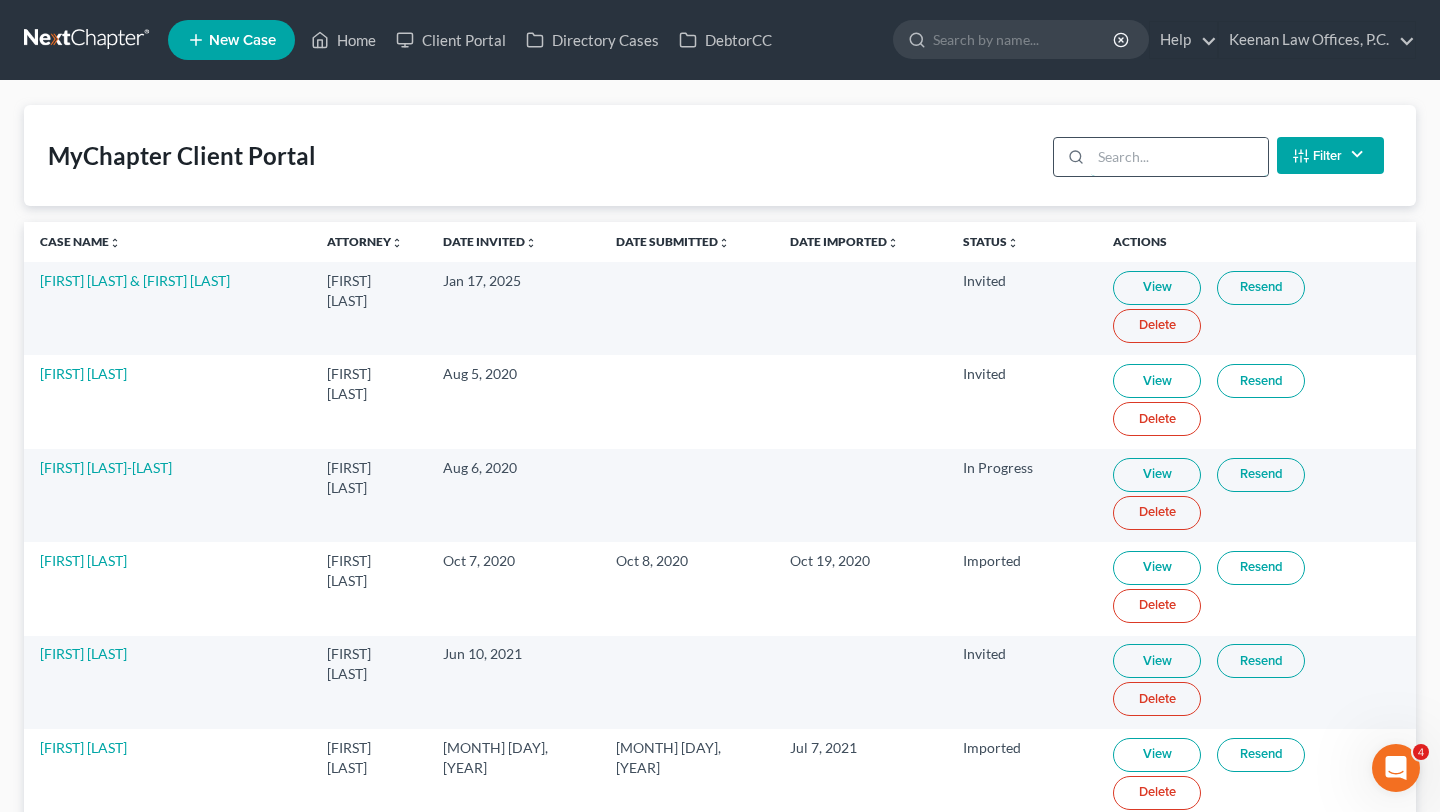 click at bounding box center (1179, 157) 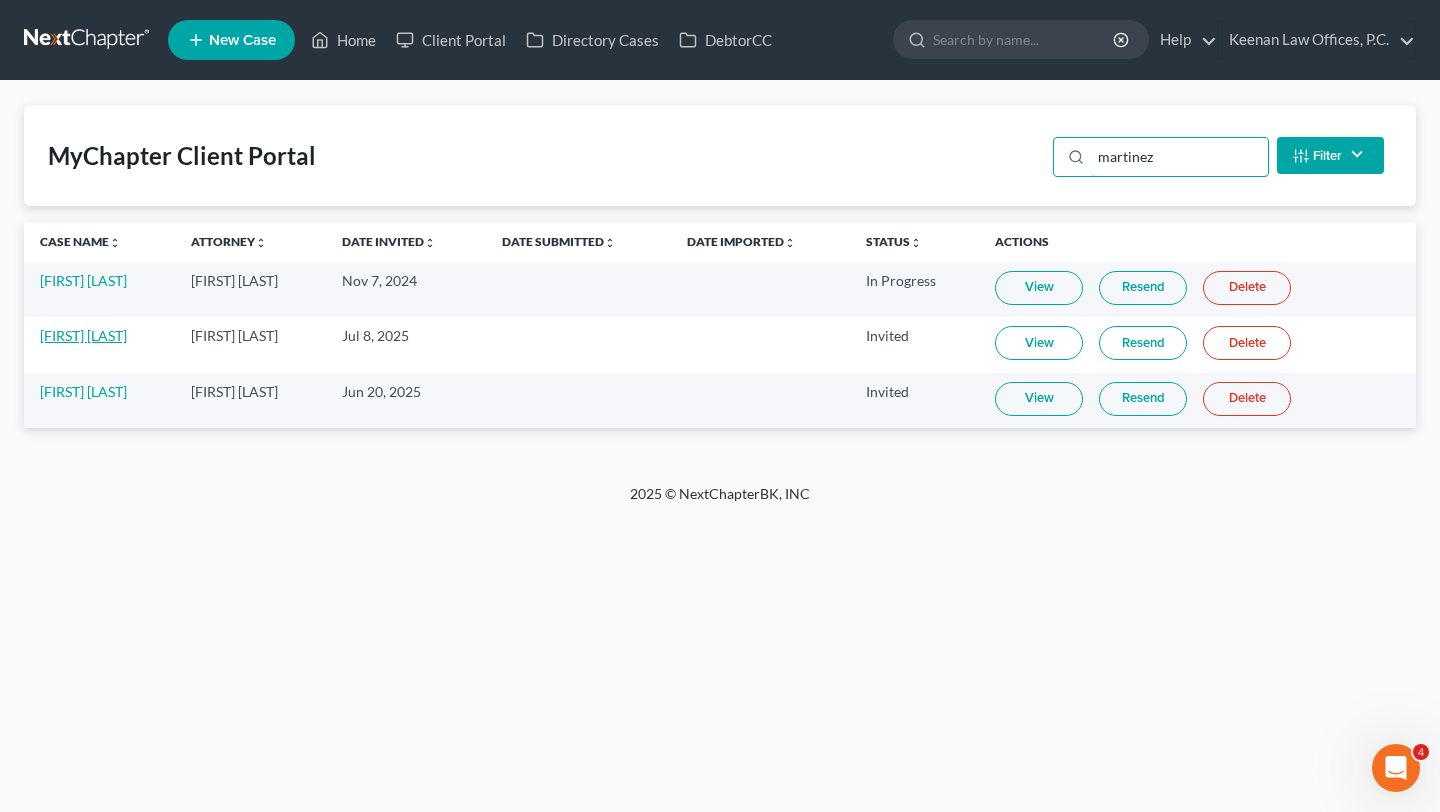 type on "martinez" 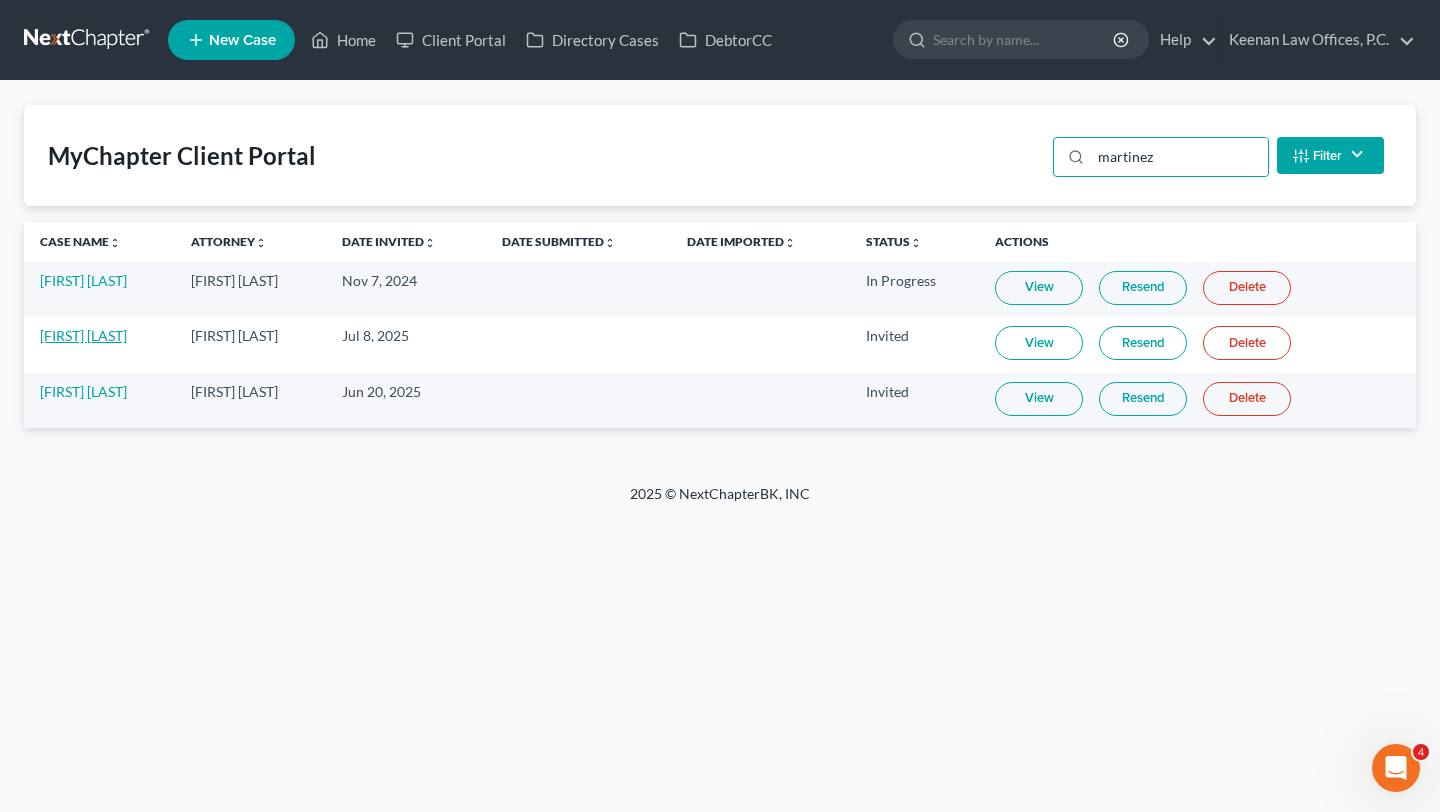 click on "Jose Martinez" at bounding box center (83, 335) 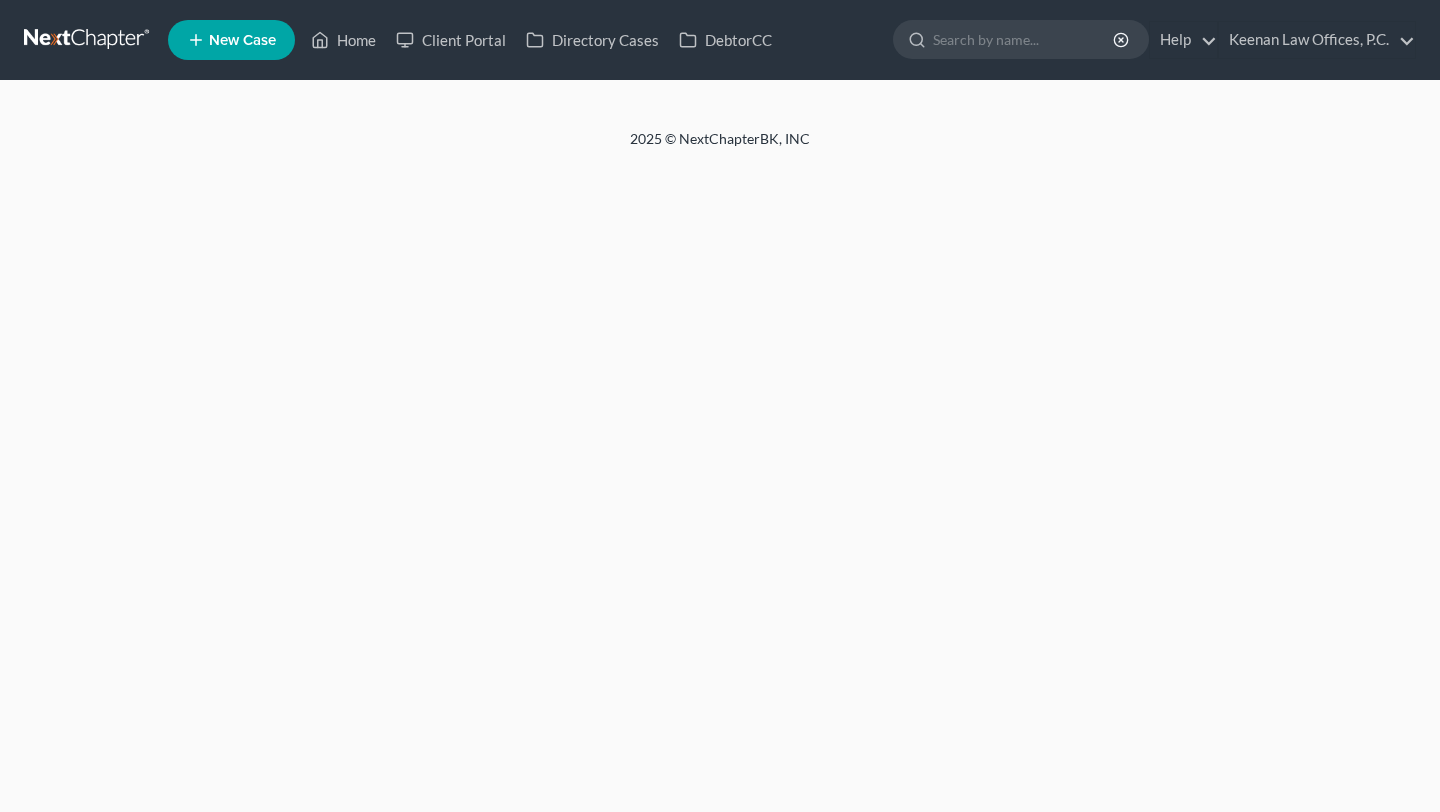 scroll, scrollTop: 0, scrollLeft: 0, axis: both 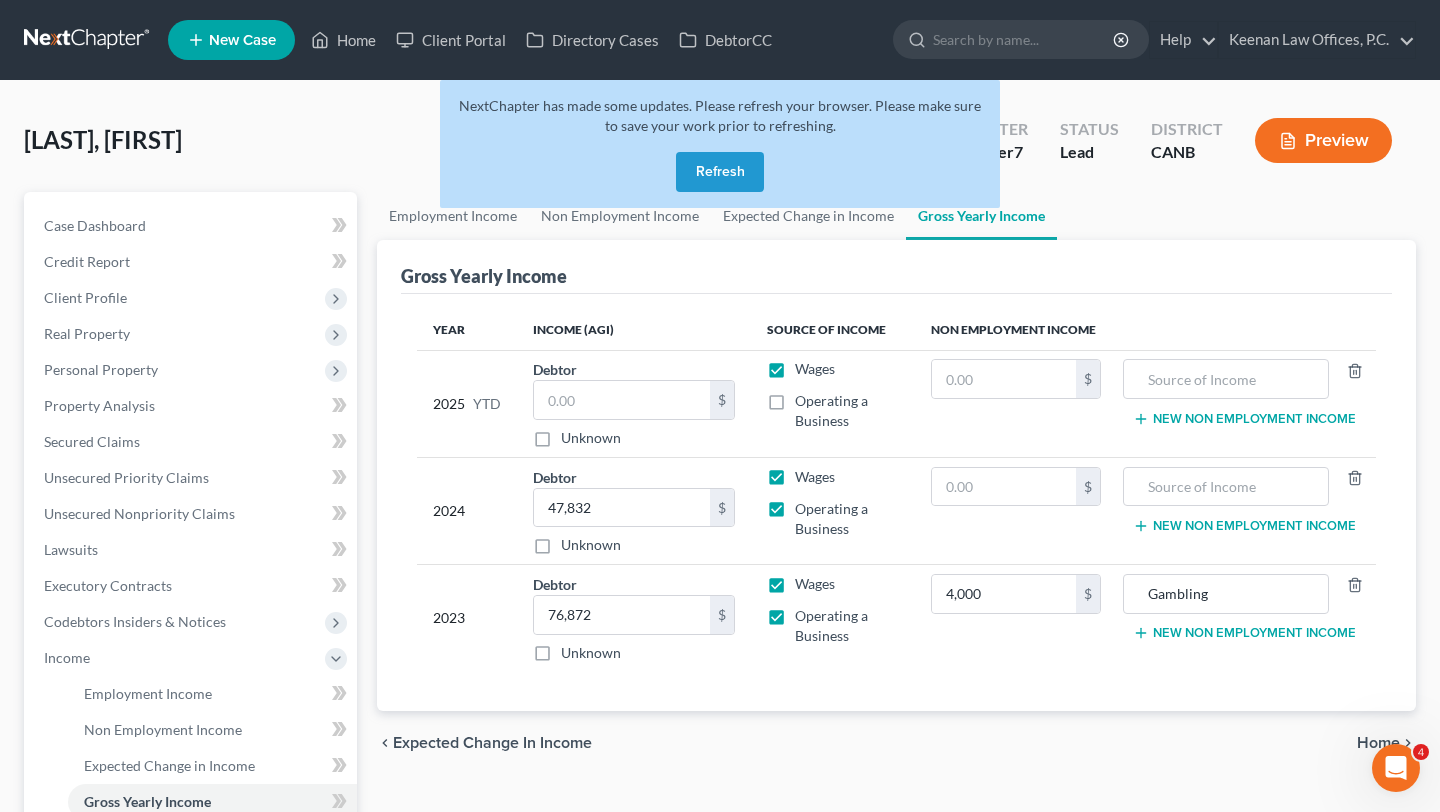 click on "Refresh" at bounding box center (720, 172) 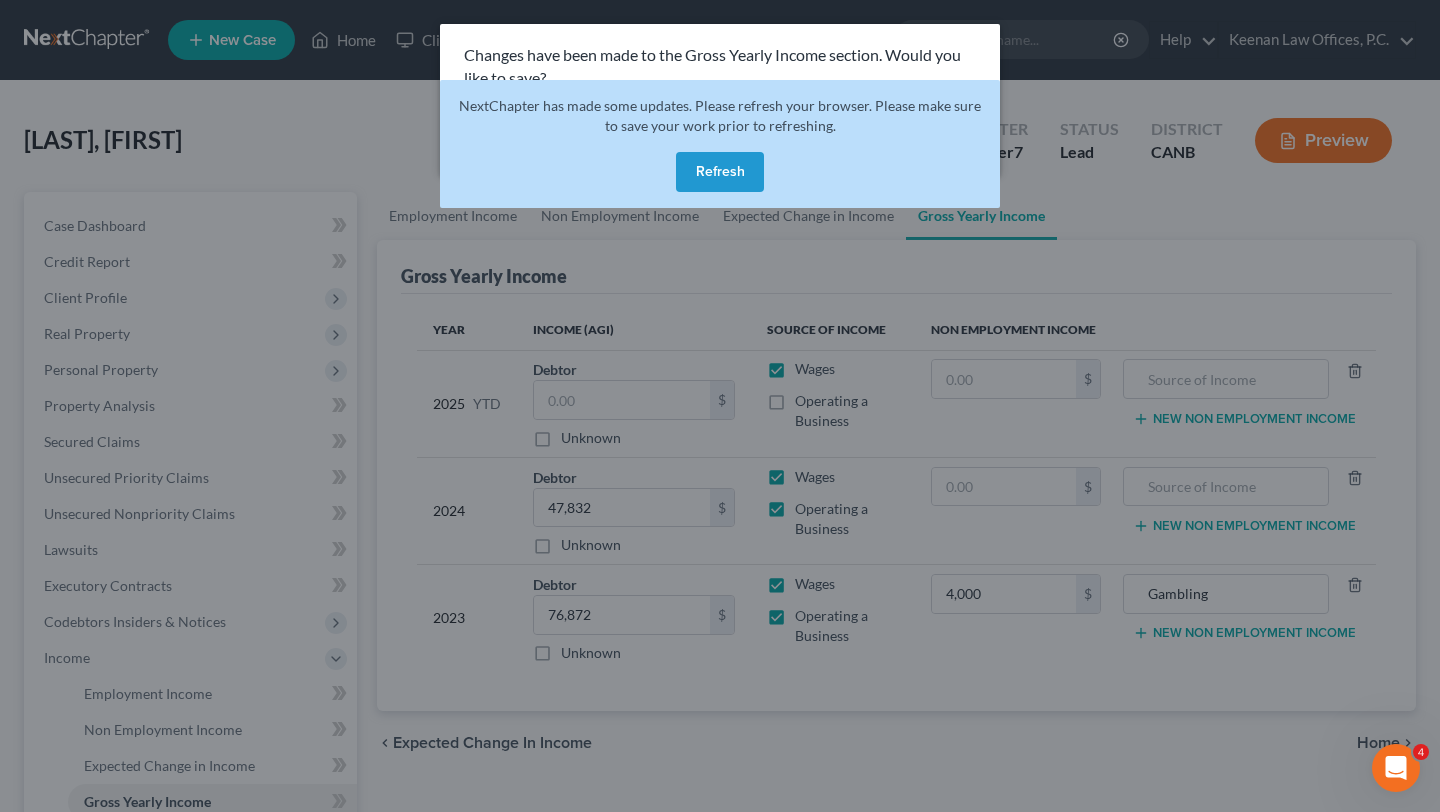 click on "Changes have been made to the Gross Yearly Income section. Would you like to save?" at bounding box center [720, 67] 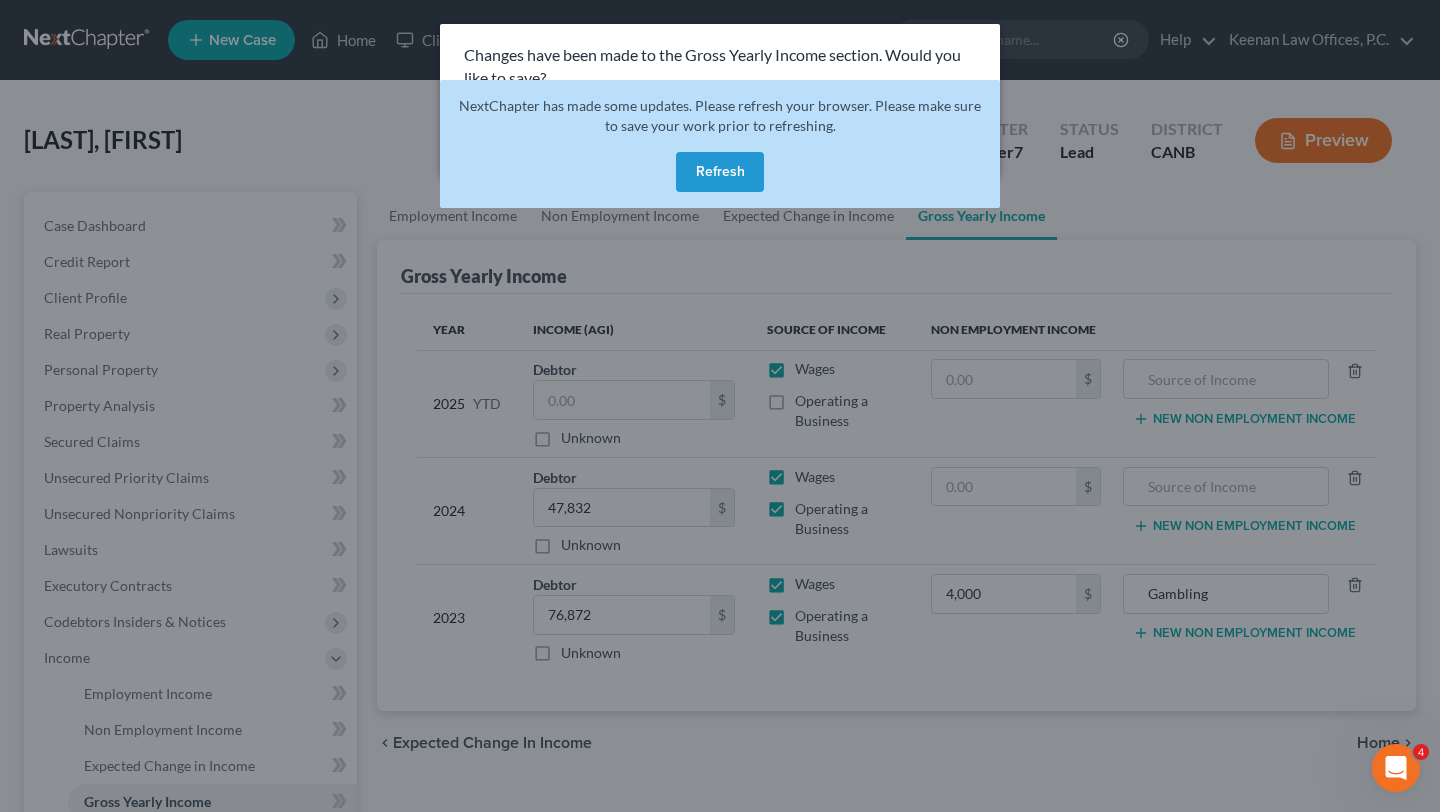 click on "Changes have been made to the Gross Yearly Income section. Would you like to save? Save & Continue Cancel" at bounding box center [720, 406] 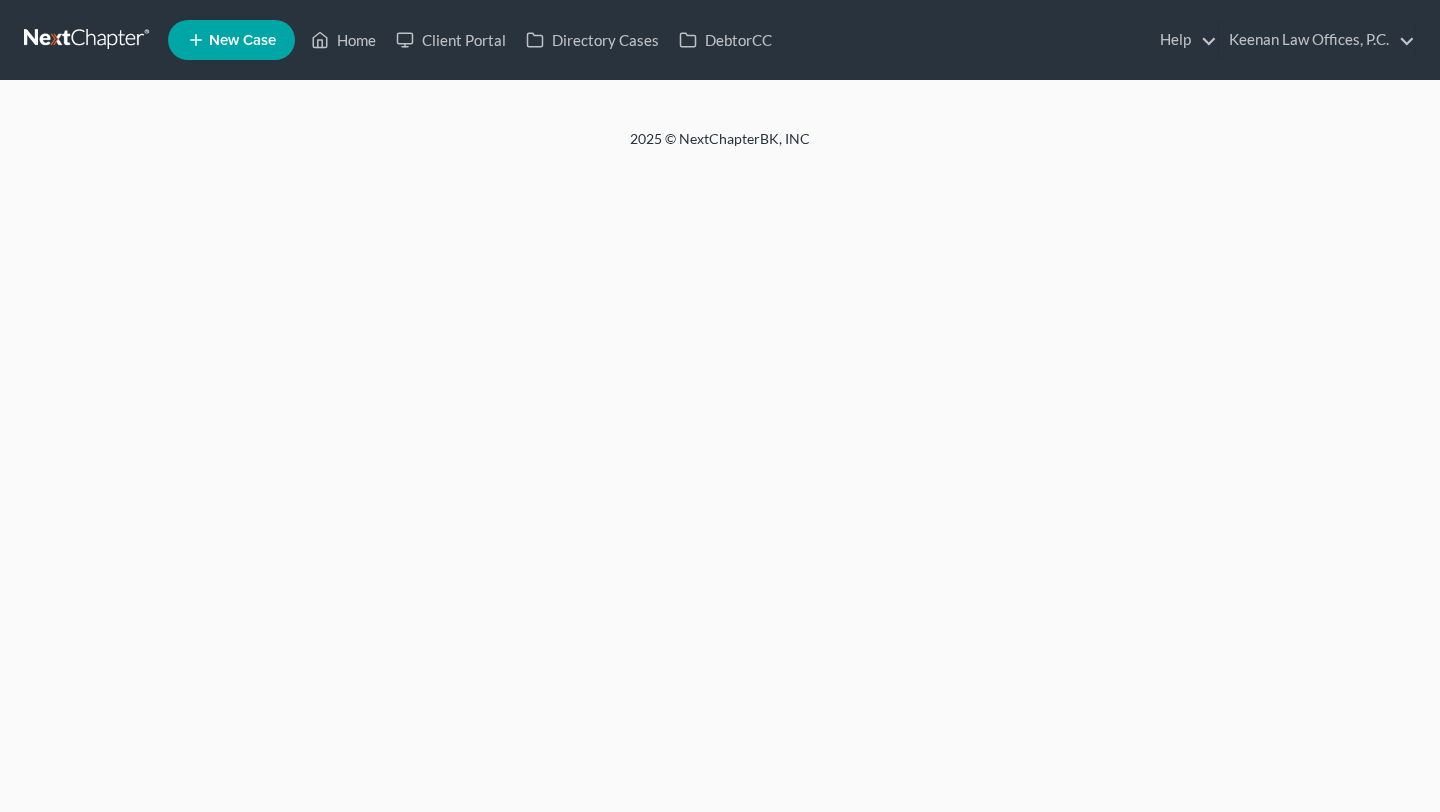 click on "2025 © NextChapterBK, INC" at bounding box center (720, 147) 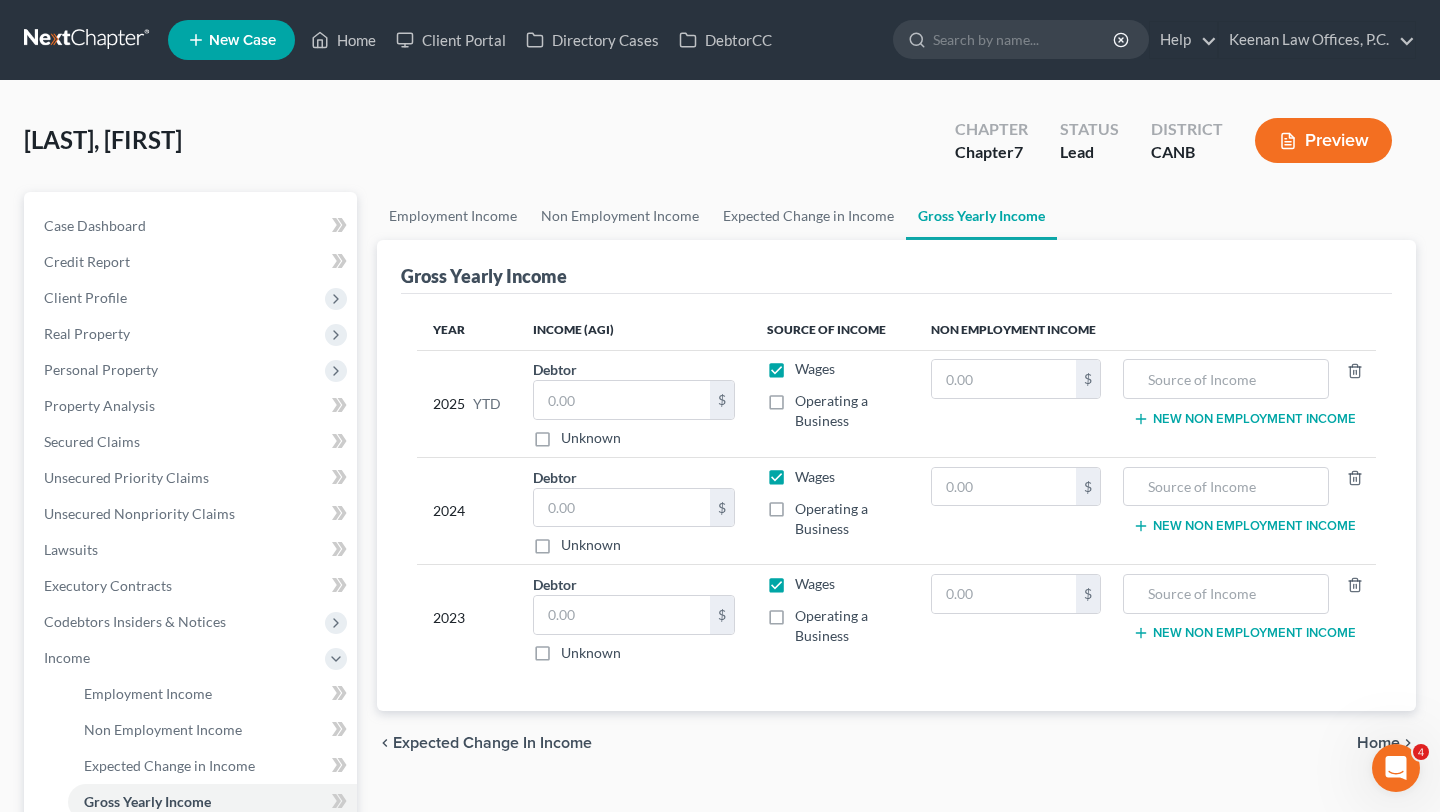 scroll, scrollTop: 0, scrollLeft: 0, axis: both 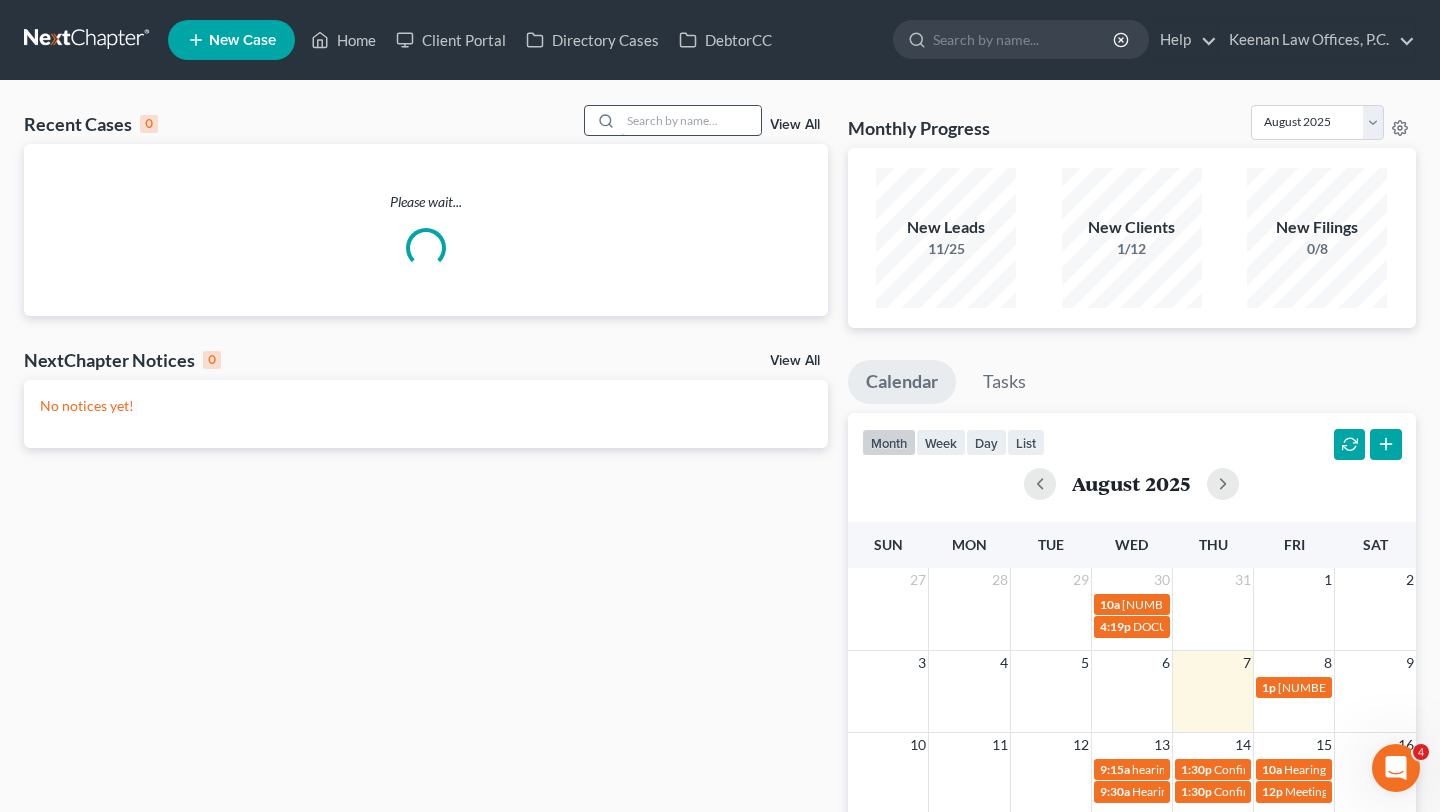 click at bounding box center (691, 120) 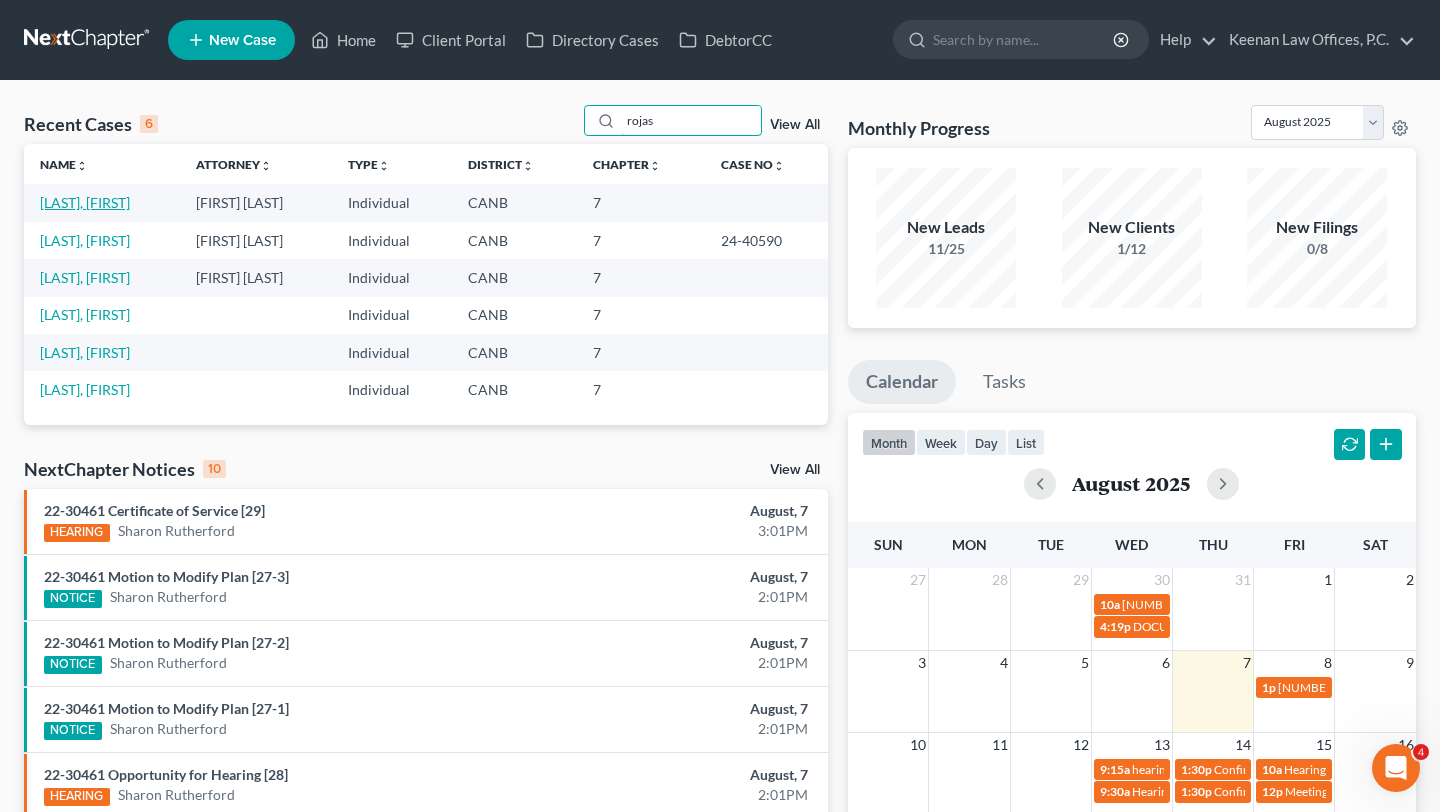 type on "rojas" 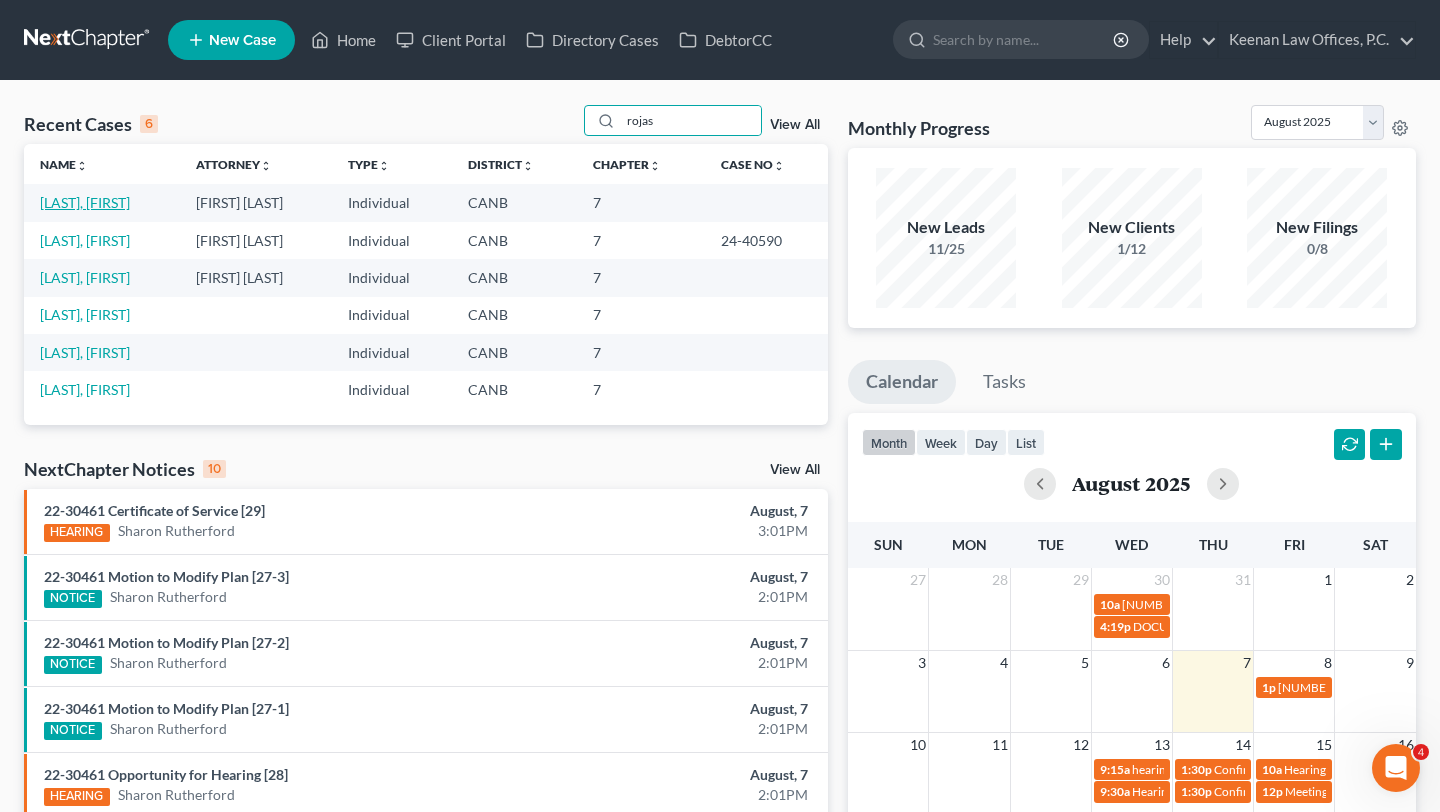 click on "[LAST], [FIRST]" at bounding box center [85, 202] 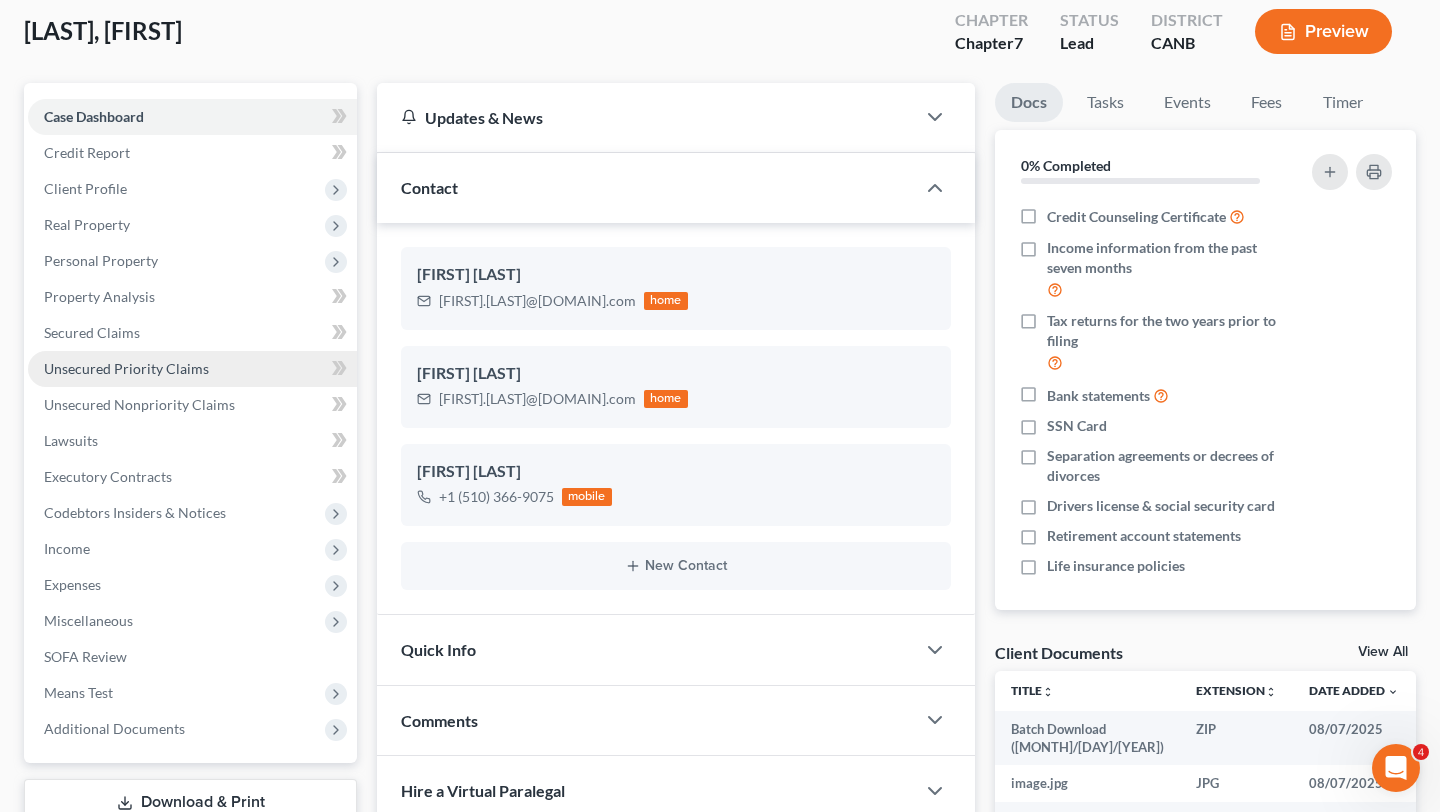 scroll, scrollTop: 140, scrollLeft: 0, axis: vertical 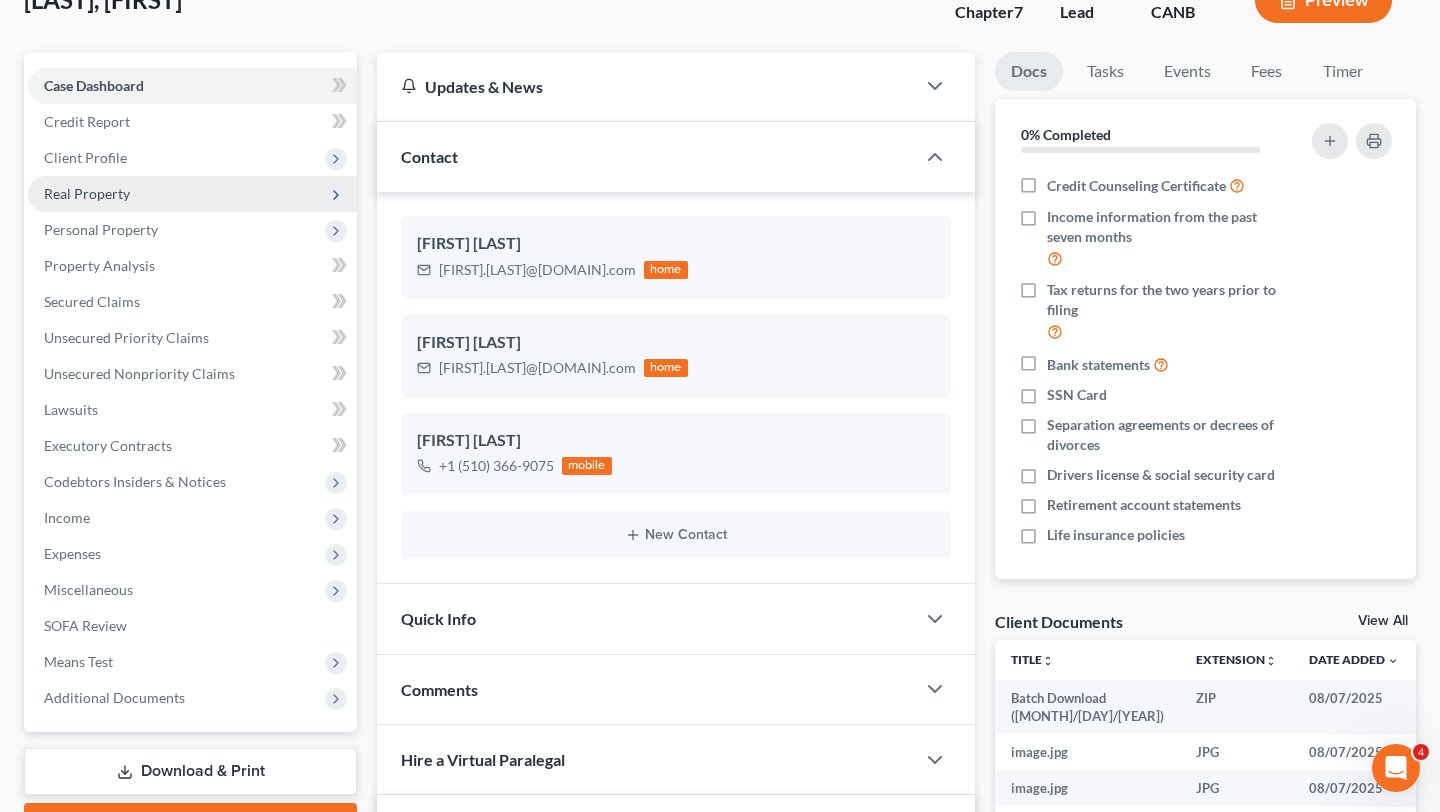 click on "Real Property" at bounding box center [192, 194] 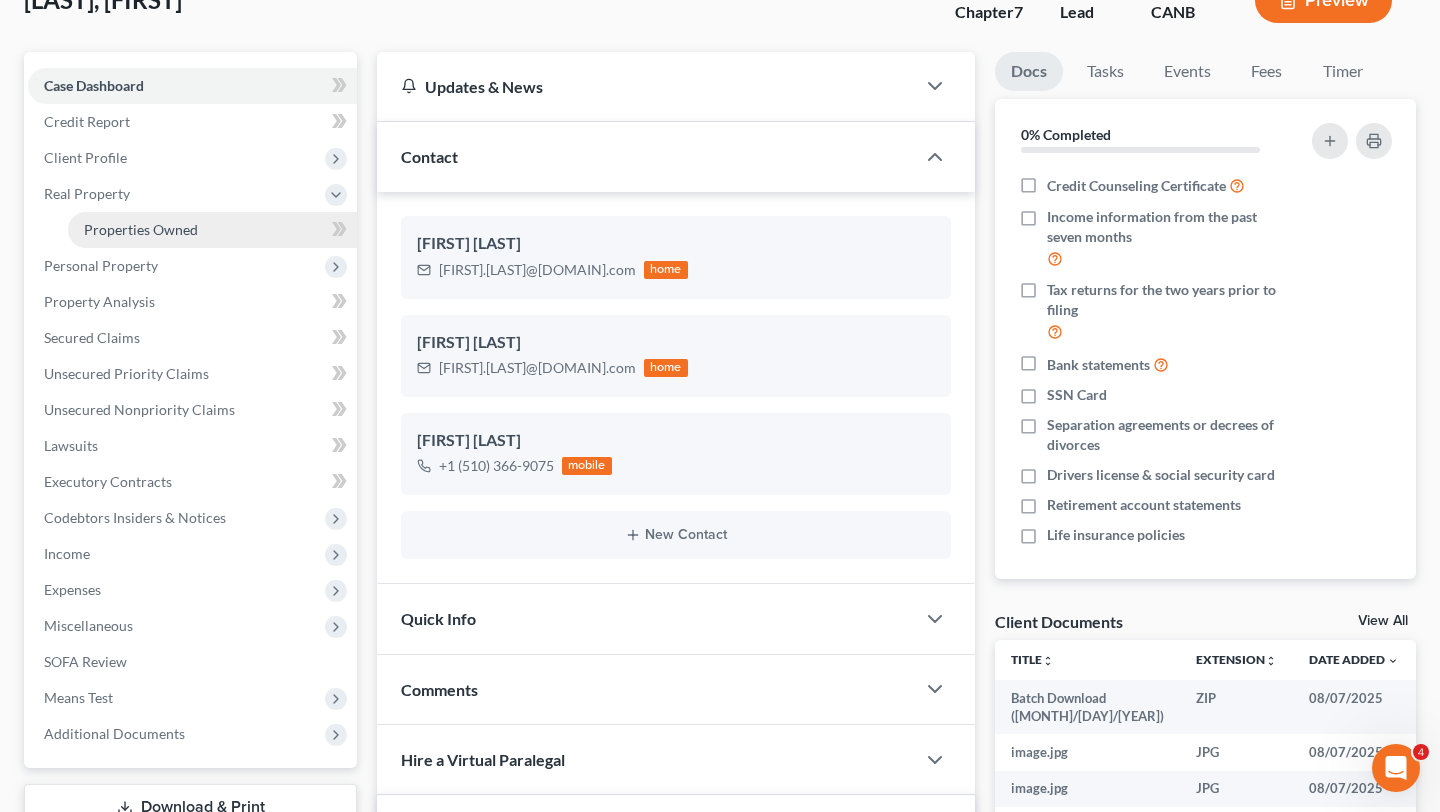 click on "Properties Owned" at bounding box center (141, 229) 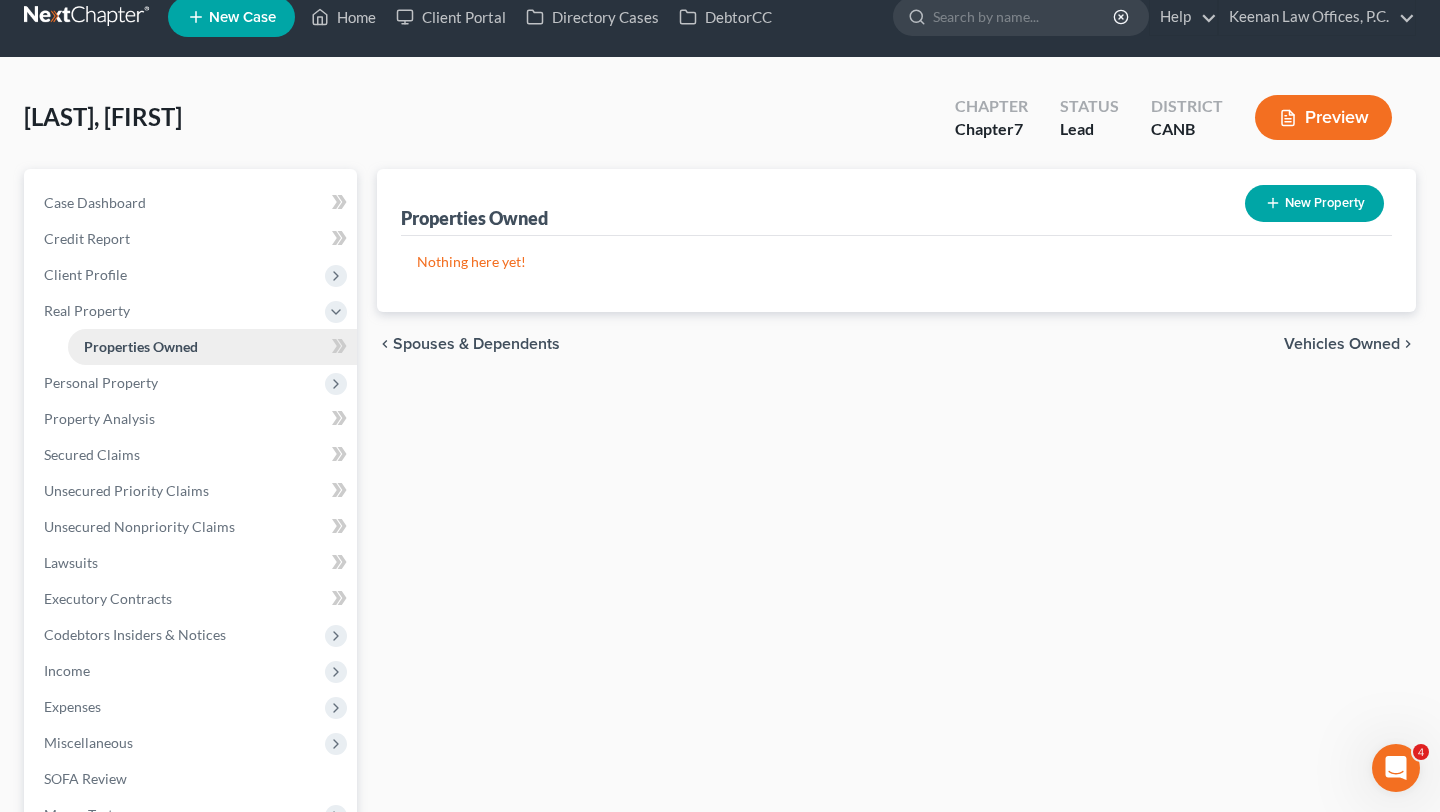 scroll, scrollTop: 0, scrollLeft: 0, axis: both 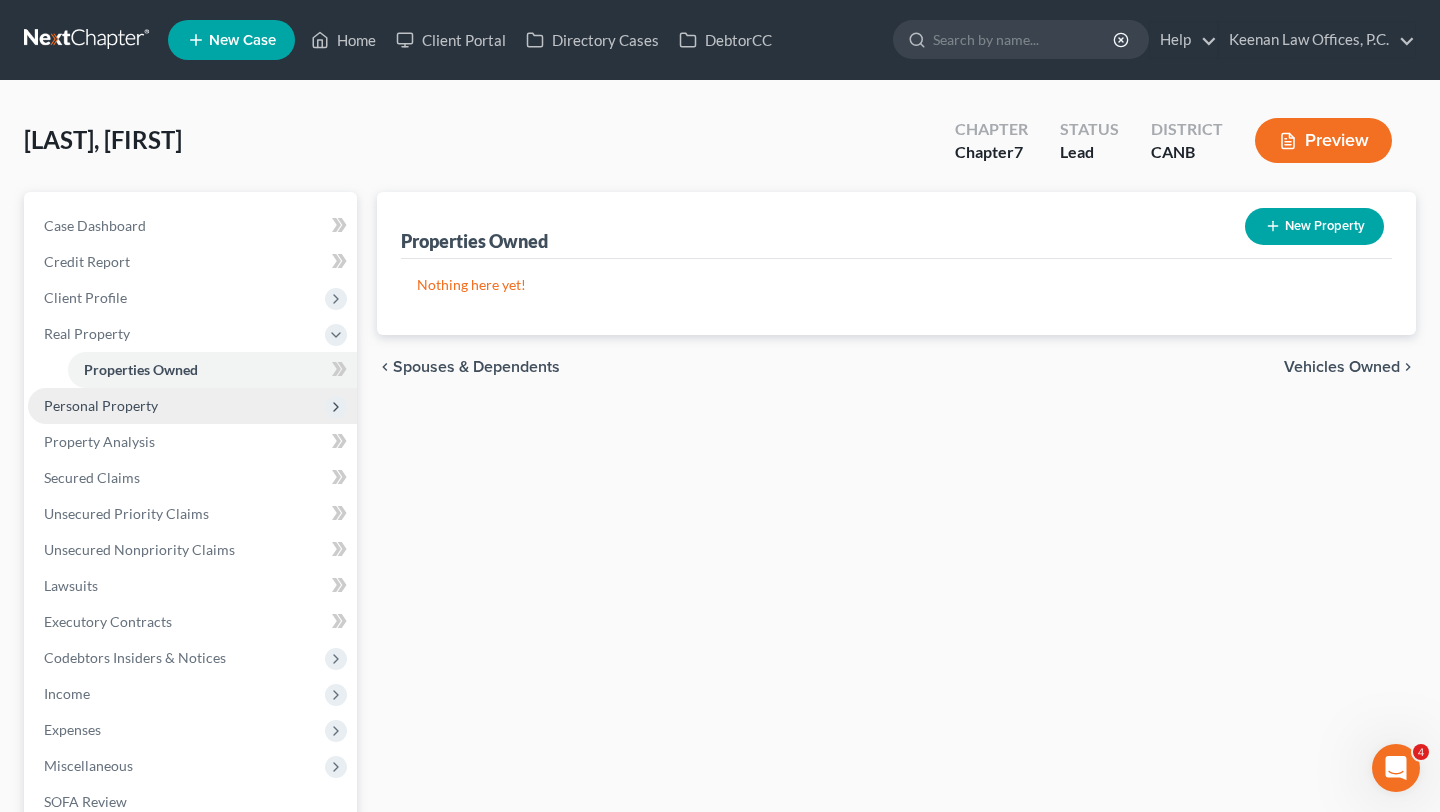 click on "Personal Property" at bounding box center [192, 406] 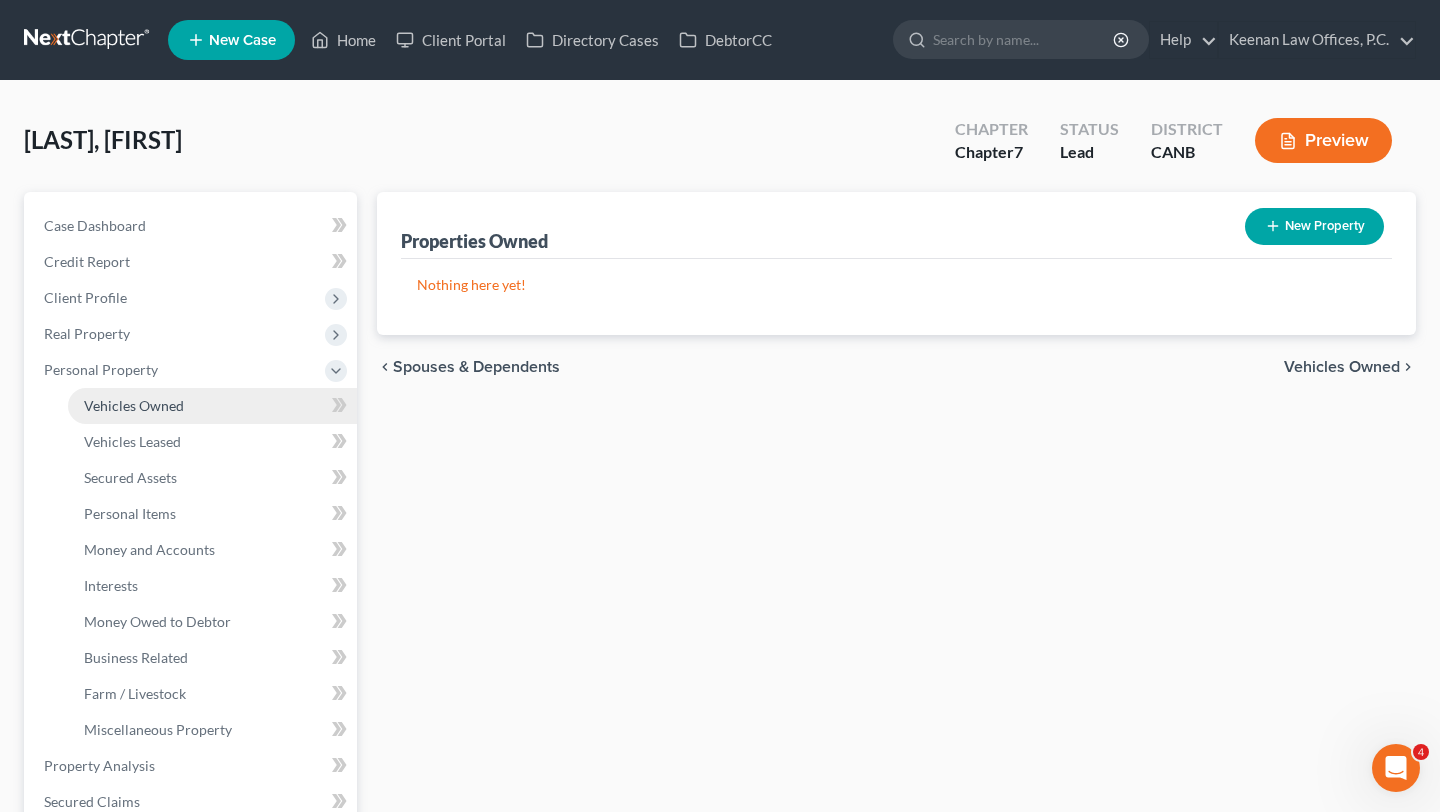 click on "Vehicles Owned" at bounding box center (212, 406) 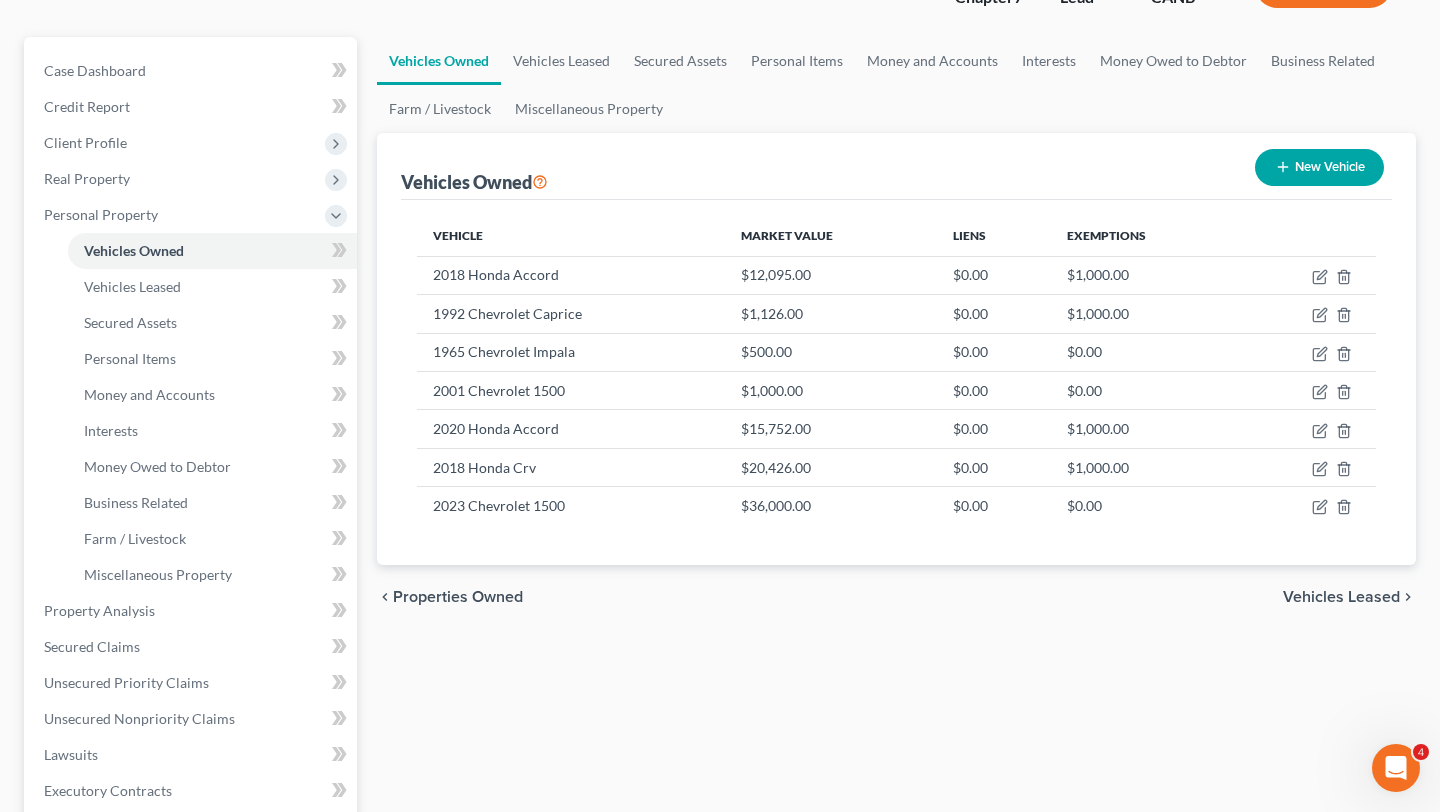 scroll, scrollTop: 153, scrollLeft: 0, axis: vertical 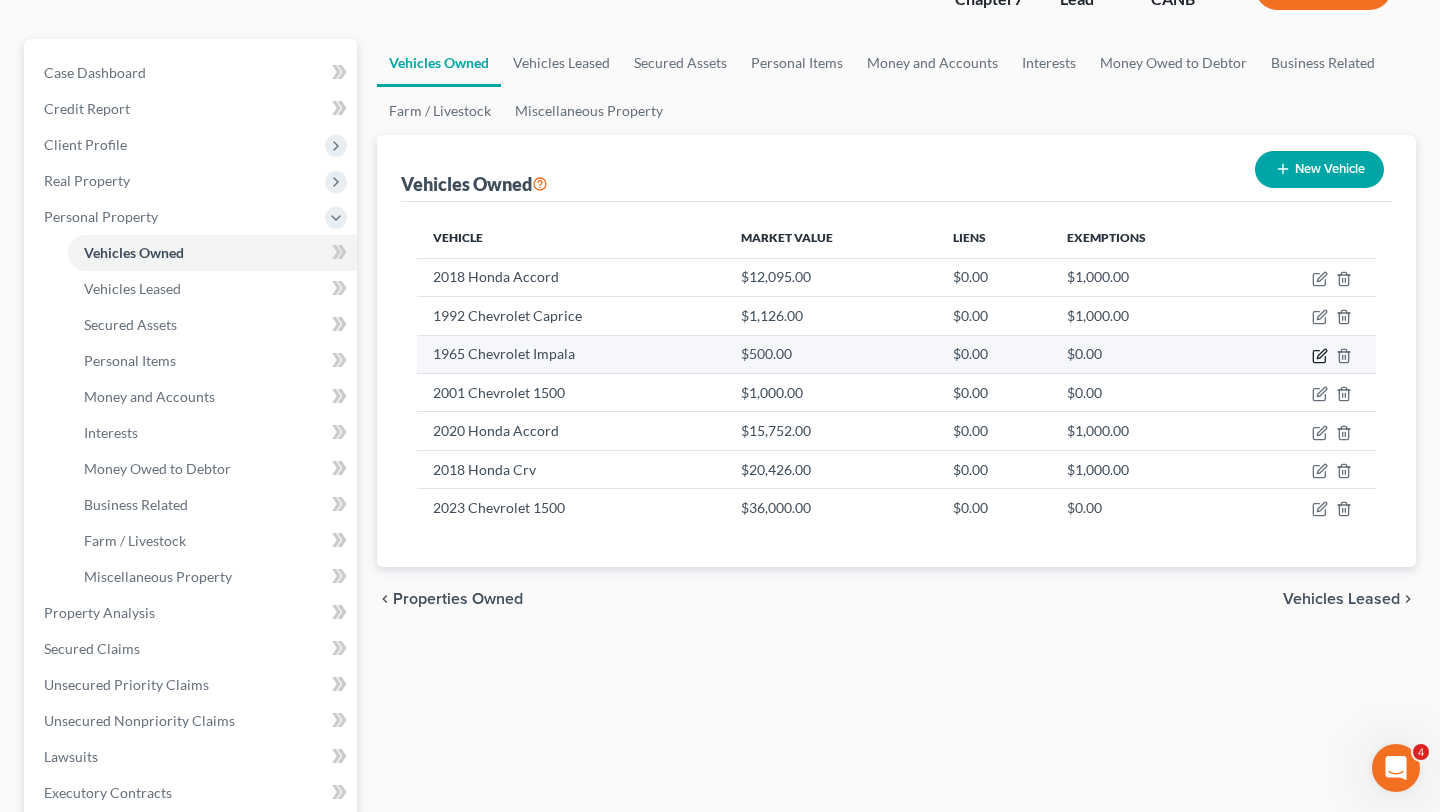 click 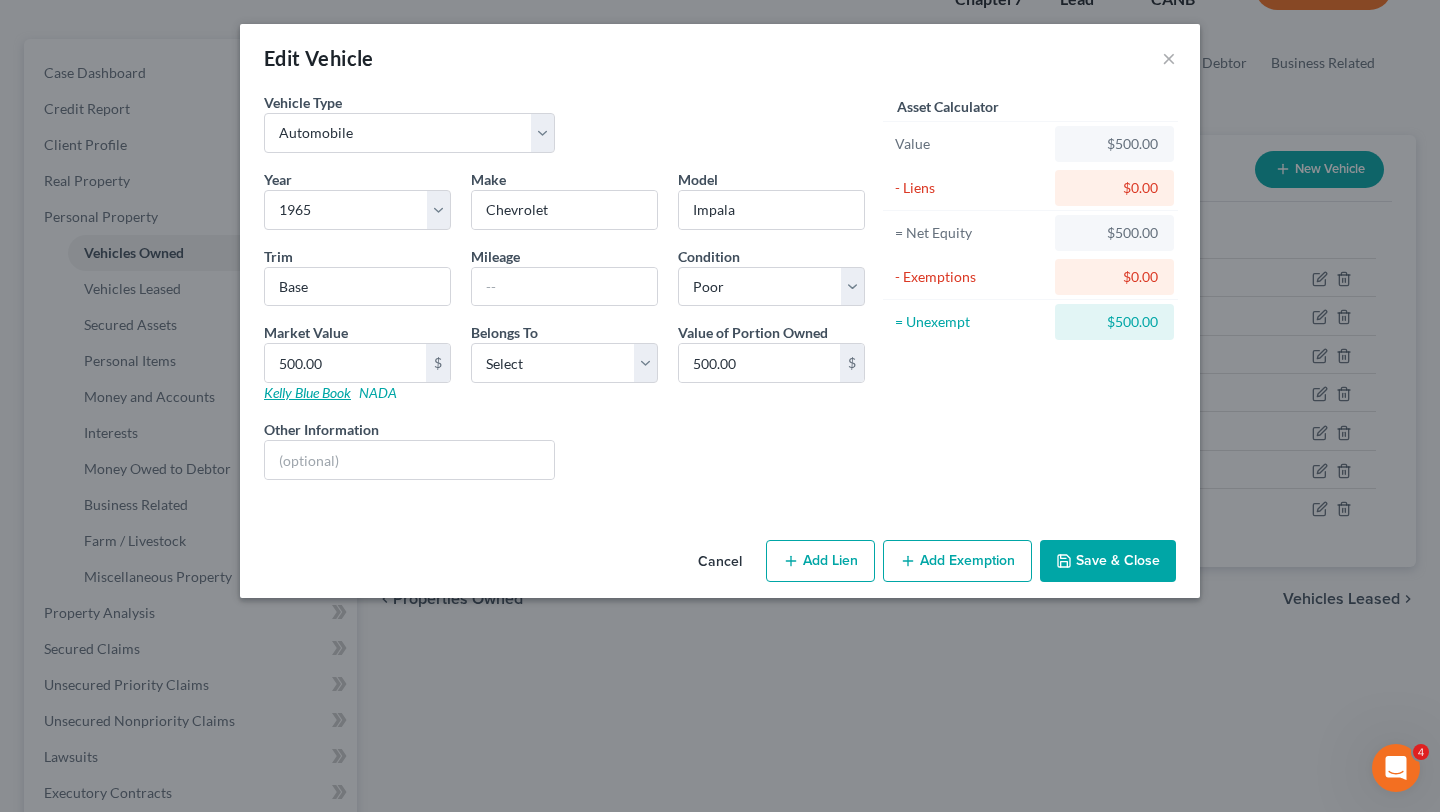 click on "Kelly Blue Book" at bounding box center [307, 392] 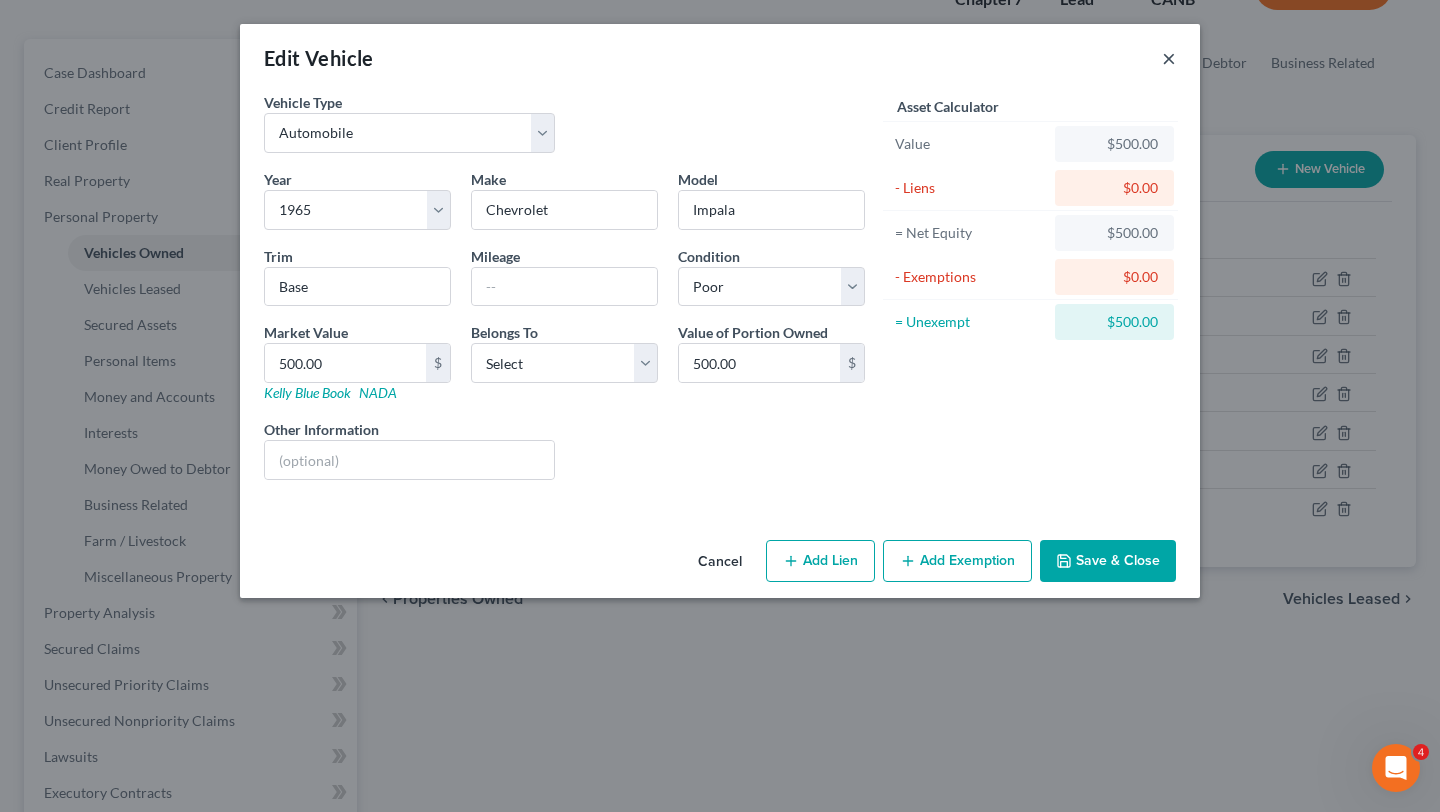 click on "×" at bounding box center (1169, 58) 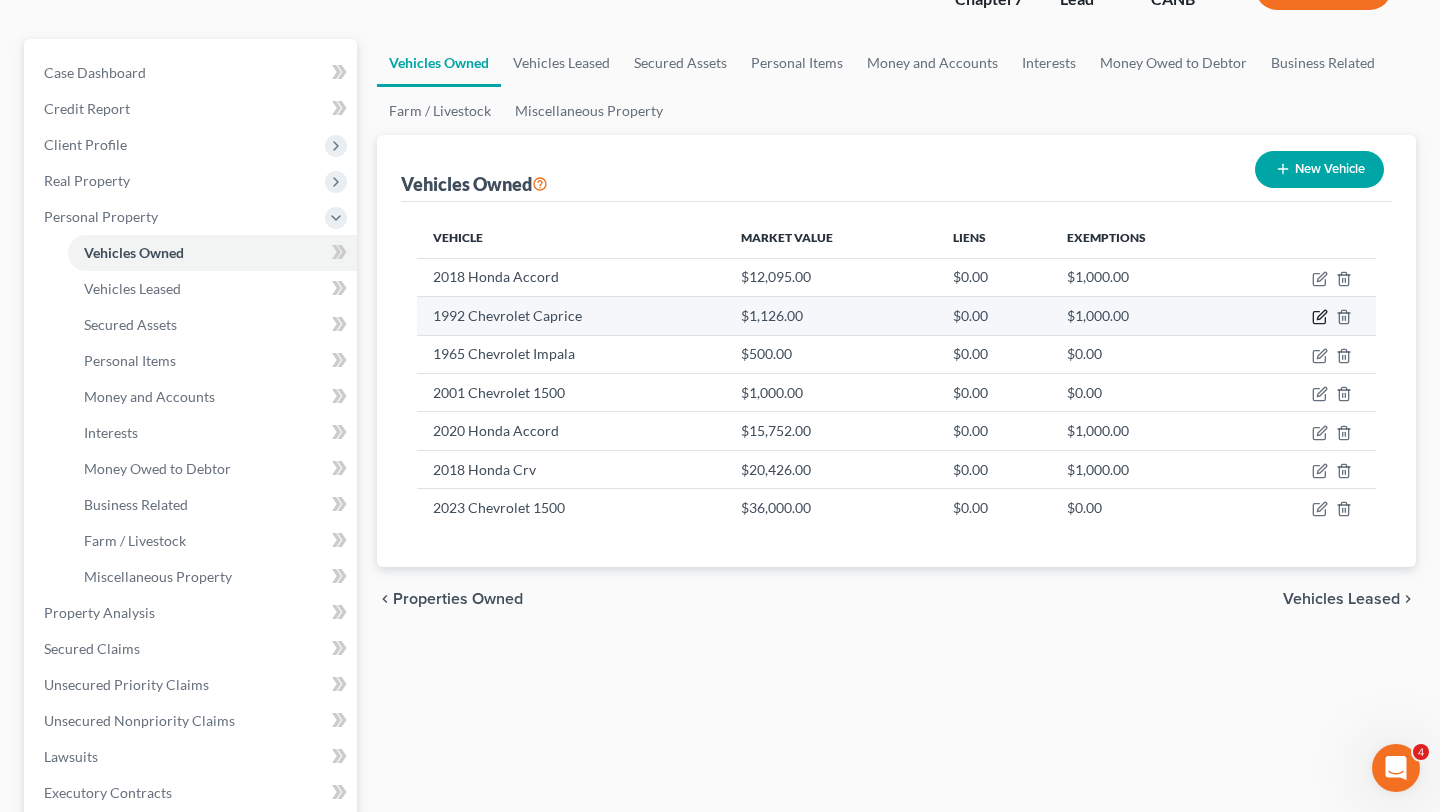 click 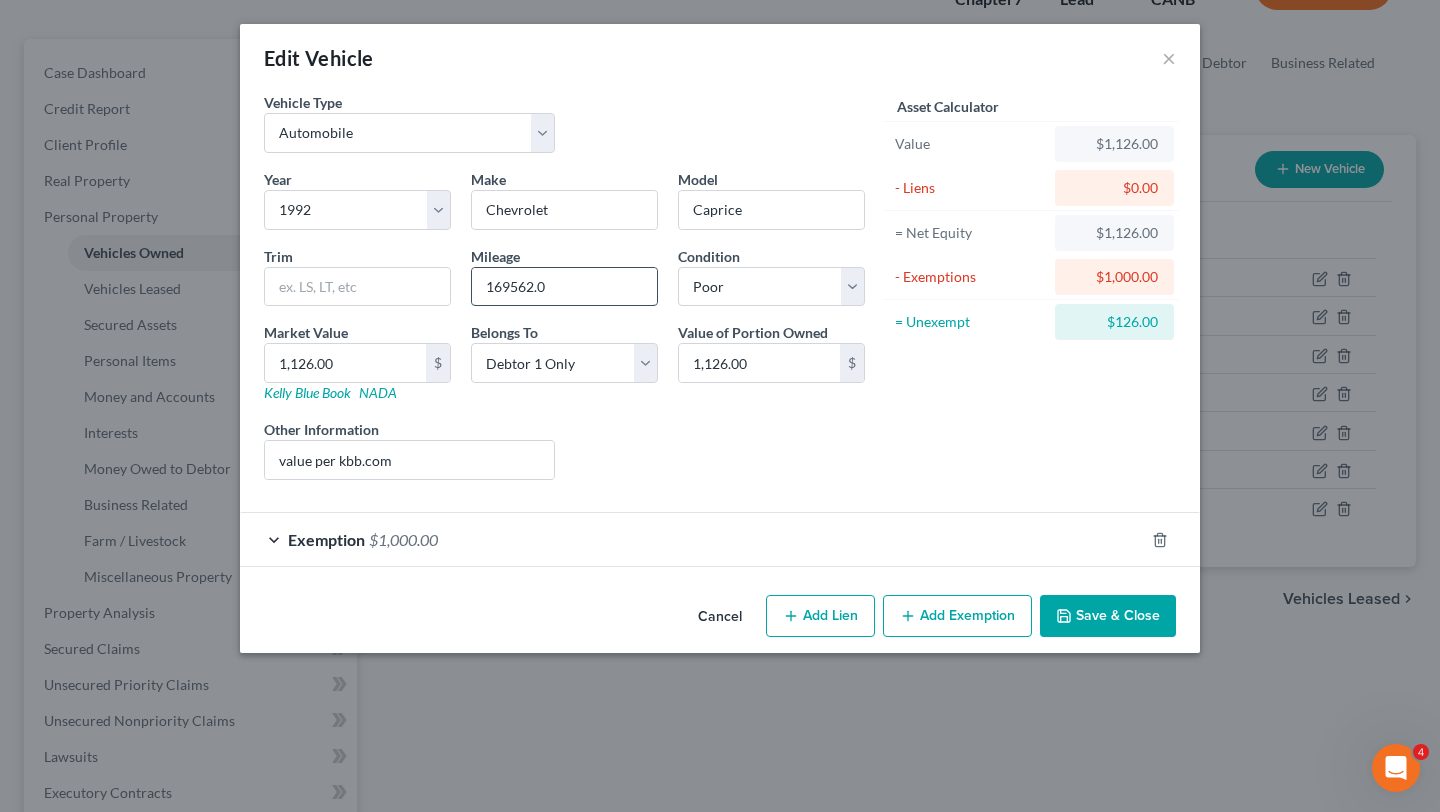 click on "169562.0" at bounding box center [564, 287] 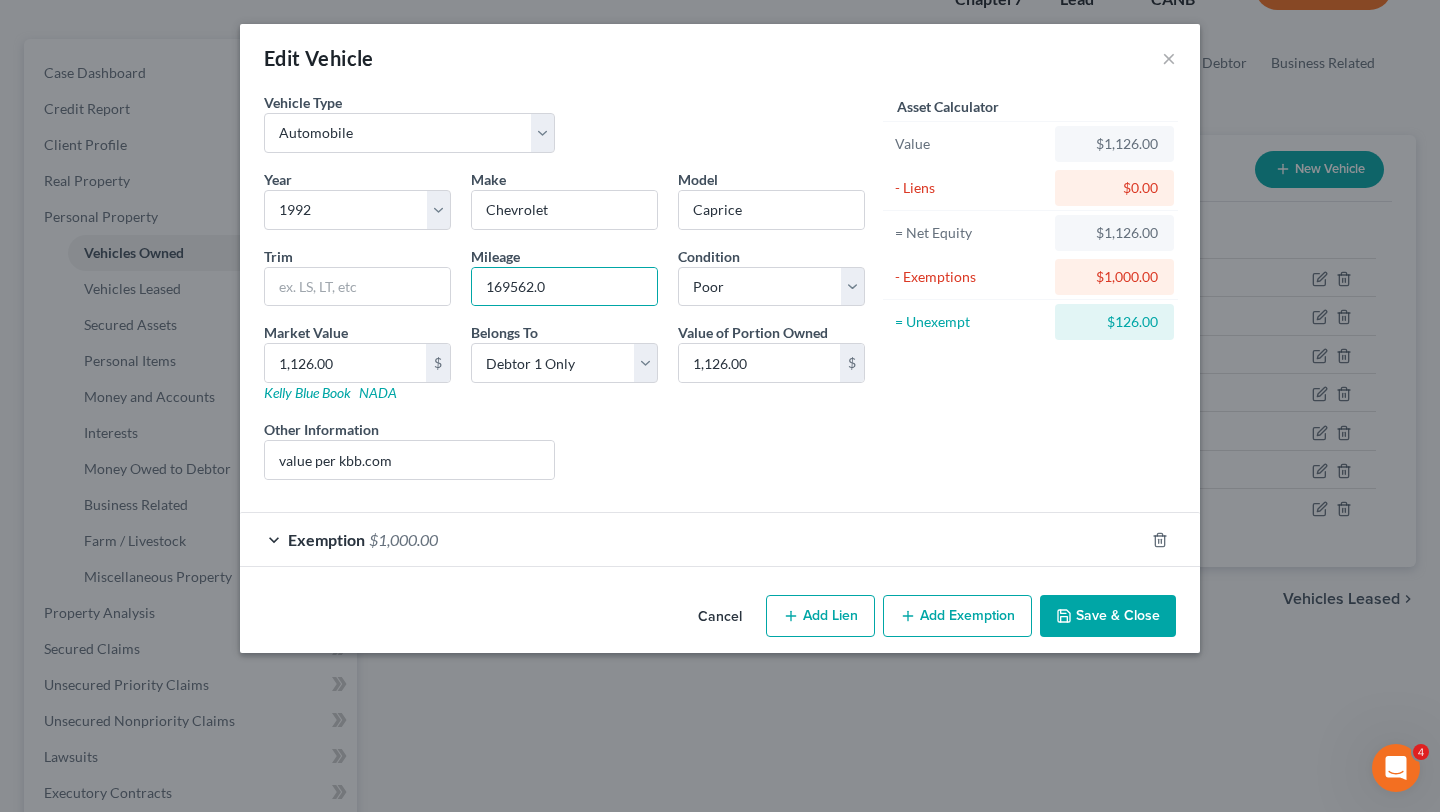 click on "Liens
Select" at bounding box center (720, 449) 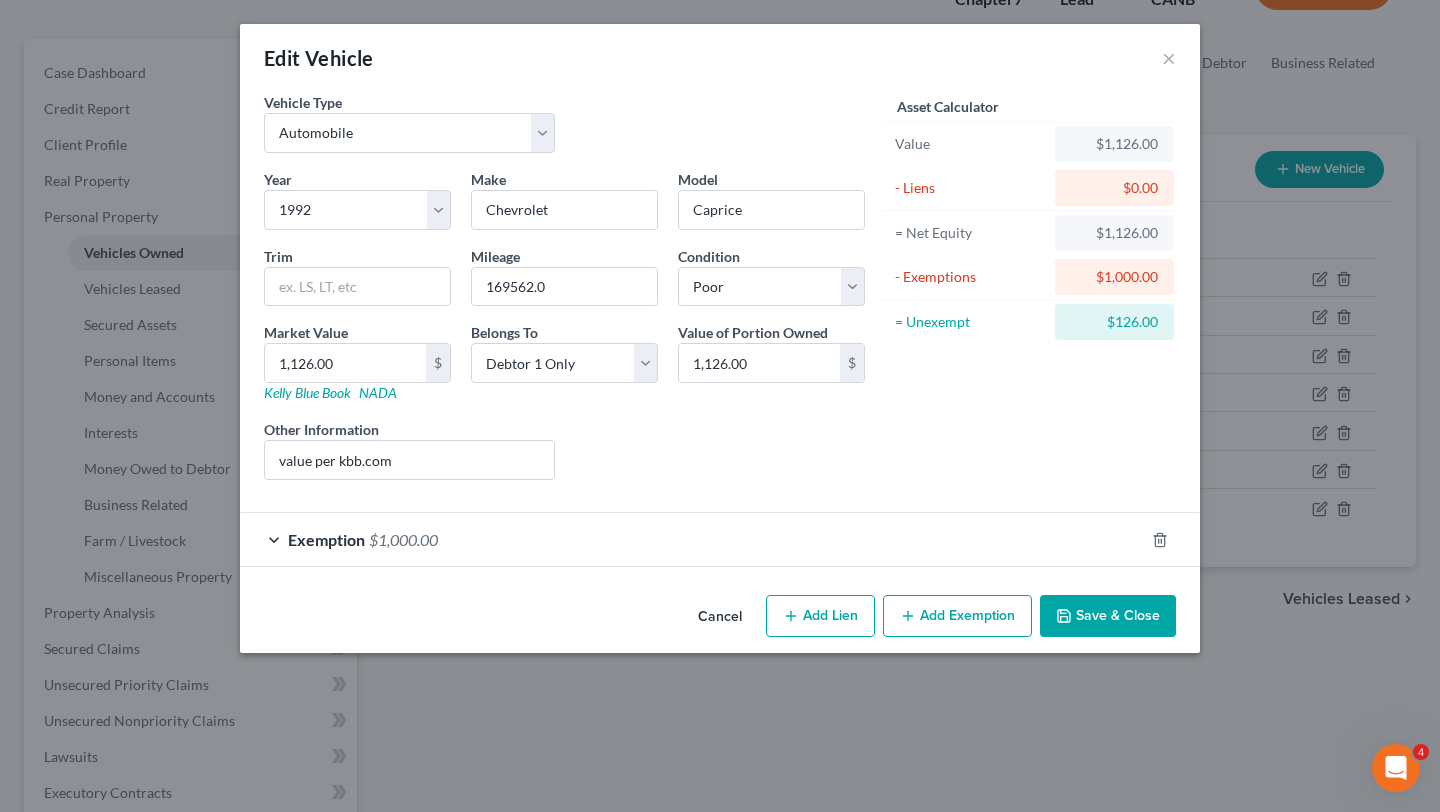 click on "Save & Close" at bounding box center (1108, 616) 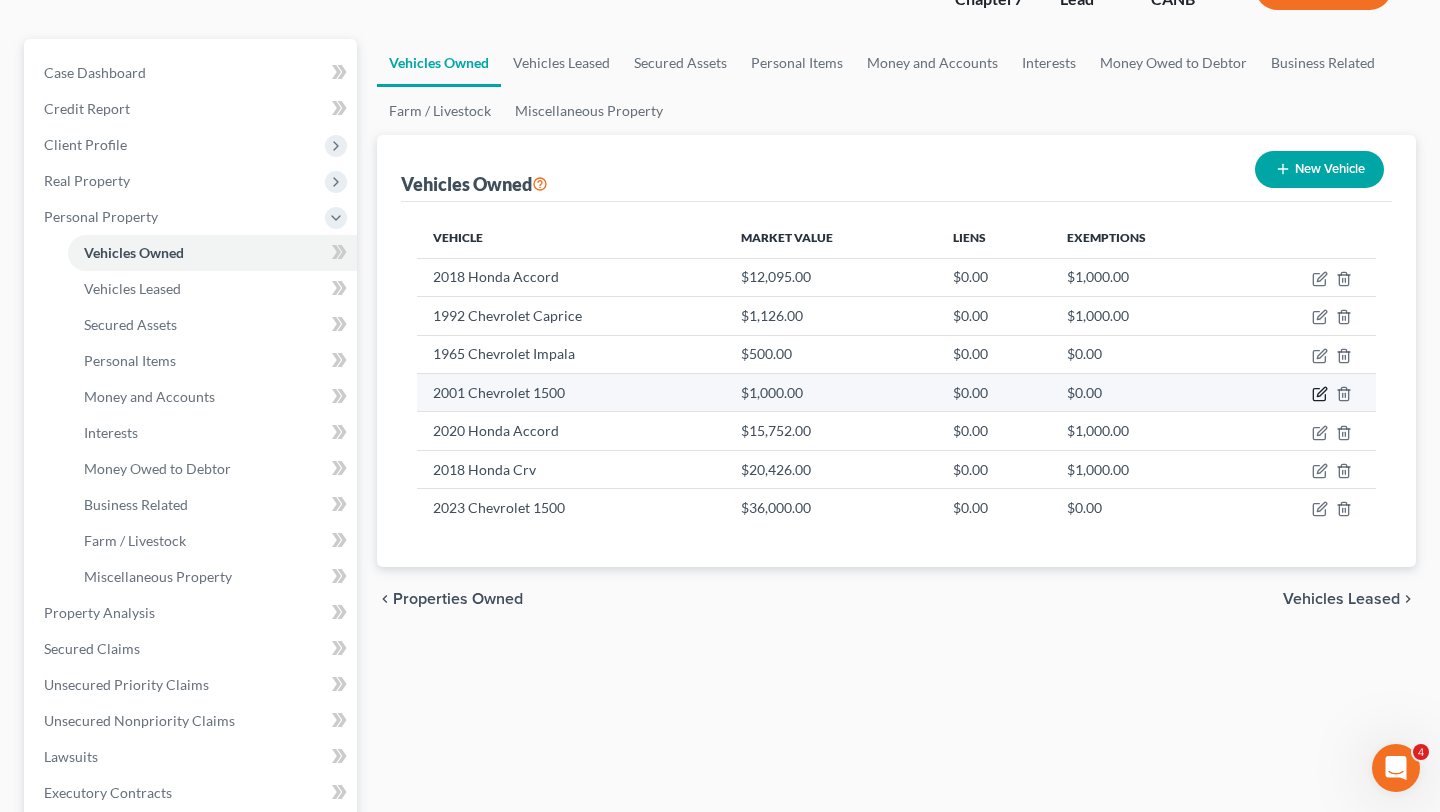 click 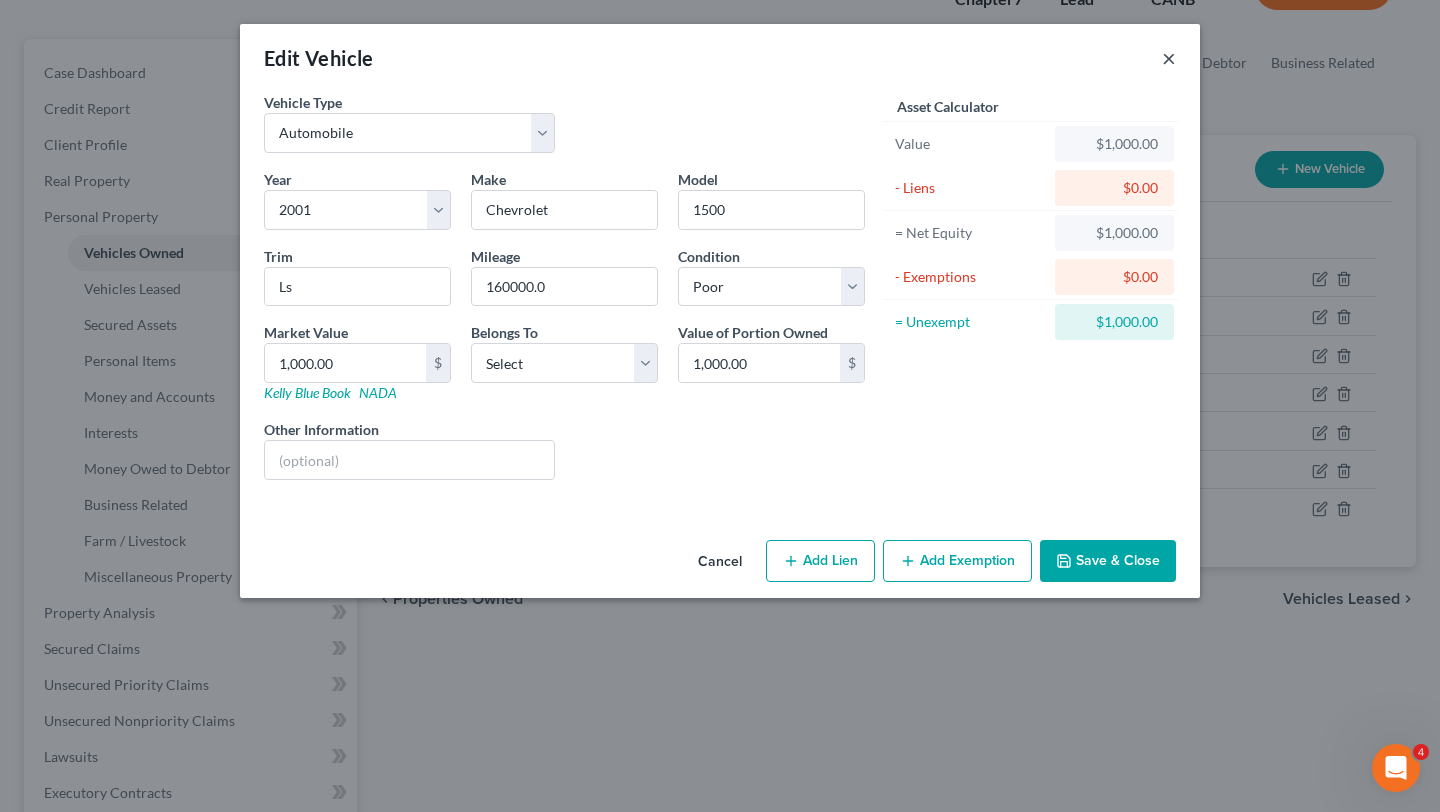 click on "×" at bounding box center [1169, 58] 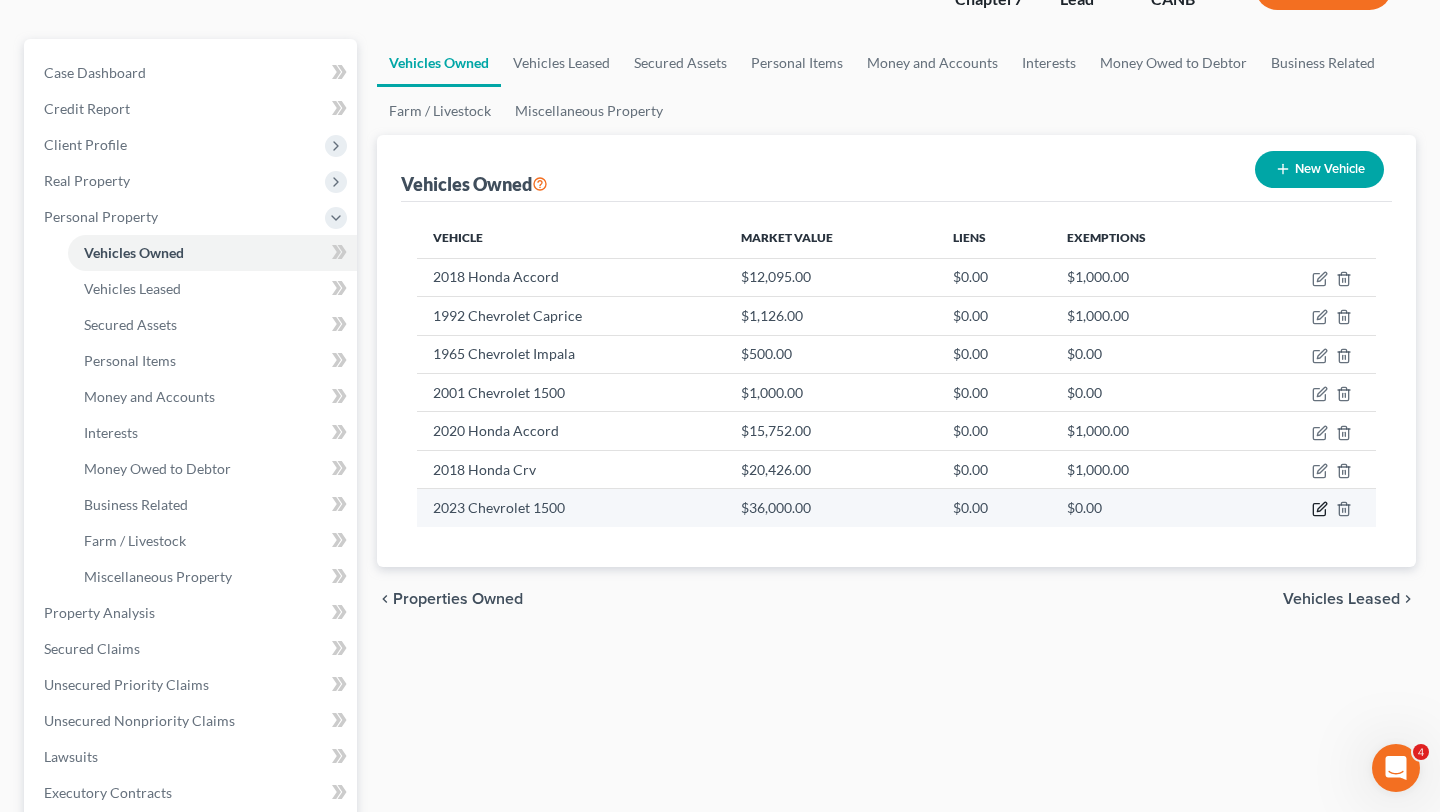 click 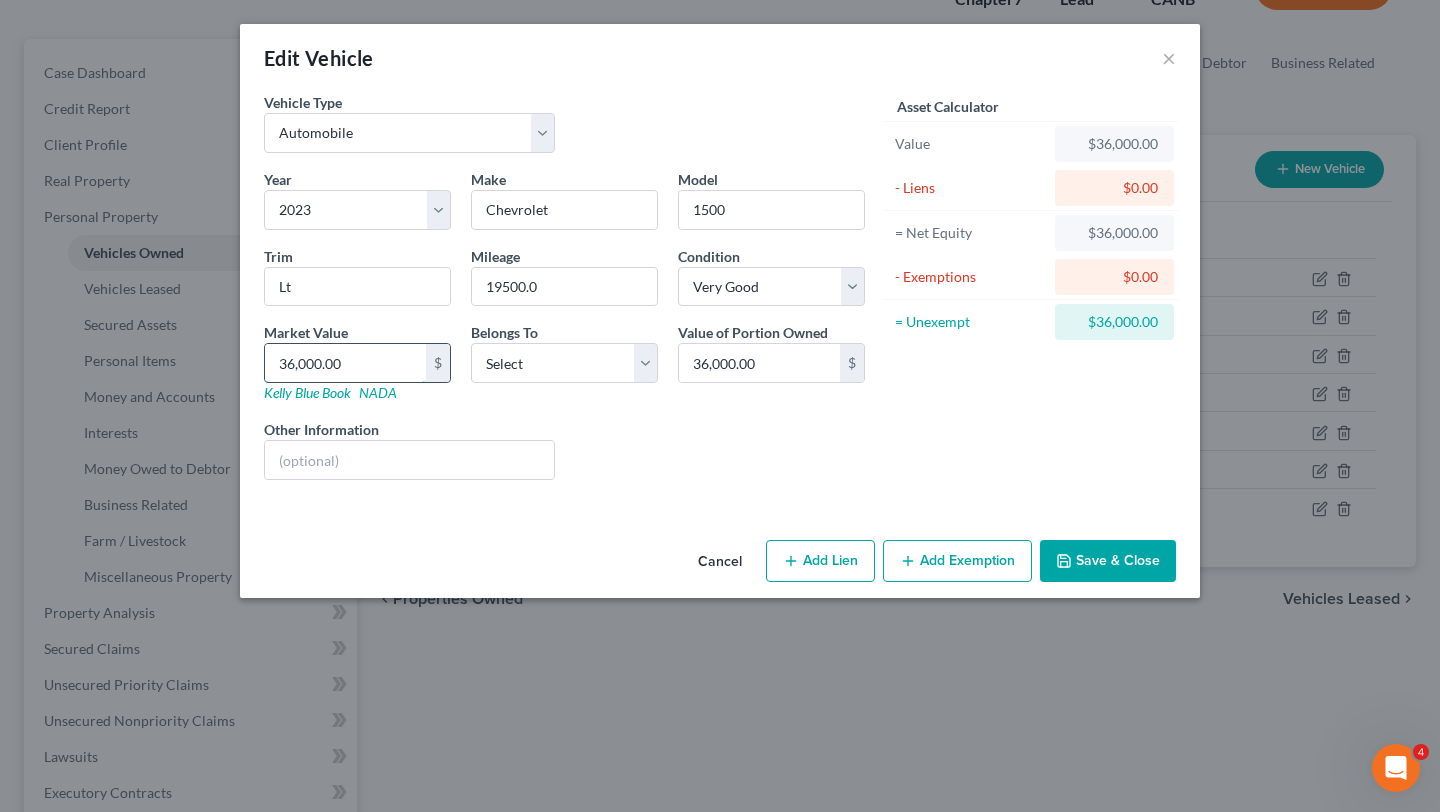 type on "3" 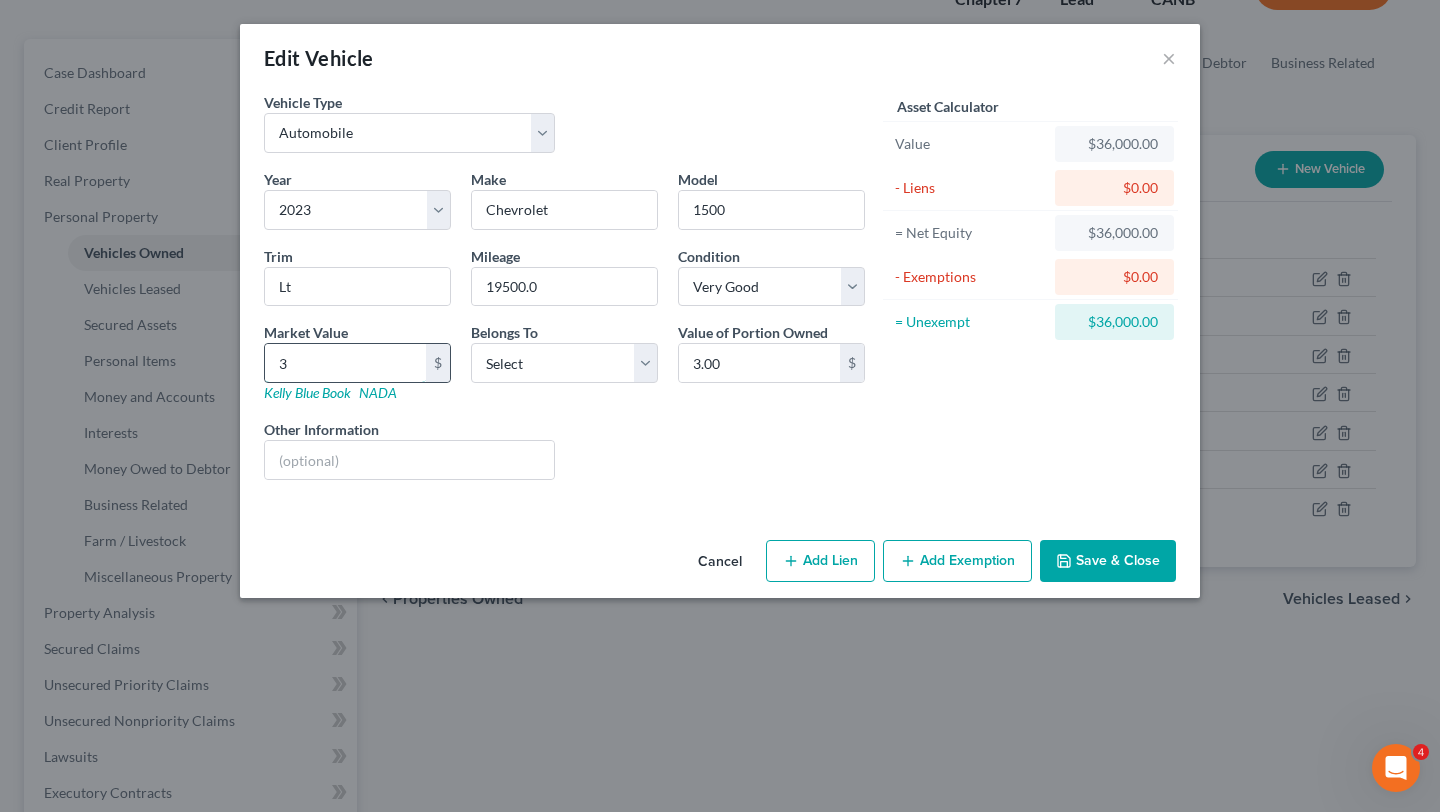 type on "37" 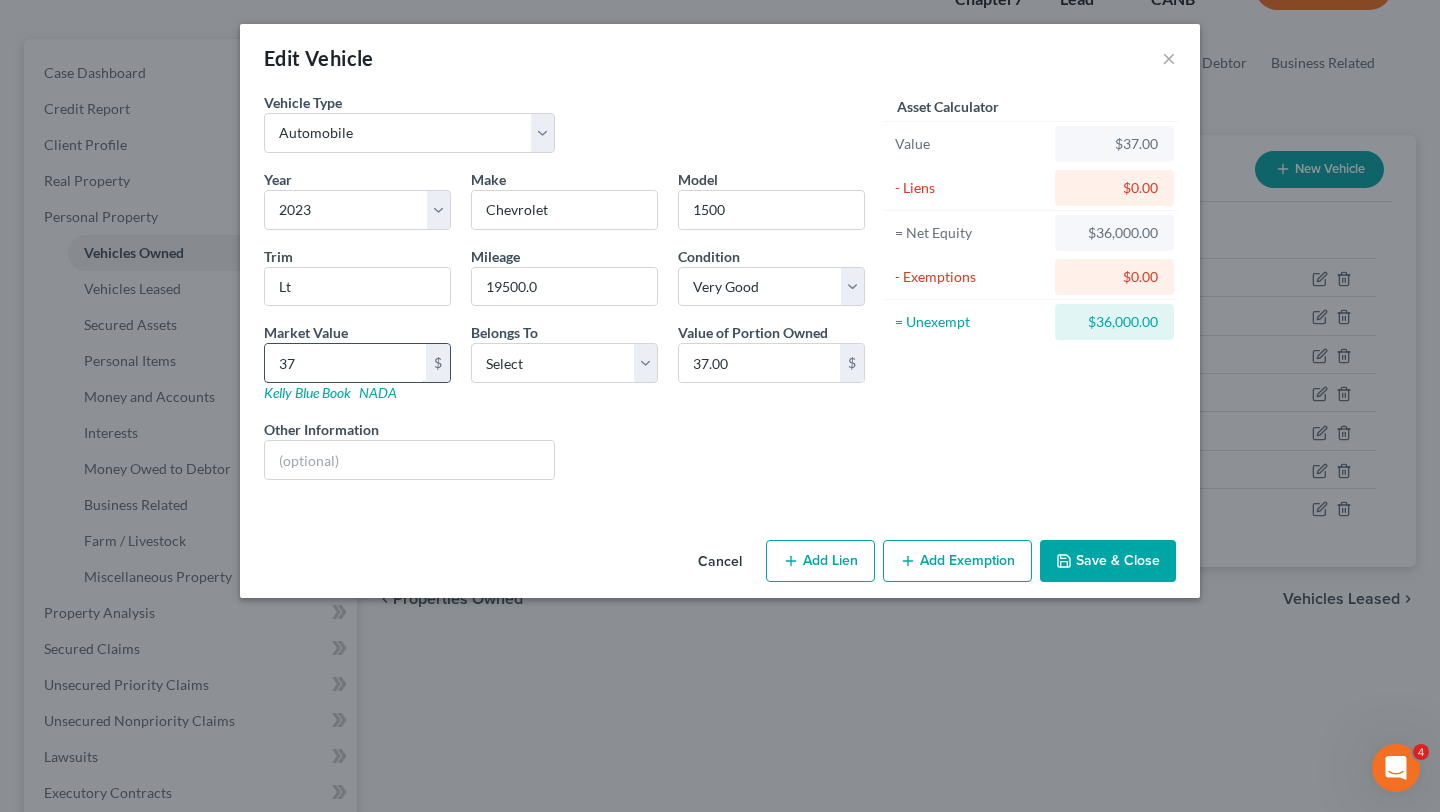type on "376" 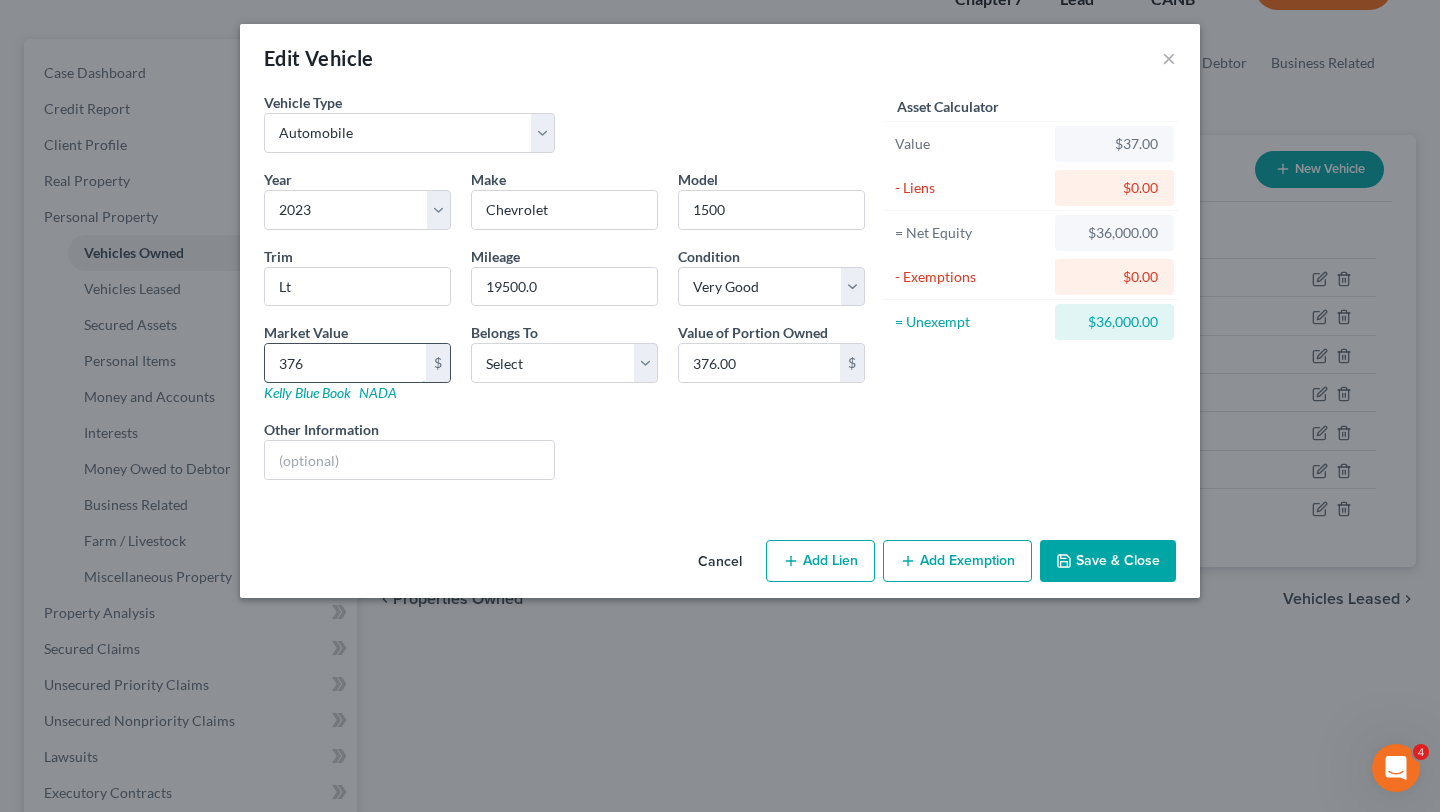 type on "3760" 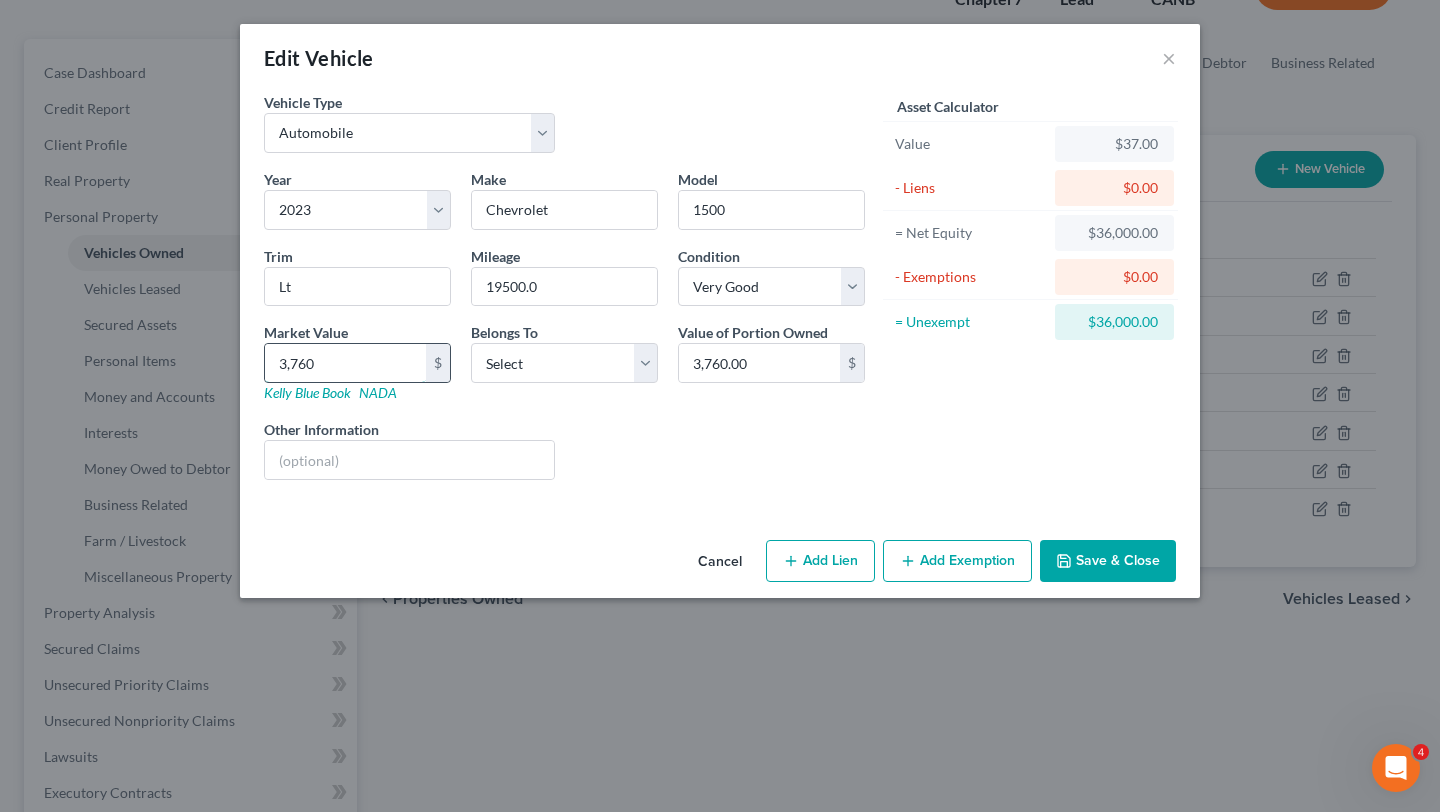 type on "3,7602" 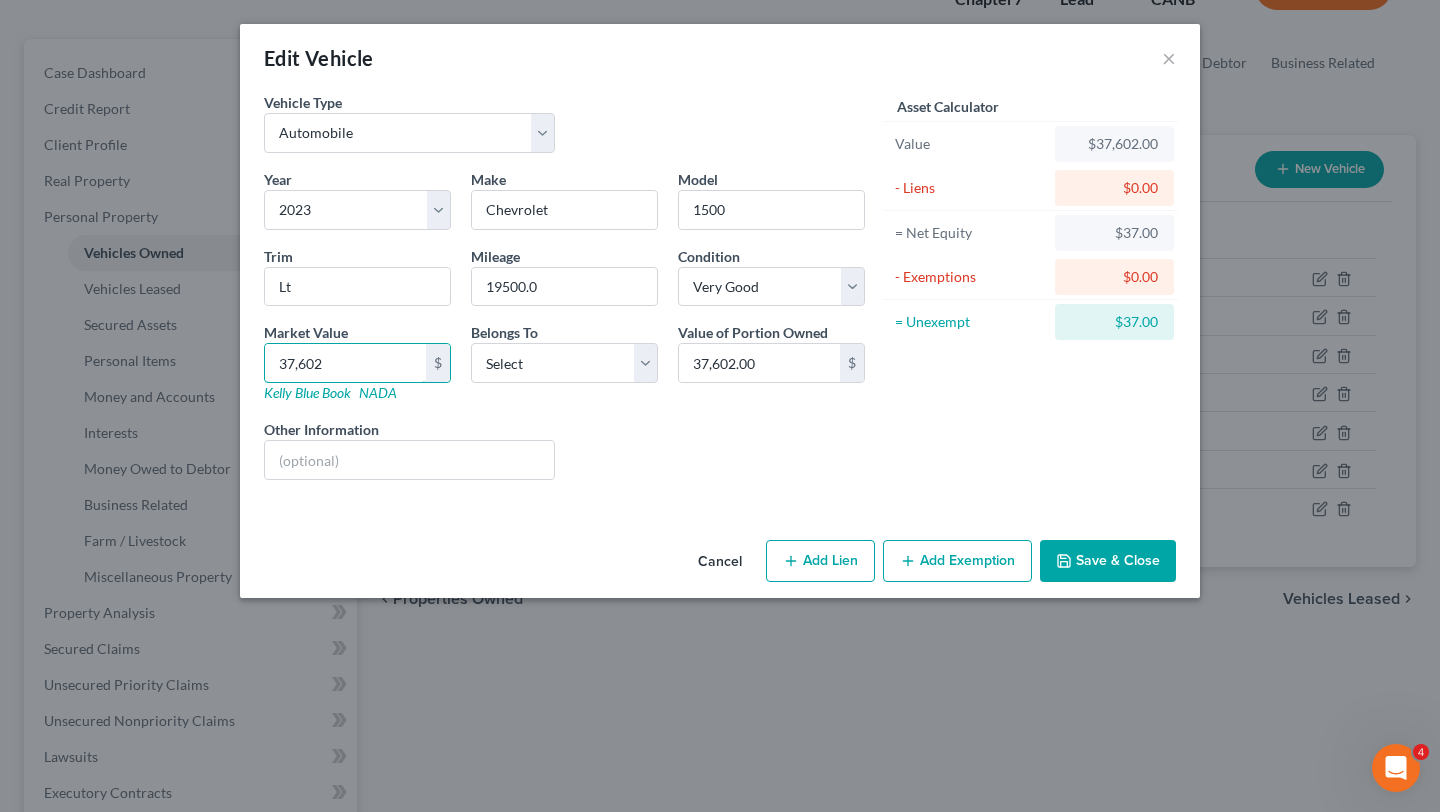 type on "37,602" 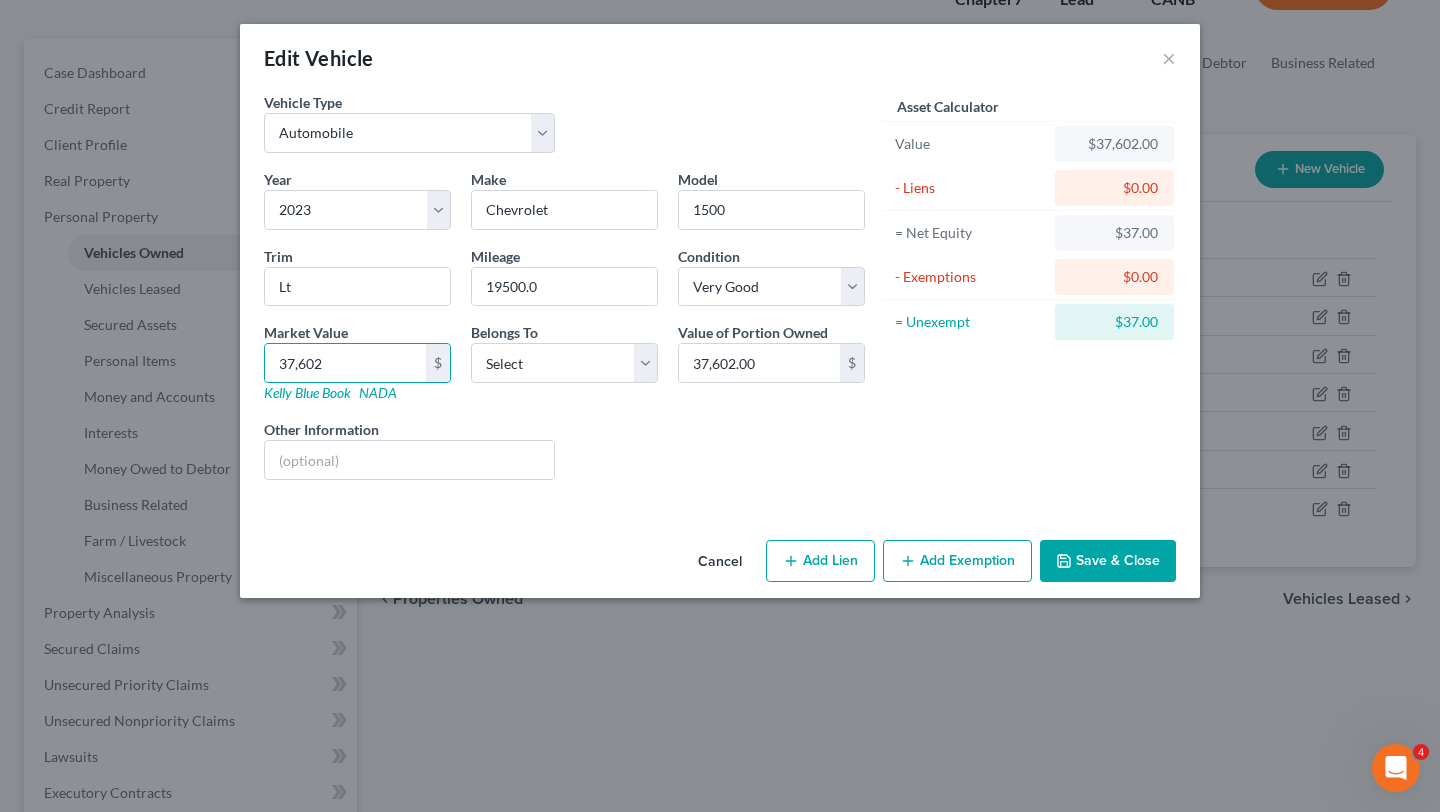click on "Year Select 2026 2025 2024 2023 2022 2021 2020 2019 2018 2017 2016 2015 2014 2013 2012 2011 2010 2009 2008 2007 2006 2005 2004 2003 2002 2001 2000 1999 1998 1997 1996 1995 1994 1993 1992 1991 1990 1989 1988 1987 1986 1985 1984 1983 1982 1981 1980 1979 1978 1977 1976 1975 1974 1973 1972 1971 1970 1969 1968 1967 1966 1965 1964 1963 1962 1961 1960 1959 1958 1957 1956 1955 1954 1953 1952 1951 1950 1949 1948 1947 1946 1945 1944 1943 1942 1941 1940 1939 1938 1937 1936 1935 1934 1933 1932 1931 1930 1929 1928 1927 1926 1925 1924 1923 1922 1921 1920 1919 1918 1917 1916 1915 1914 1913 1912 1911 1910 1909 1908 1907 1906 1905 1904 1903 1902 1901
Make
*
Chevrolet Model 1500 Trim Lt Mileage 19500.0 Condition Select Excellent Very Good Good Fair Poor Market Value 37,602 $ Kelly Blue Book NADA
Belongs To
*
Select Debtor 1 Only Debtor 2 Only Debtor 1 And Debtor 2 Only At Least One Of The Debtors And Another Community Property Value of Portion Owned 37,602.00 $ Other Information
Liens
Select" at bounding box center (564, 332) 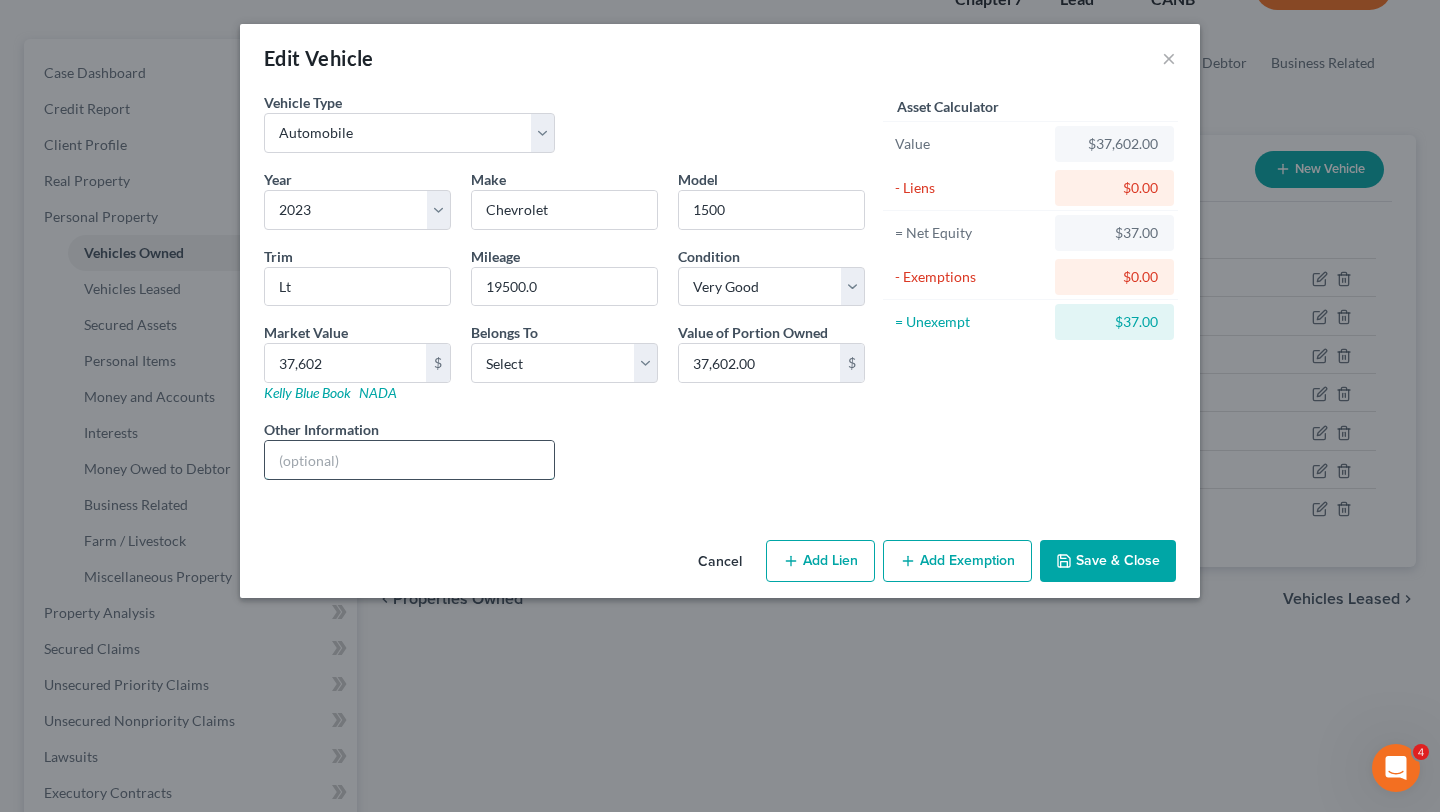 click at bounding box center [409, 460] 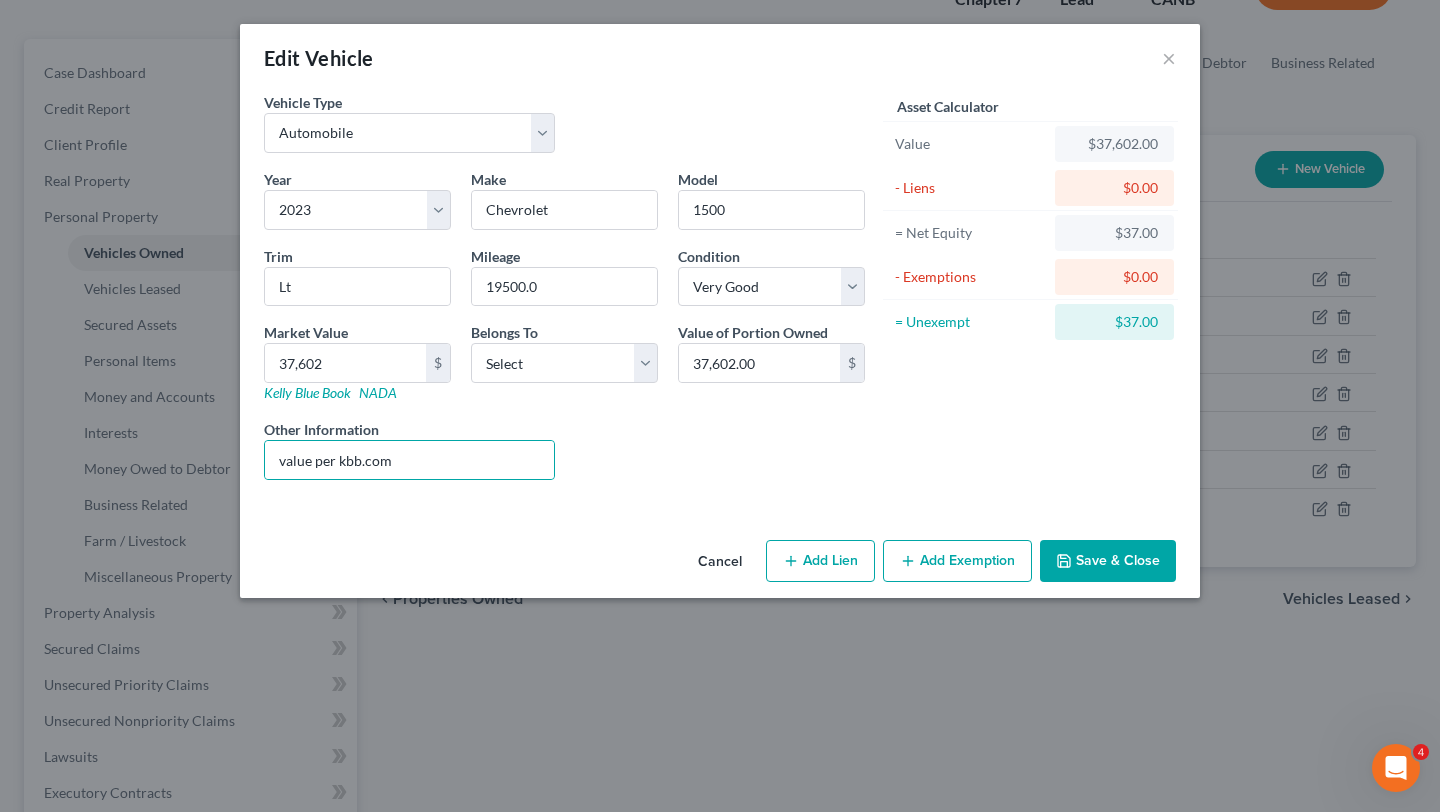 click on "Add Exemption" at bounding box center (957, 561) 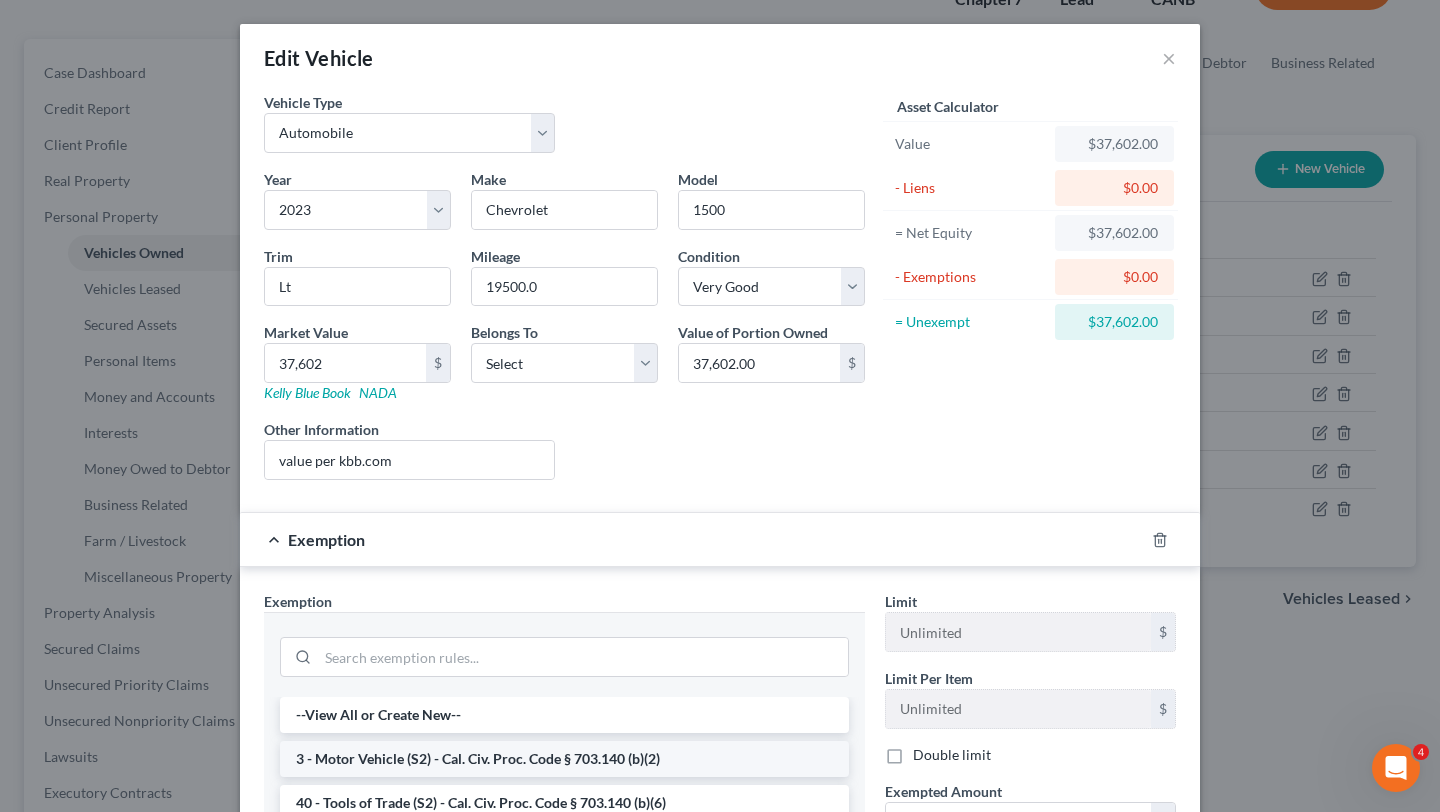 click on "3 - Motor Vehicle (S2) - Cal. Civ. Proc. Code § 703.140 (b)(2)" at bounding box center [564, 759] 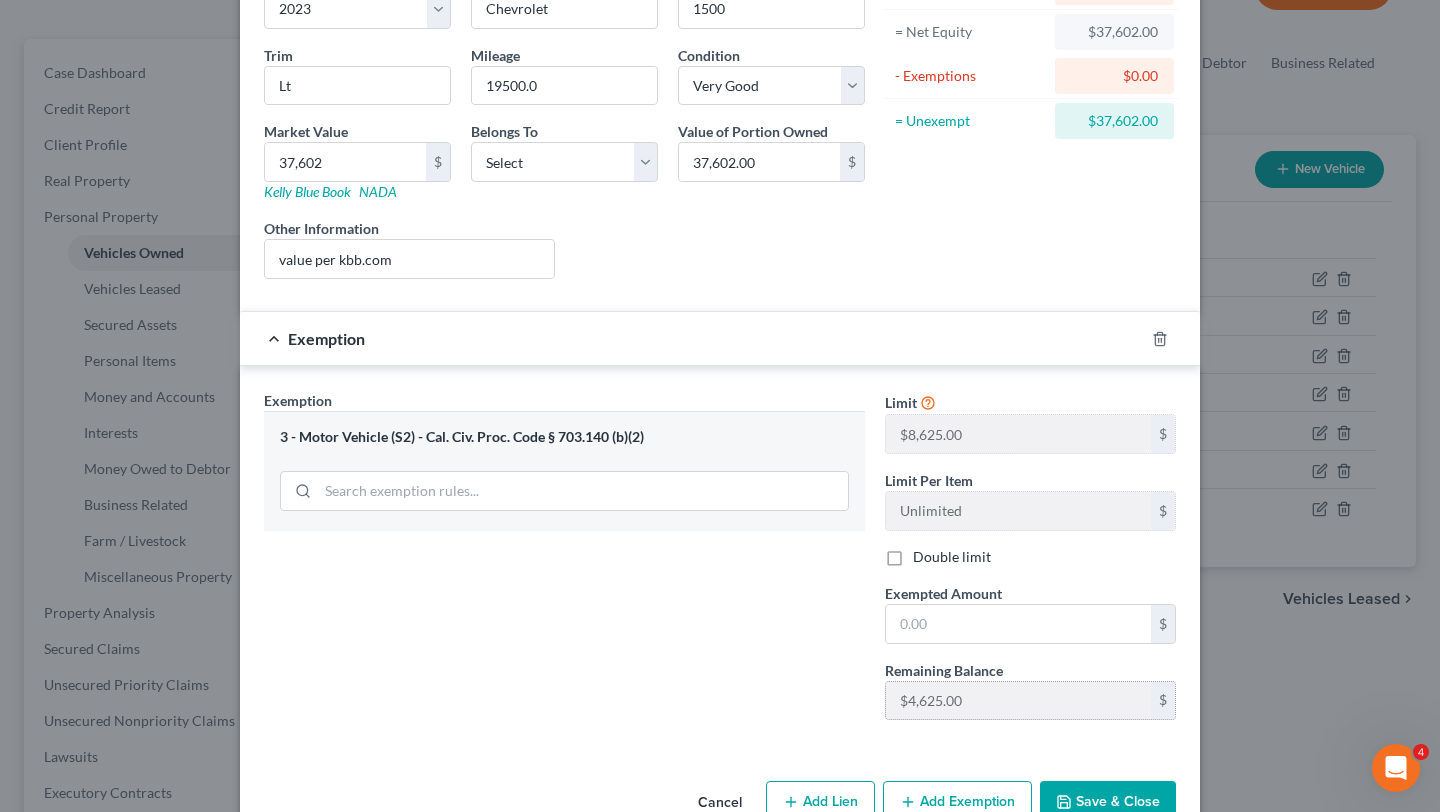 scroll, scrollTop: 224, scrollLeft: 0, axis: vertical 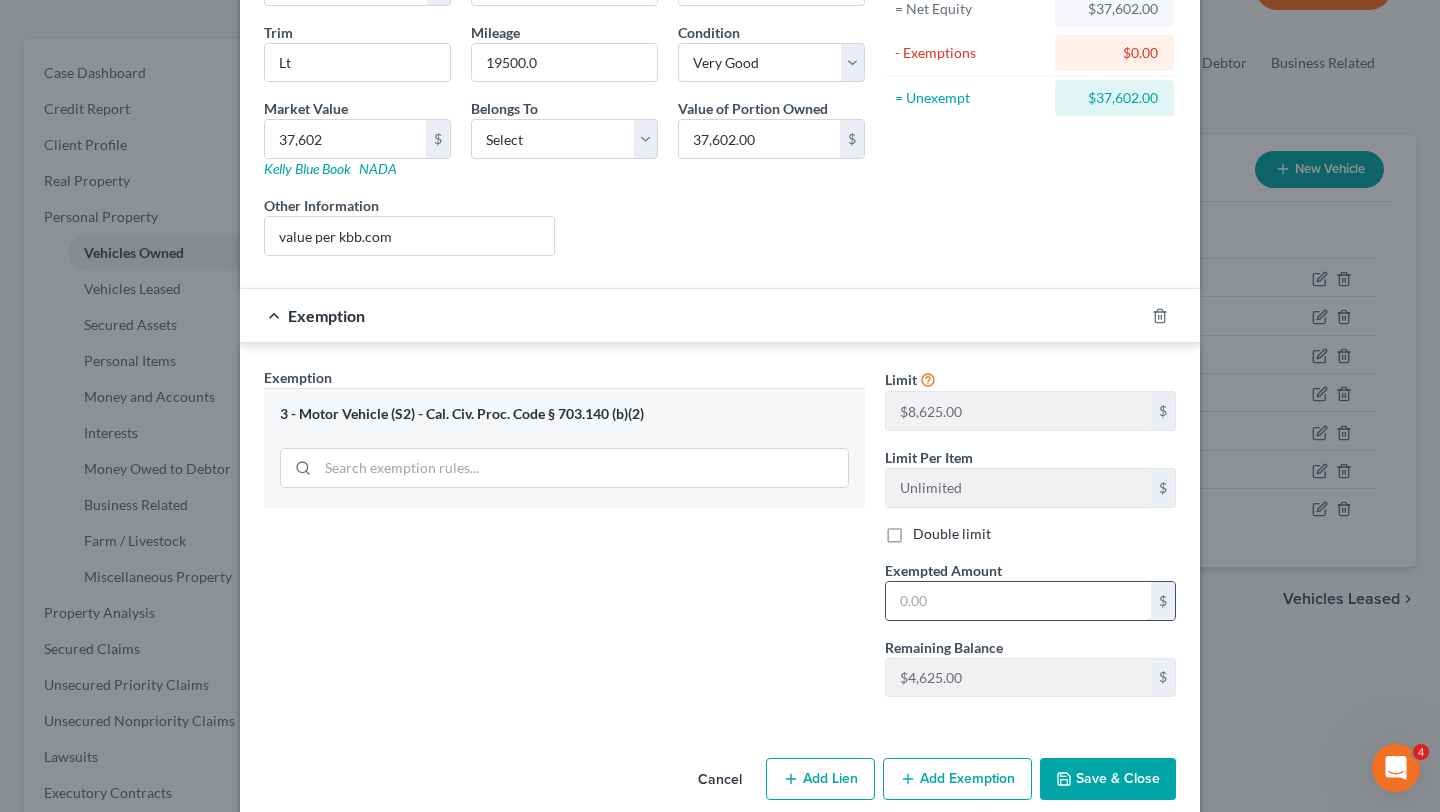 click at bounding box center [1018, 601] 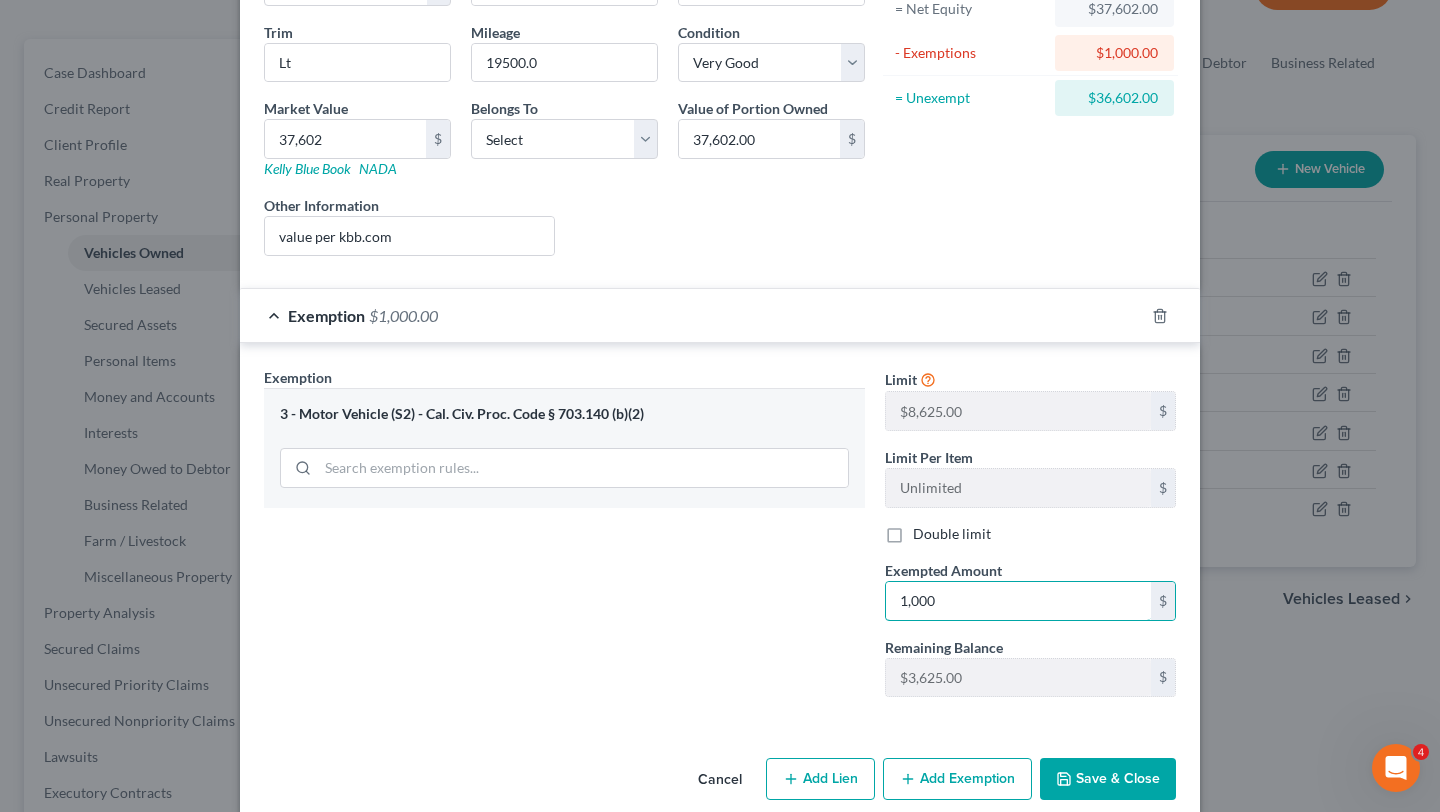 type on "1,000" 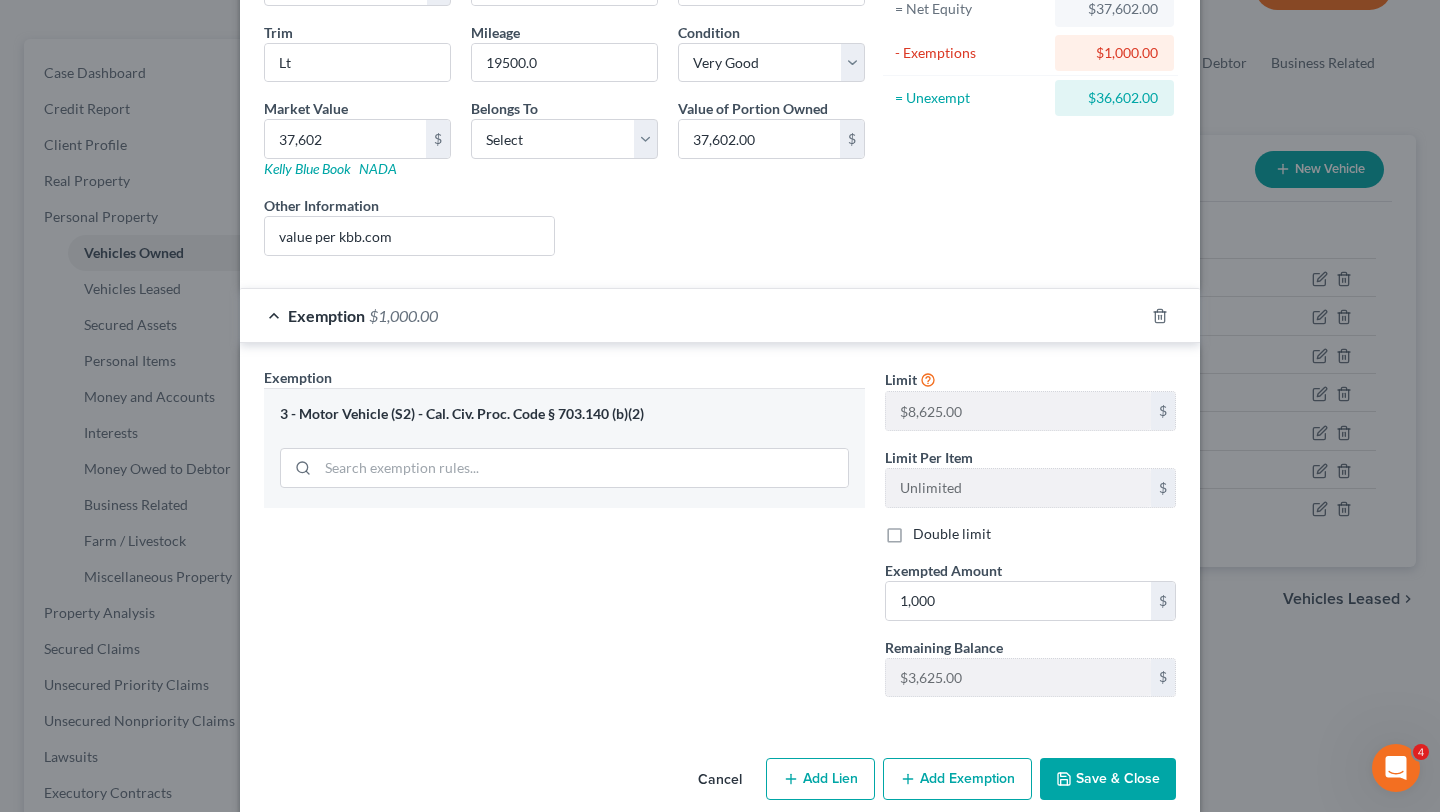 click on "Exemption Set must be selected for CA.
Exemption
*
3 - Motor Vehicle (S2) - Cal. Civ. Proc. Code § 703.140 (b)(2)" at bounding box center (564, 540) 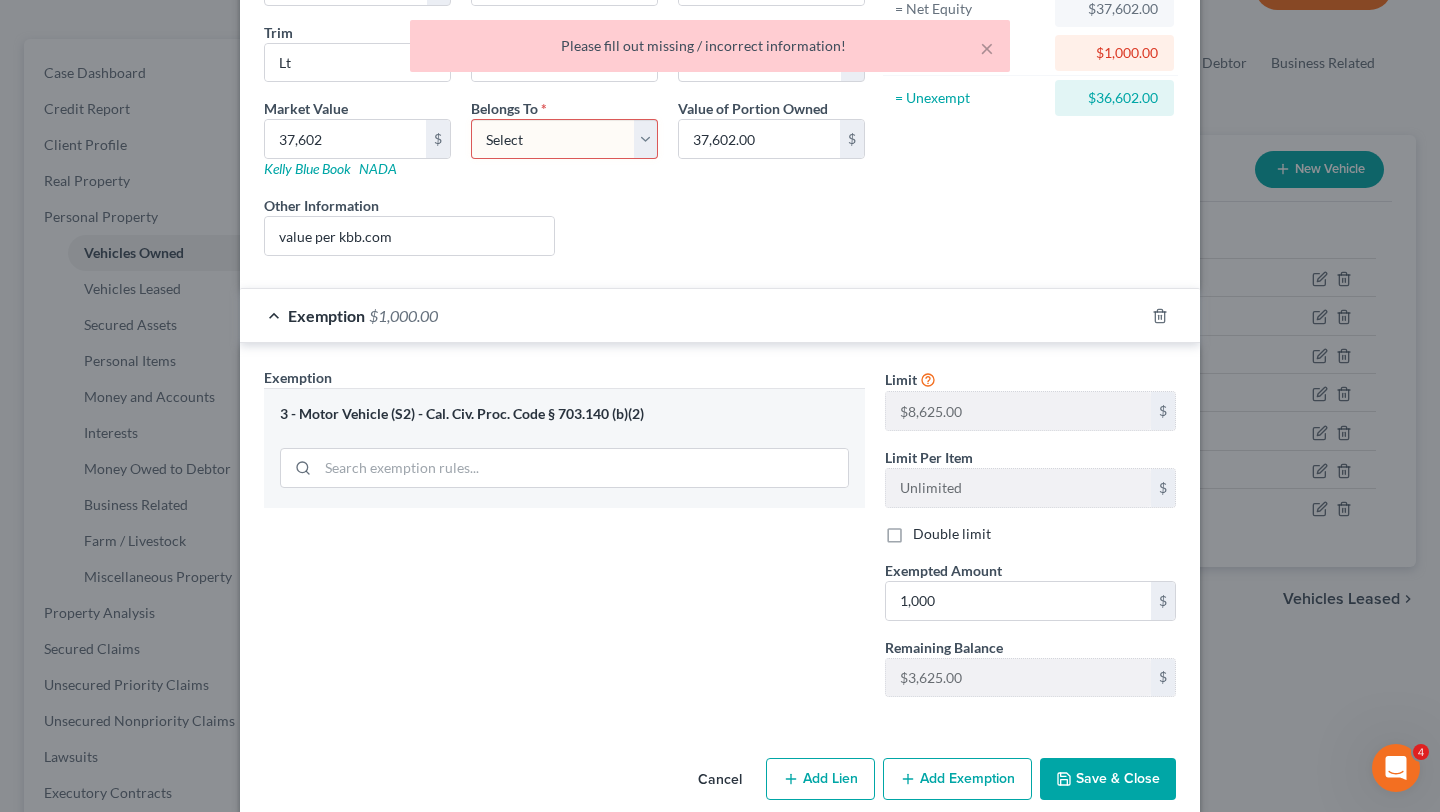 click on "Belongs To
*
Select Debtor 1 Only Debtor 2 Only Debtor 1 And Debtor 2 Only At Least One Of The Debtors And Another Community Property" at bounding box center [564, 138] 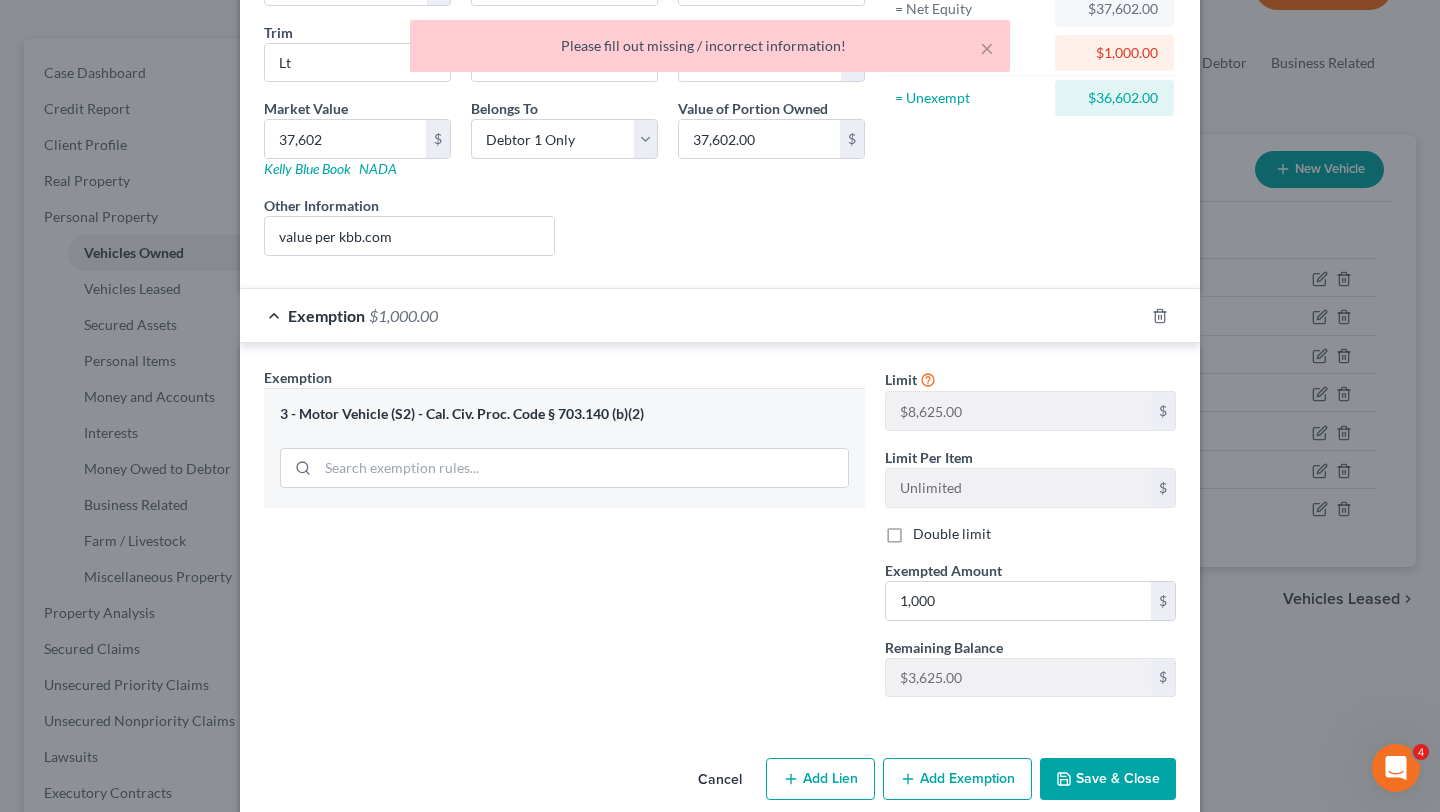 click on "Save & Close" at bounding box center [1108, 779] 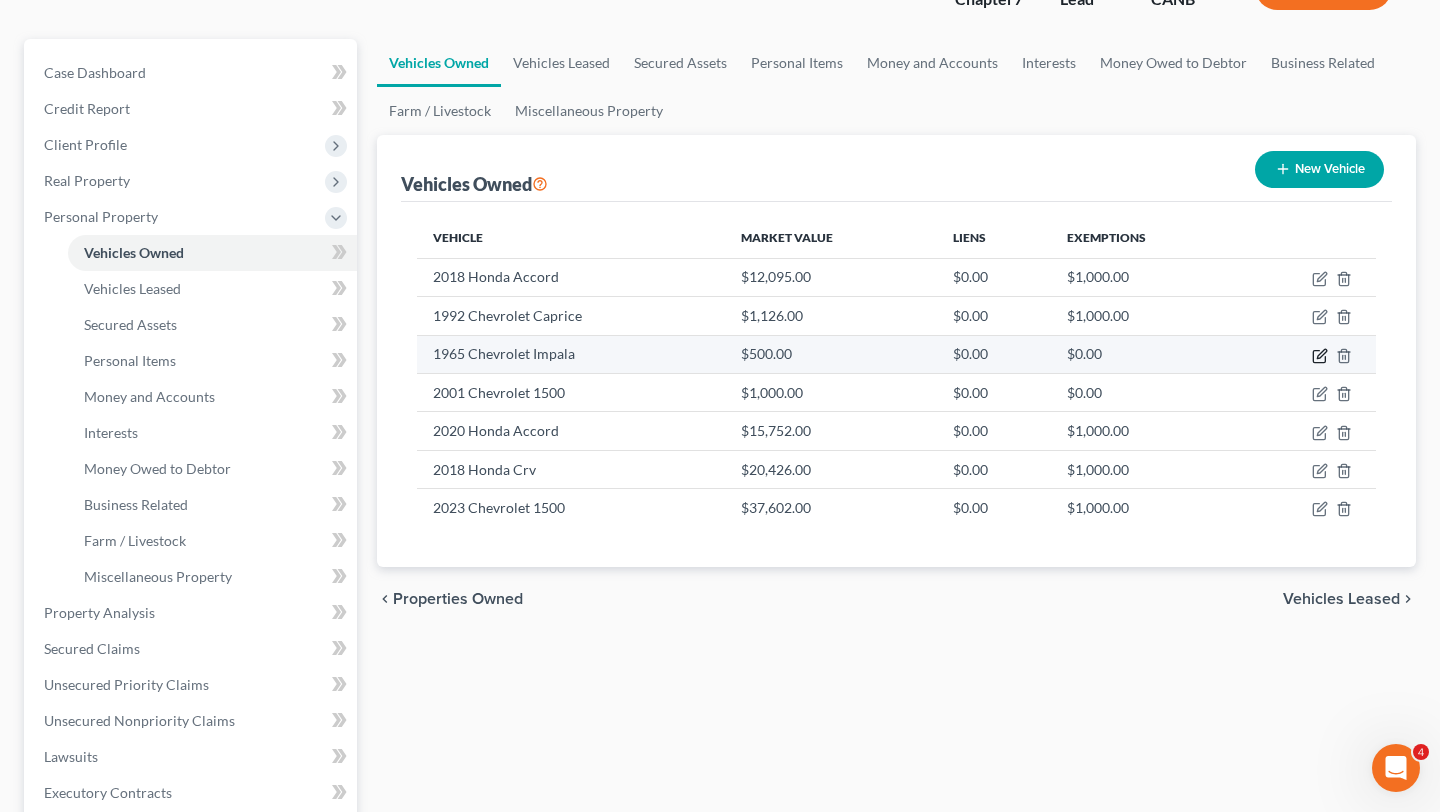 click 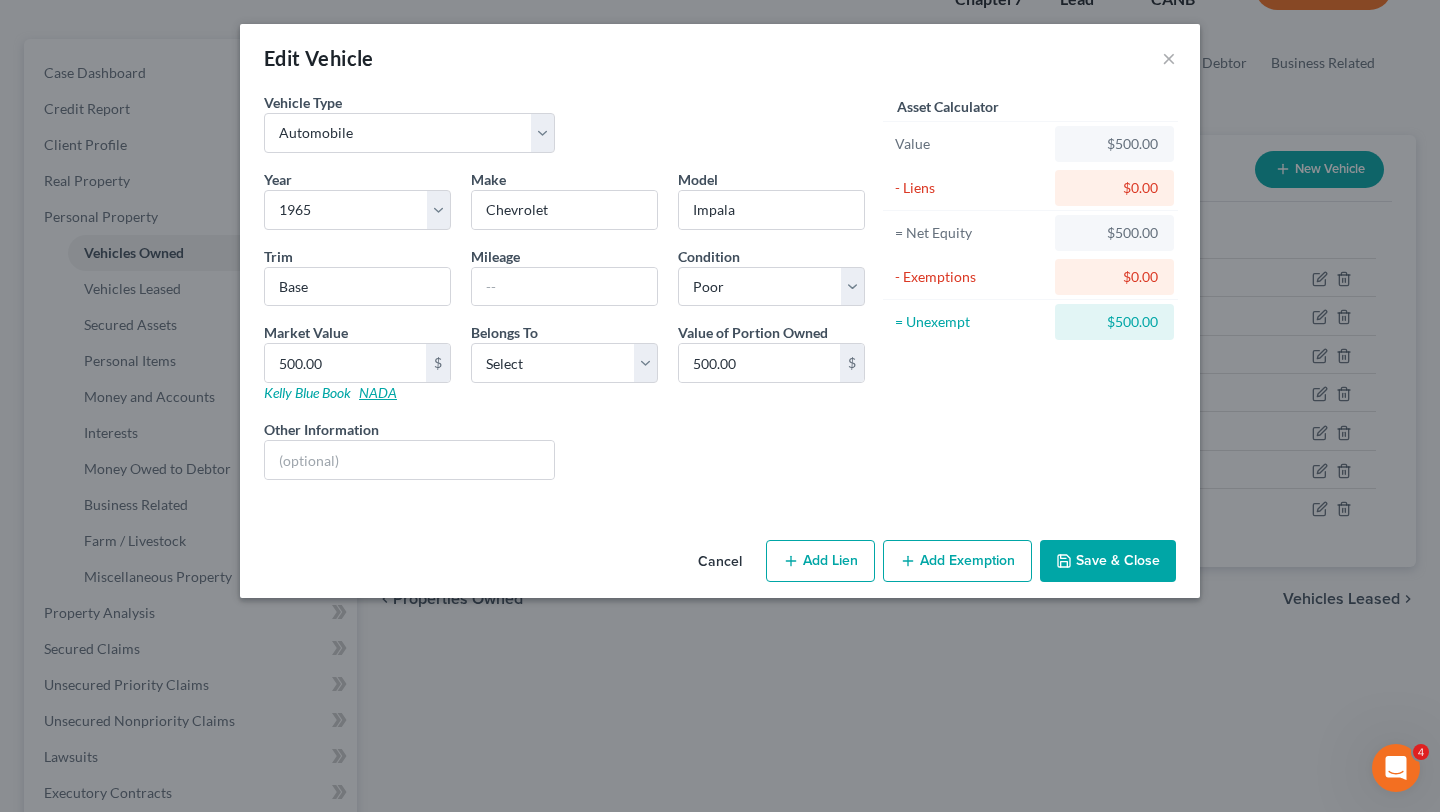 click on "NADA" at bounding box center [378, 392] 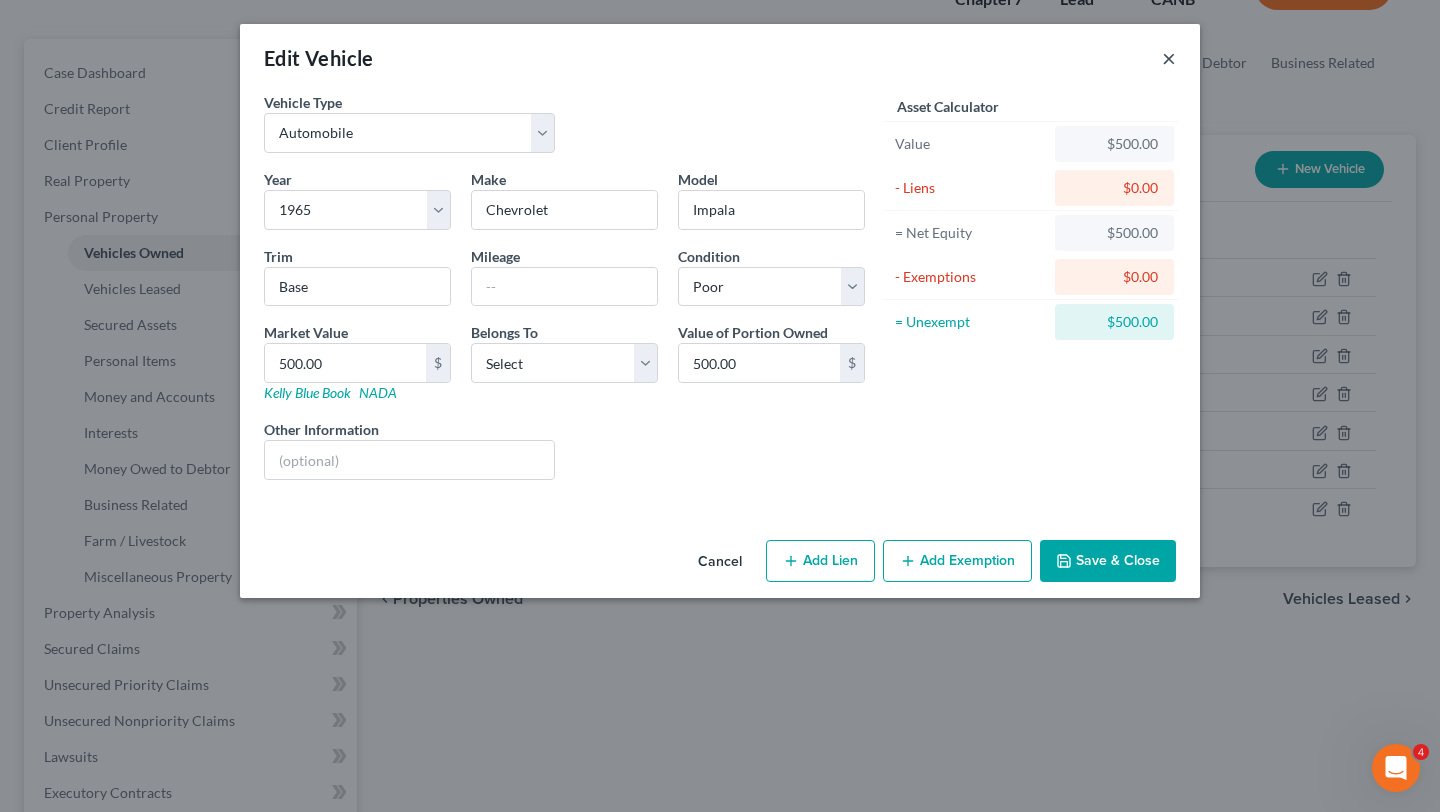 click on "×" at bounding box center (1169, 58) 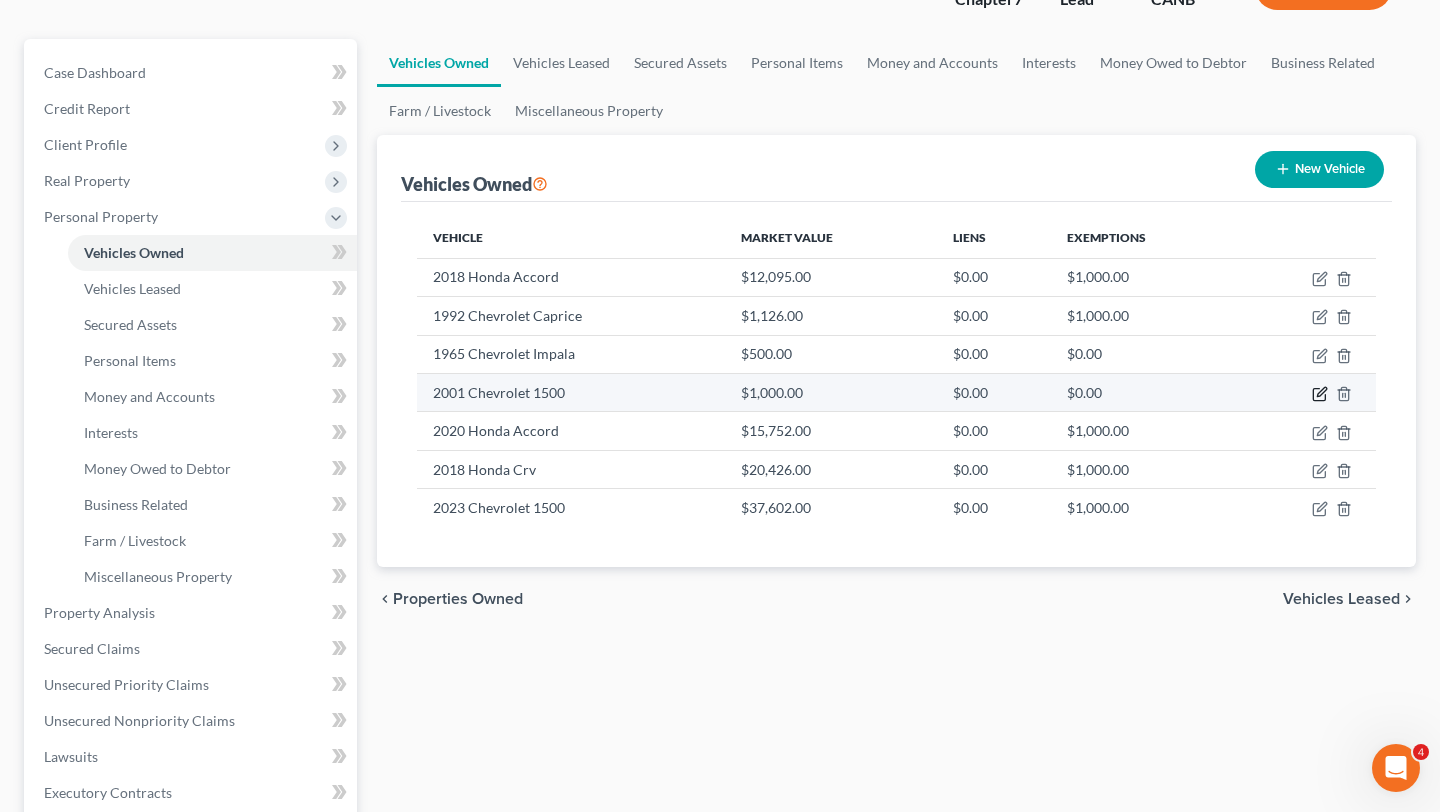 click 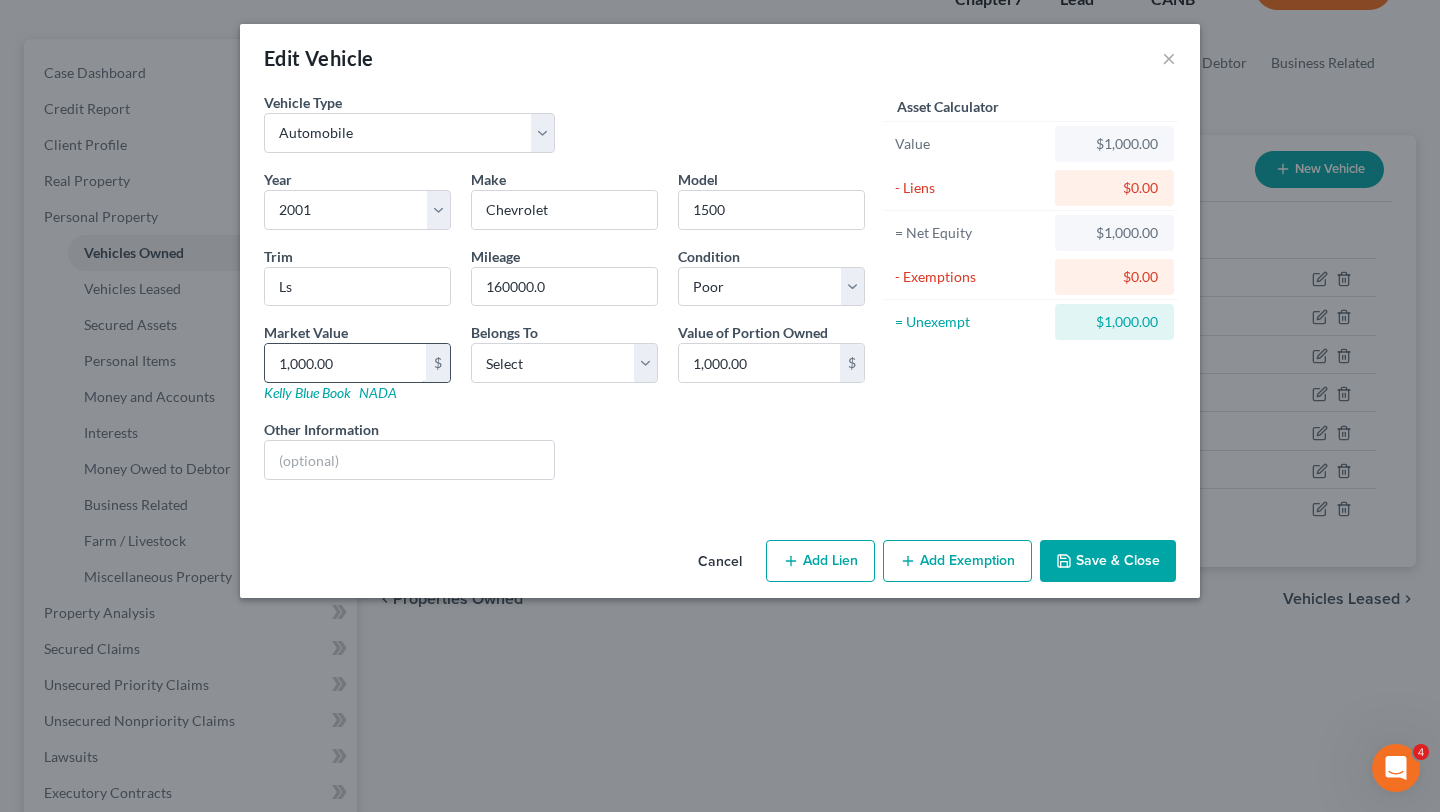 click on "1,000.00" at bounding box center (345, 363) 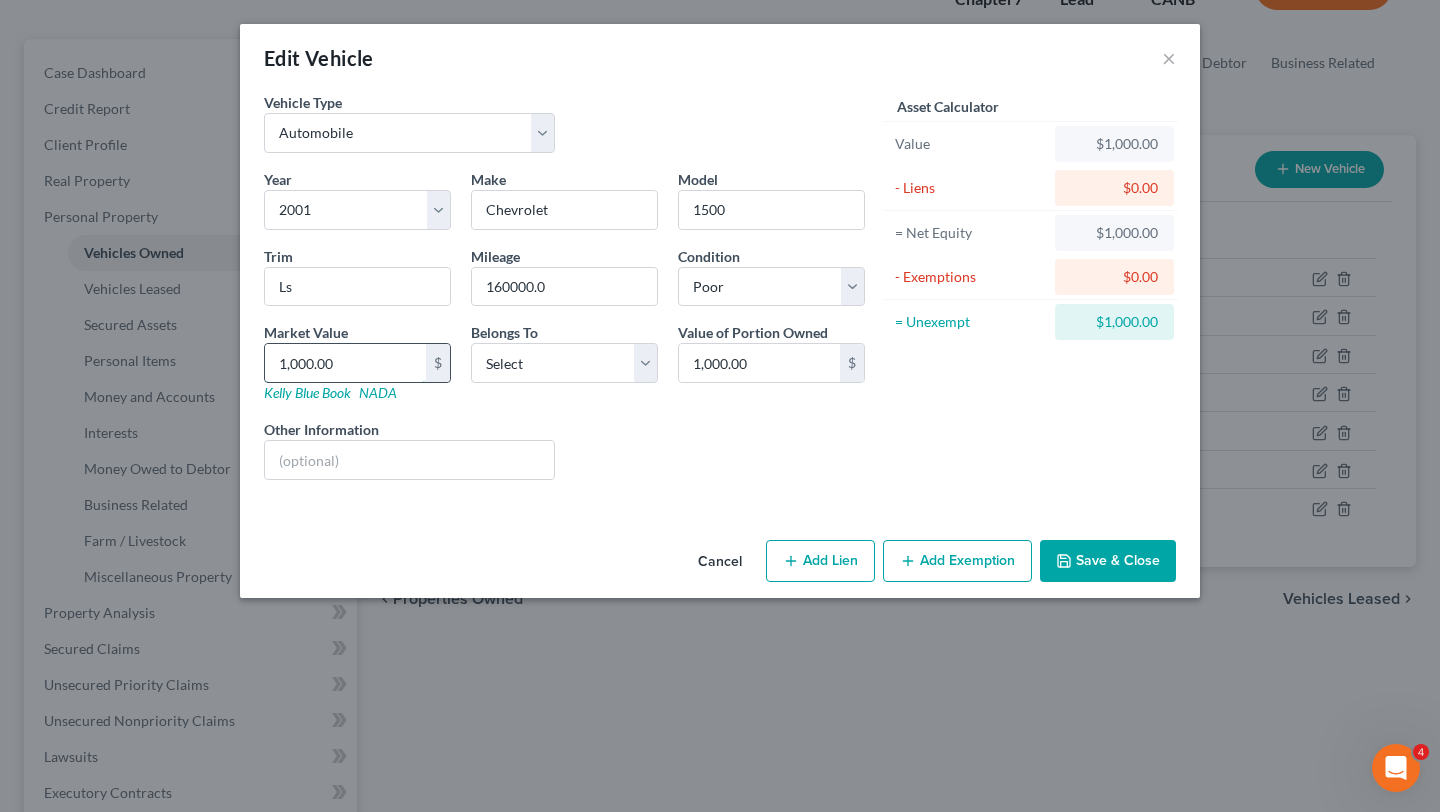 type on "4" 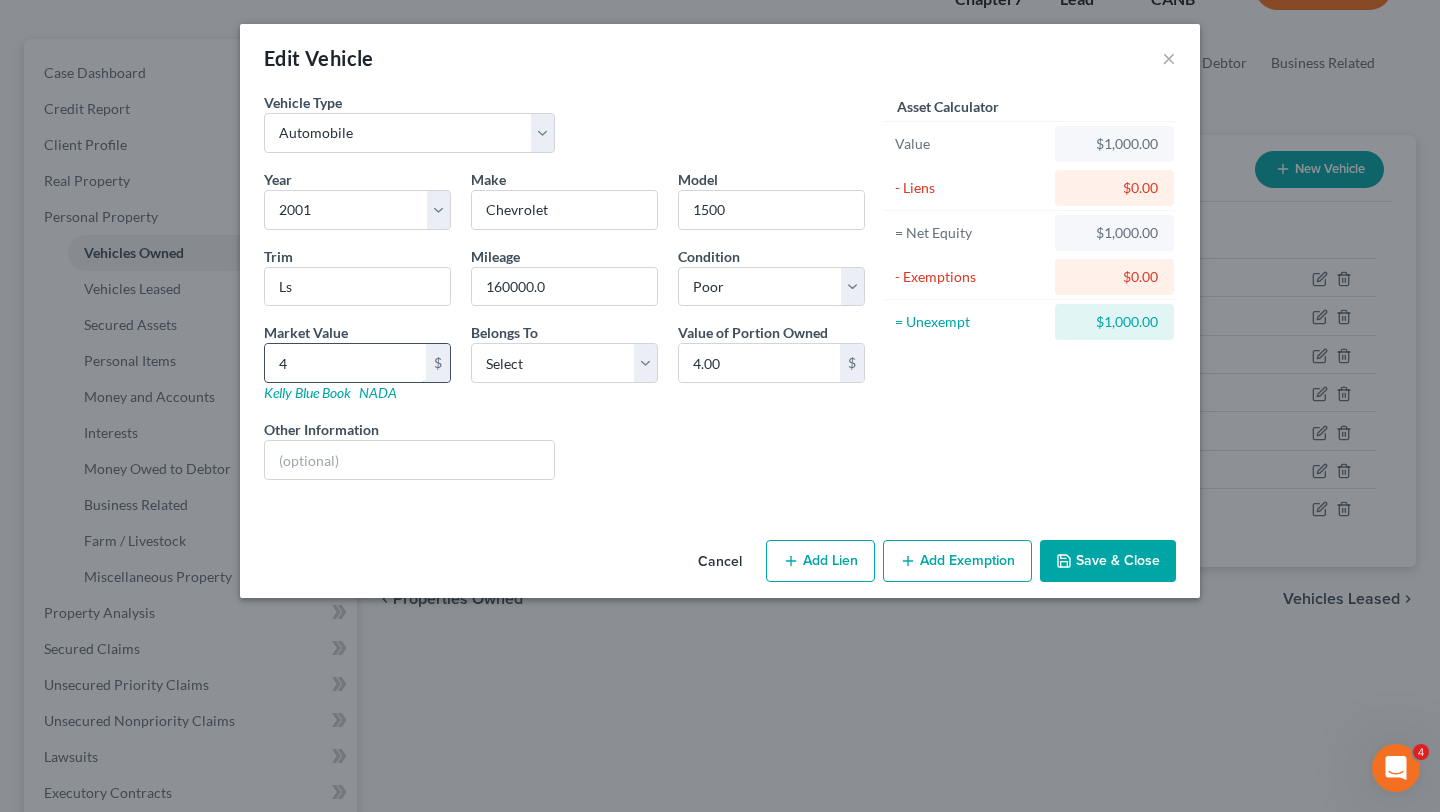 type on "49" 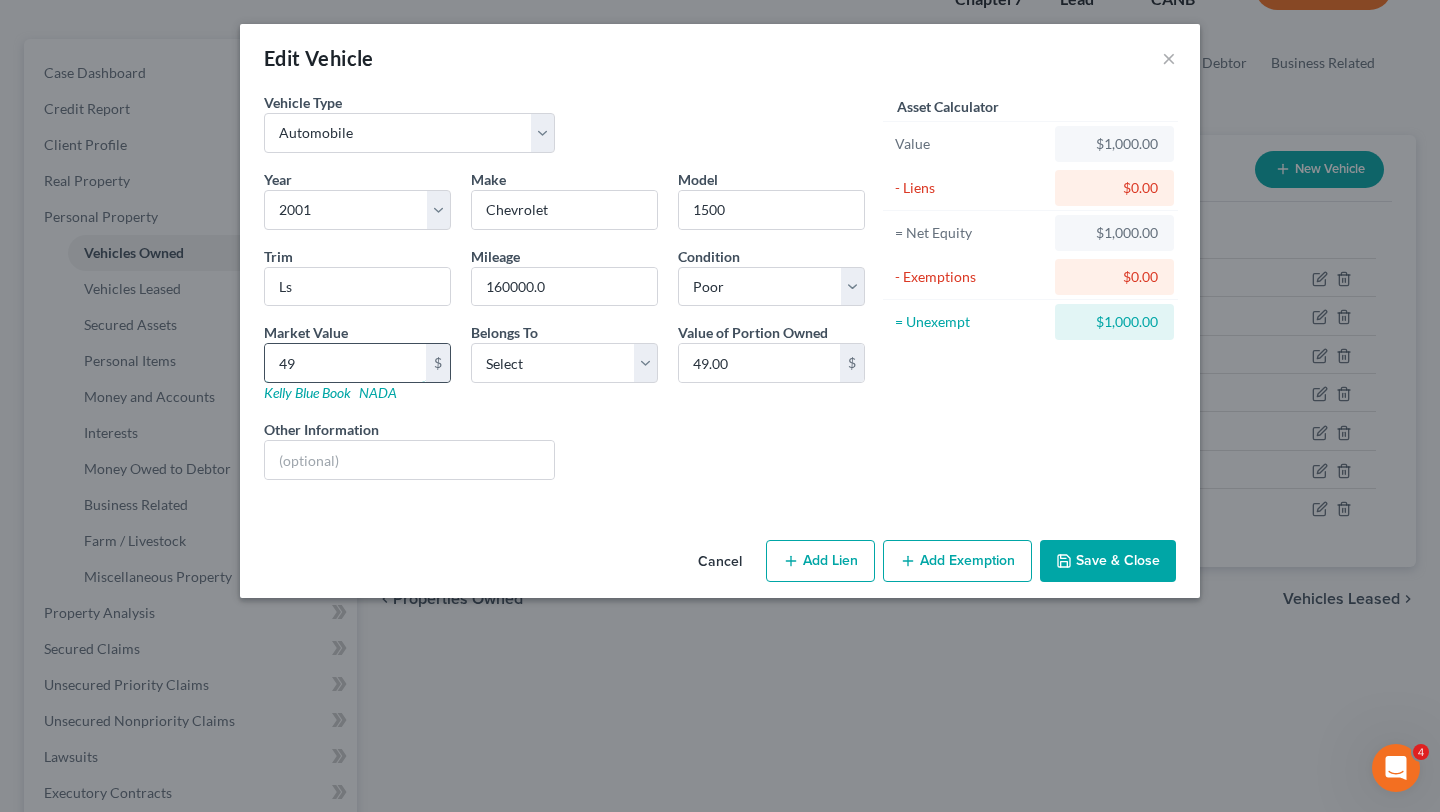 type on "497" 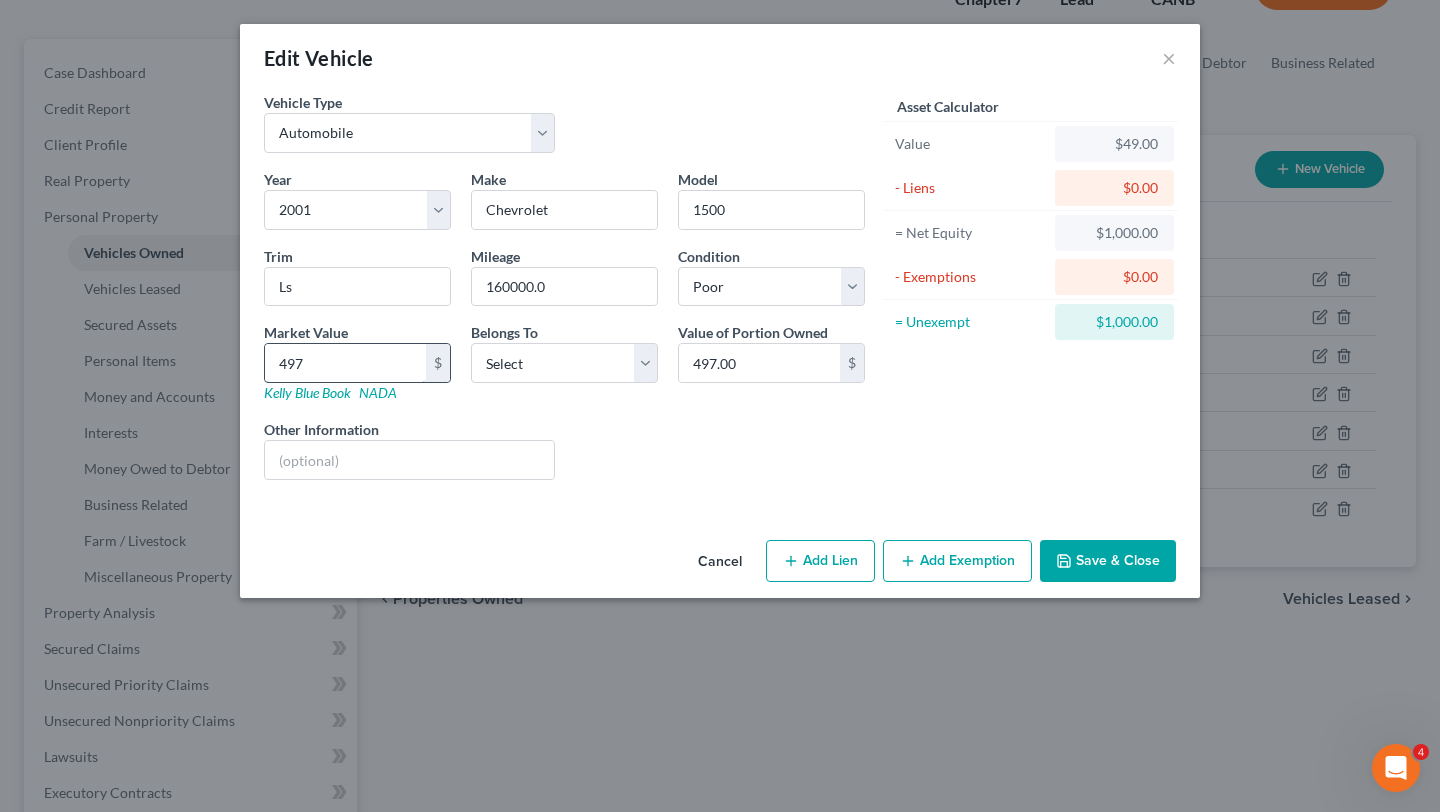 type on "4976" 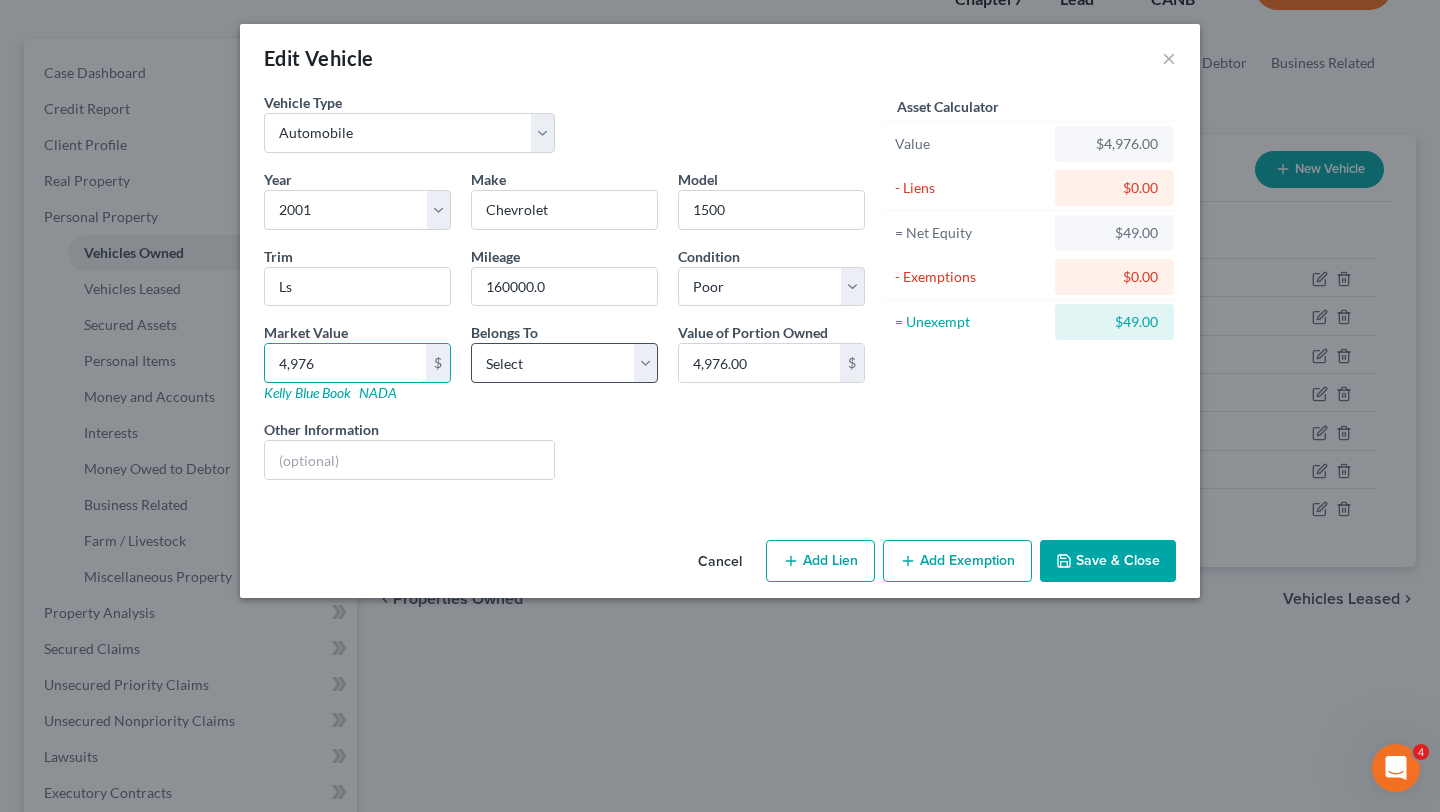 type on "4,976" 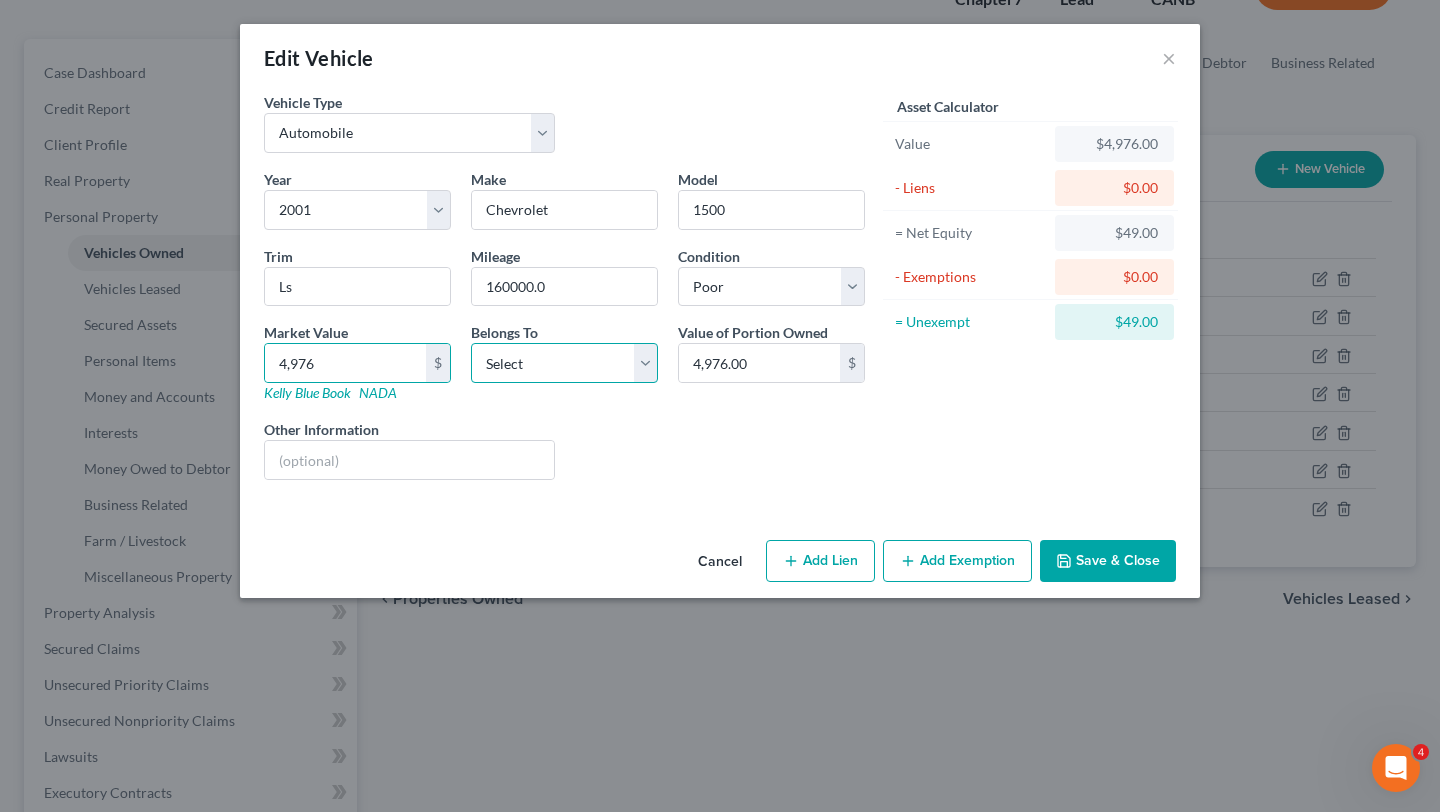 click on "Select Debtor 1 Only Debtor 2 Only Debtor 1 And Debtor 2 Only At Least One Of The Debtors And Another Community Property" at bounding box center [564, 363] 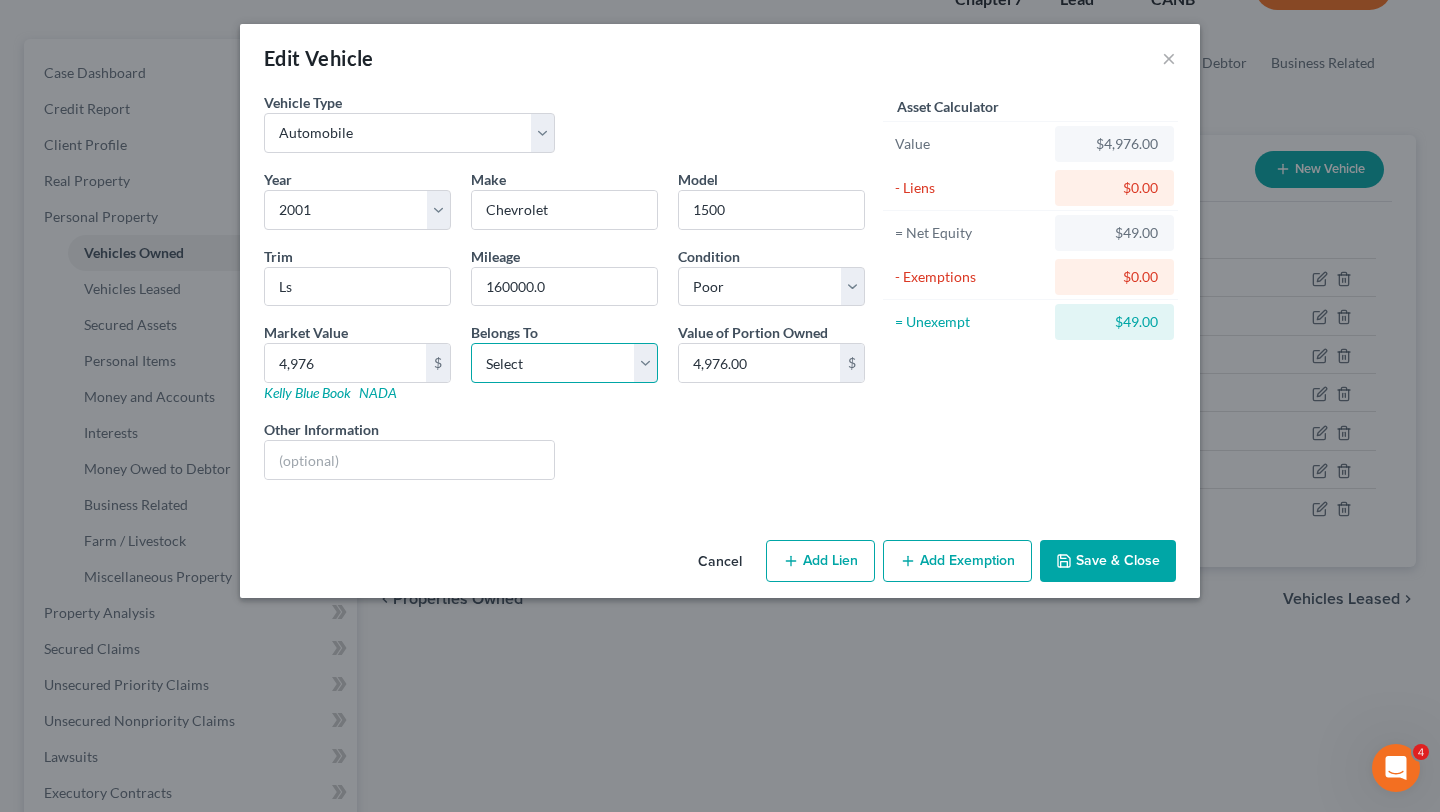 select on "0" 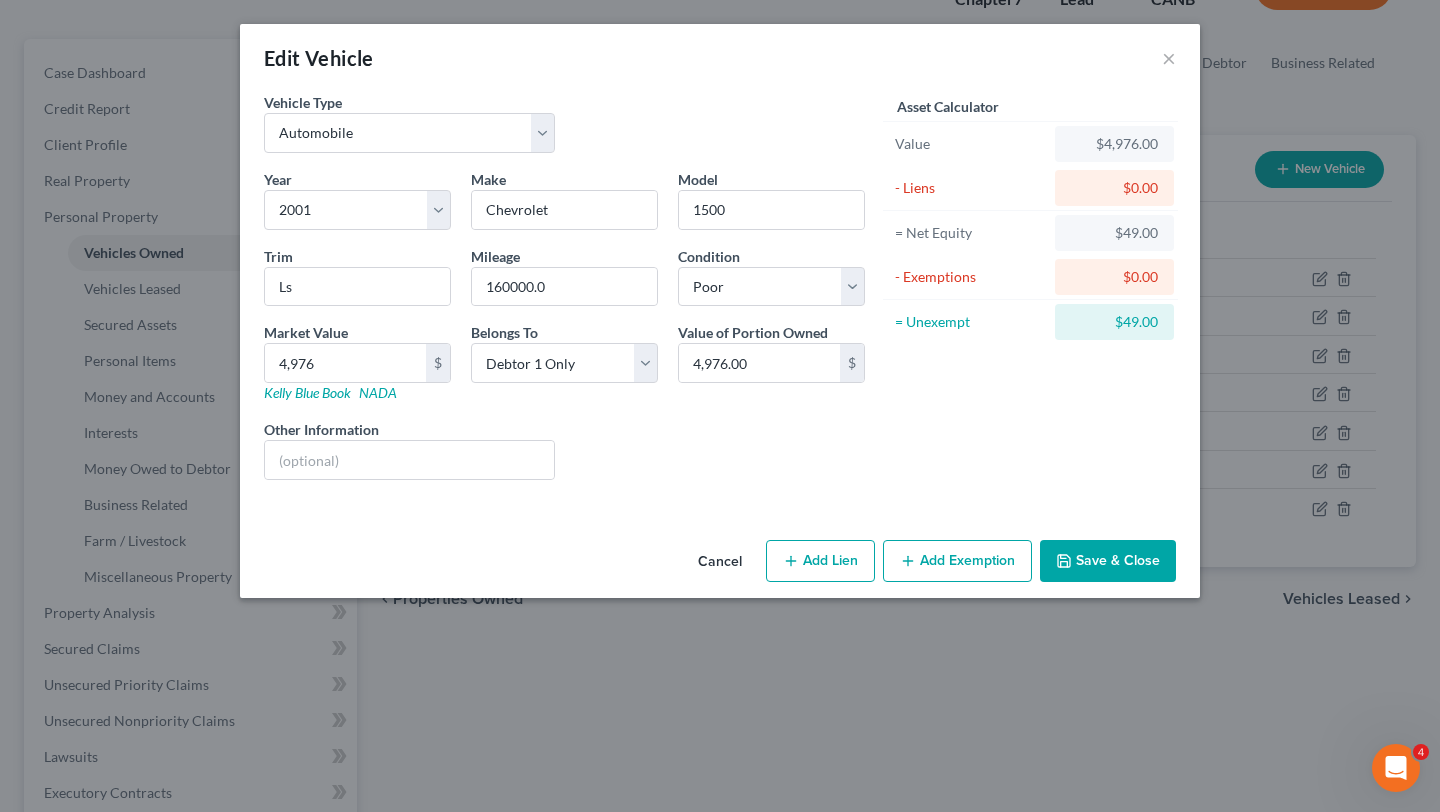 click on "Add Exemption" at bounding box center (957, 561) 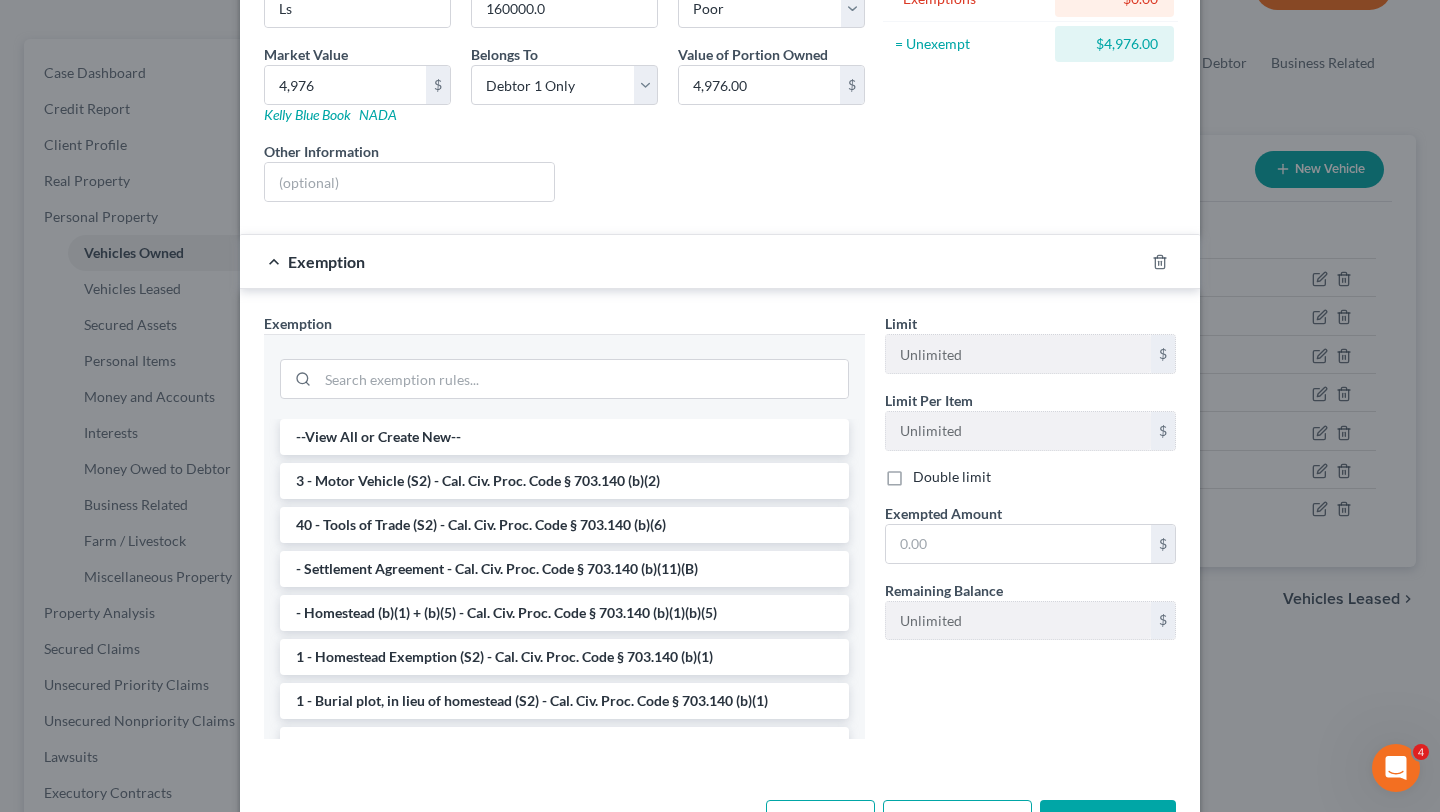 scroll, scrollTop: 307, scrollLeft: 0, axis: vertical 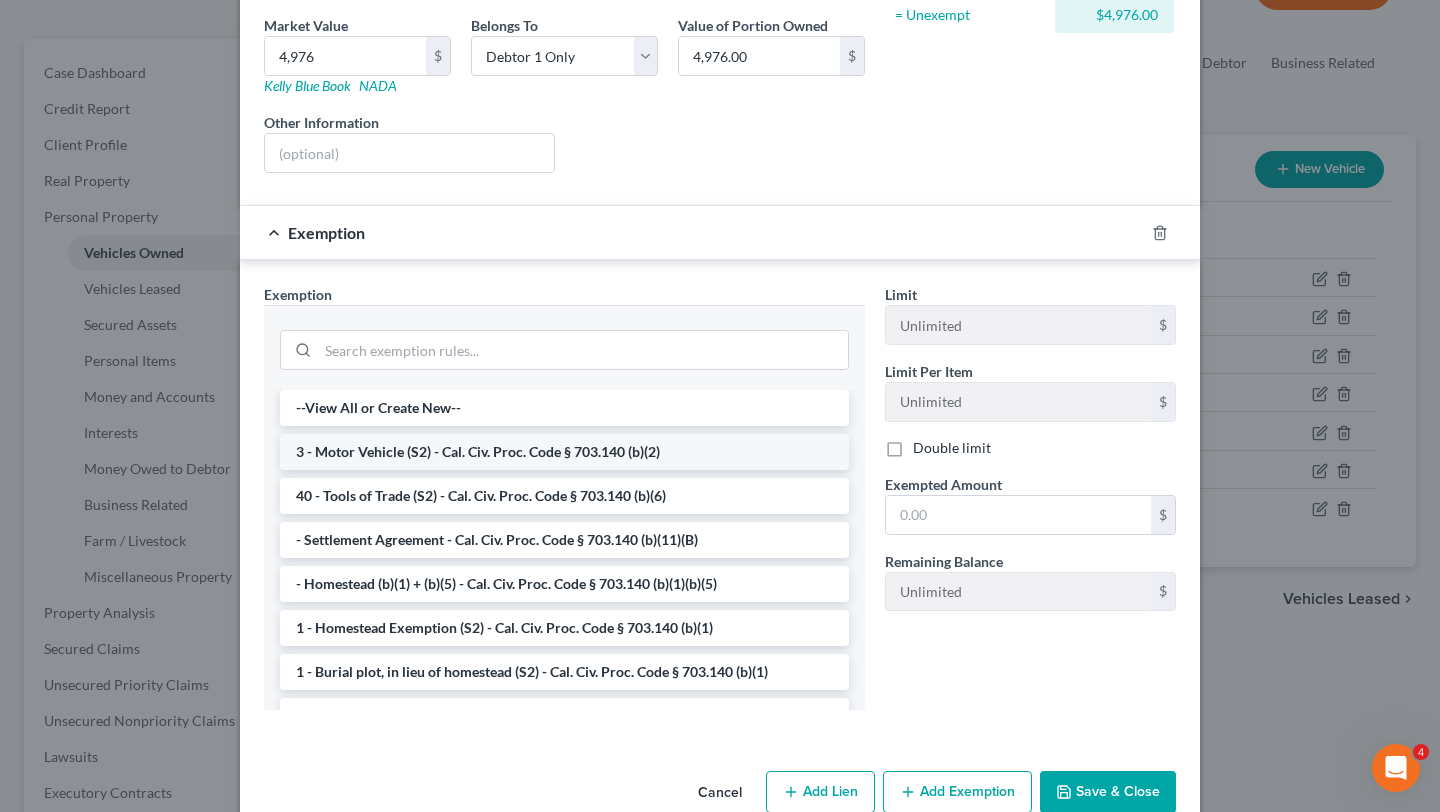 click on "3 - Motor Vehicle (S2) - Cal. Civ. Proc. Code § 703.140 (b)(2)" at bounding box center (564, 452) 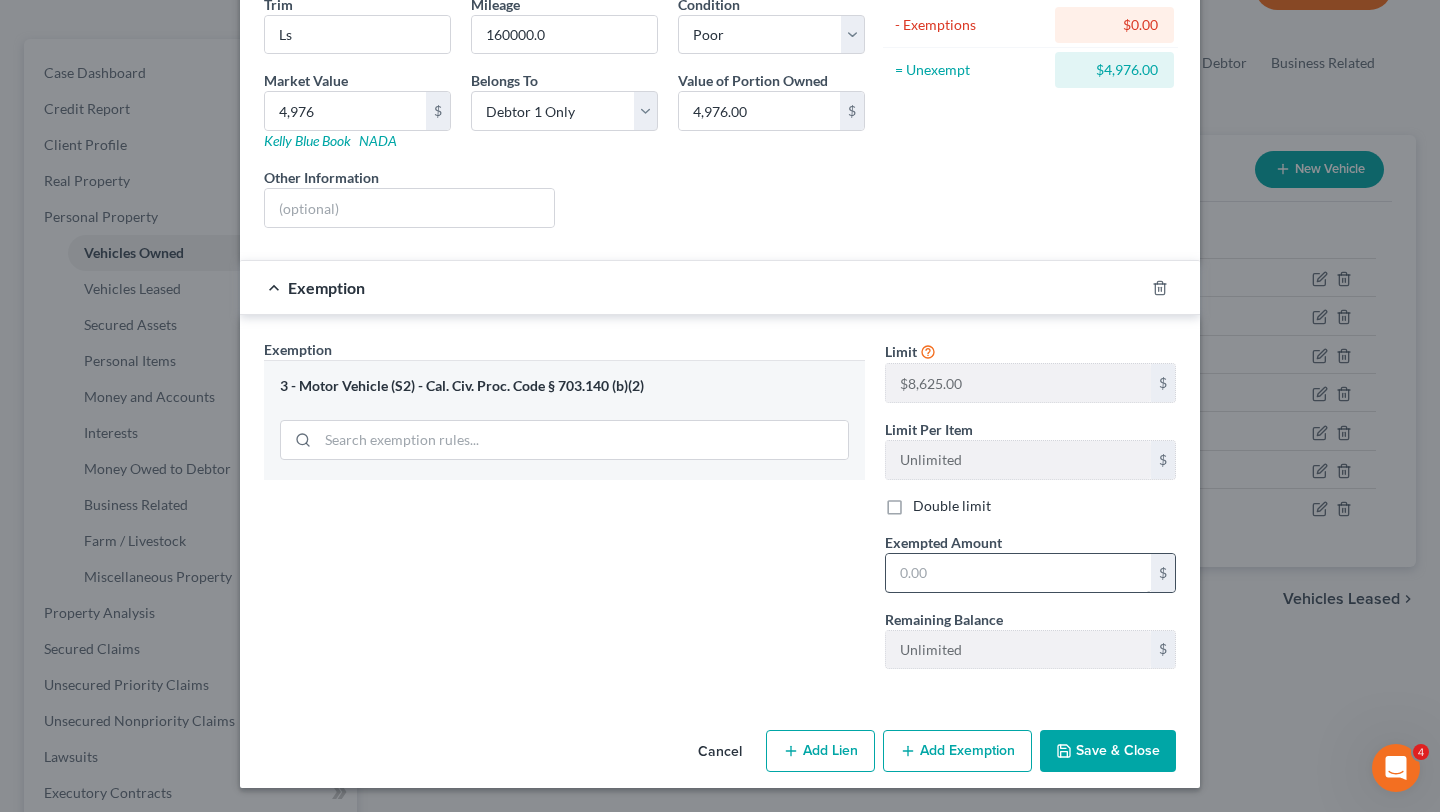 scroll, scrollTop: 252, scrollLeft: 0, axis: vertical 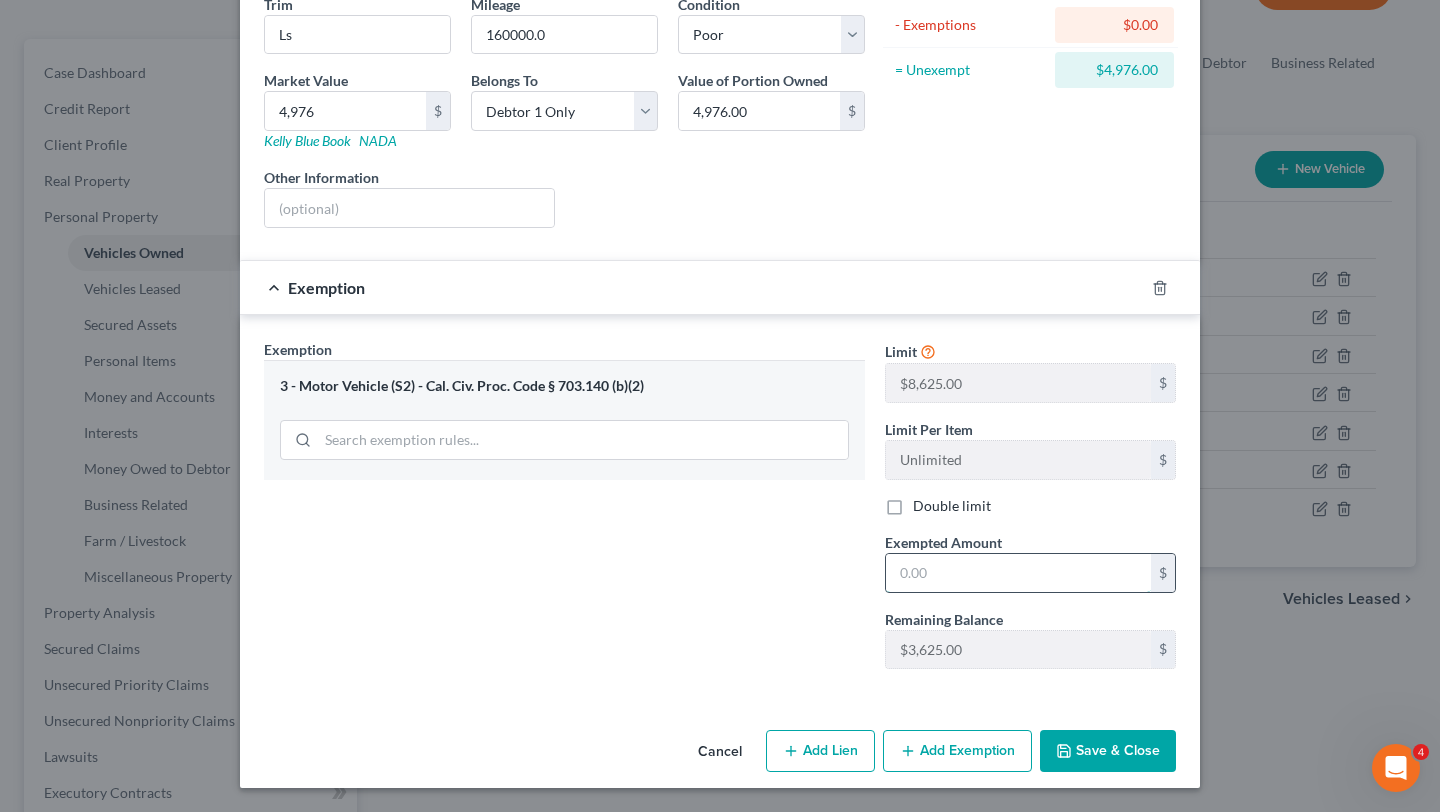 click at bounding box center [1018, 573] 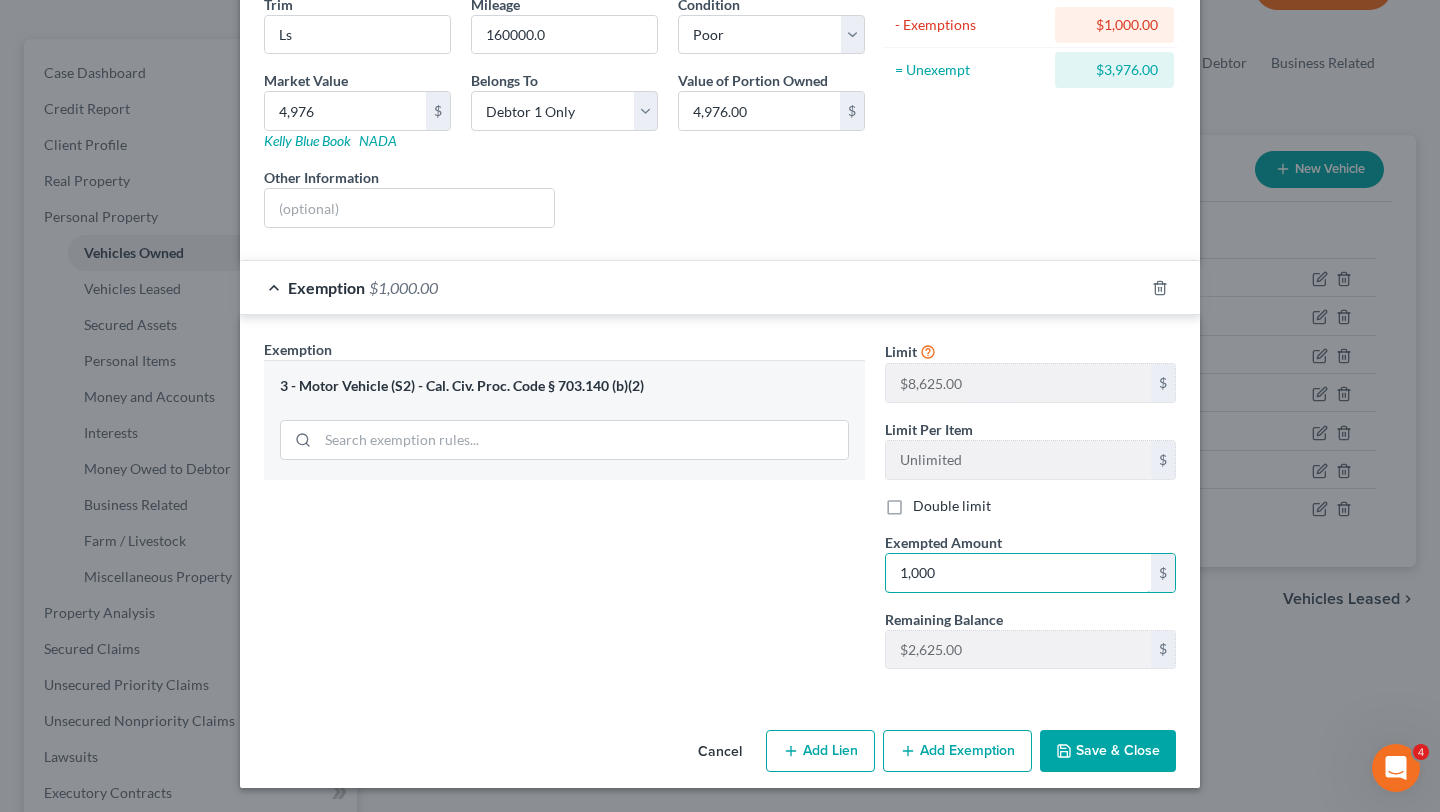 type on "1,000" 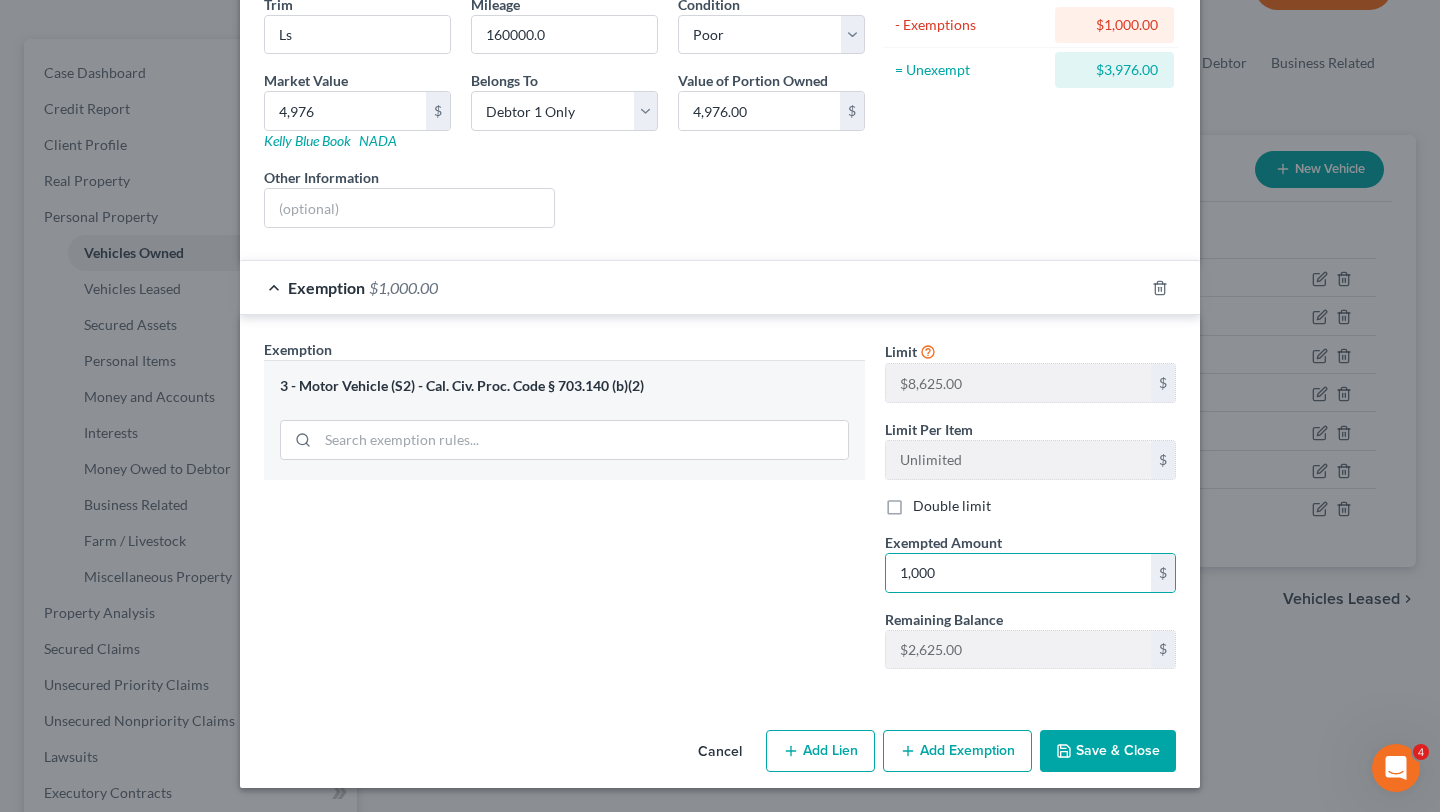 click on "Exemption Set must be selected for CA.
Exemption
*
3 - Motor Vehicle (S2) - Cal. Civ. Proc. Code § 703.140 (b)(2)" at bounding box center [564, 512] 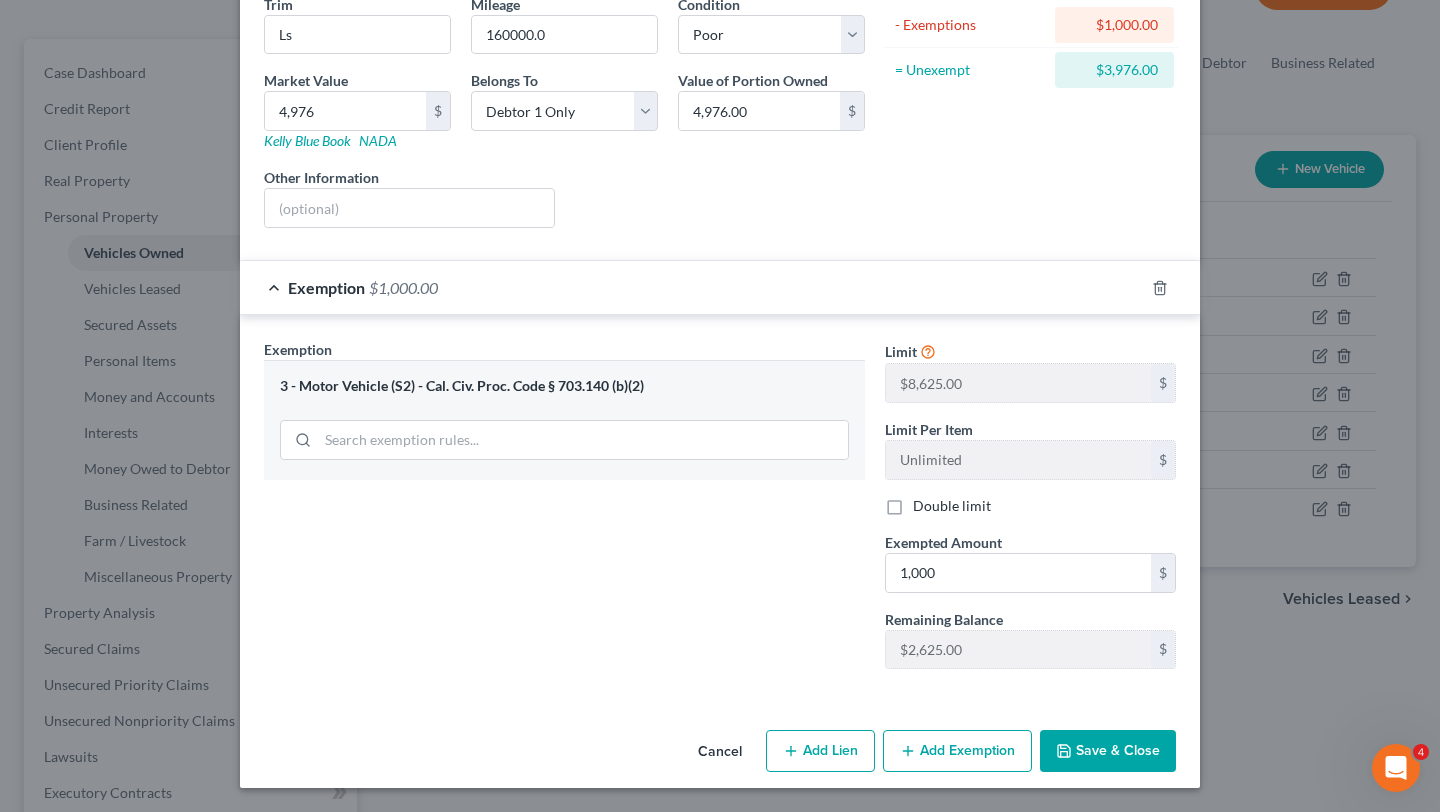 click on "Save & Close" at bounding box center (1108, 751) 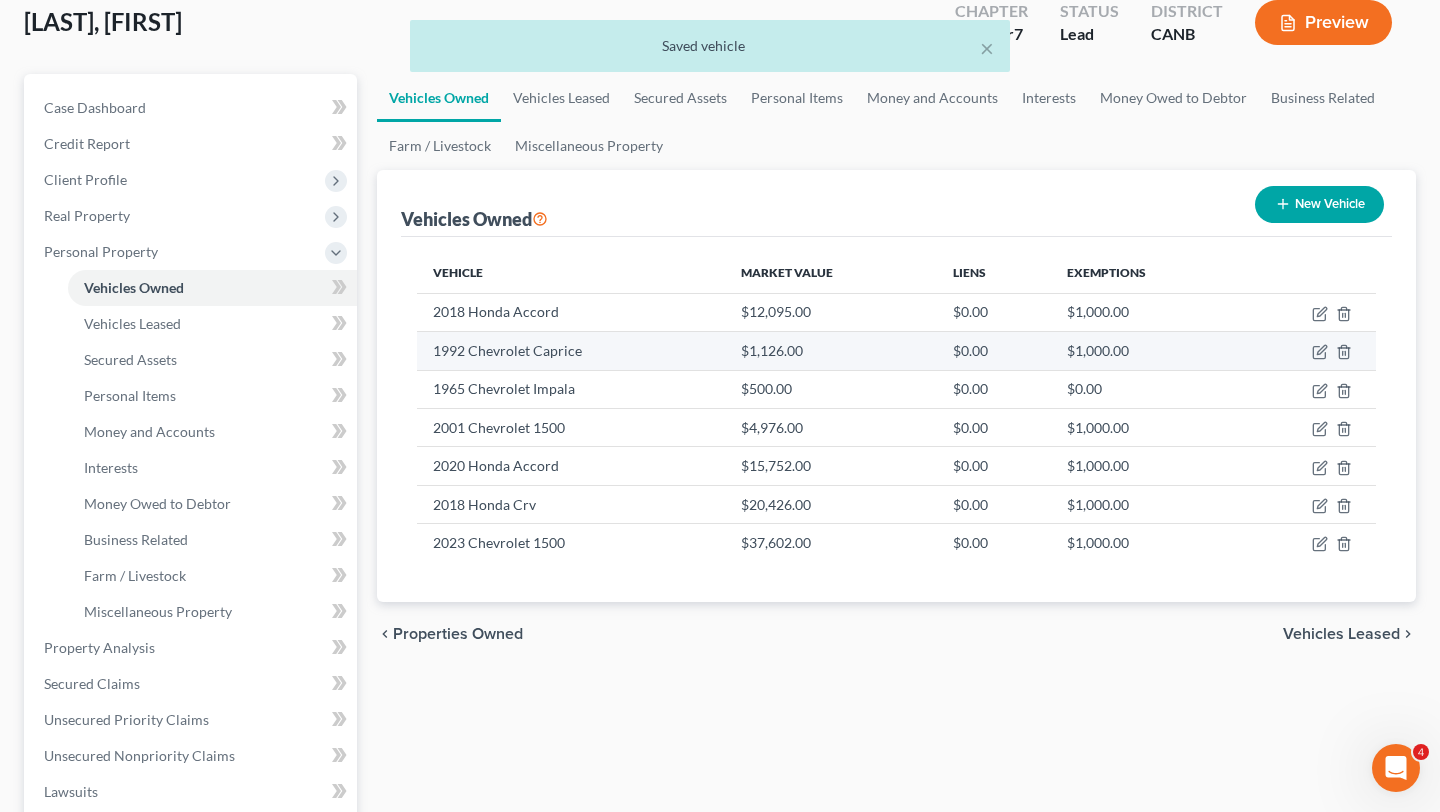 scroll, scrollTop: 114, scrollLeft: 0, axis: vertical 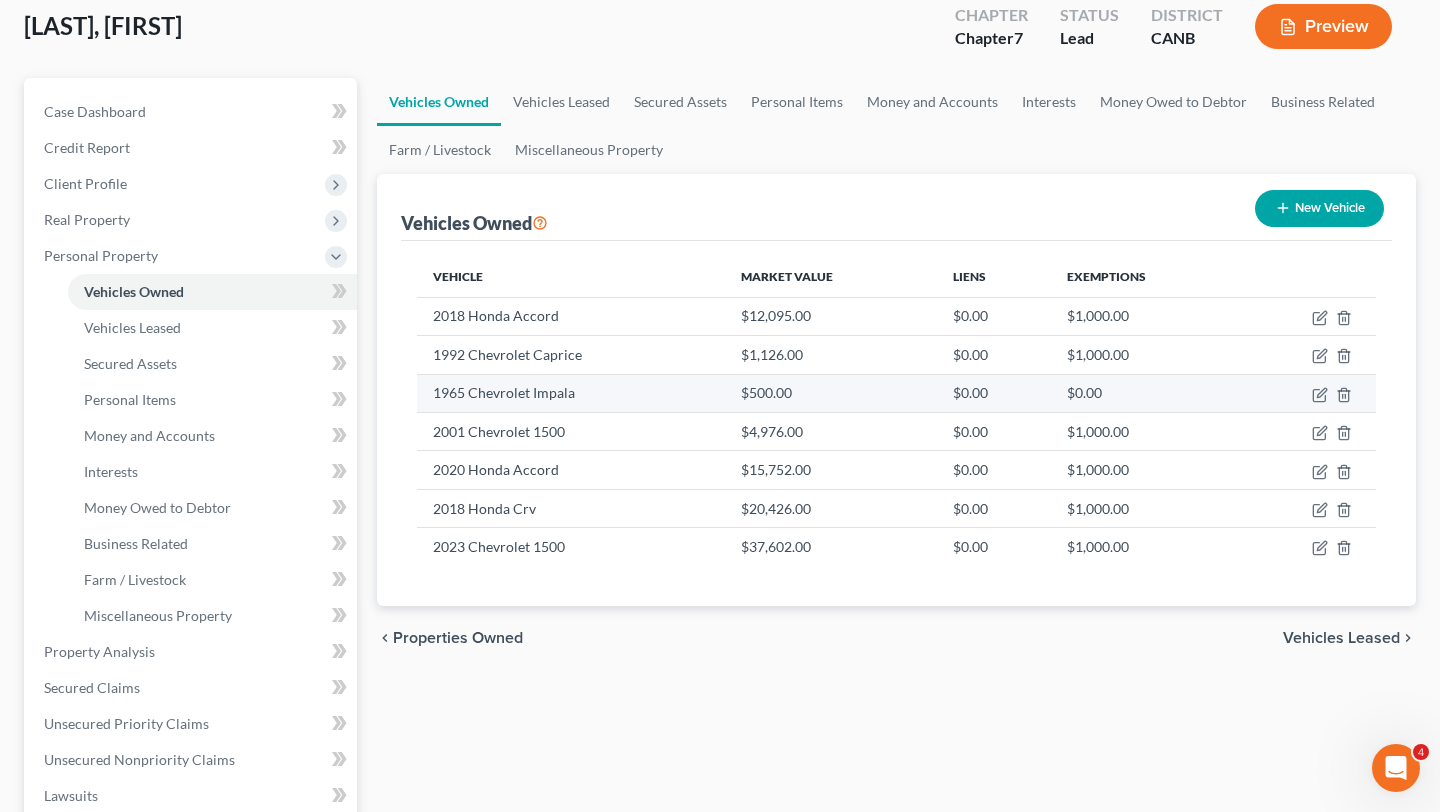 click at bounding box center (1308, 393) 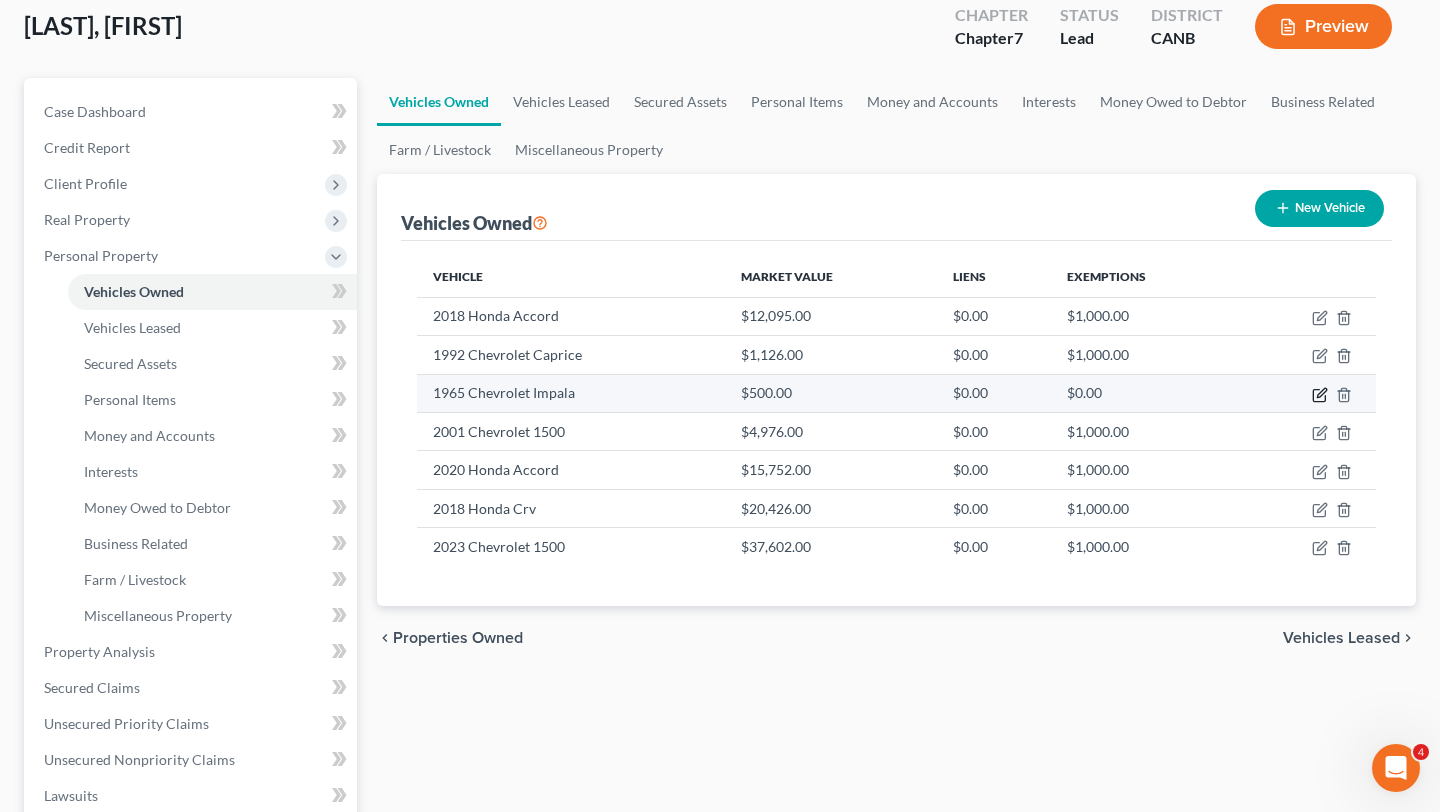 click 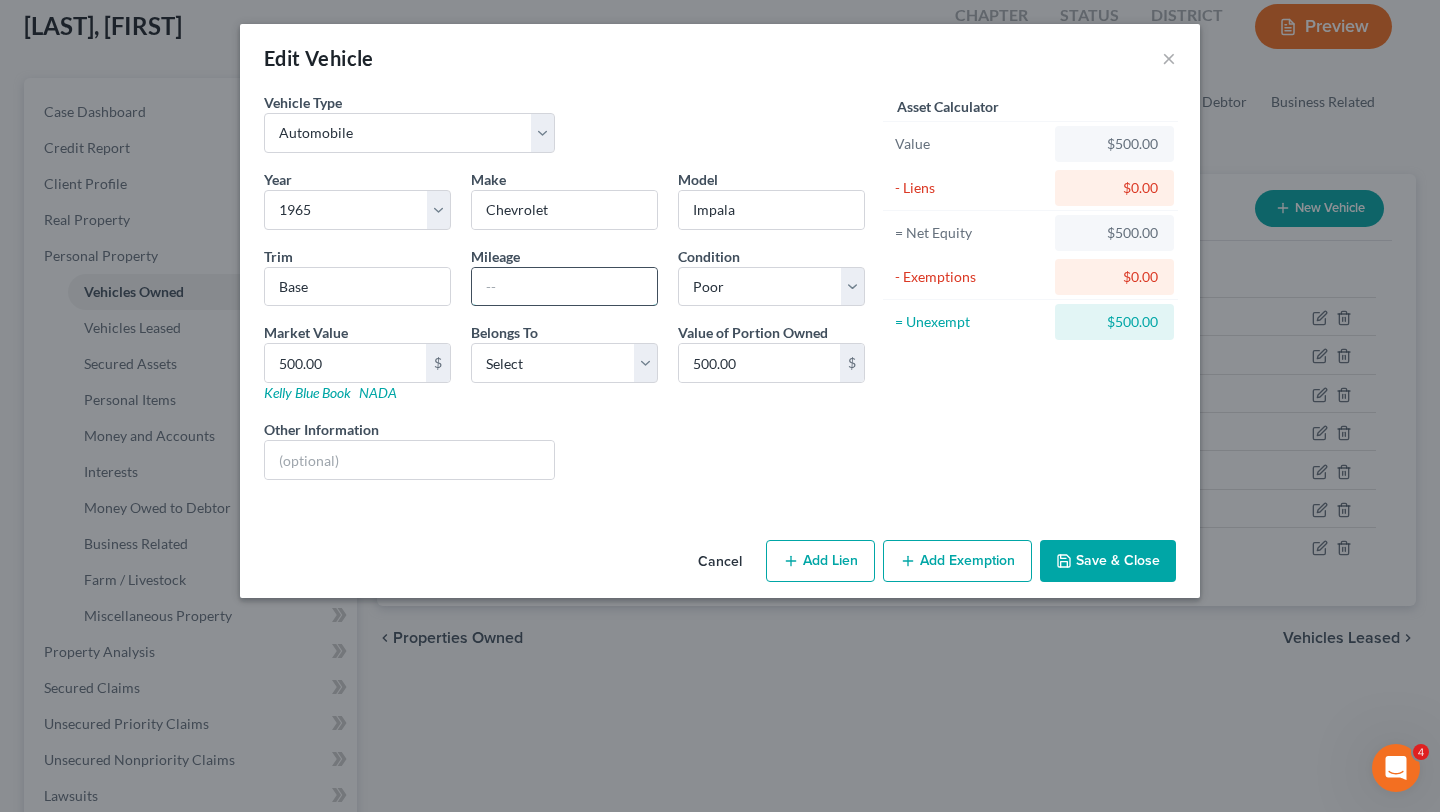 click at bounding box center [564, 287] 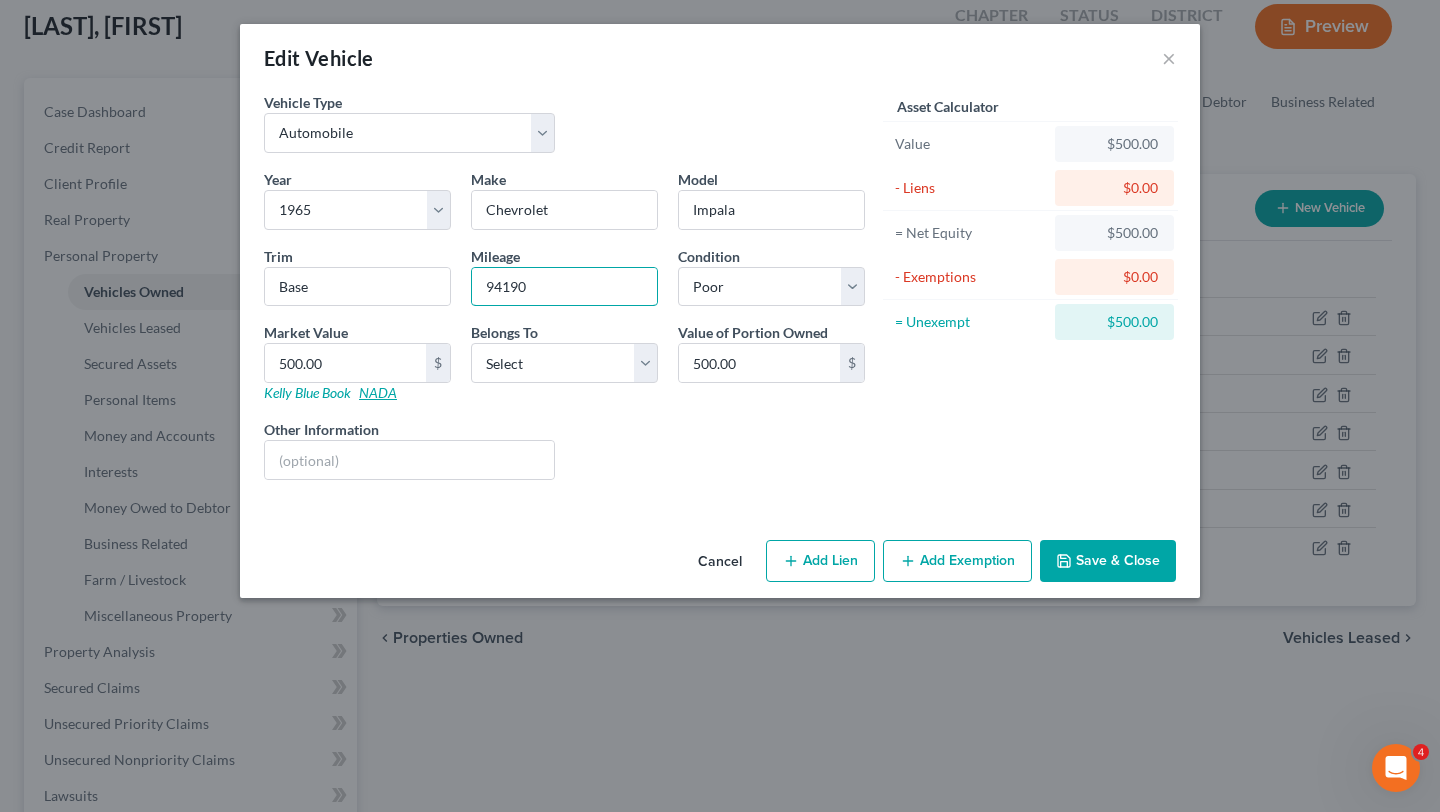 type on "94190" 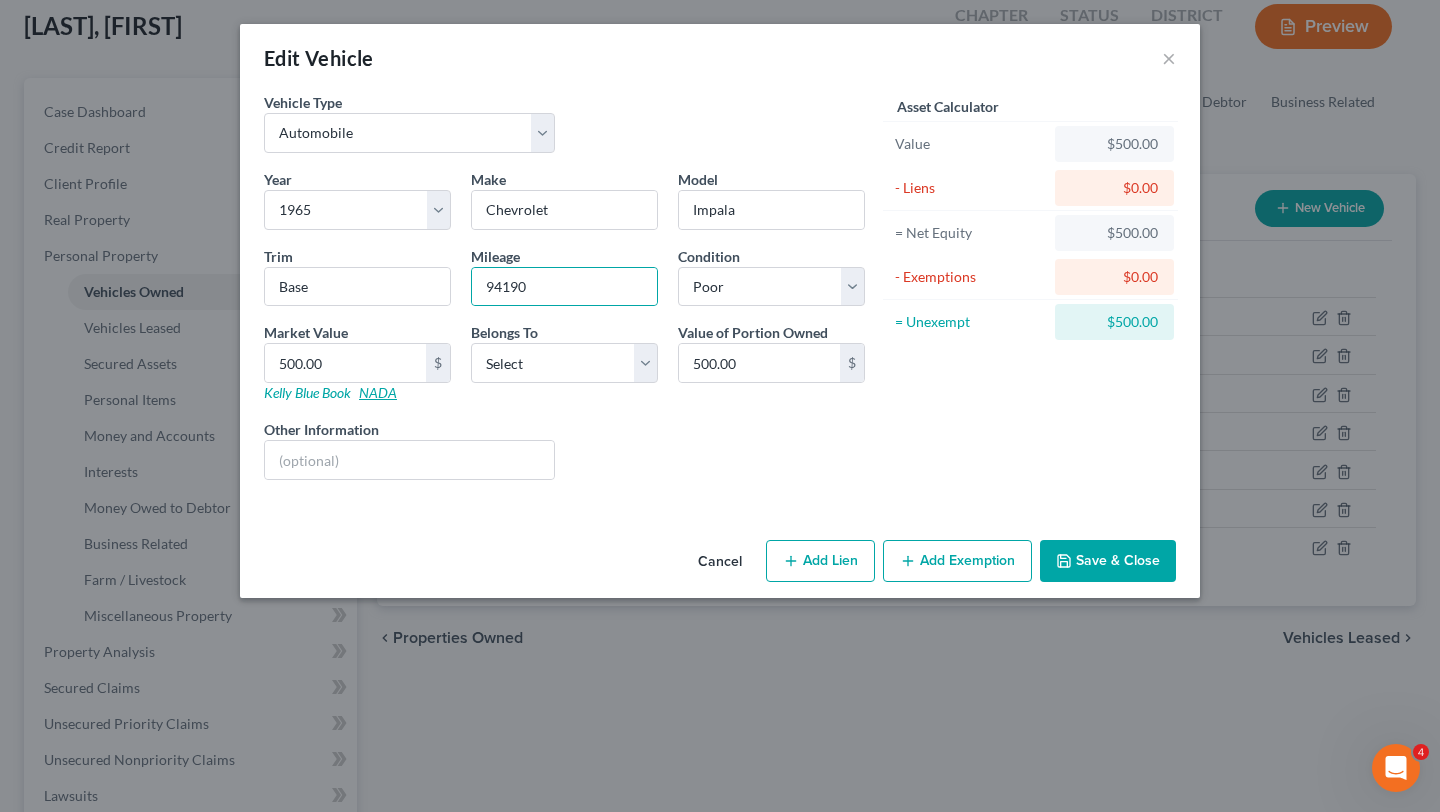 click on "NADA" at bounding box center [378, 392] 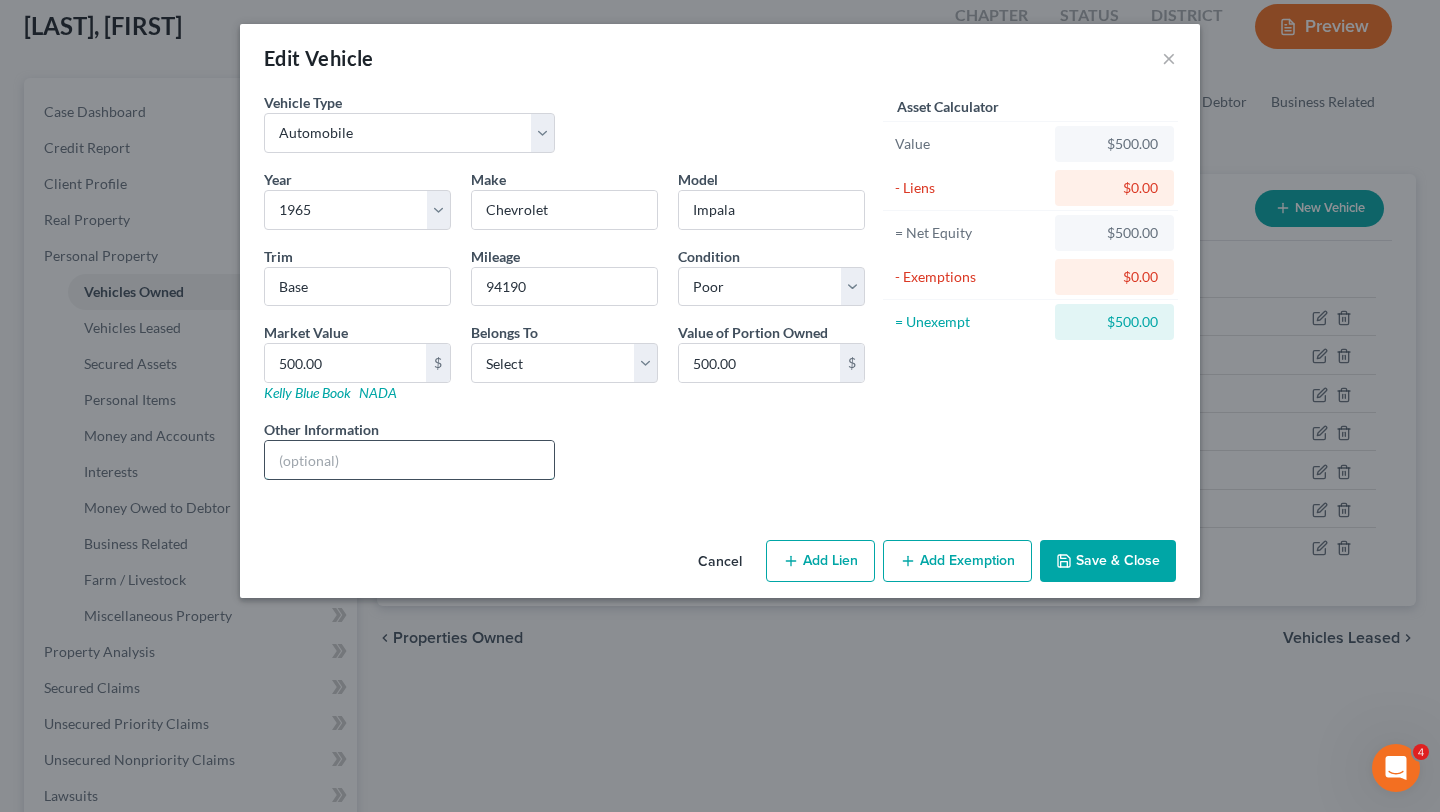 click at bounding box center [409, 460] 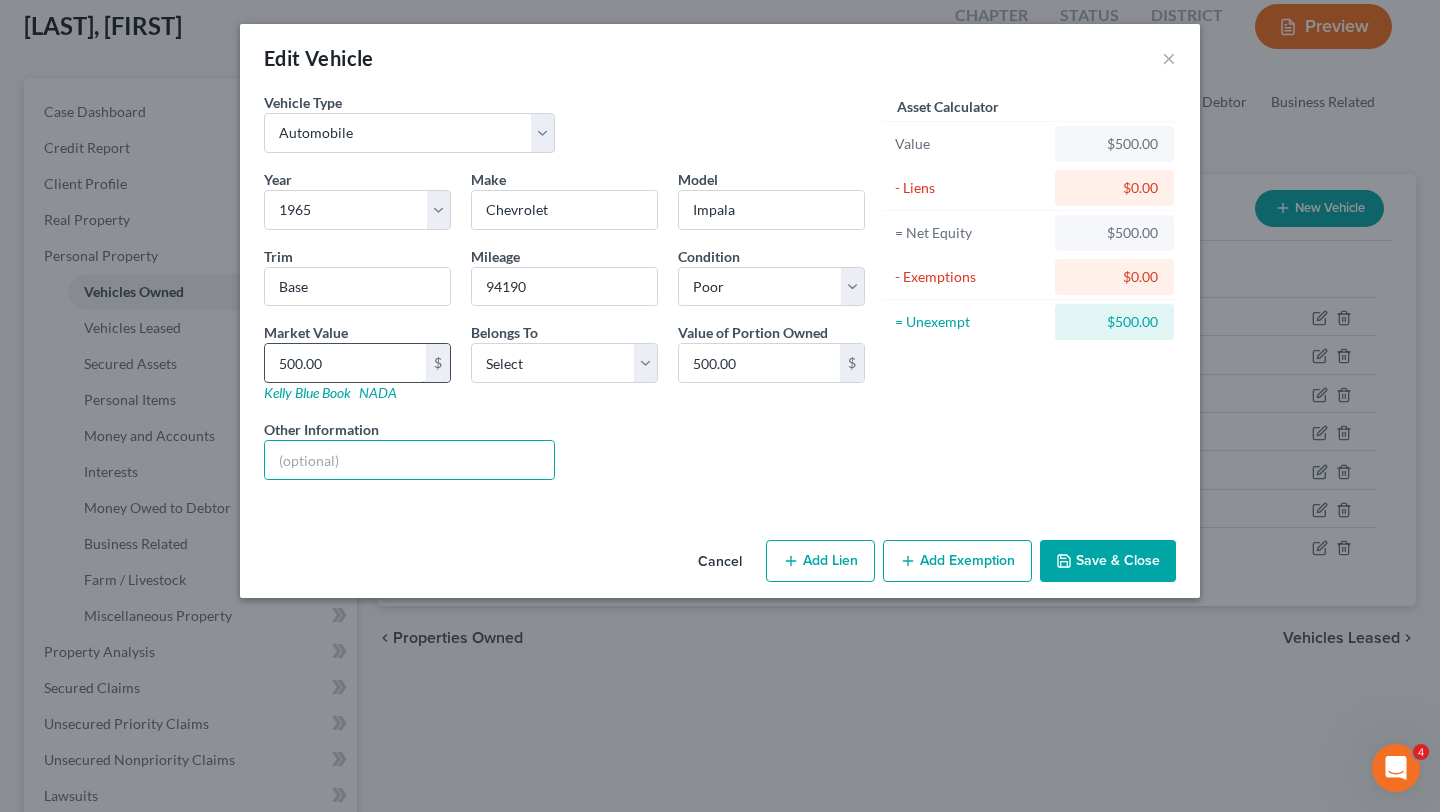click on "500.00" at bounding box center [345, 363] 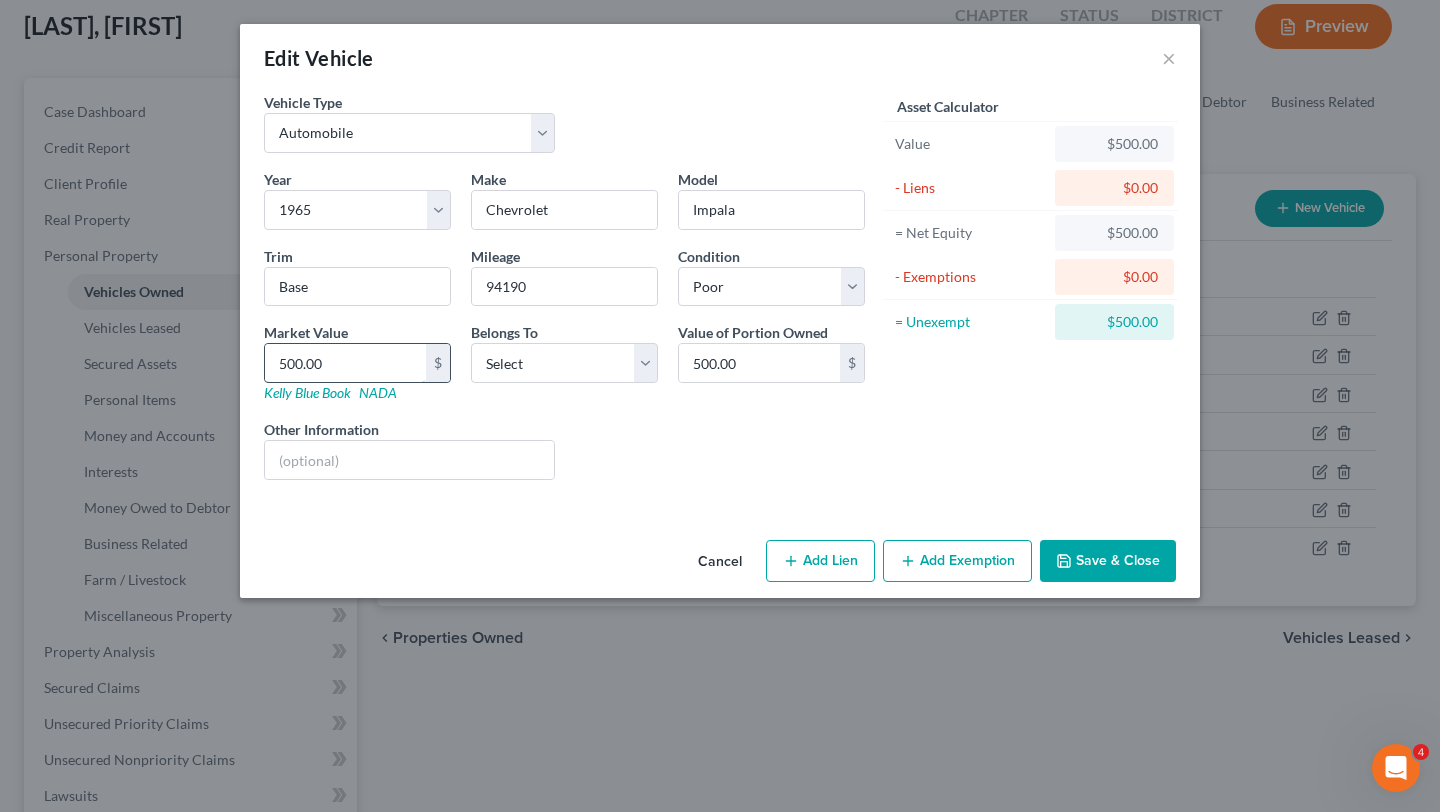 paste on "24,0" 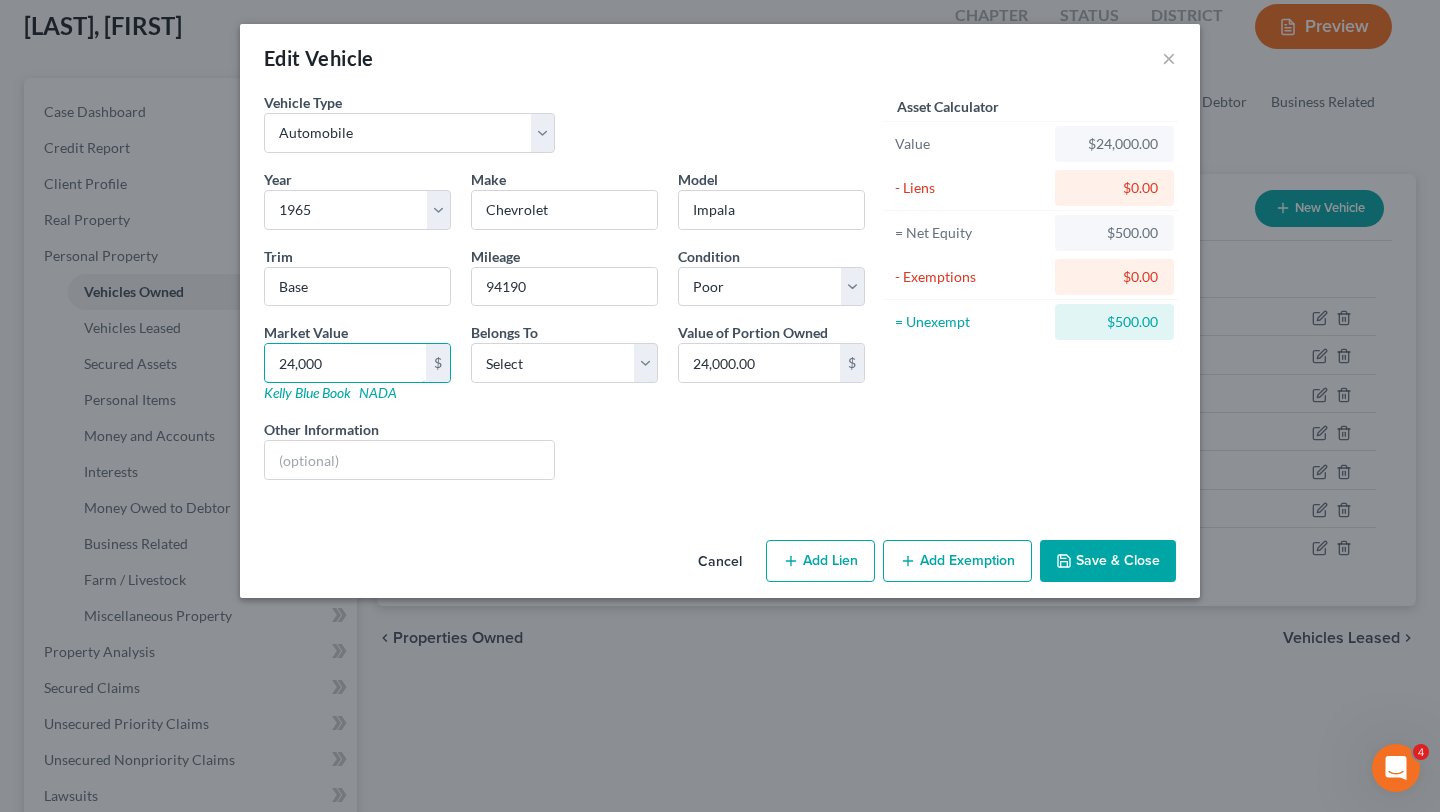 type on "24,000" 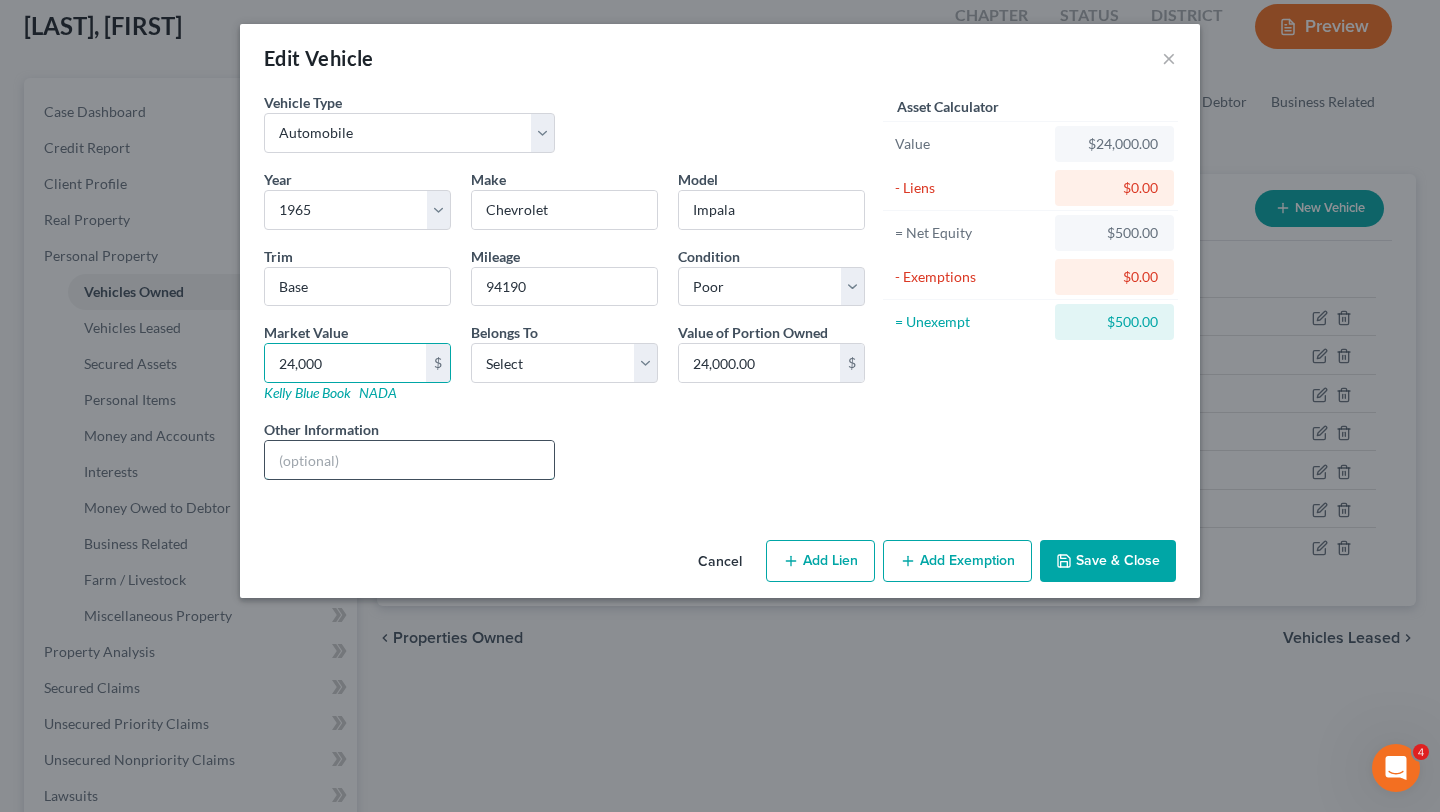 click at bounding box center (409, 460) 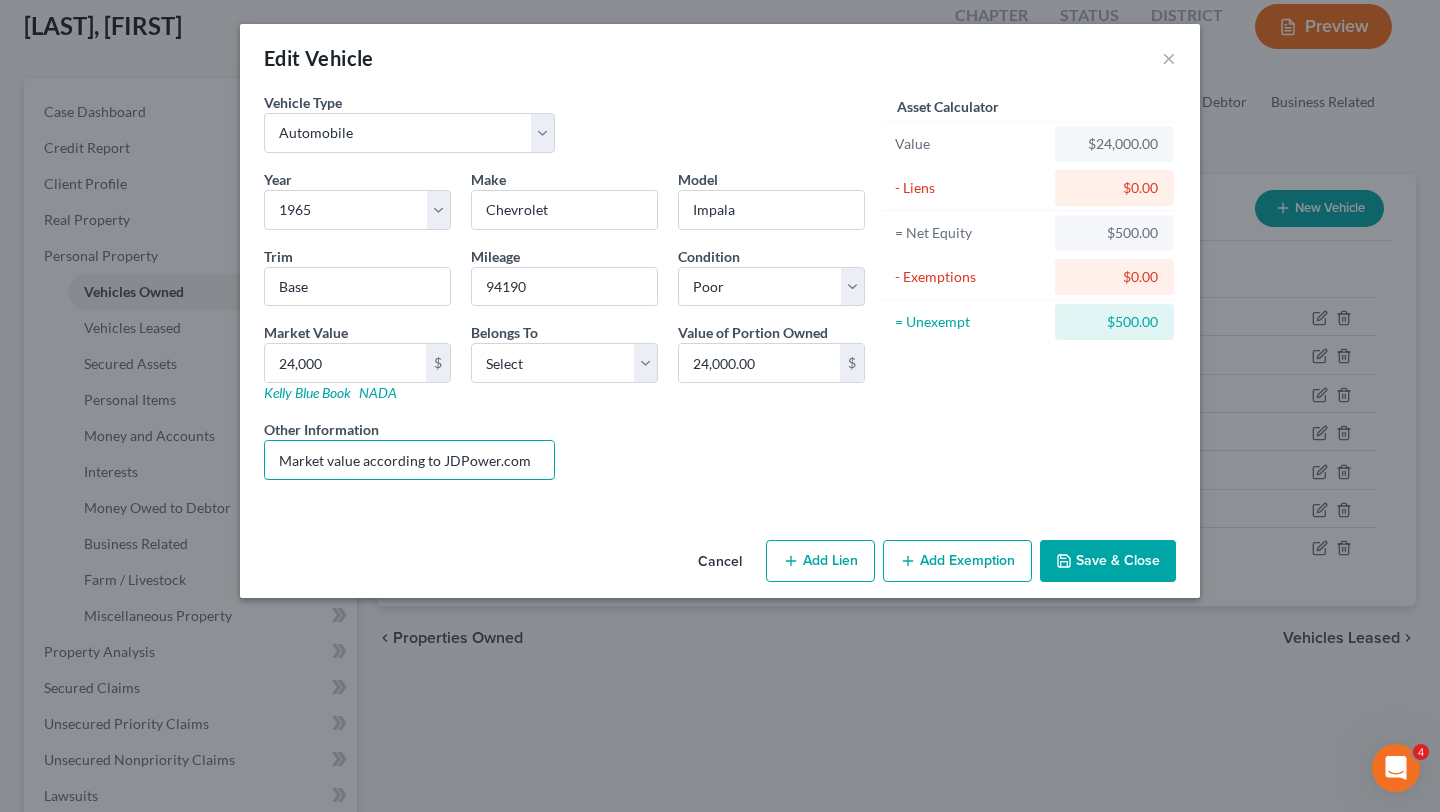 type on "Market value according to JDPower.com" 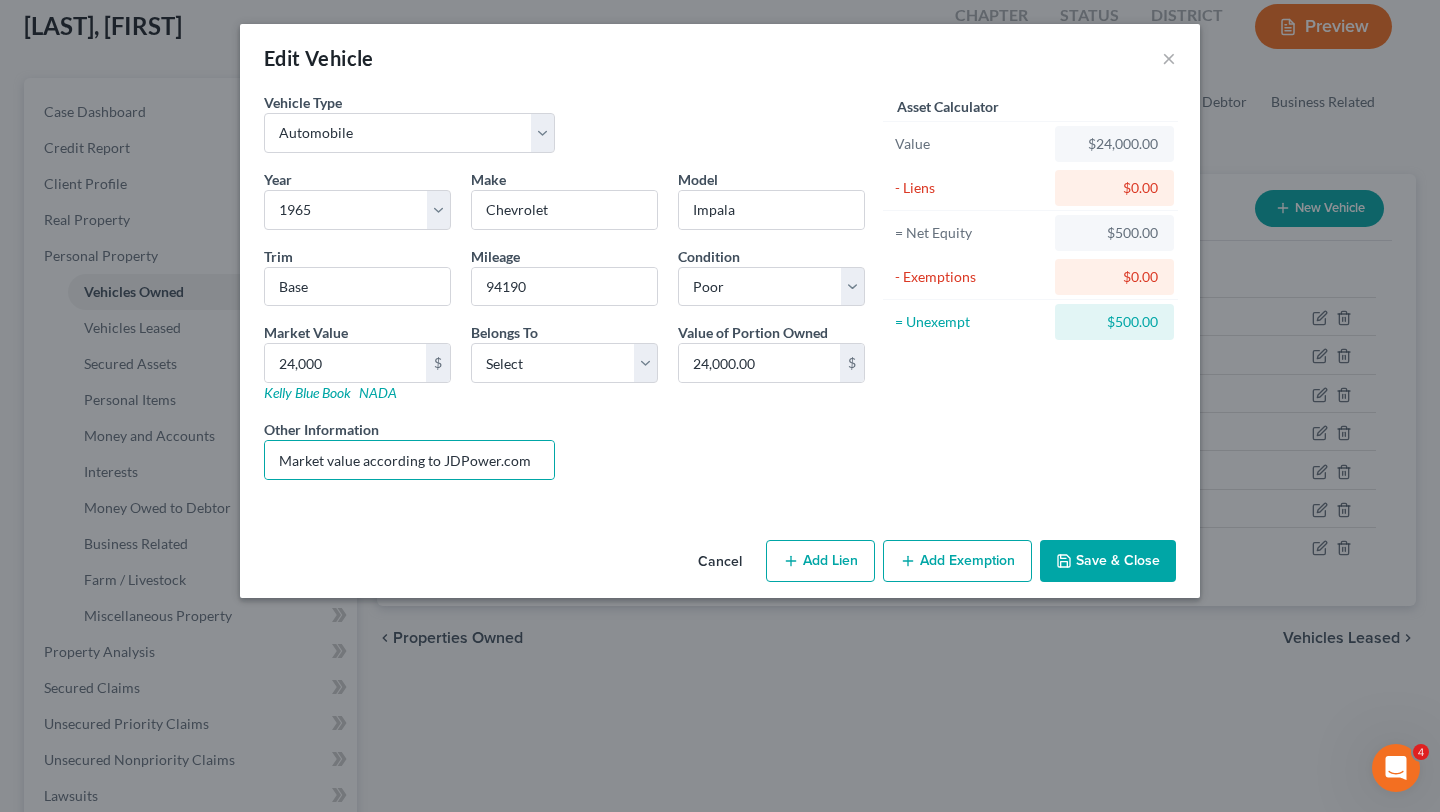 click on "Vehicle Type Select Automobile Truck Trailer Watercraft Aircraft Motor Home Atv Other Vehicle Year Select 2026 2025 2024 2023 2022 2021 2020 2019 2018 2017 2016 2015 2014 2013 2012 2011 2010 2009 2008 2007 2006 2005 2004 2003 2002 2001 2000 1999 1998 1997 1996 1995 1994 1993 1992 1991 1990 1989 1988 1987 1986 1985 1984 1983 1982 1981 1980 1979 1978 1977 1976 1975 1974 1973 1972 1971 1970 1969 1968 1967 1966 1965 1964 1963 1962 1961 1960 1959 1958 1957 1956 1955 1954 1953 1952 1951 1950 1949 1948 1947 1946 1945 1944 1943 1942 1941 1940 1939 1938 1937 1936 1935 1934 1933 1932 1931 1930 1929 1928 1927 1926 1925 1924 1923 1922 1921 1920 1919 1918 1917 1916 1915 1914 1913 1912 1911 1910 1909 1908 1907 1906 1905 1904 1903 1902 1901
Make
*
Chevrolet Model Impala Trim Base Mileage 94190 Condition Select Excellent Very Good Good Fair Poor Market Value 24,000 $ Kelly Blue Book NADA
Belongs To
*
Select Debtor 1 Only Debtor 2 Only Debtor 1 And Debtor 2 Only Community Property 24,000.00 $" at bounding box center [720, 312] 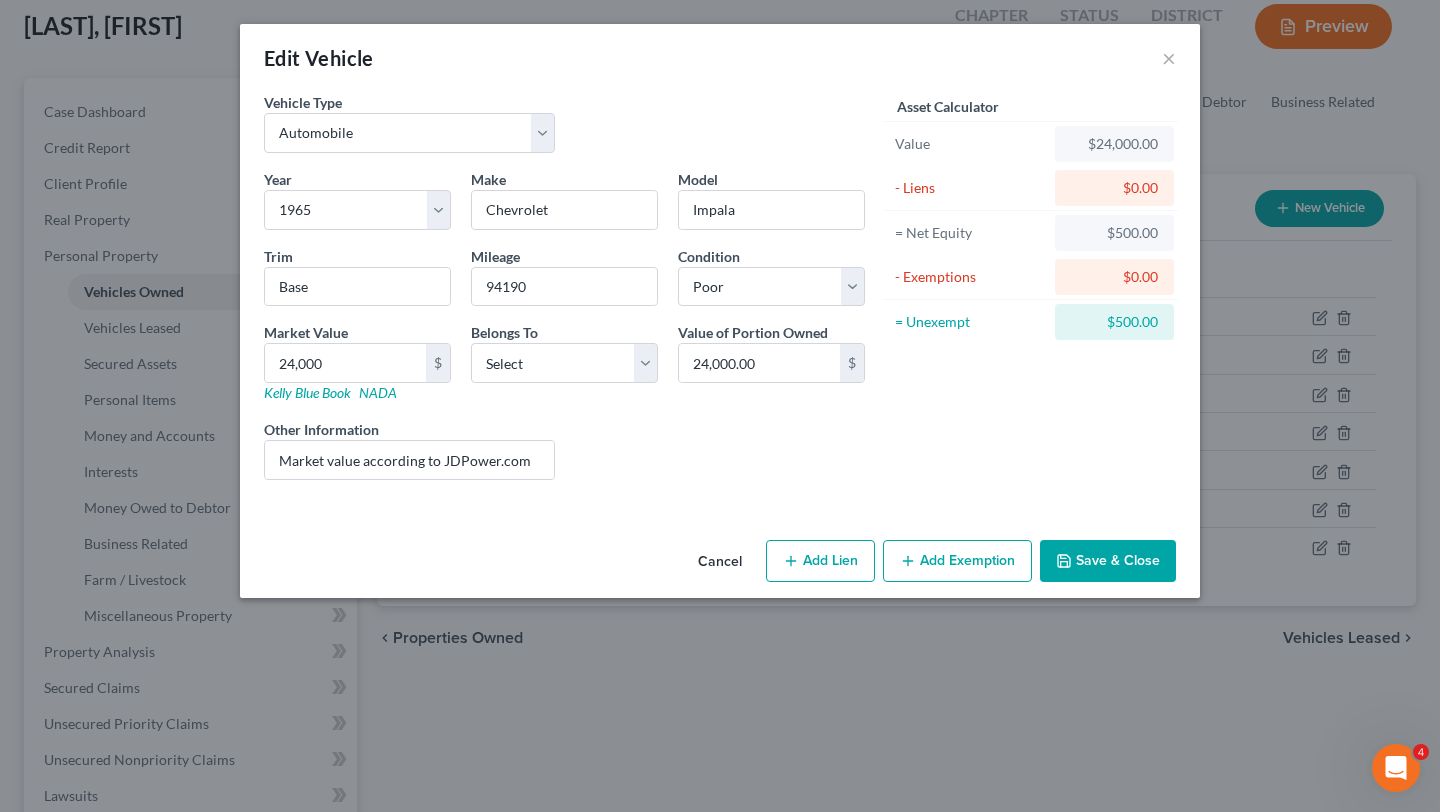 click on "Add Exemption" at bounding box center (957, 561) 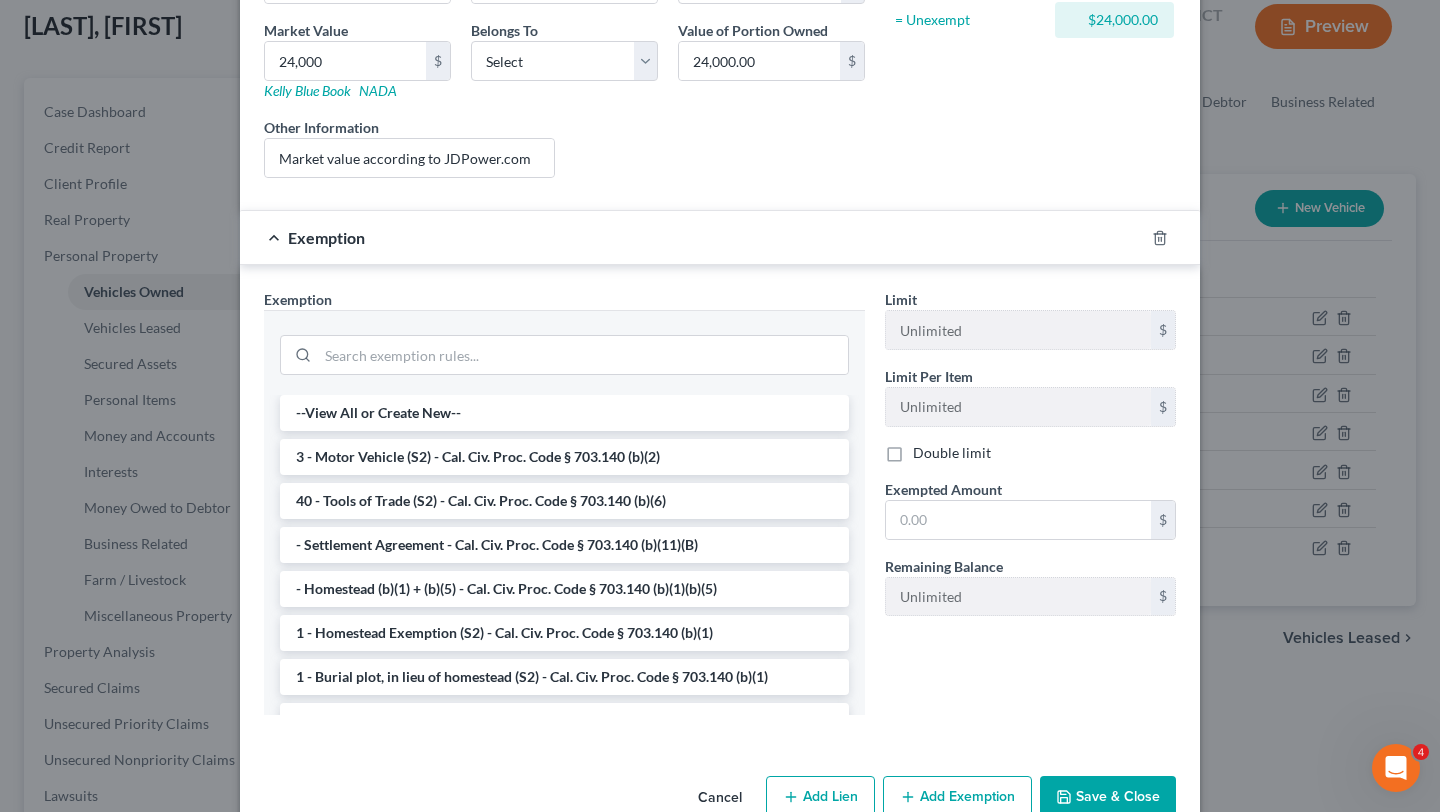 scroll, scrollTop: 327, scrollLeft: 0, axis: vertical 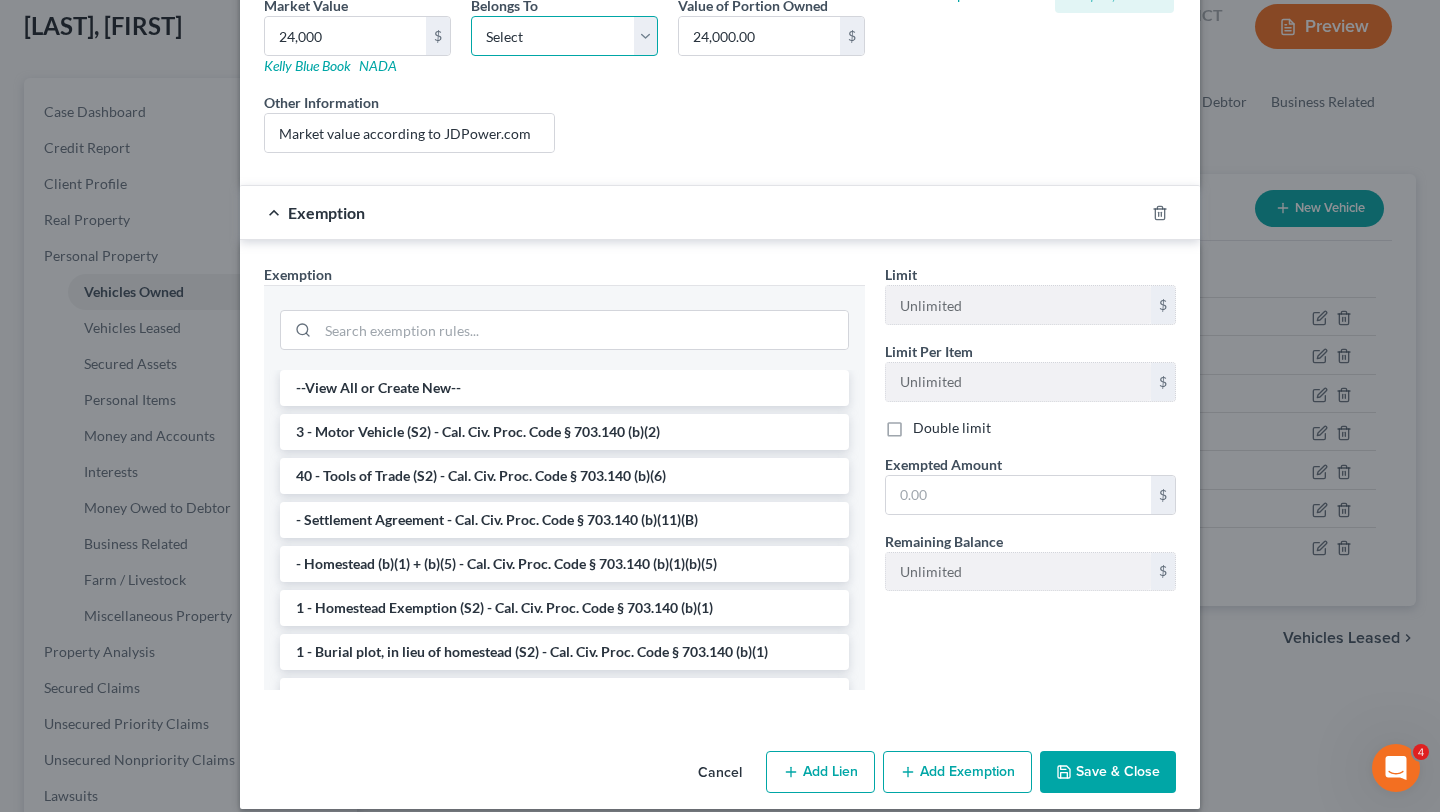 click on "Select Debtor 1 Only Debtor 2 Only Debtor 1 And Debtor 2 Only At Least One Of The Debtors And Another Community Property" at bounding box center [564, 36] 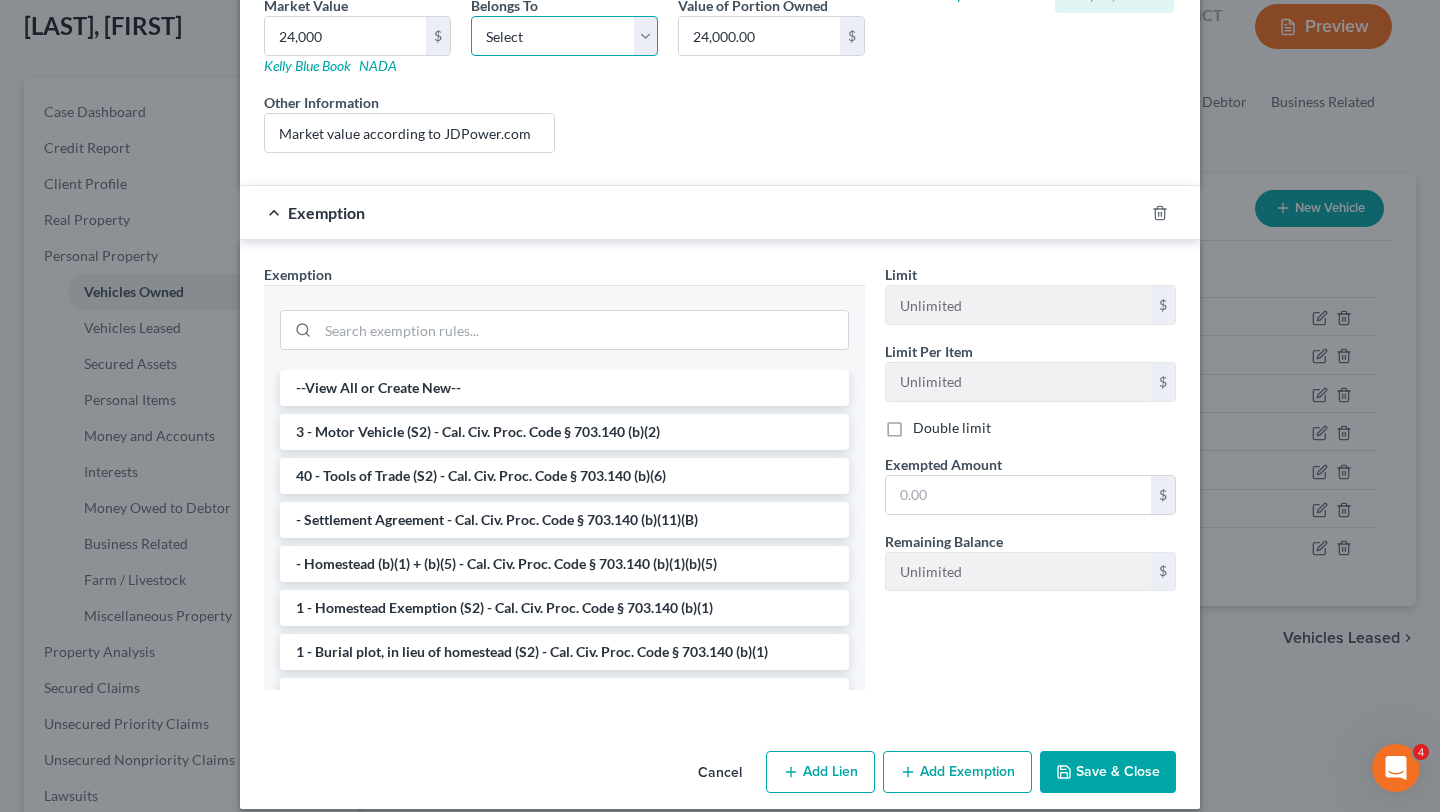 select on "0" 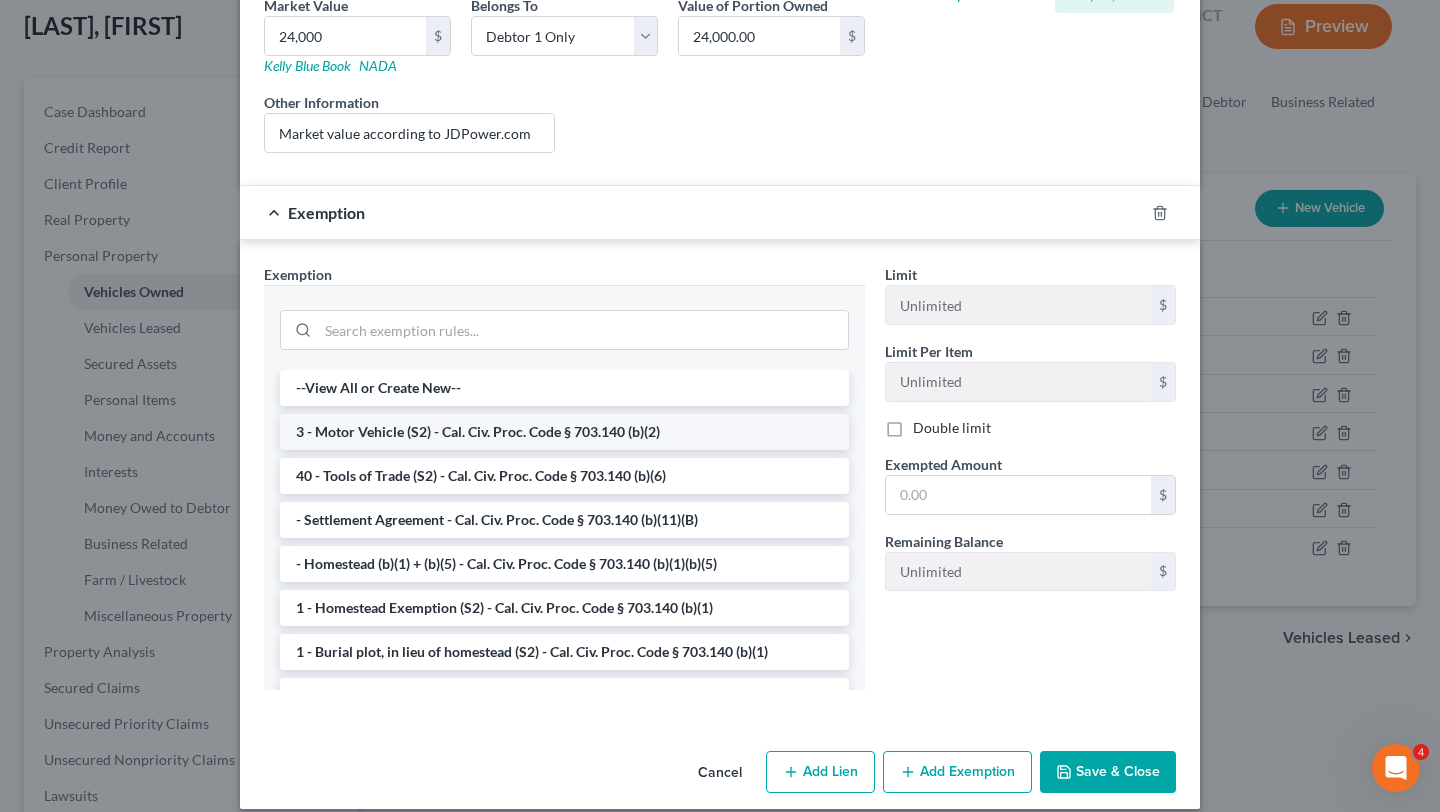 click on "3 - Motor Vehicle (S2) - Cal. Civ. Proc. Code § 703.140 (b)(2)" at bounding box center [564, 432] 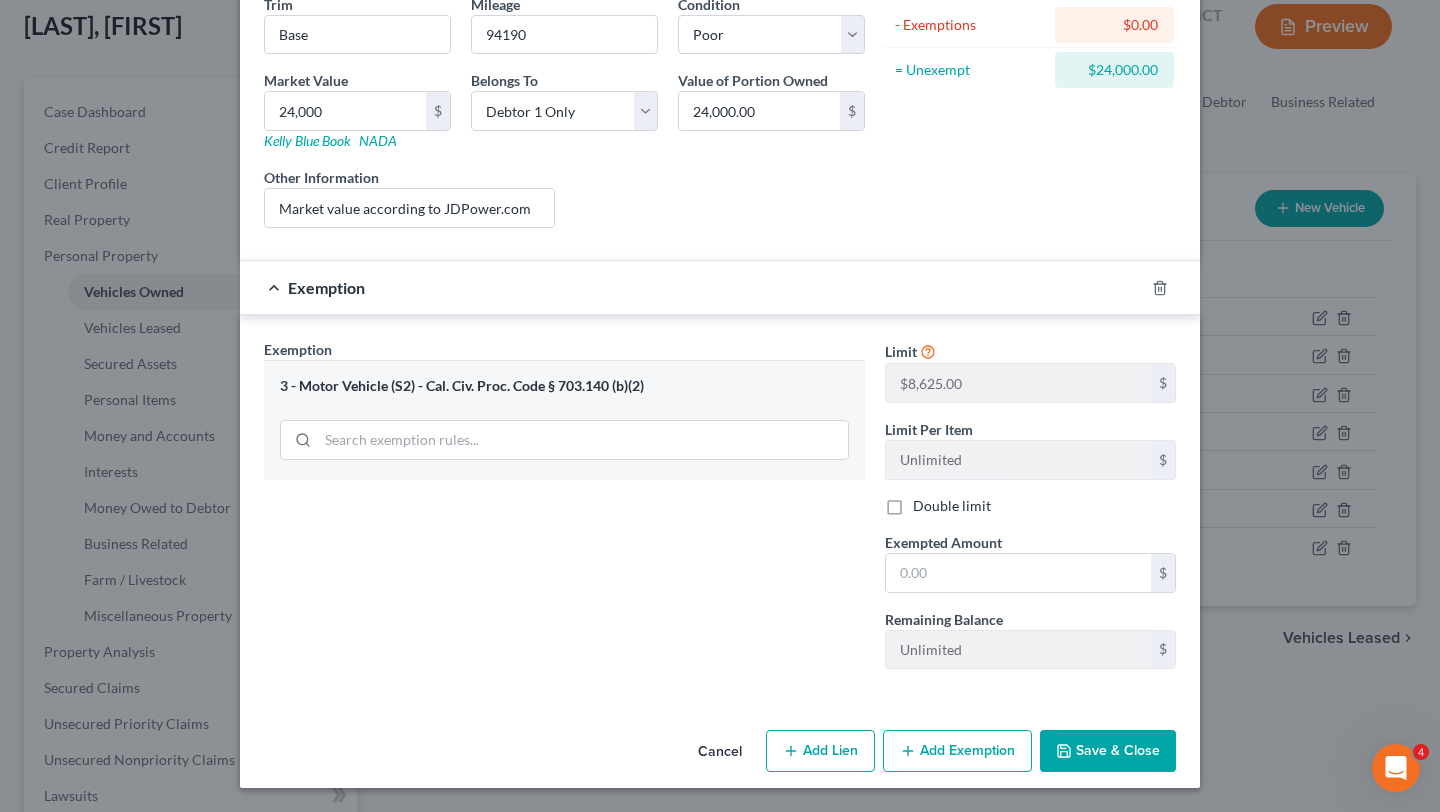 scroll, scrollTop: 252, scrollLeft: 0, axis: vertical 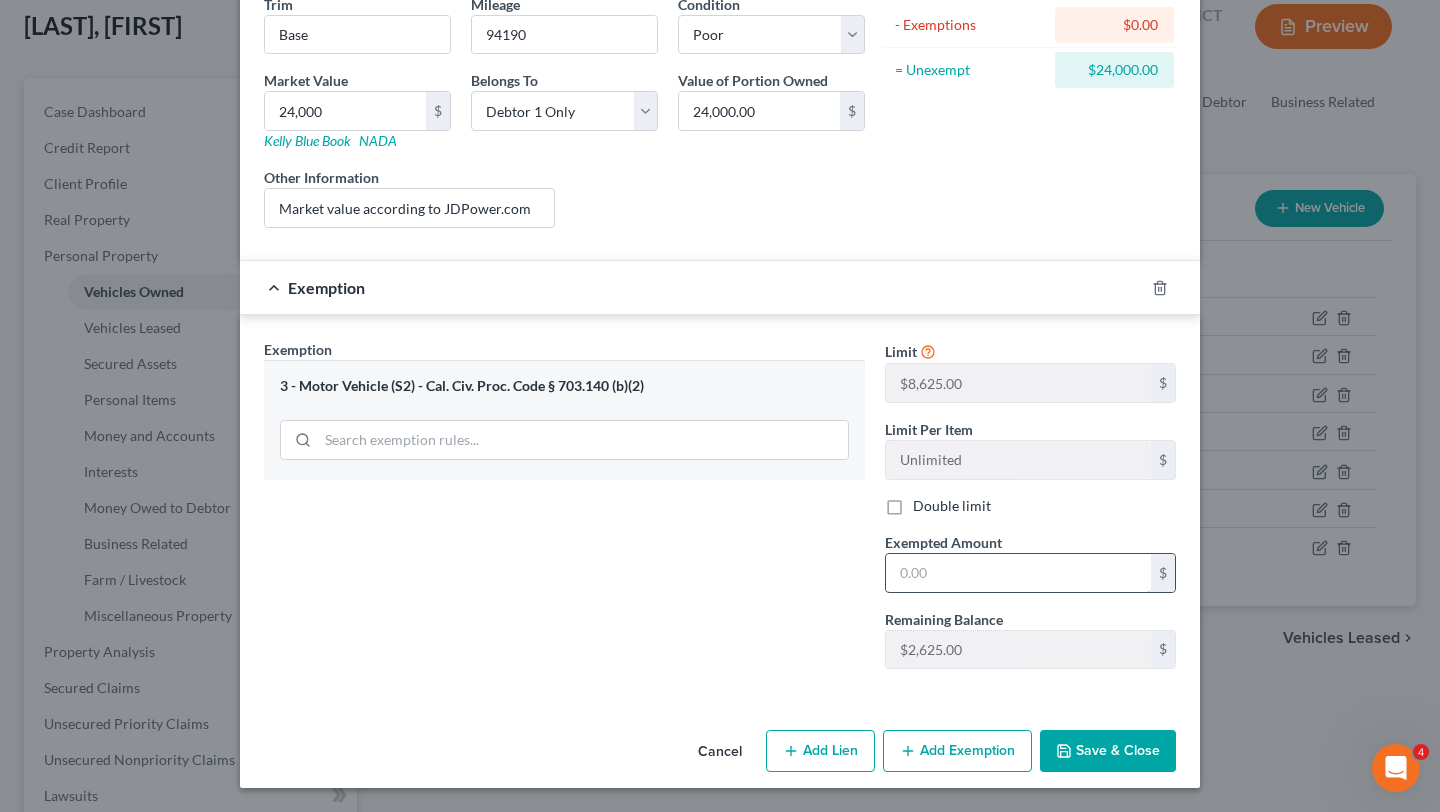 click at bounding box center [1018, 573] 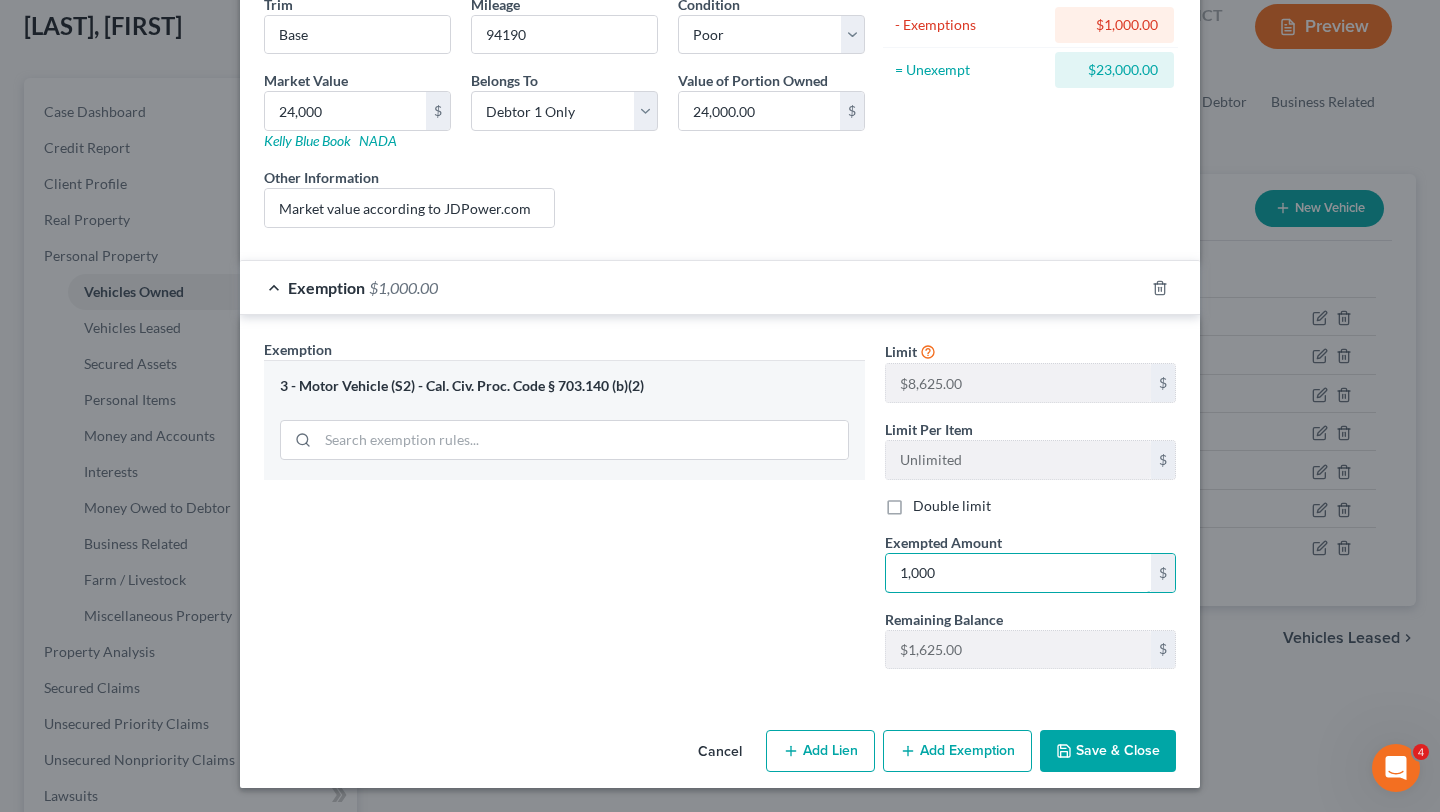 type on "1,000" 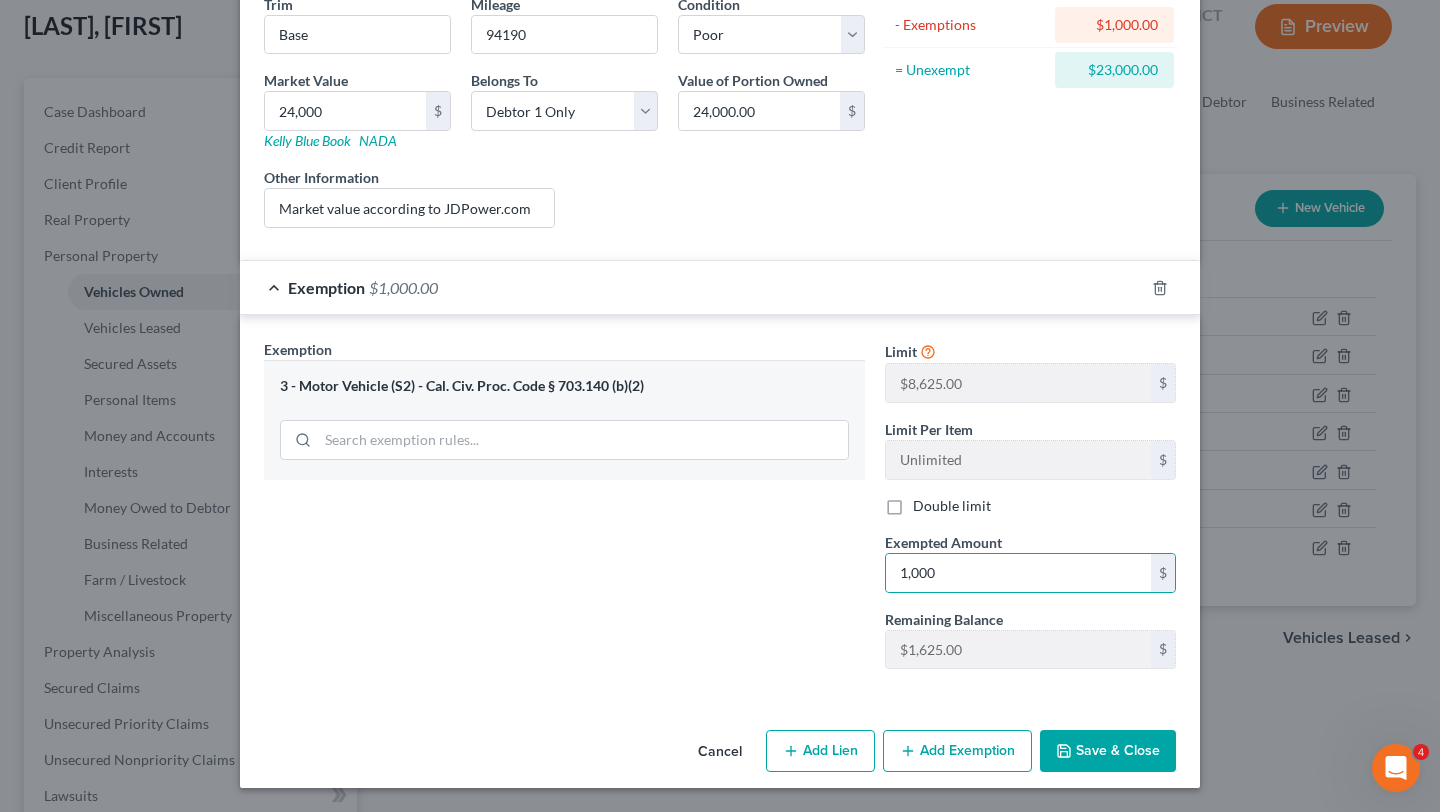 click on "Exemption Set must be selected for CA.
Exemption
*
3 - Motor Vehicle (S2) - Cal. Civ. Proc. Code § 703.140 (b)(2)" at bounding box center (564, 512) 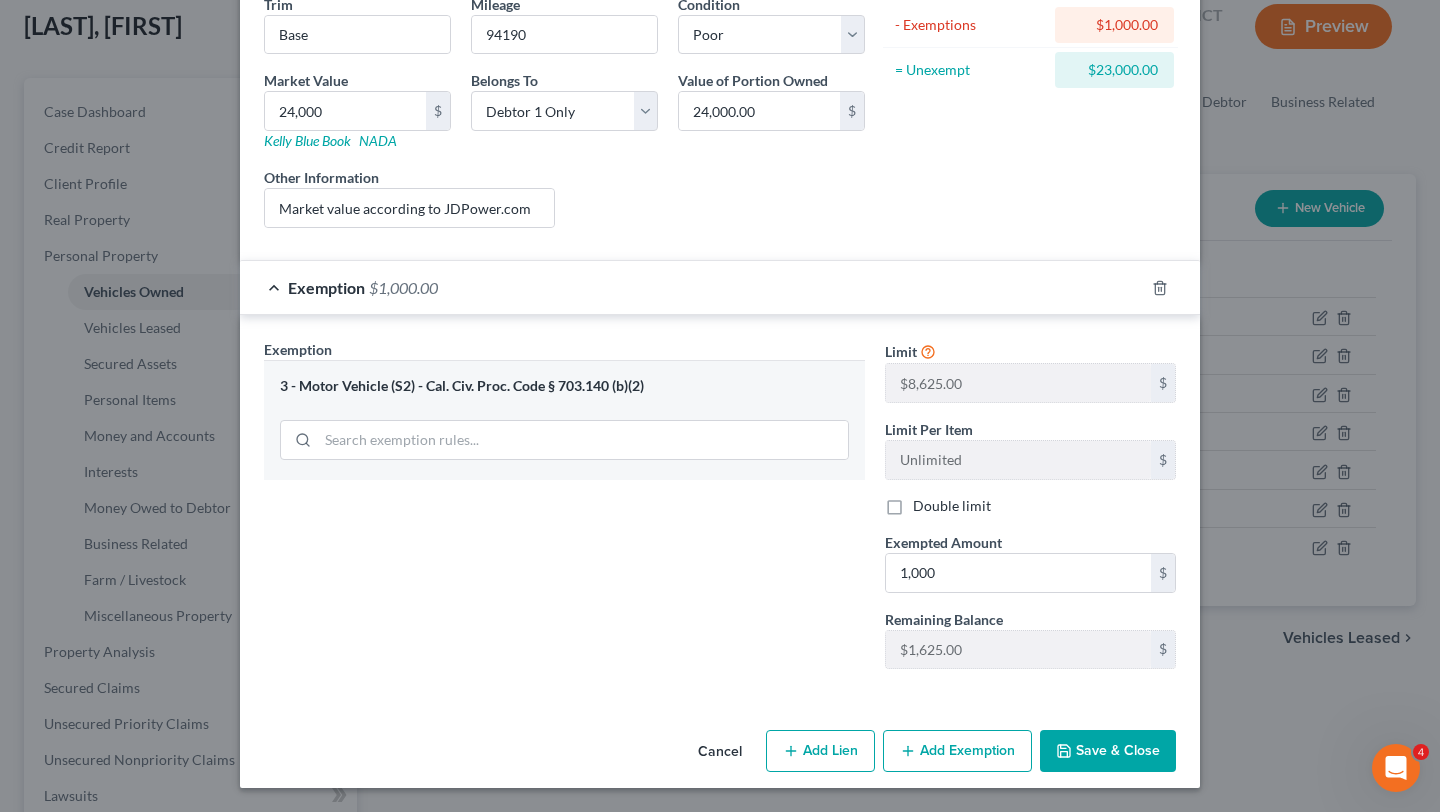 click on "Save & Close" at bounding box center (1108, 751) 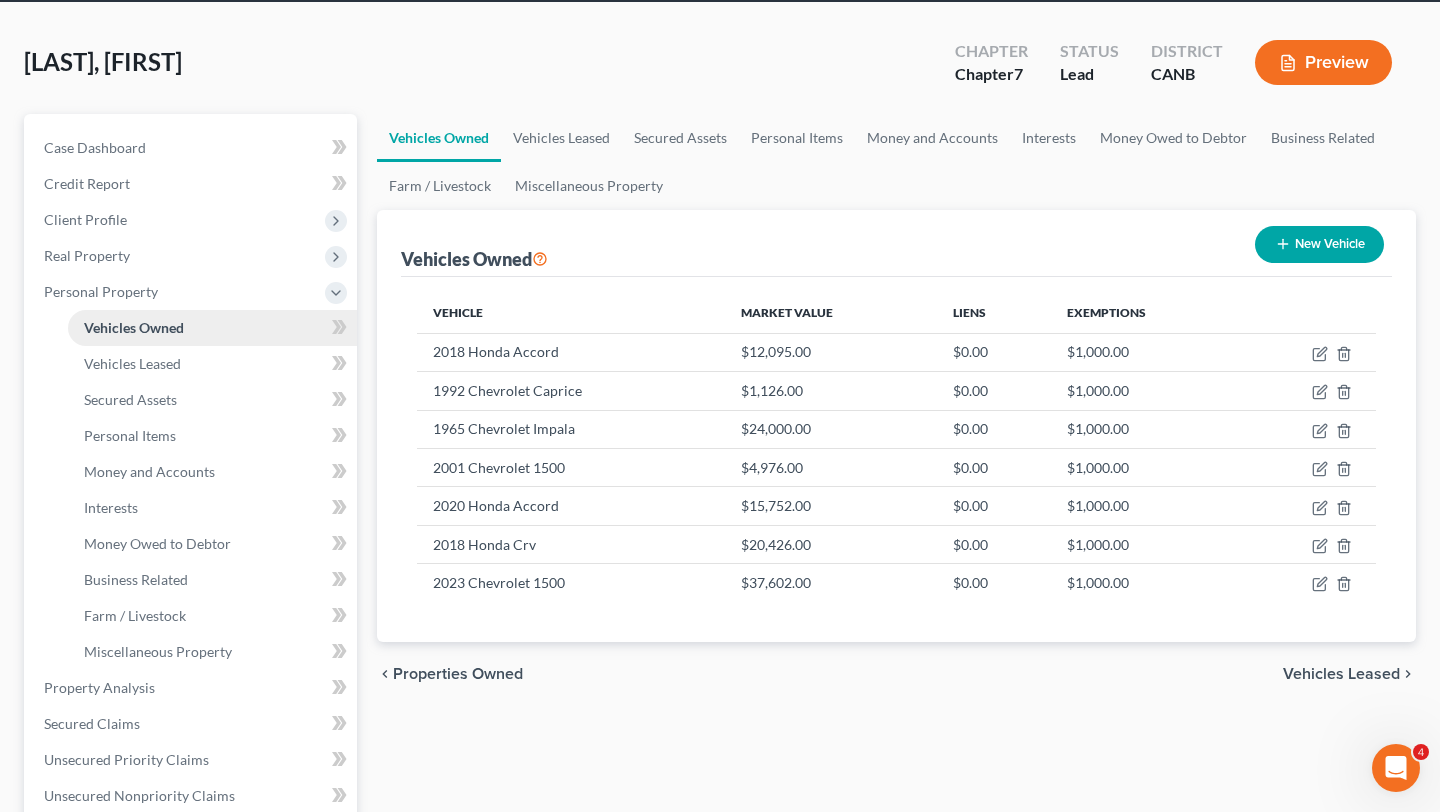 scroll, scrollTop: 101, scrollLeft: 0, axis: vertical 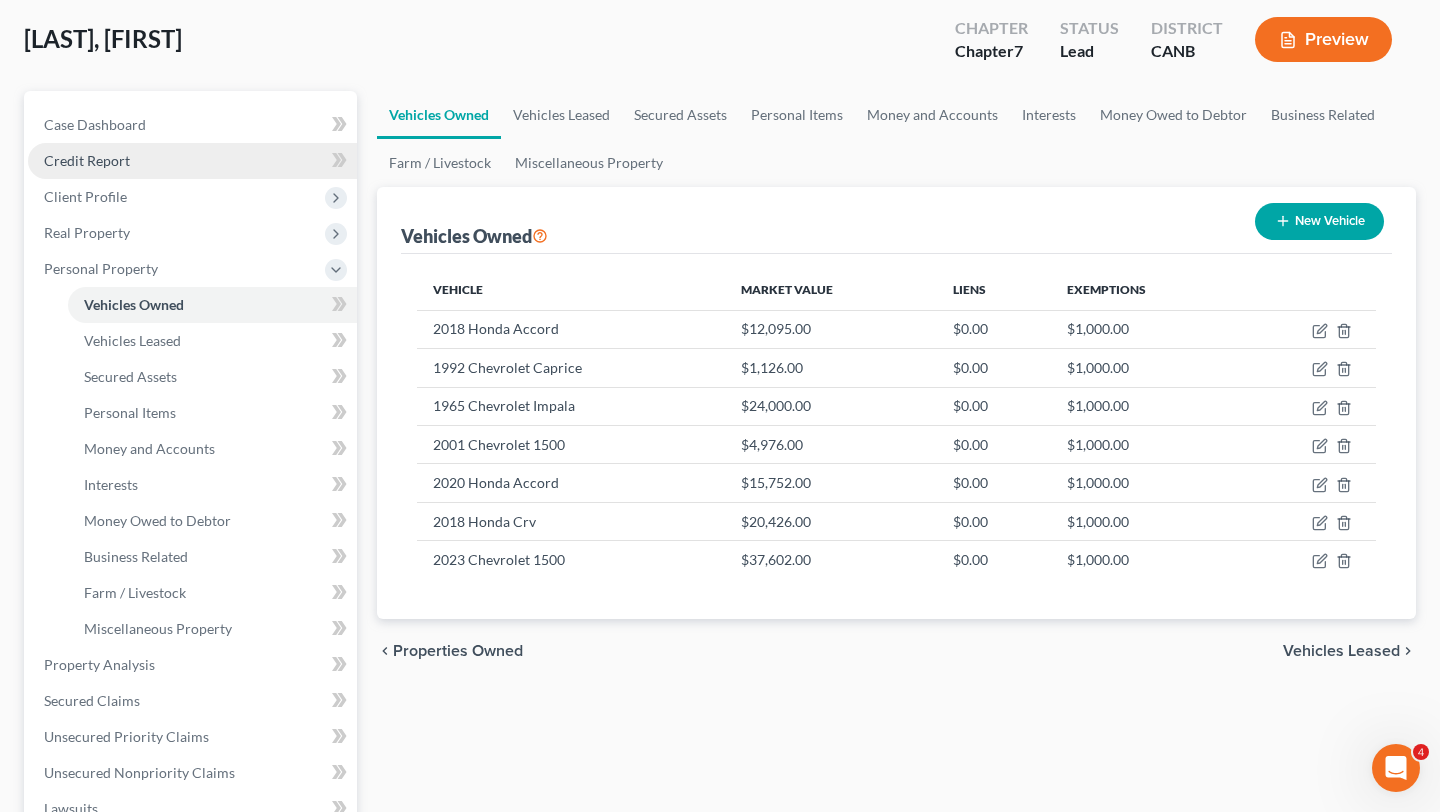 click on "Credit Report" at bounding box center [192, 161] 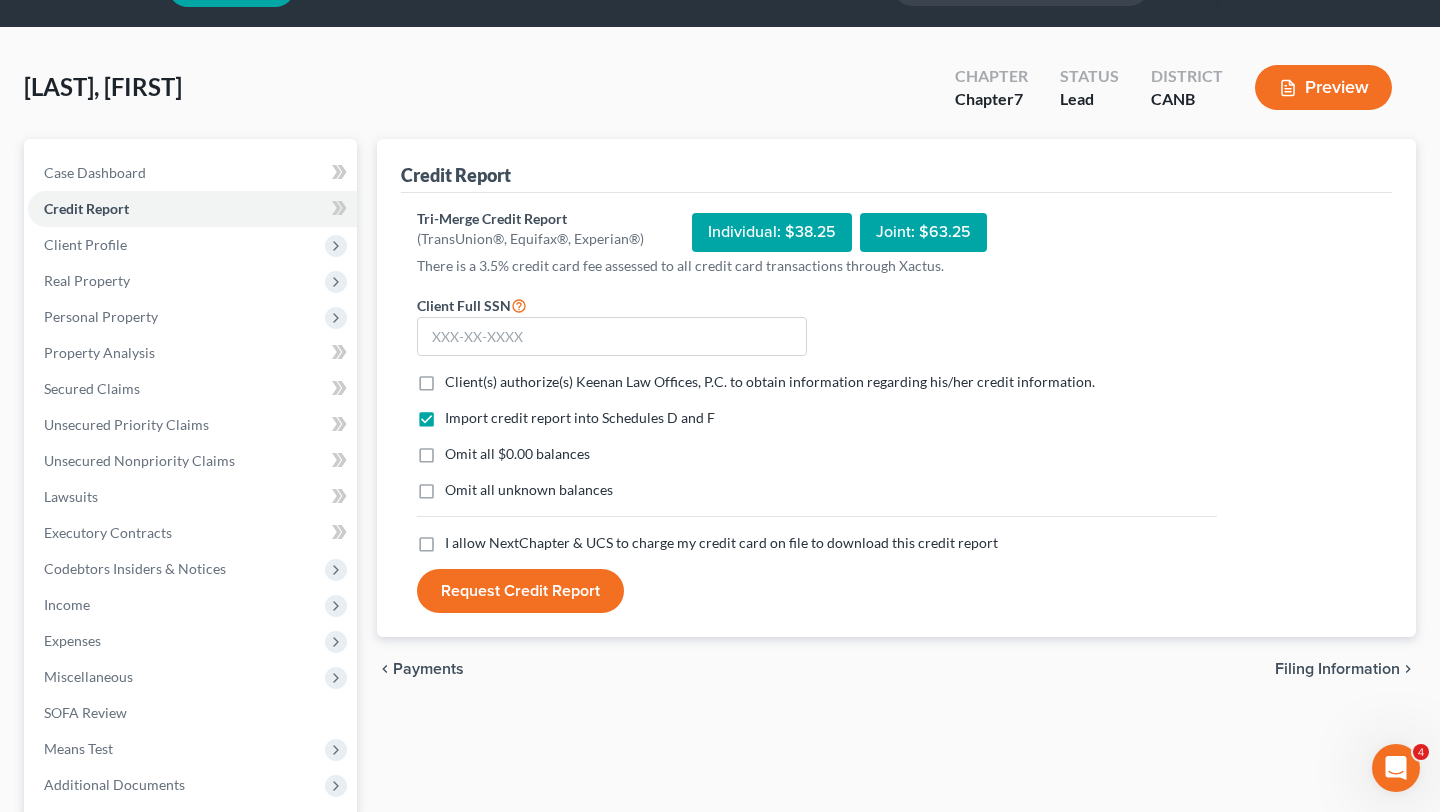 scroll, scrollTop: 64, scrollLeft: 0, axis: vertical 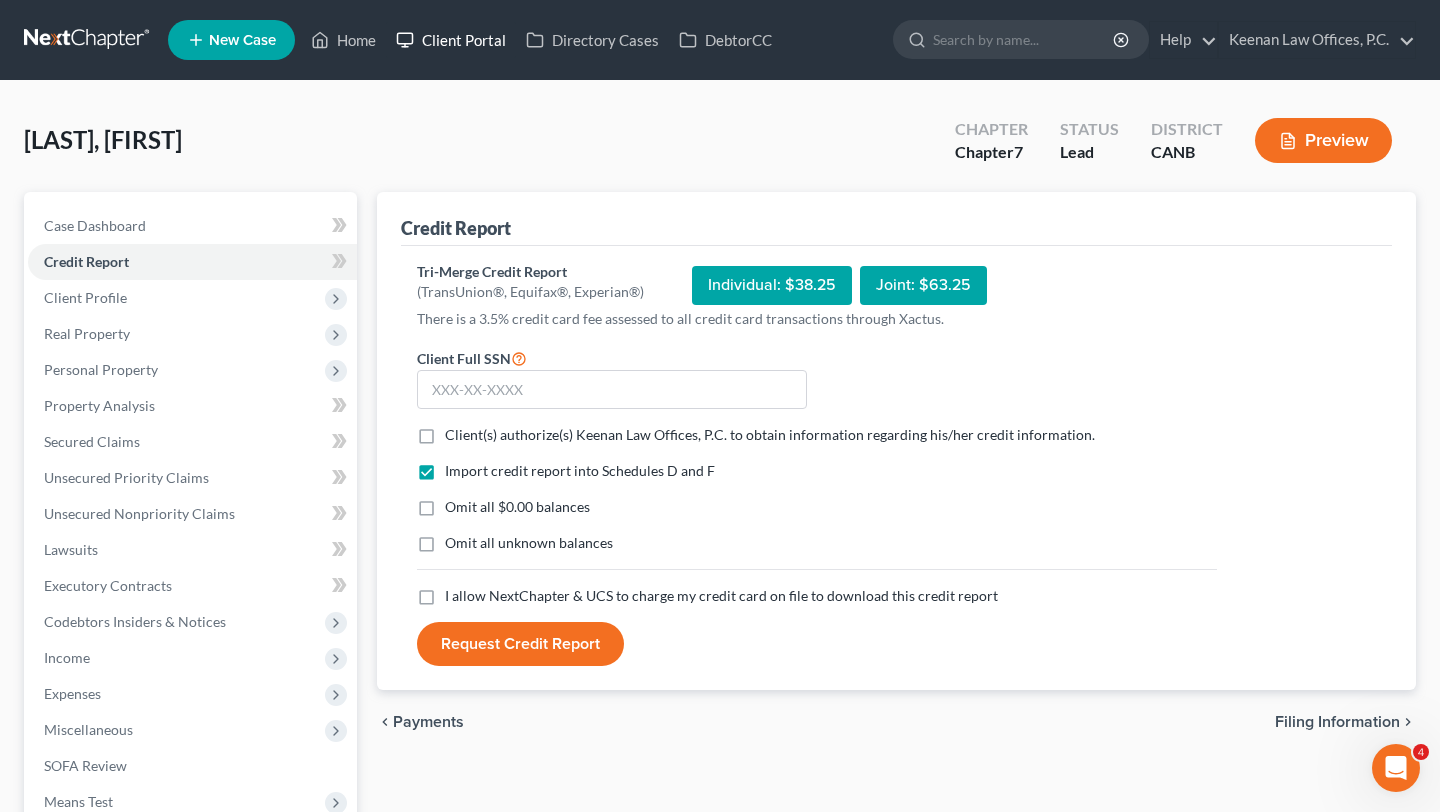 click on "Client Portal" at bounding box center (451, 40) 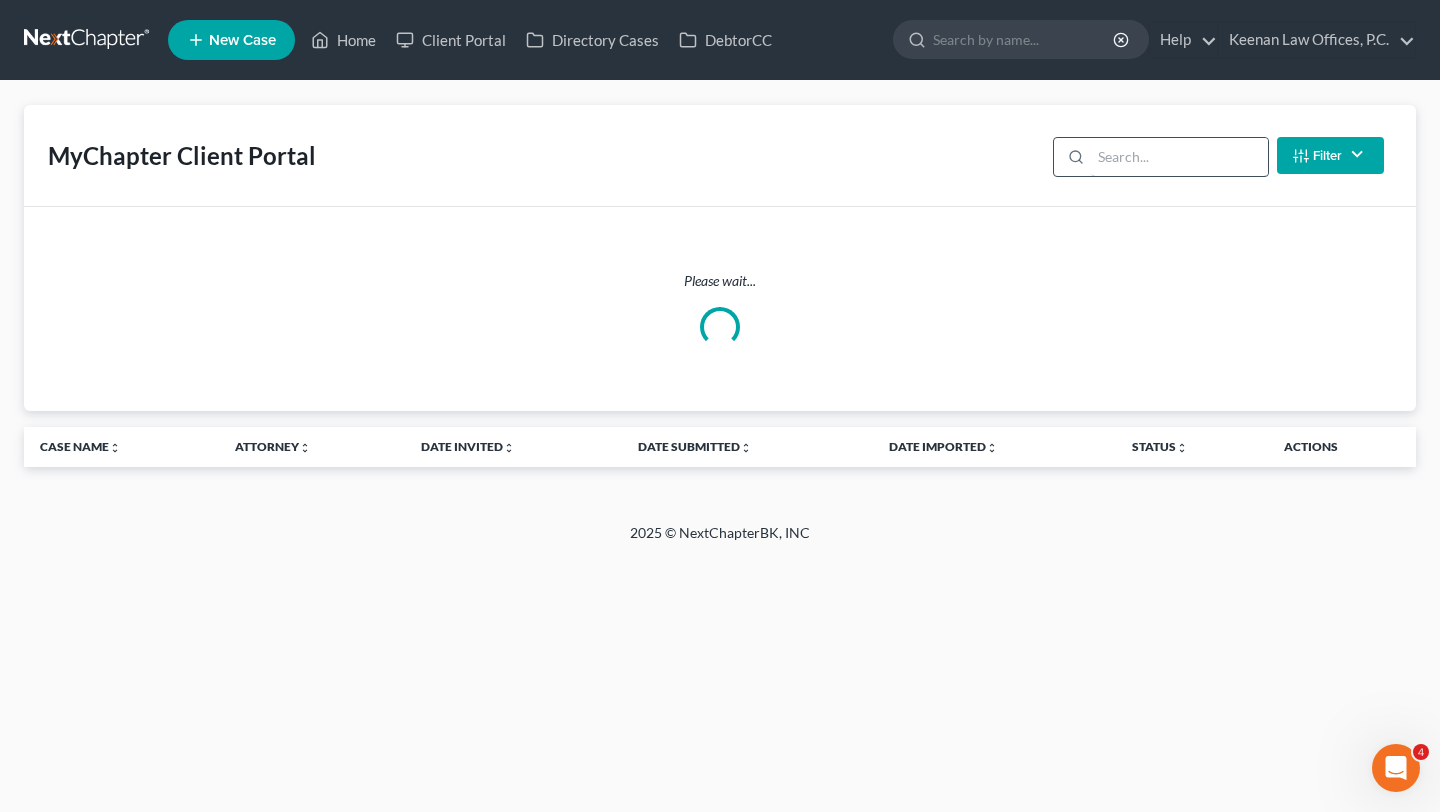 click at bounding box center [1179, 157] 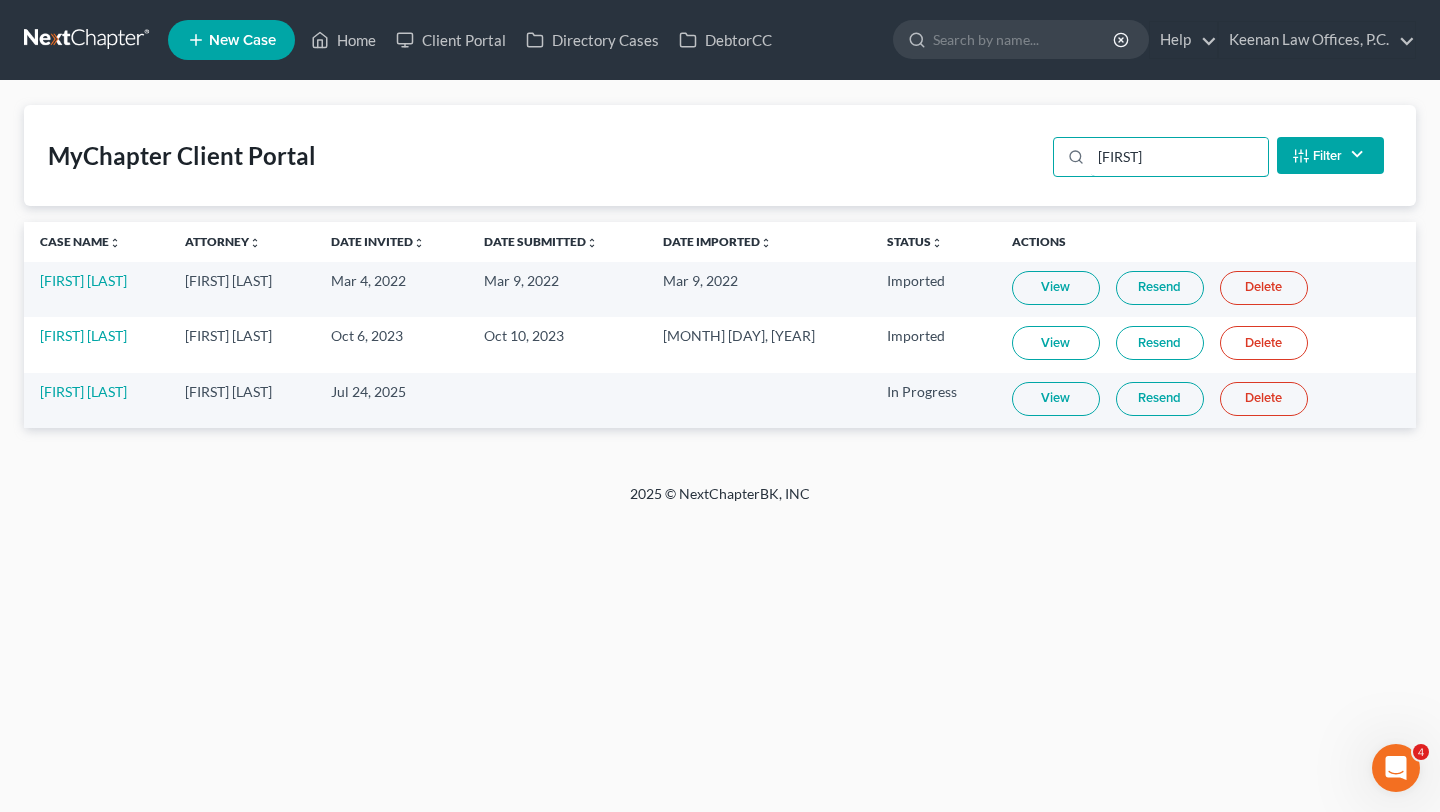 type on "nicole" 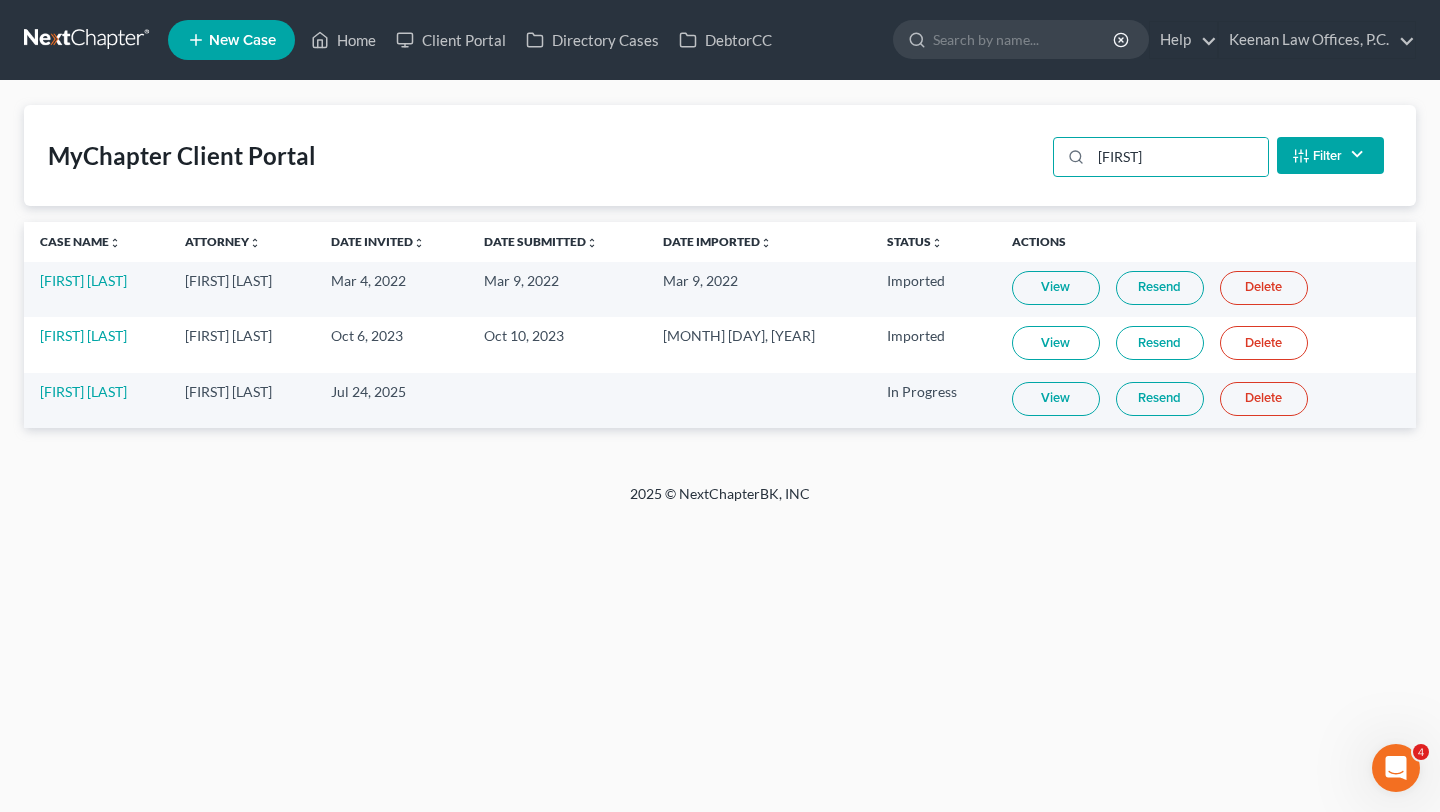 click on "Resend" at bounding box center (1160, 399) 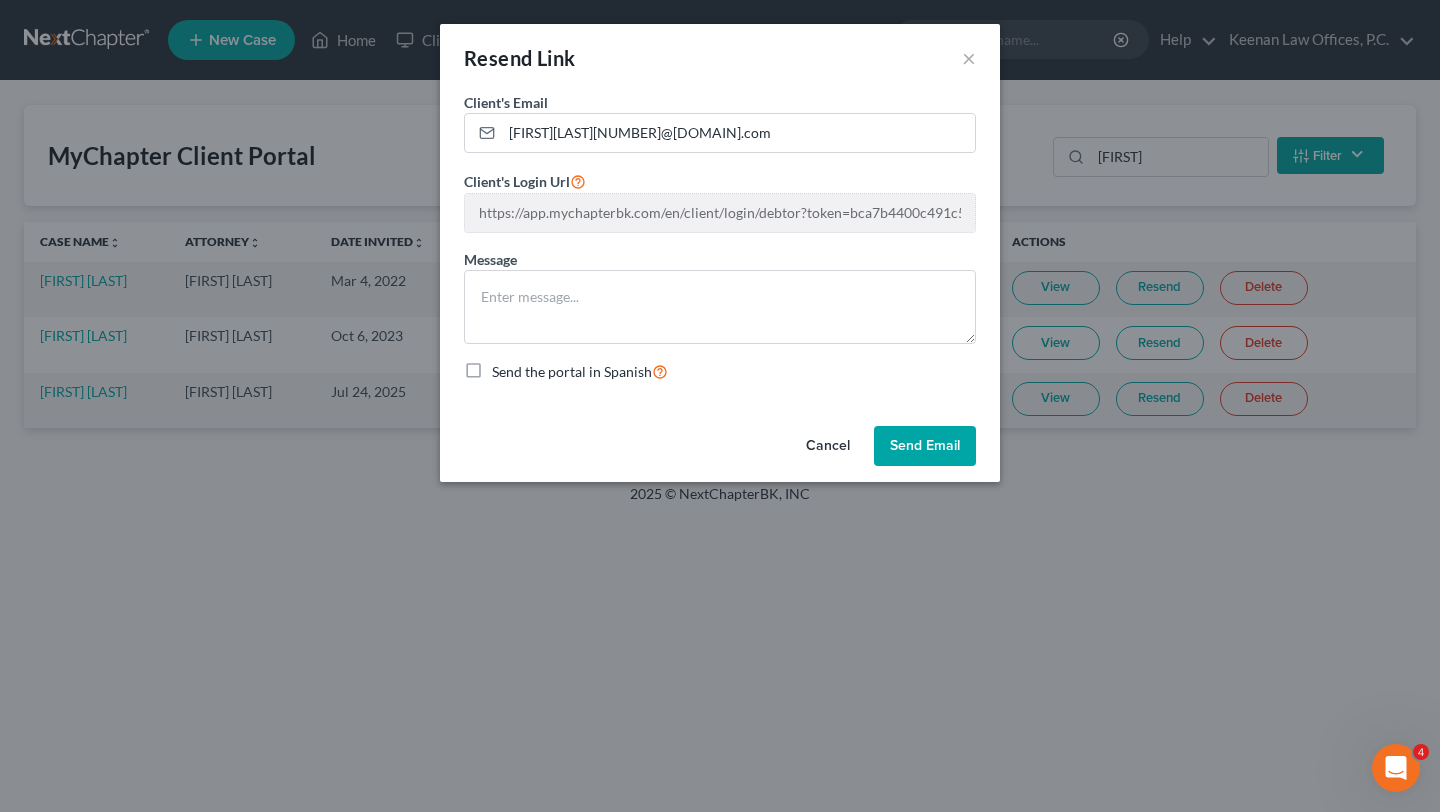 click on "Cancel" at bounding box center (828, 446) 